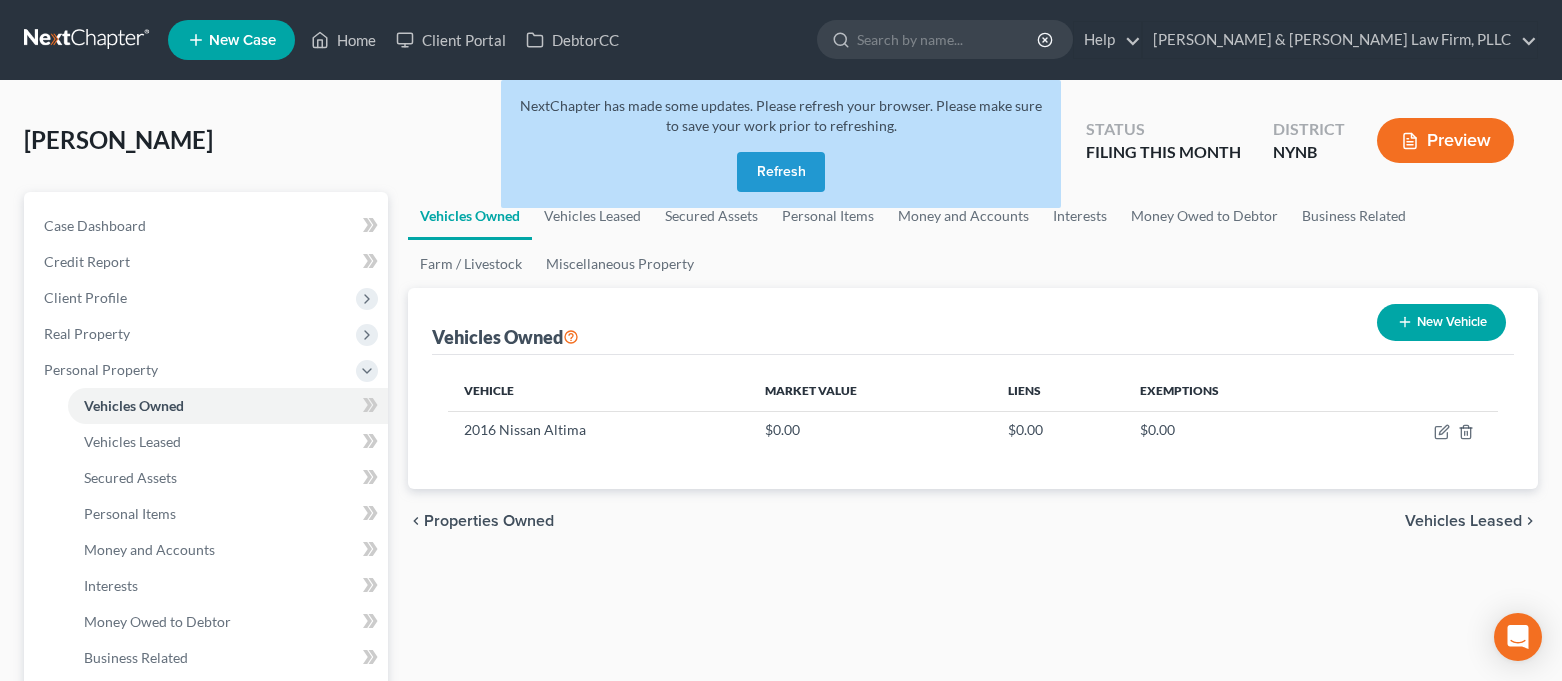 scroll, scrollTop: 0, scrollLeft: 0, axis: both 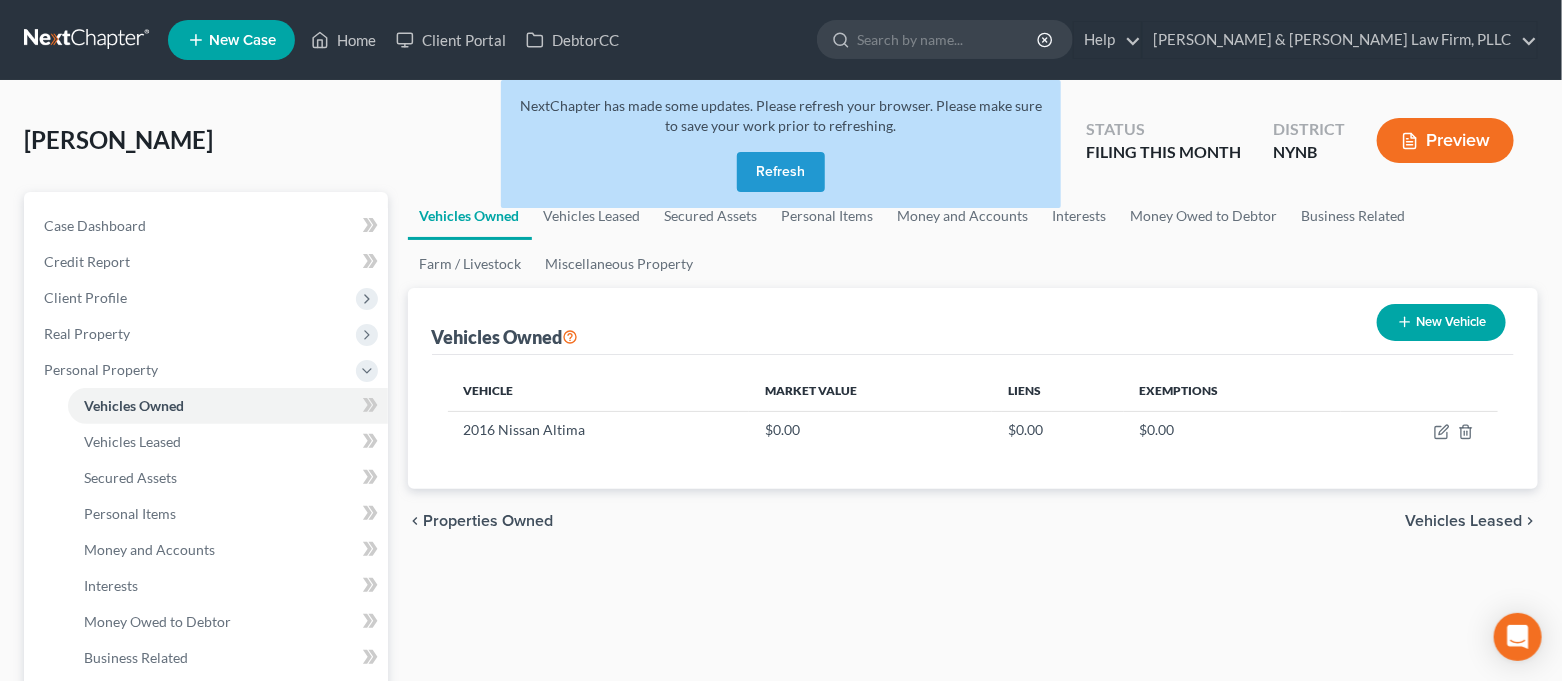 click on "Refresh" at bounding box center (781, 172) 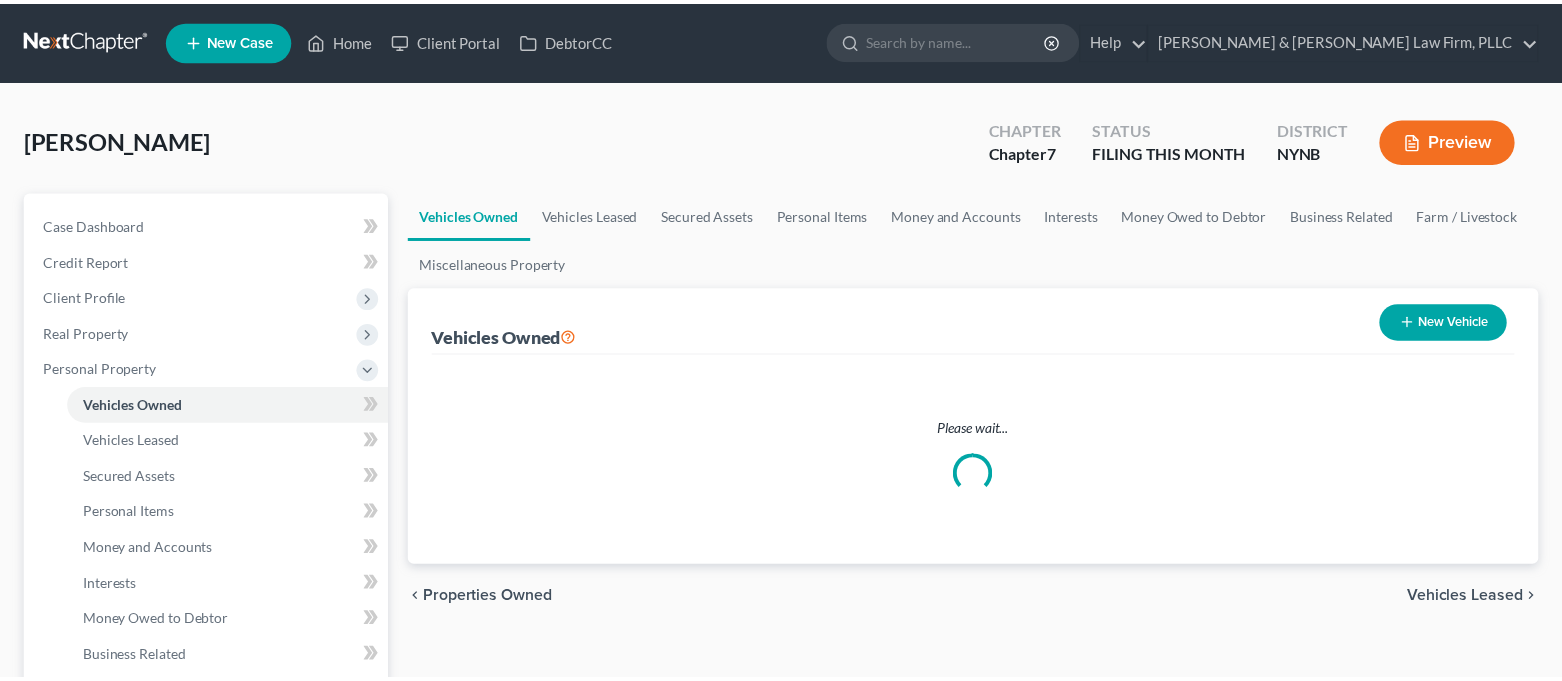 scroll, scrollTop: 0, scrollLeft: 0, axis: both 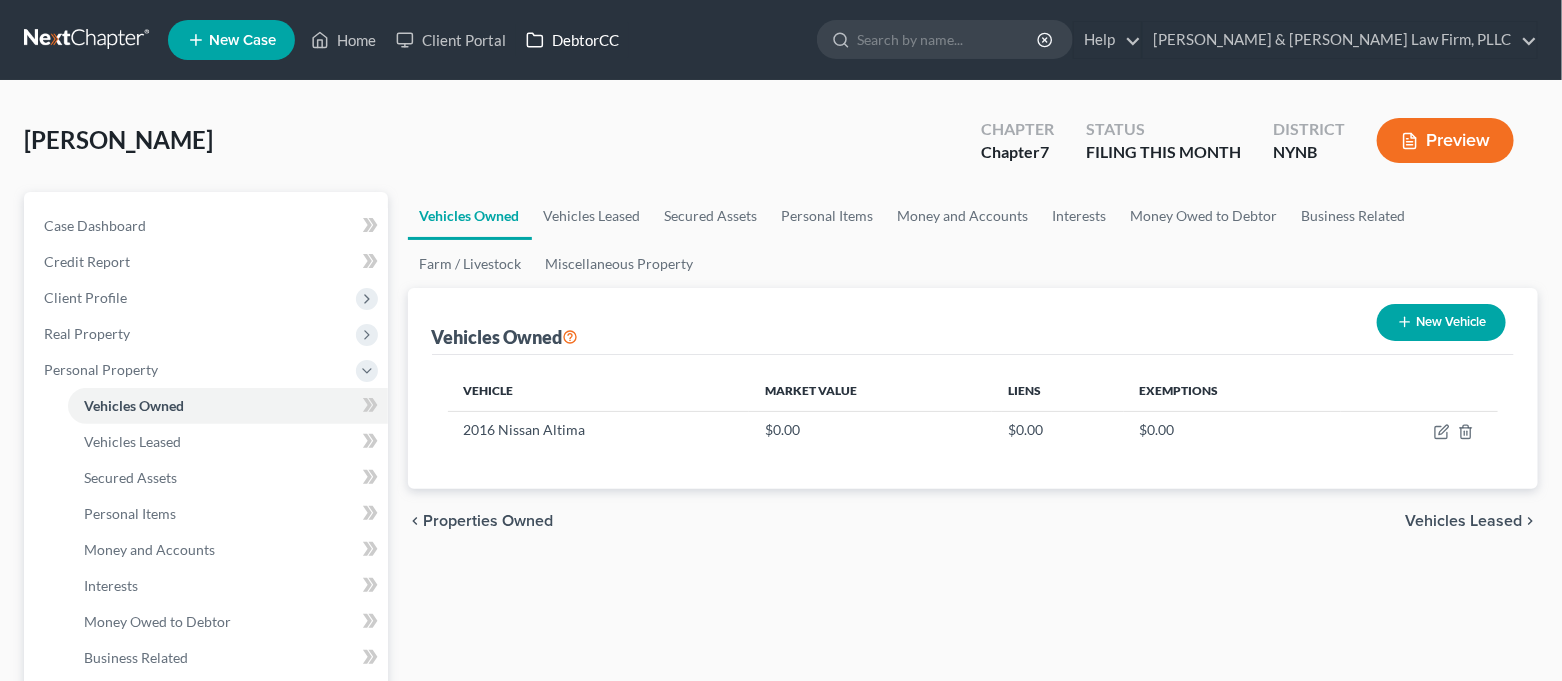 click on "DebtorCC" at bounding box center (572, 40) 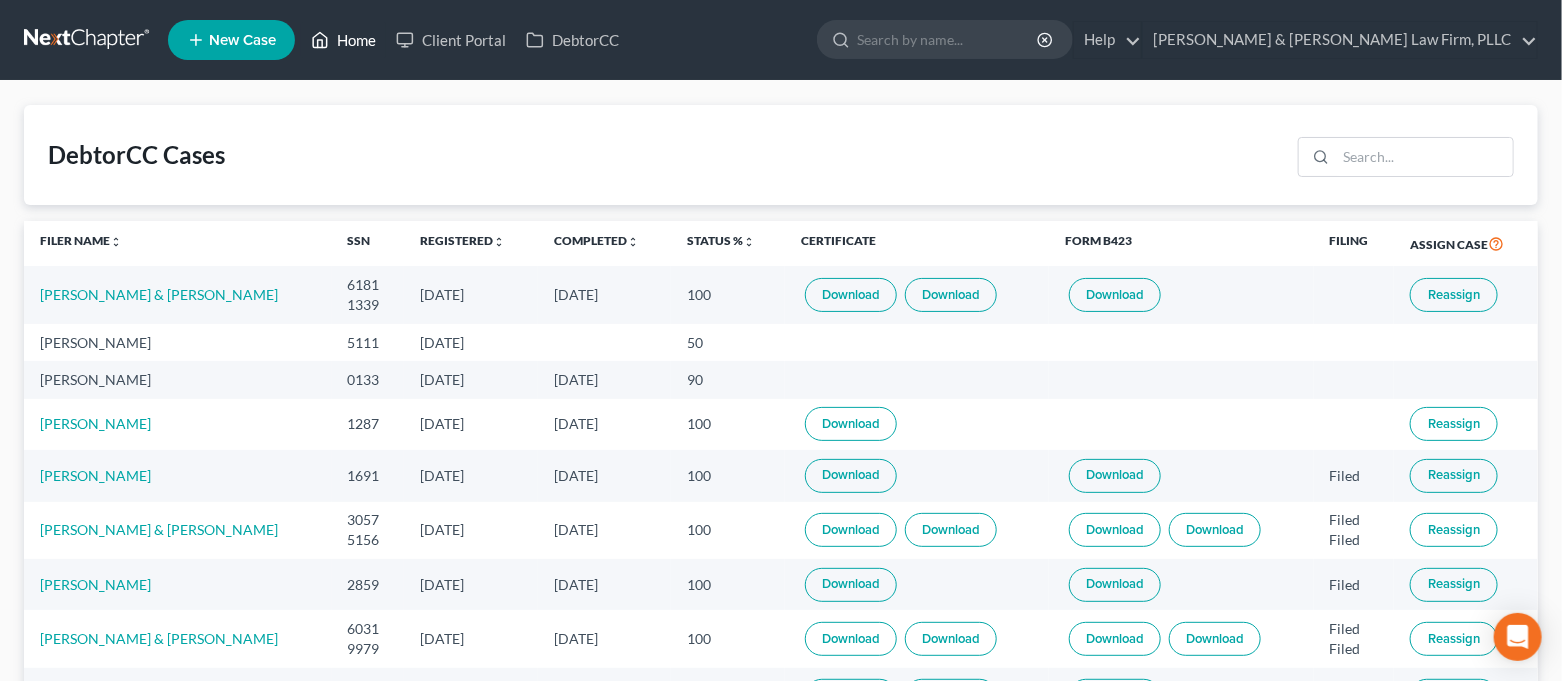 click on "Home" at bounding box center (343, 40) 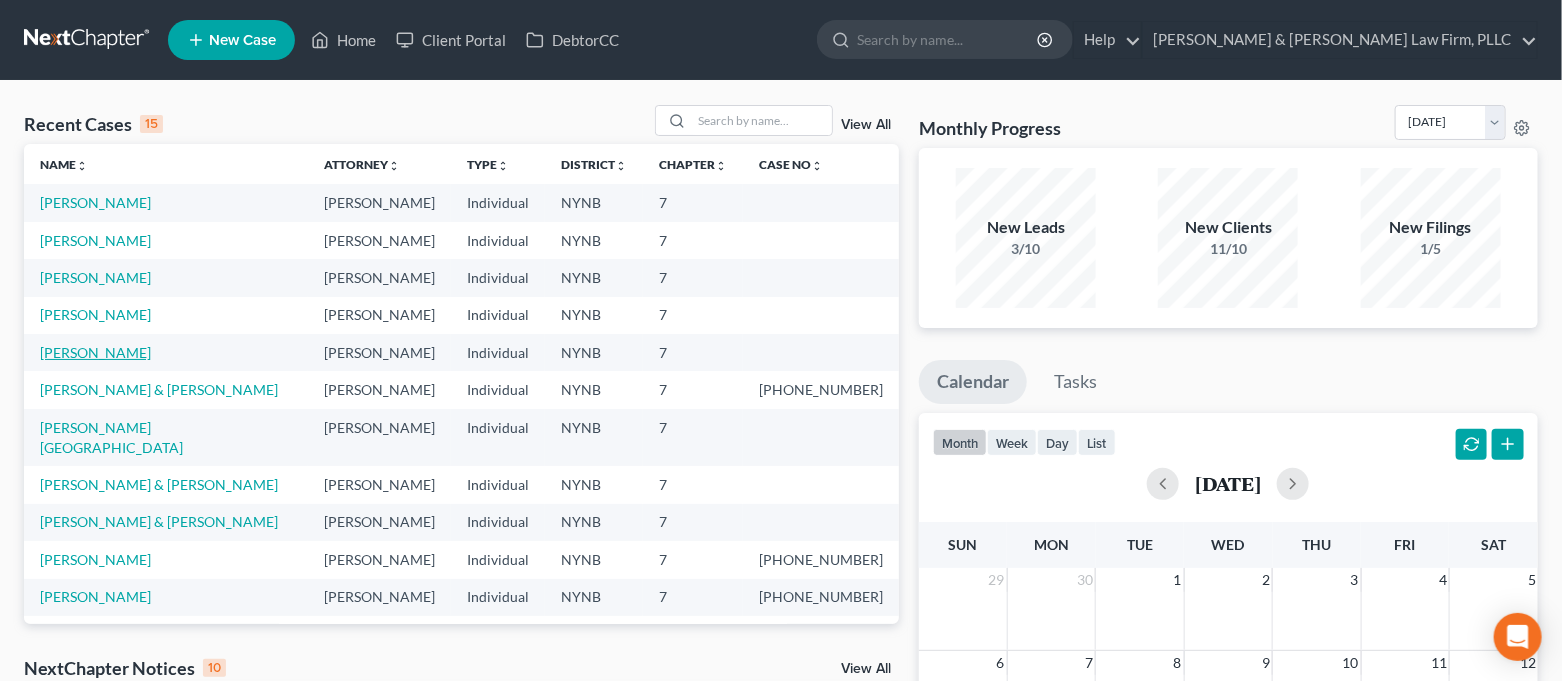click on "[PERSON_NAME]" at bounding box center (95, 352) 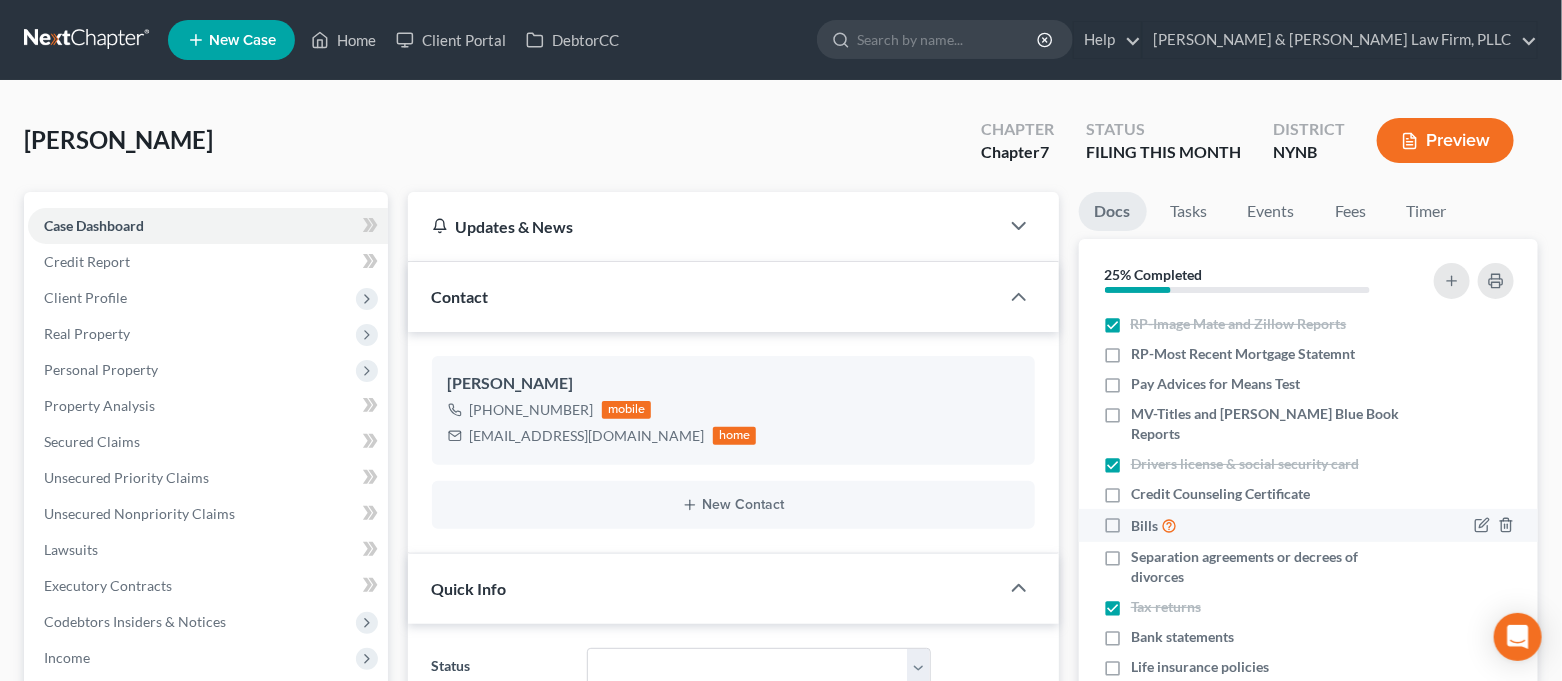 scroll, scrollTop: 7, scrollLeft: 0, axis: vertical 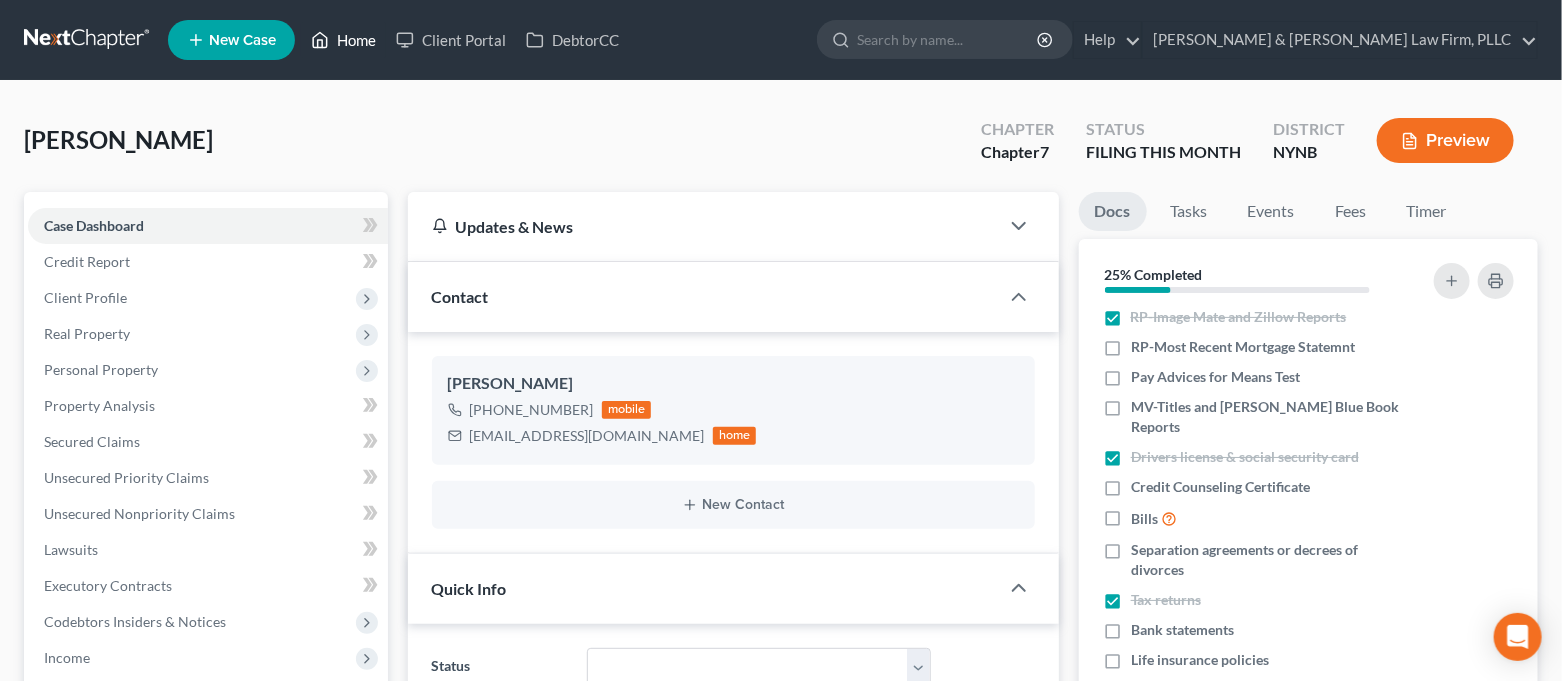 click on "Home" at bounding box center [343, 40] 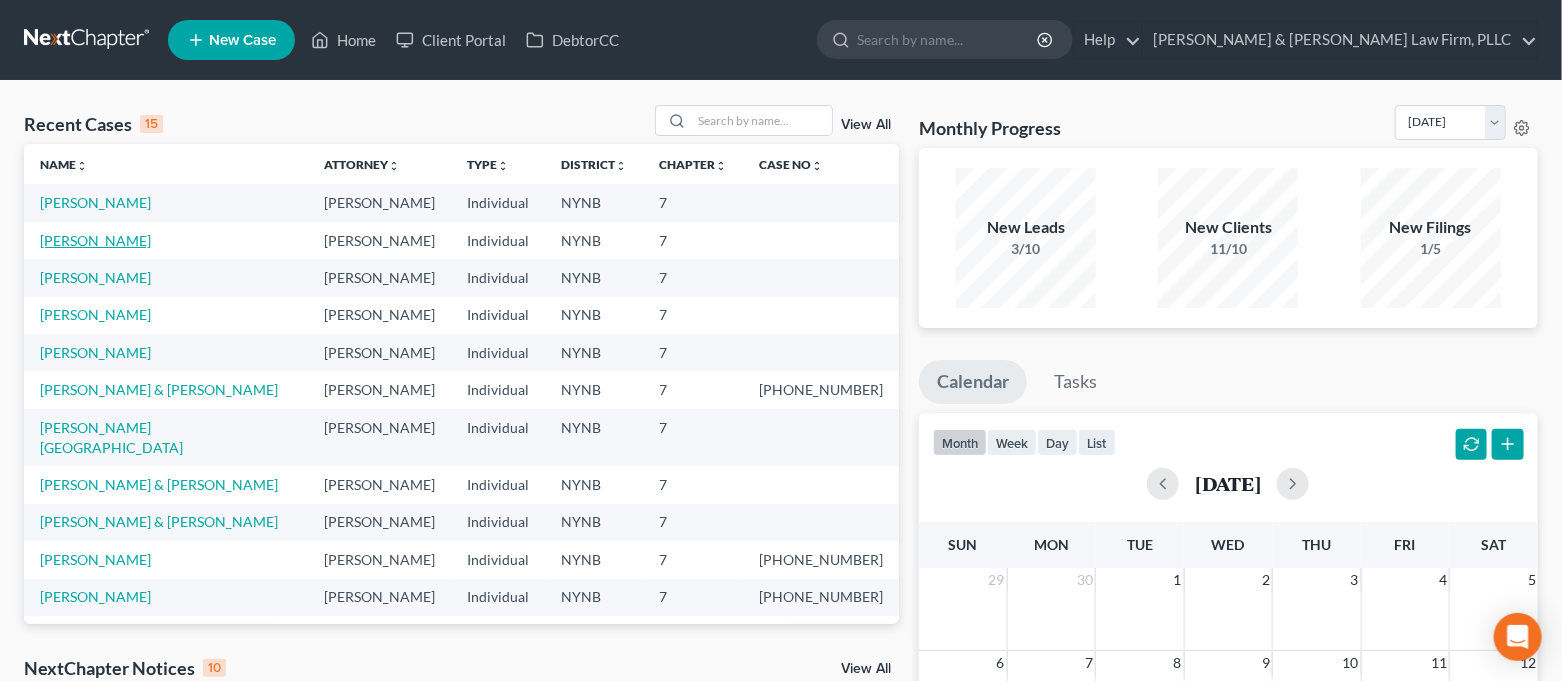 click on "[PERSON_NAME]" at bounding box center (95, 240) 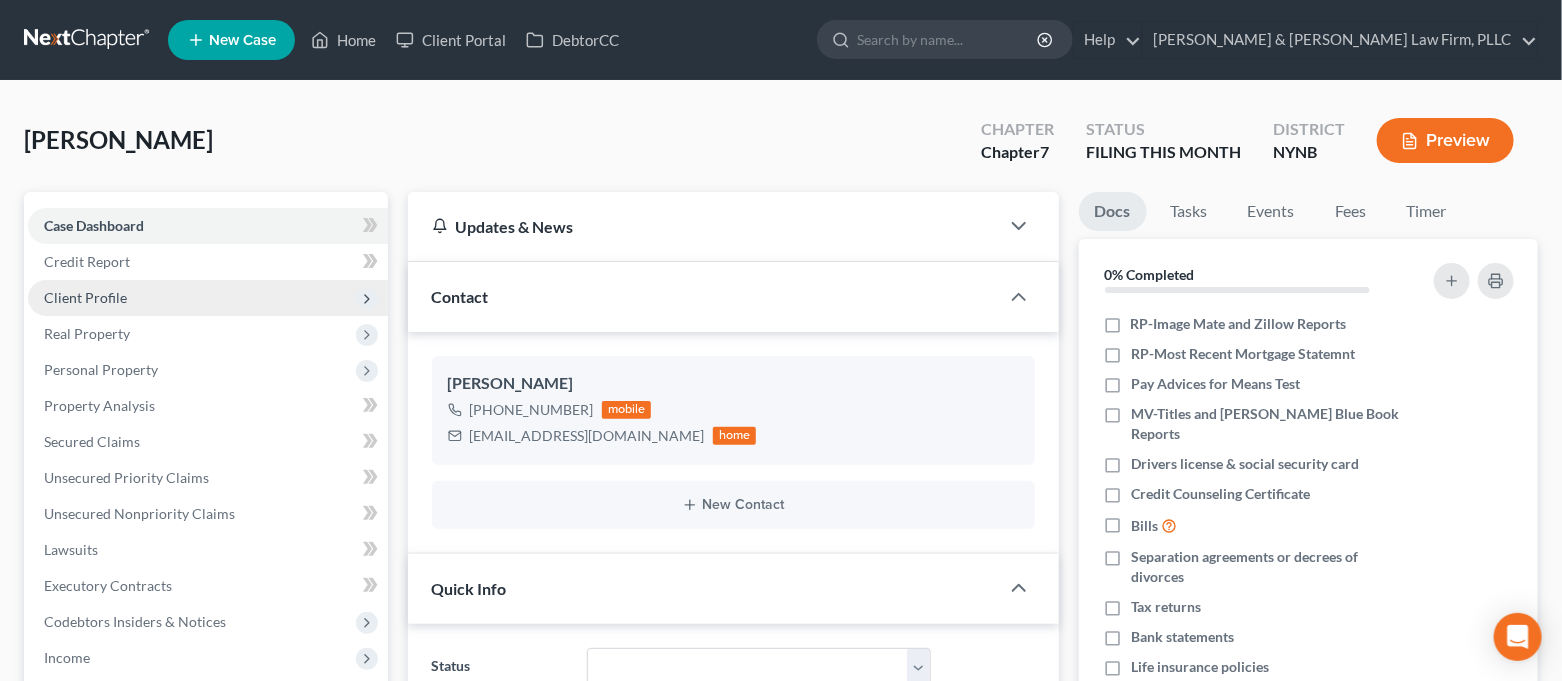 scroll, scrollTop: 2351, scrollLeft: 0, axis: vertical 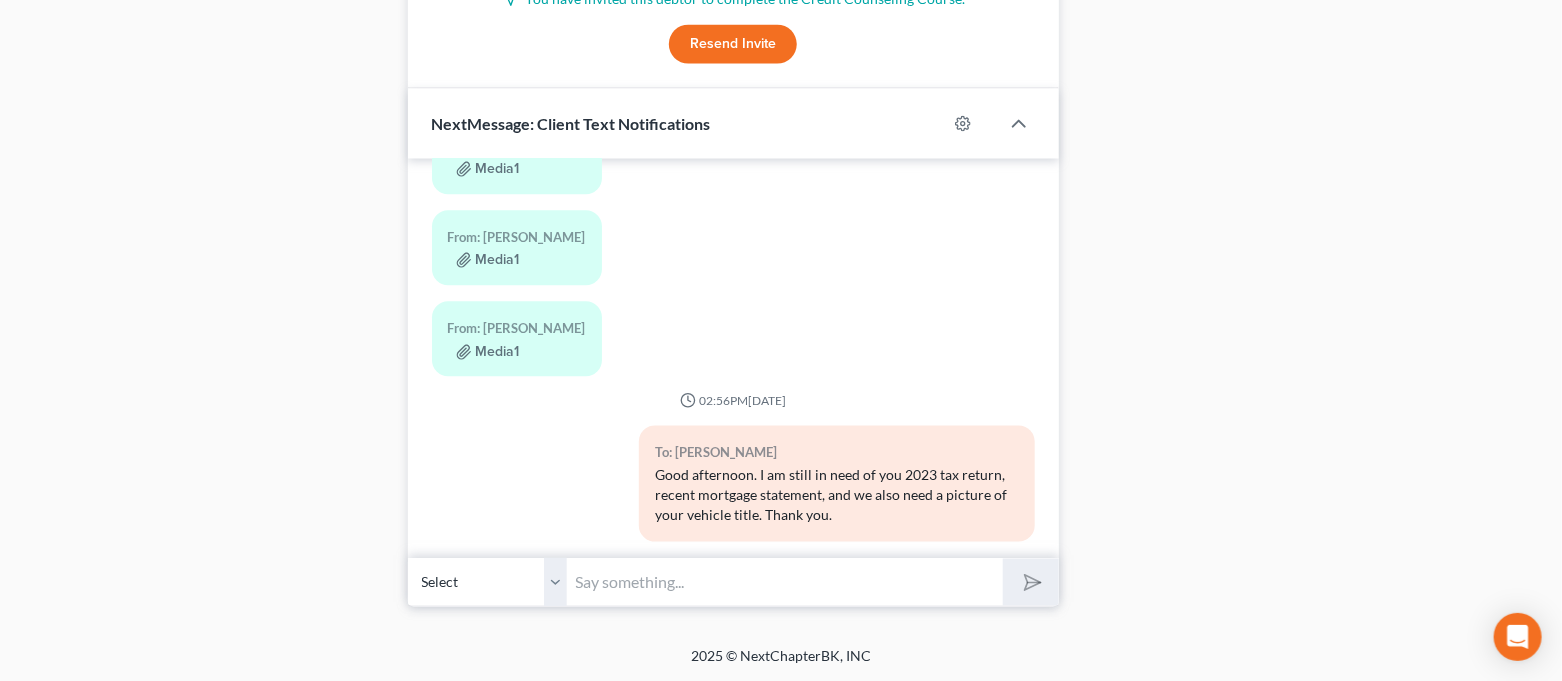 click at bounding box center [786, 582] 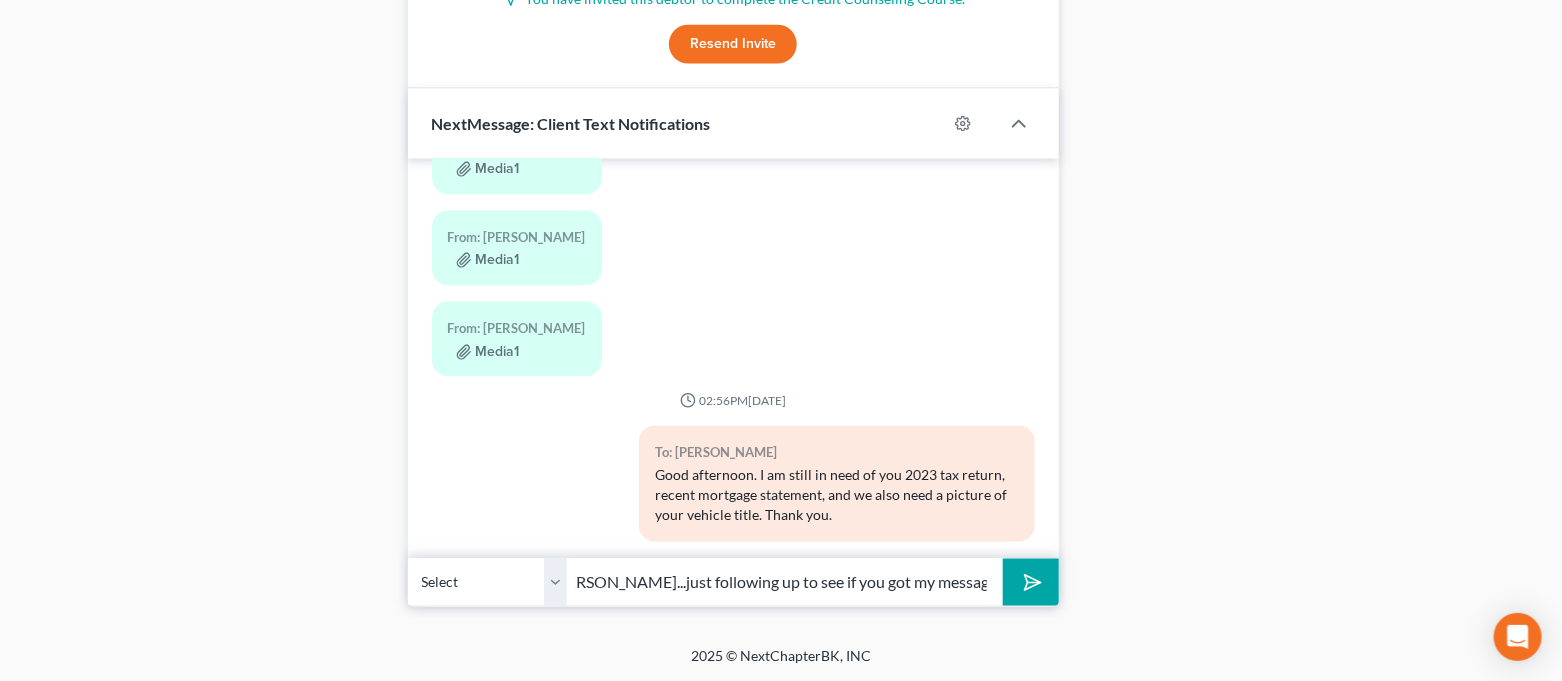 scroll, scrollTop: 0, scrollLeft: 129, axis: horizontal 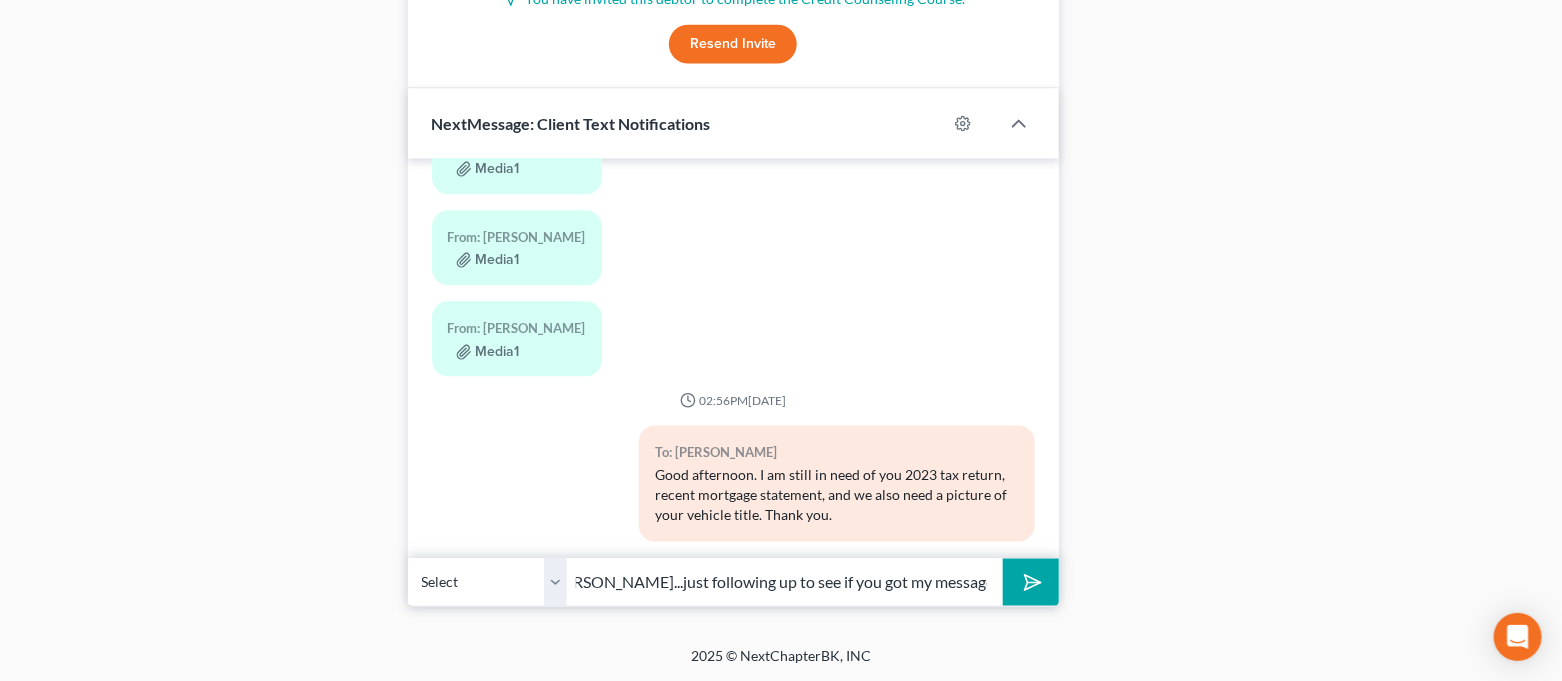 type on "Good morning [PERSON_NAME]...just following up to see if you got my message [DATE]." 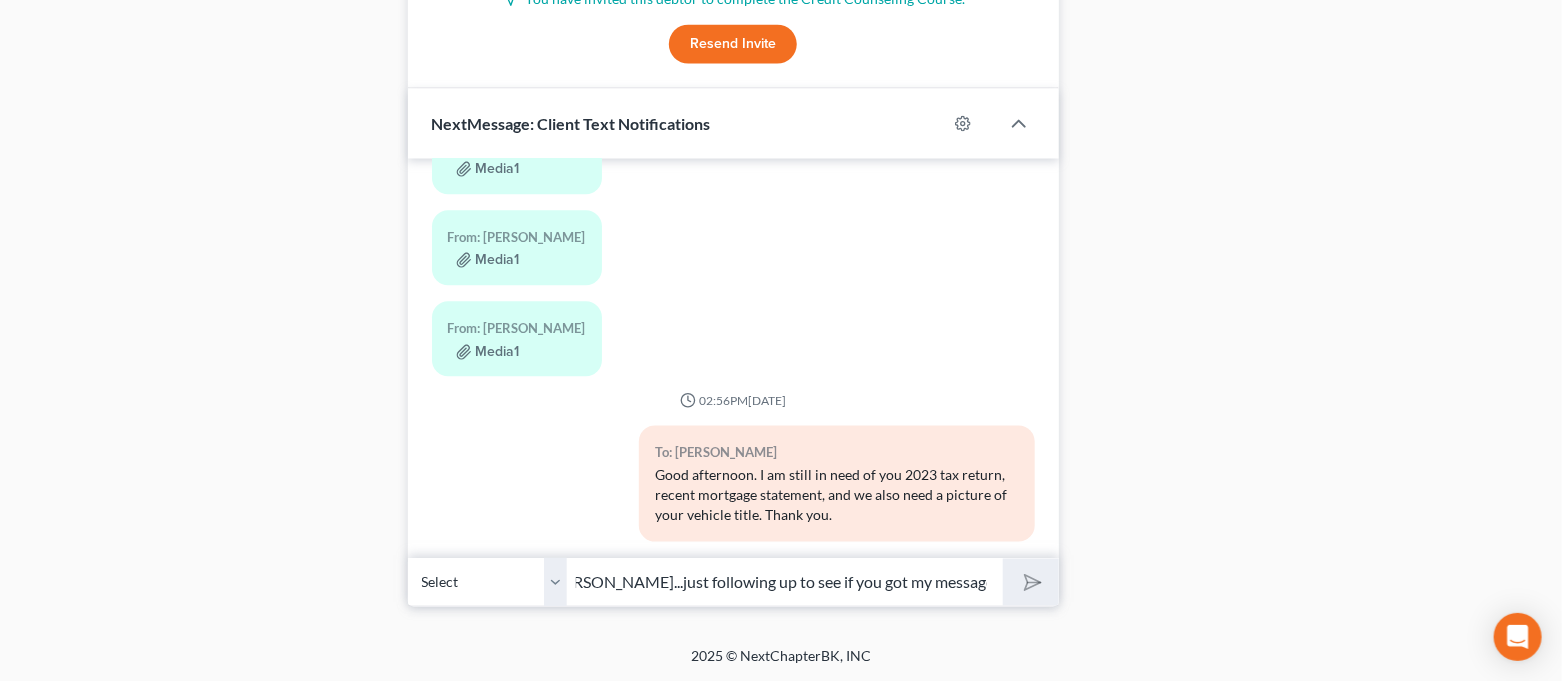 type 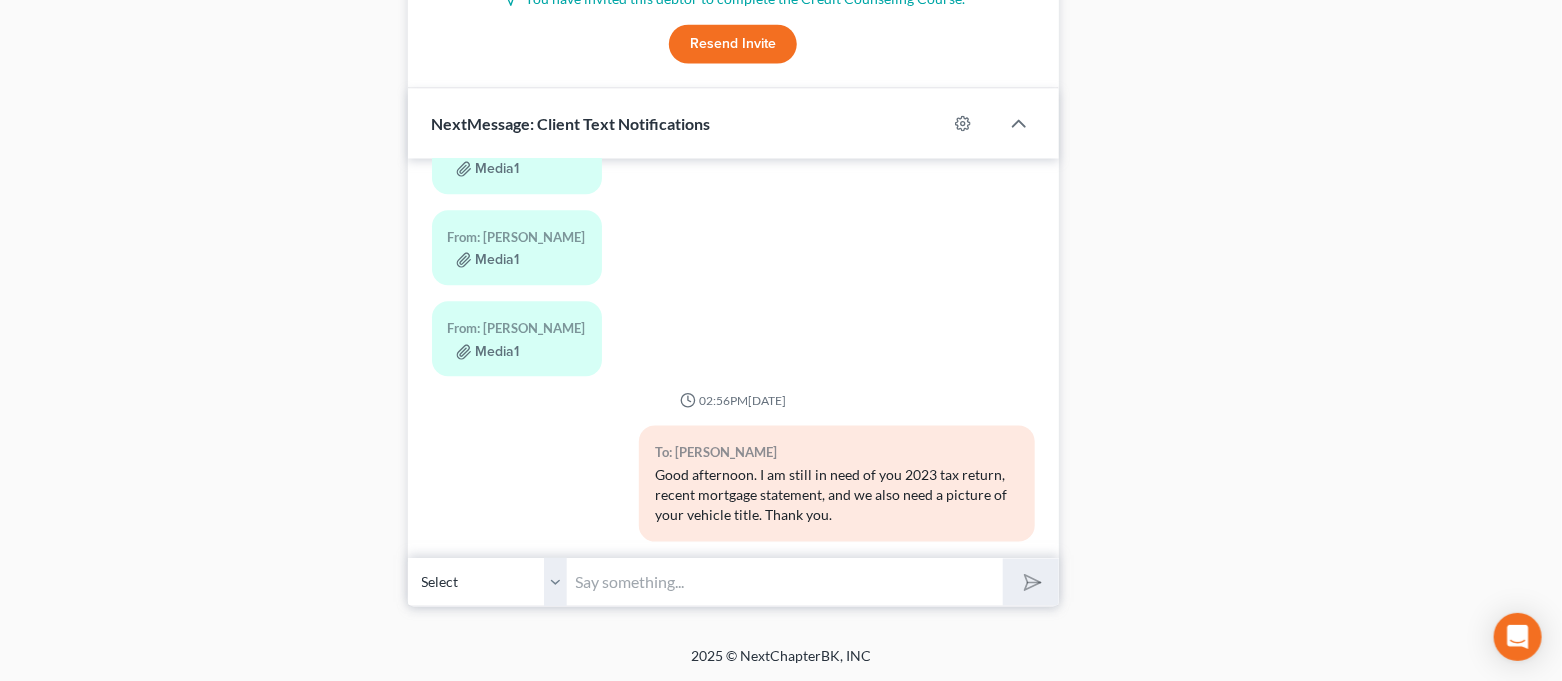 scroll, scrollTop: 0, scrollLeft: 0, axis: both 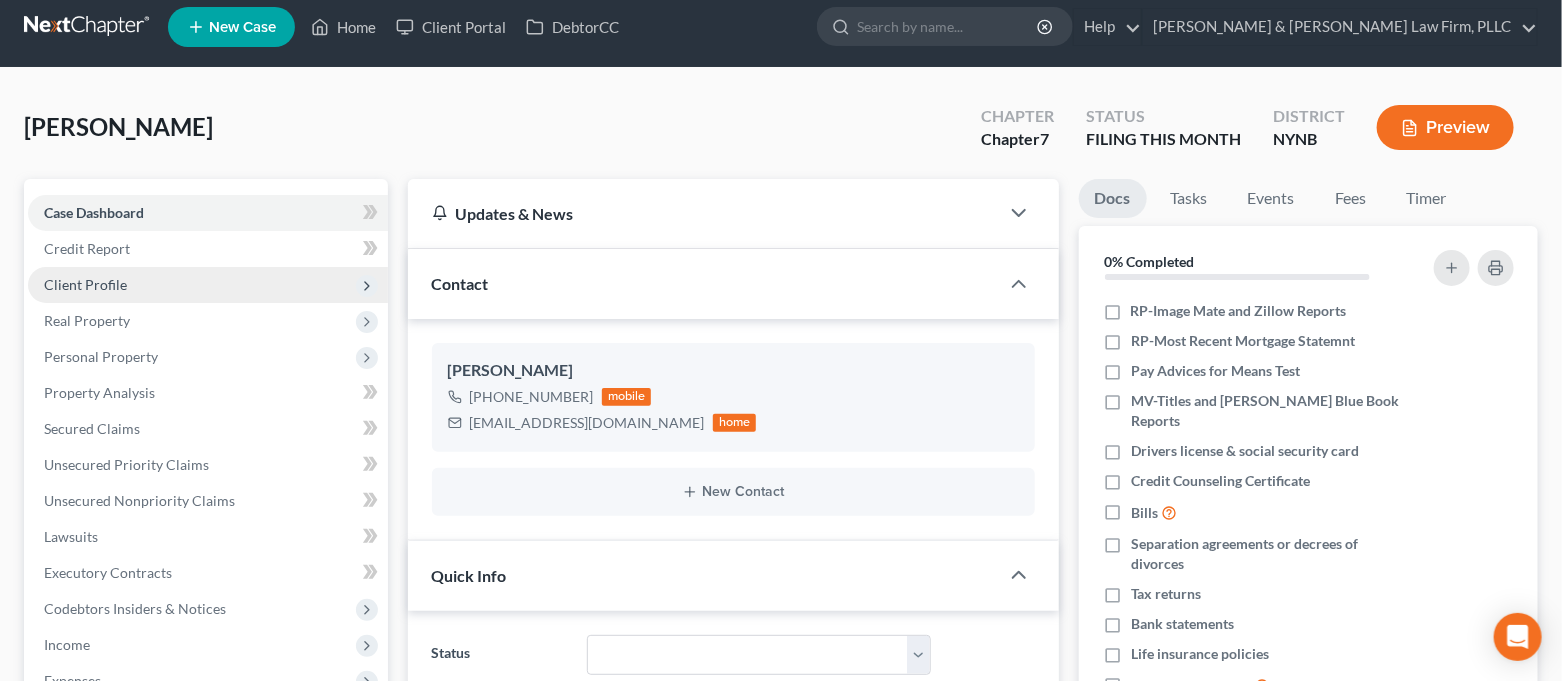 click on "Client Profile" at bounding box center (208, 285) 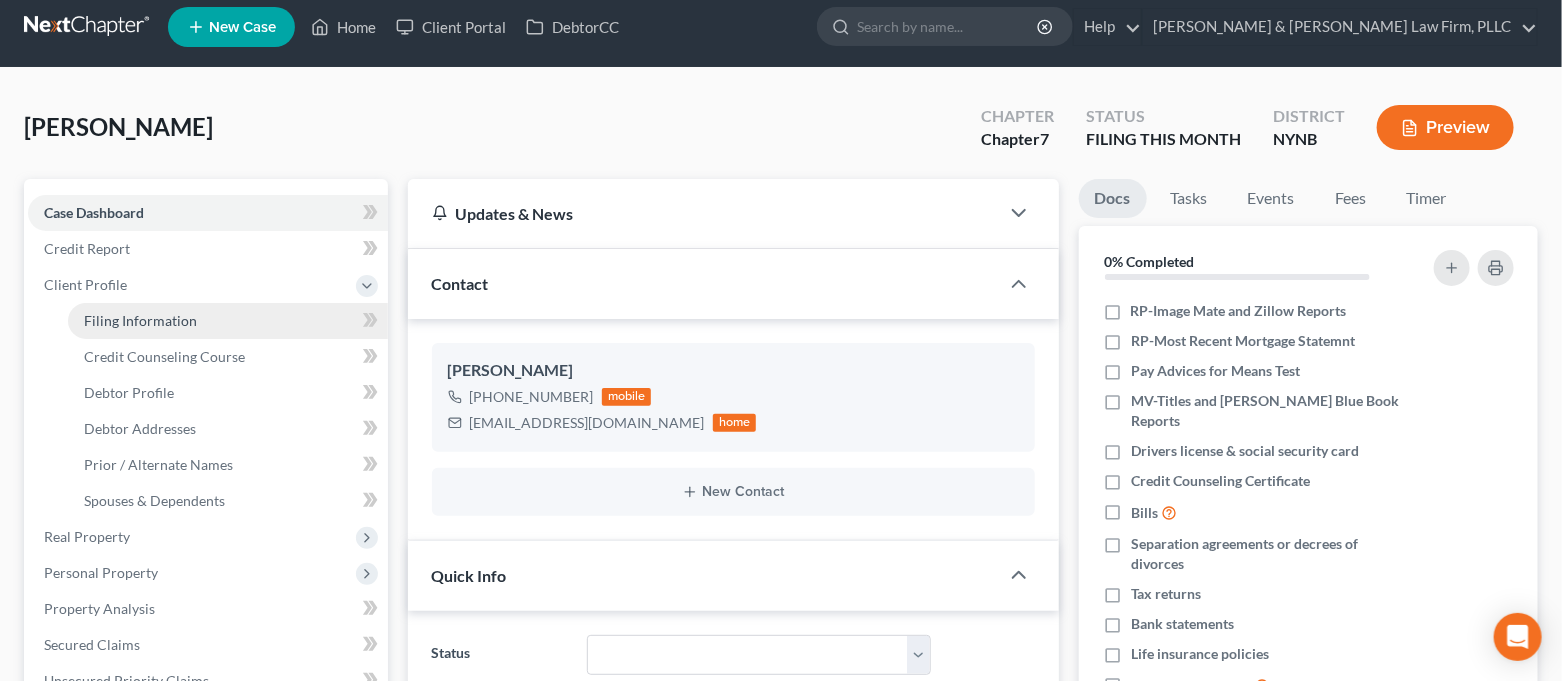 click on "Filing Information" at bounding box center (140, 320) 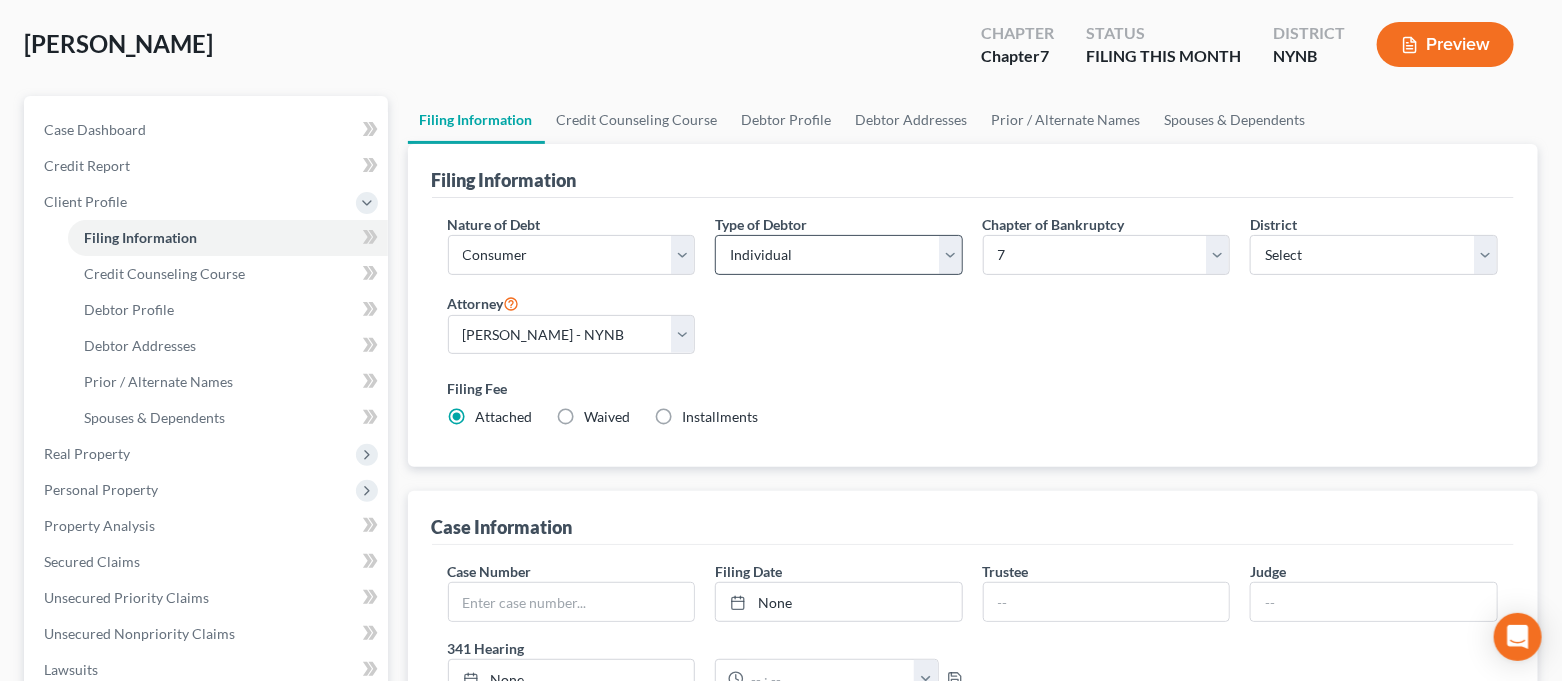 scroll, scrollTop: 0, scrollLeft: 0, axis: both 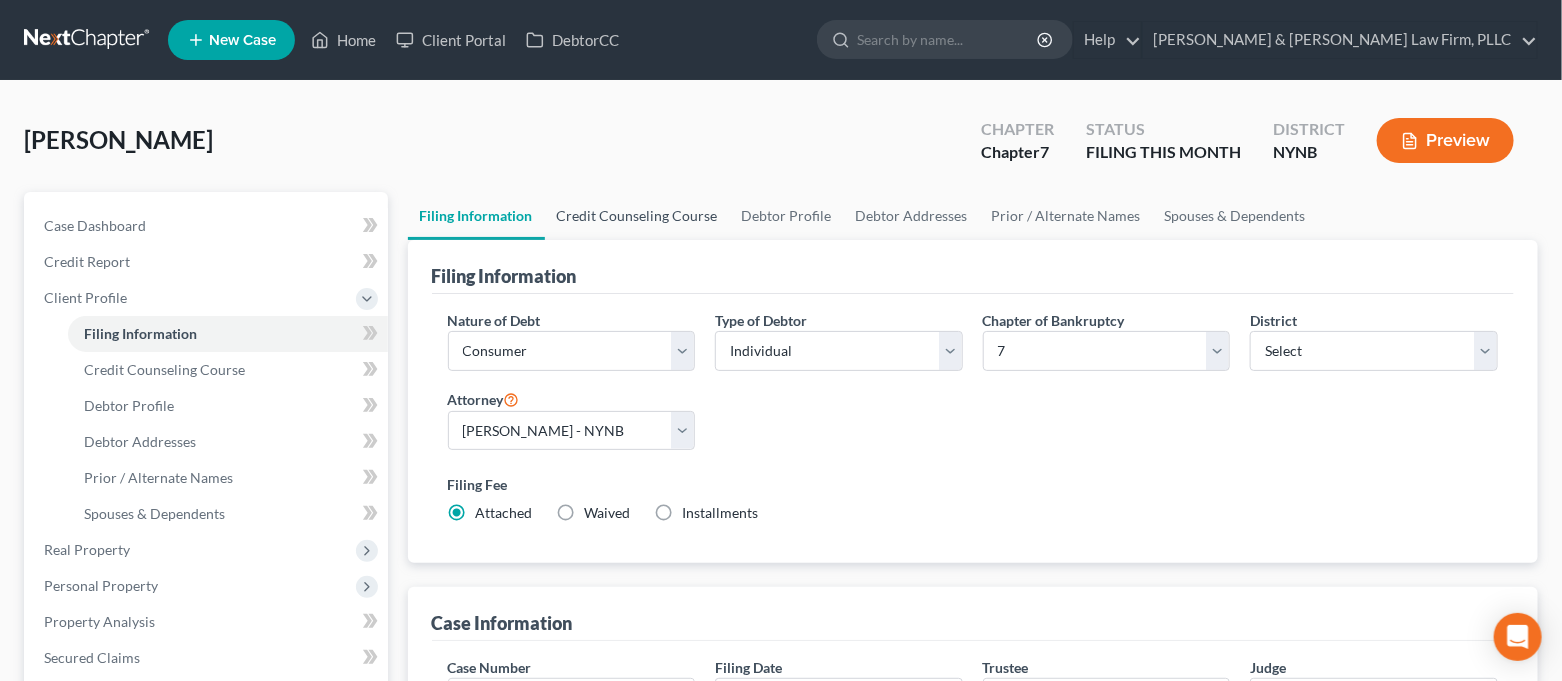 click on "Credit Counseling Course" at bounding box center [637, 216] 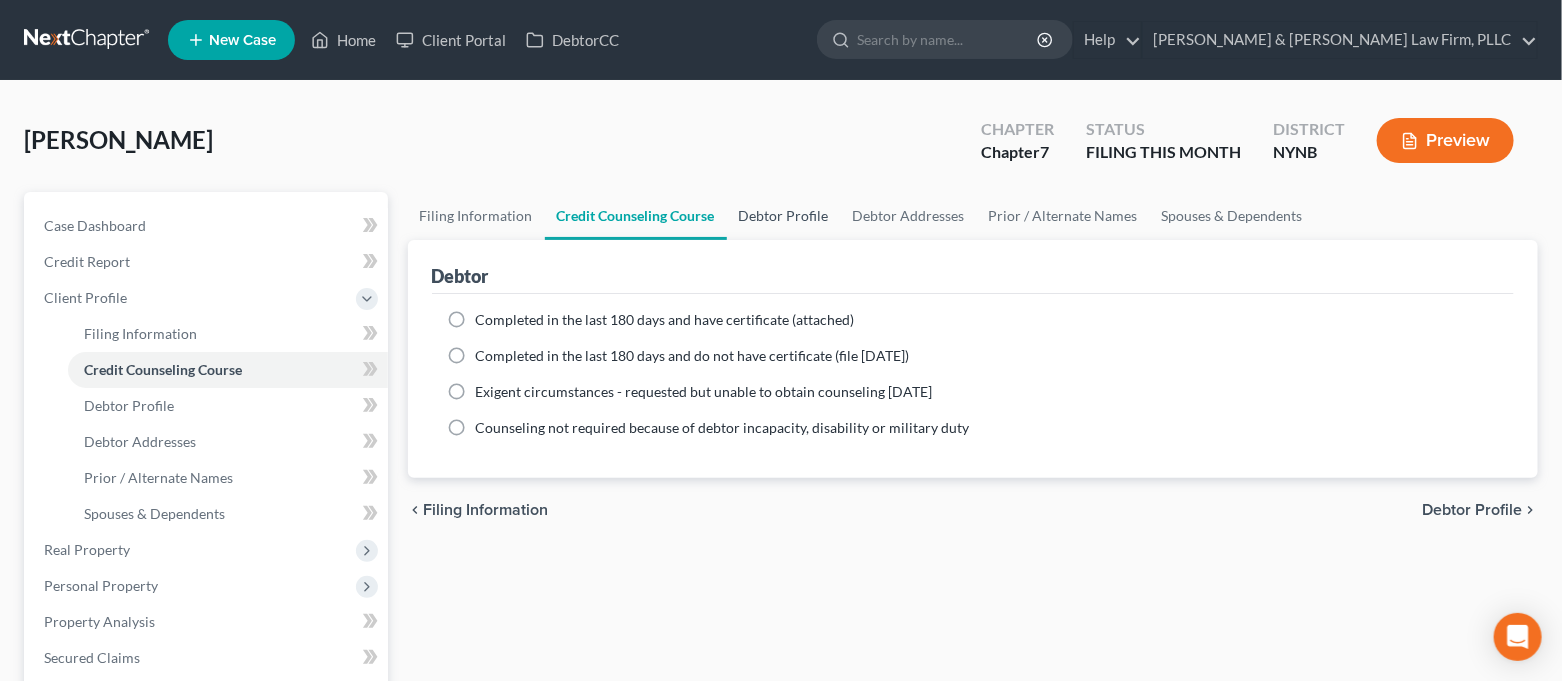 click on "Debtor Profile" at bounding box center (784, 216) 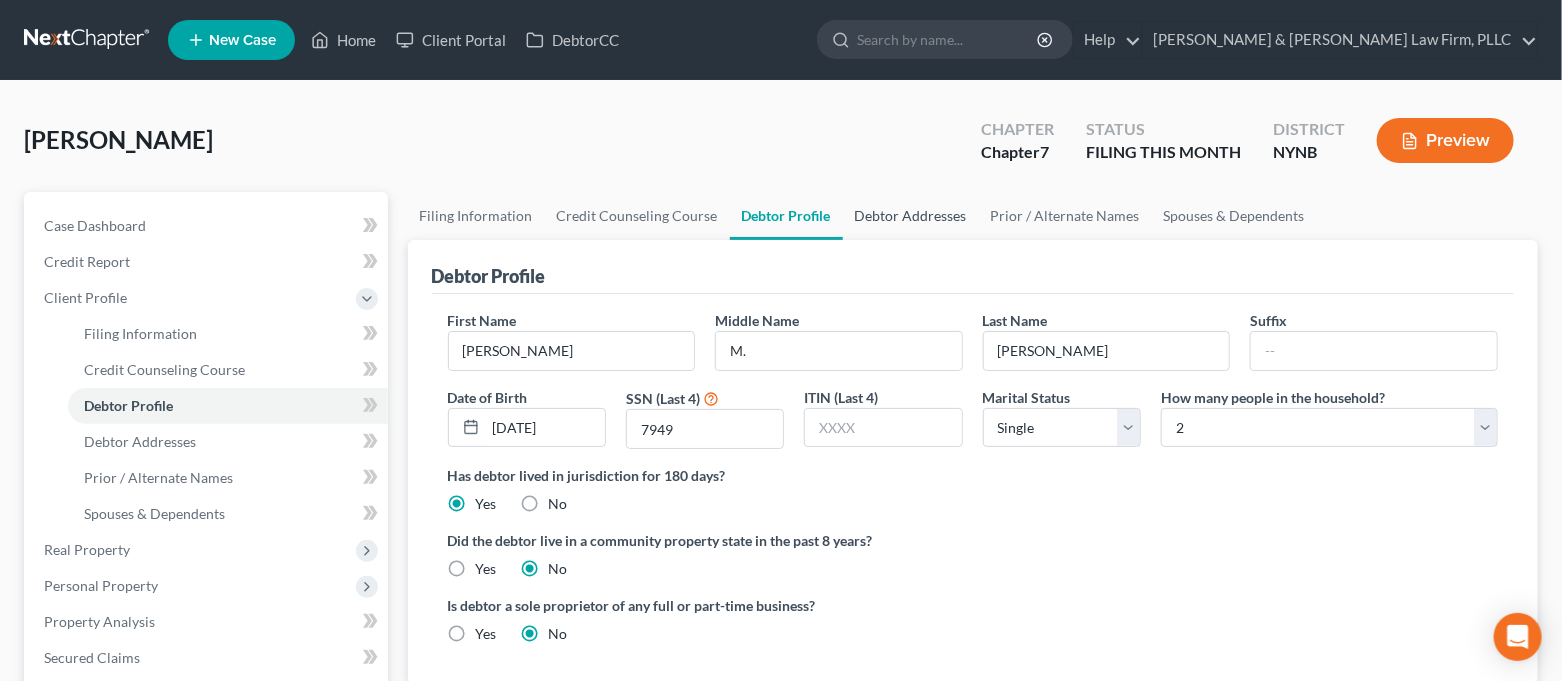 click on "Debtor Addresses" at bounding box center [911, 216] 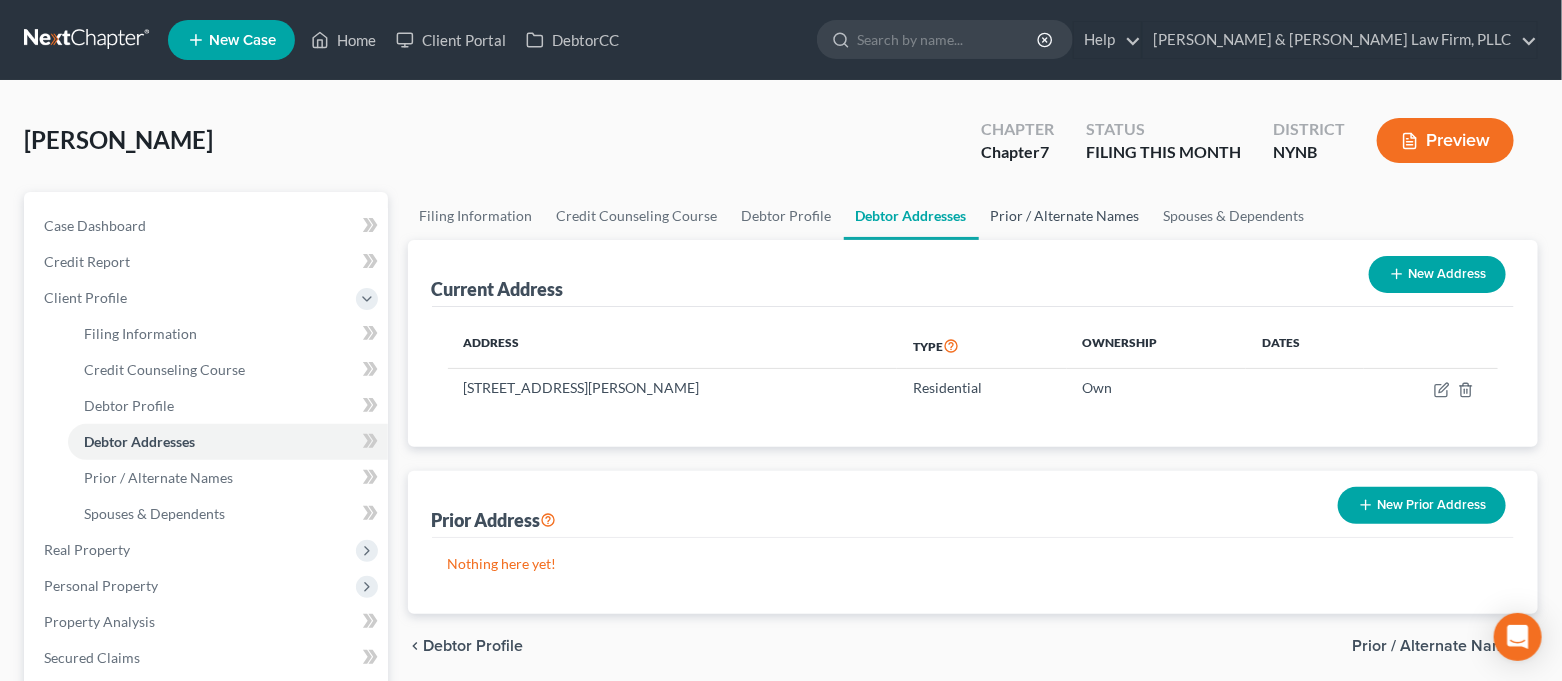 click on "Prior / Alternate Names" at bounding box center [1065, 216] 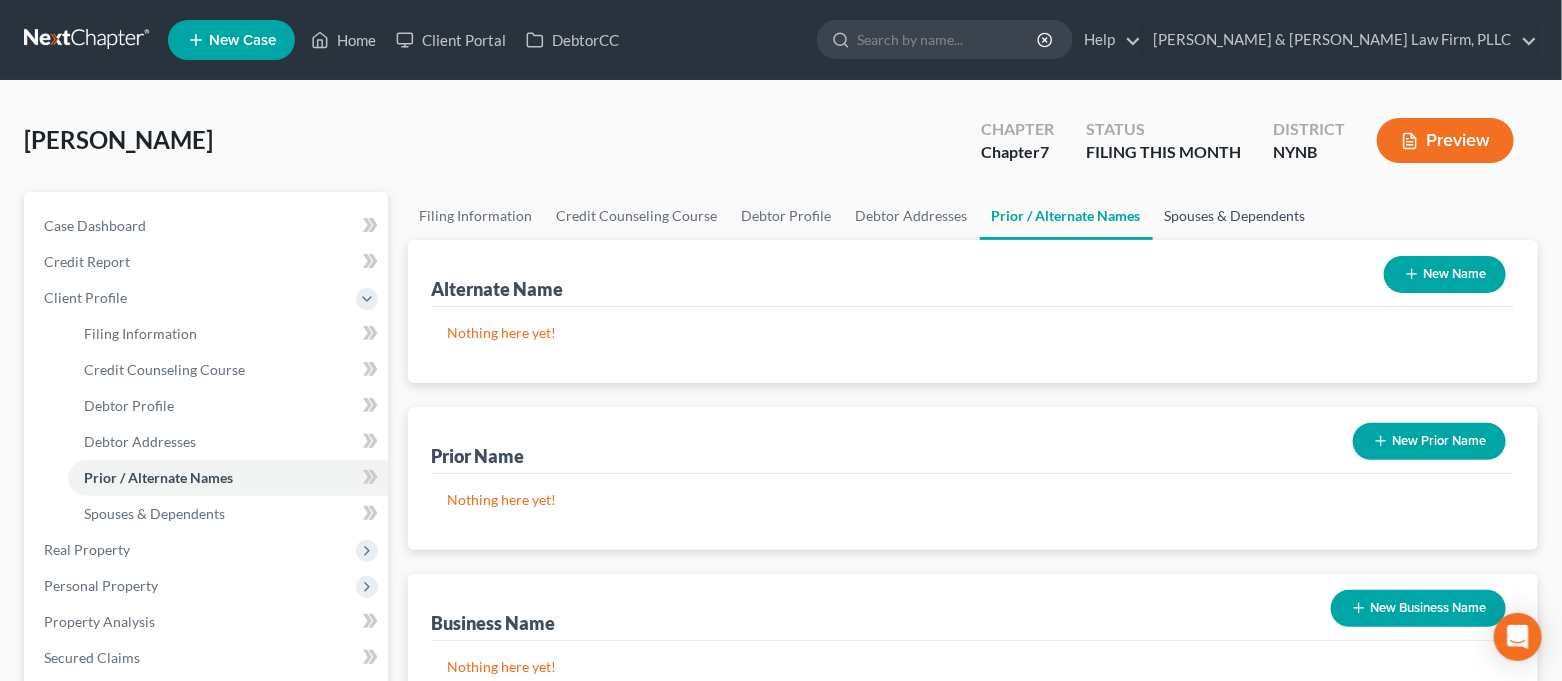 click on "Spouses & Dependents" at bounding box center (1235, 216) 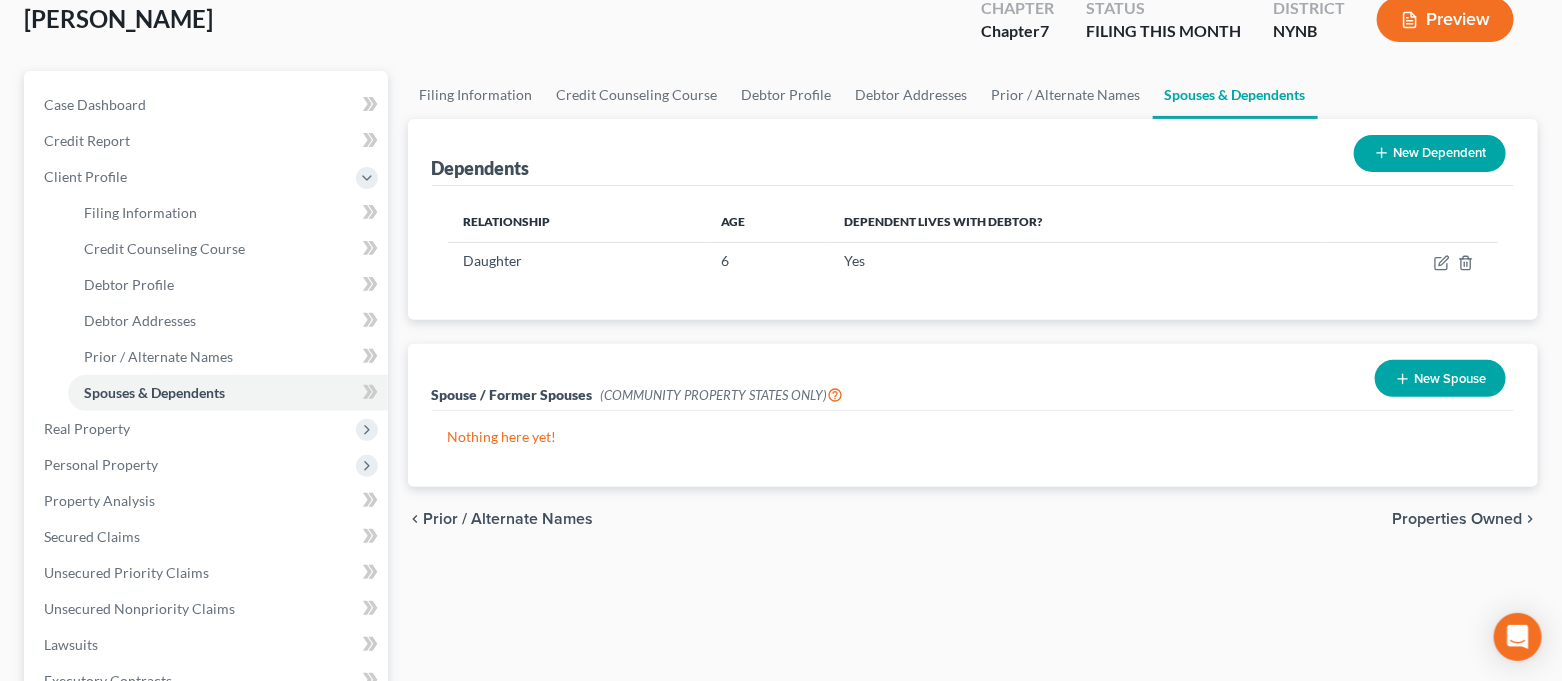 scroll, scrollTop: 133, scrollLeft: 0, axis: vertical 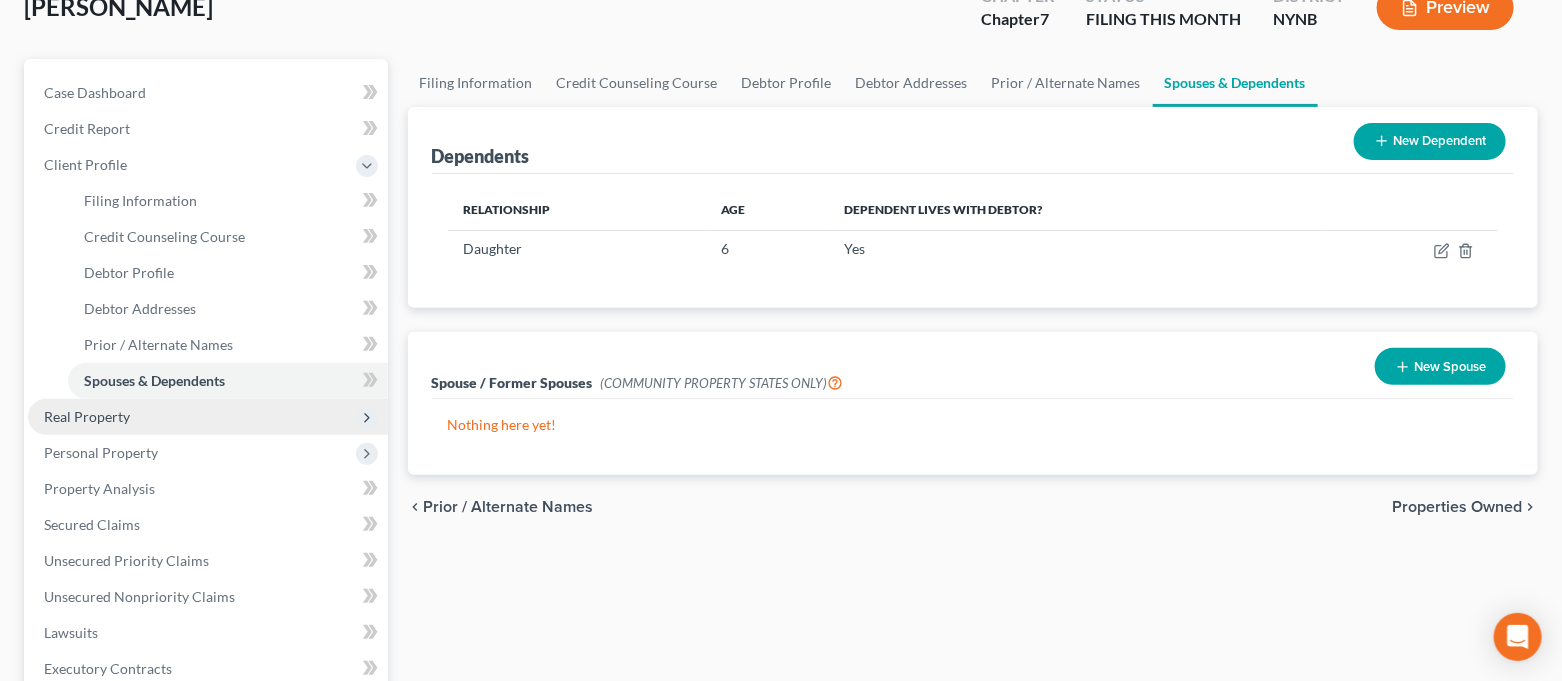 click on "Real Property" at bounding box center (208, 417) 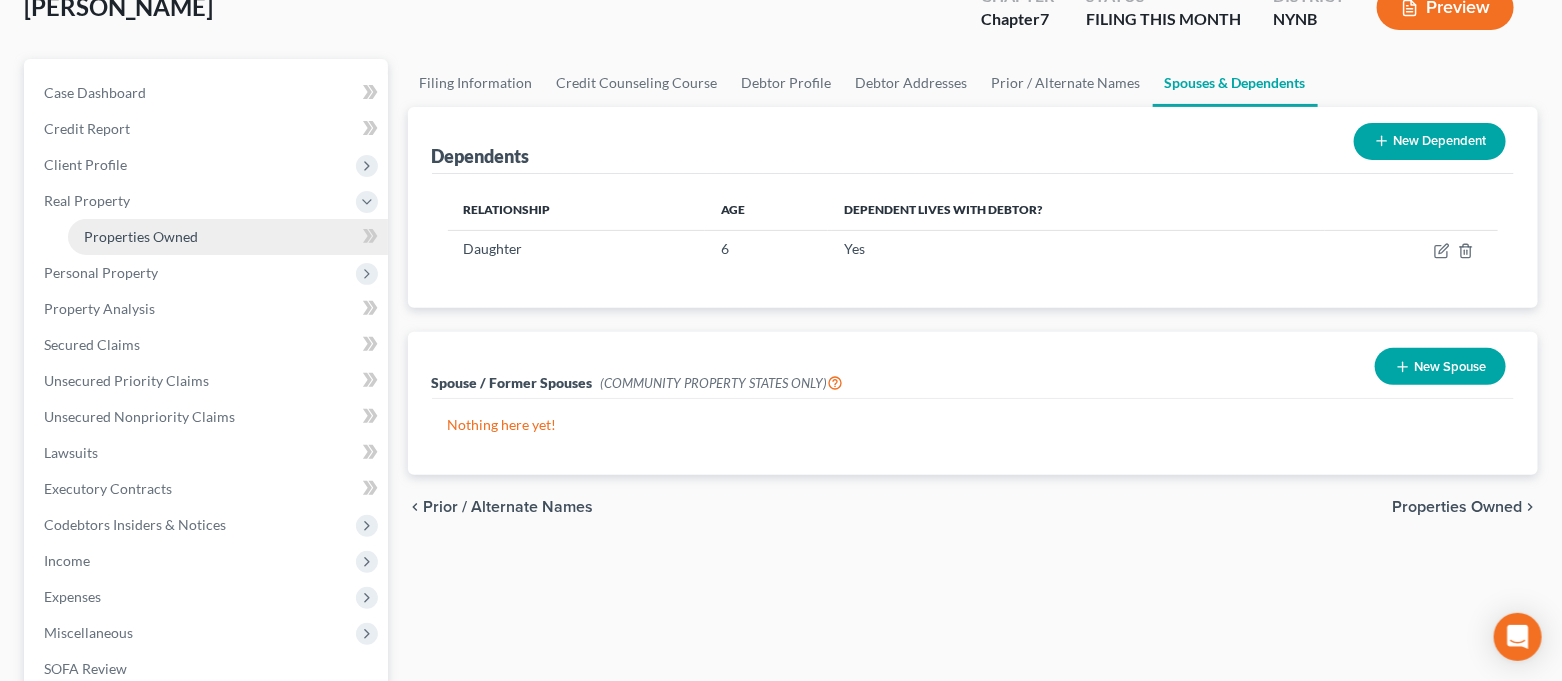 click on "Properties Owned" at bounding box center (141, 236) 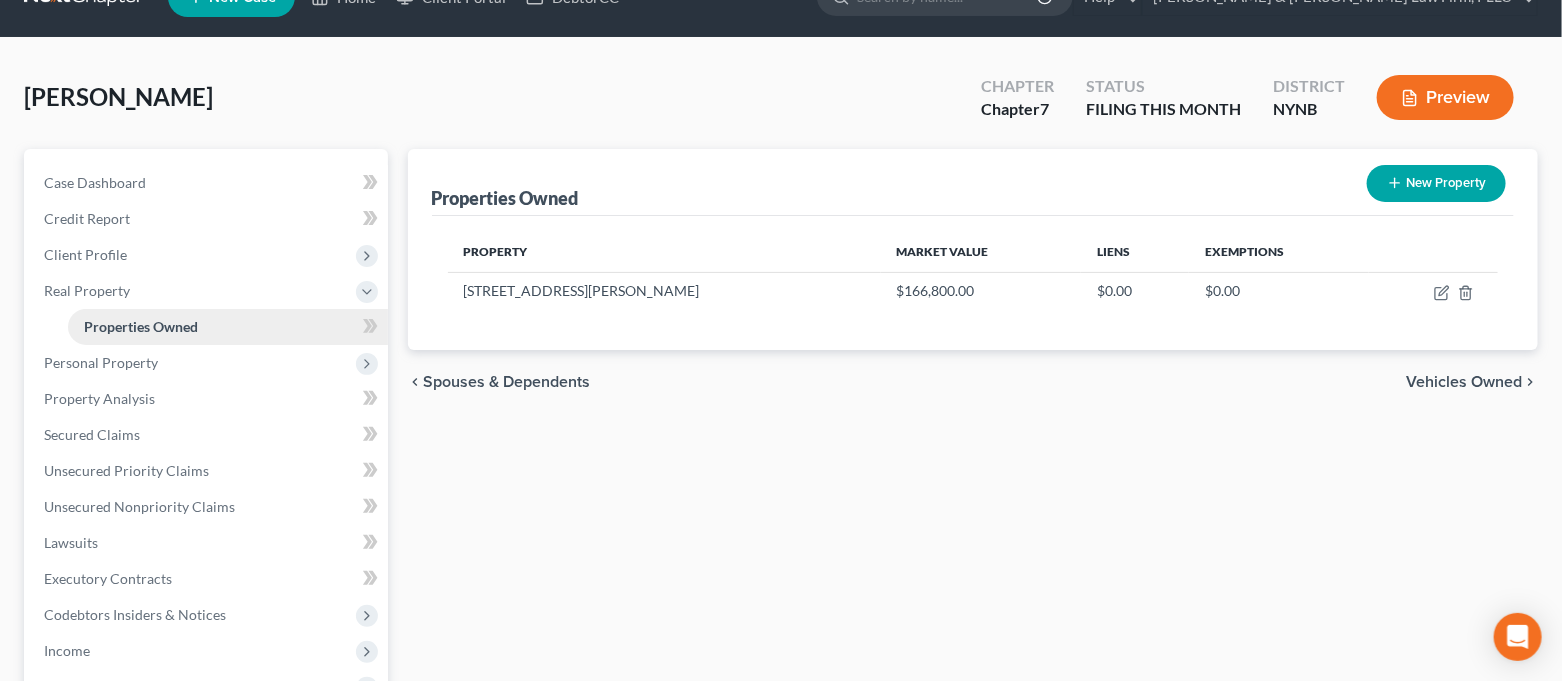 scroll, scrollTop: 0, scrollLeft: 0, axis: both 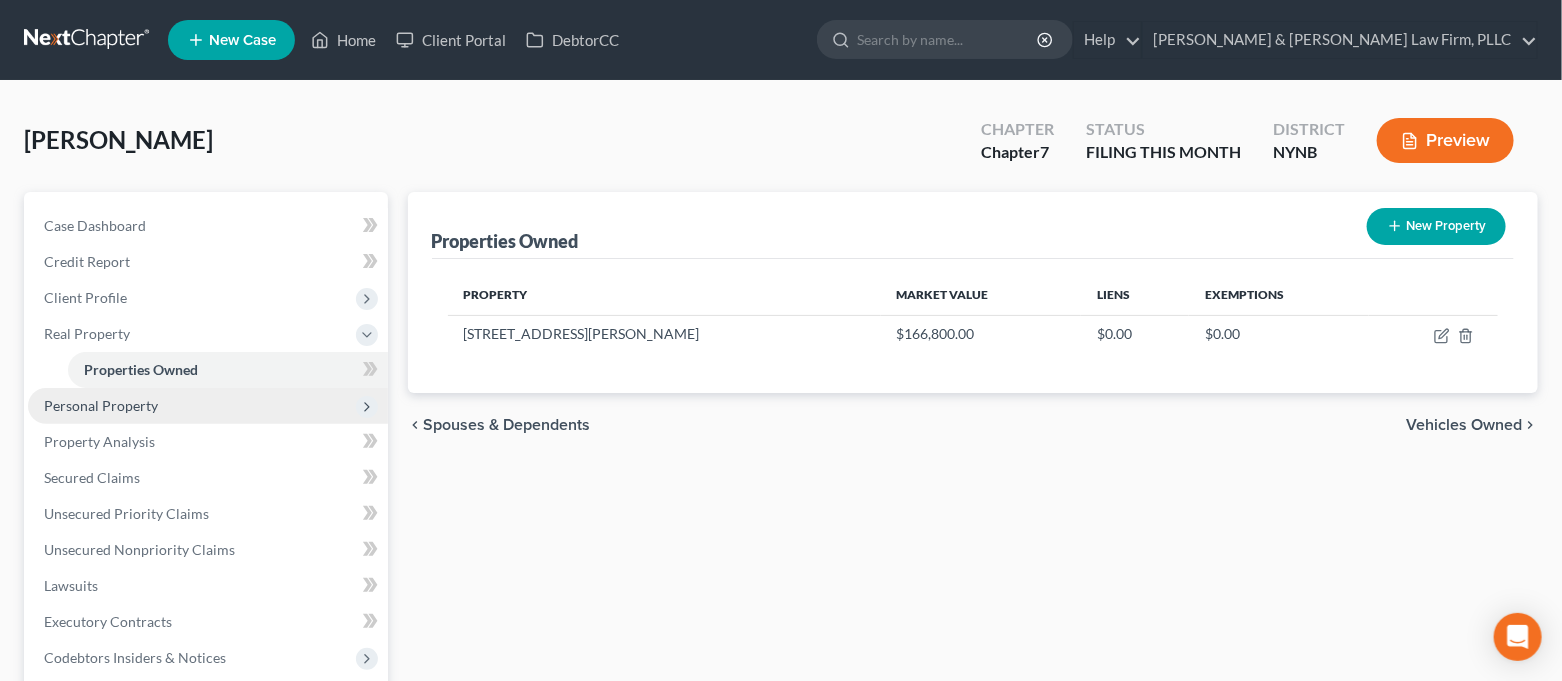 click on "Personal Property" at bounding box center (208, 406) 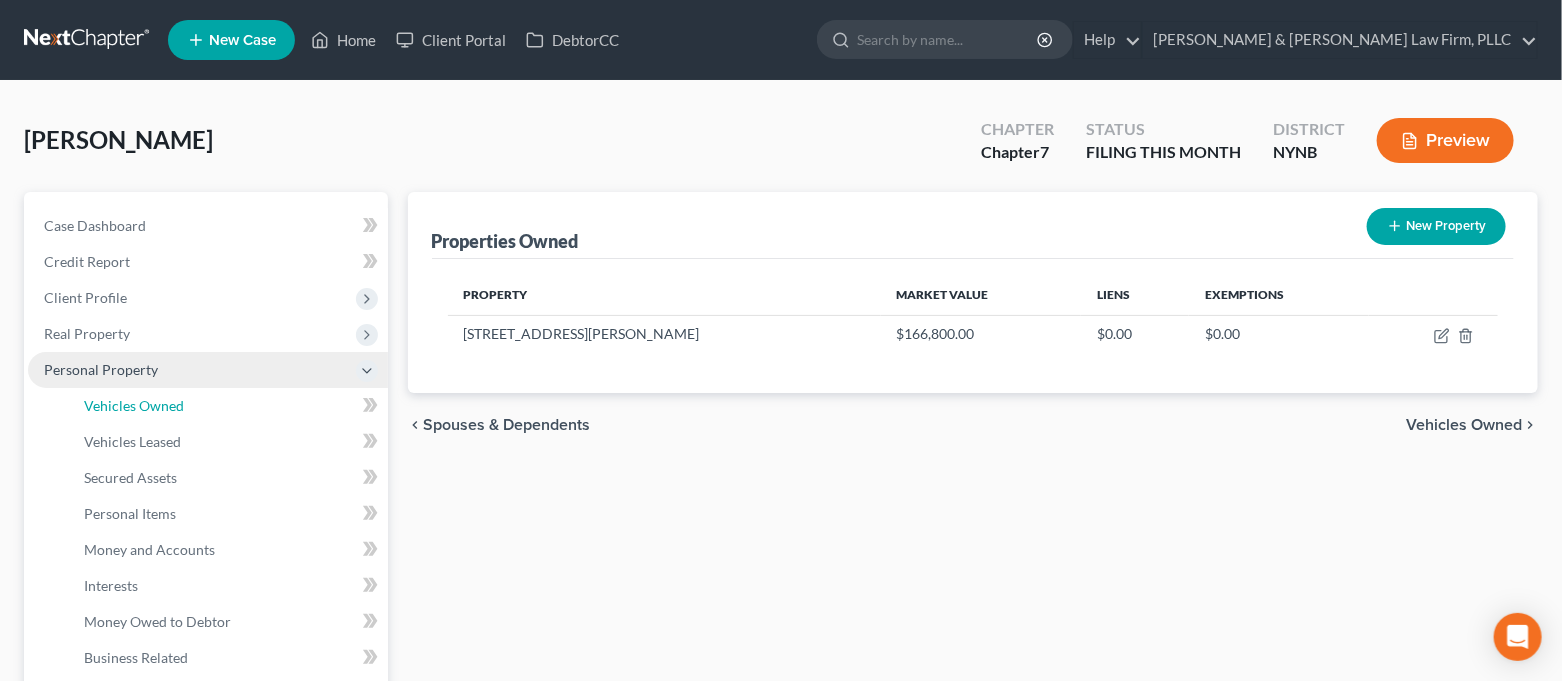 click on "Vehicles Owned" at bounding box center (228, 406) 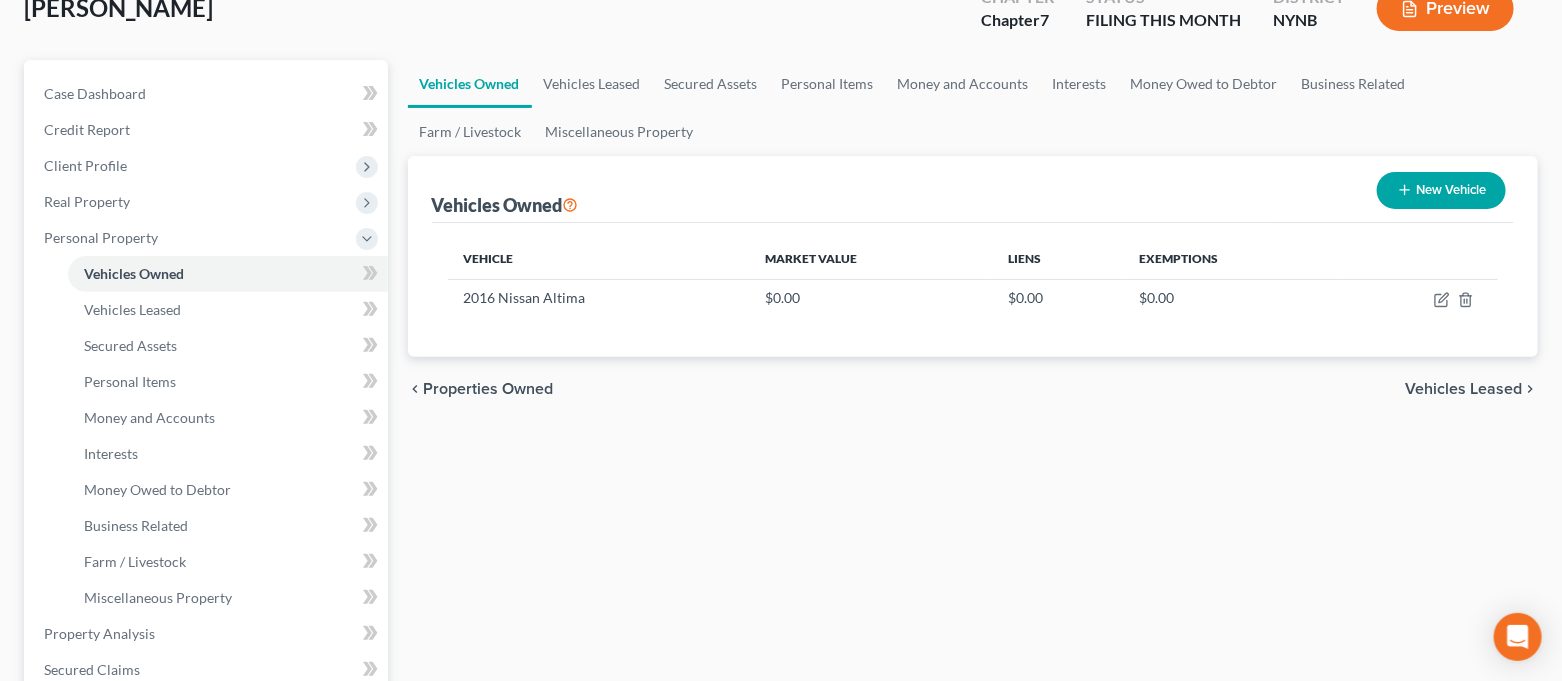 scroll, scrollTop: 133, scrollLeft: 0, axis: vertical 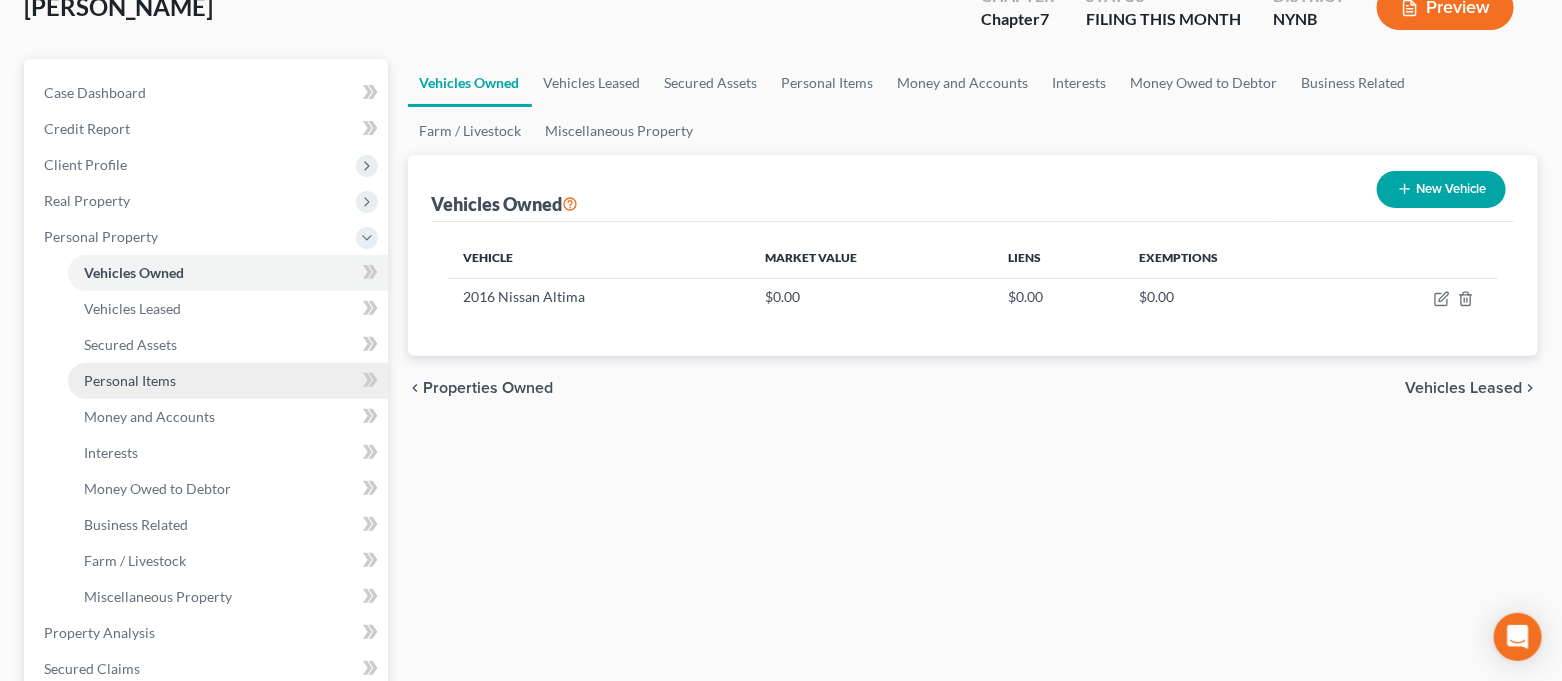 click on "Personal Items" at bounding box center (228, 381) 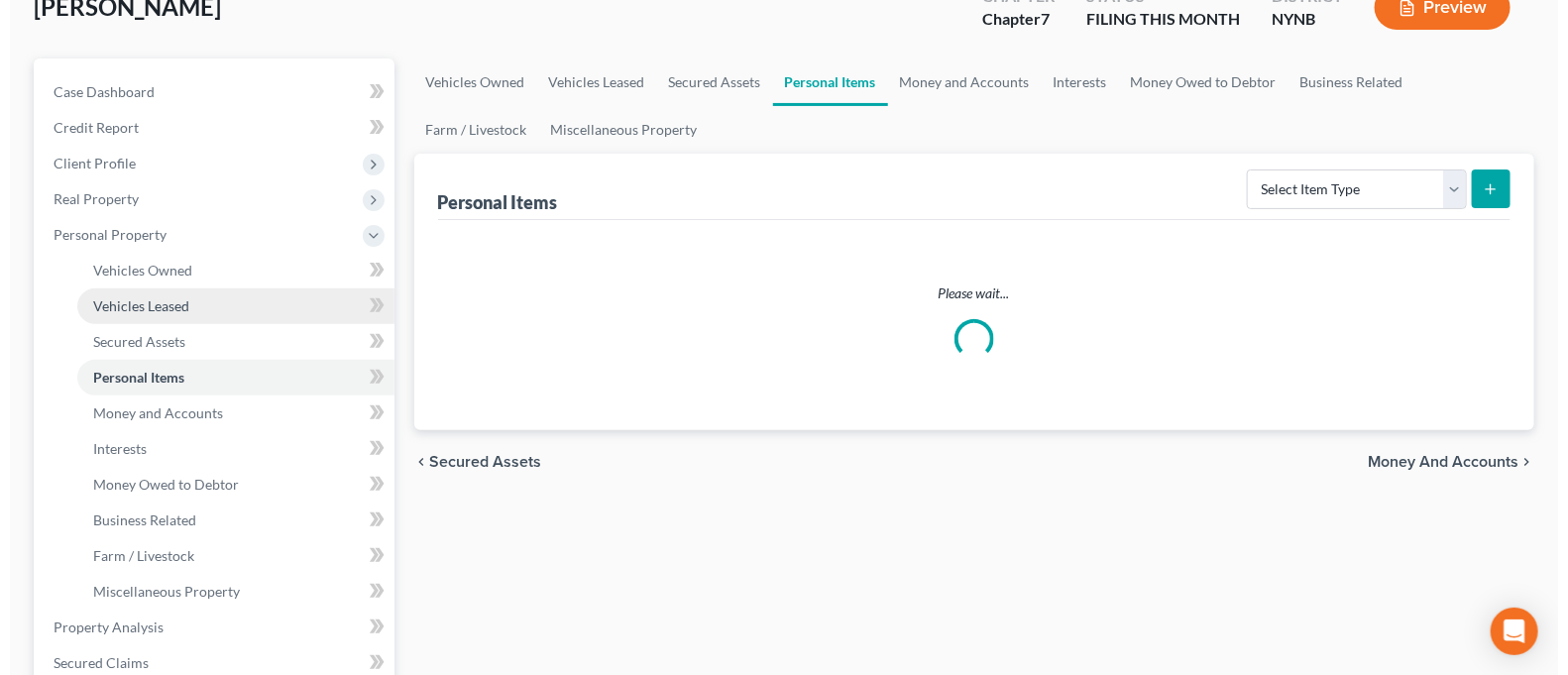 scroll, scrollTop: 0, scrollLeft: 0, axis: both 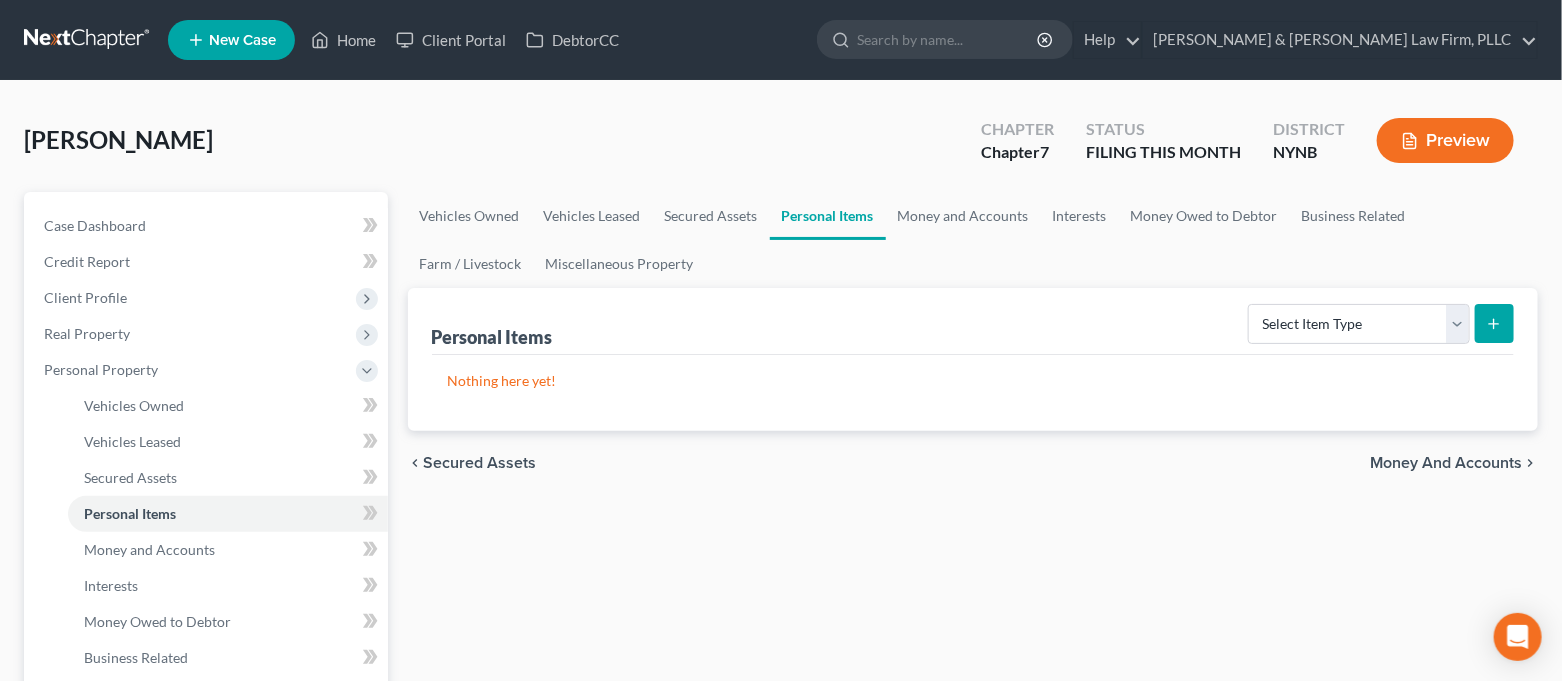 click on "Personal Items Select Item Type Clothing Collectibles Of Value Electronics Firearms Household Goods Jewelry Other Pet(s) Sports & Hobby Equipment" at bounding box center (973, 321) 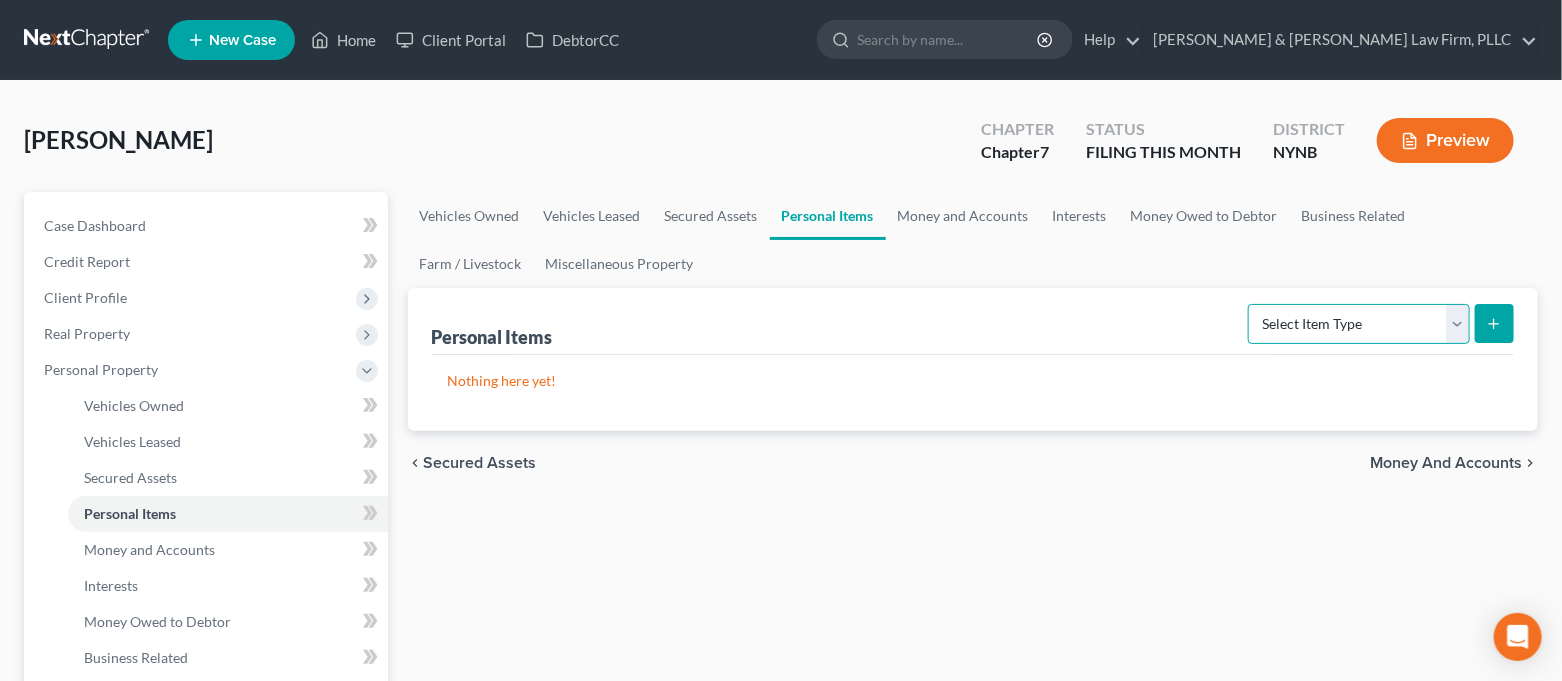 click on "Select Item Type Clothing Collectibles Of Value Electronics Firearms Household Goods Jewelry Other Pet(s) Sports & Hobby Equipment" at bounding box center [1359, 324] 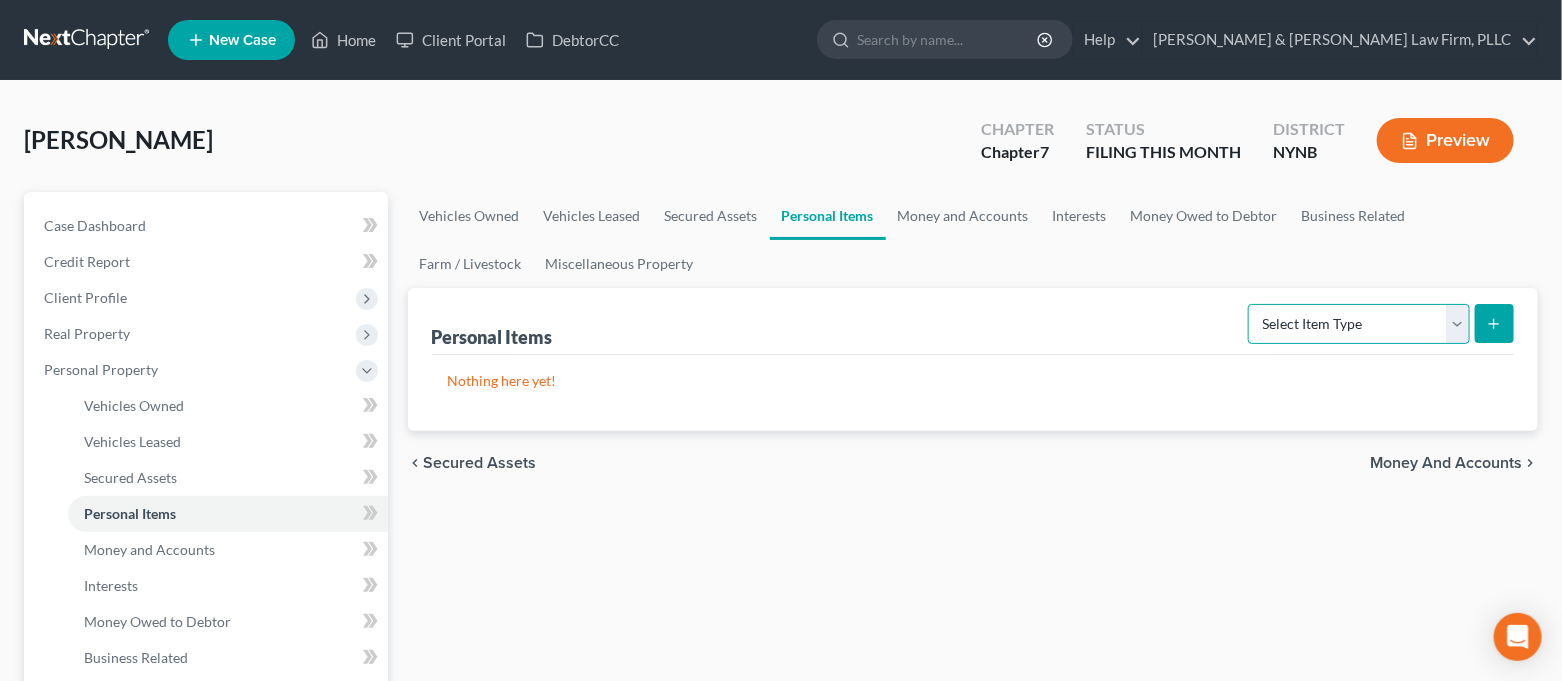select on "clothing" 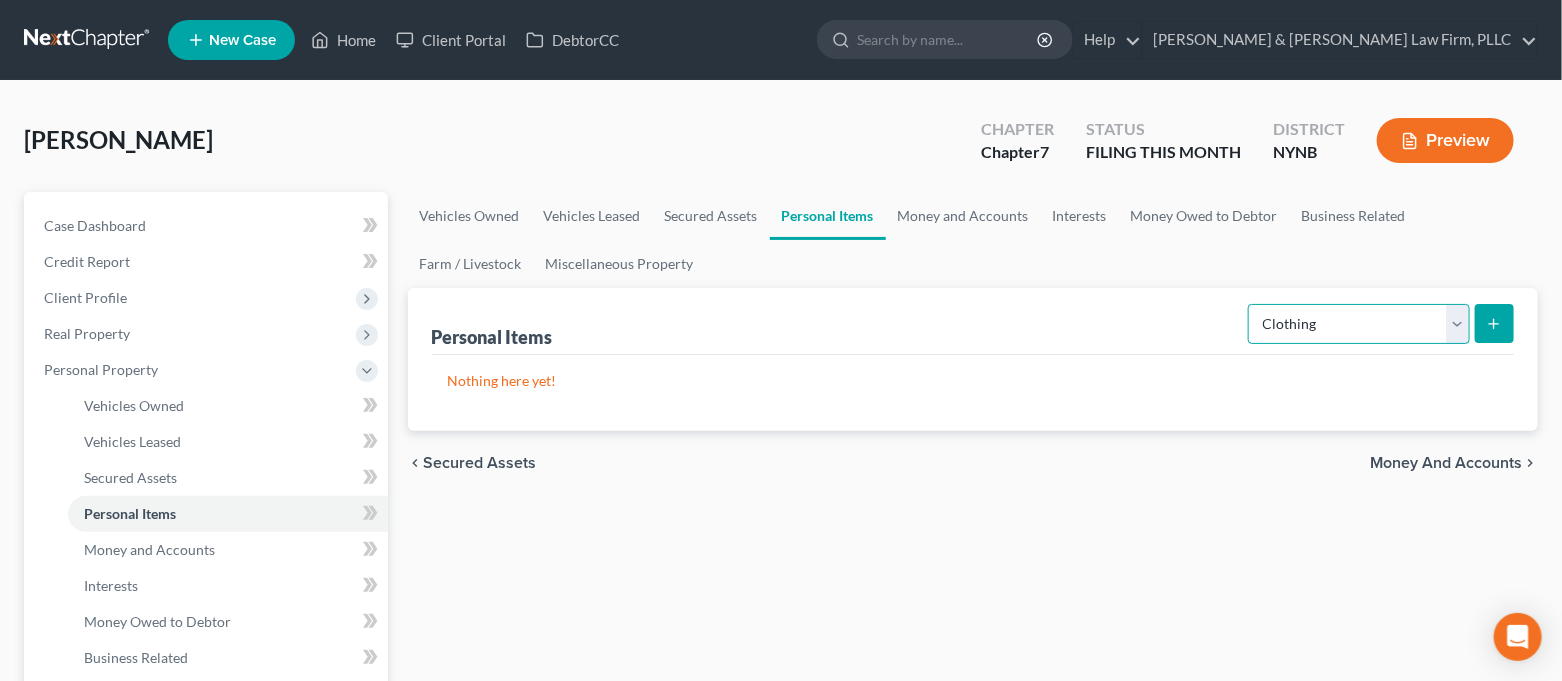 click on "Select Item Type Clothing Collectibles Of Value Electronics Firearms Household Goods Jewelry Other Pet(s) Sports & Hobby Equipment" at bounding box center (1359, 324) 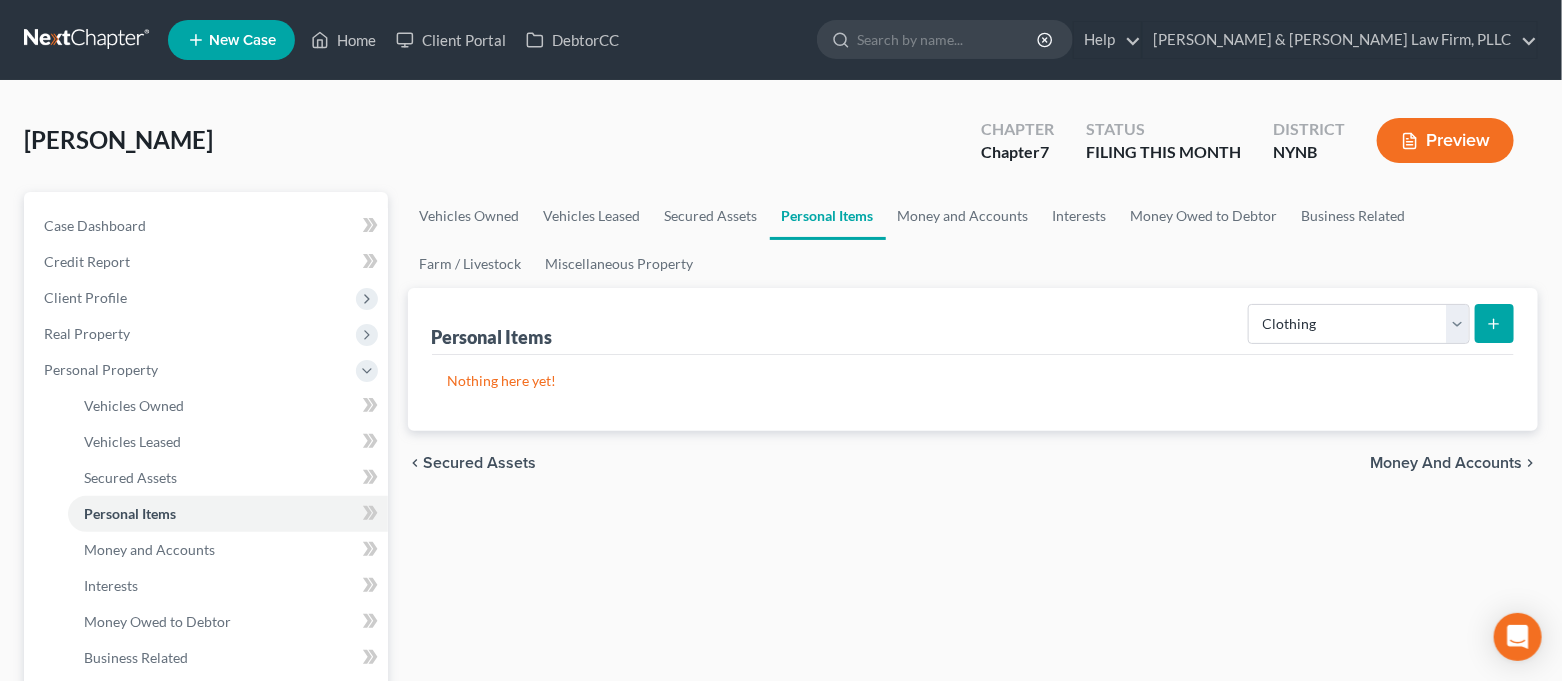 click at bounding box center [1494, 323] 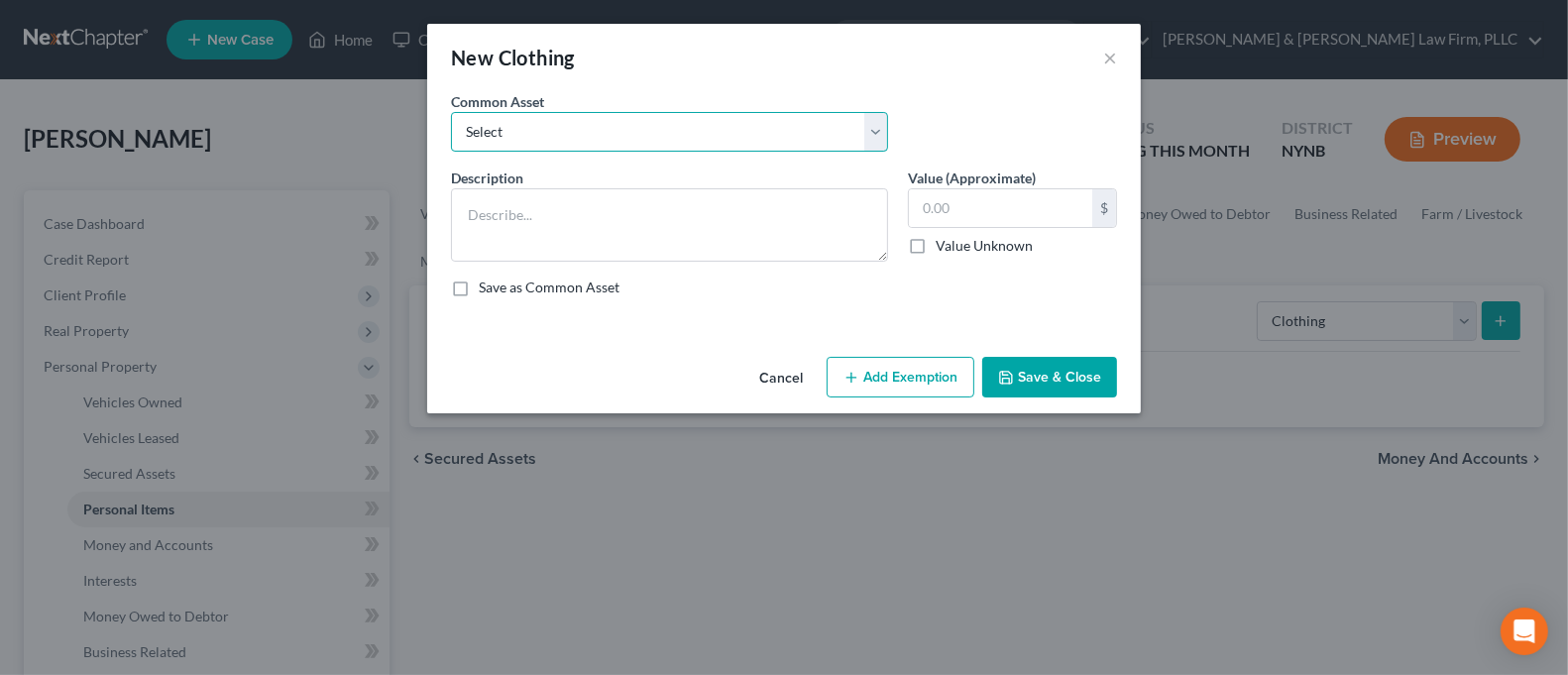 click on "Select Regular Everyday Clothing For Debtor & Spouse Regular Everyday Clothing For Debtor" at bounding box center [669, 132] 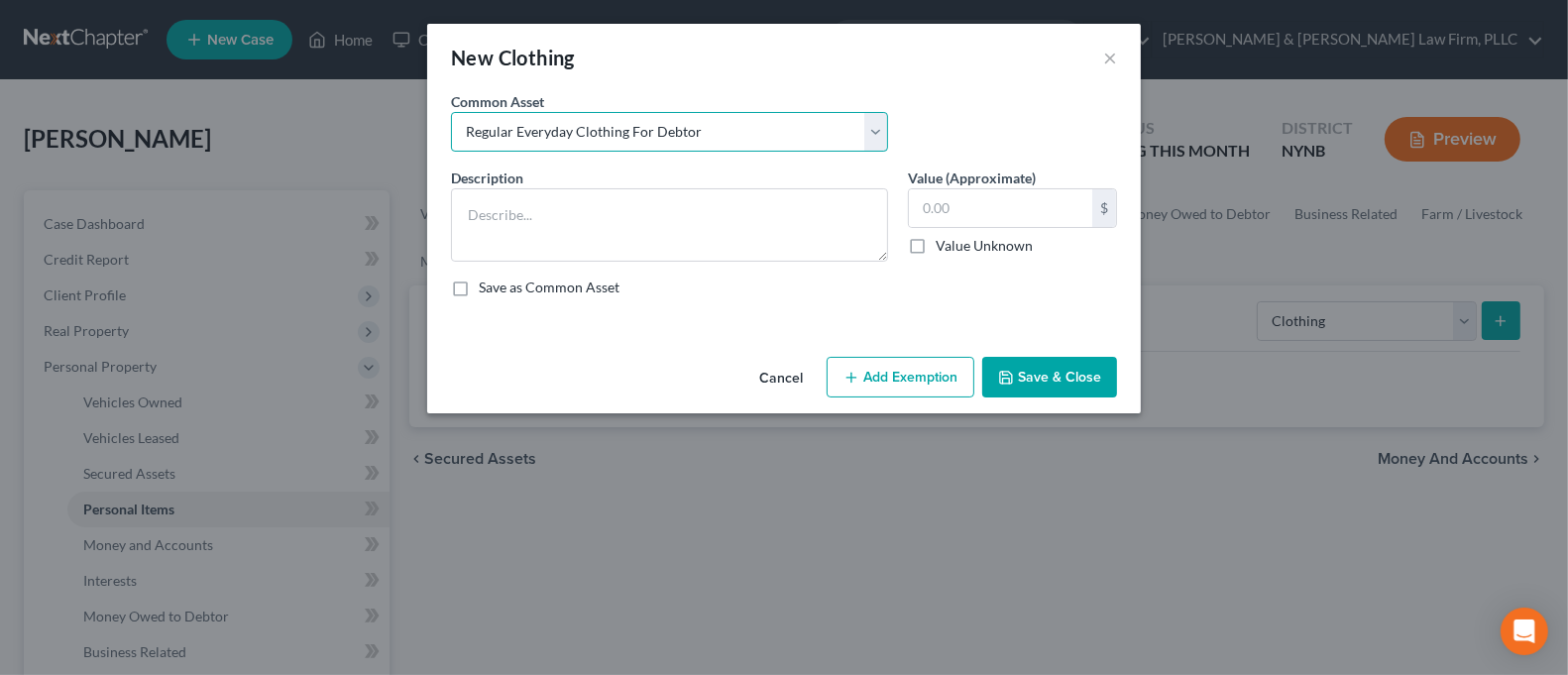 click on "Select Regular Everyday Clothing For Debtor & Spouse Regular Everyday Clothing For Debtor" at bounding box center (669, 132) 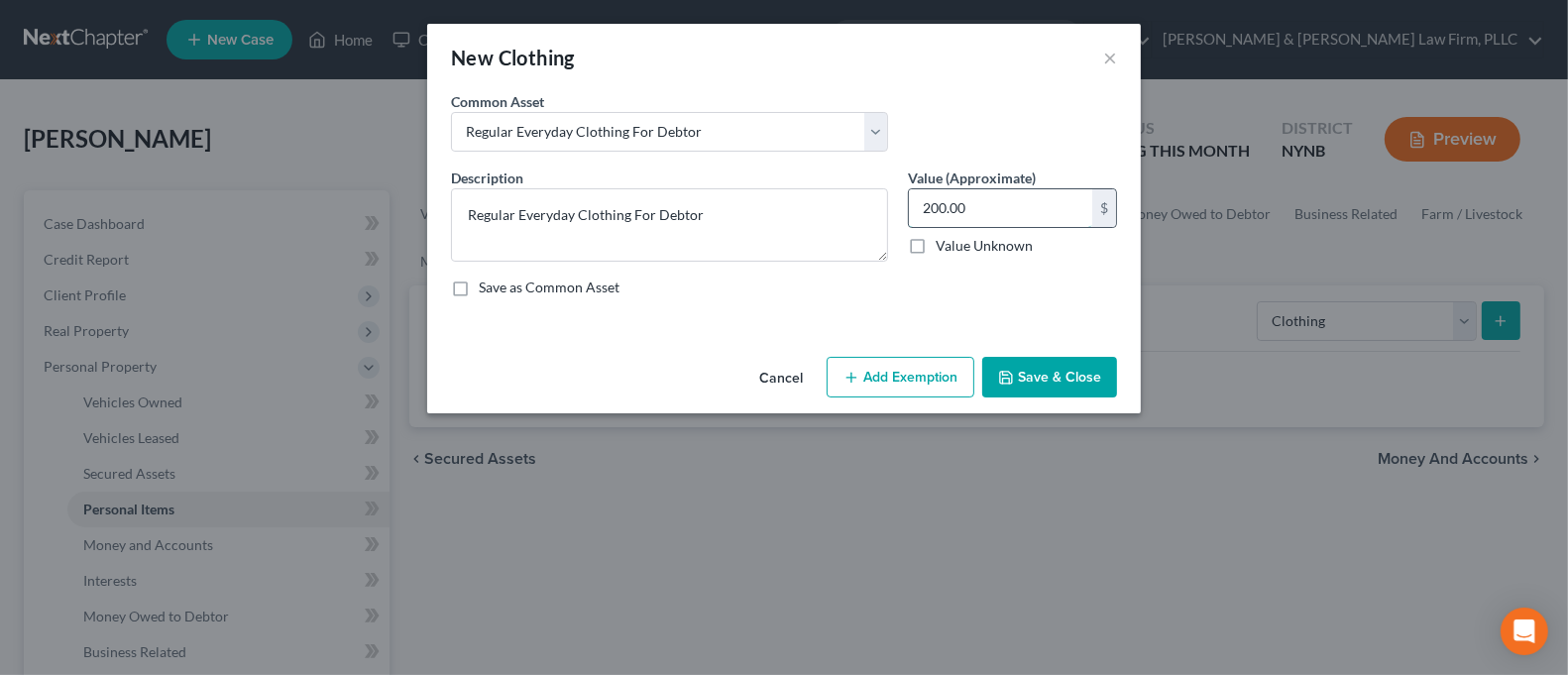 click on "200.00" at bounding box center (1000, 208) 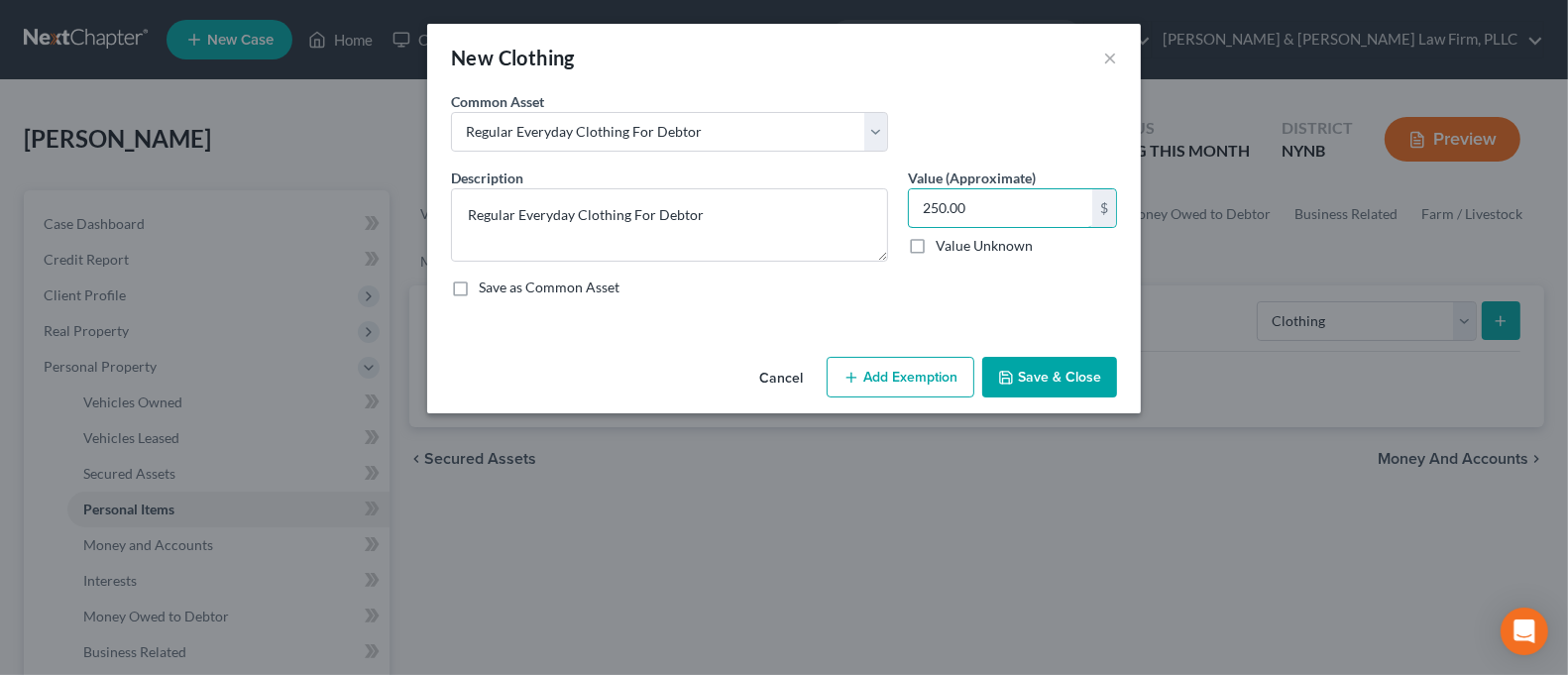 type on "250.00" 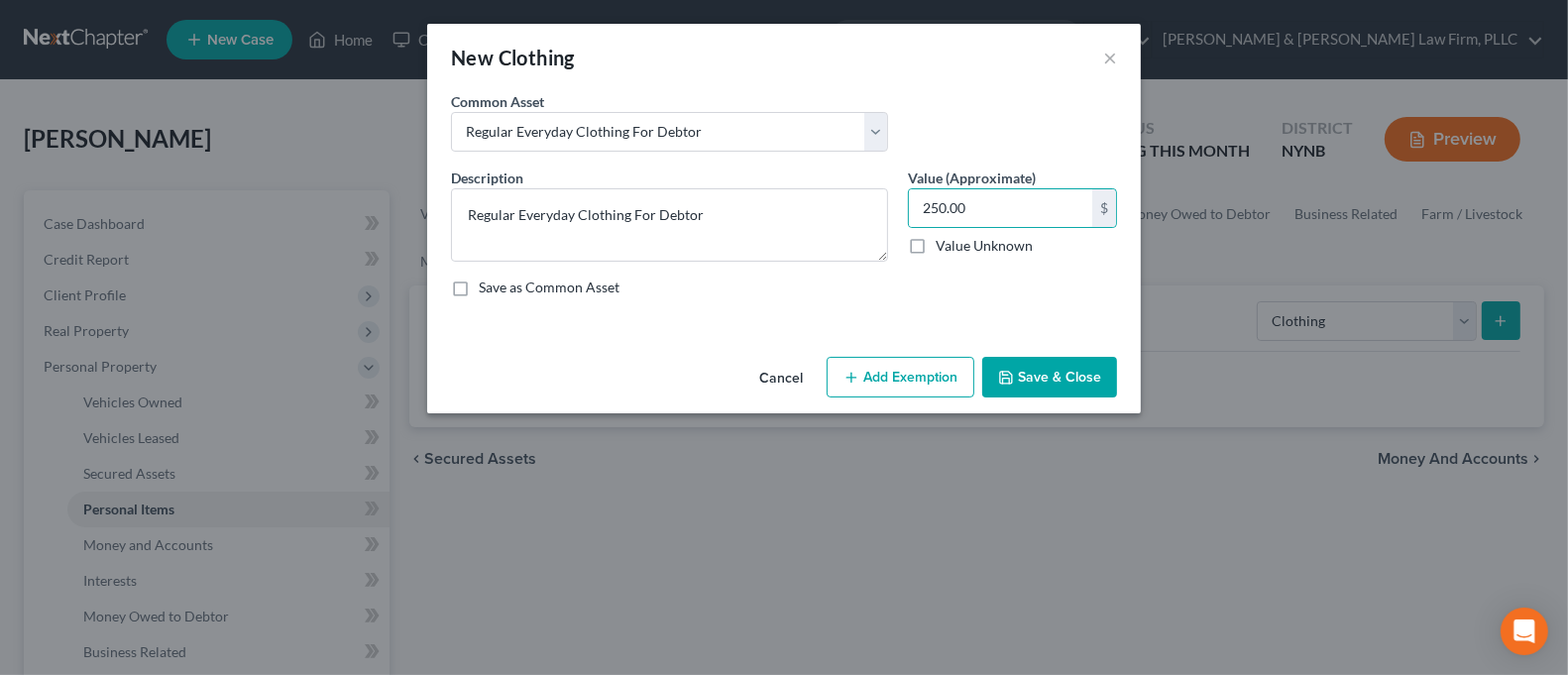 click on "Add Exemption" at bounding box center [900, 378] 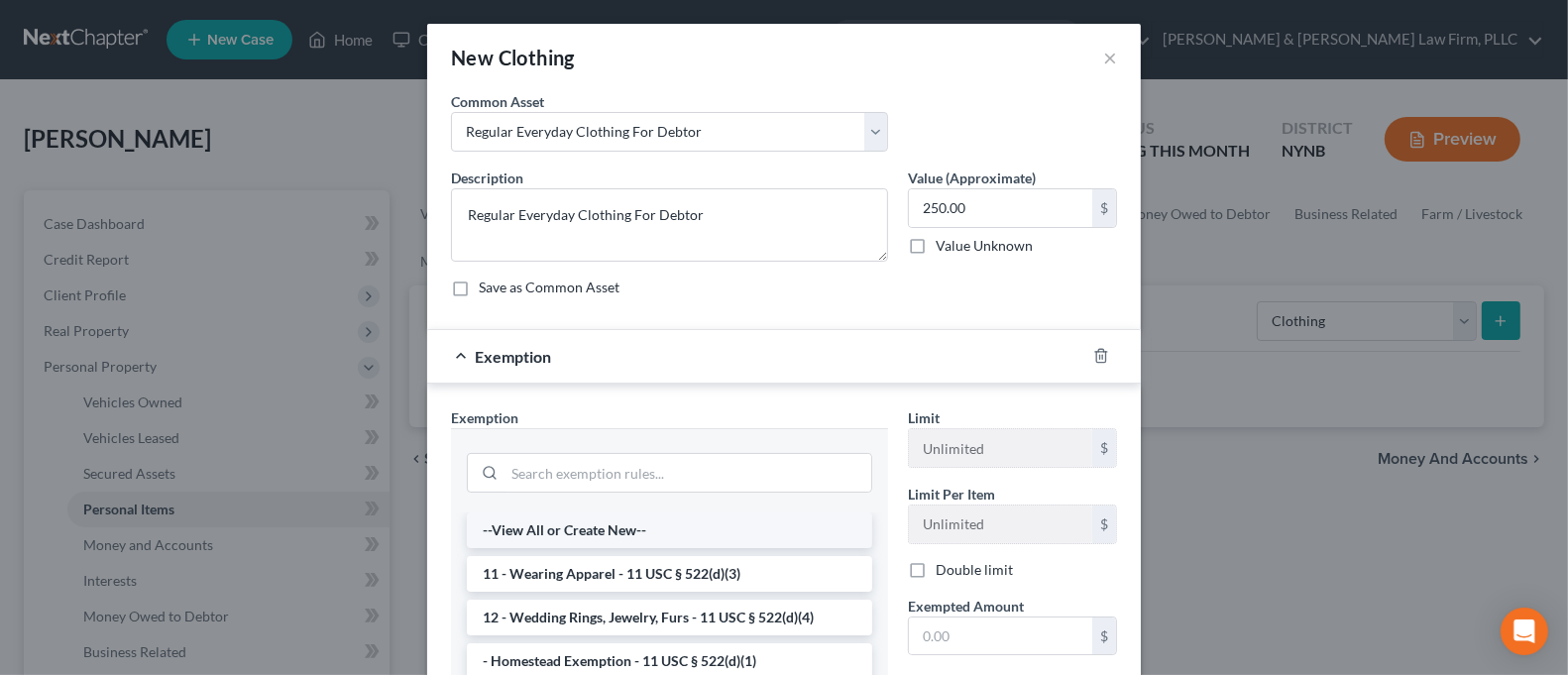 scroll, scrollTop: 132, scrollLeft: 0, axis: vertical 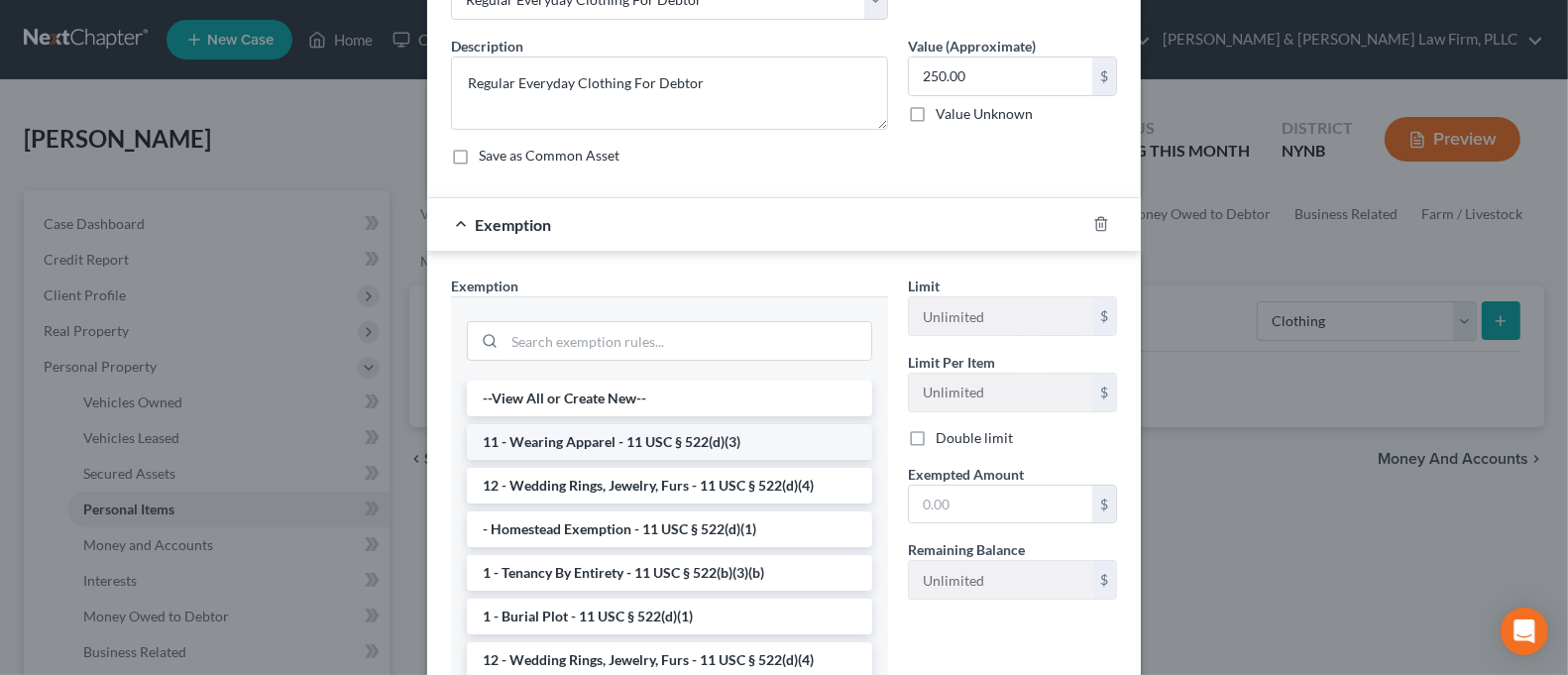 click on "11 - Wearing Apparel - 11 USC § 522(d)(3)" at bounding box center [669, 442] 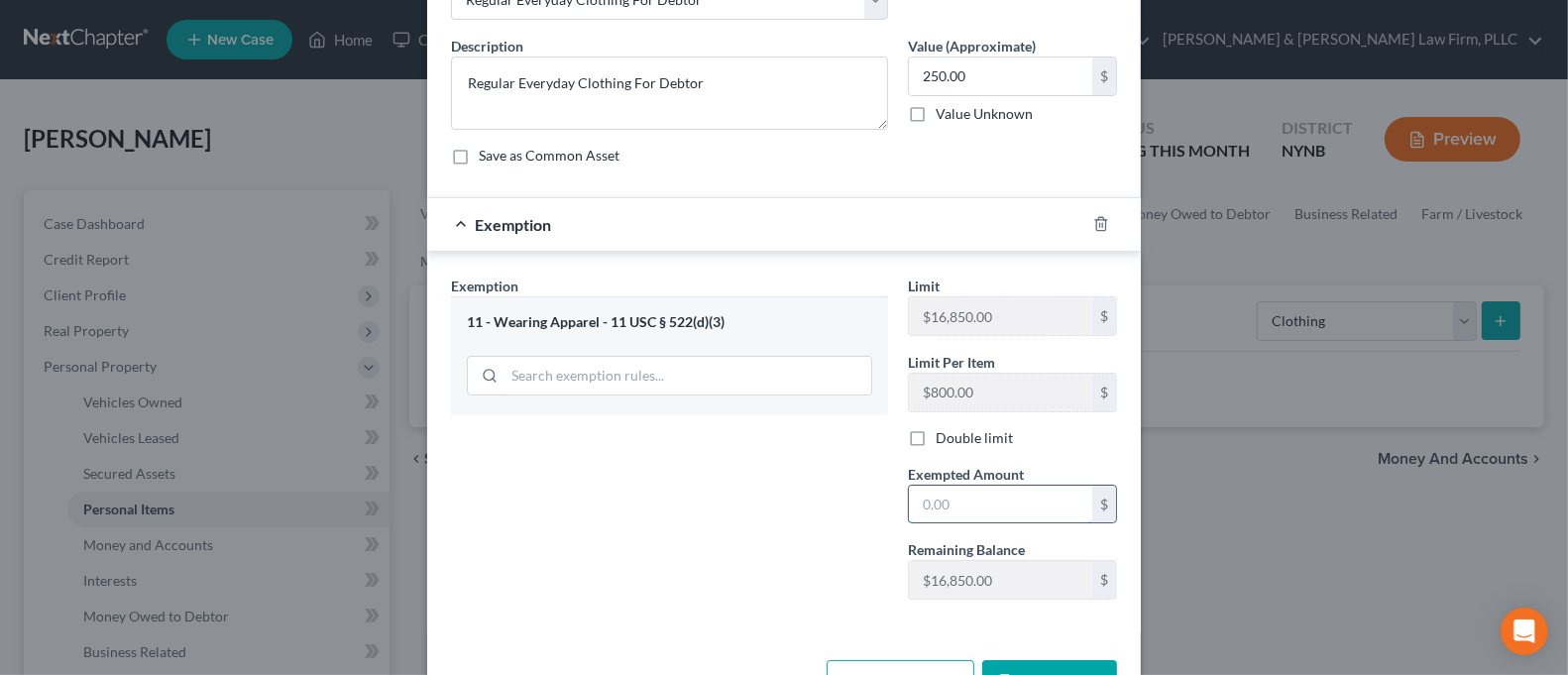 drag, startPoint x: 980, startPoint y: 499, endPoint x: 985, endPoint y: 486, distance: 13.928388 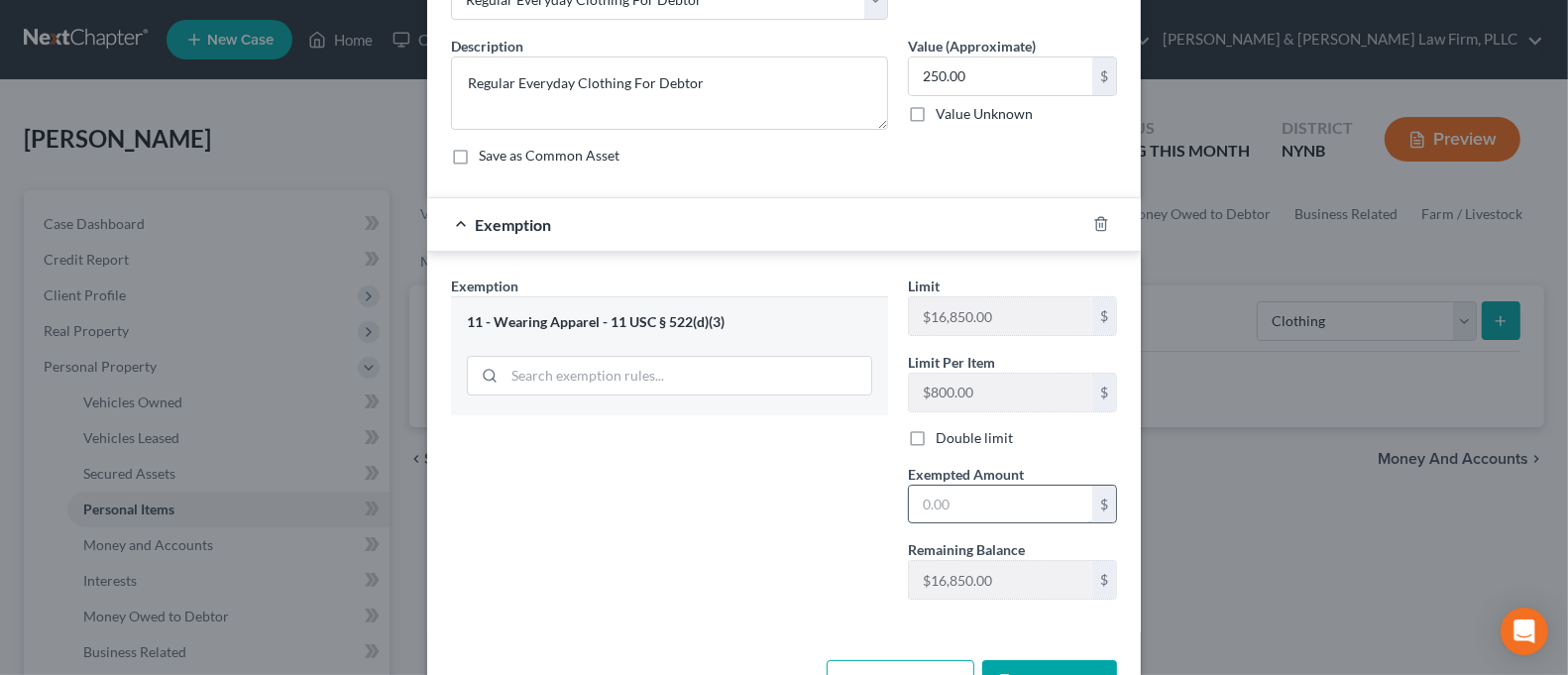 click at bounding box center (1000, 505) 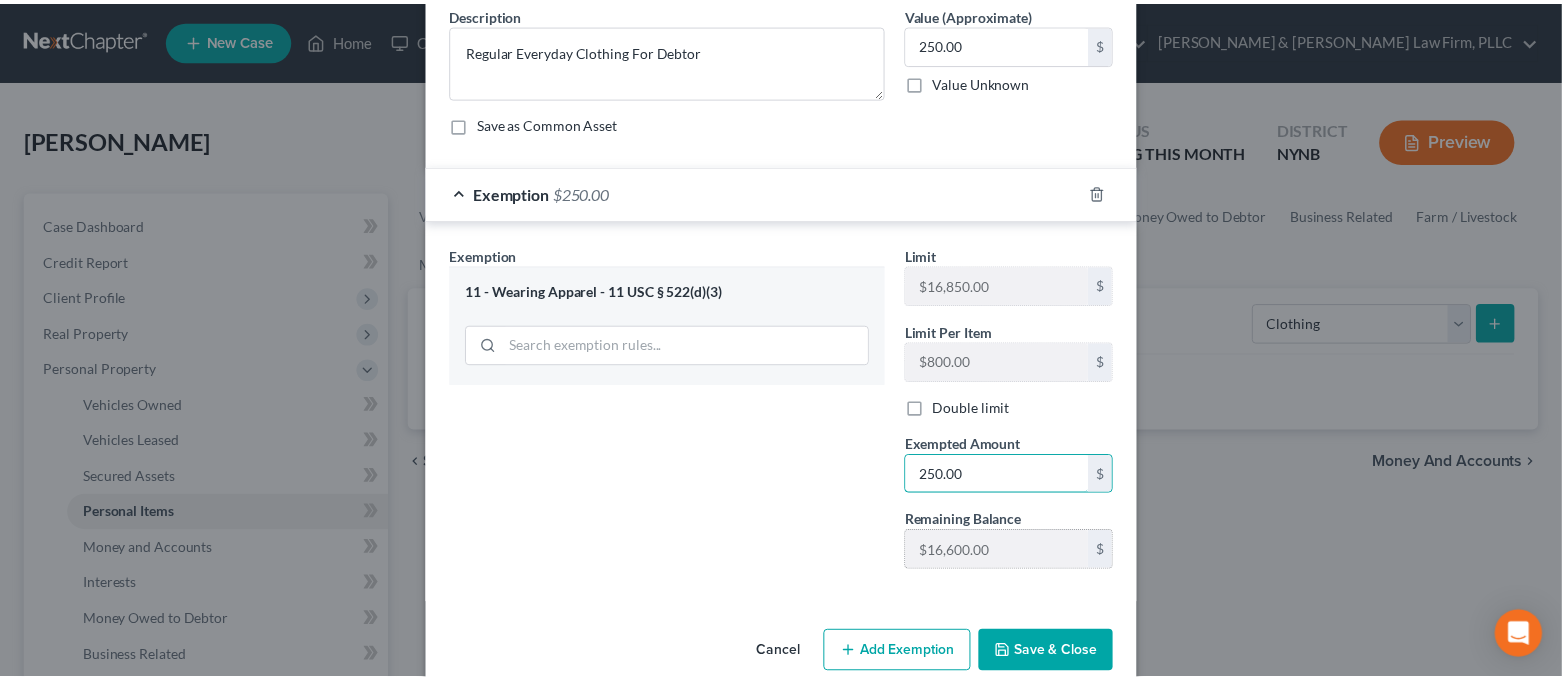 scroll, scrollTop: 198, scrollLeft: 0, axis: vertical 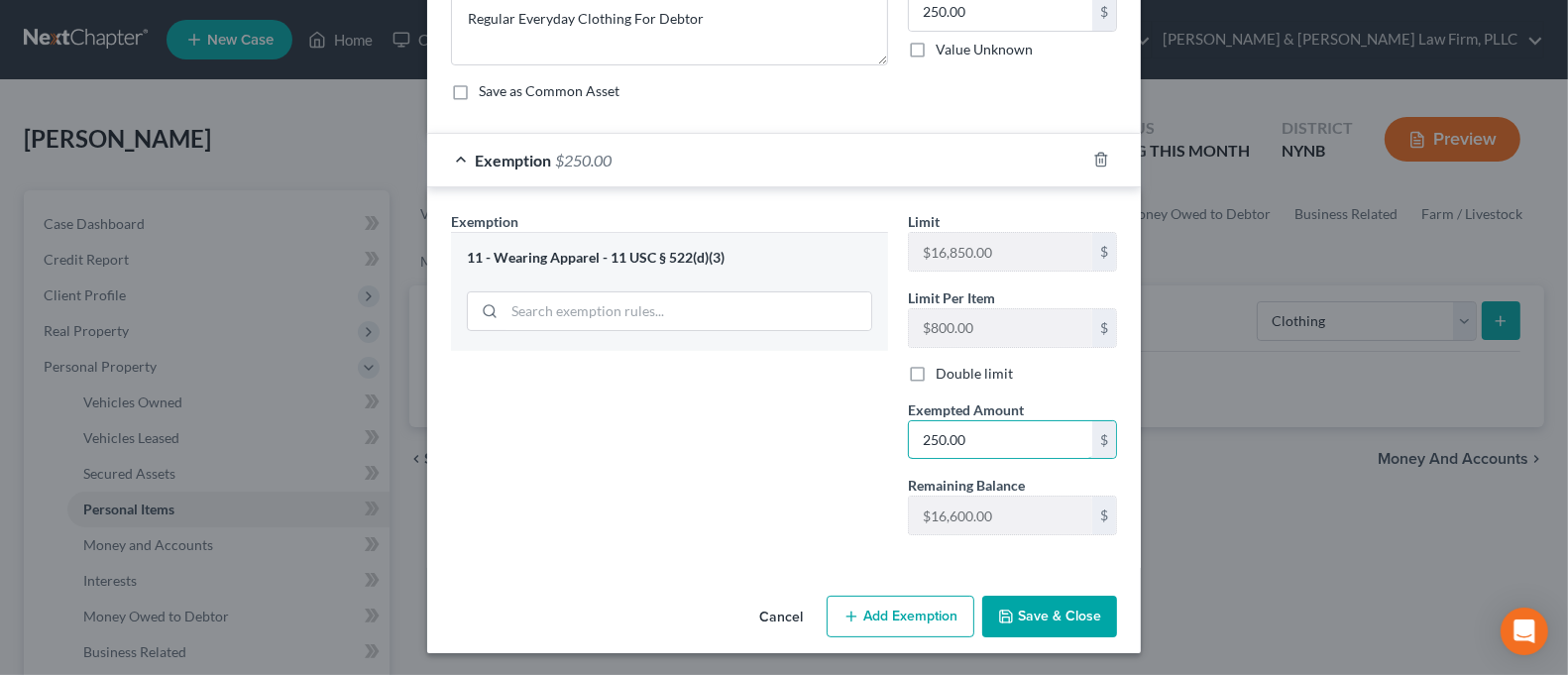 type on "250.00" 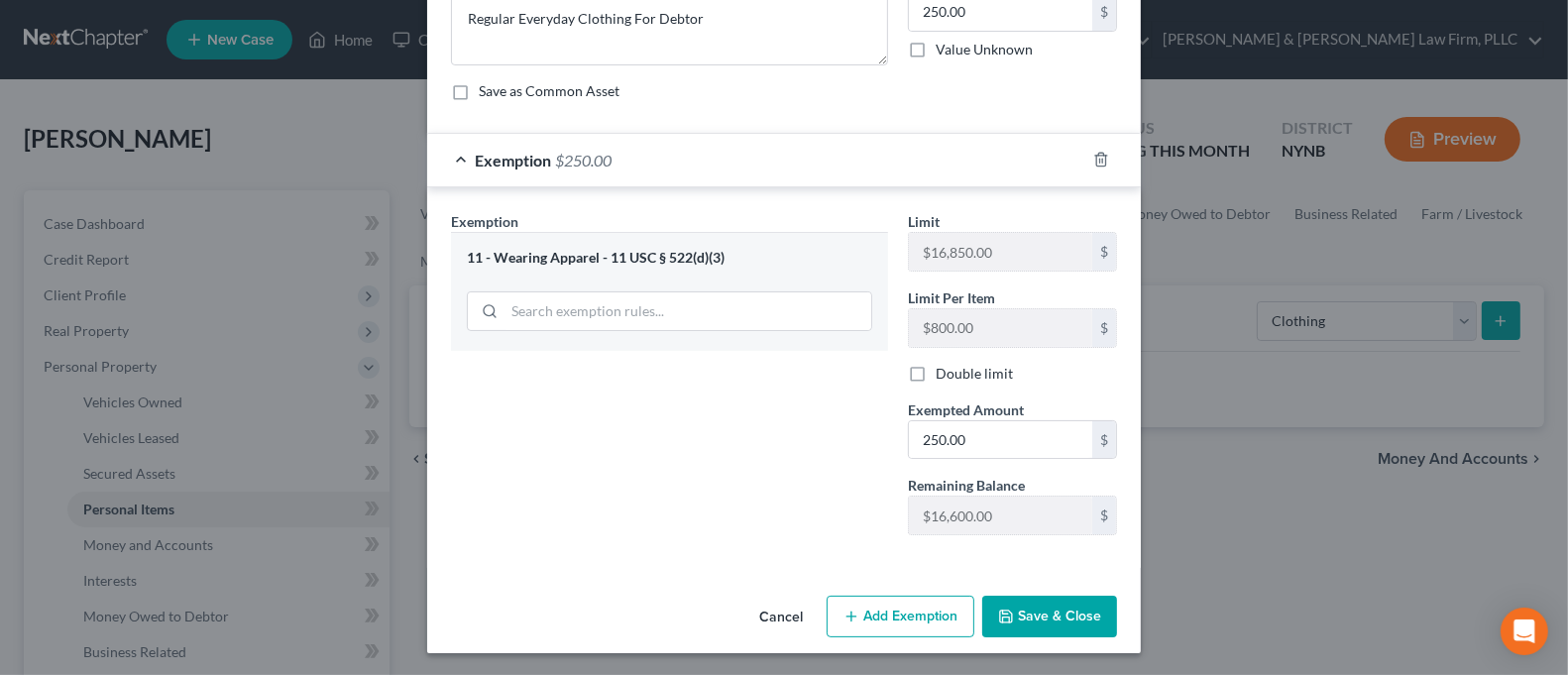 click on "Save & Close" at bounding box center [1050, 617] 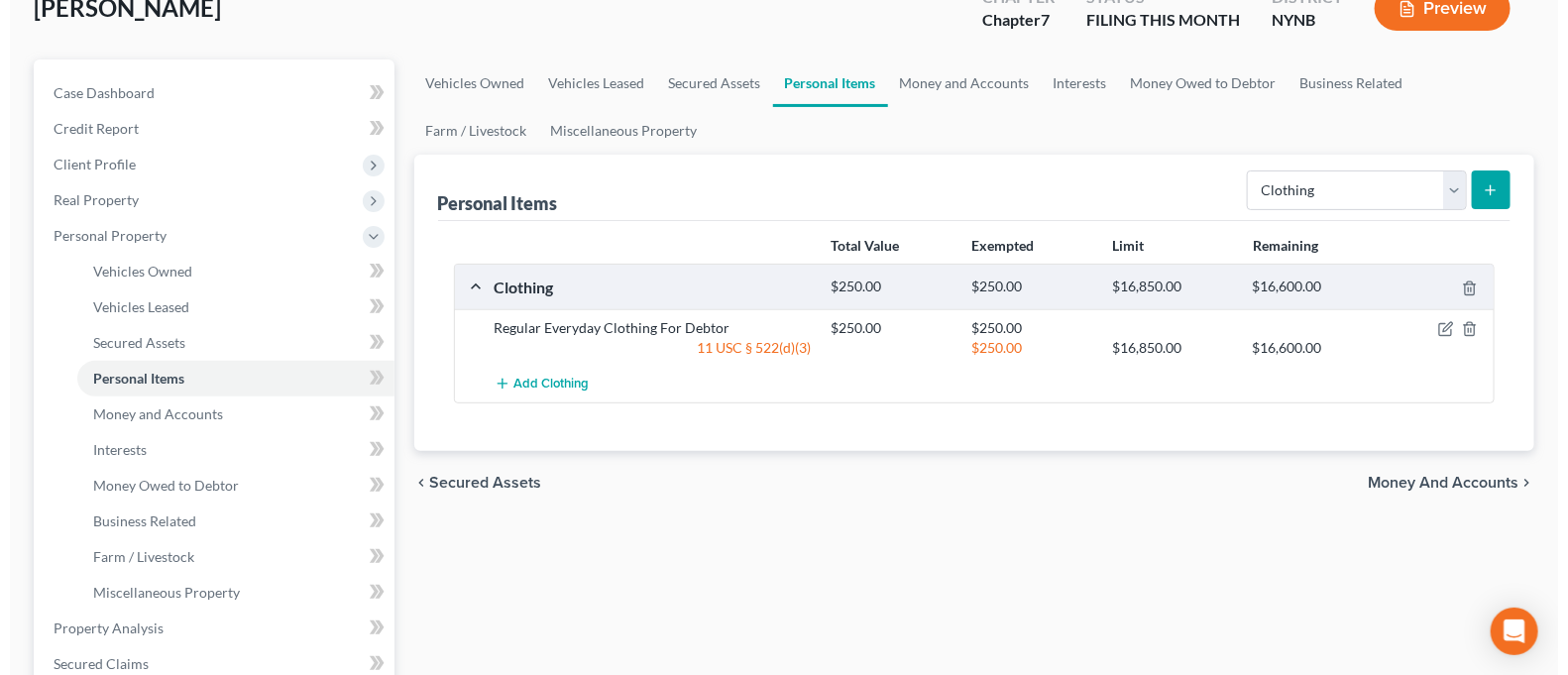 scroll, scrollTop: 132, scrollLeft: 0, axis: vertical 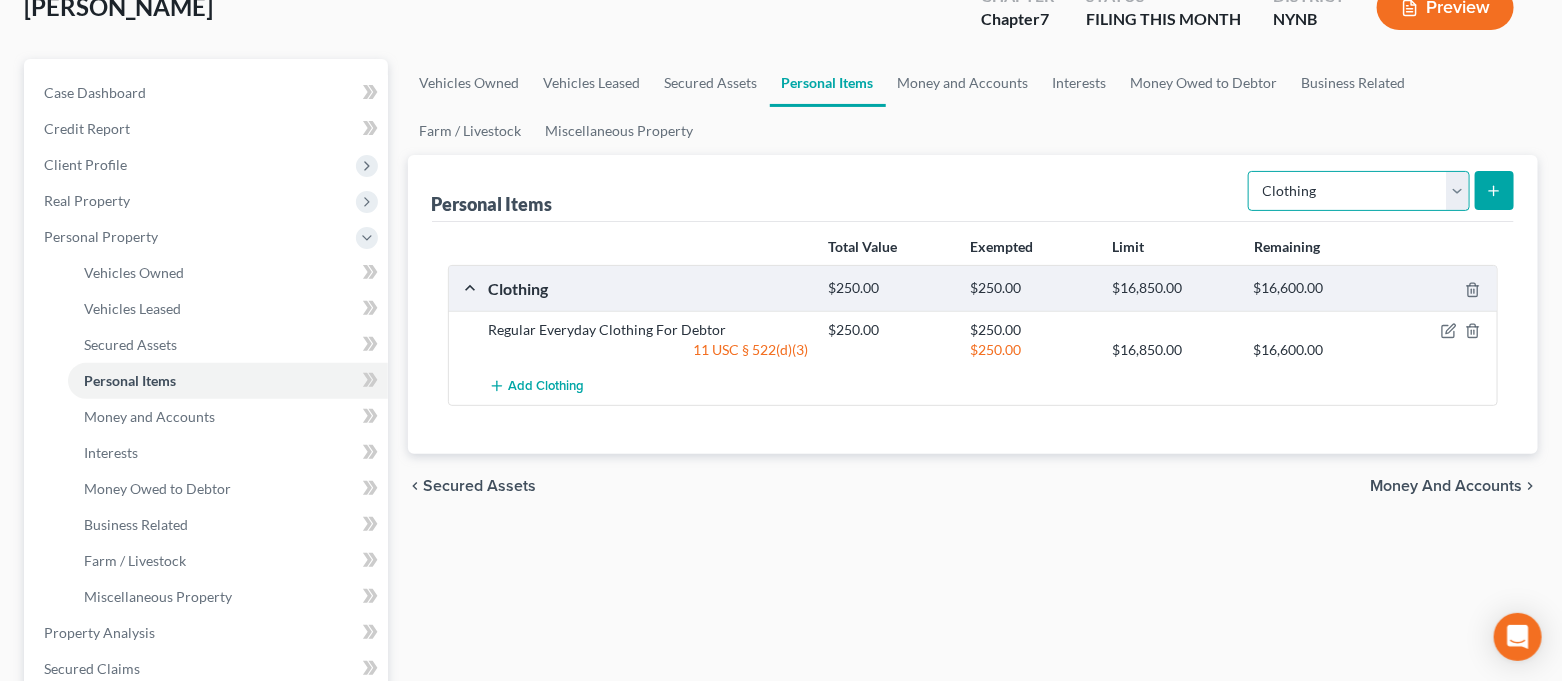 click on "Select Item Type Clothing Collectibles Of Value Electronics Firearms Household Goods Jewelry Other Pet(s) Sports & Hobby Equipment" at bounding box center [1359, 191] 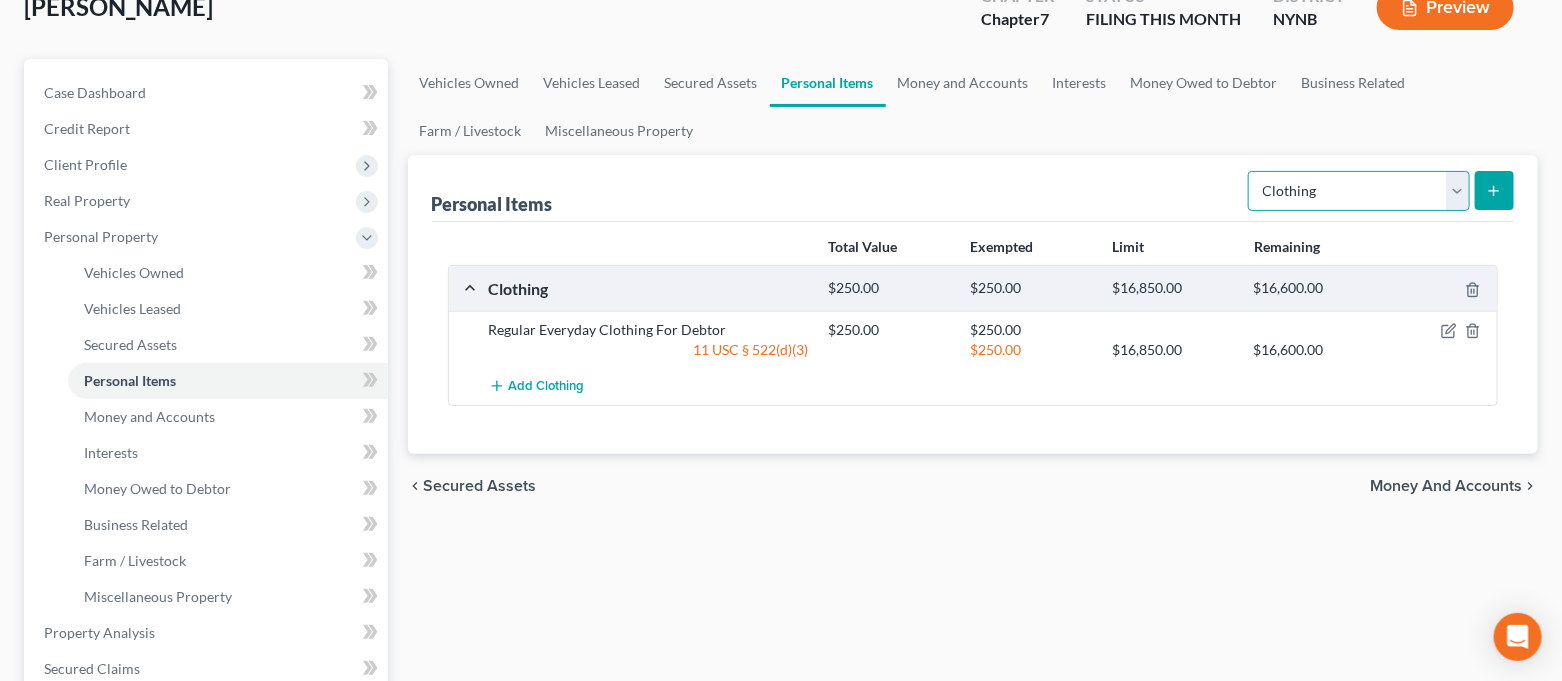 select on "collectibles_of_value" 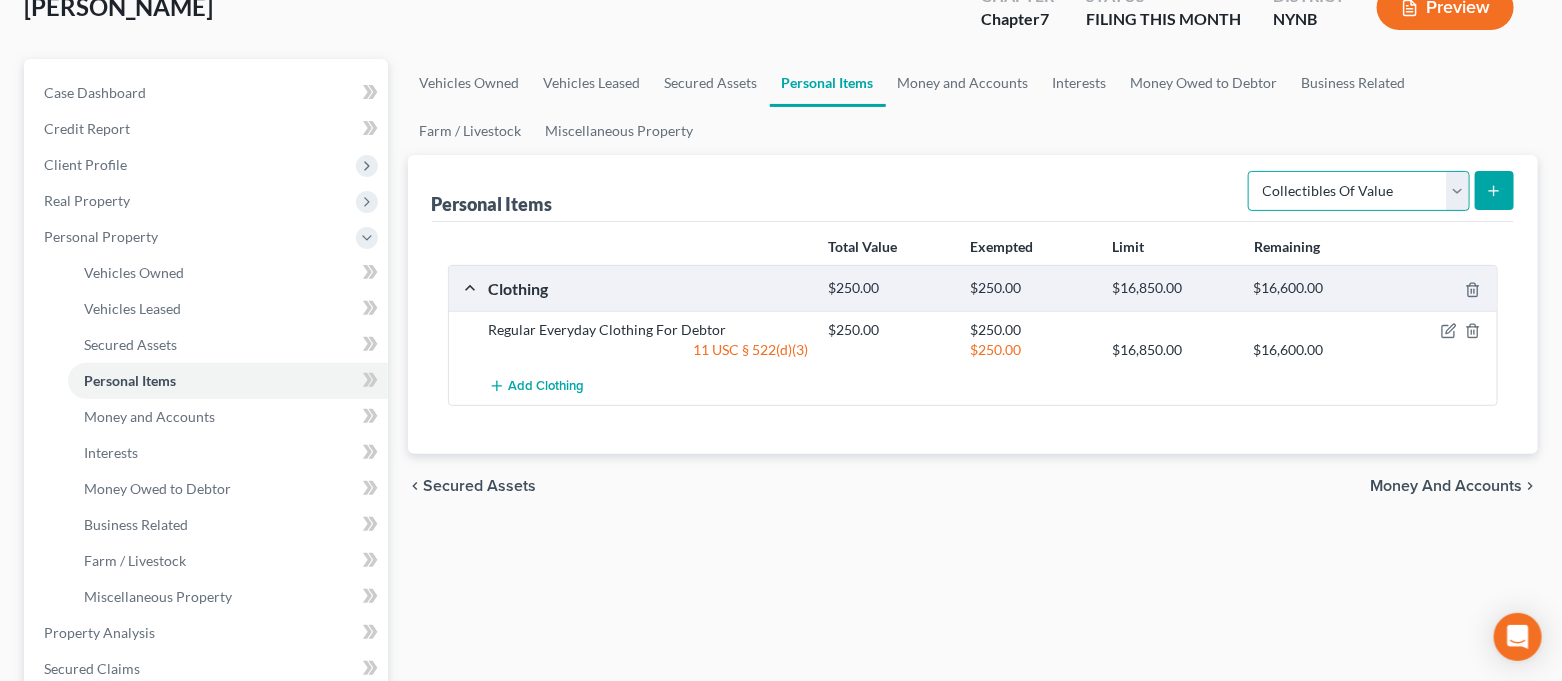 click on "Select Item Type Clothing Collectibles Of Value Electronics Firearms Household Goods Jewelry Other Pet(s) Sports & Hobby Equipment" at bounding box center [1359, 191] 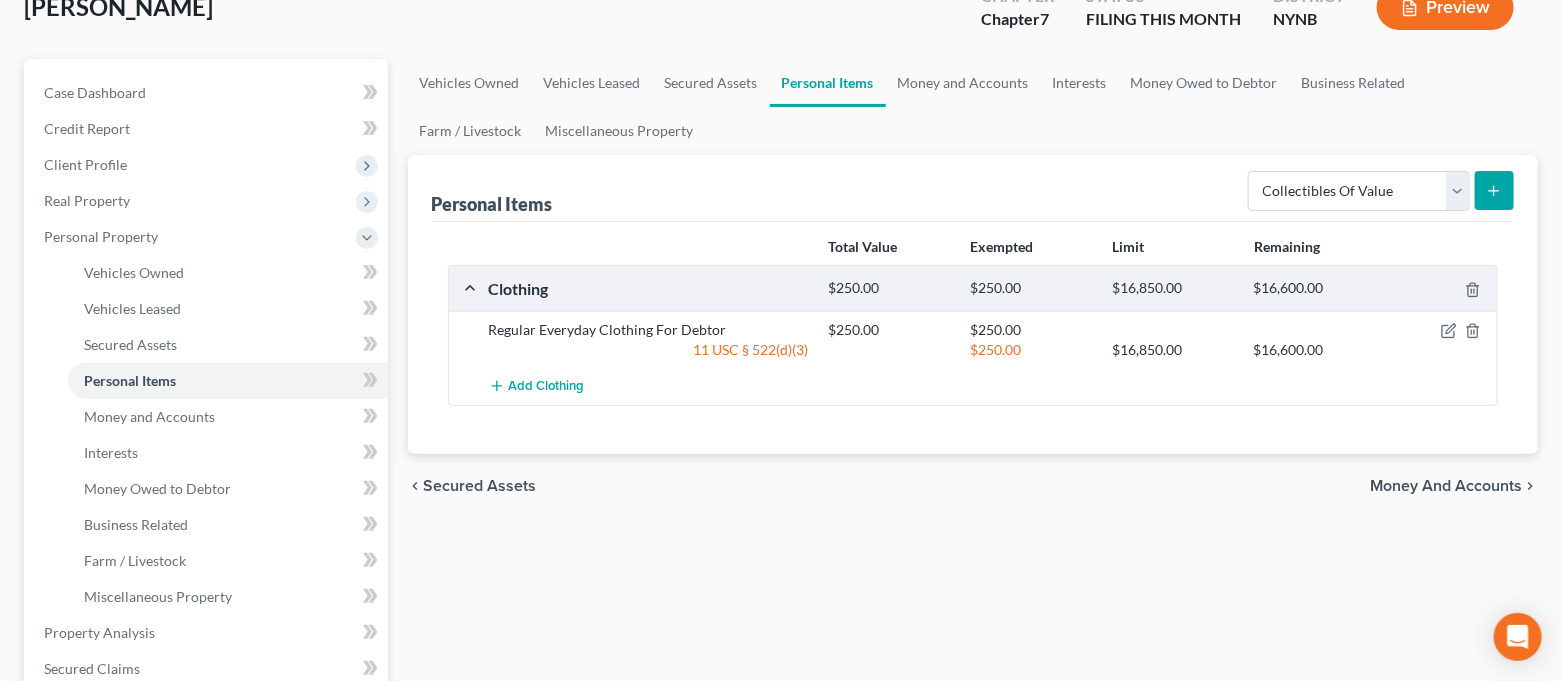 click at bounding box center [1494, 190] 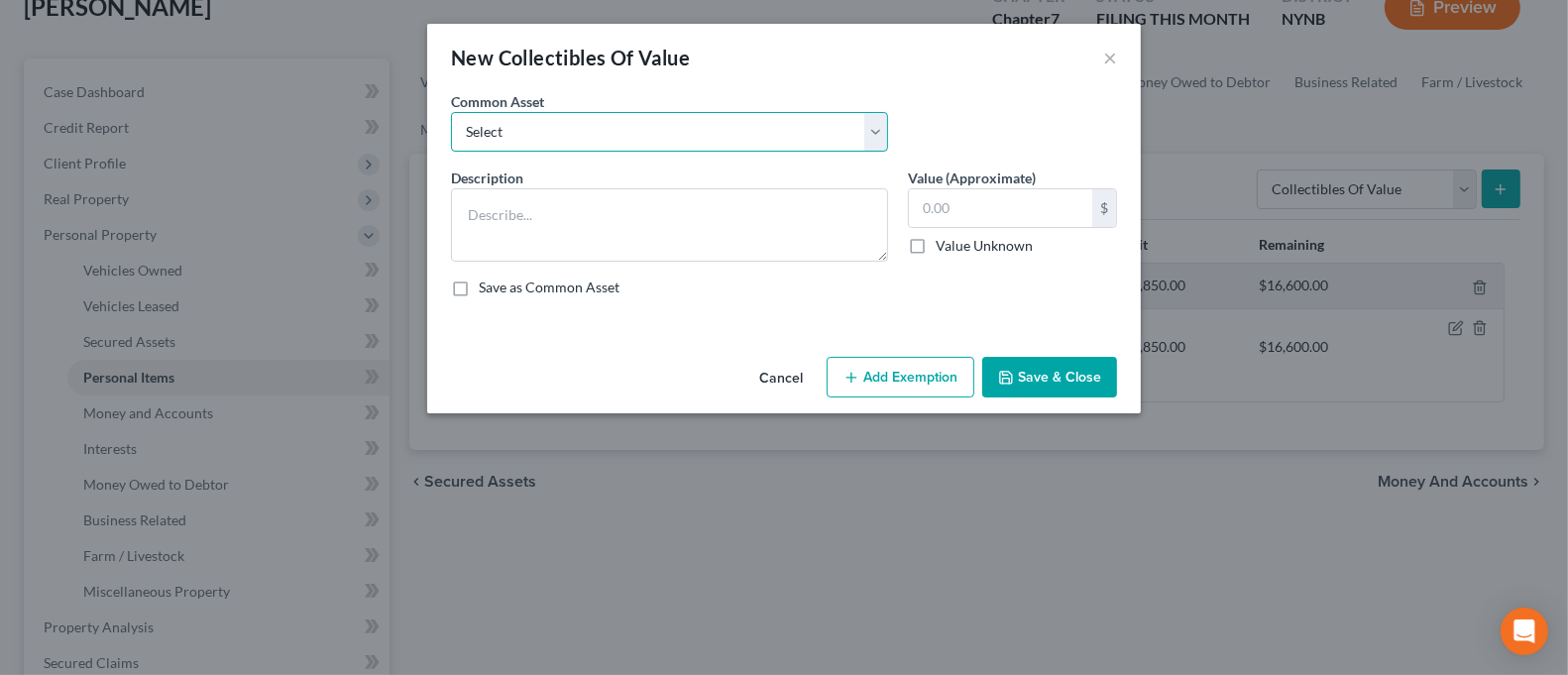 click on "Select Family Photographs and Keep Sake Items Family Photographs and Books" at bounding box center (669, 132) 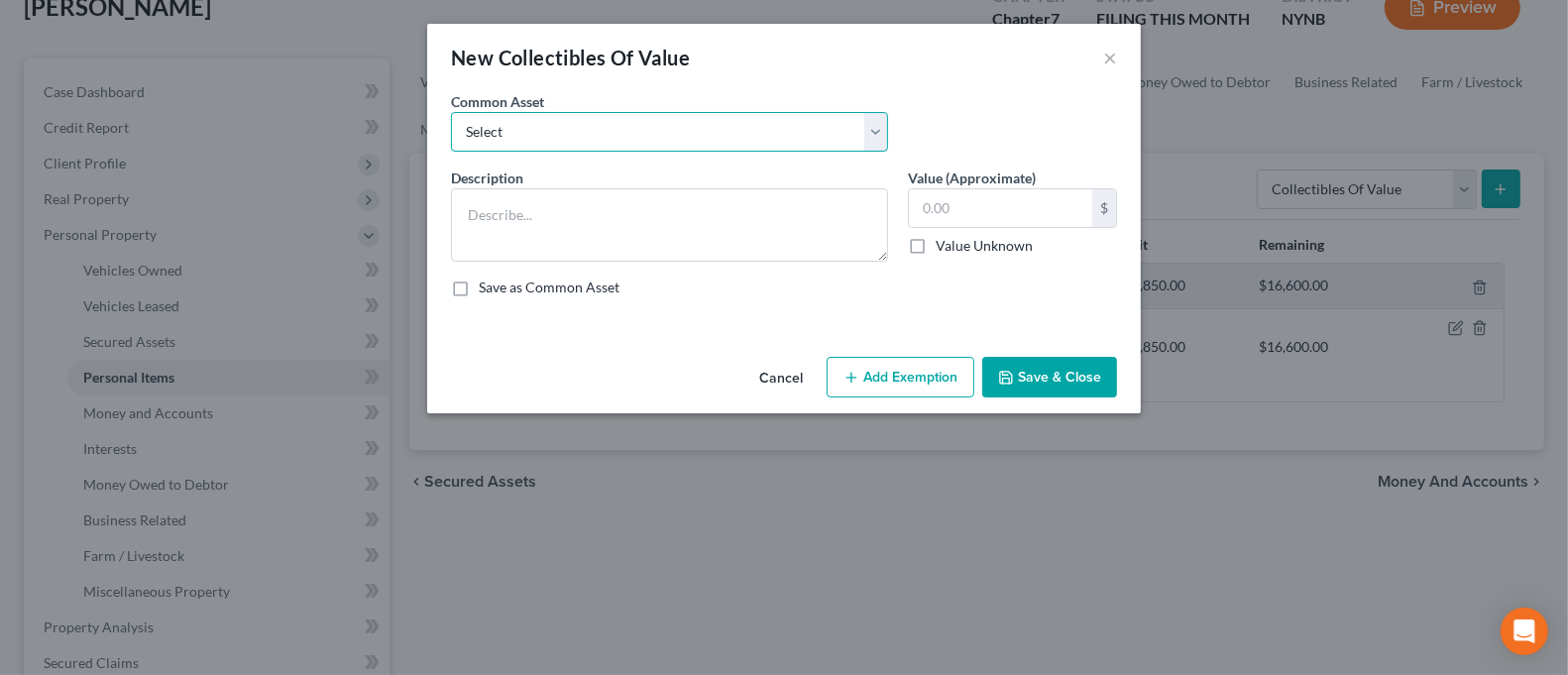 select on "1" 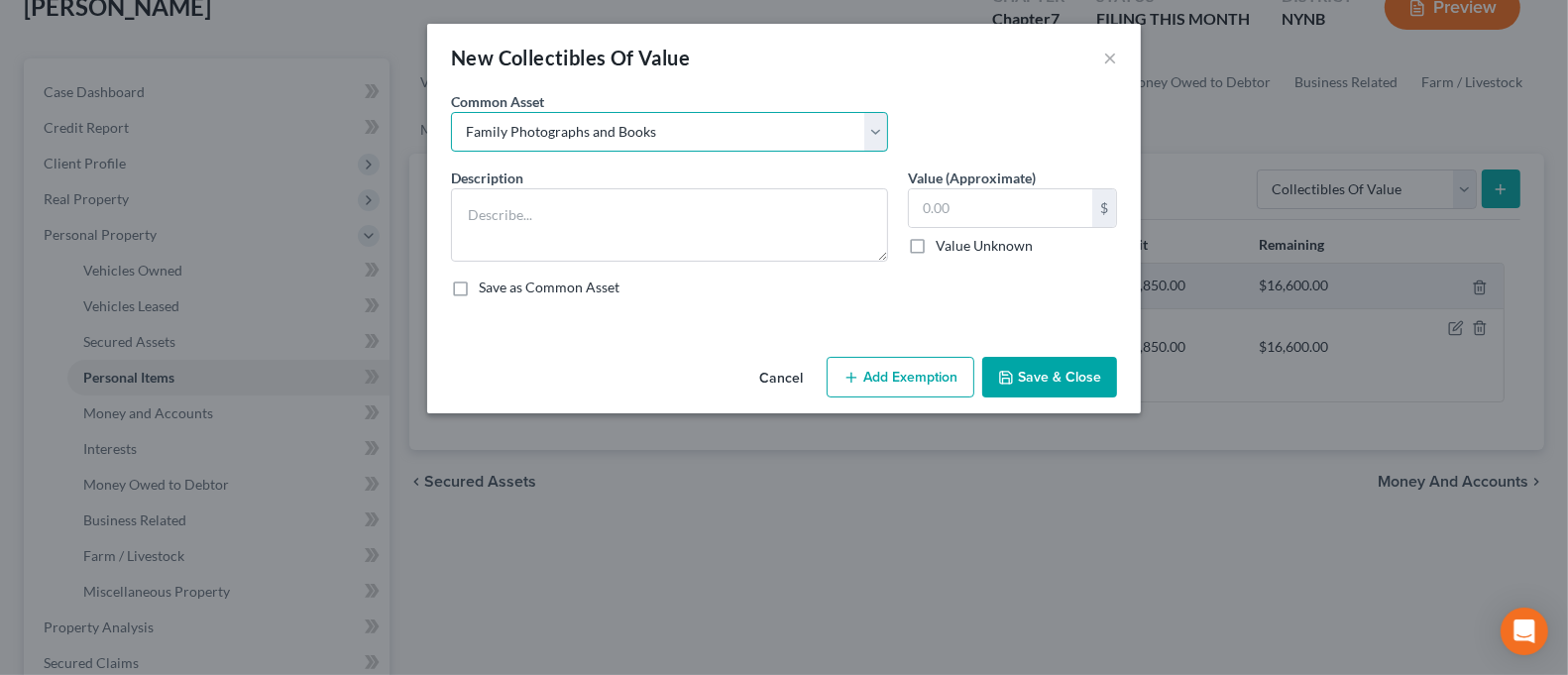 click on "Select Family Photographs and Keep Sake Items Family Photographs and Books" at bounding box center [669, 132] 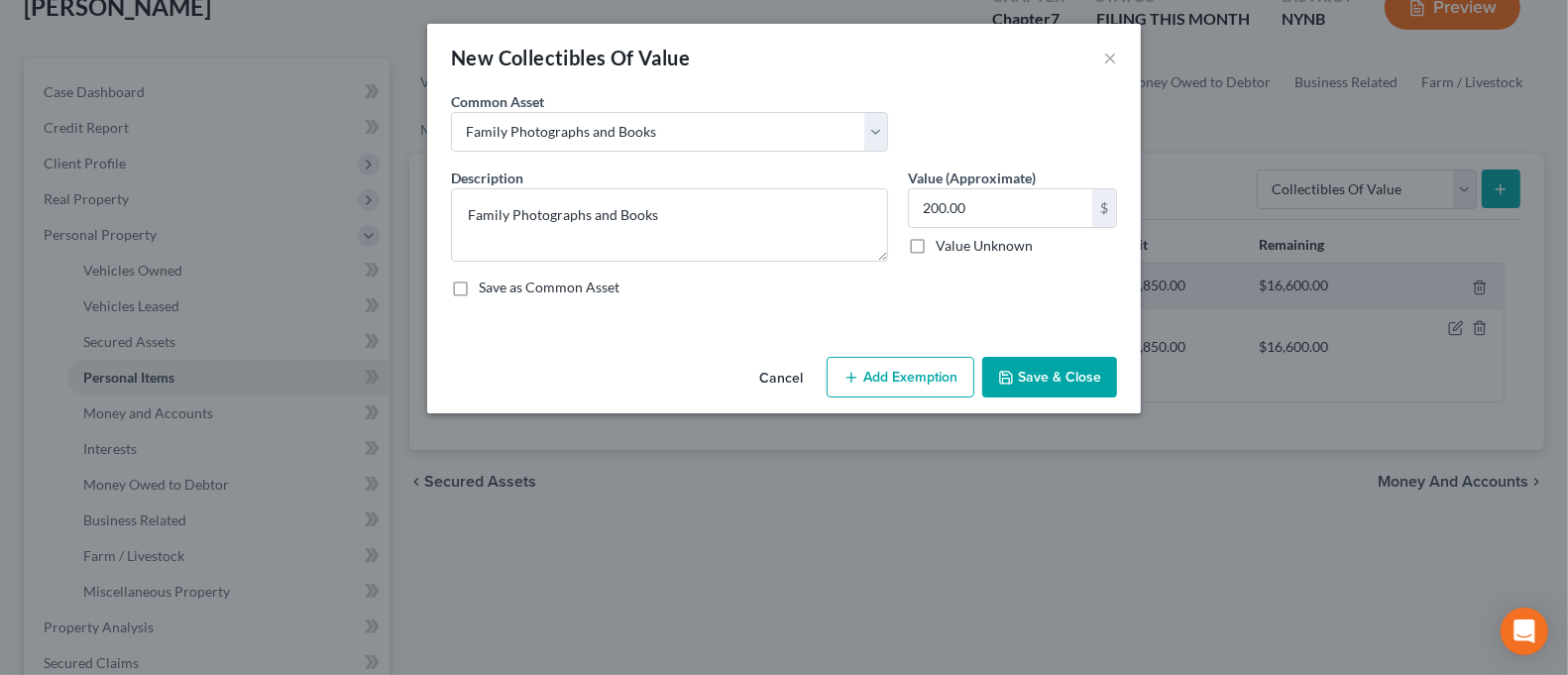 click on "Add Exemption" at bounding box center [900, 378] 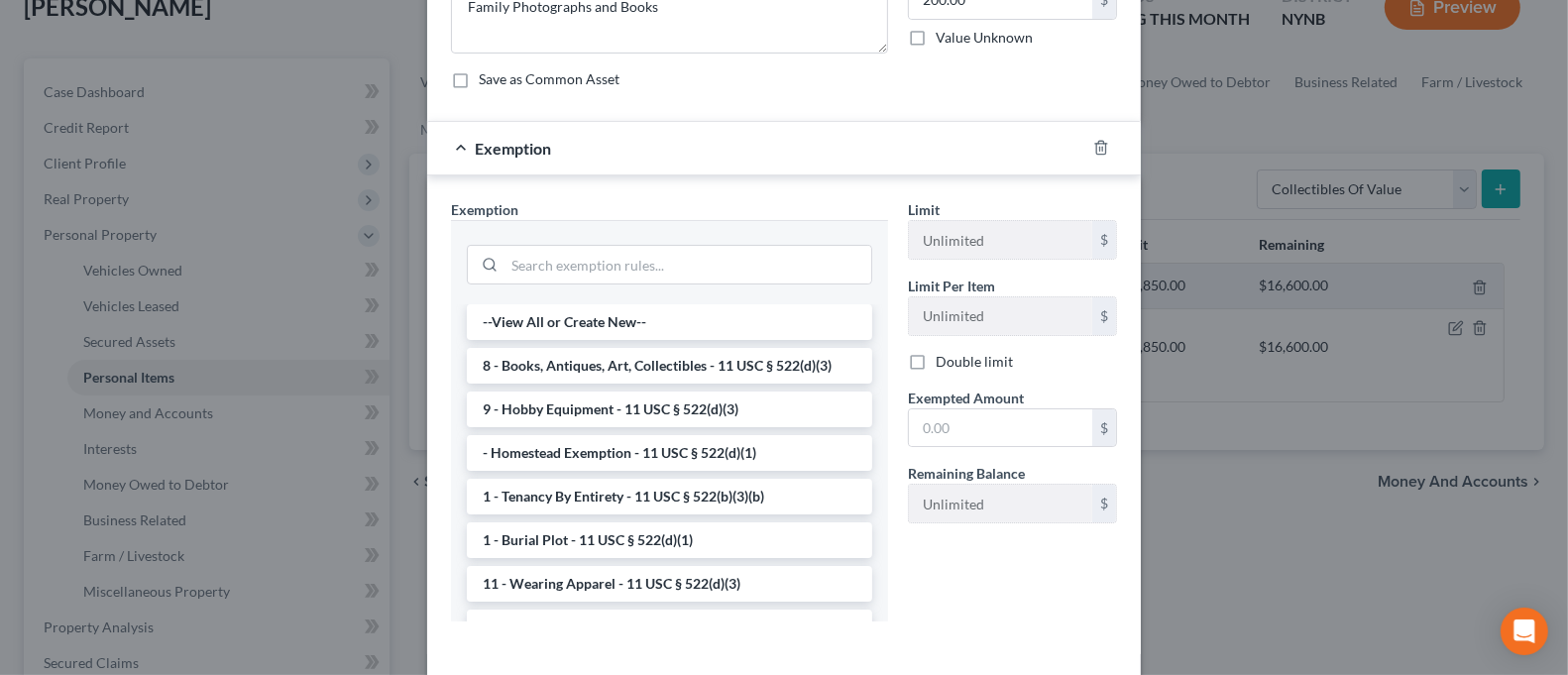 scroll, scrollTop: 264, scrollLeft: 0, axis: vertical 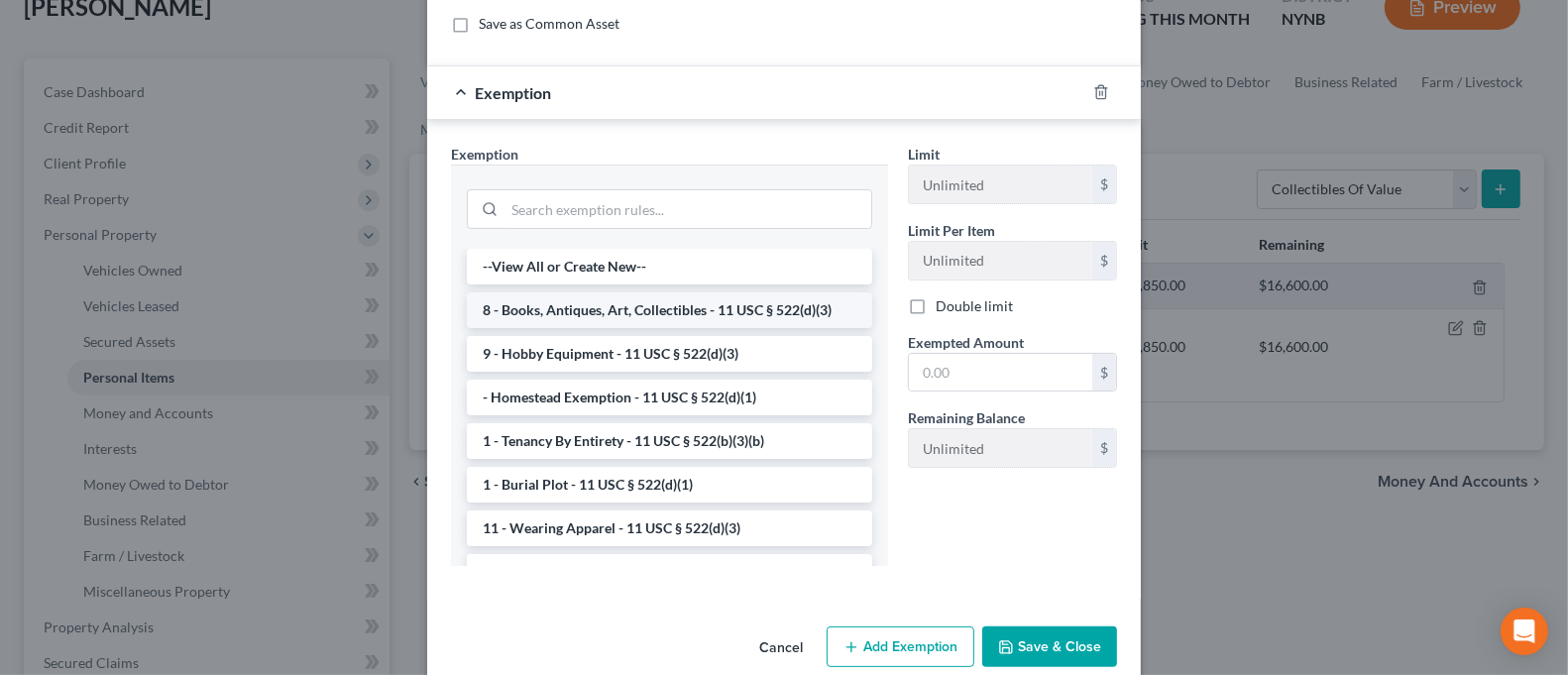 click on "8 - Books, Antiques, Art, Collectibles - 11 USC § 522(d)(3)" at bounding box center (669, 310) 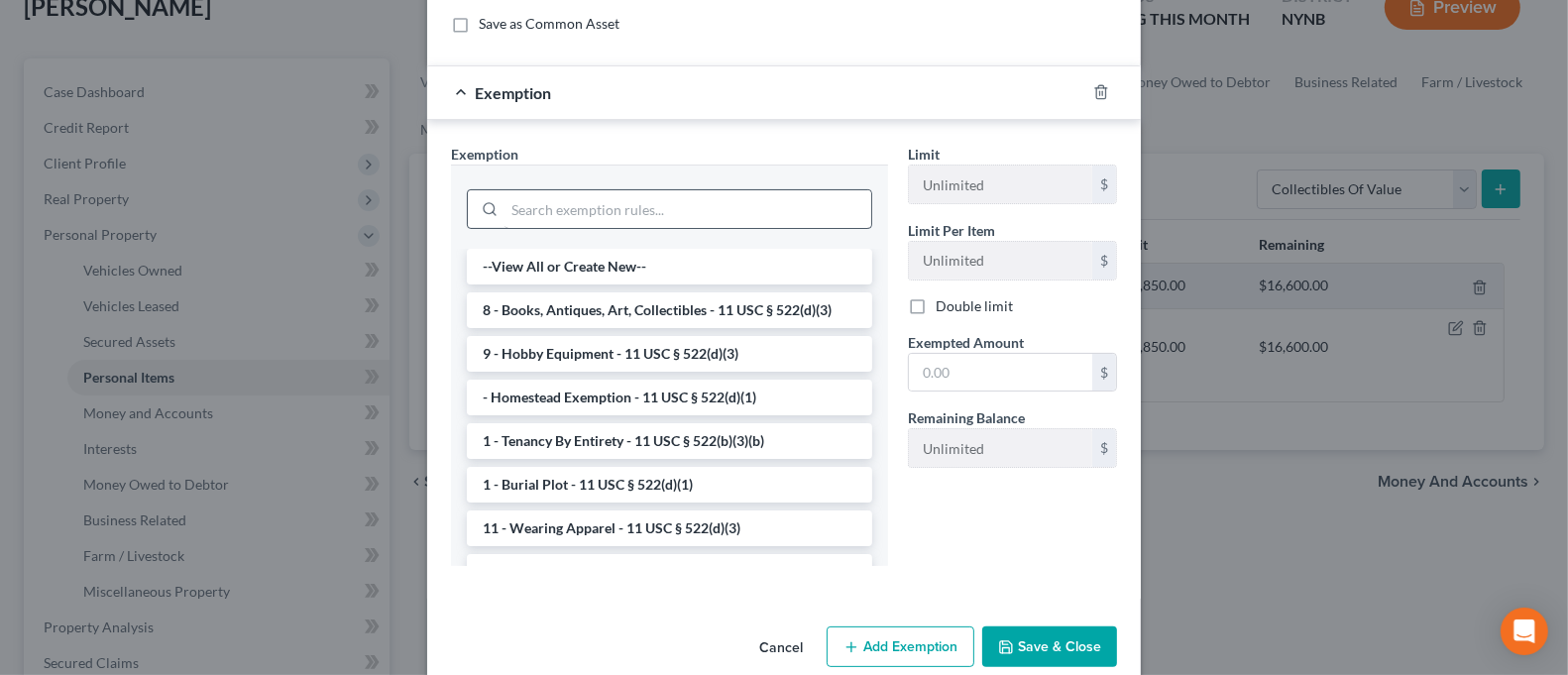 scroll, scrollTop: 196, scrollLeft: 0, axis: vertical 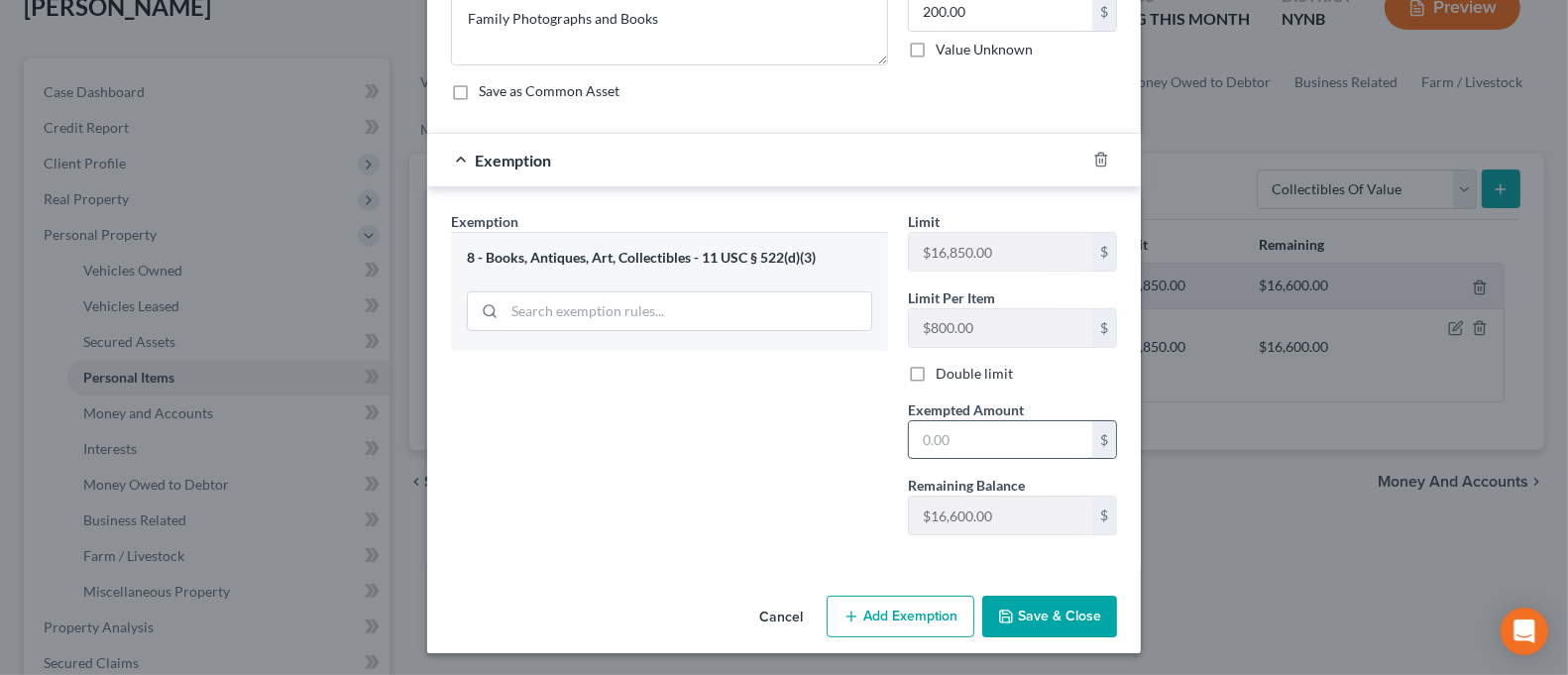 click at bounding box center (1000, 440) 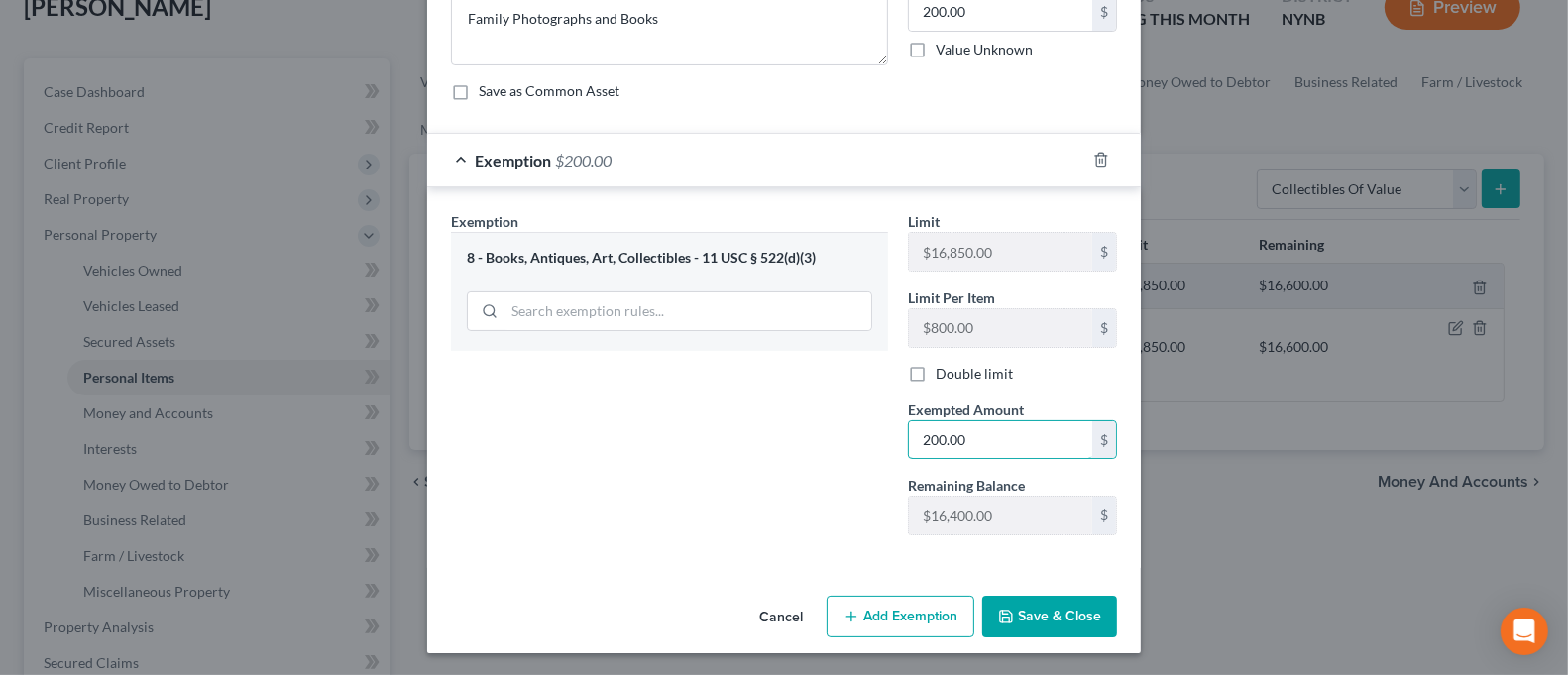 type on "200.00" 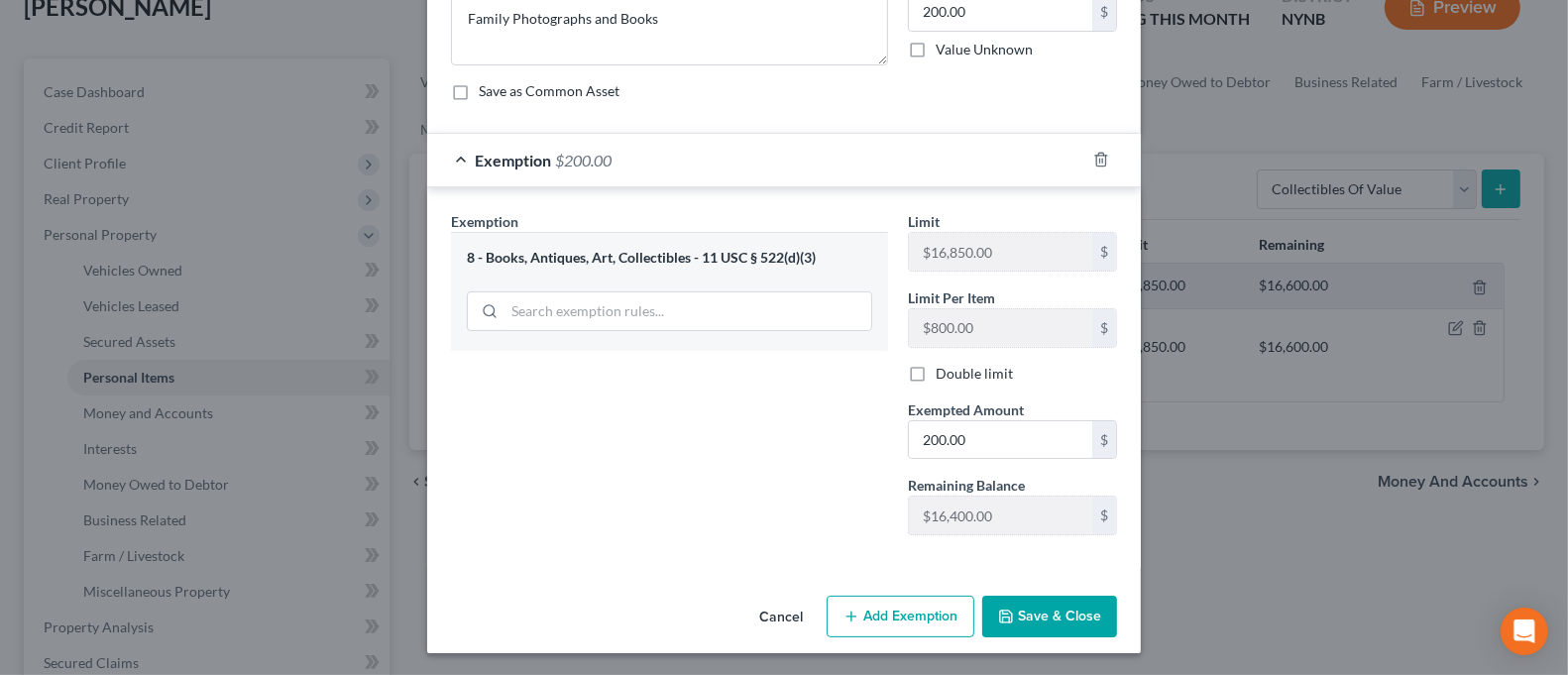 click on "Save & Close" at bounding box center [1050, 617] 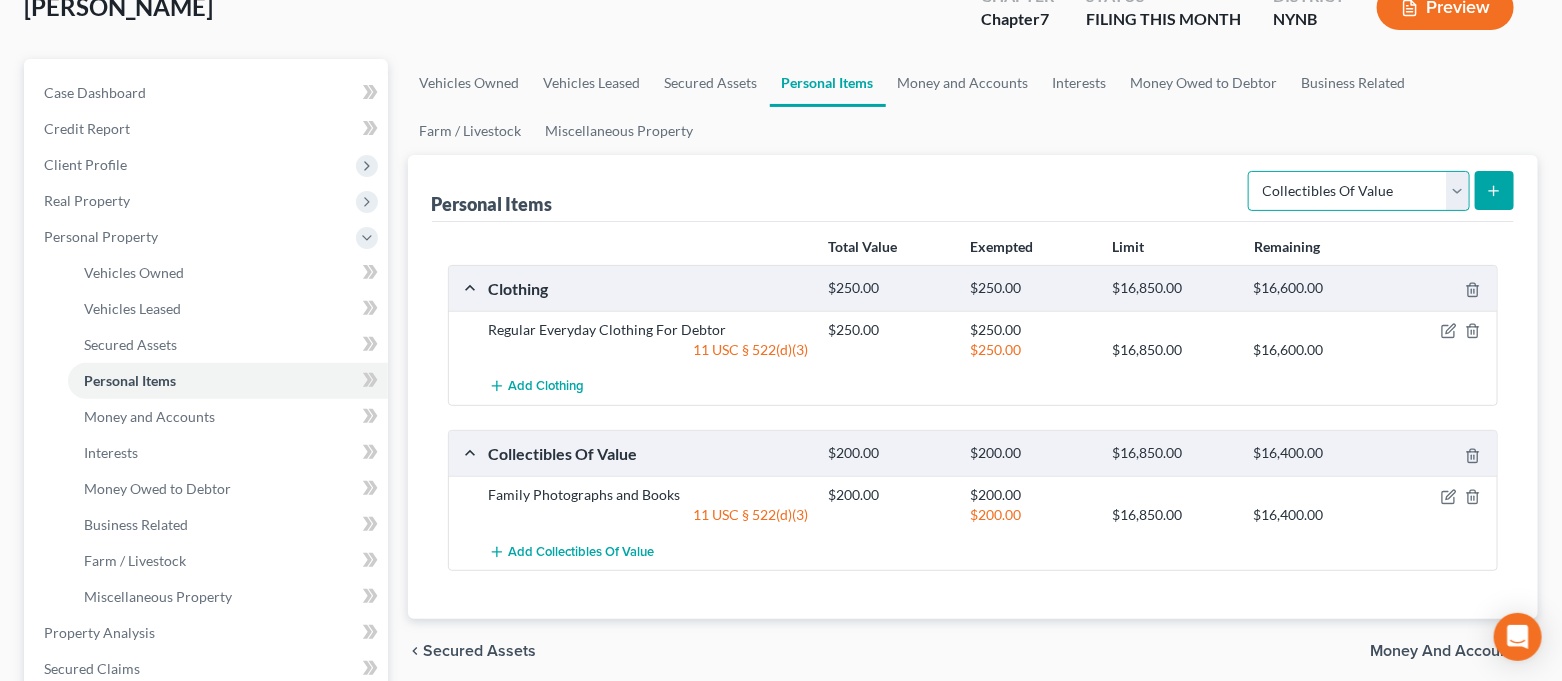 click on "Select Item Type Clothing Collectibles Of Value Electronics Firearms Household Goods Jewelry Other Pet(s) Sports & Hobby Equipment" at bounding box center (1359, 191) 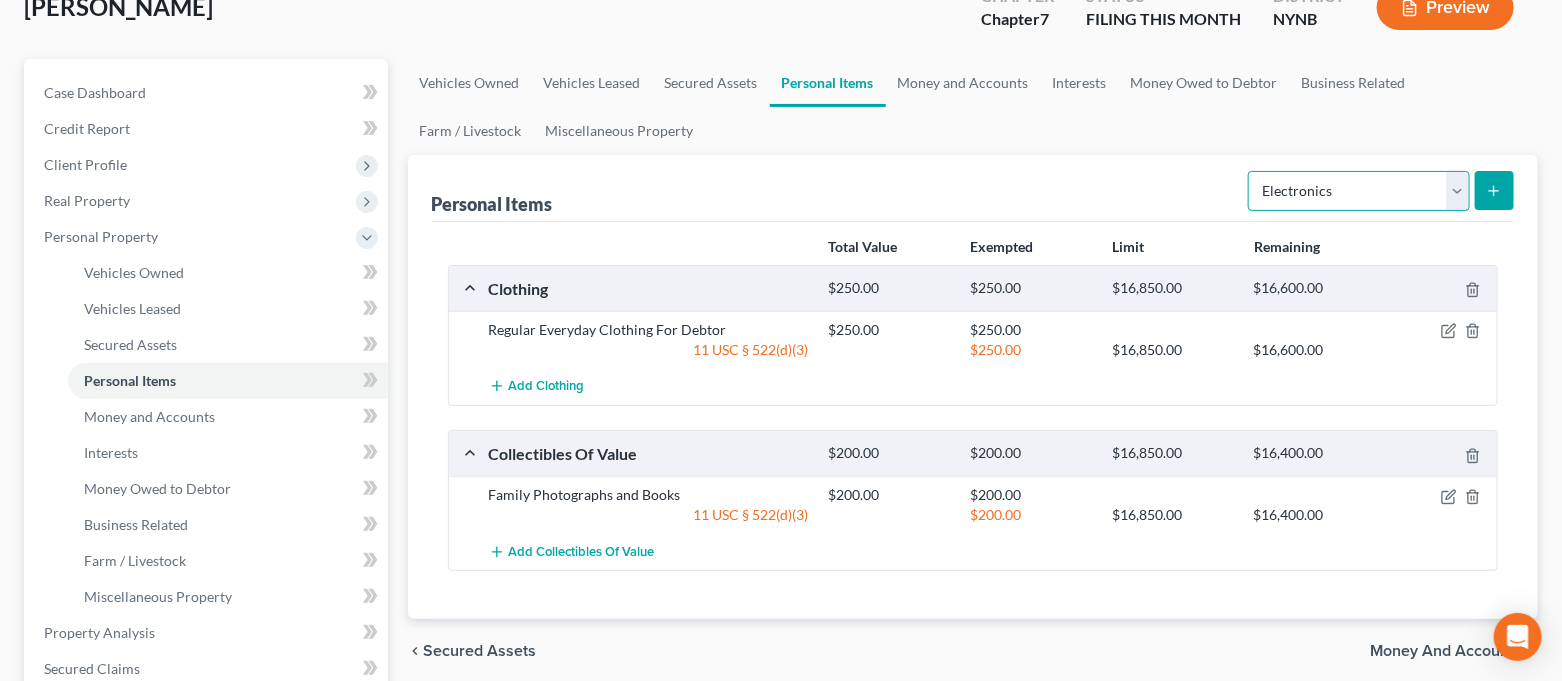 click on "Select Item Type Clothing Collectibles Of Value Electronics Firearms Household Goods Jewelry Other Pet(s) Sports & Hobby Equipment" at bounding box center (1359, 191) 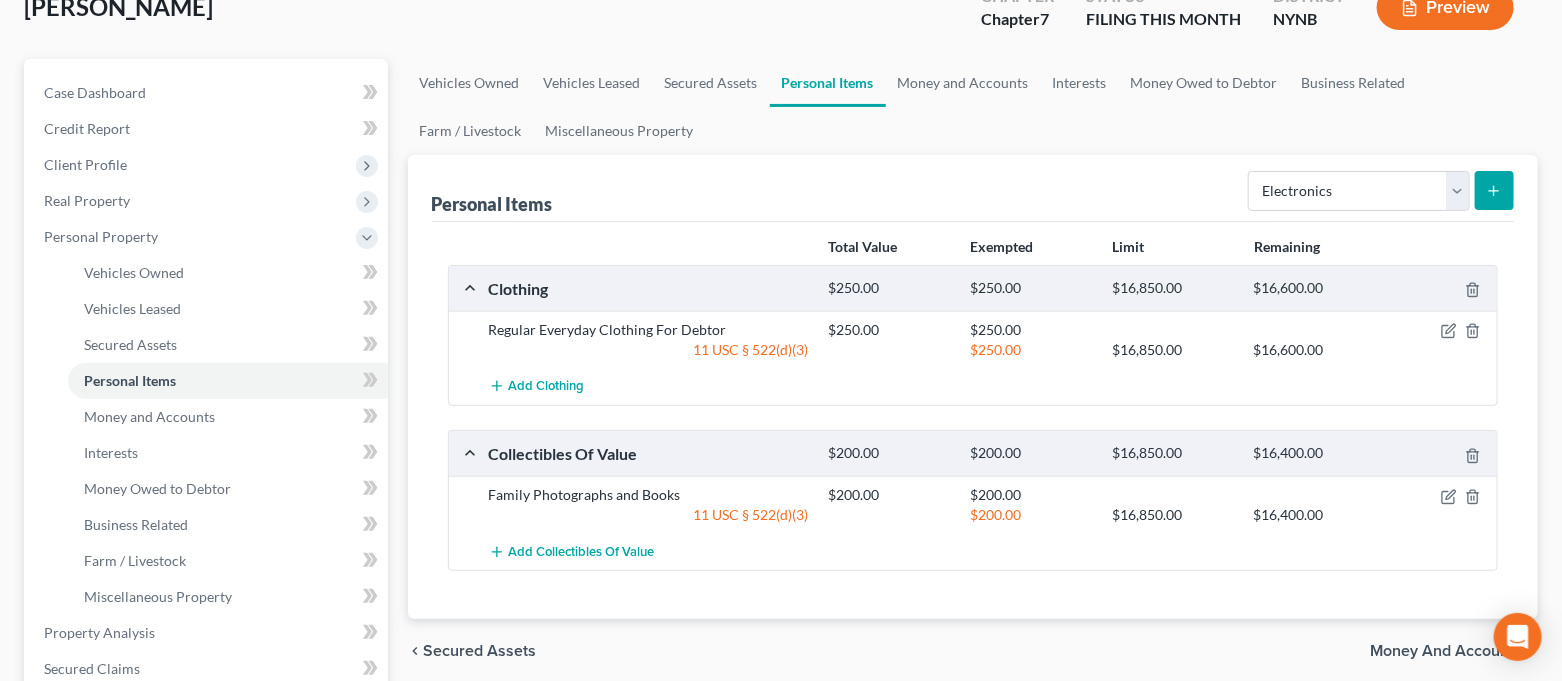 click at bounding box center [1494, 190] 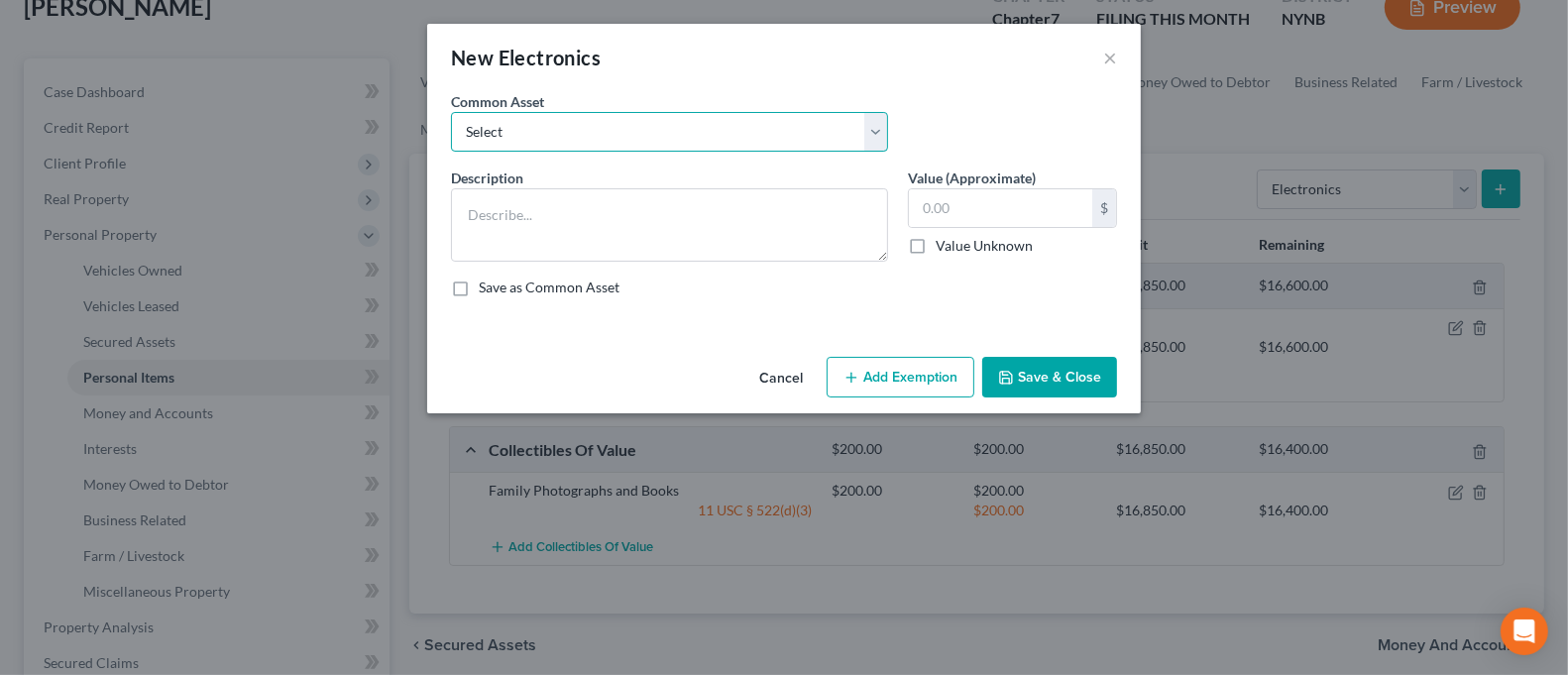click on "Select Cell Phone Electronics to Include:
TVs, Computer, Cell Phone(s), and Other Misc. Electronic Items. Electronics to Include Cell Phone, Lap Top and Other Misc. Electronics Electronics to Include Cell phone, TV and other Misc. Electronics Electronics to Include Cell Phone, TV, Smart Watch and Other Misc. Electronics" at bounding box center (669, 132) 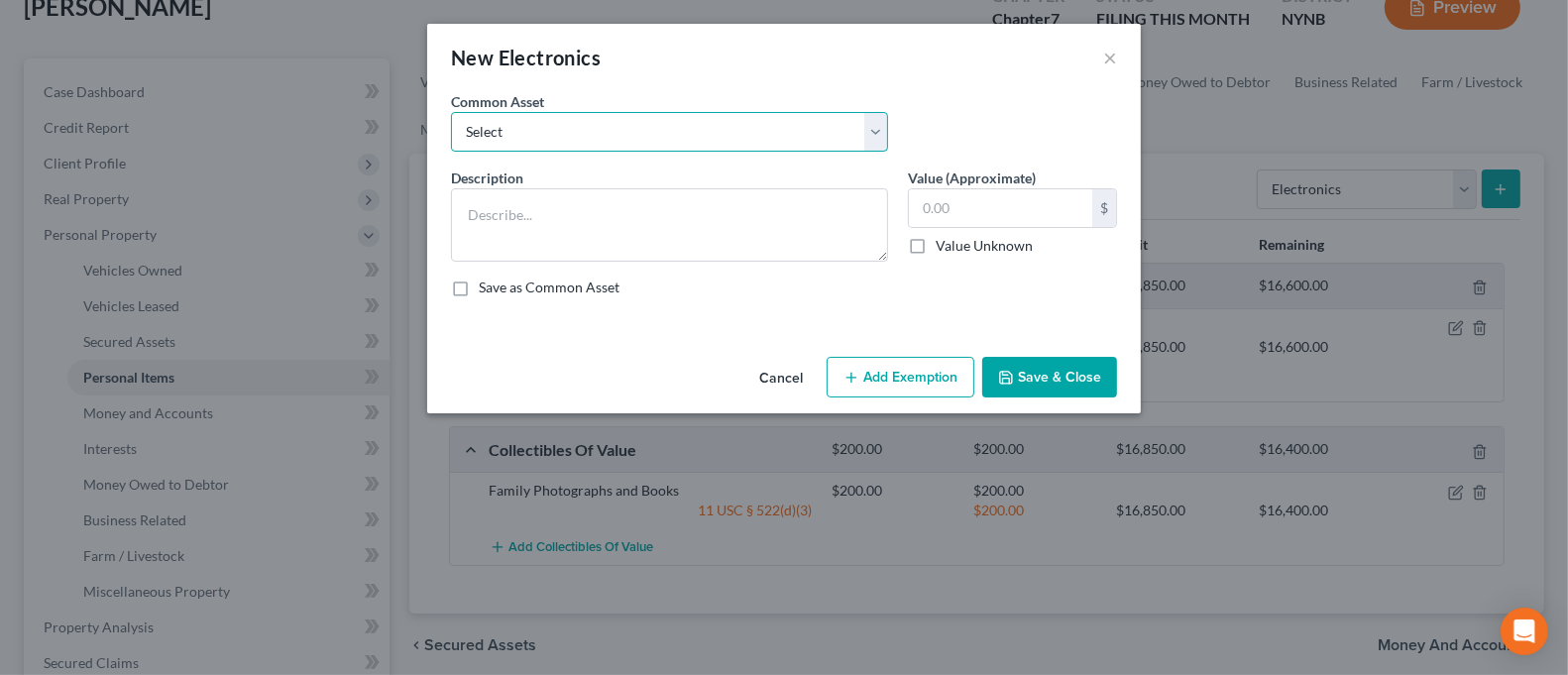 select on "1" 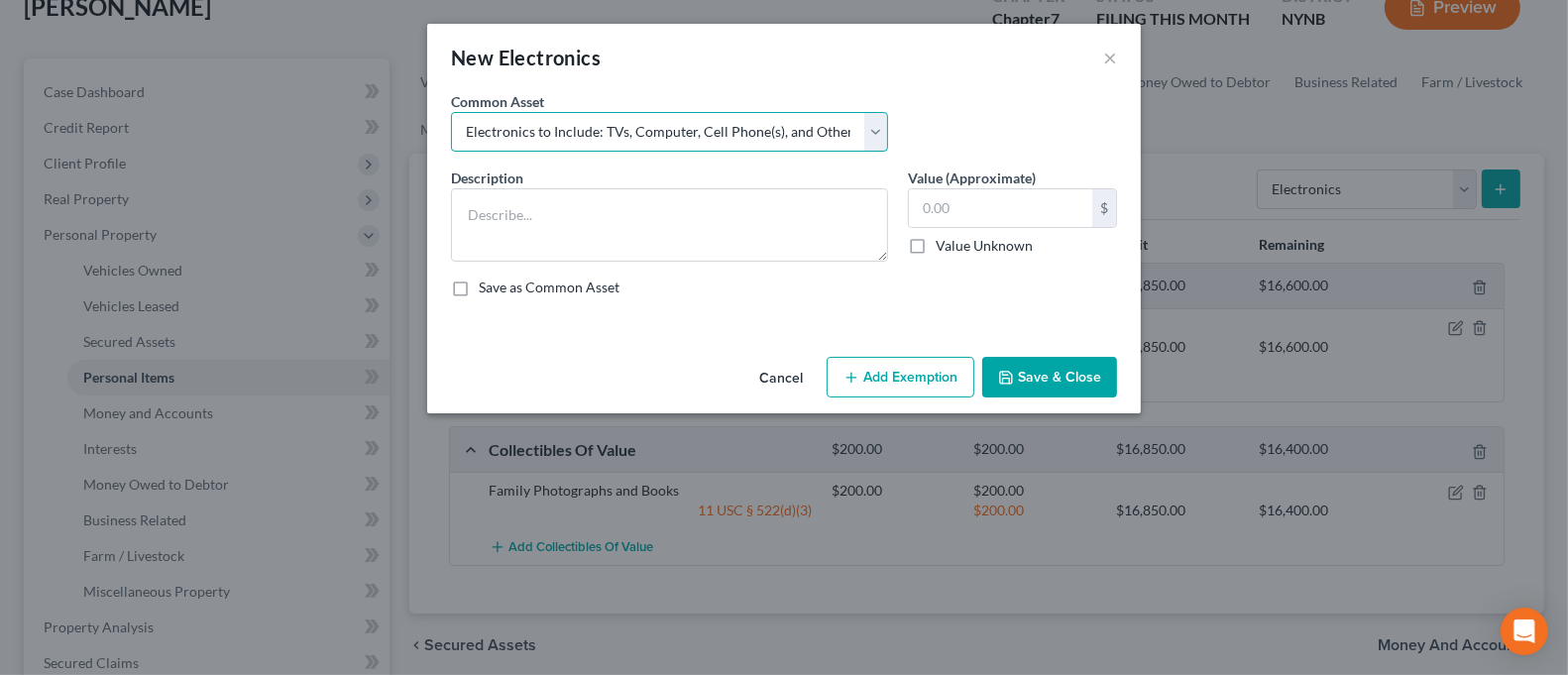 click on "Select Cell Phone Electronics to Include:
TVs, Computer, Cell Phone(s), and Other Misc. Electronic Items. Electronics to Include Cell Phone, Lap Top and Other Misc. Electronics Electronics to Include Cell phone, TV and other Misc. Electronics Electronics to Include Cell Phone, TV, Smart Watch and Other Misc. Electronics" at bounding box center [669, 132] 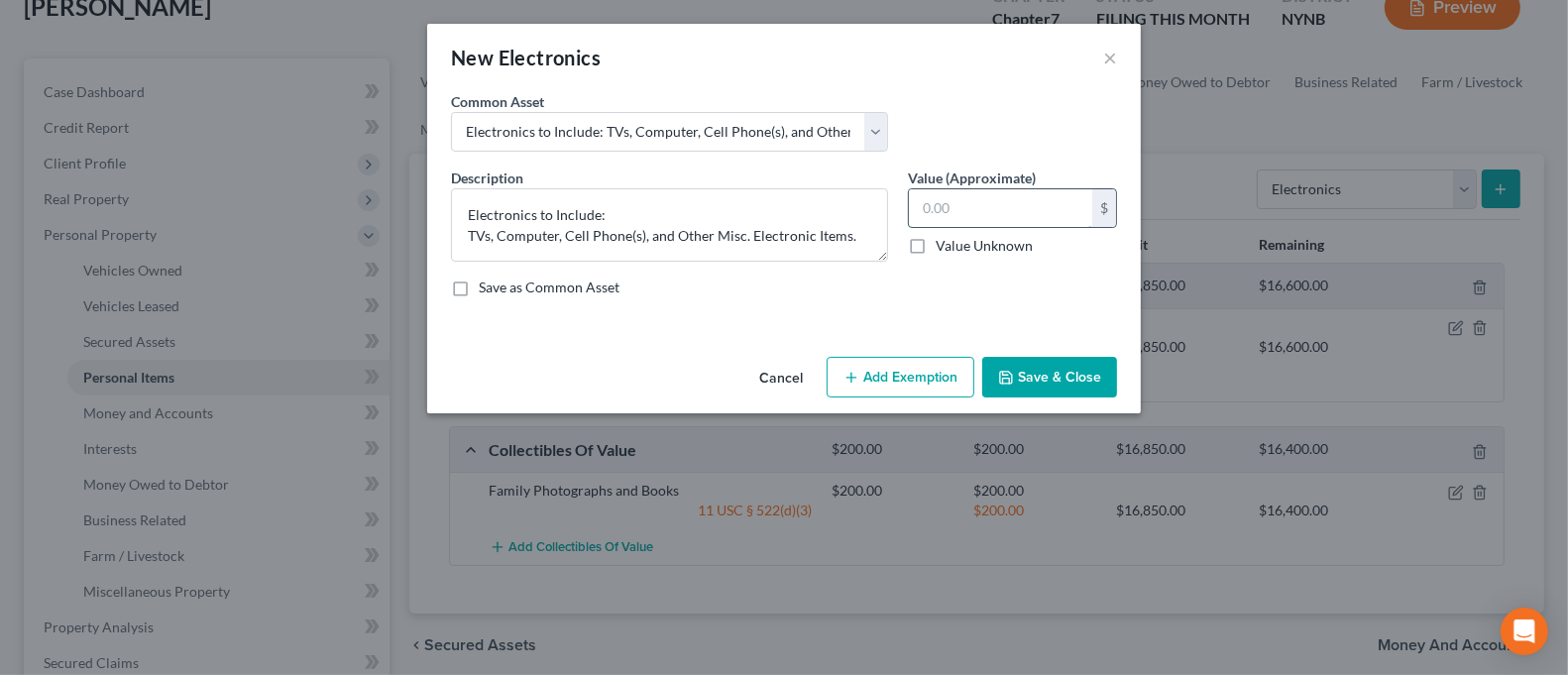 click at bounding box center [1000, 208] 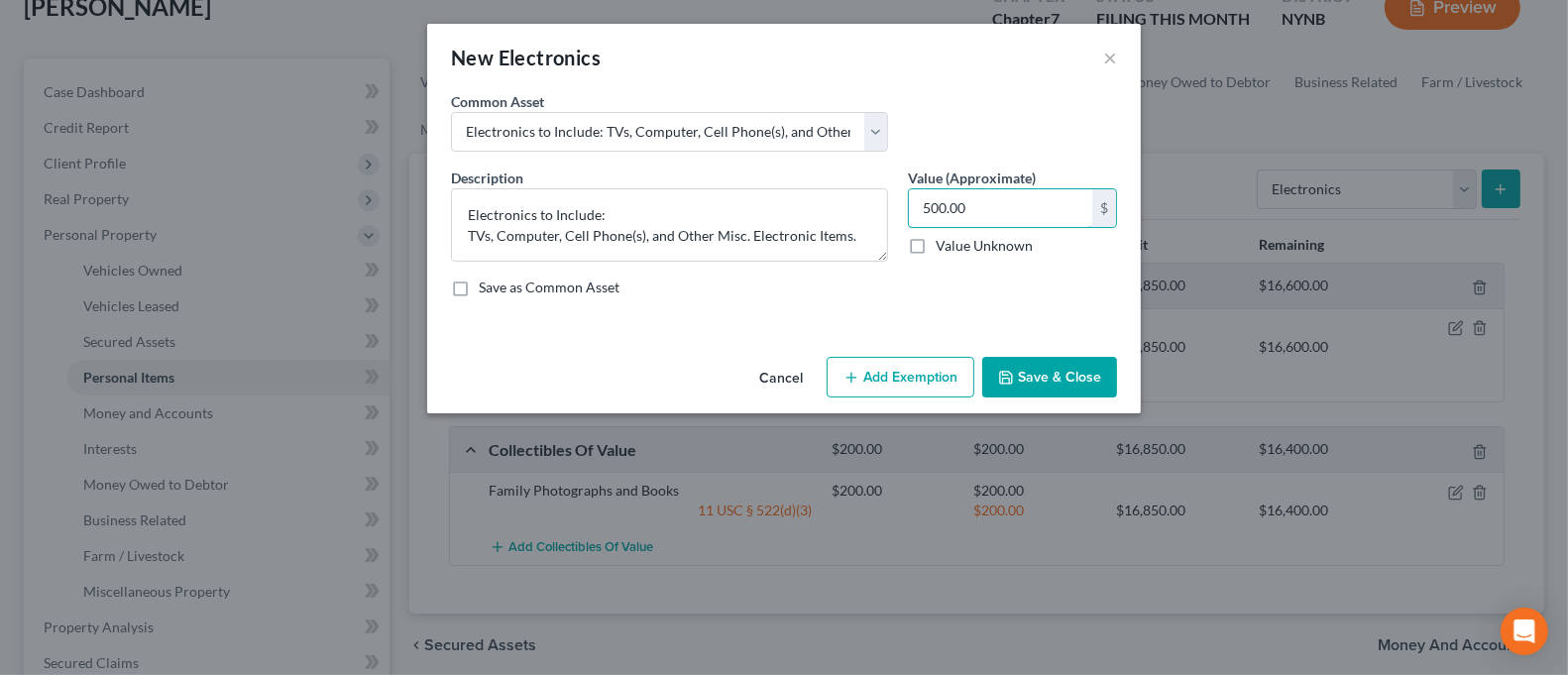 type on "500.00" 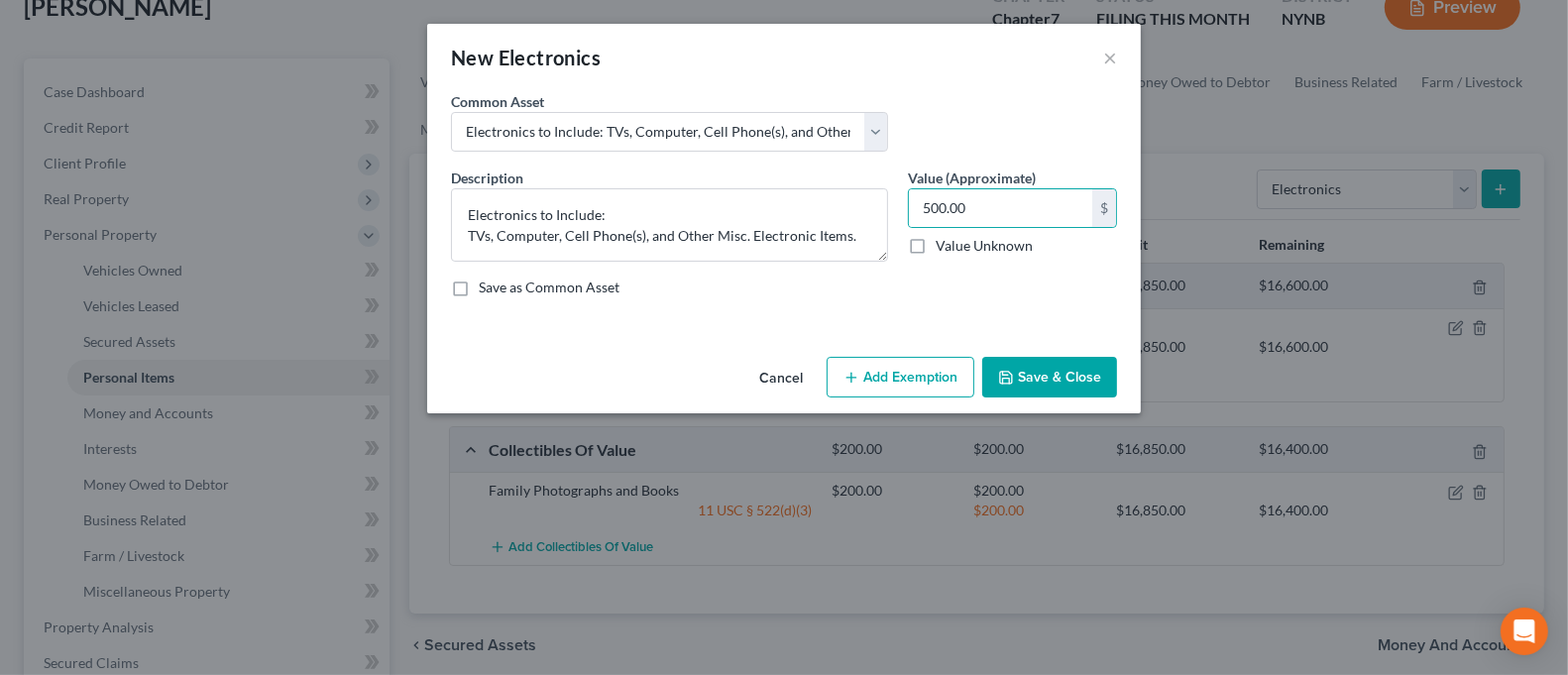 click on "Add Exemption" at bounding box center (900, 378) 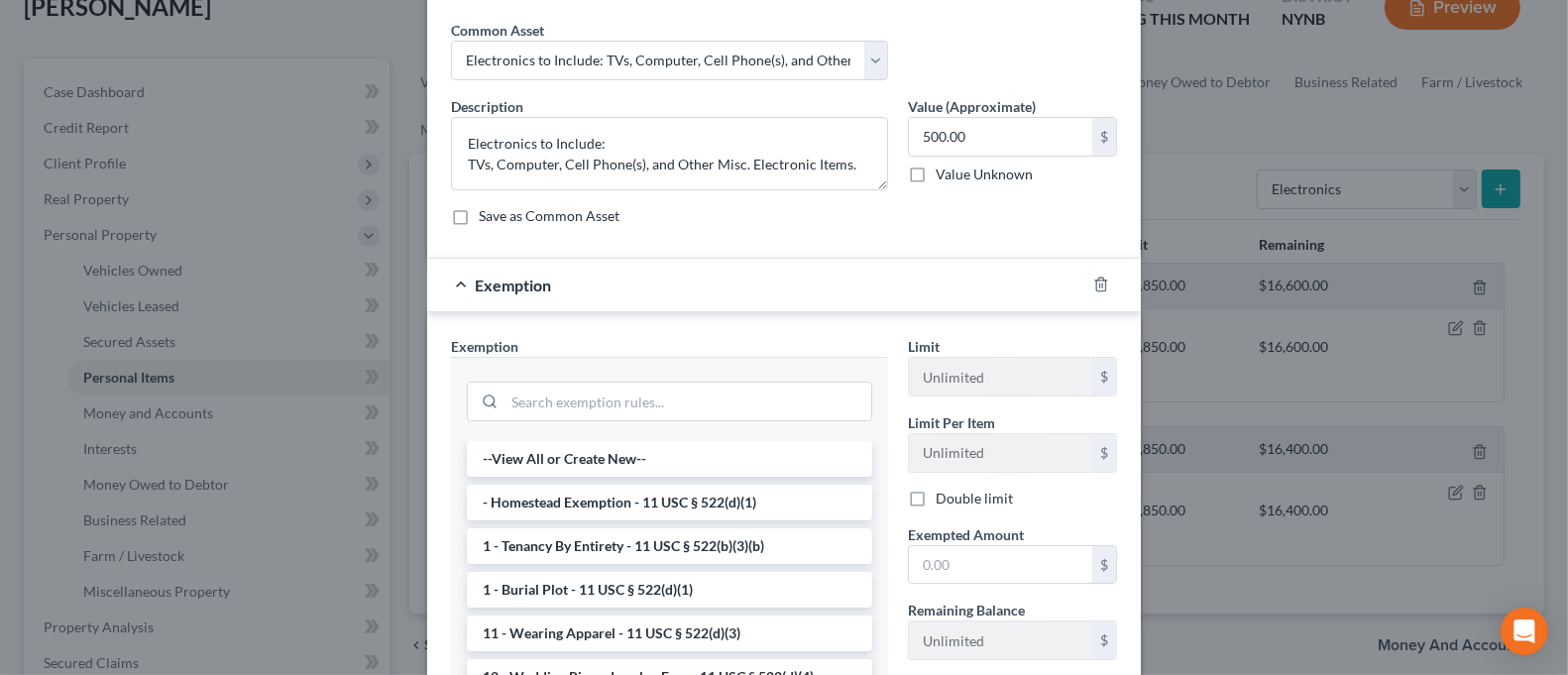 scroll, scrollTop: 132, scrollLeft: 0, axis: vertical 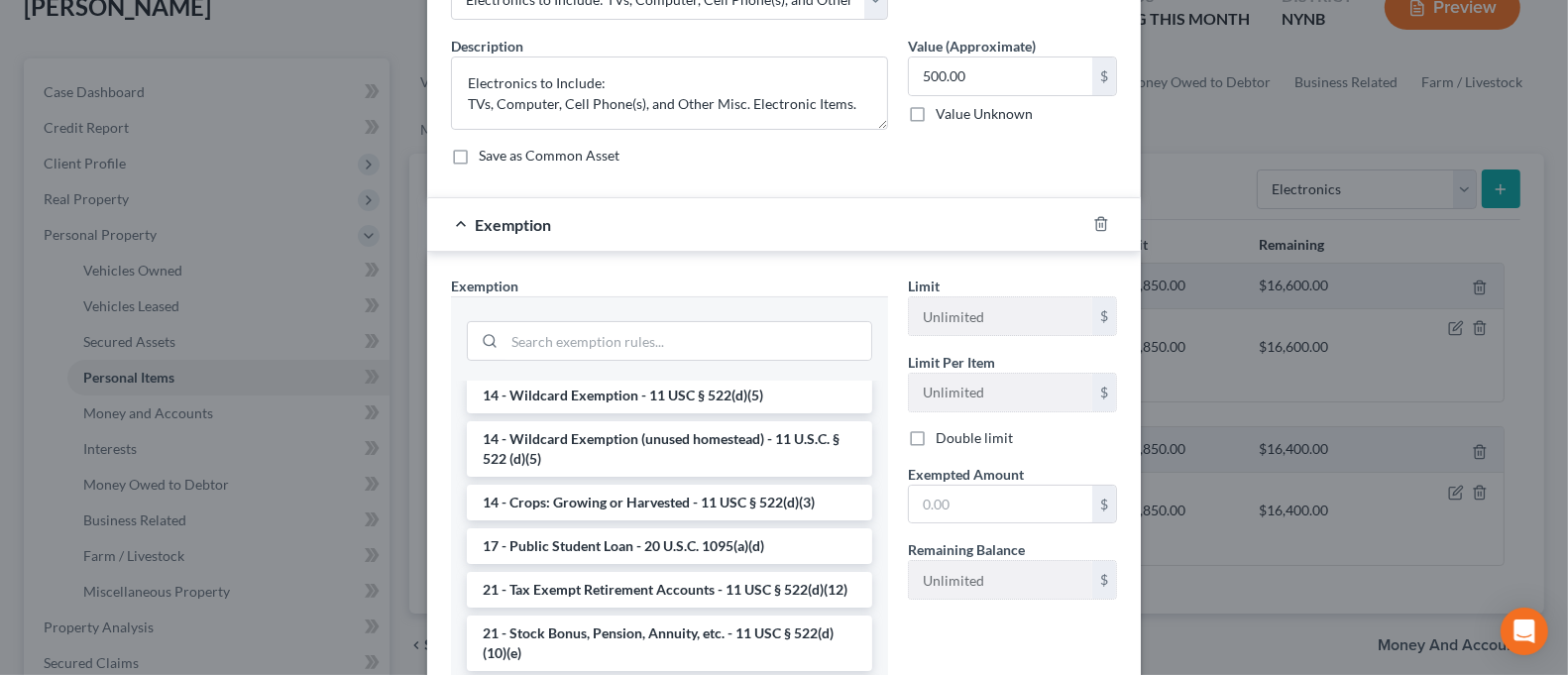 click on "14 - Wildcard Exemption (unused homestead) - 11 U.S.C. § 522 (d)(5)" at bounding box center [669, 449] 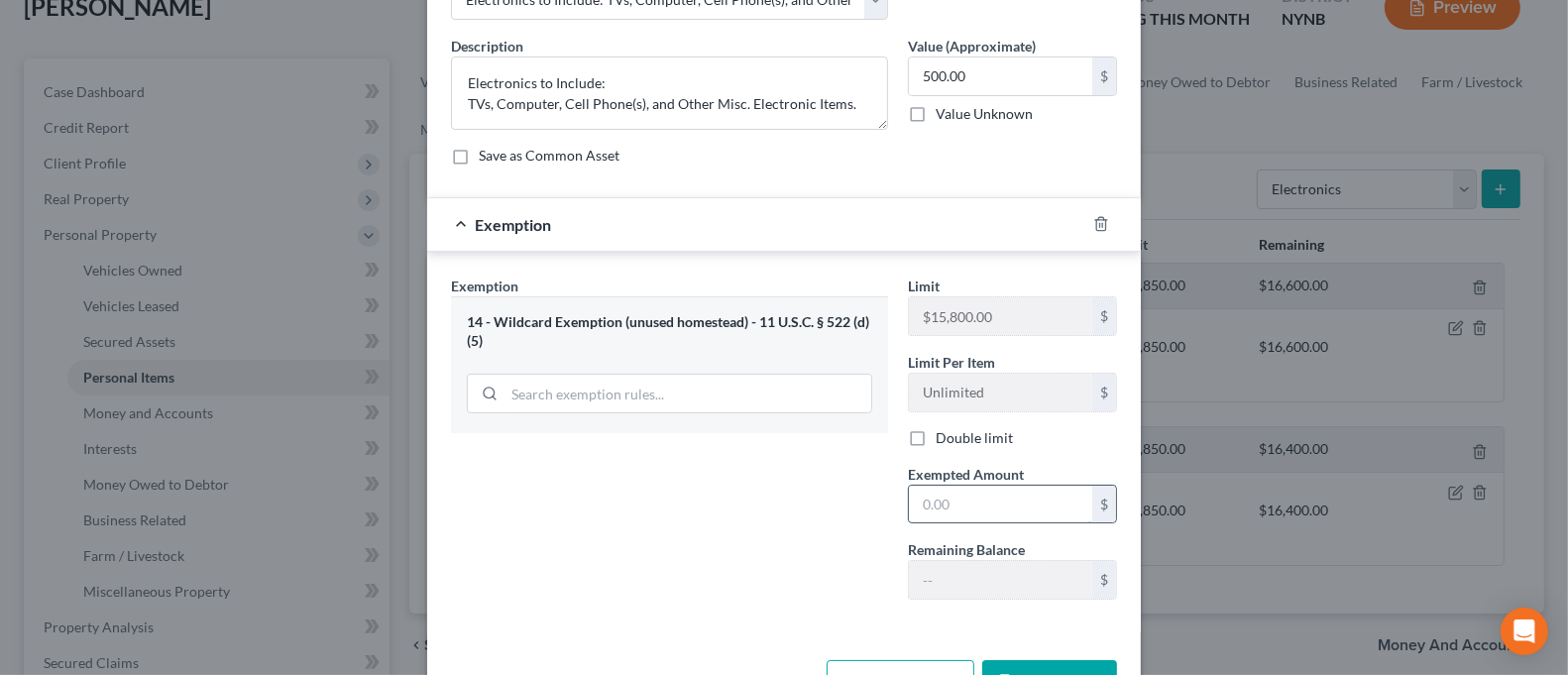 click at bounding box center [1000, 505] 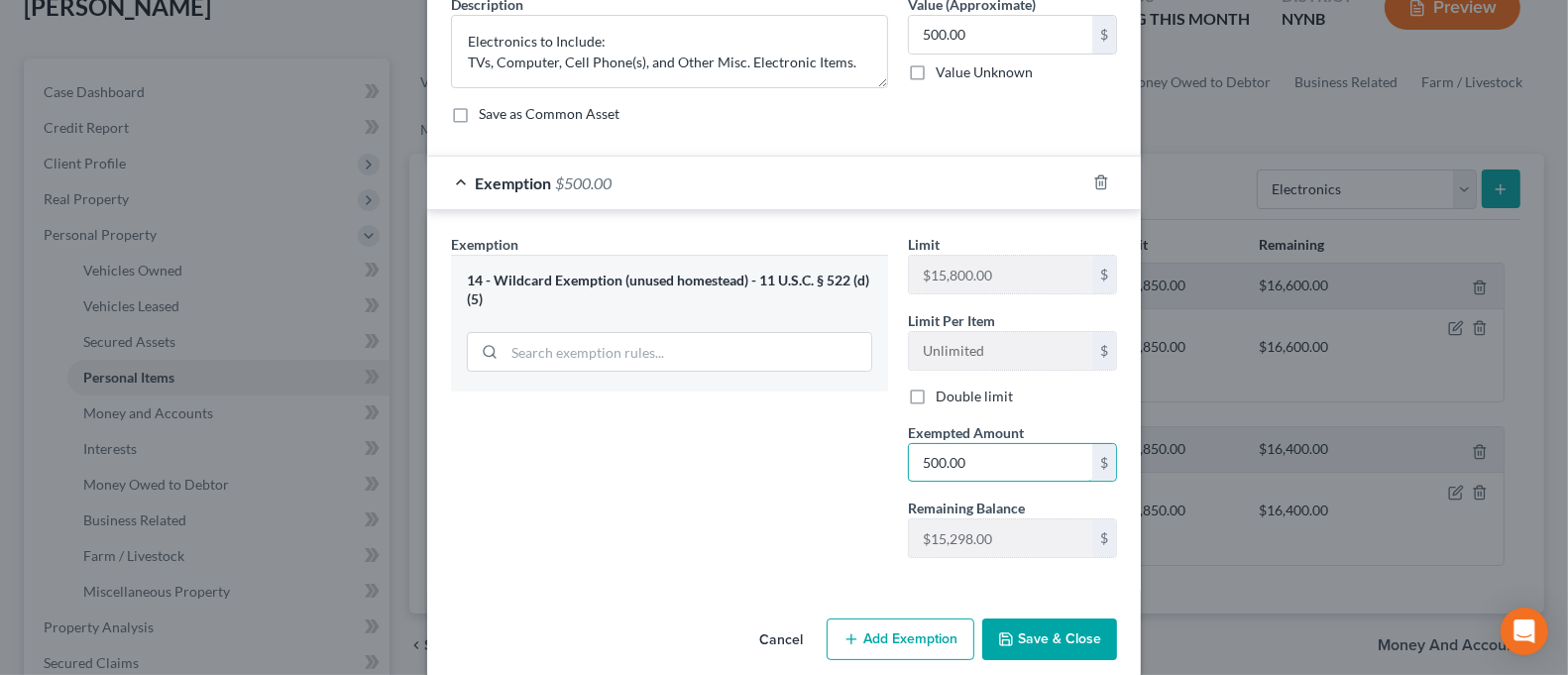 scroll, scrollTop: 196, scrollLeft: 0, axis: vertical 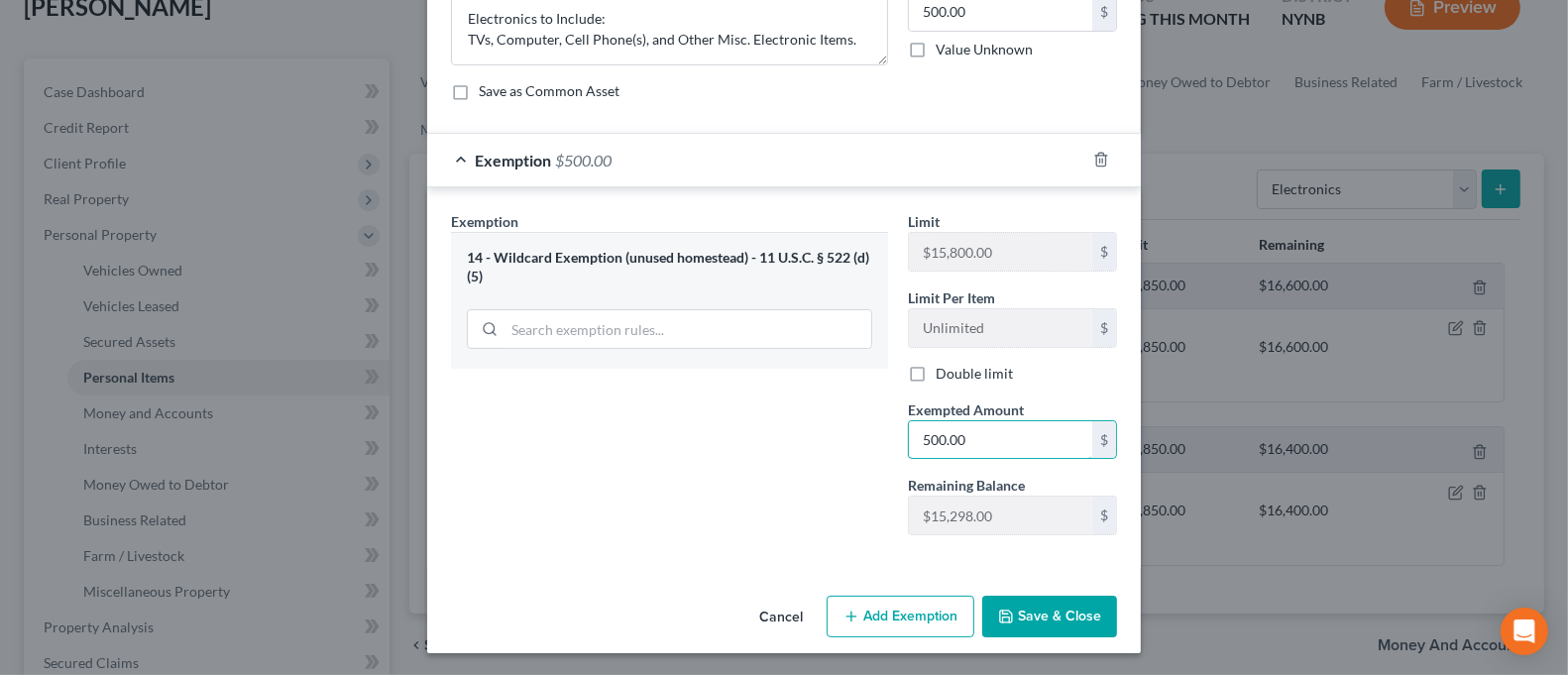 type on "500.00" 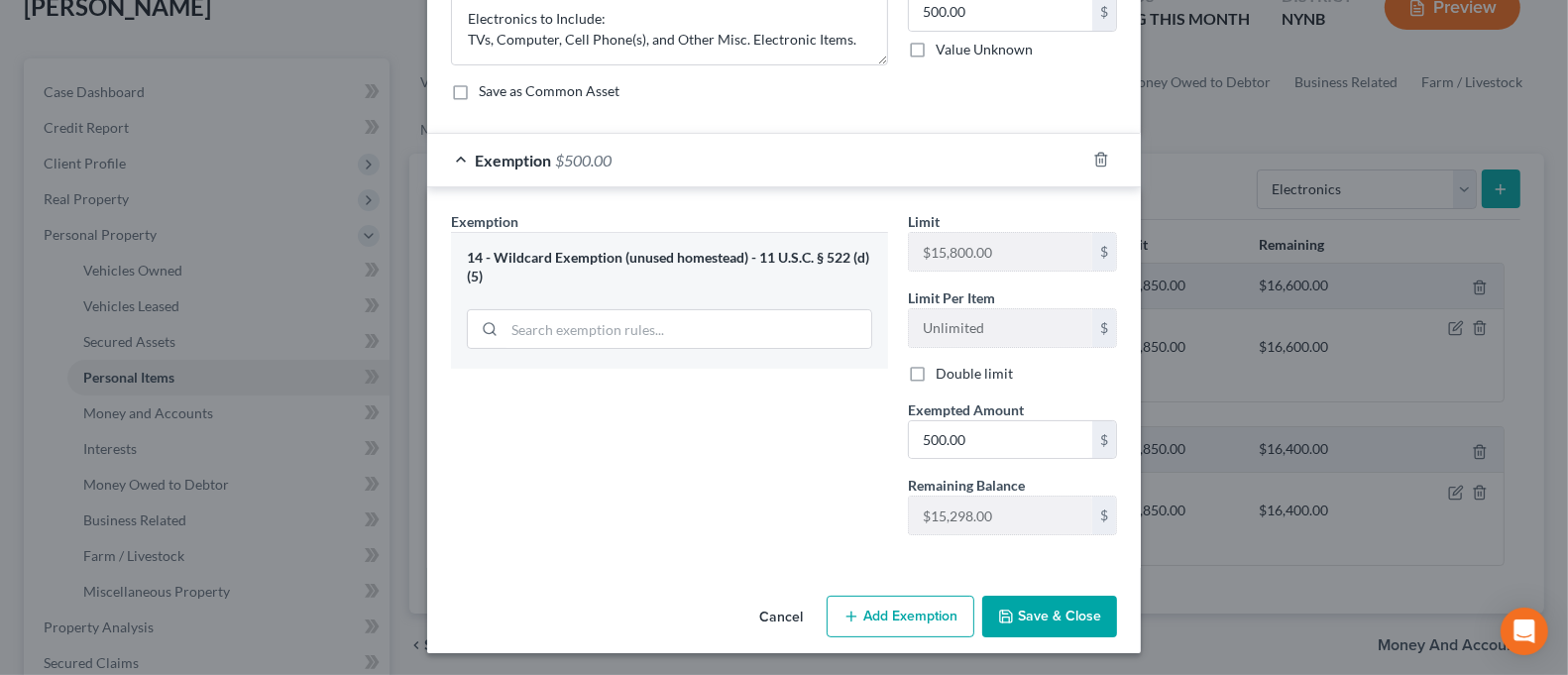 click on "Save & Close" at bounding box center (1050, 617) 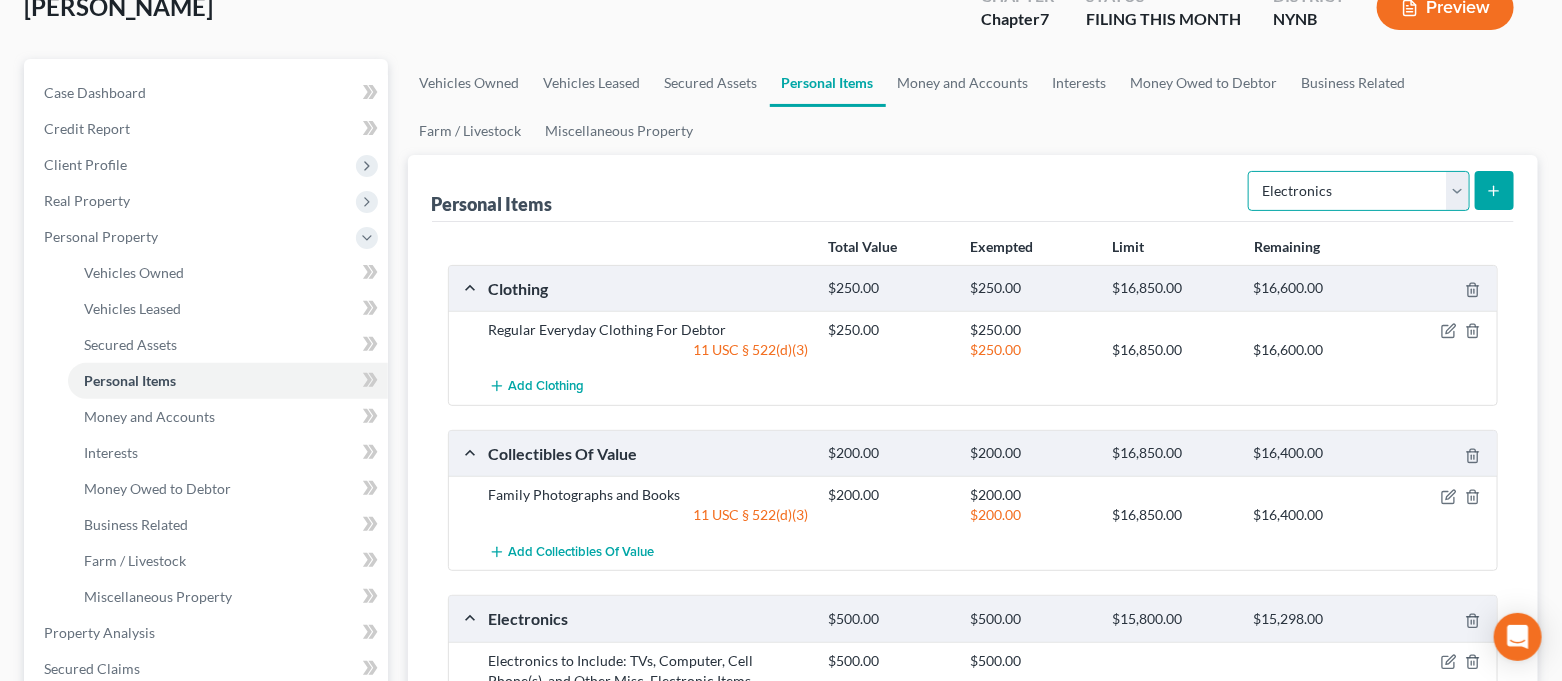 click on "Select Item Type Clothing Collectibles Of Value Electronics Firearms Household Goods Jewelry Other Pet(s) Sports & Hobby Equipment" at bounding box center (1359, 191) 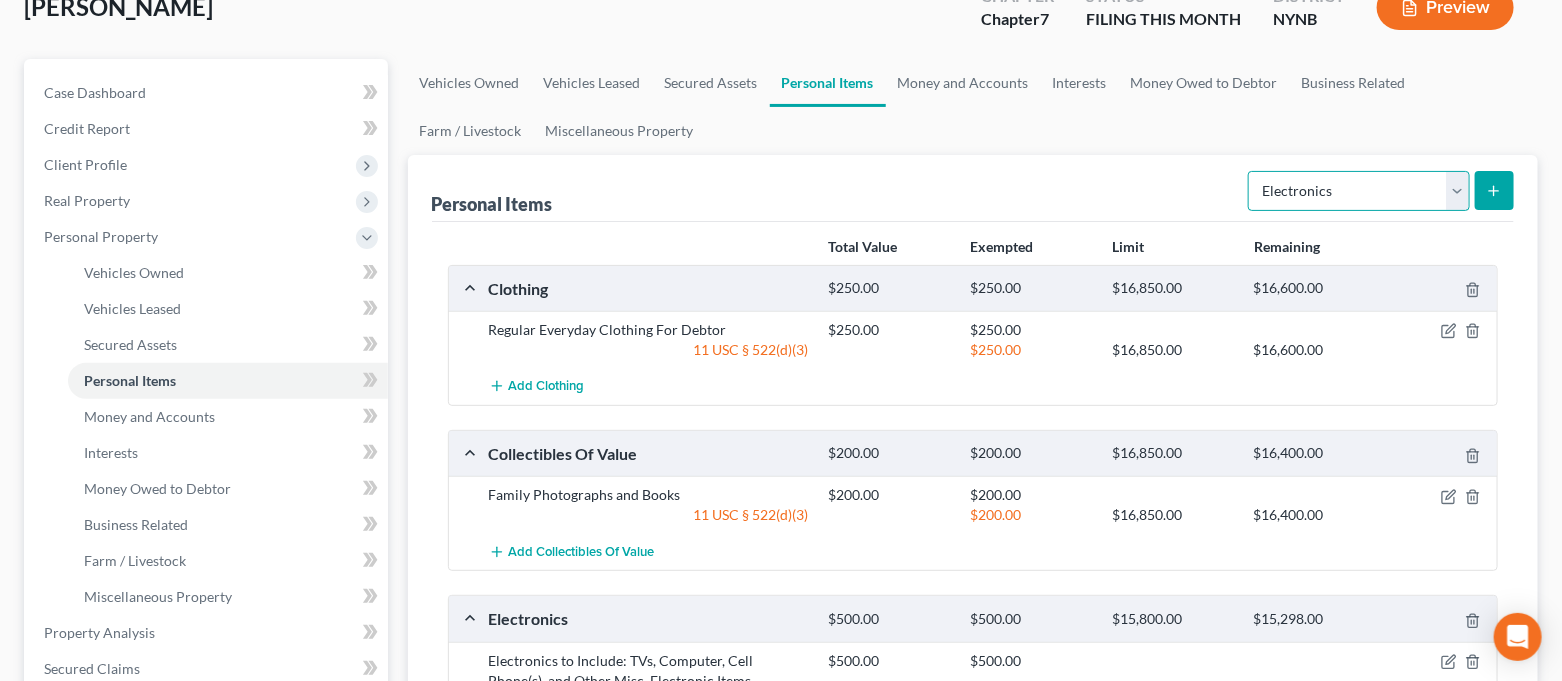 select on "household_goods" 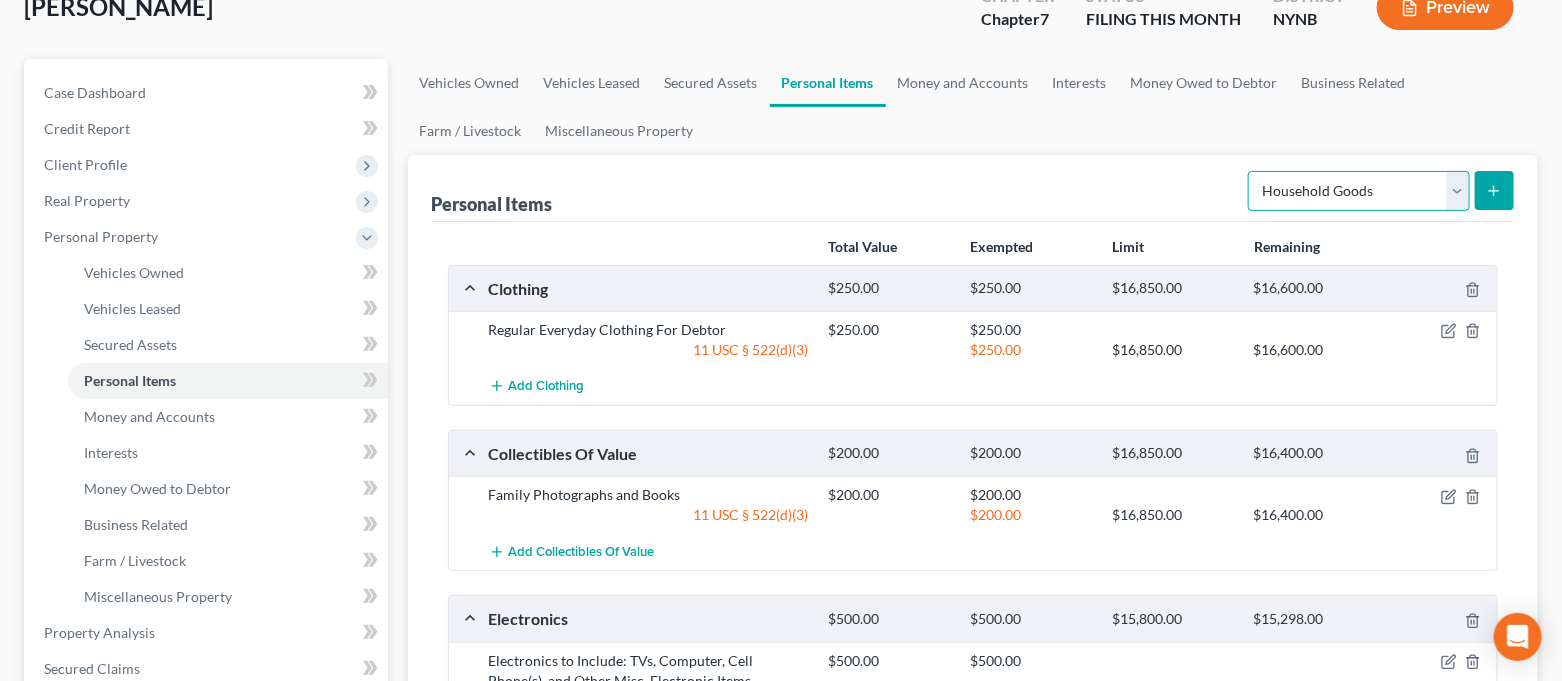 click on "Select Item Type Clothing Collectibles Of Value Electronics Firearms Household Goods Jewelry Other Pet(s) Sports & Hobby Equipment" at bounding box center [1359, 191] 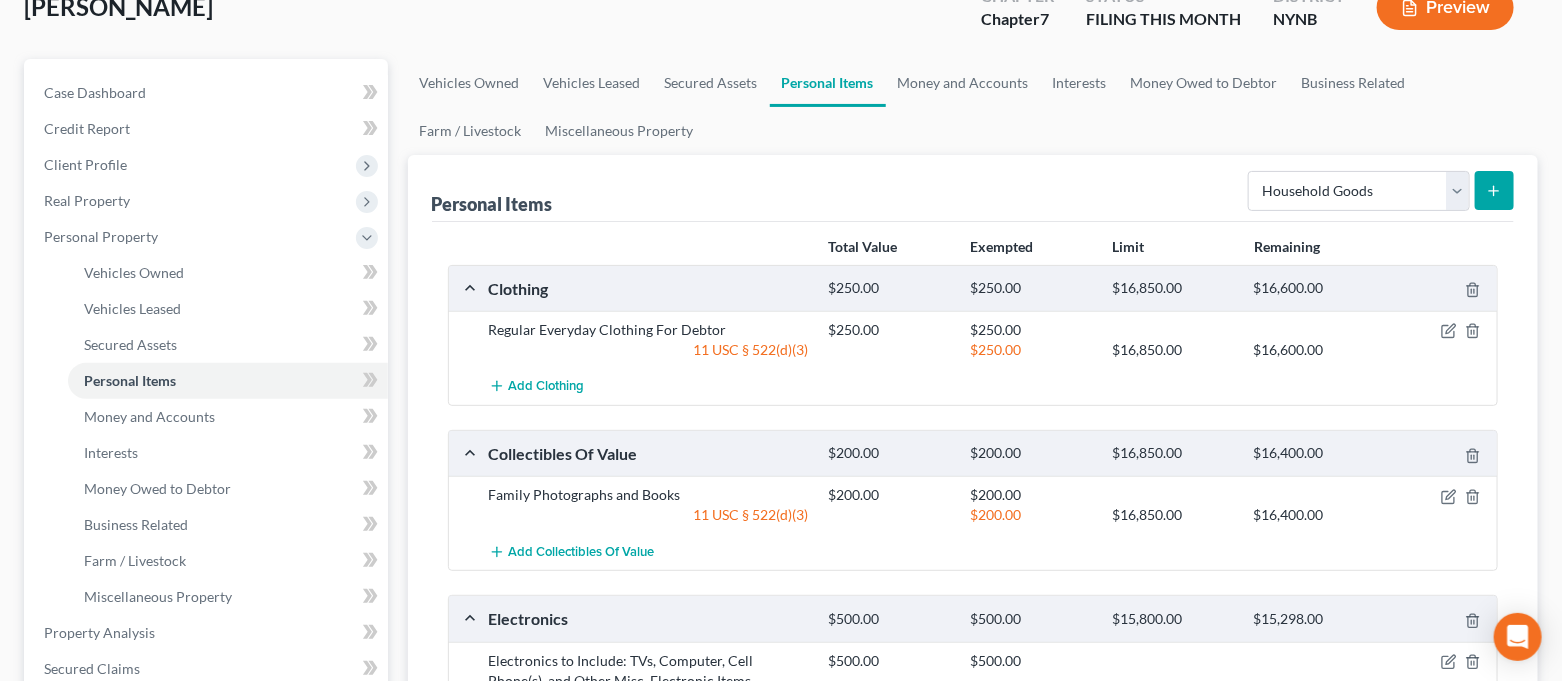 click 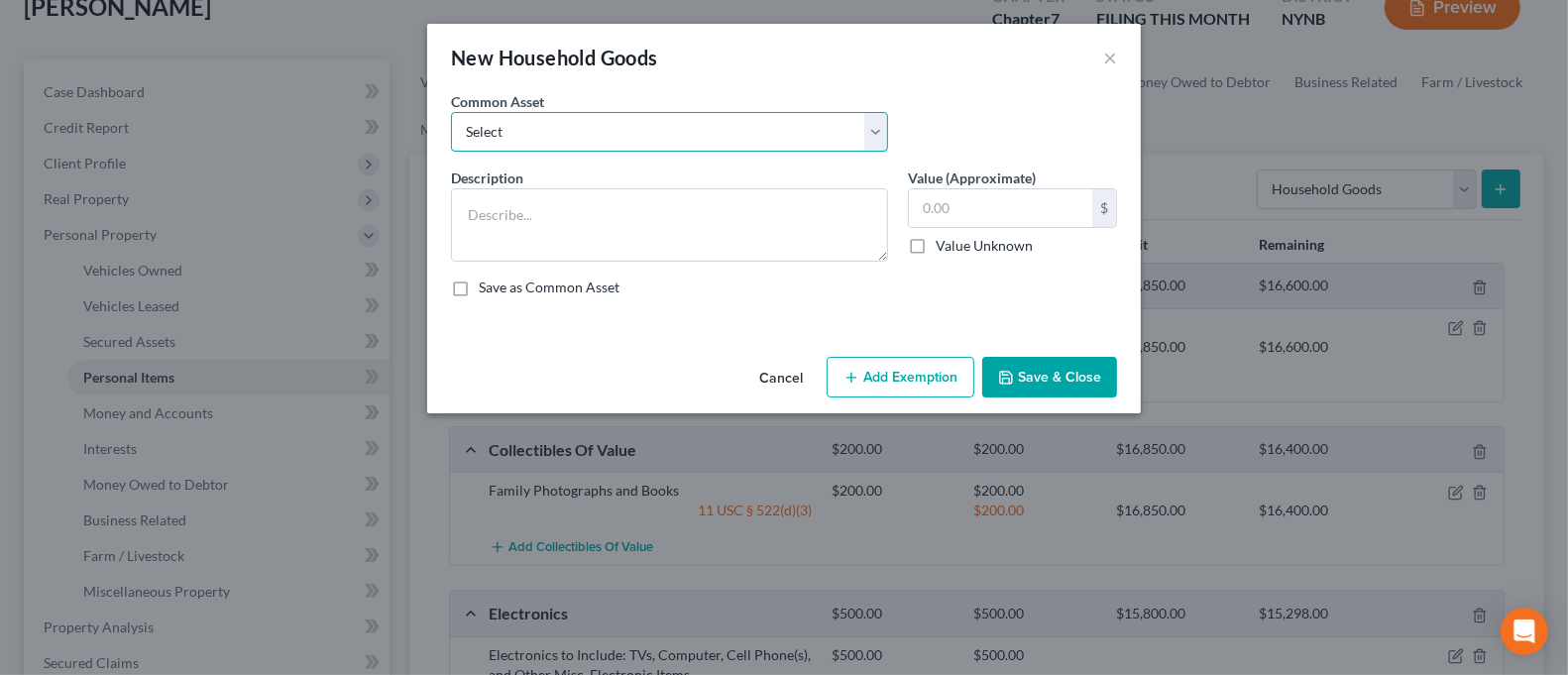 click on "Select Household Goods and Furnishings to Include Bedroom Set and Other Misc. Items Household Goods and Furnishings to Include Appliances, Furniture, Bedroom Set and Other Misc. Items" at bounding box center [669, 132] 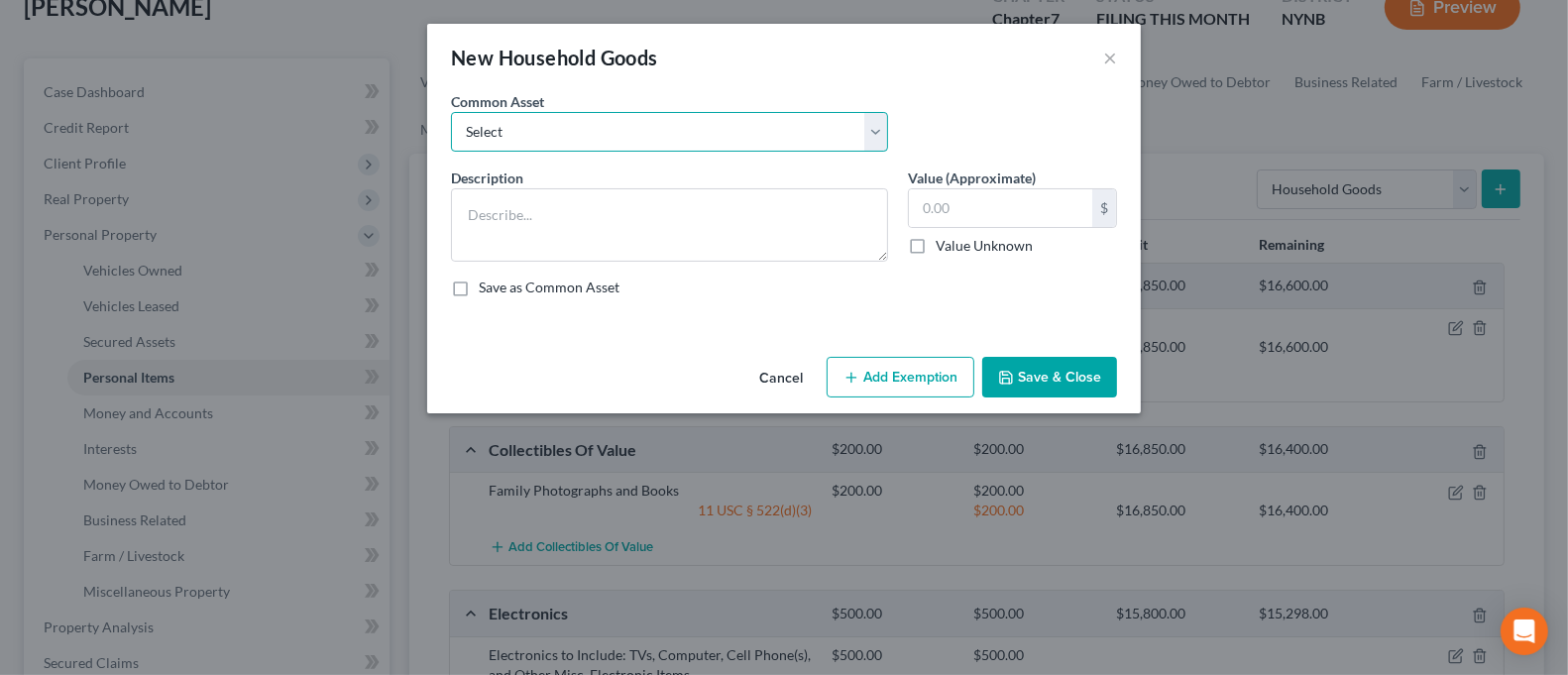 select on "1" 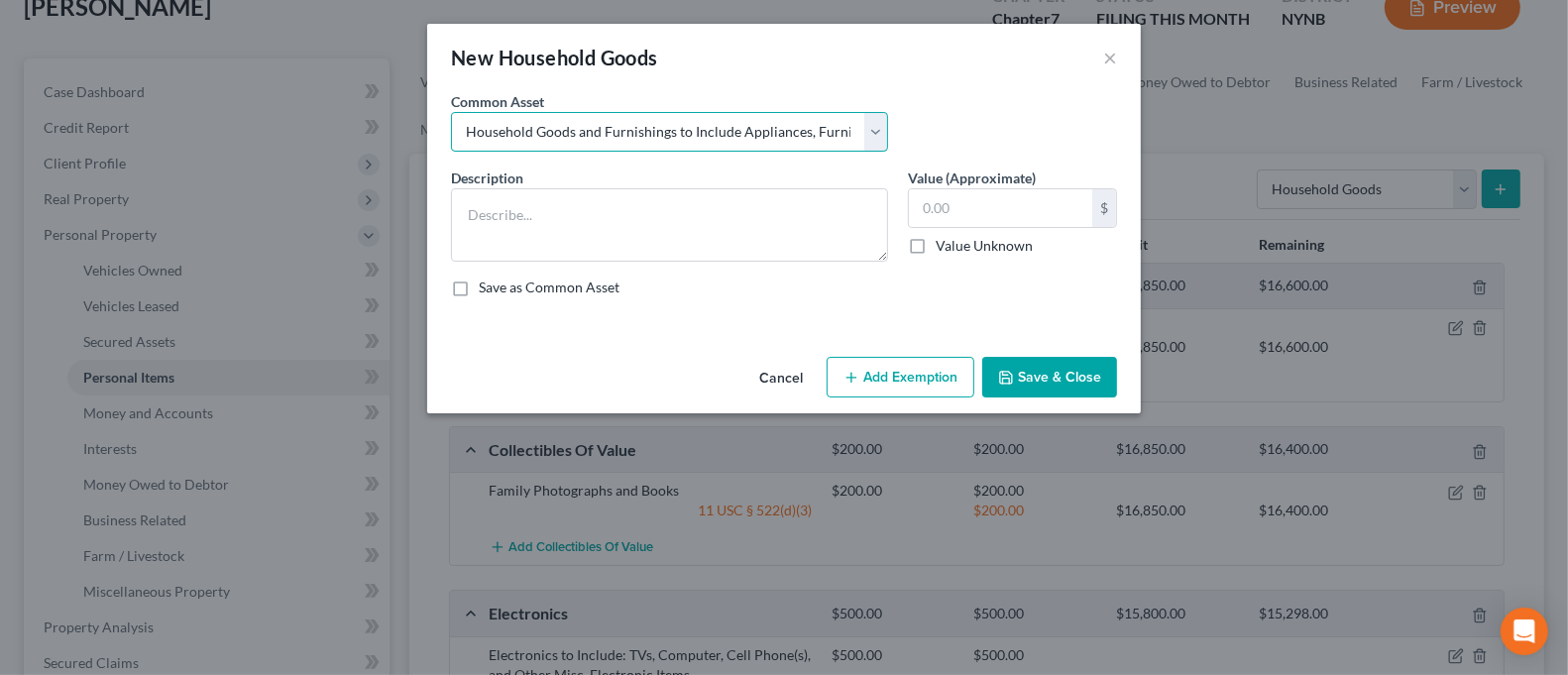 click on "Select Household Goods and Furnishings to Include Bedroom Set and Other Misc. Items Household Goods and Furnishings to Include Appliances, Furniture, Bedroom Set and Other Misc. Items" at bounding box center (669, 132) 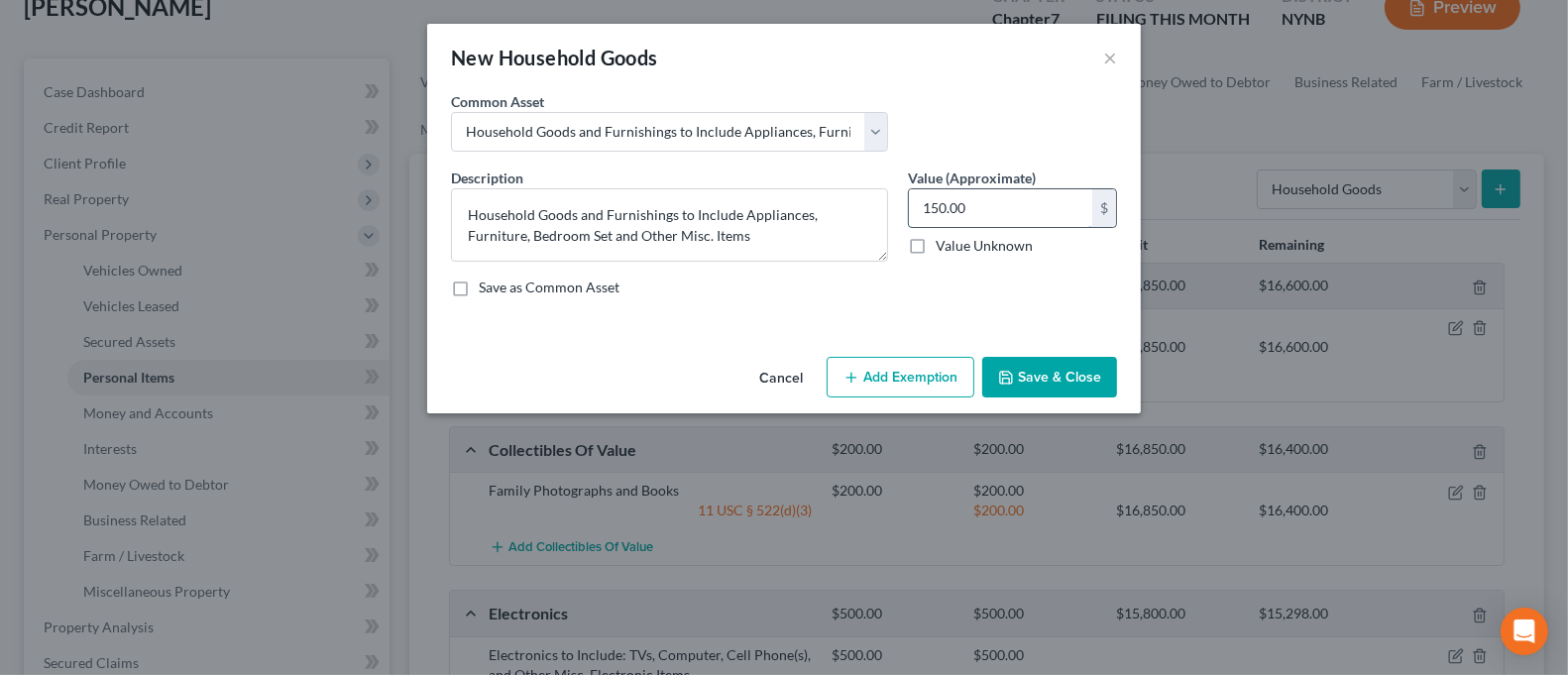 click on "150.00" at bounding box center [1000, 208] 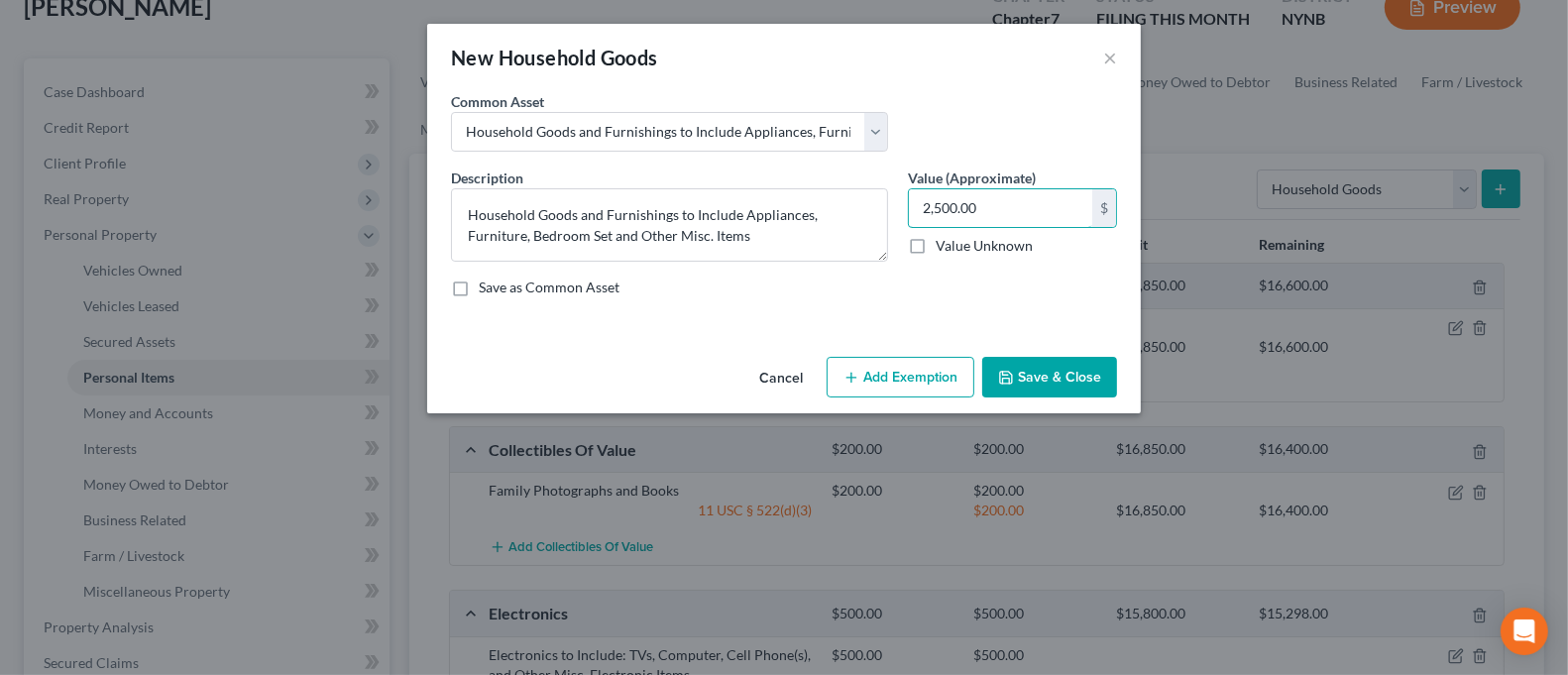 type on "2,500.00" 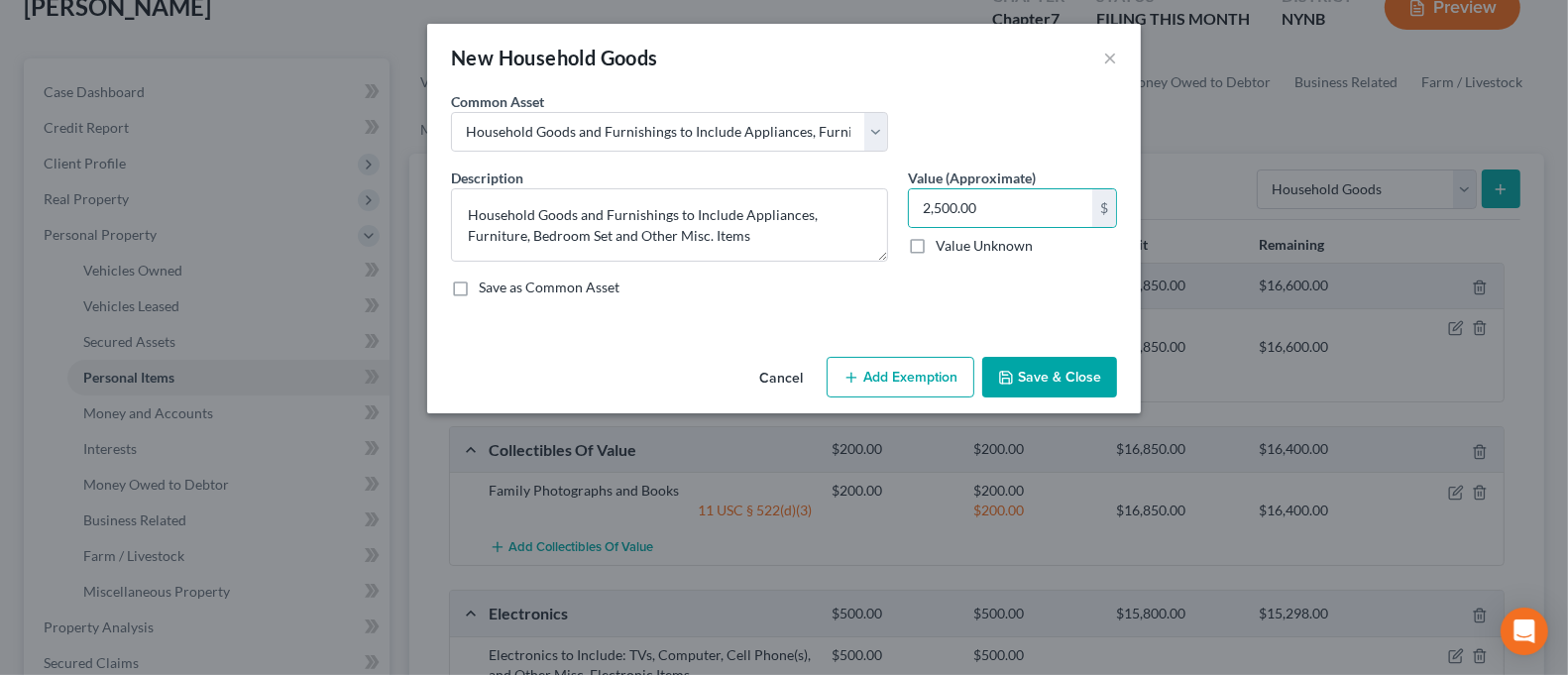 click on "Add Exemption" at bounding box center (900, 378) 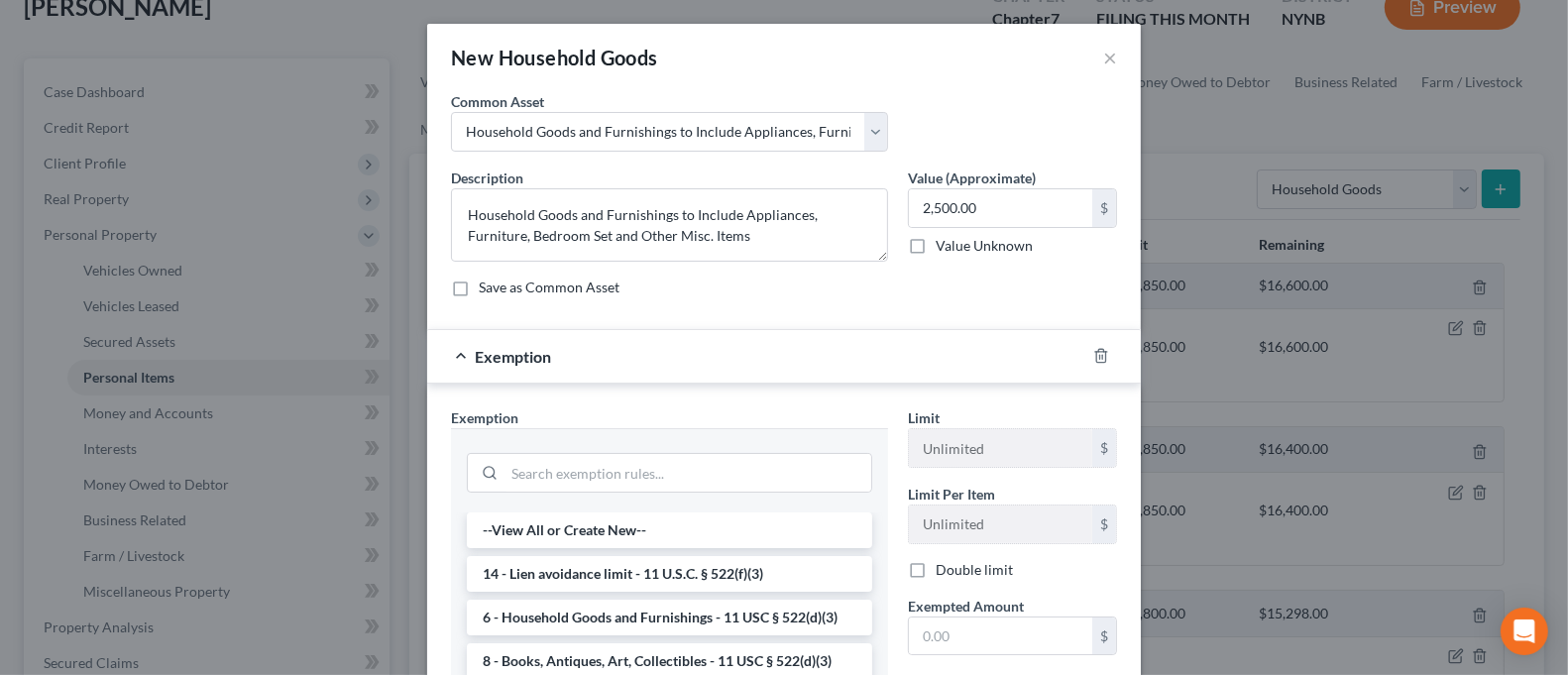 scroll, scrollTop: 132, scrollLeft: 0, axis: vertical 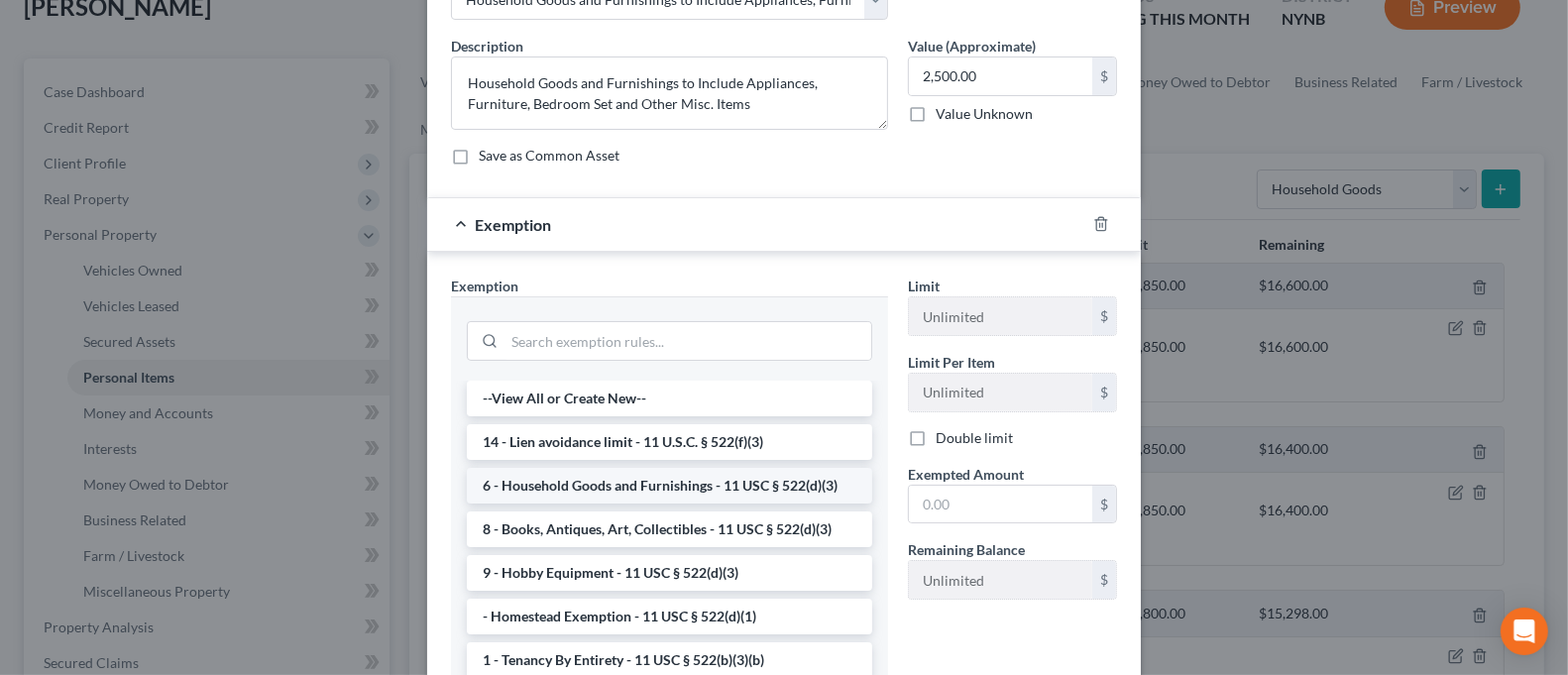 click on "6 - Household Goods and Furnishings - 11 USC § 522(d)(3)" at bounding box center [669, 486] 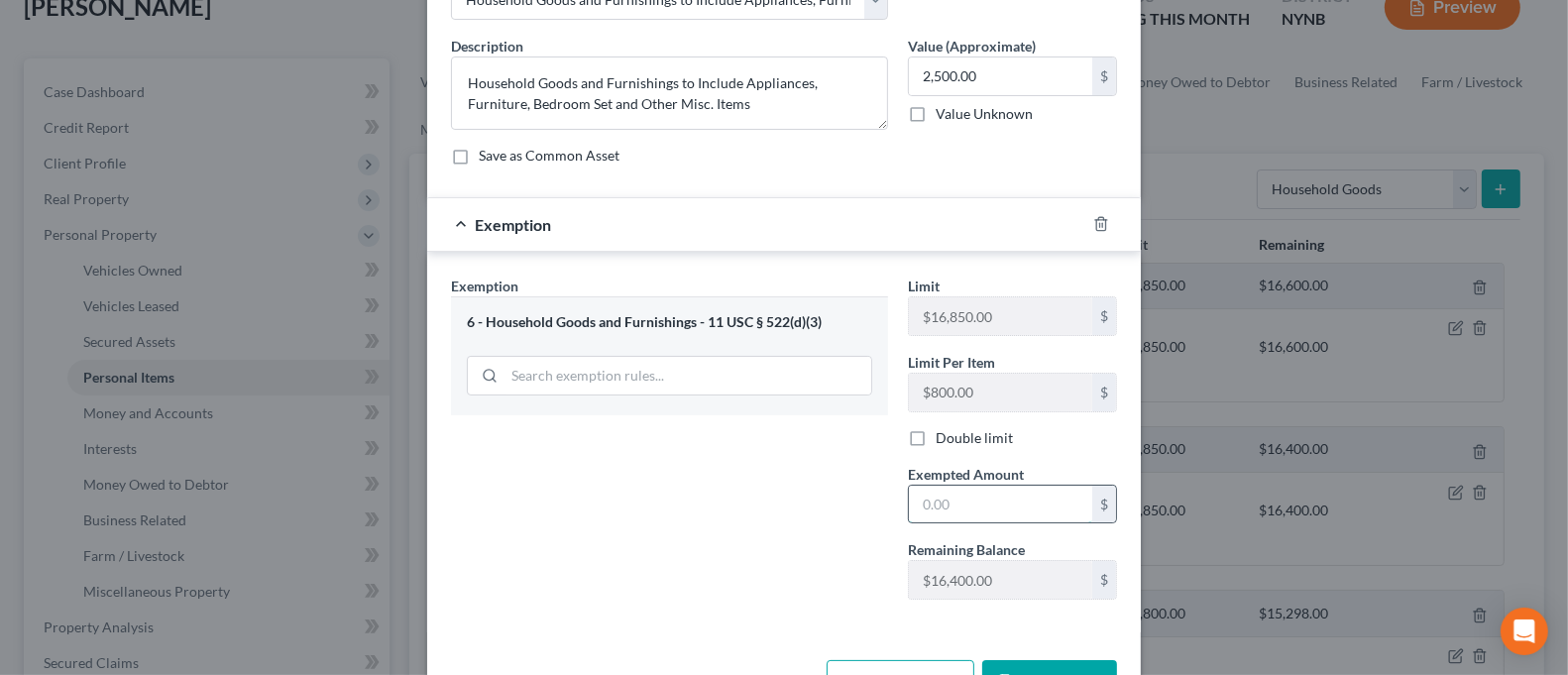 click at bounding box center [1000, 505] 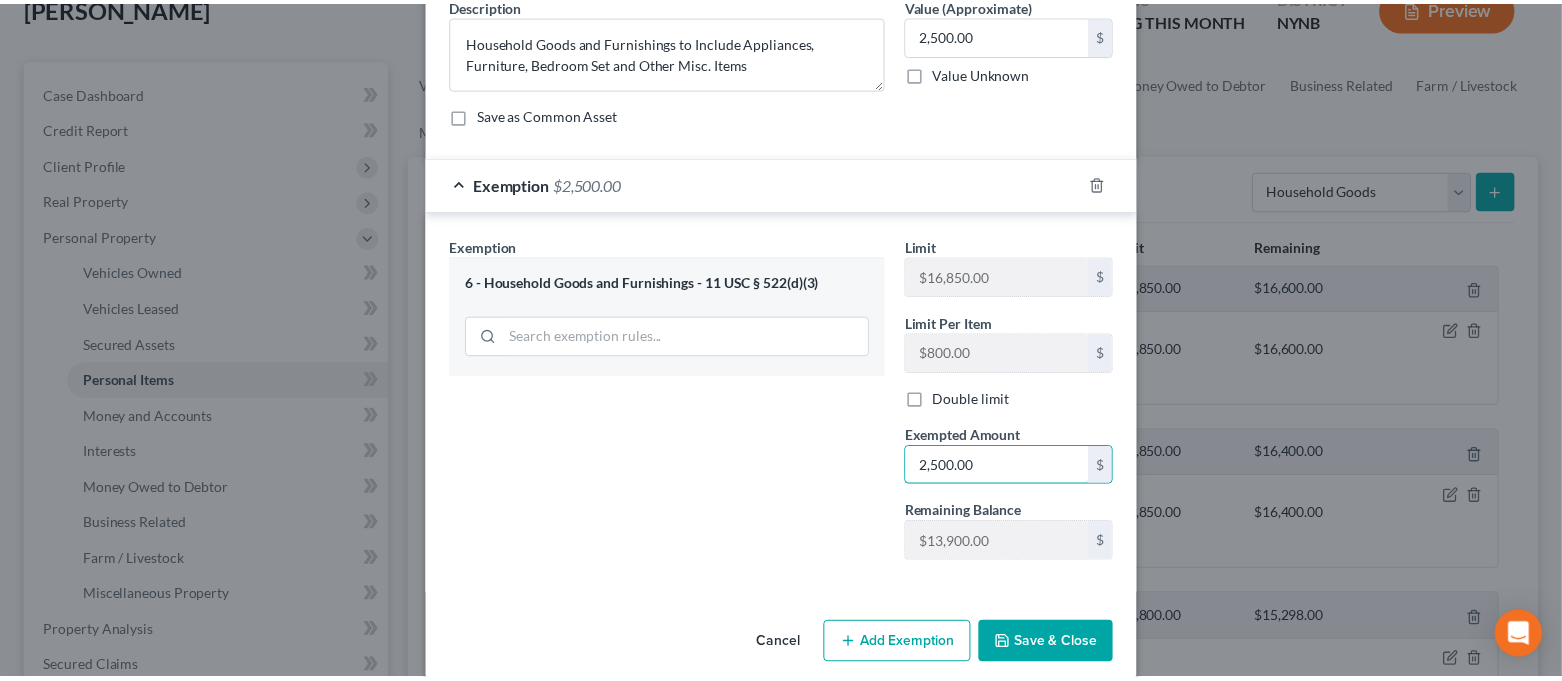 scroll, scrollTop: 198, scrollLeft: 0, axis: vertical 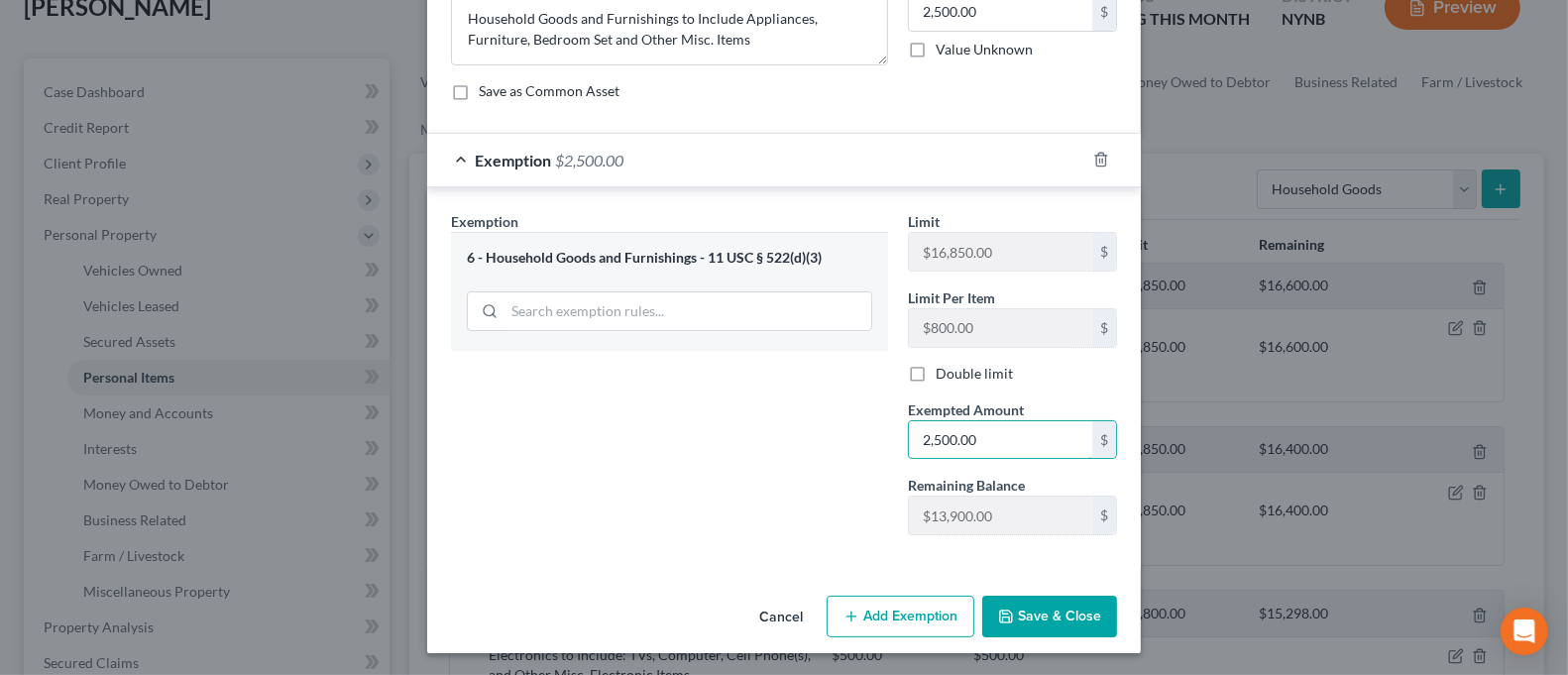 type on "2,500.00" 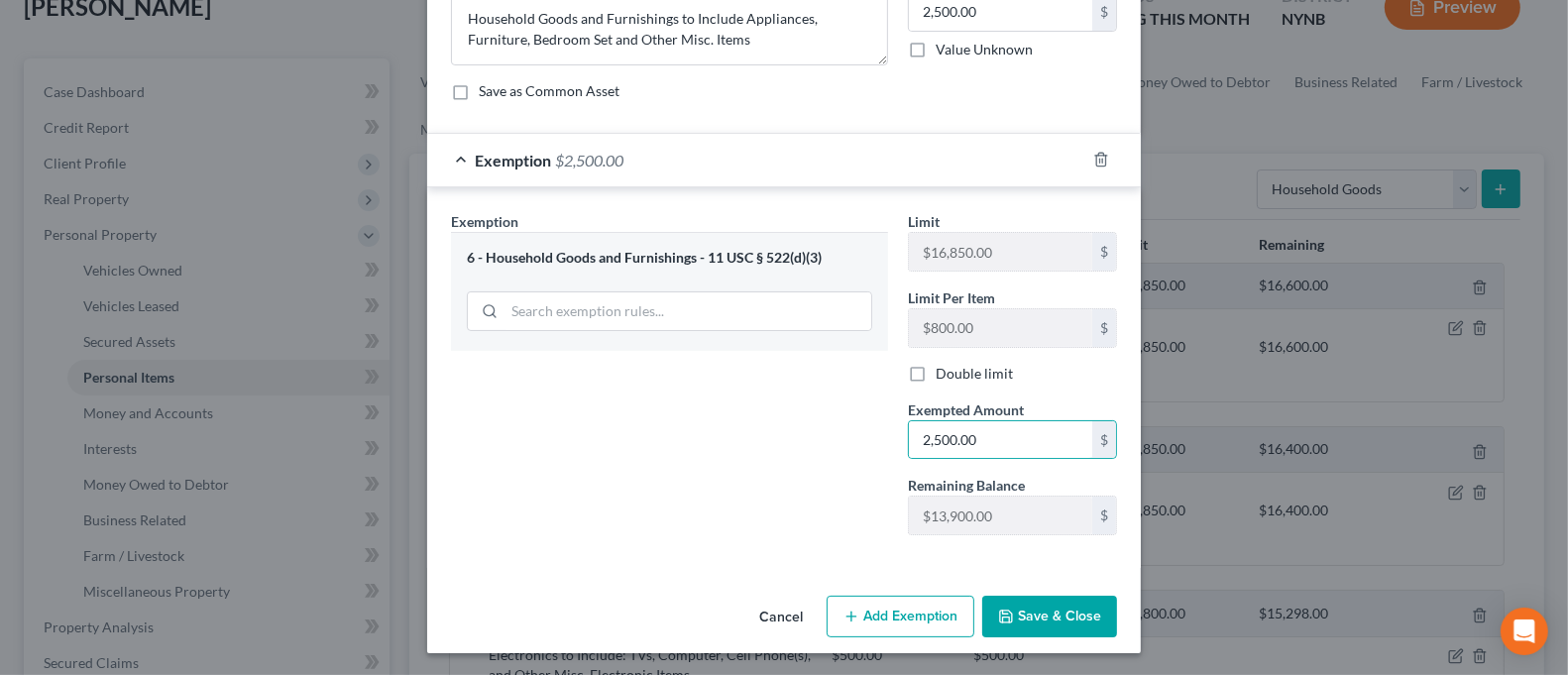 click on "Save & Close" at bounding box center (1050, 617) 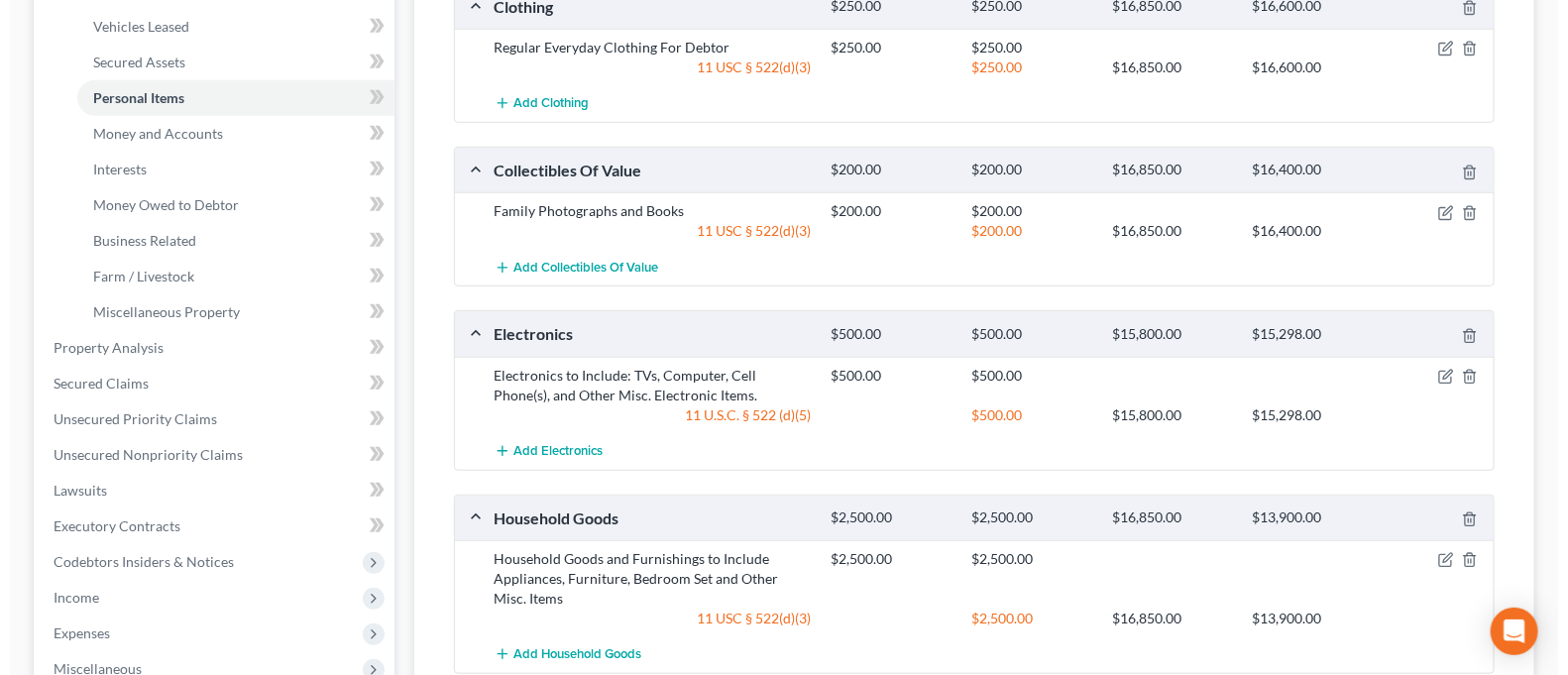 scroll, scrollTop: 132, scrollLeft: 0, axis: vertical 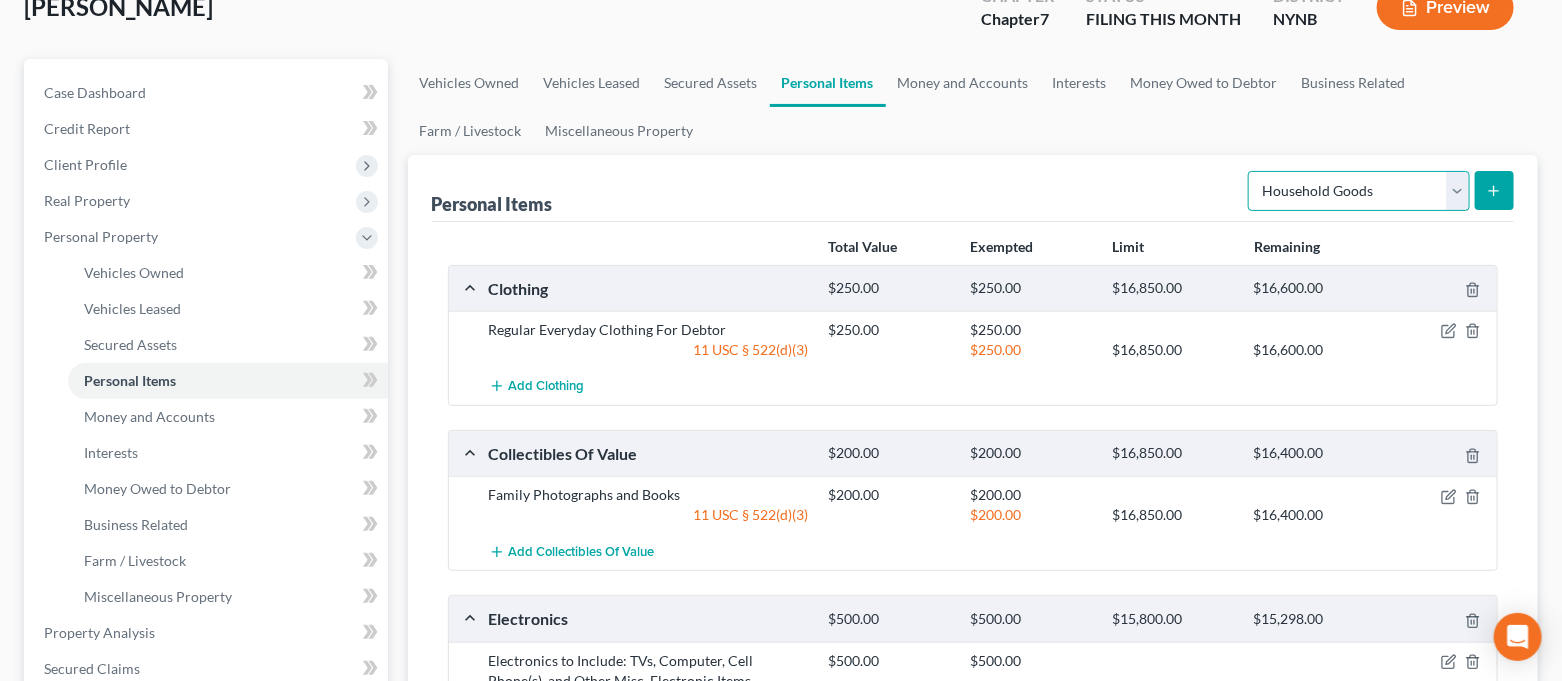 click on "Select Item Type Clothing Collectibles Of Value Electronics Firearms Household Goods Jewelry Other Pet(s) Sports & Hobby Equipment" at bounding box center (1359, 191) 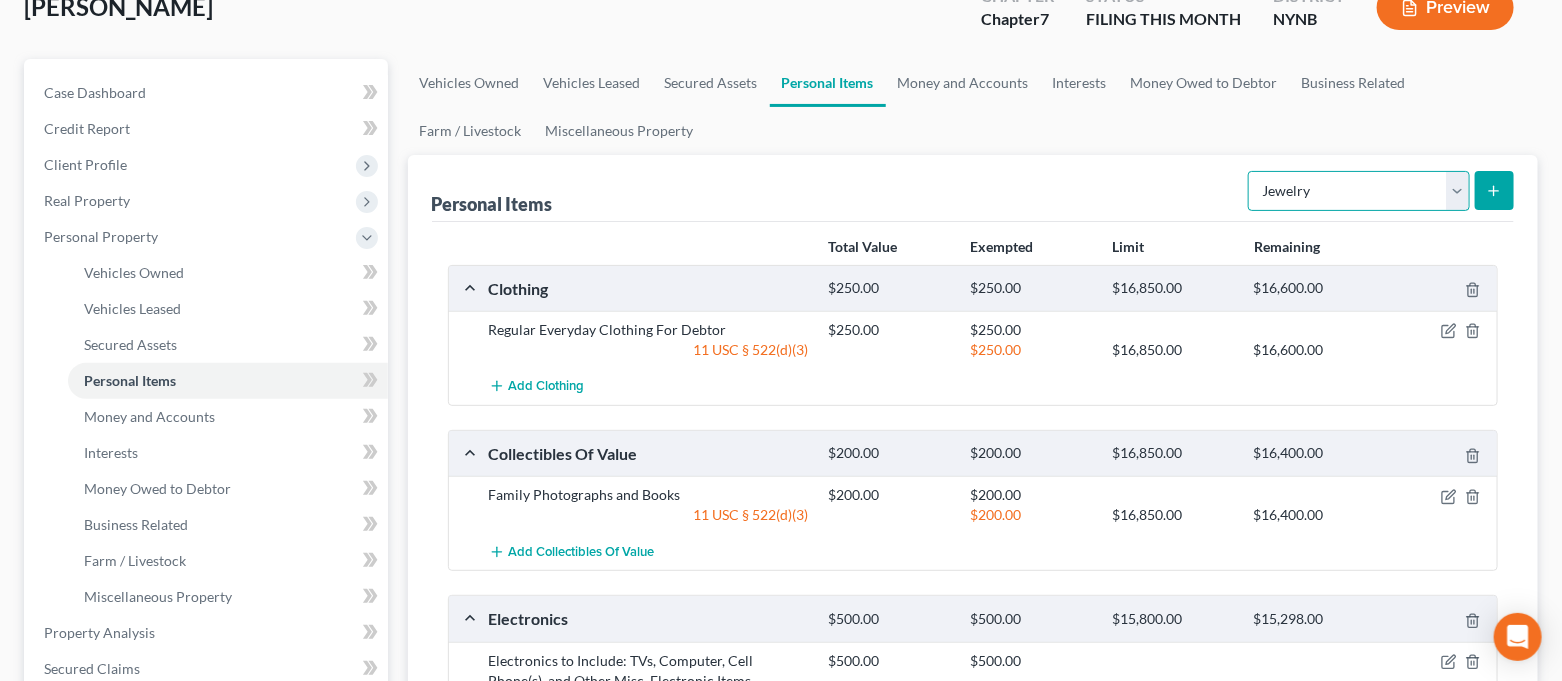 click on "Select Item Type Clothing Collectibles Of Value Electronics Firearms Household Goods Jewelry Other Pet(s) Sports & Hobby Equipment" at bounding box center (1359, 191) 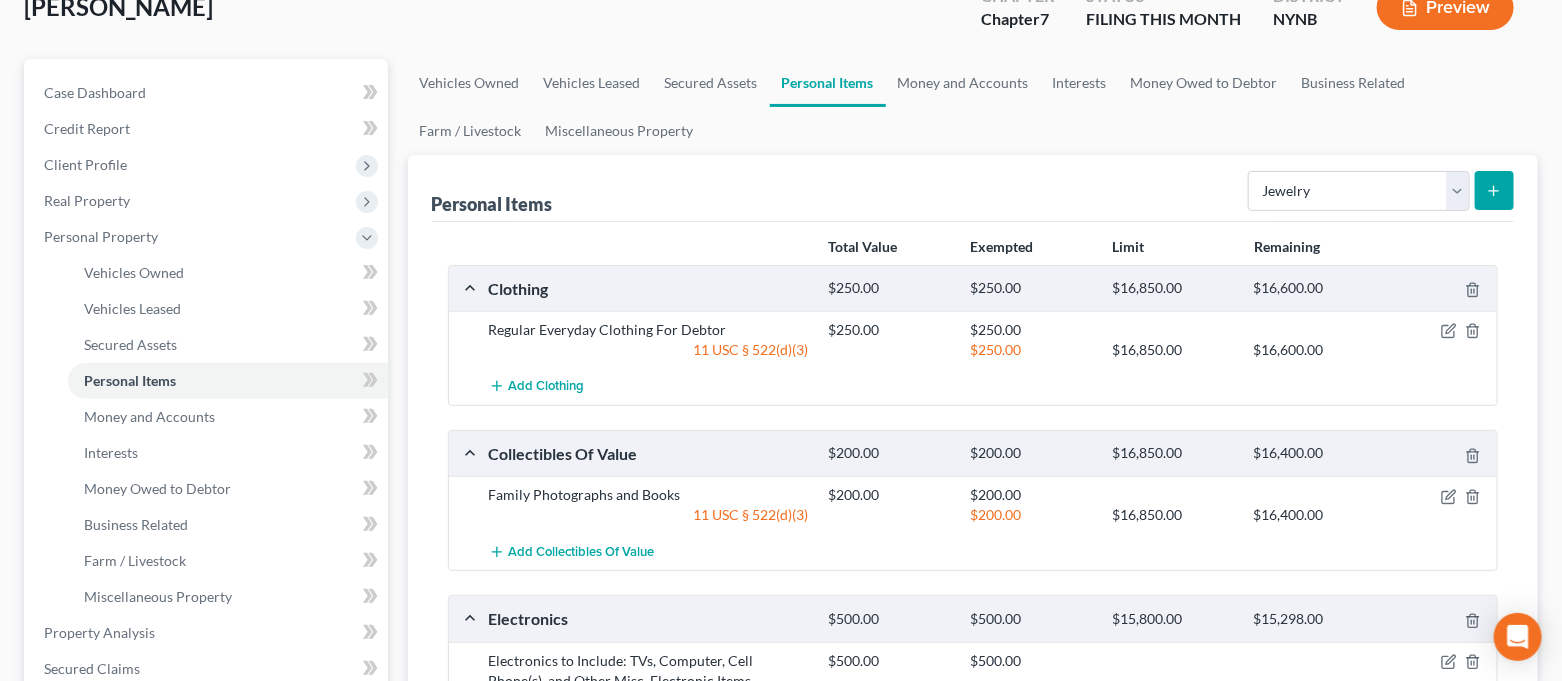 click at bounding box center (1494, 190) 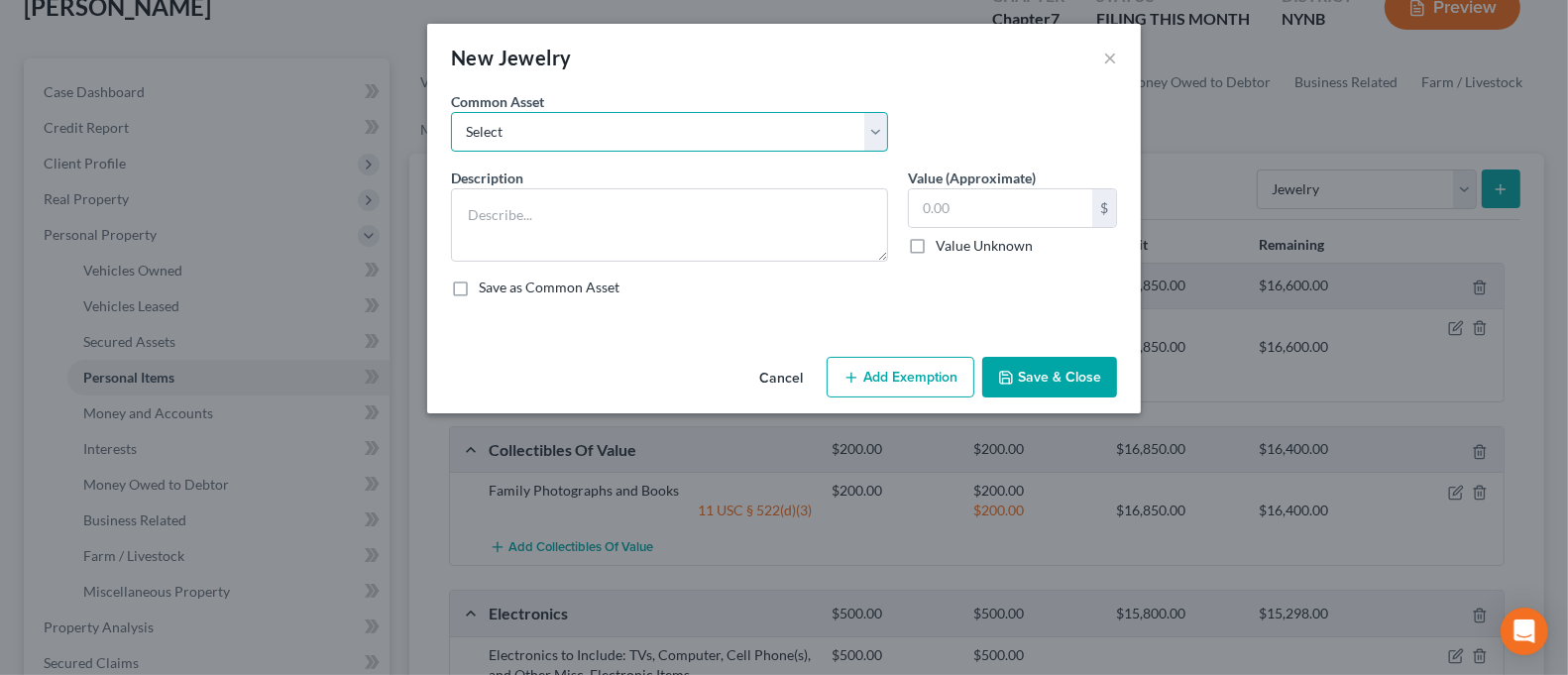 click on "Select Jewelry to Include Wedding Bands and Costume Jewelry Jewelry to Include Costume Jewelry Jewelry to Include Wedding Set and Costume Jewelry Jewelry to include: Engagement Ring and Costume Jewelry Jewelry to Include Costume Jewelry" at bounding box center (669, 132) 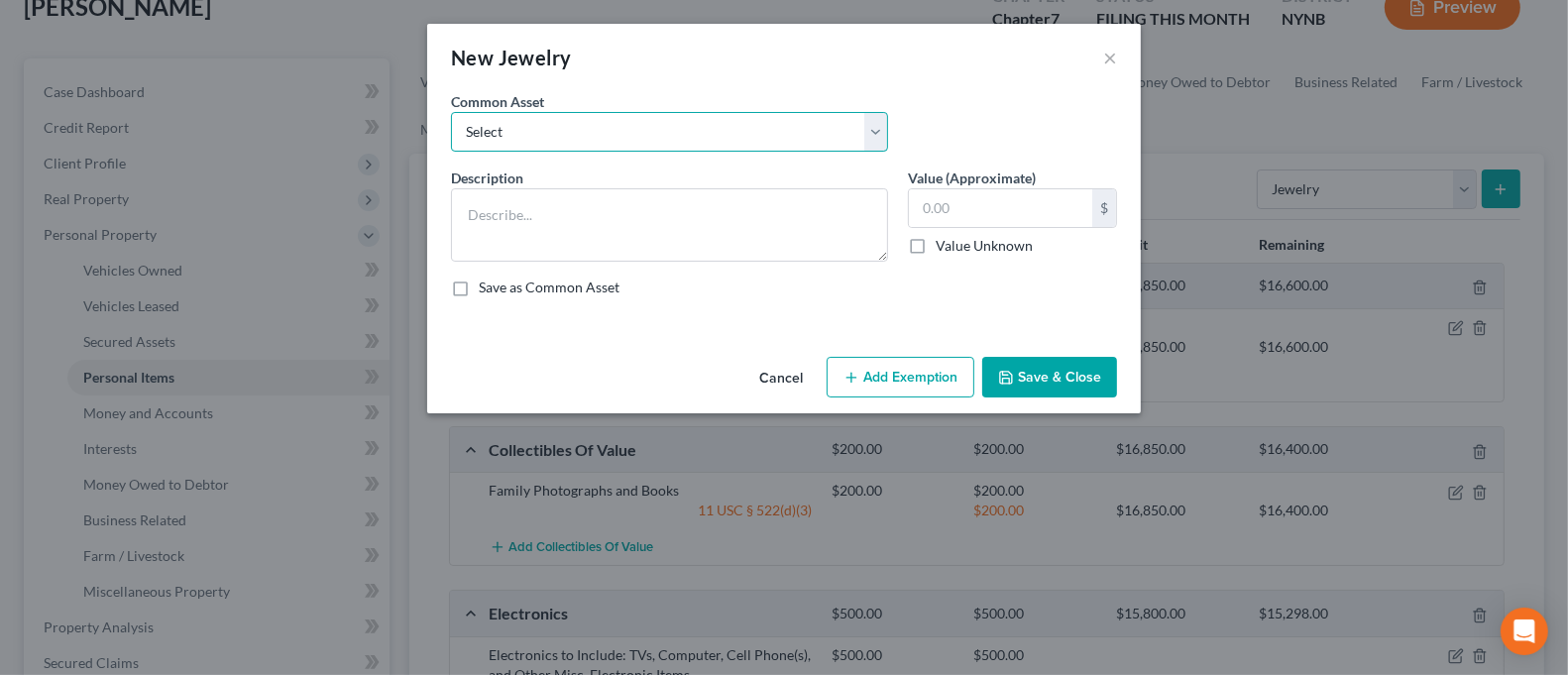 select on "1" 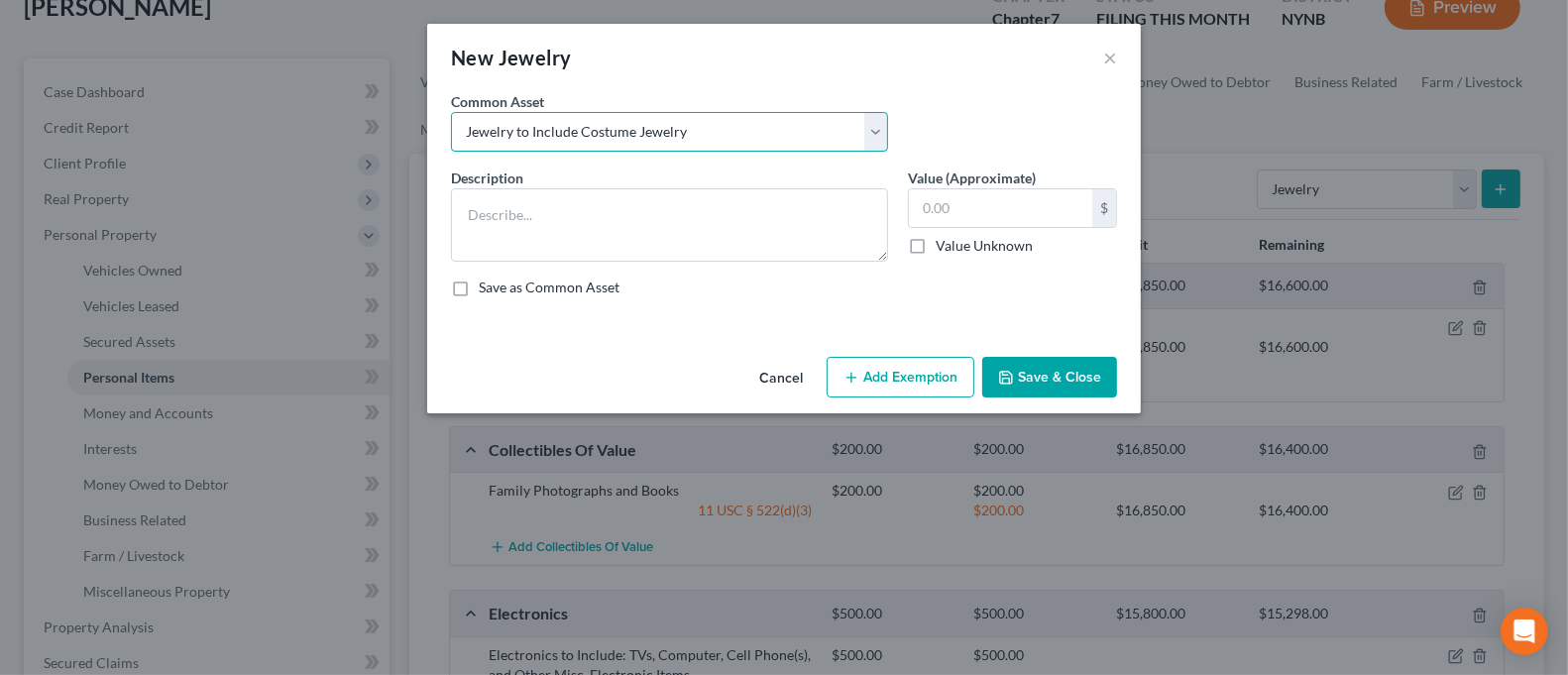 click on "Select Jewelry to Include Wedding Bands and Costume Jewelry Jewelry to Include Costume Jewelry Jewelry to Include Wedding Set and Costume Jewelry Jewelry to include: Engagement Ring and Costume Jewelry Jewelry to Include Costume Jewelry" at bounding box center (669, 132) 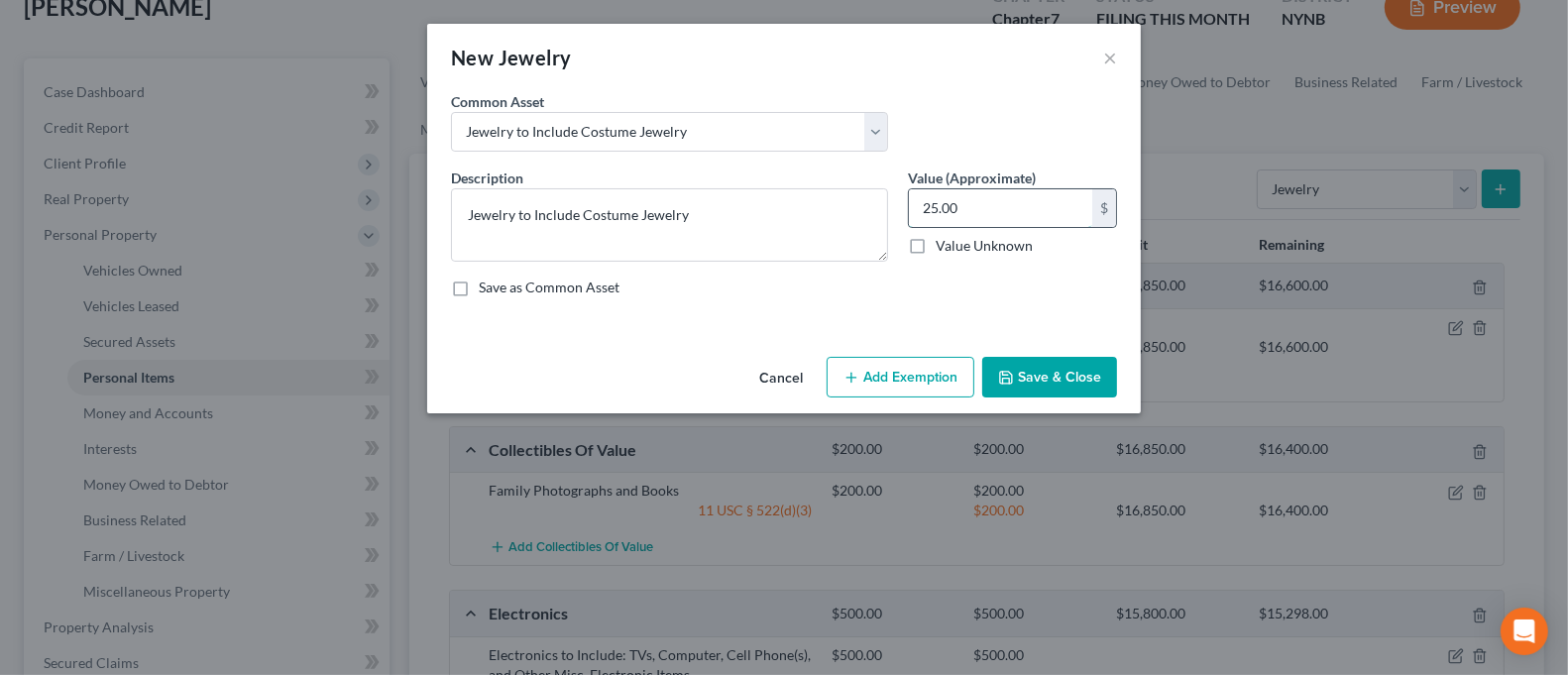 click on "25.00" at bounding box center [1000, 208] 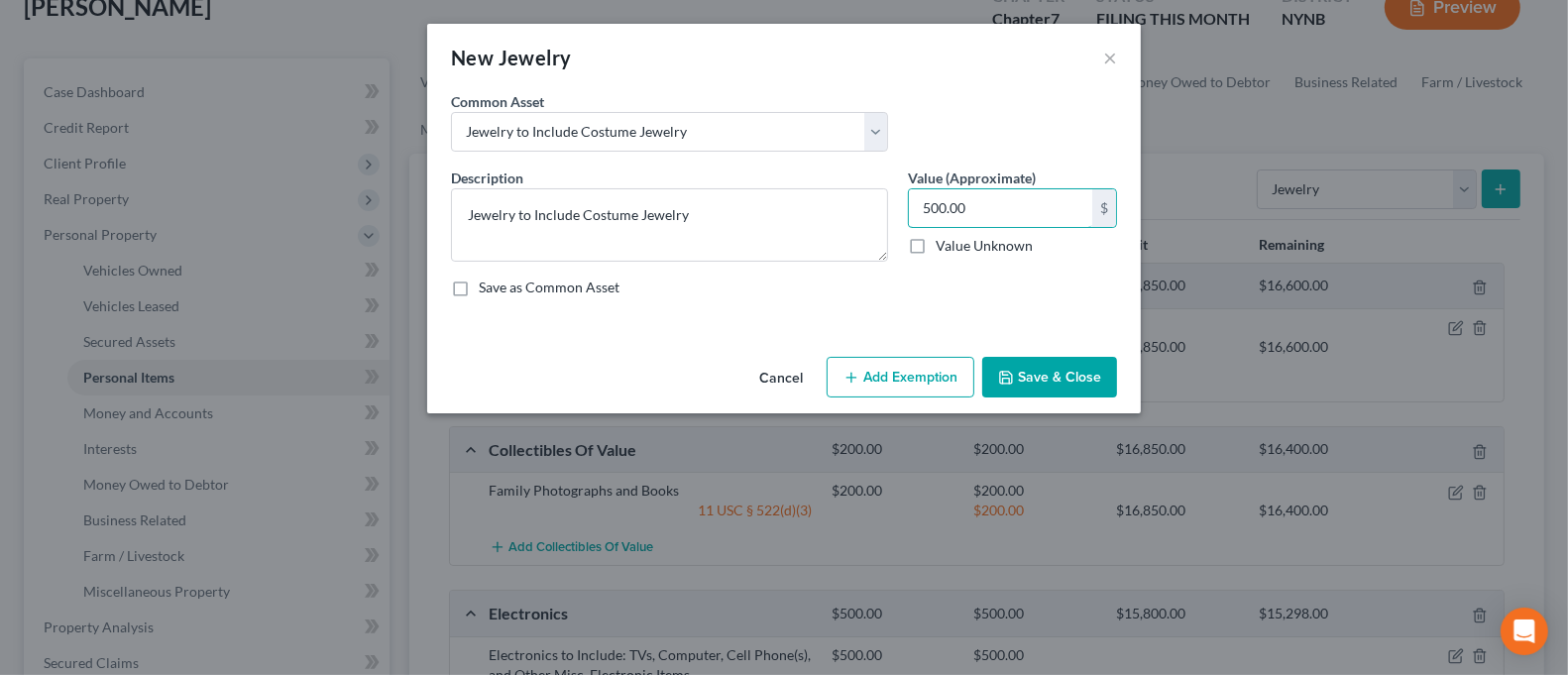 type on "500.00" 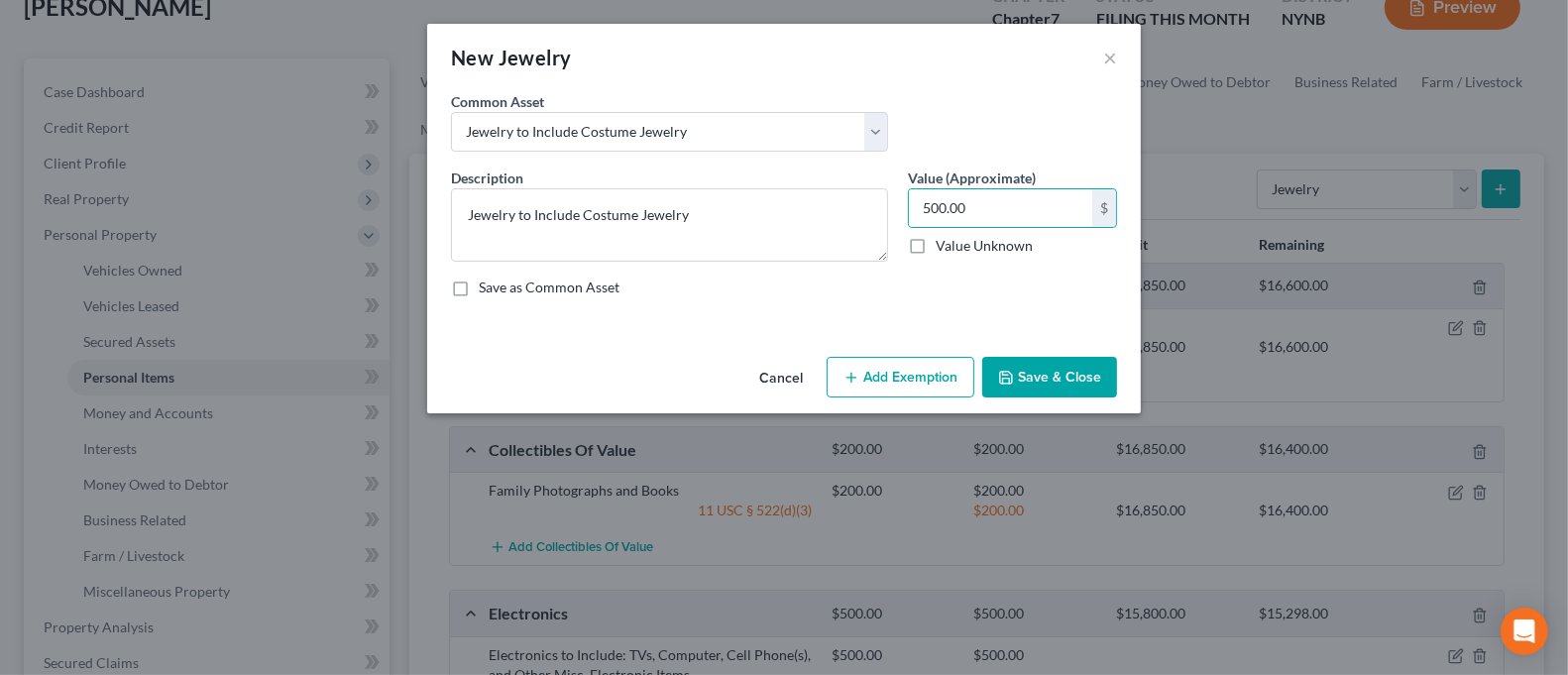 click on "Add Exemption" at bounding box center [900, 378] 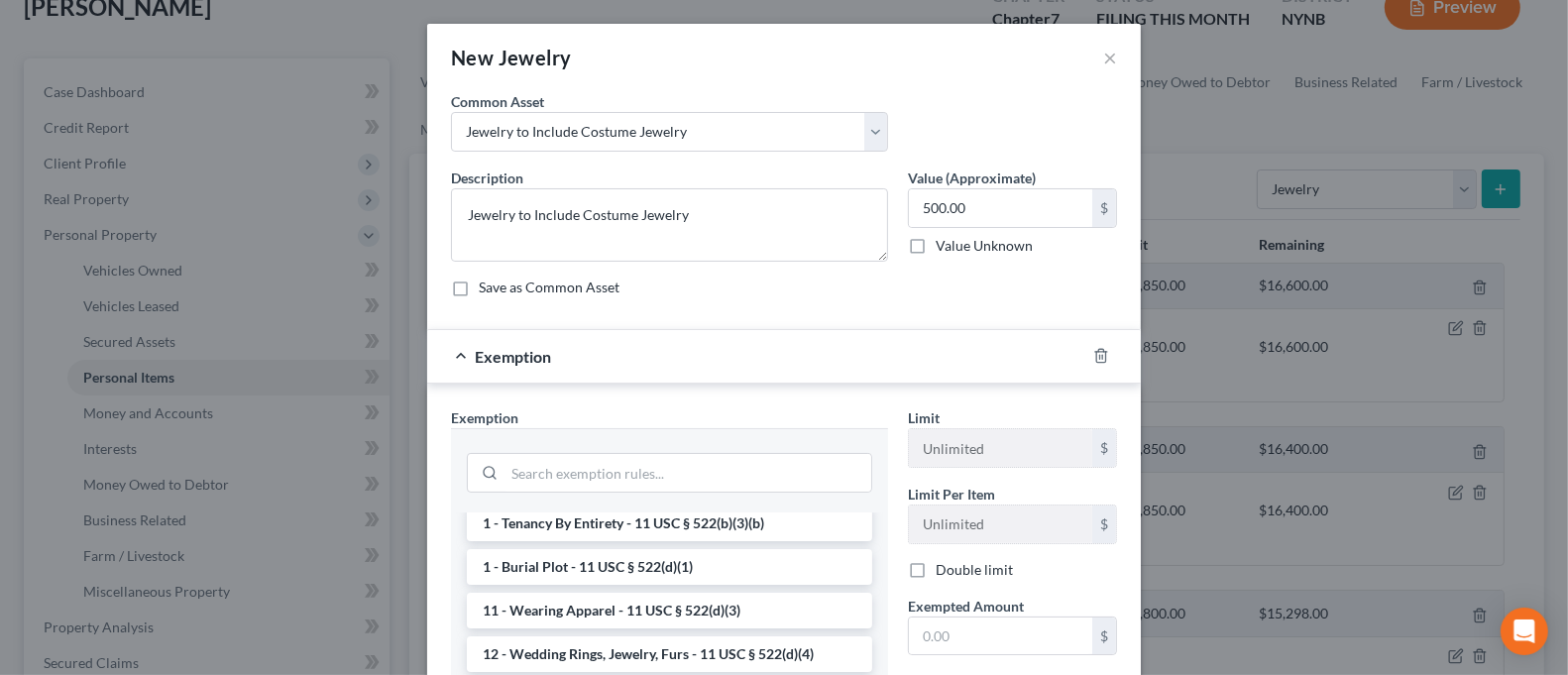 scroll, scrollTop: 0, scrollLeft: 0, axis: both 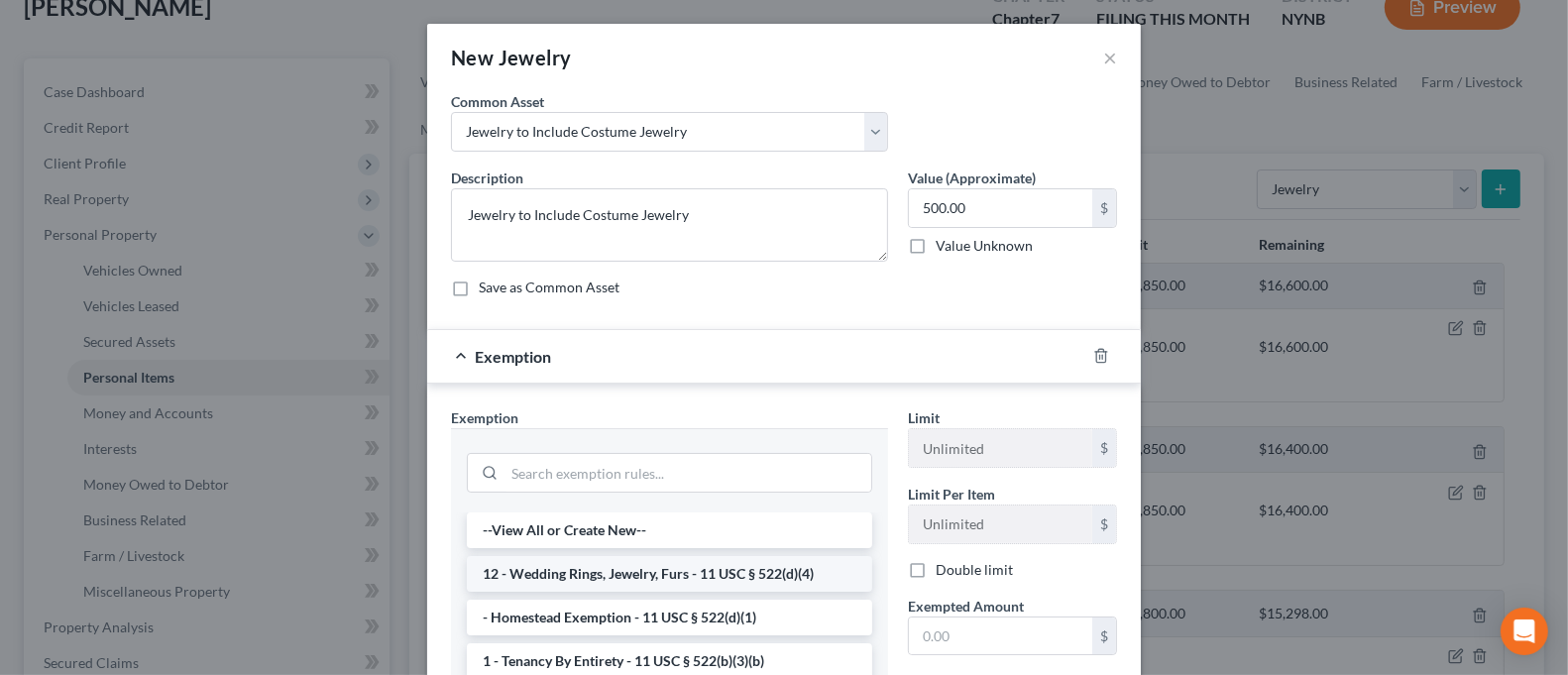 click on "12 - Wedding Rings, Jewelry, Furs - 11 USC § 522(d)(4)" at bounding box center [669, 574] 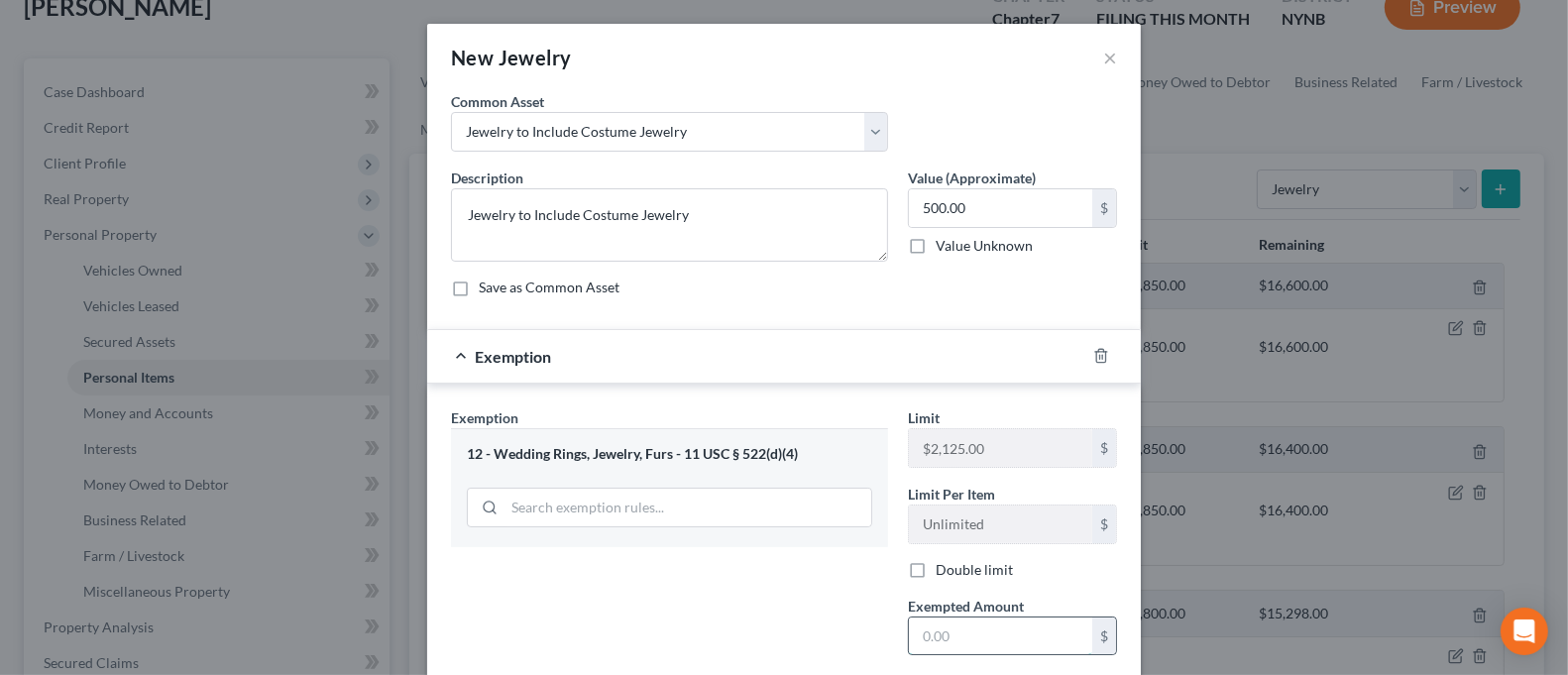 click at bounding box center (1000, 636) 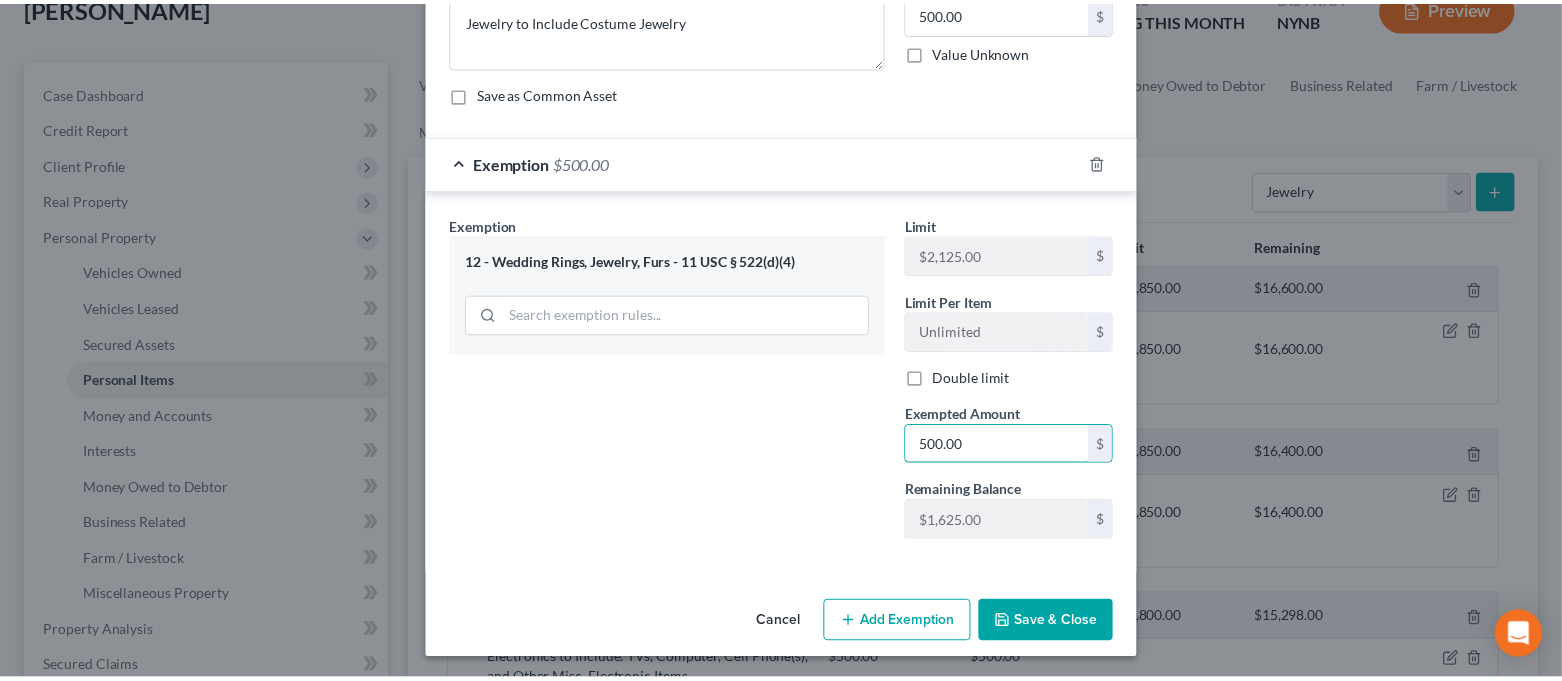 scroll, scrollTop: 198, scrollLeft: 0, axis: vertical 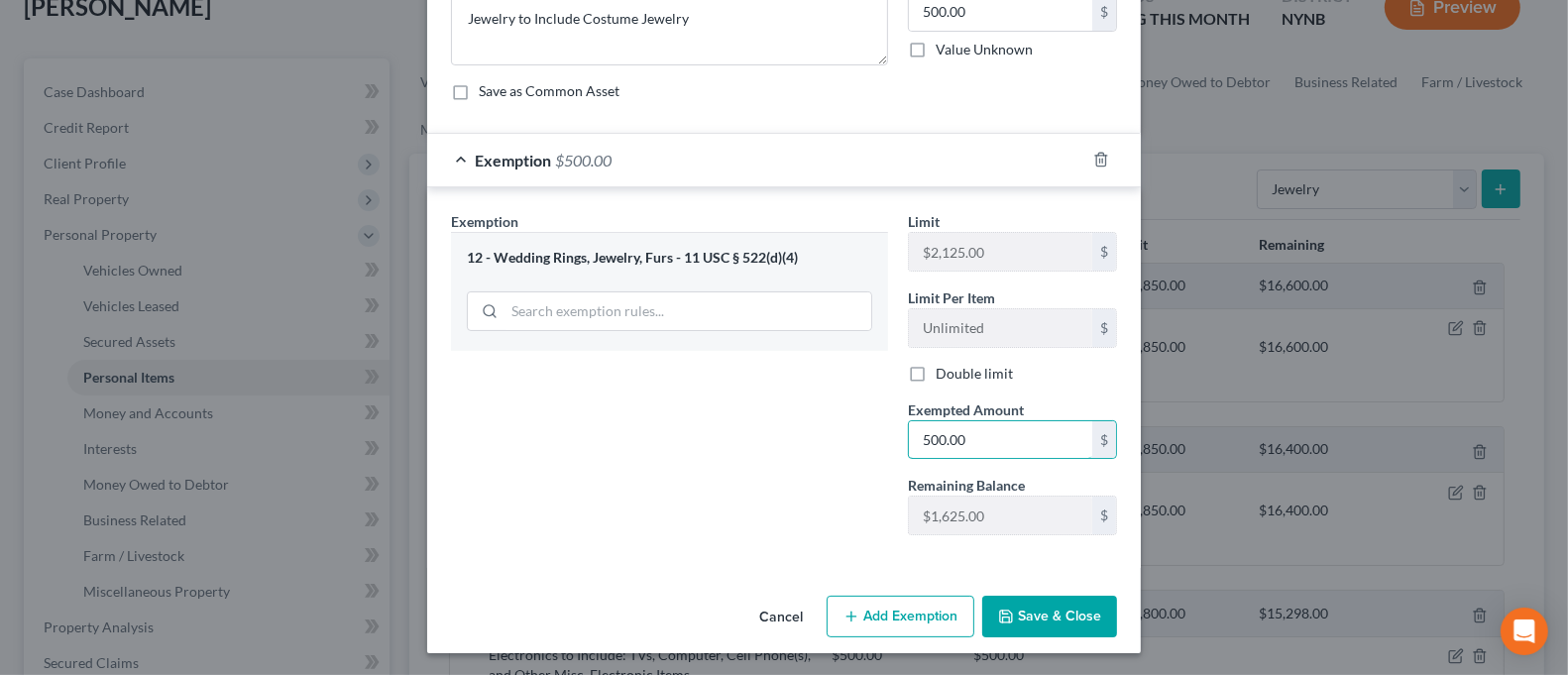 type on "500.00" 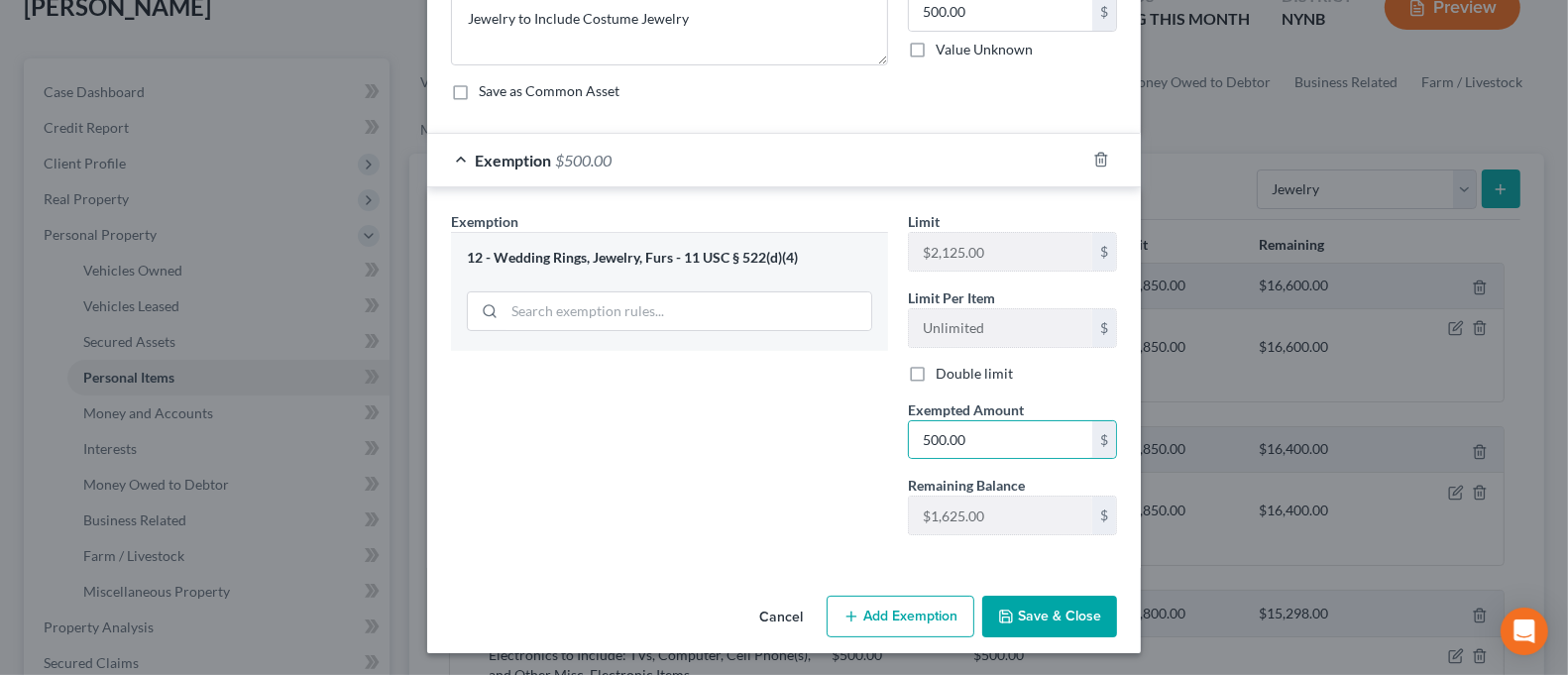 click on "Save & Close" at bounding box center (1050, 617) 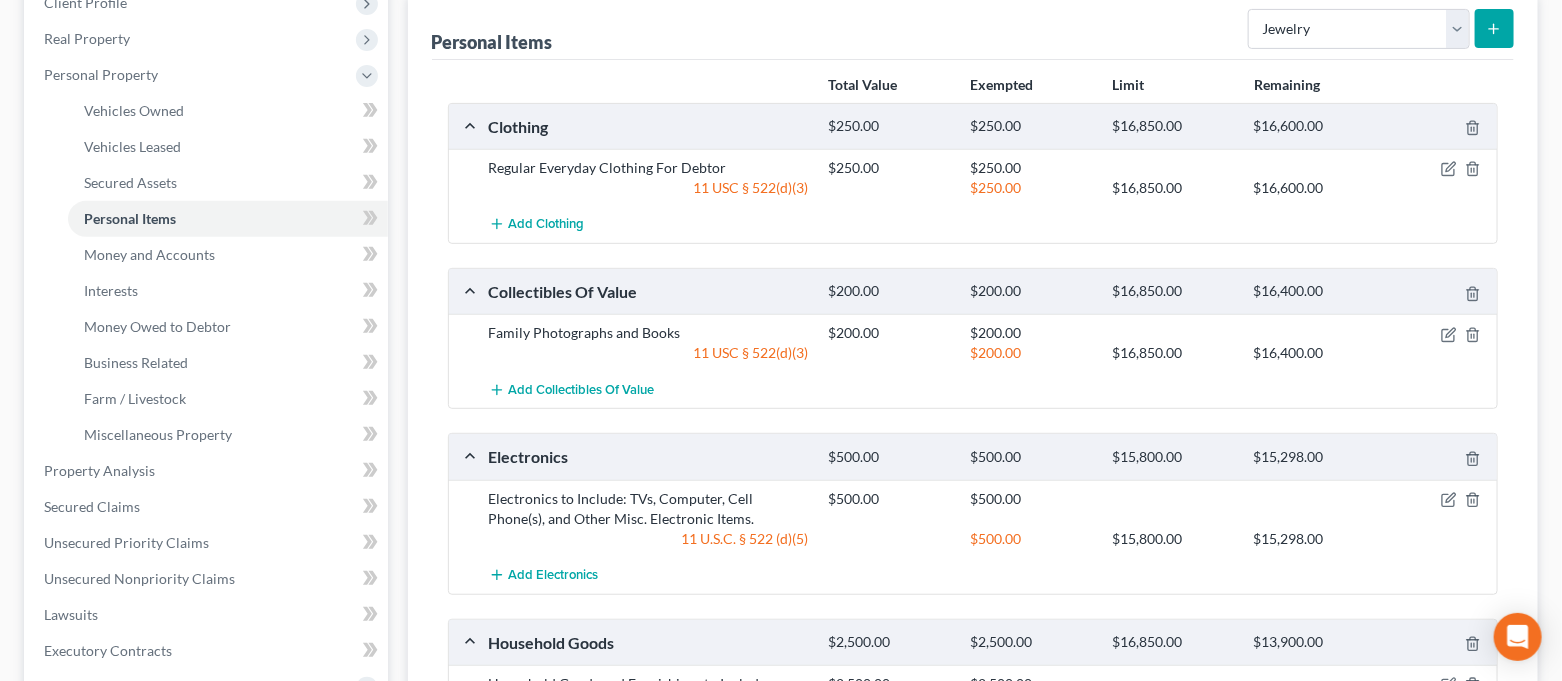 scroll, scrollTop: 98, scrollLeft: 0, axis: vertical 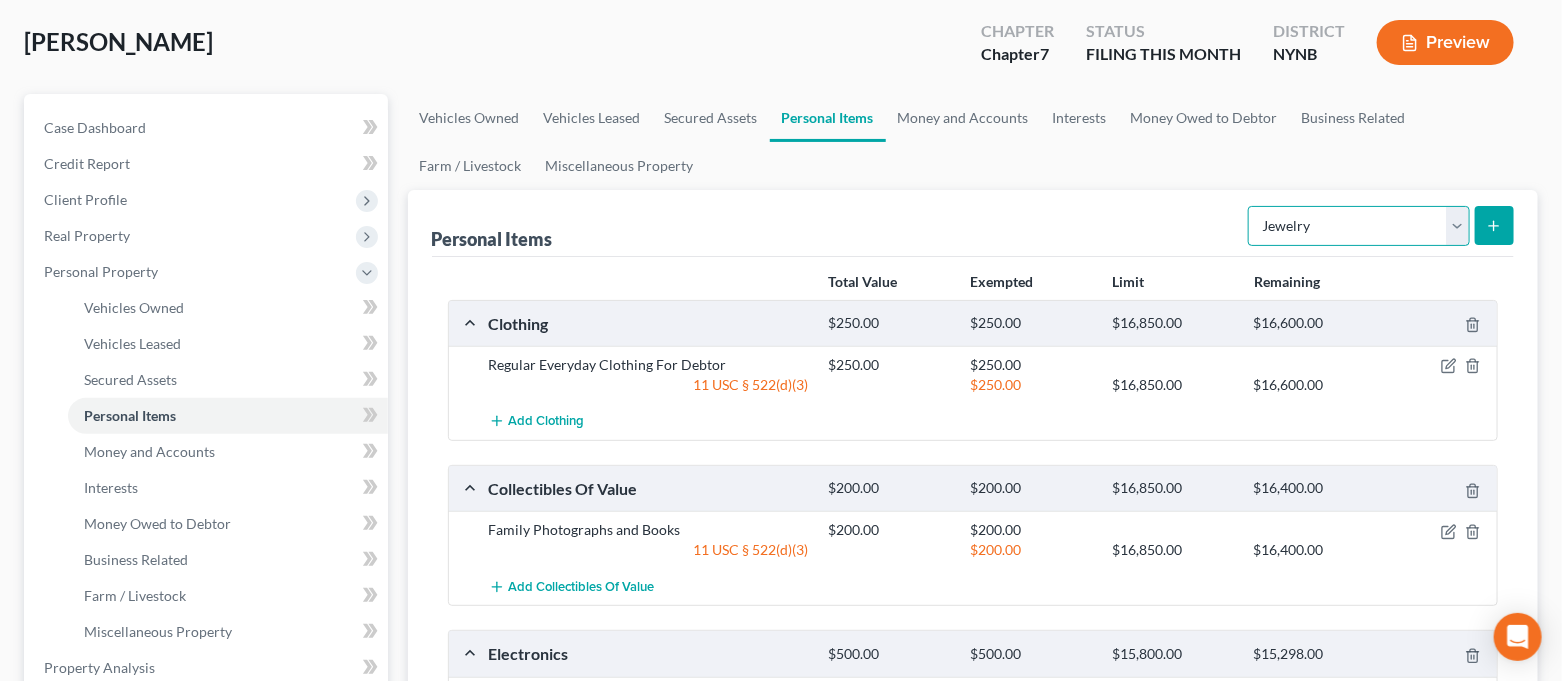 click on "Select Item Type Clothing Collectibles Of Value Electronics Firearms Household Goods Jewelry Other Pet(s) Sports & Hobby Equipment" at bounding box center [1359, 226] 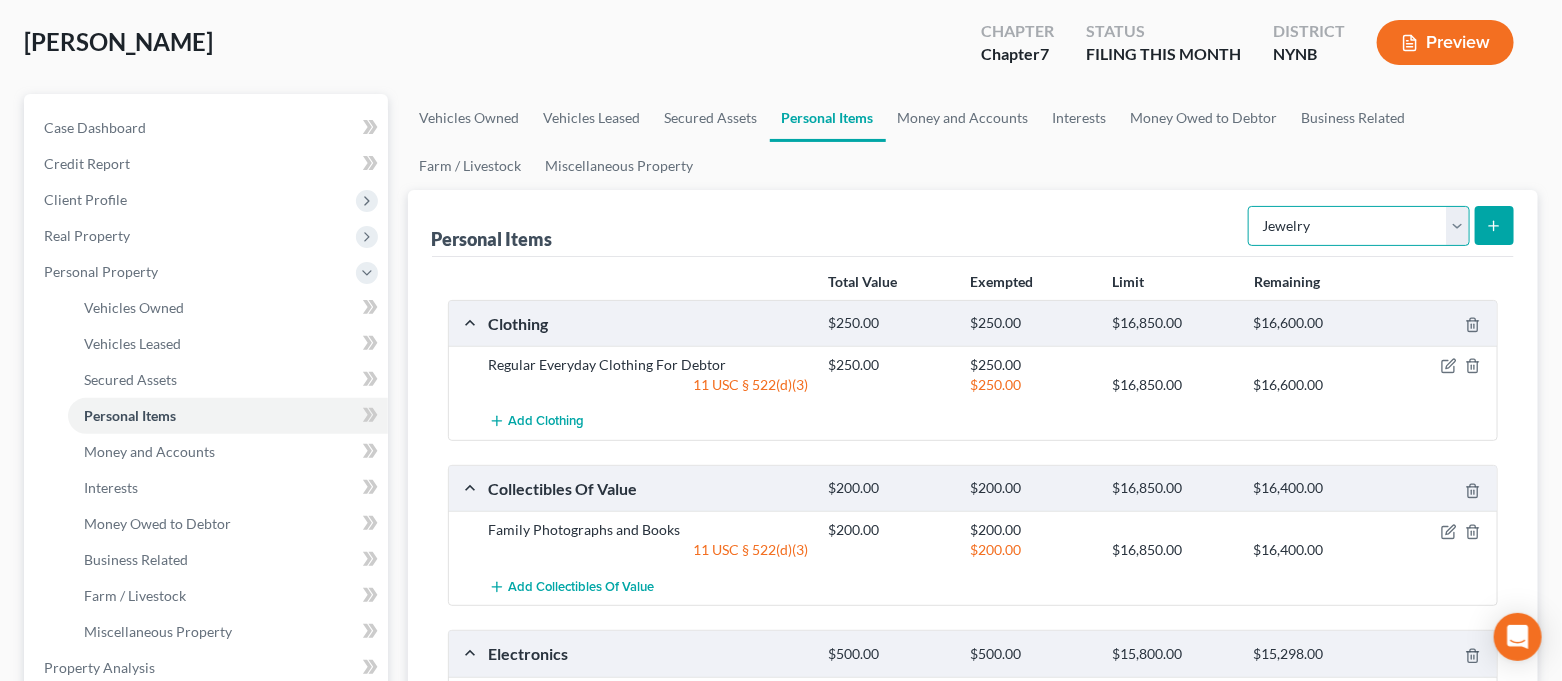 click on "Select Item Type Clothing Collectibles Of Value Electronics Firearms Household Goods Jewelry Other Pet(s) Sports & Hobby Equipment" at bounding box center (1359, 226) 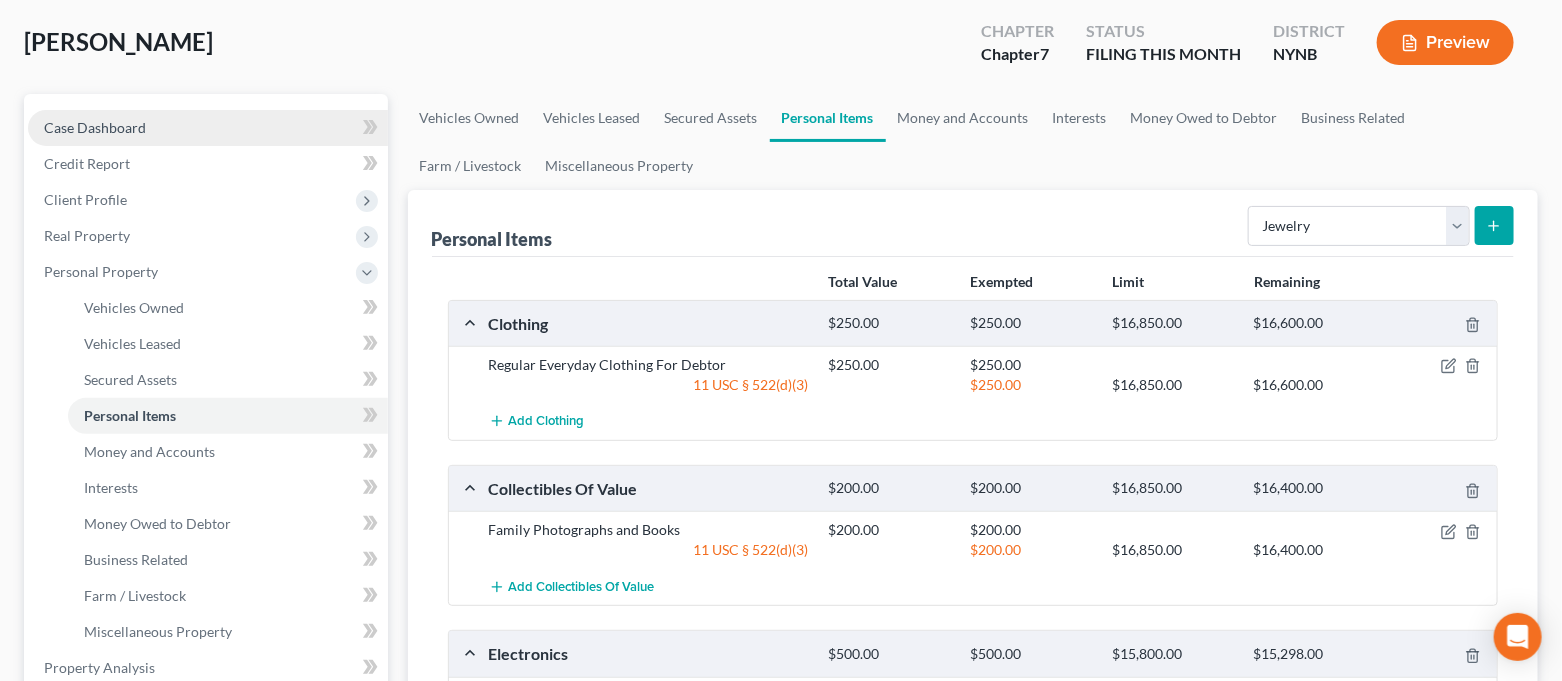 click on "Case Dashboard" at bounding box center [208, 128] 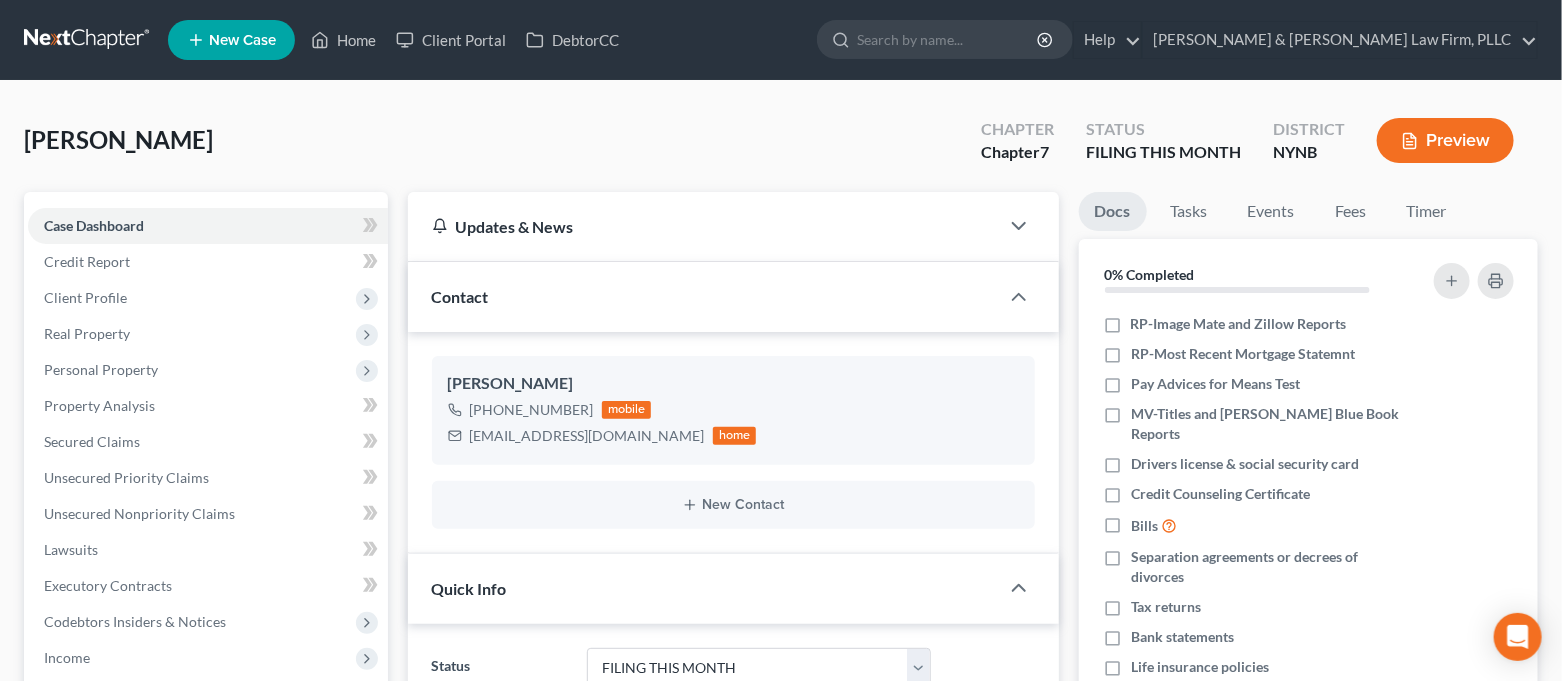 scroll, scrollTop: 666, scrollLeft: 0, axis: vertical 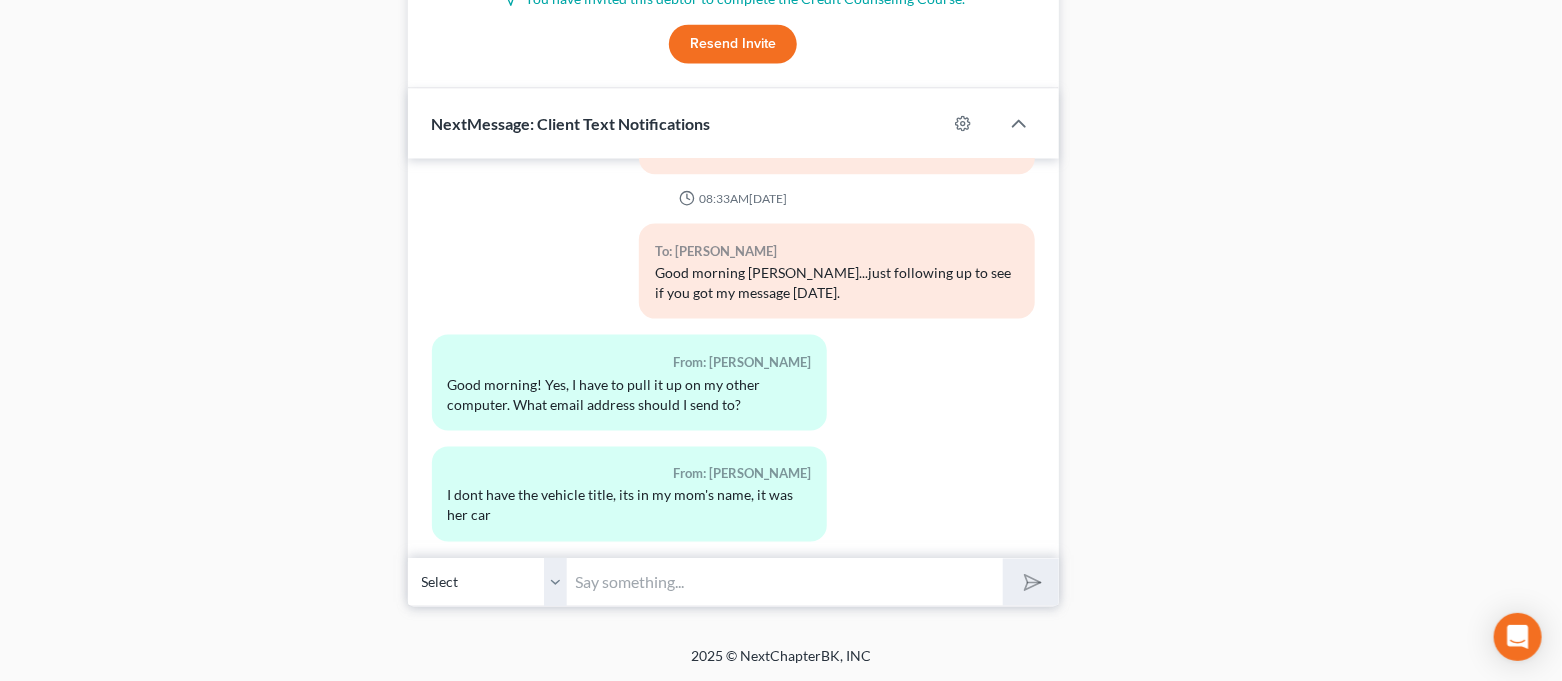 click at bounding box center [786, 582] 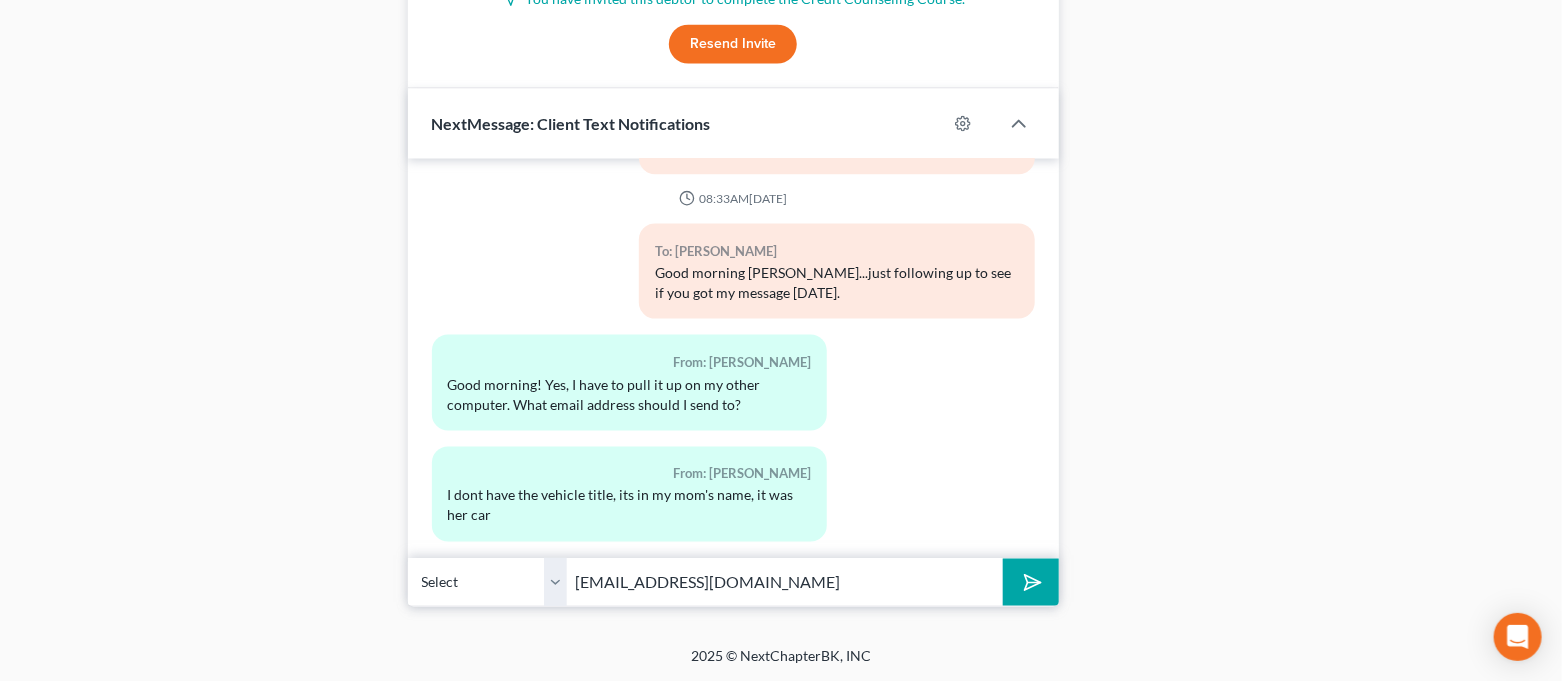 type on "[EMAIL_ADDRESS][DOMAIN_NAME]" 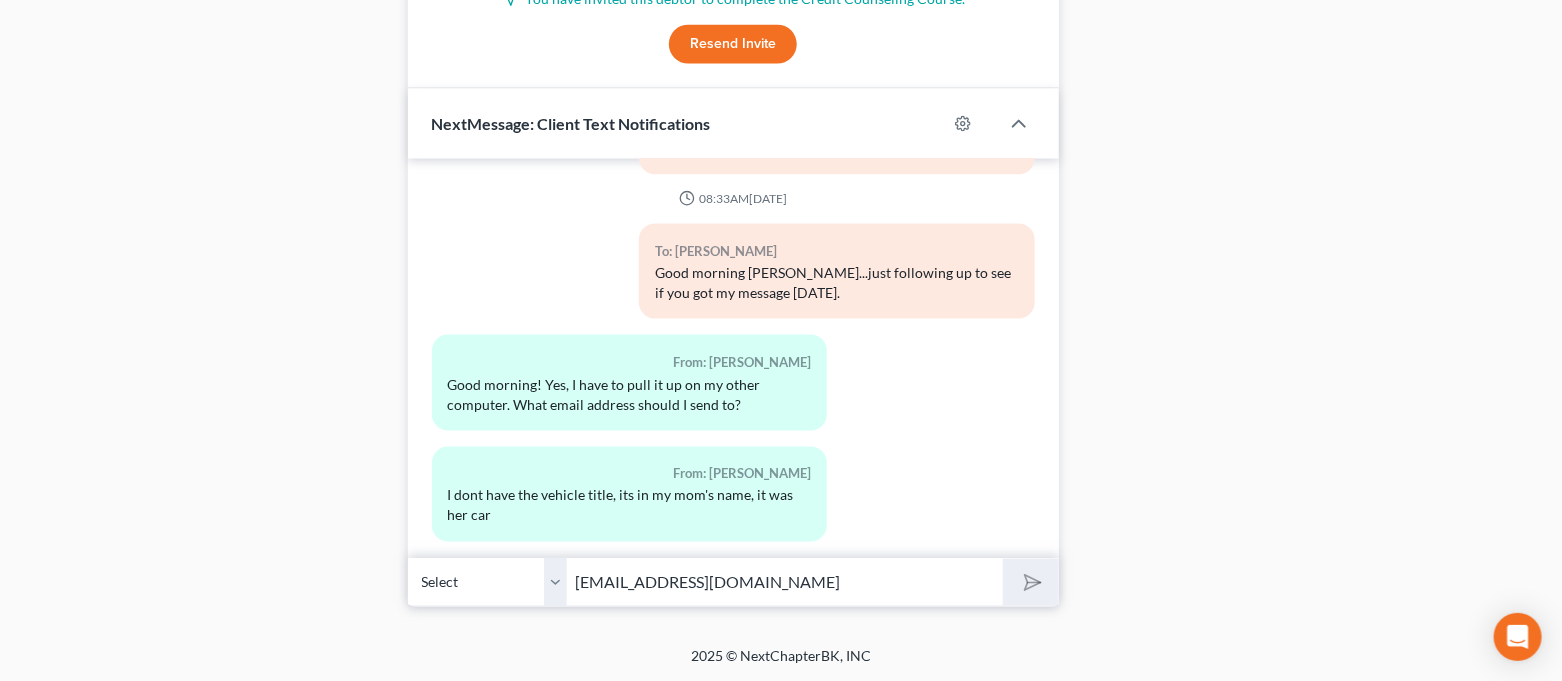 type 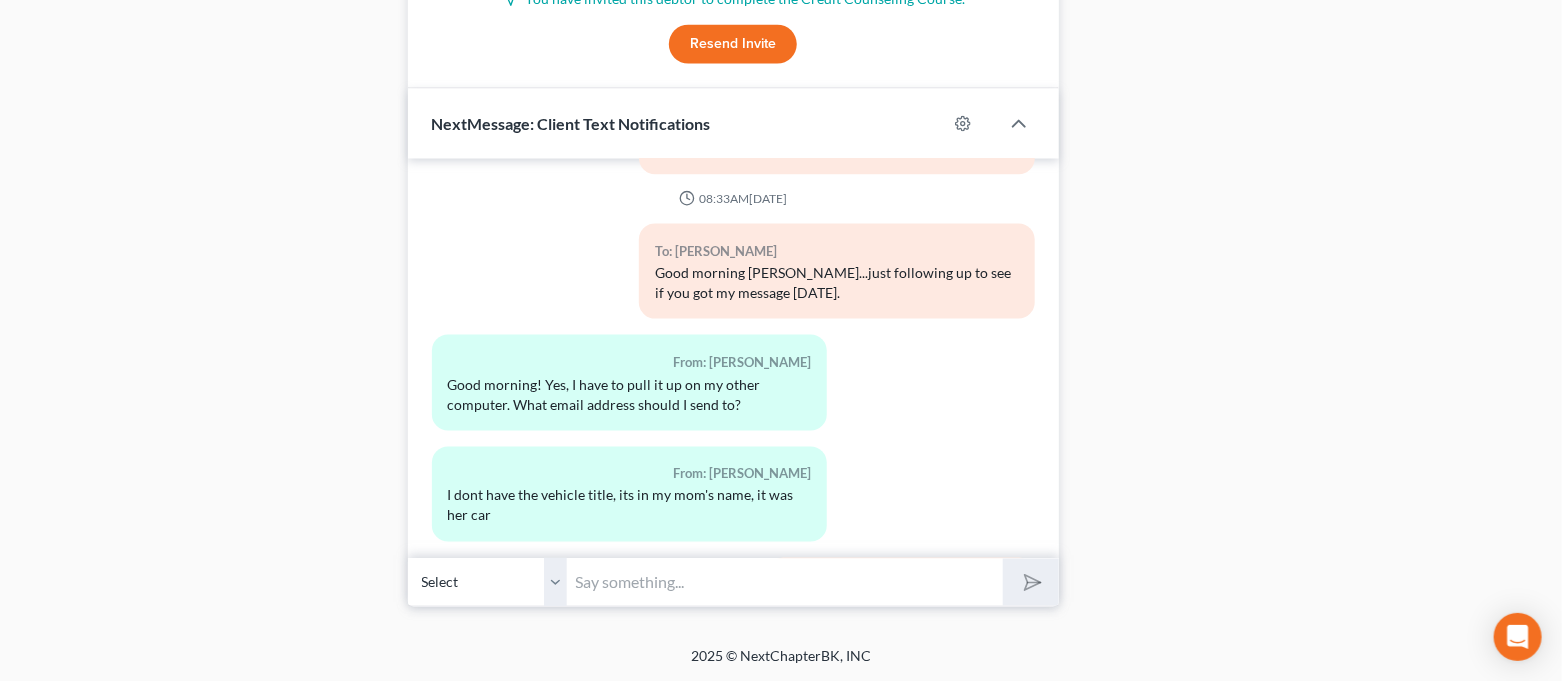 scroll, scrollTop: 2809, scrollLeft: 0, axis: vertical 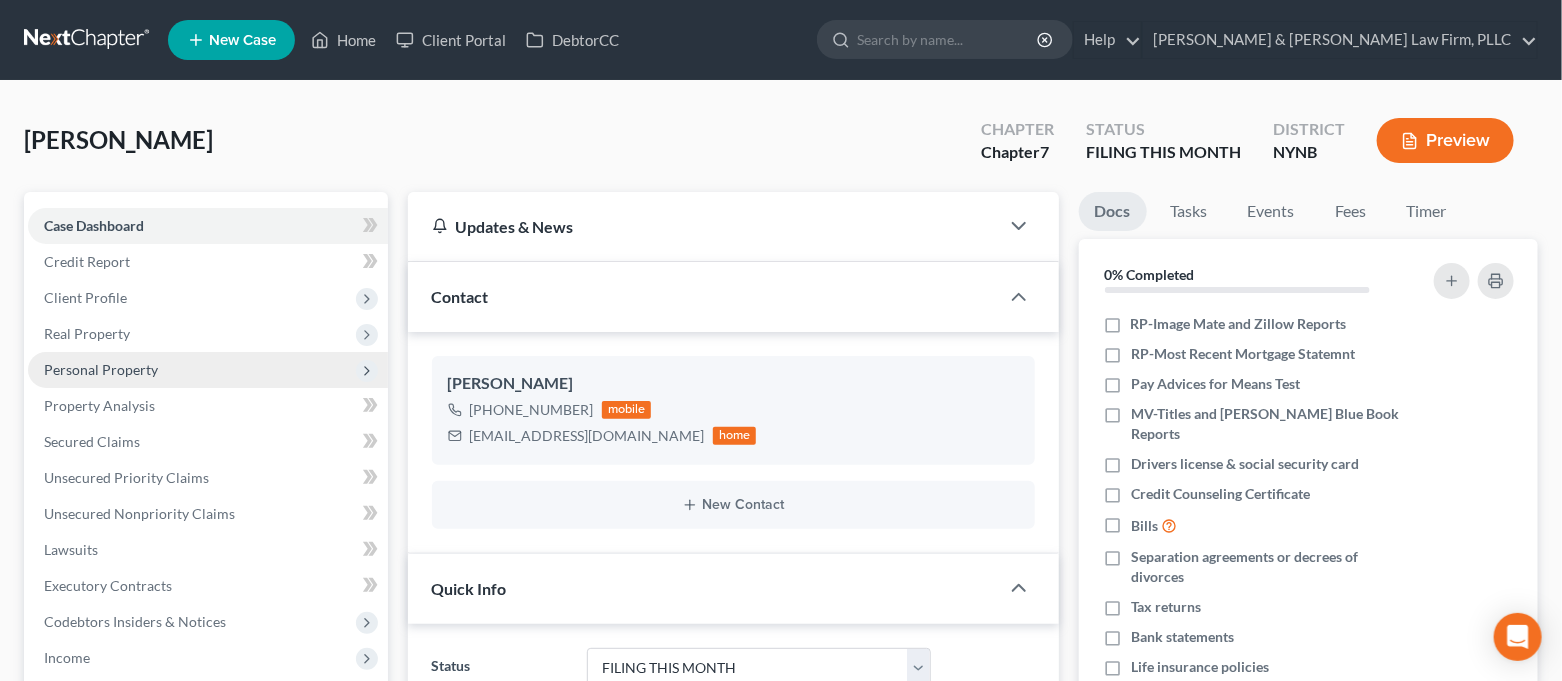 click on "Personal Property" at bounding box center (208, 370) 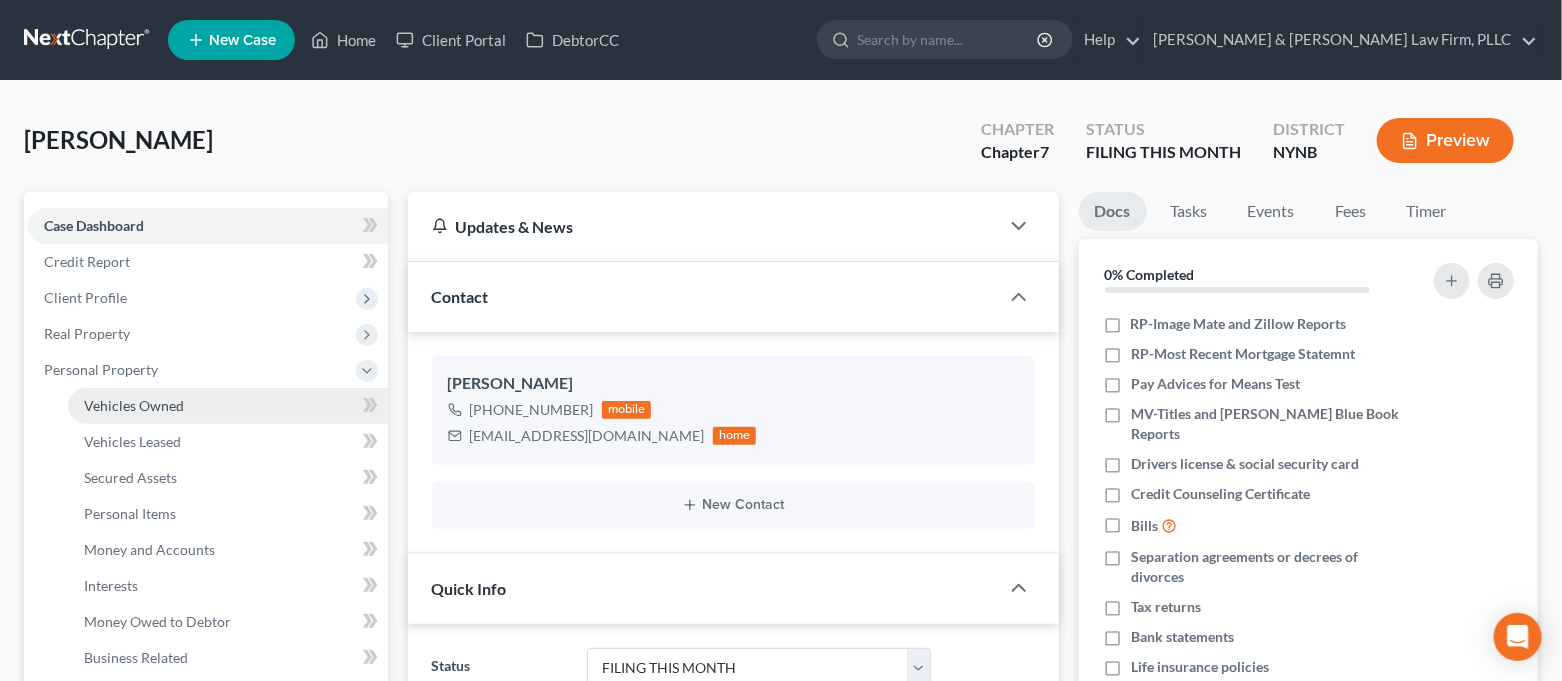 click on "Vehicles Owned" at bounding box center (228, 406) 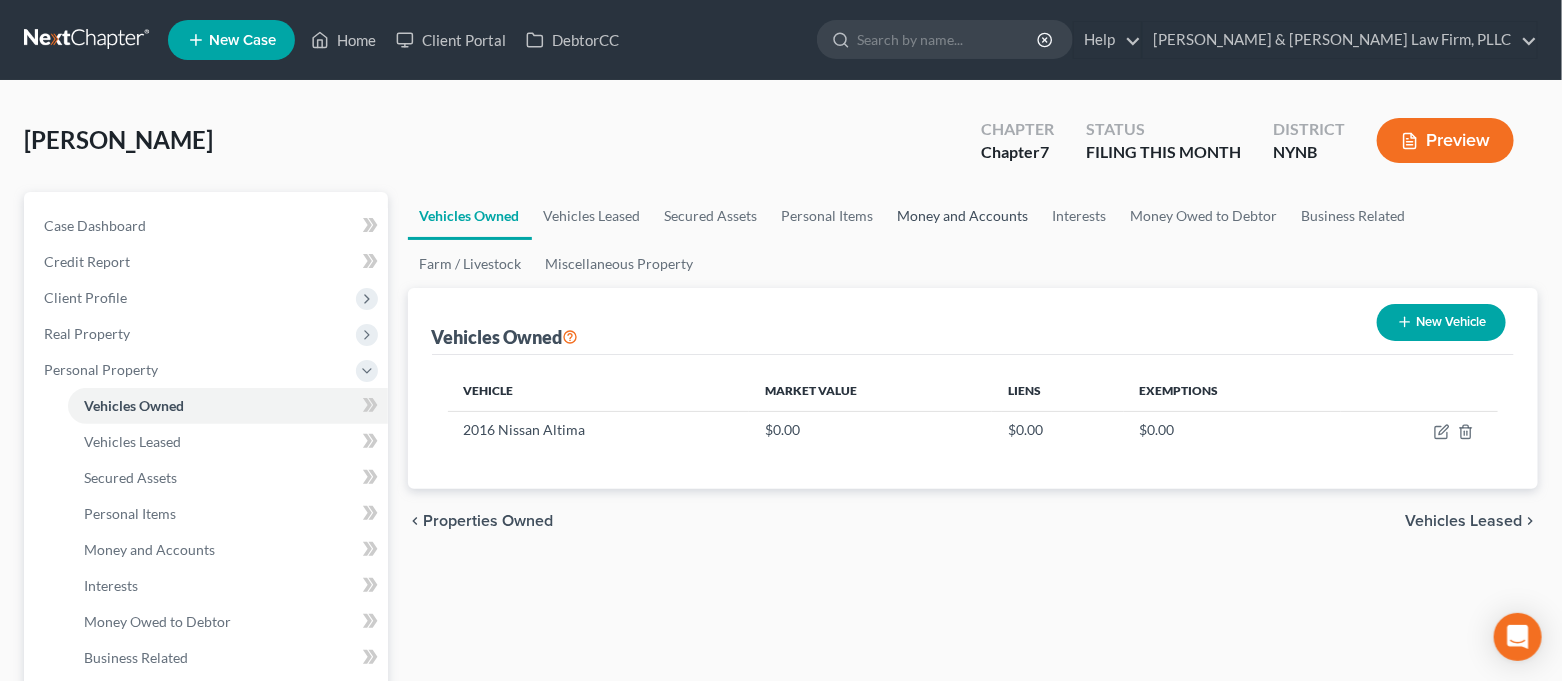 click on "Money and Accounts" at bounding box center (963, 216) 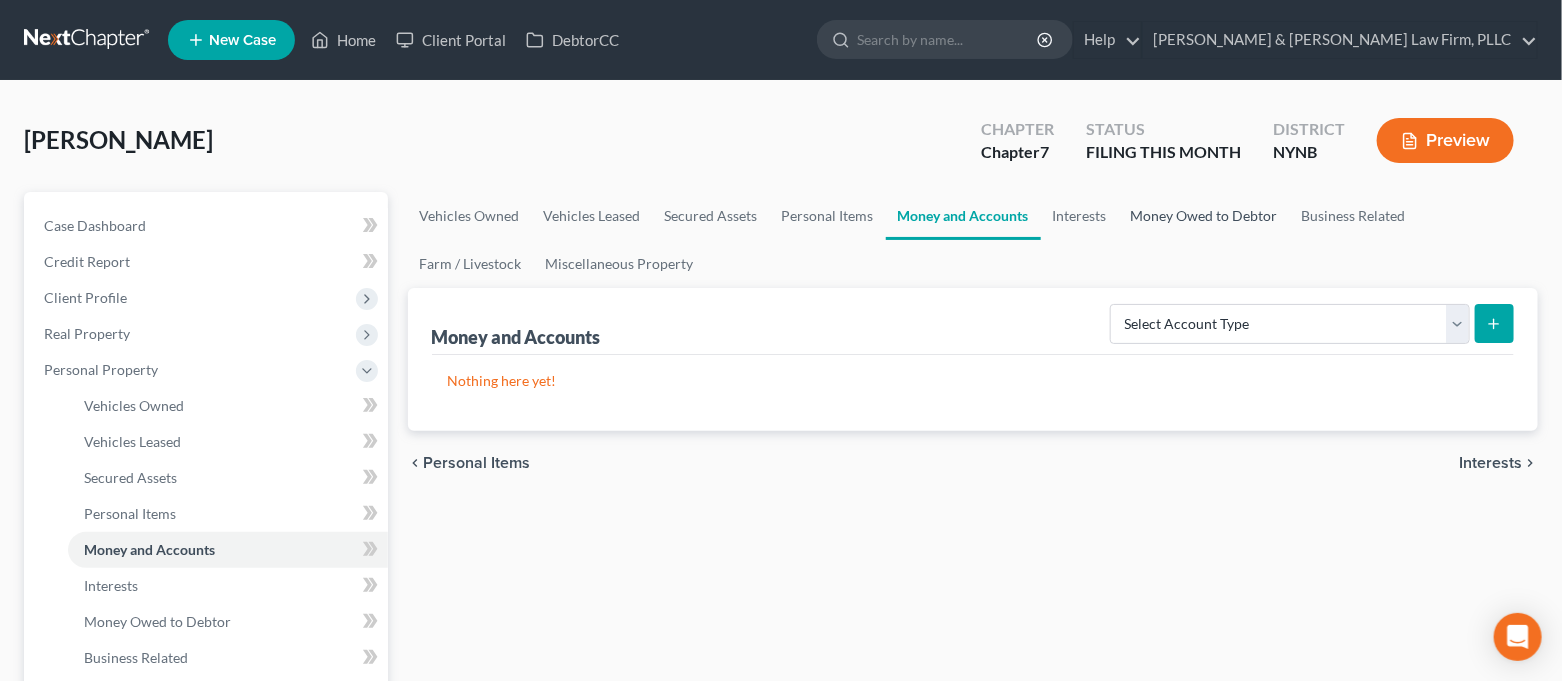 click on "Money Owed to Debtor" at bounding box center [1204, 216] 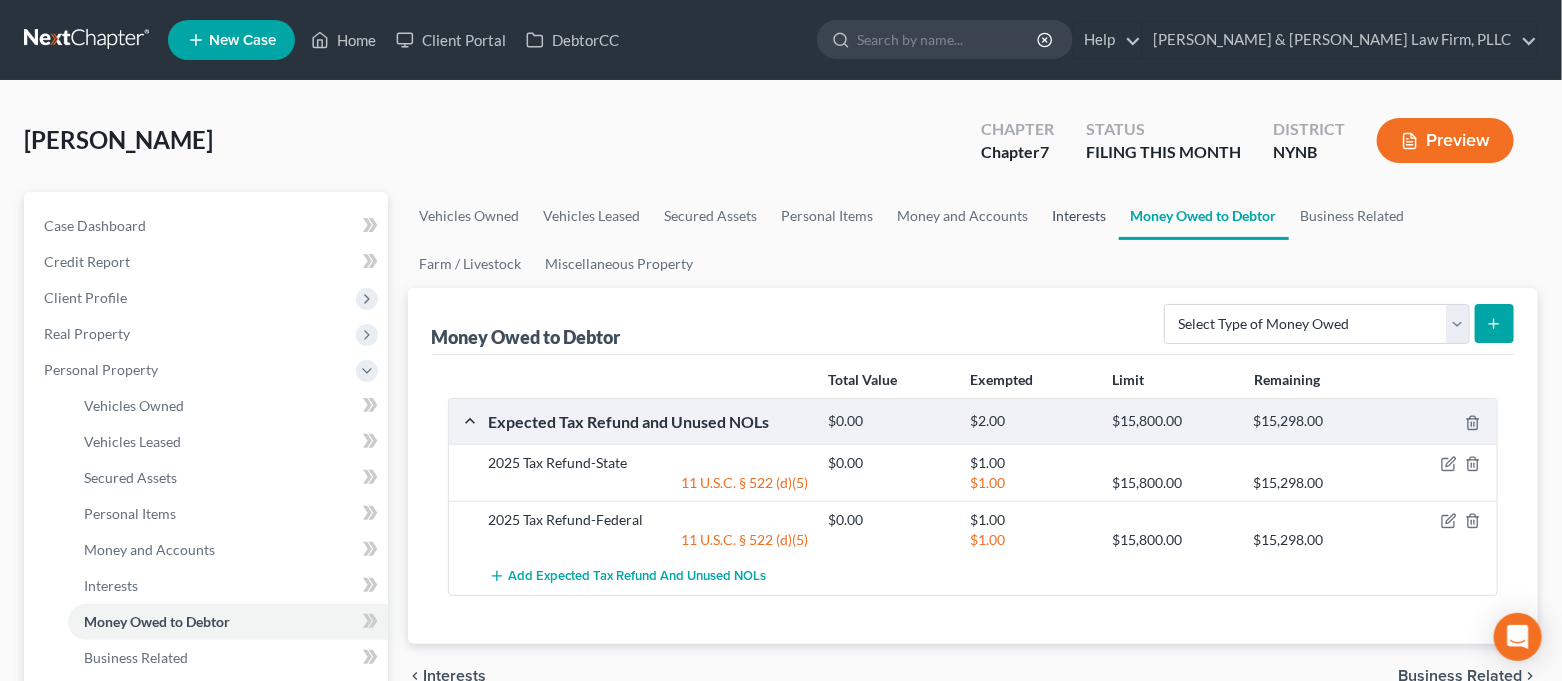 click on "Interests" at bounding box center [1080, 216] 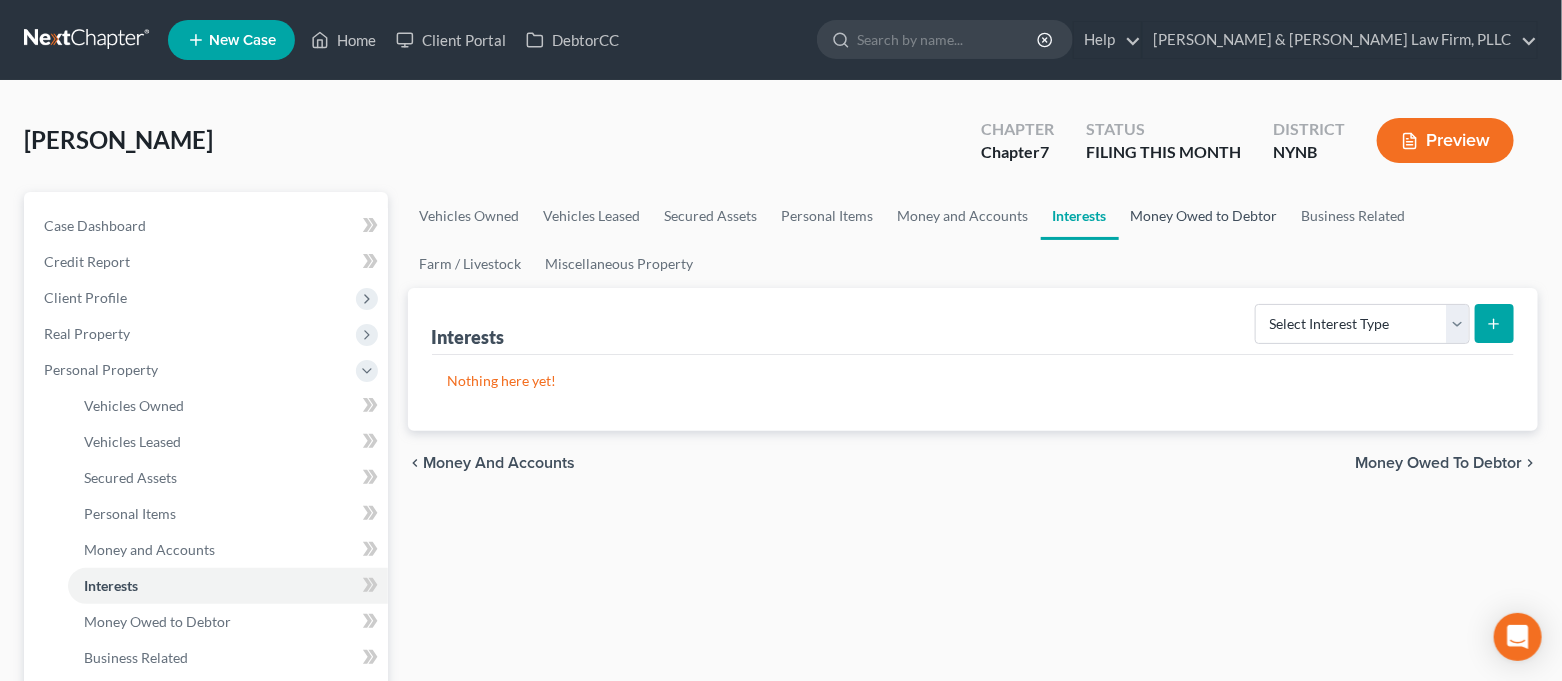 click on "Money Owed to Debtor" at bounding box center (1204, 216) 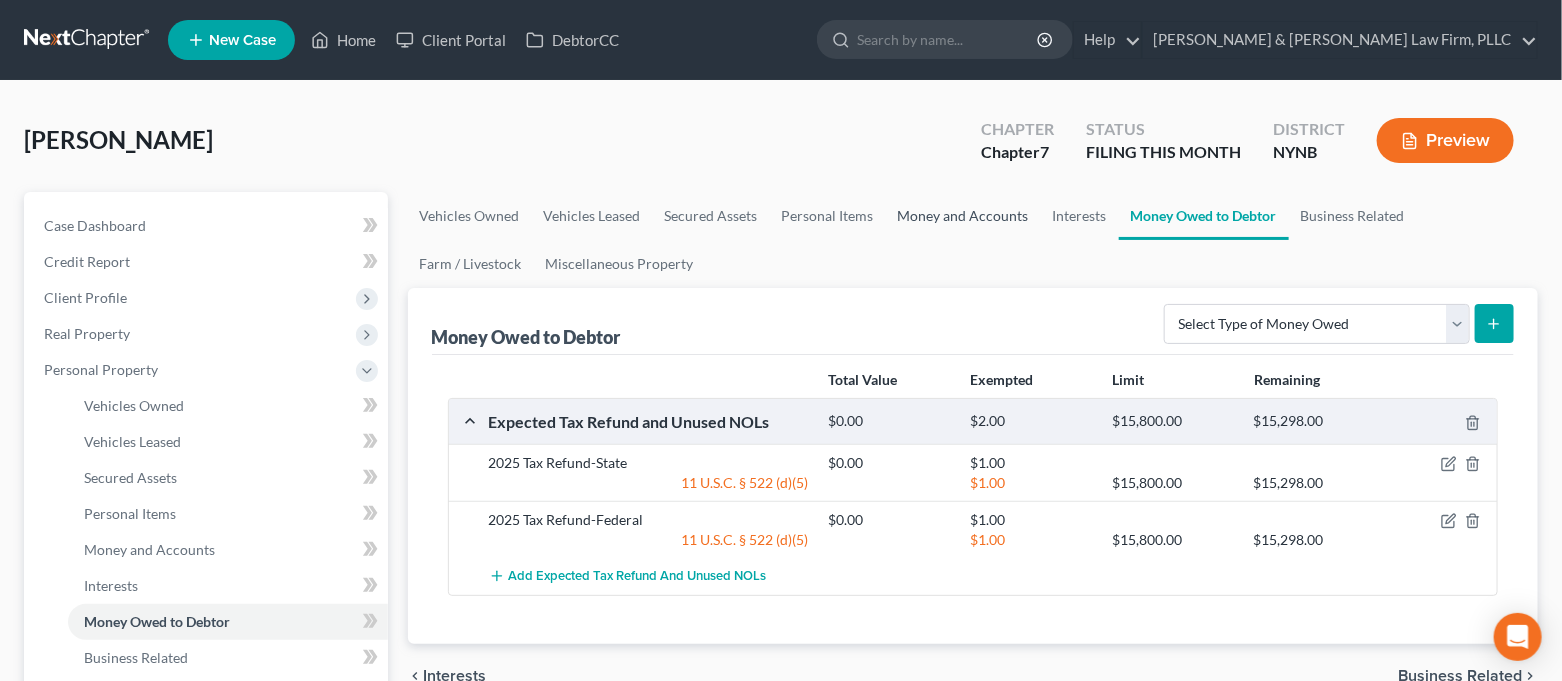 click on "Money and Accounts" at bounding box center (963, 216) 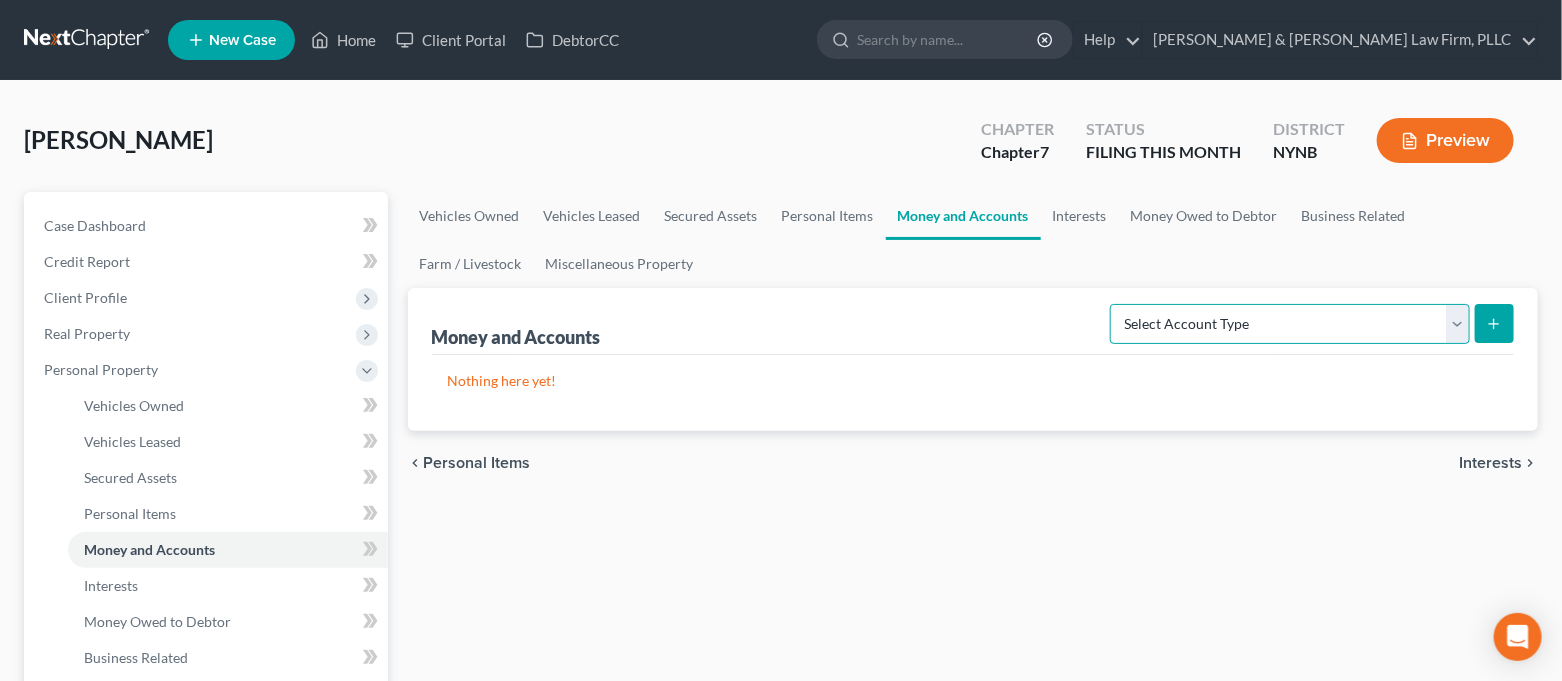 click on "Select Account Type Brokerage Cash on Hand Certificates of Deposit Checking Account Money Market Other (Credit Union, Health Savings Account, etc) Safe Deposit Box Savings Account Security Deposits or Prepayments" at bounding box center (1290, 324) 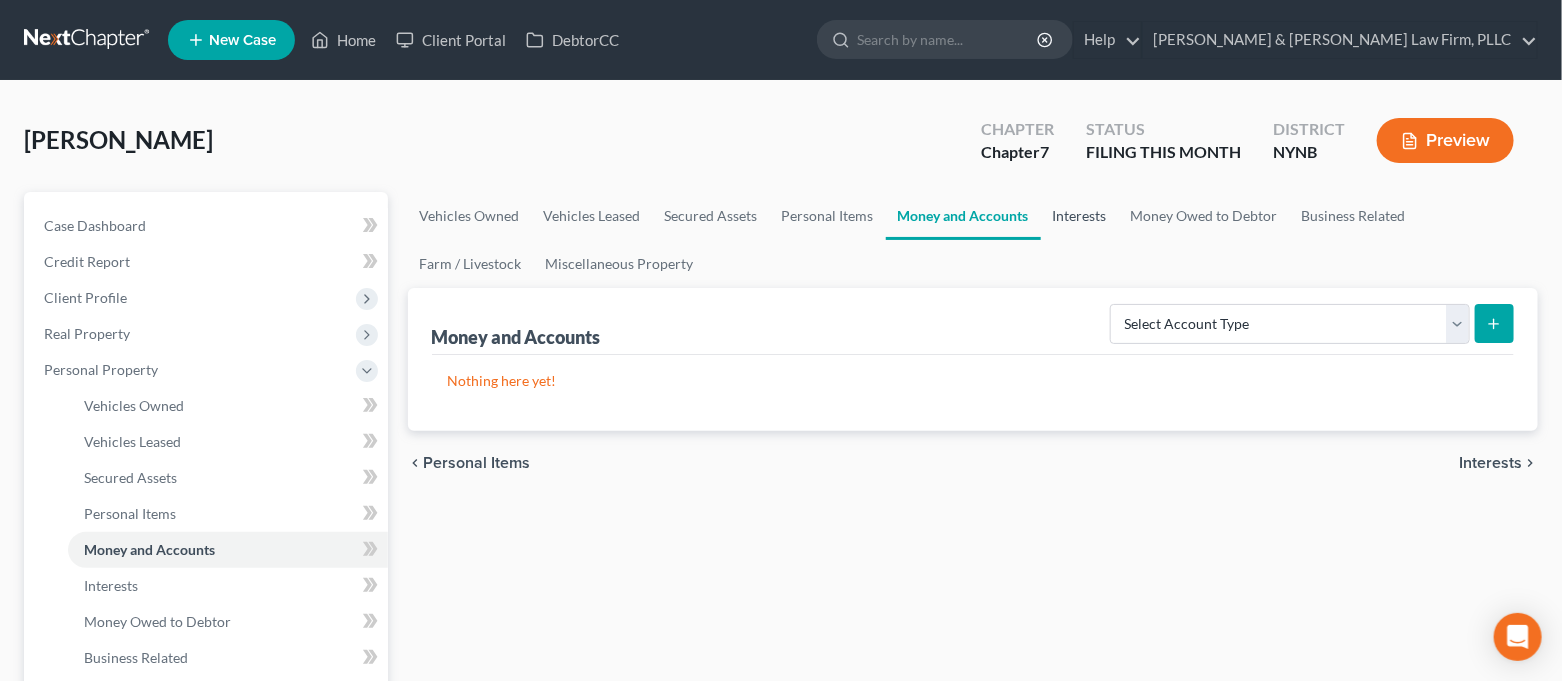 click on "Interests" at bounding box center [1080, 216] 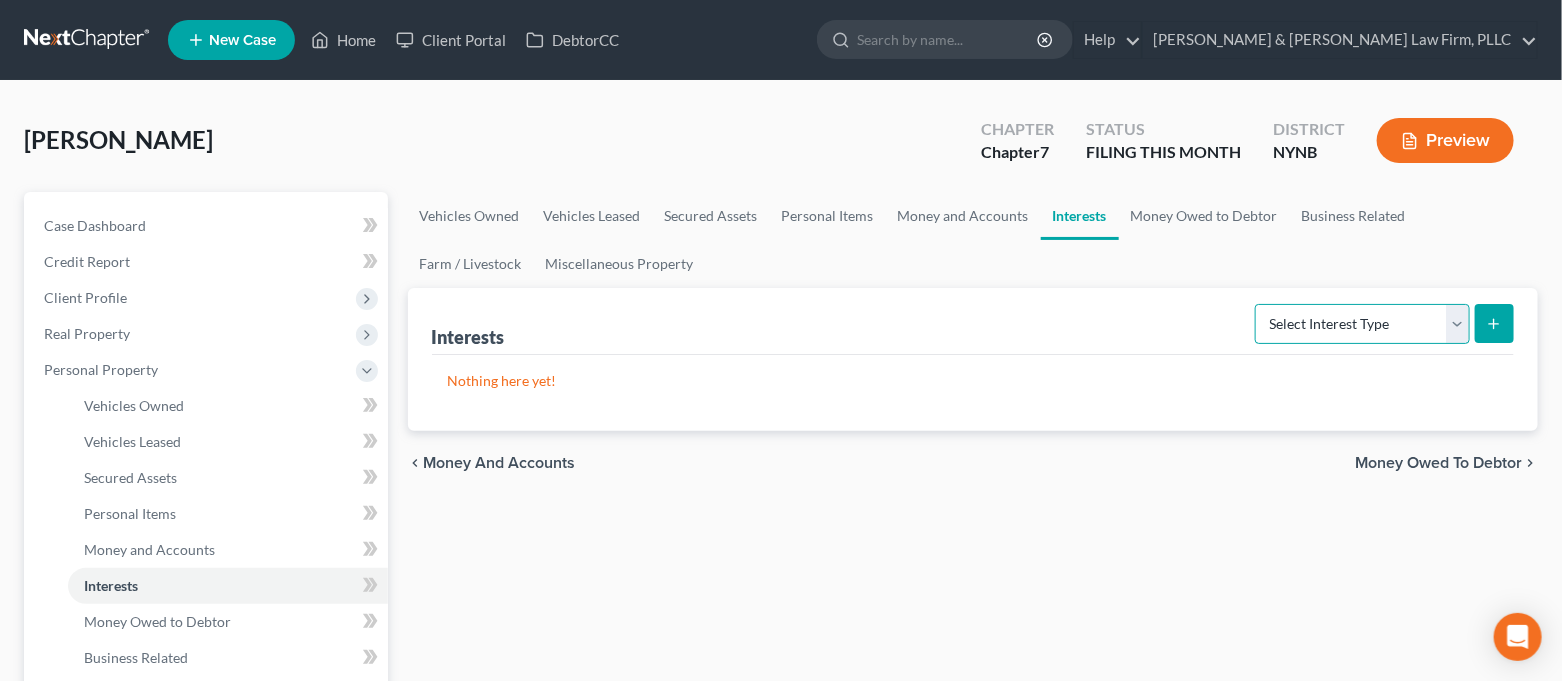 click on "Select Interest Type 401K Annuity Bond Education IRA Government Bond Government Pension Plan Incorporated Business IRA Joint Venture (Active) Joint Venture (Inactive) [PERSON_NAME] Mutual Fund Other Retirement Plan Partnership (Active) Partnership (Inactive) Pension Plan Stock Term Life Insurance Unincorporated Business Whole Life Insurance" at bounding box center (1362, 324) 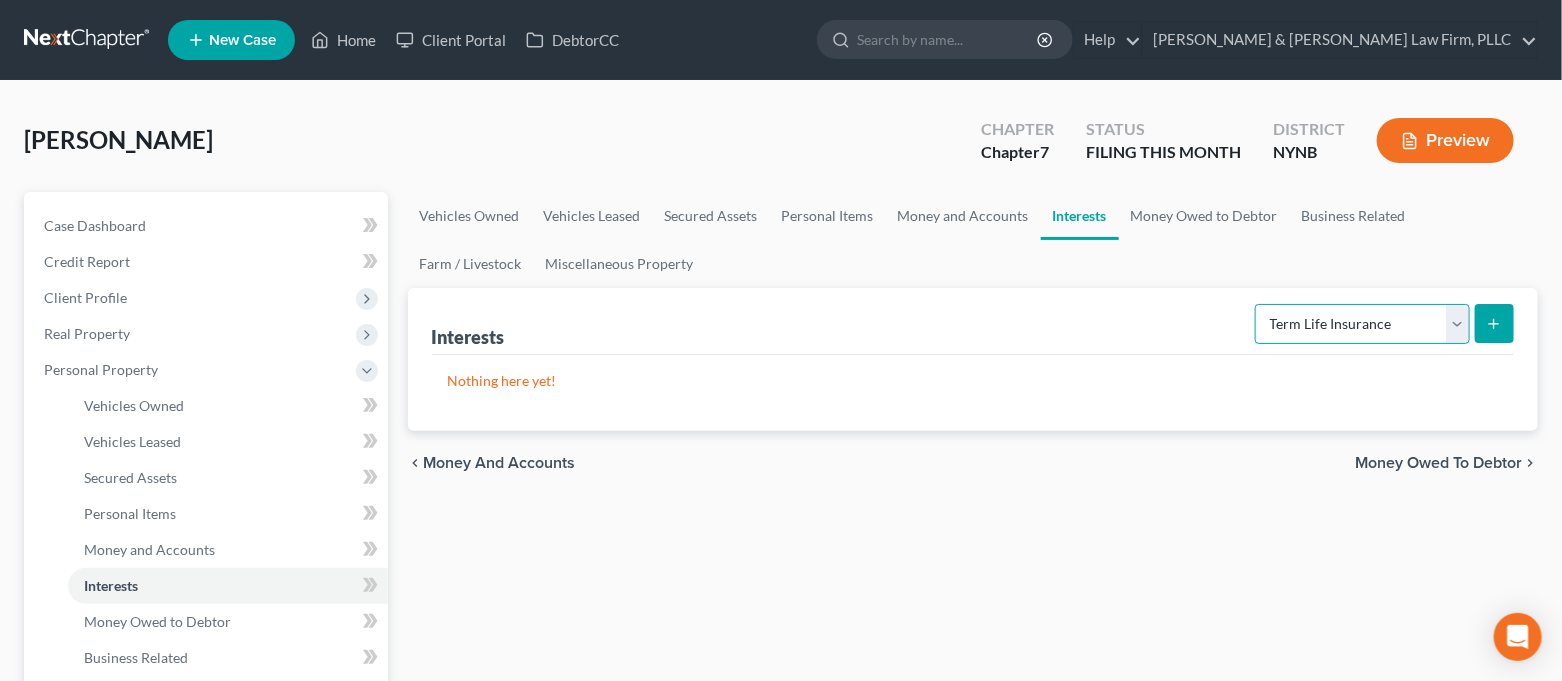 click on "Select Interest Type 401K Annuity Bond Education IRA Government Bond Government Pension Plan Incorporated Business IRA Joint Venture (Active) Joint Venture (Inactive) [PERSON_NAME] Mutual Fund Other Retirement Plan Partnership (Active) Partnership (Inactive) Pension Plan Stock Term Life Insurance Unincorporated Business Whole Life Insurance" at bounding box center (1362, 324) 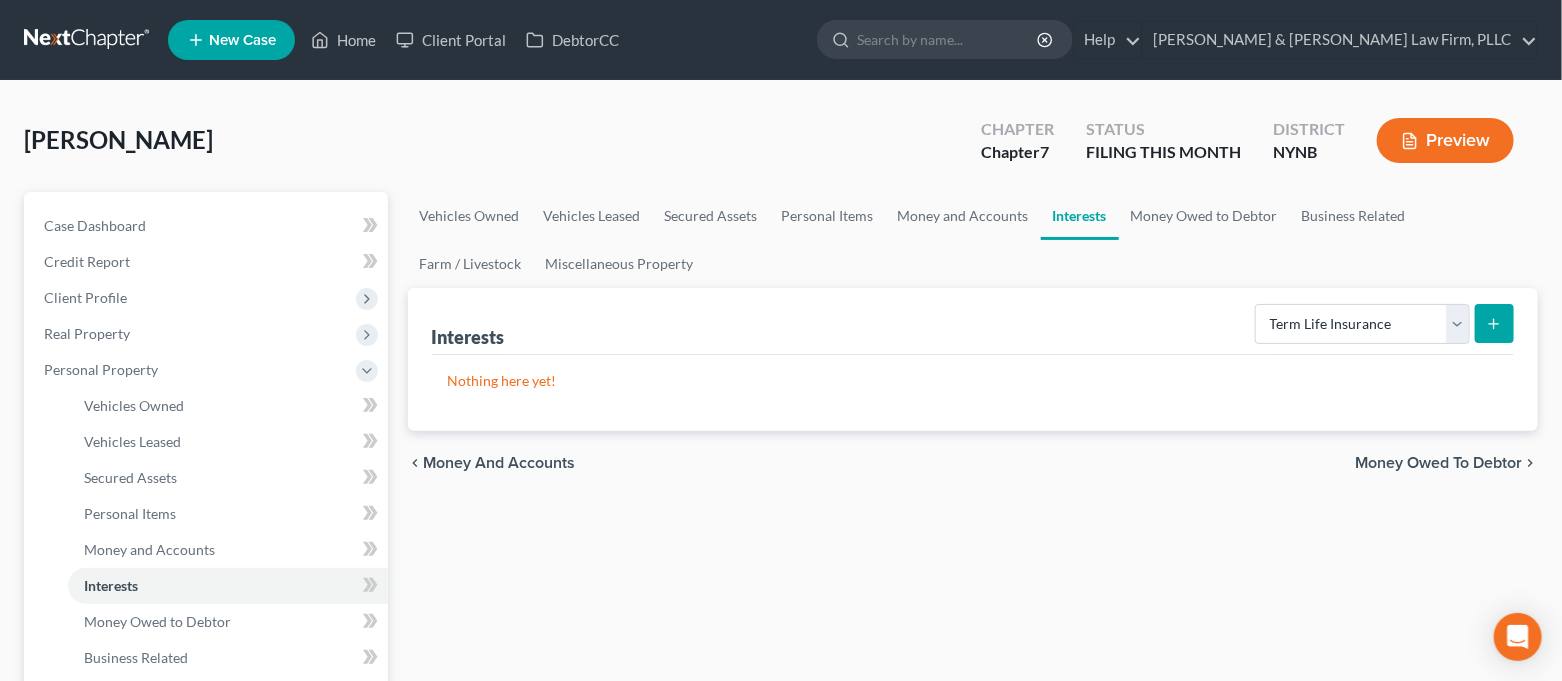 click 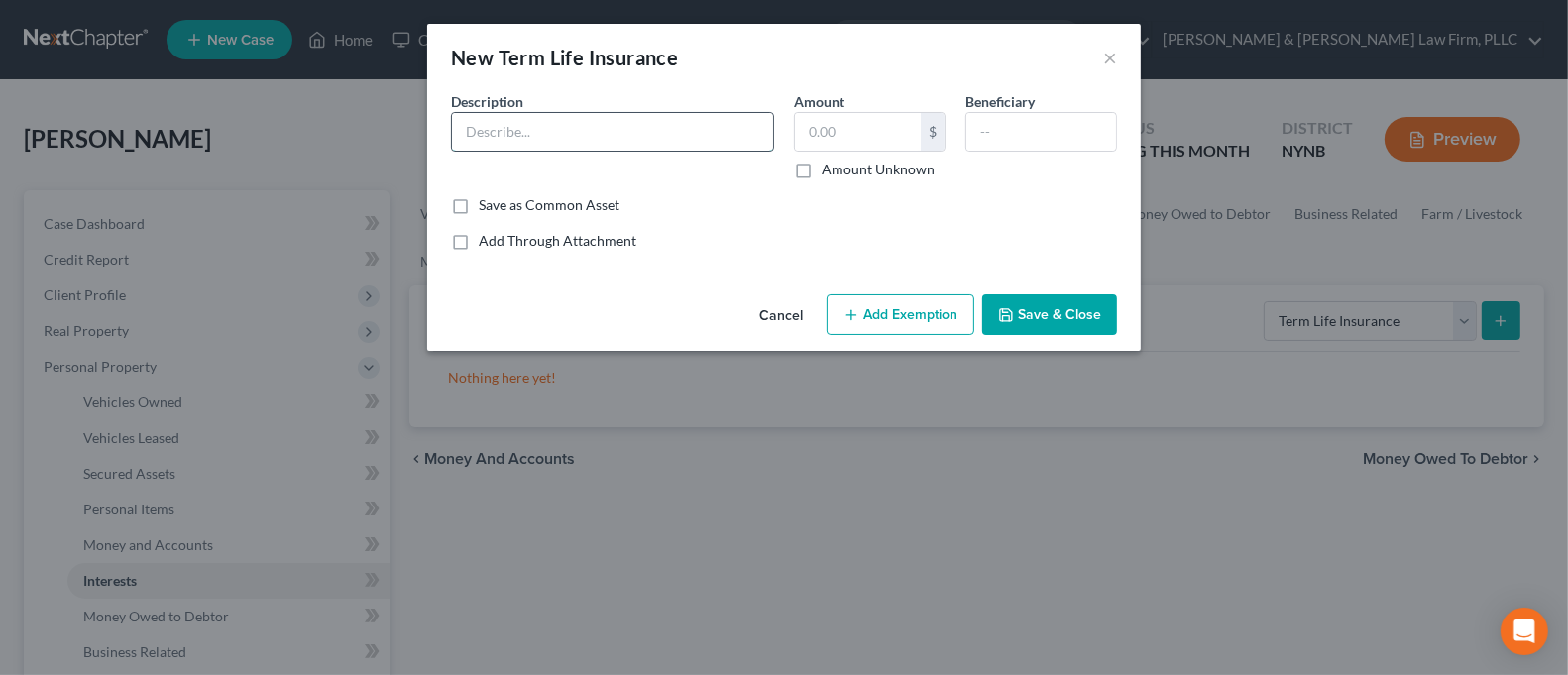 click at bounding box center (613, 132) 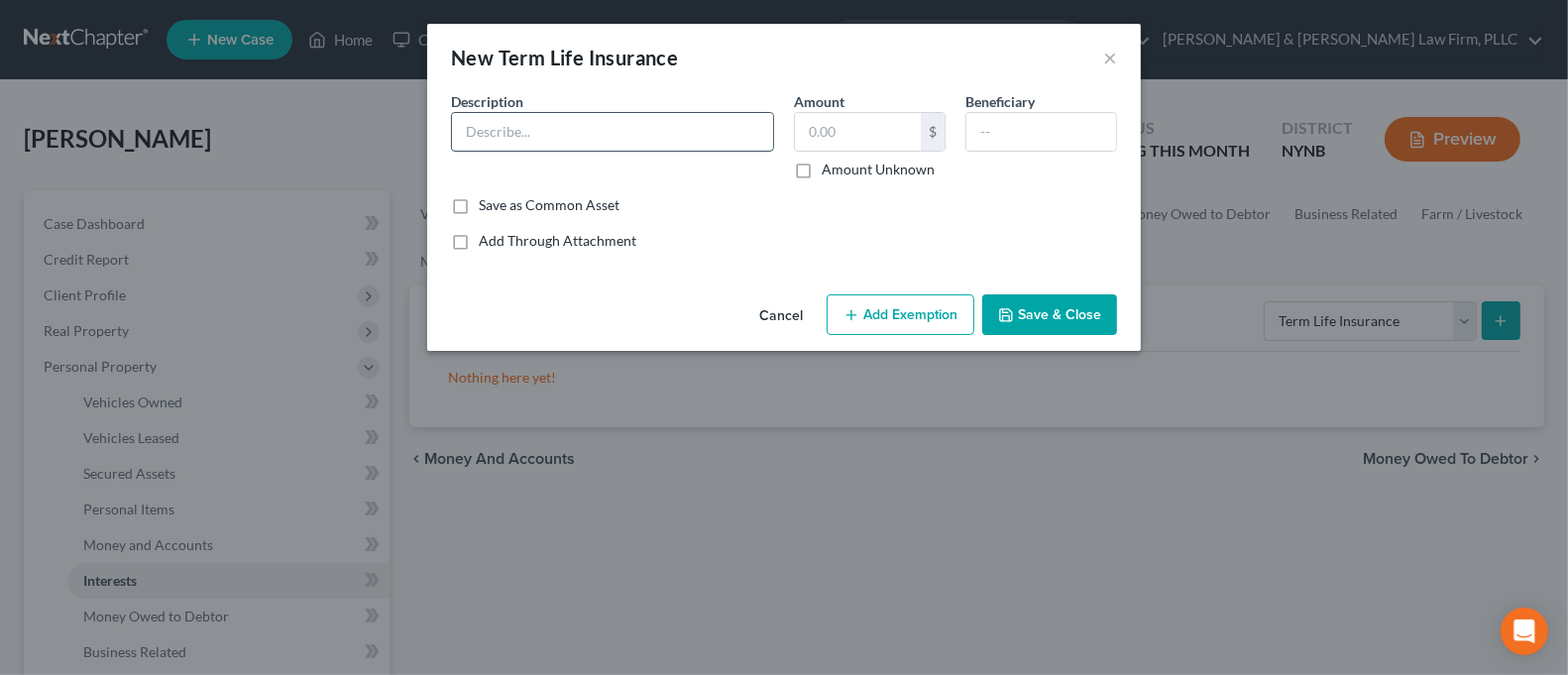 click at bounding box center (613, 132) 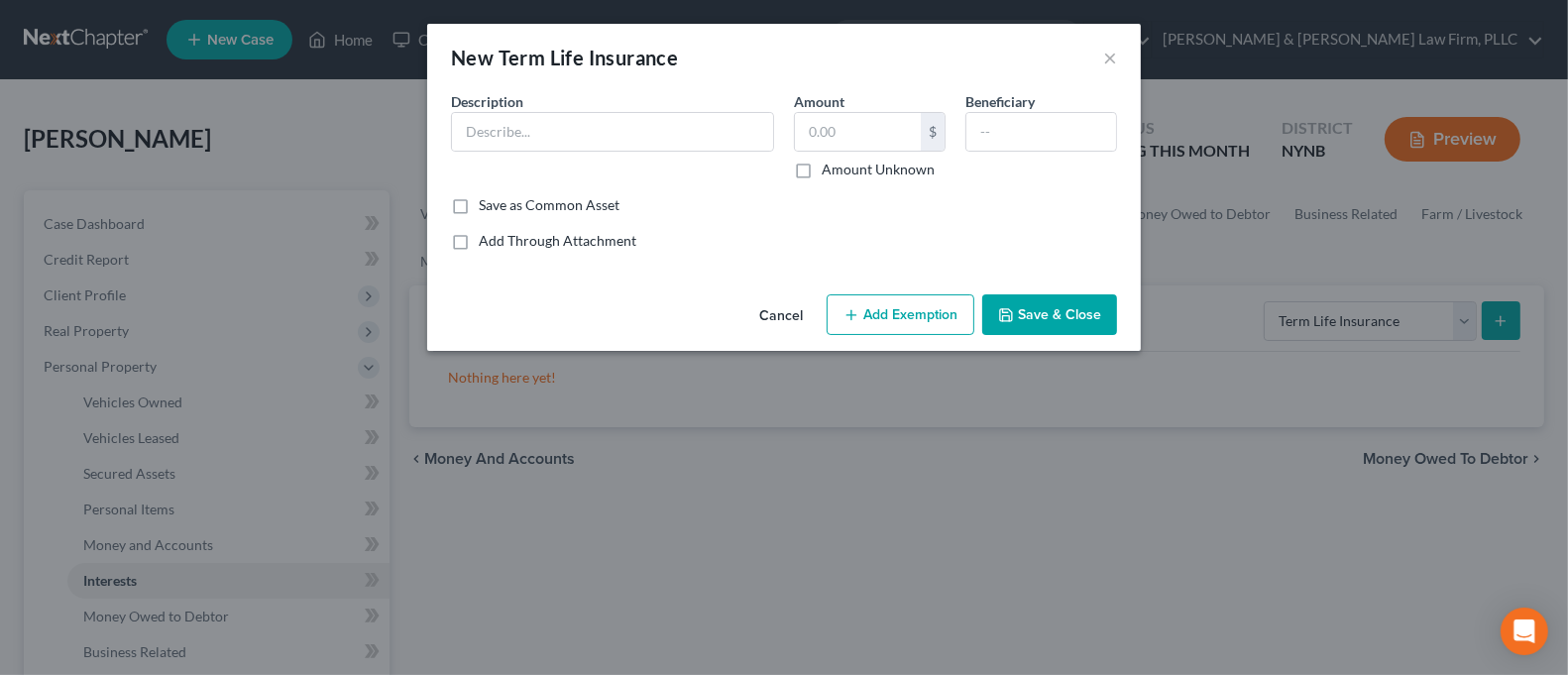 click on "Common Asset Select
Description
*
Amount $ Amount Unknown Beneficiary Save as Common Asset
Add Through Attachment" at bounding box center [784, 170] 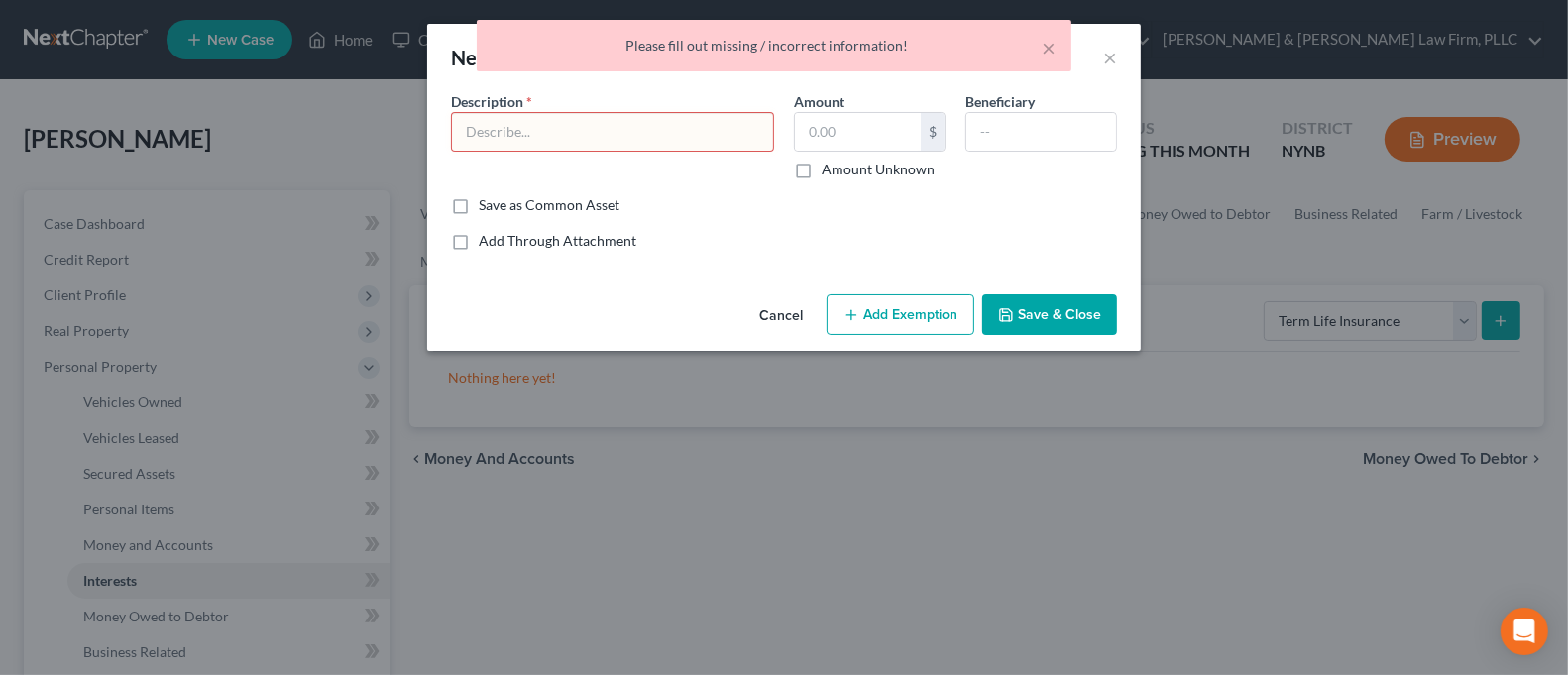 click on "×                     Please fill out missing / incorrect information!" at bounding box center [774, 51] 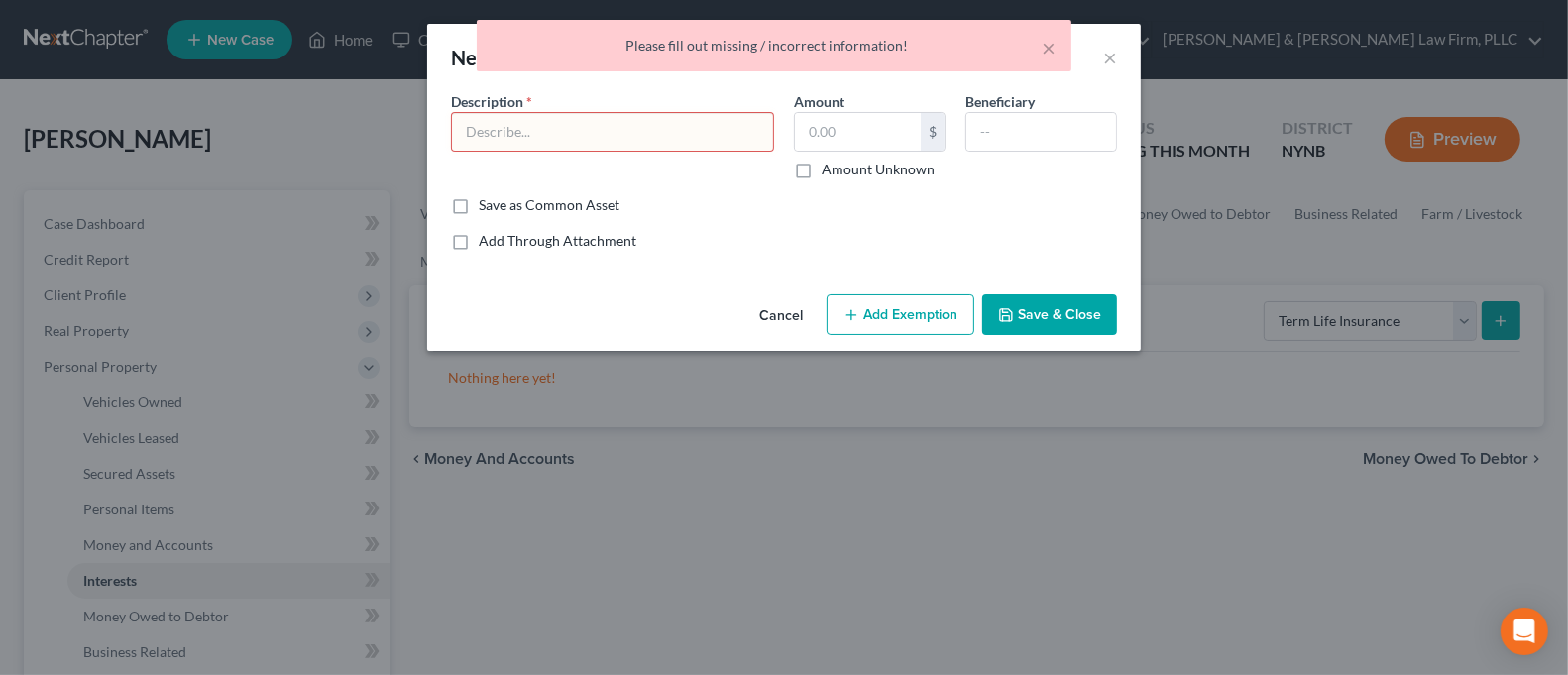click on "Cancel" at bounding box center [781, 316] 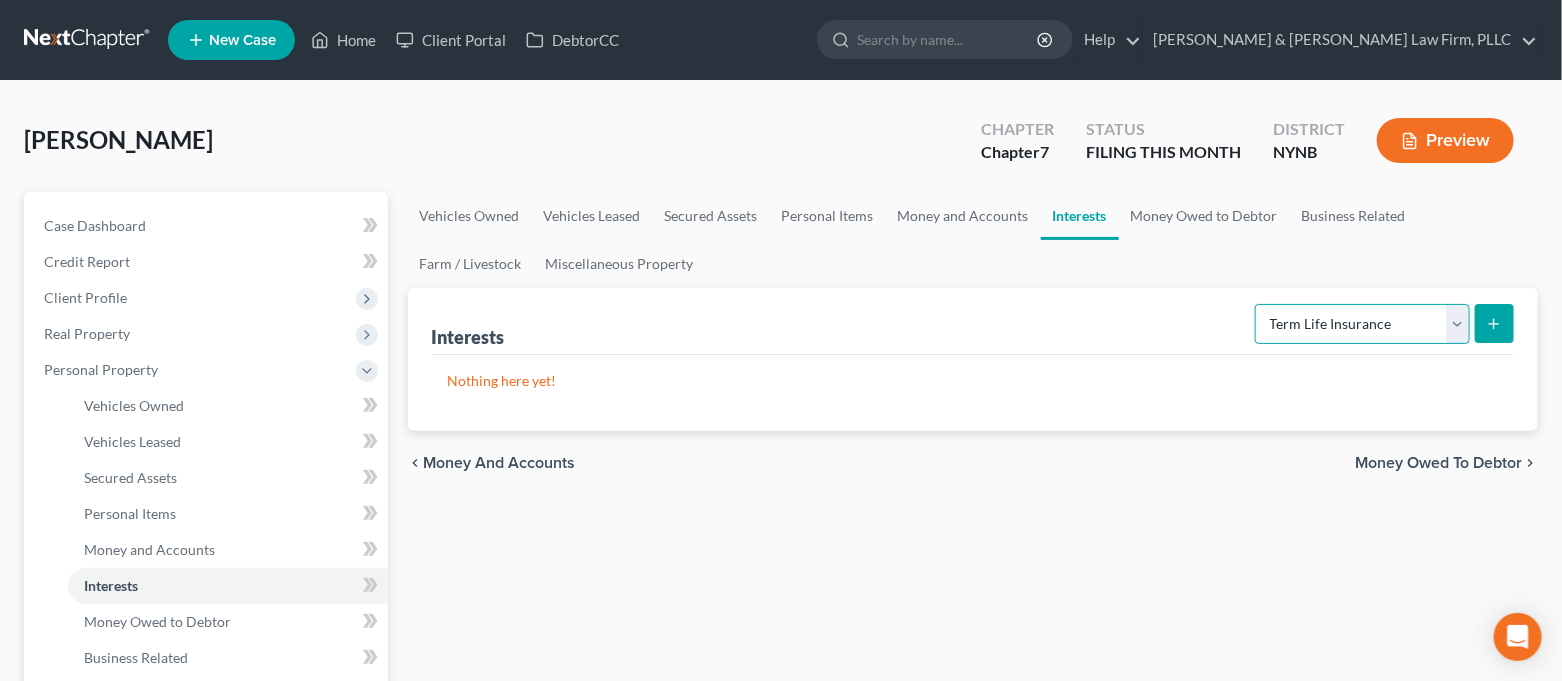 click on "Select Interest Type 401K Annuity Bond Education IRA Government Bond Government Pension Plan Incorporated Business IRA Joint Venture (Active) Joint Venture (Inactive) [PERSON_NAME] Mutual Fund Other Retirement Plan Partnership (Active) Partnership (Inactive) Pension Plan Stock Term Life Insurance Unincorporated Business Whole Life Insurance" at bounding box center (1362, 324) 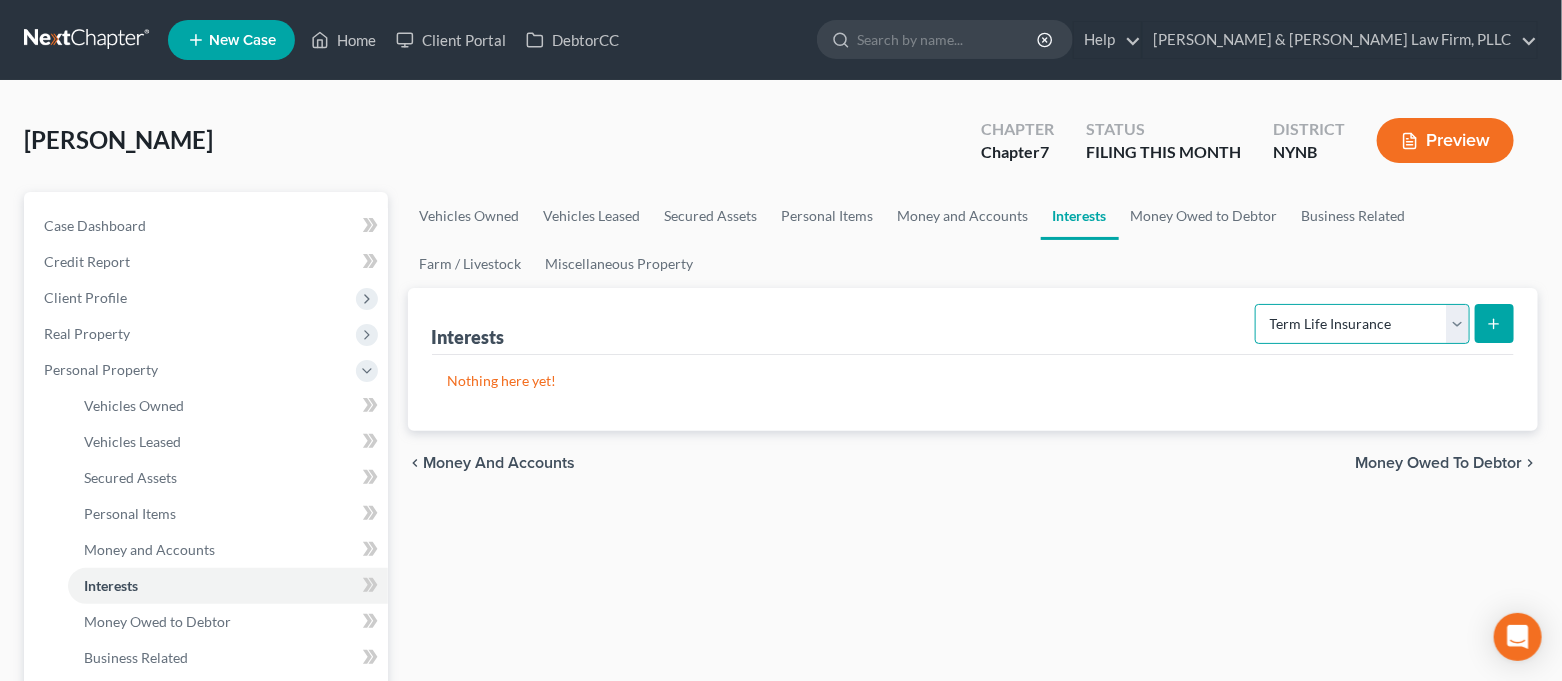 select on "401k" 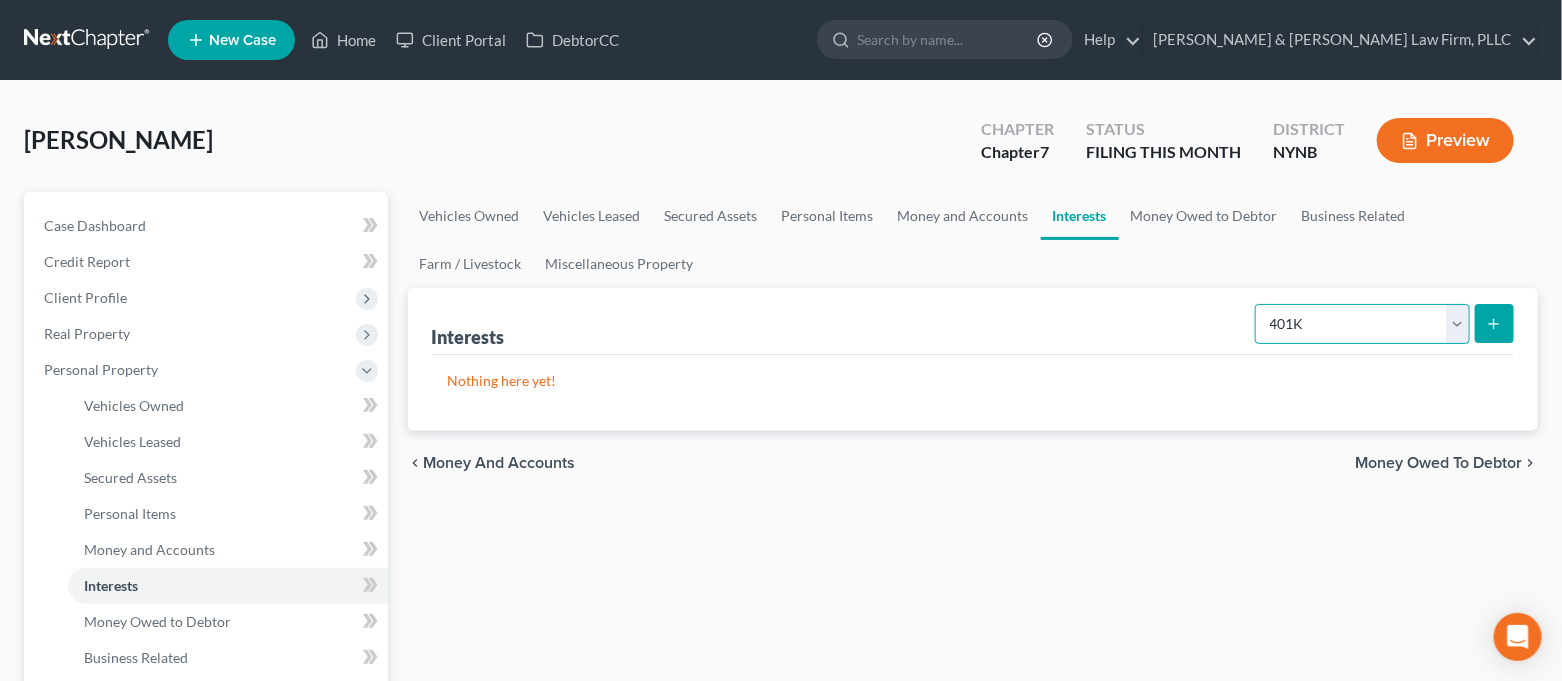 click on "Select Interest Type 401K Annuity Bond Education IRA Government Bond Government Pension Plan Incorporated Business IRA Joint Venture (Active) Joint Venture (Inactive) [PERSON_NAME] Mutual Fund Other Retirement Plan Partnership (Active) Partnership (Inactive) Pension Plan Stock Term Life Insurance Unincorporated Business Whole Life Insurance" at bounding box center [1362, 324] 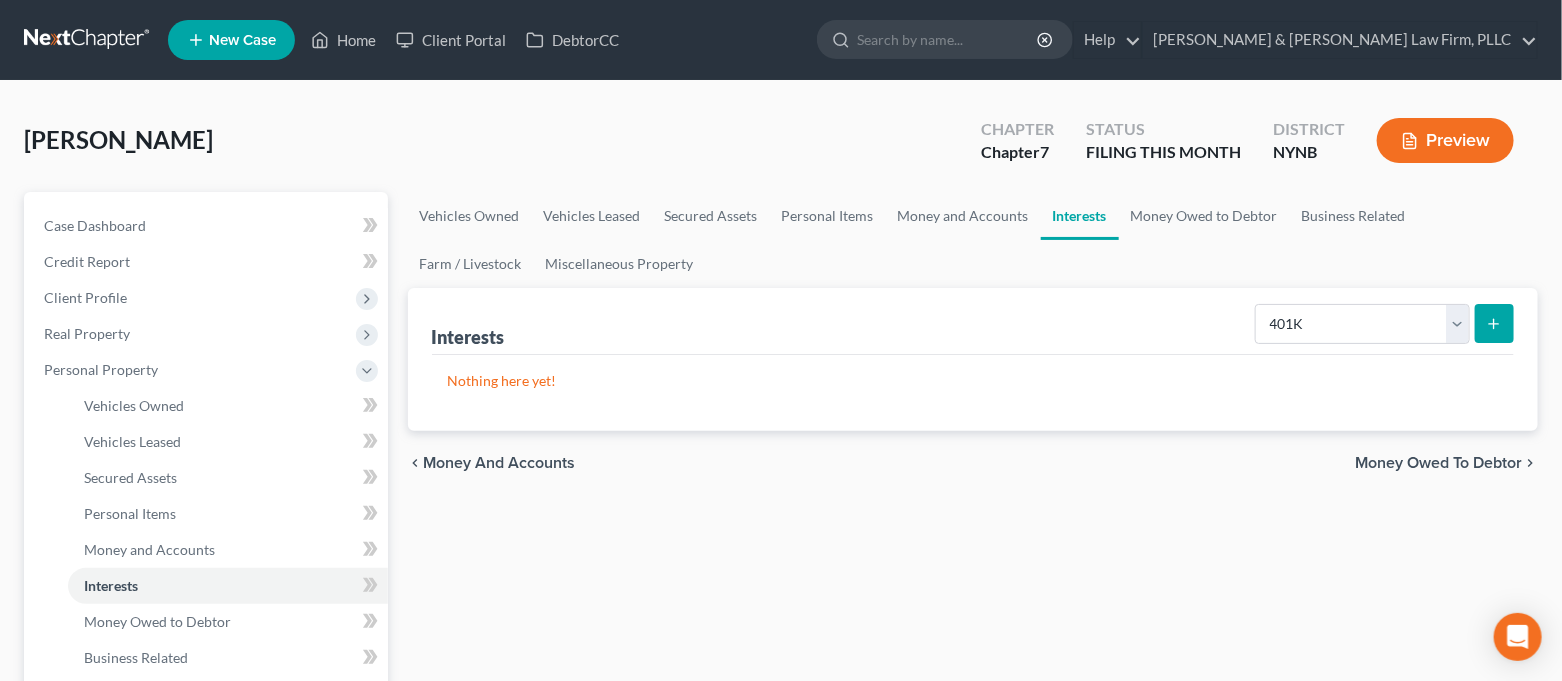 click at bounding box center (1494, 323) 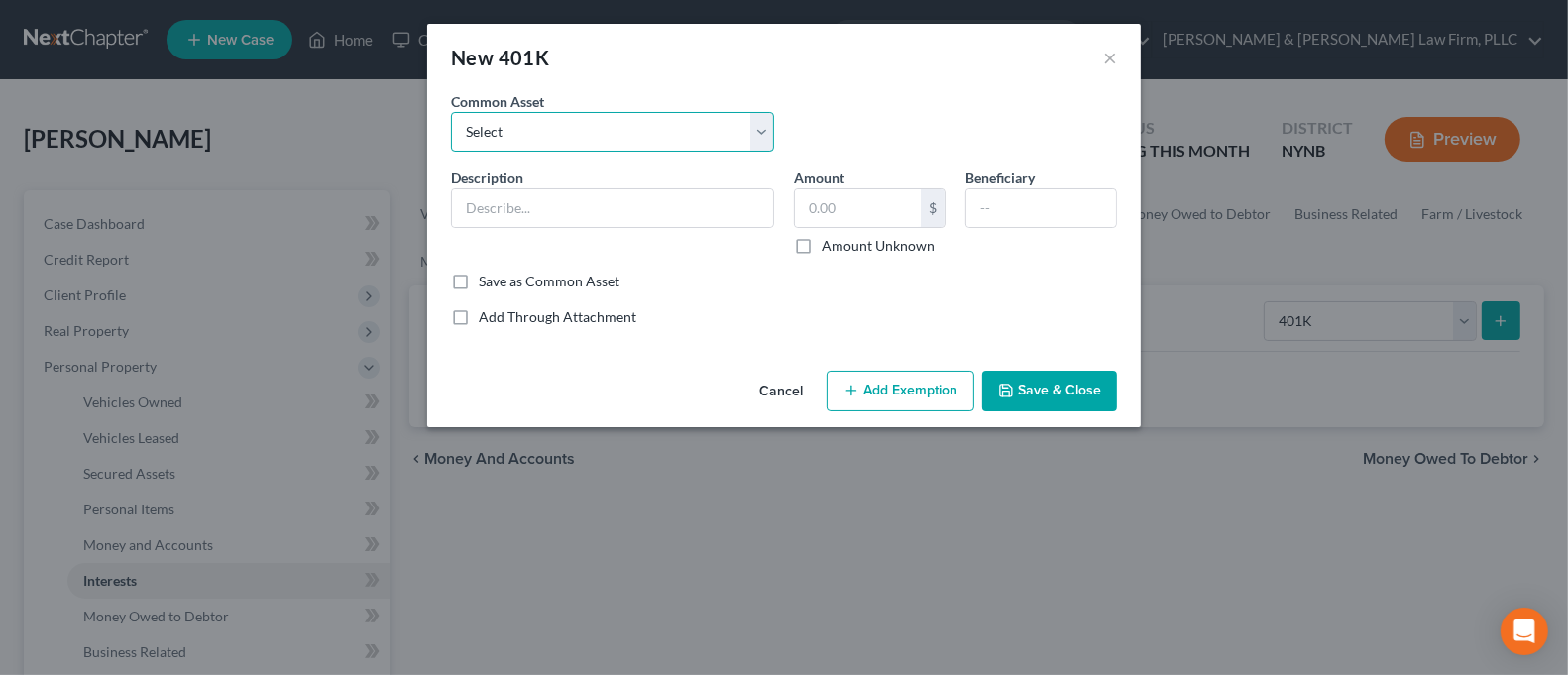 click on "Select 401K/IRA Retirement Account" at bounding box center (613, 132) 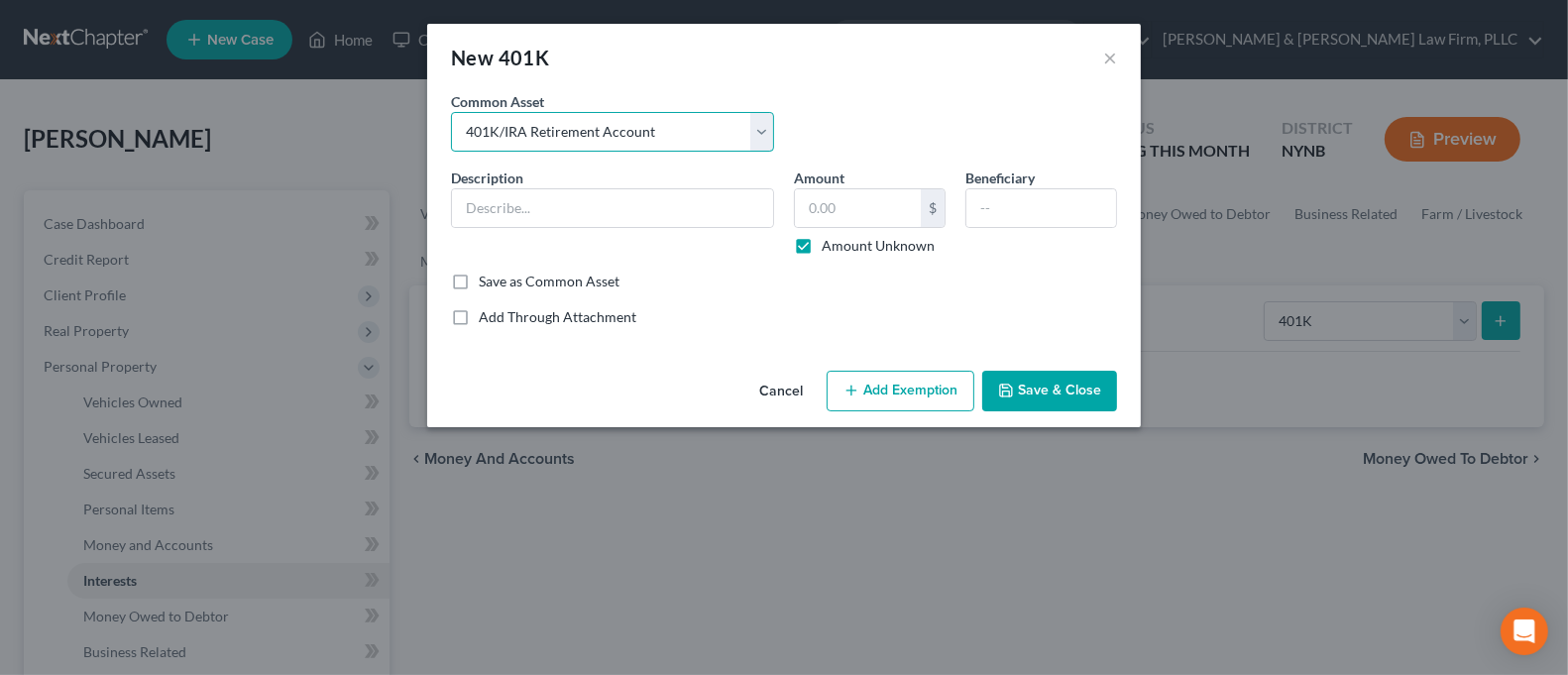 click on "Select 401K/IRA Retirement Account" at bounding box center (613, 132) 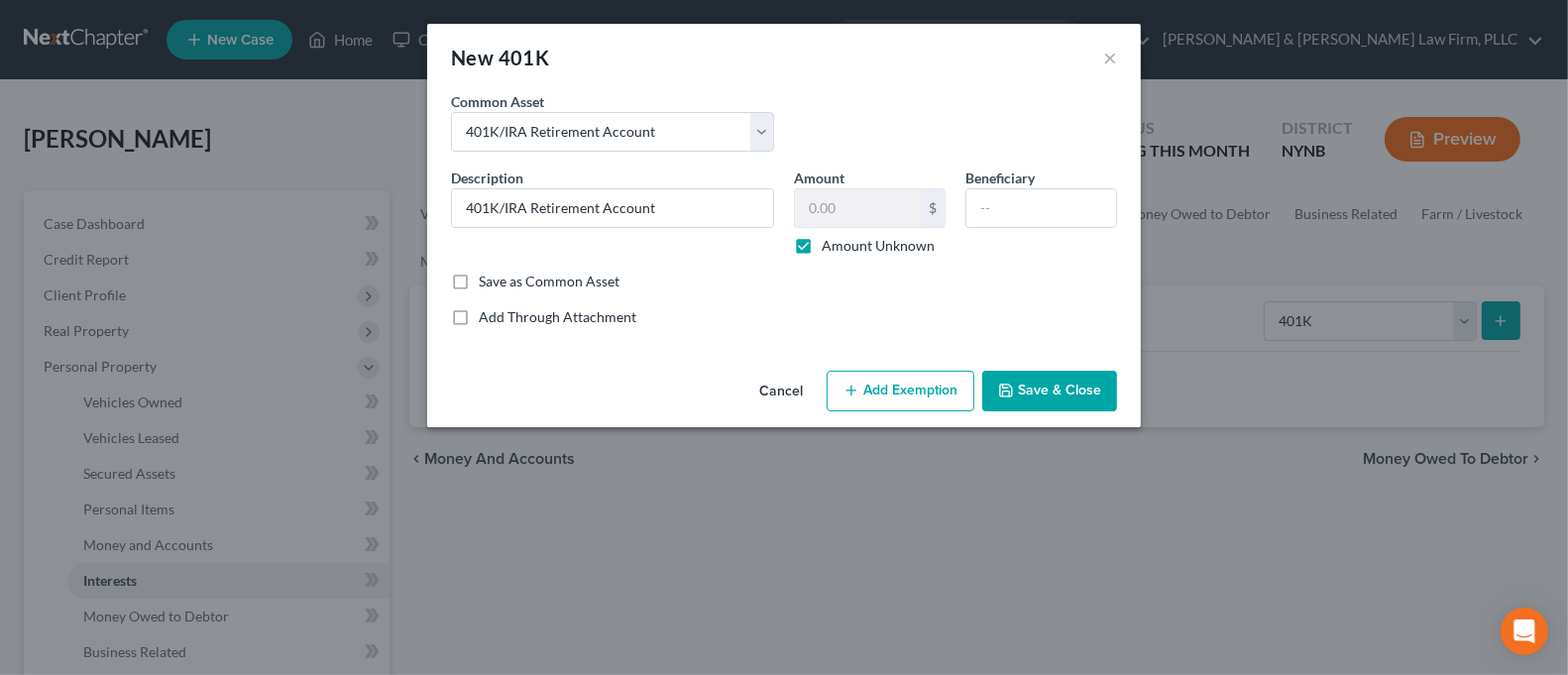click on "Add Exemption" at bounding box center (900, 392) 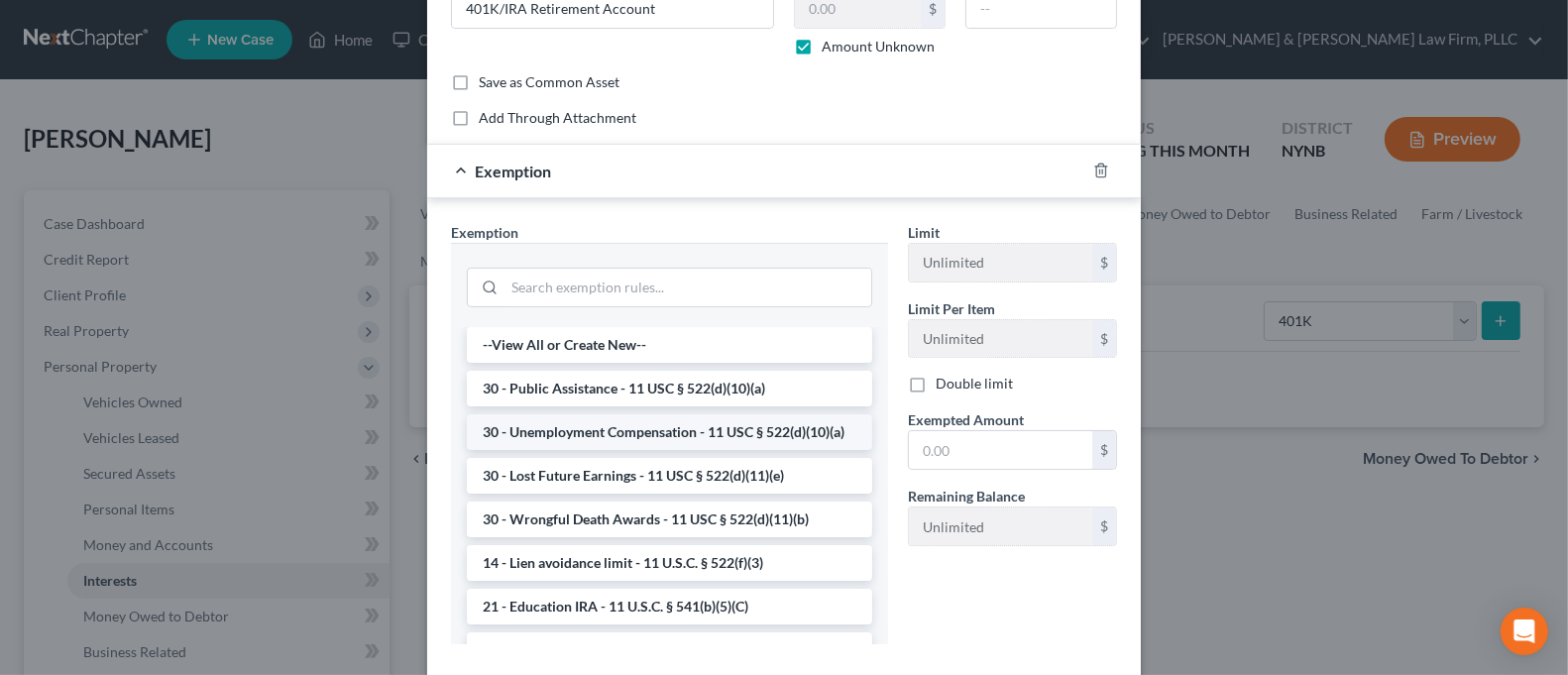 scroll, scrollTop: 264, scrollLeft: 0, axis: vertical 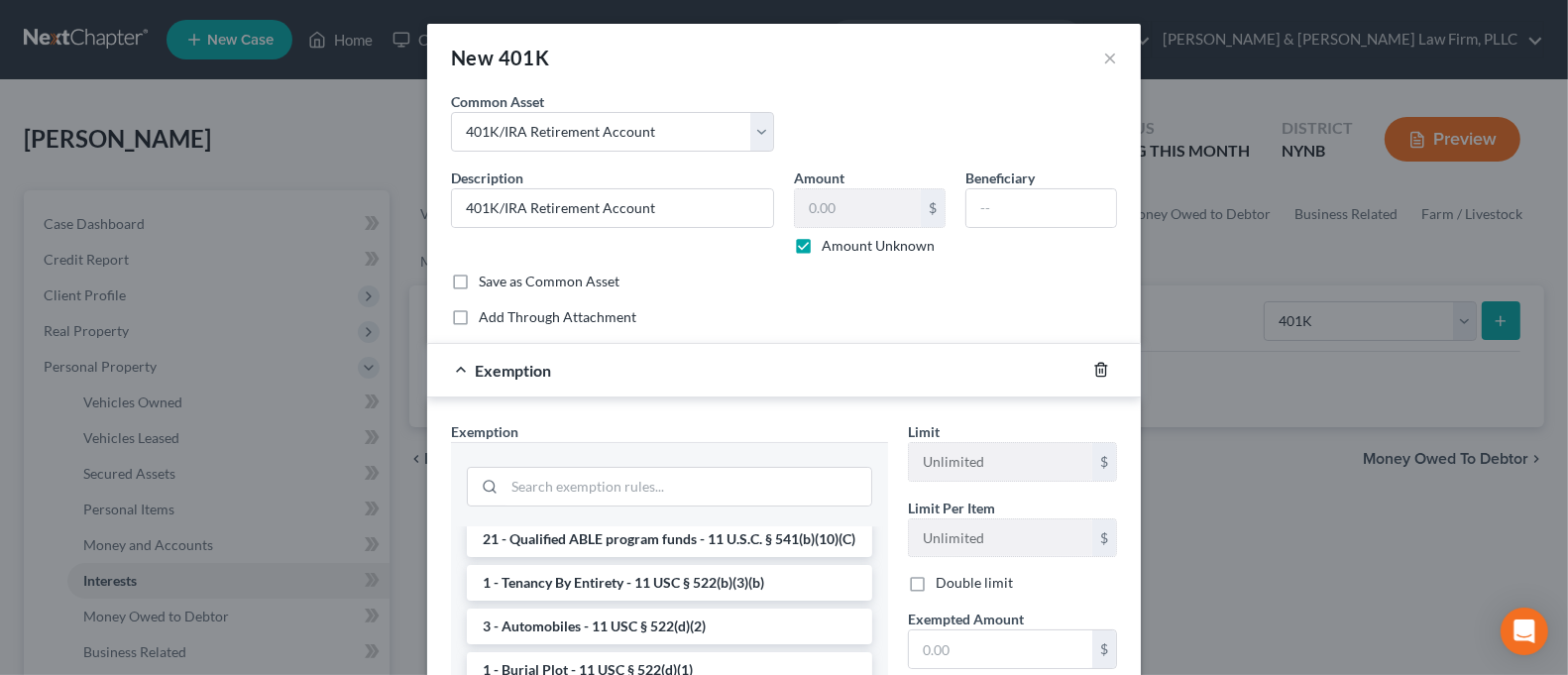 click 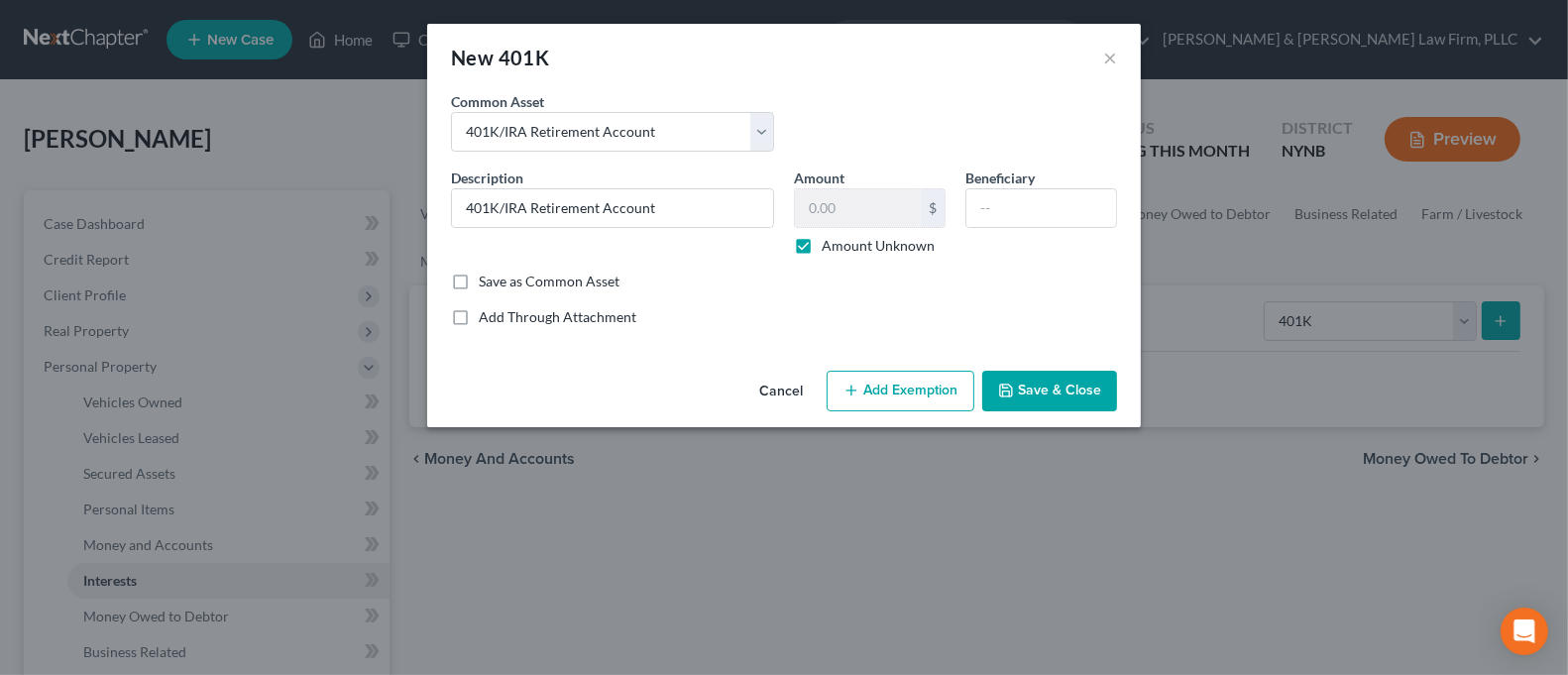 click on "Save & Close" at bounding box center (1050, 392) 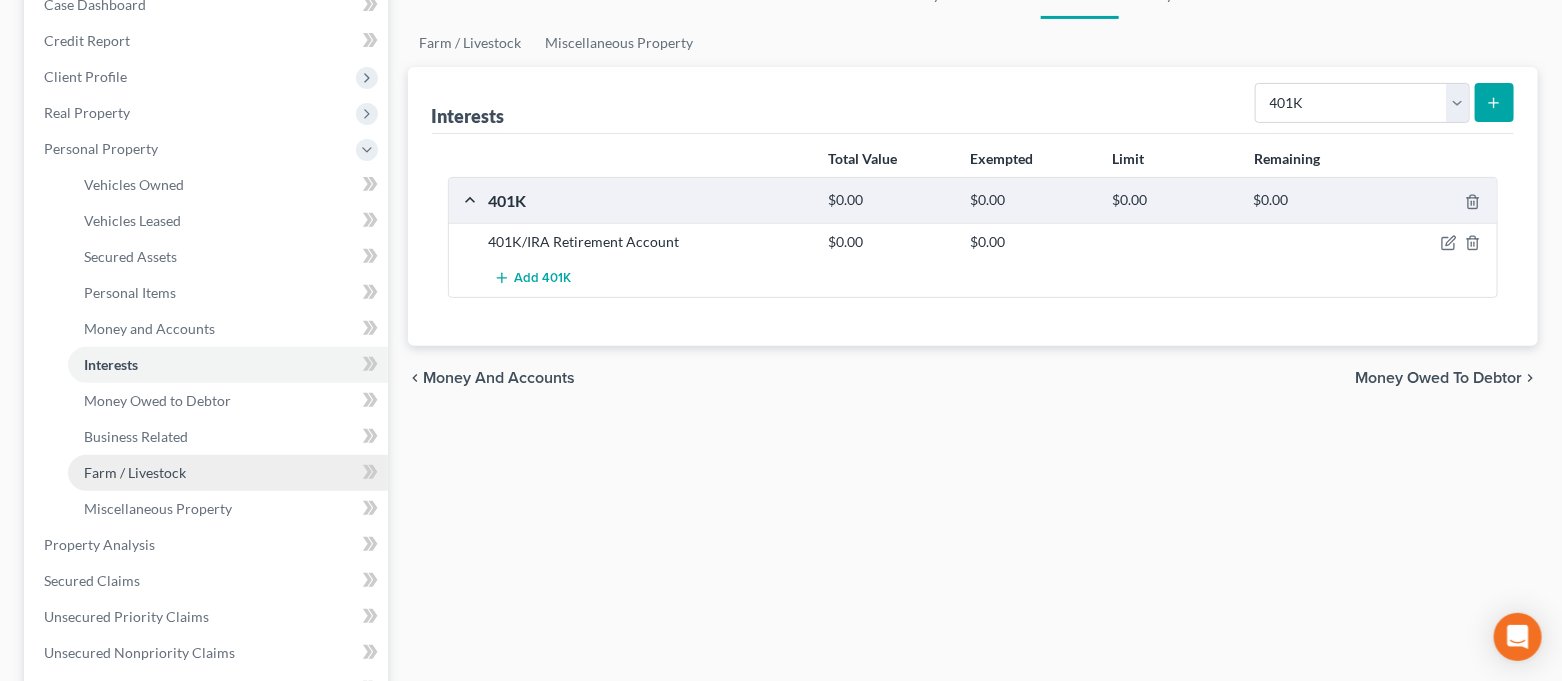 scroll, scrollTop: 266, scrollLeft: 0, axis: vertical 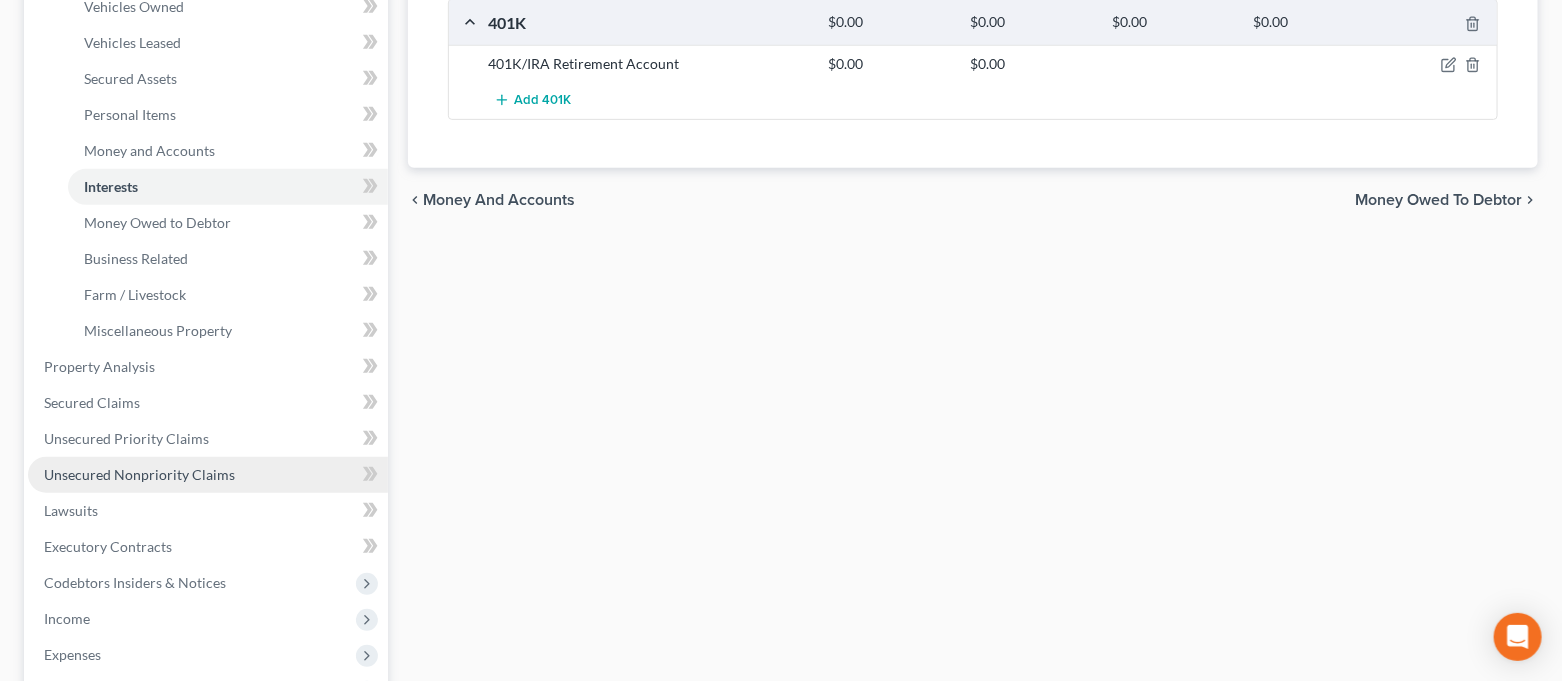 click on "Unsecured Nonpriority Claims" at bounding box center [139, 474] 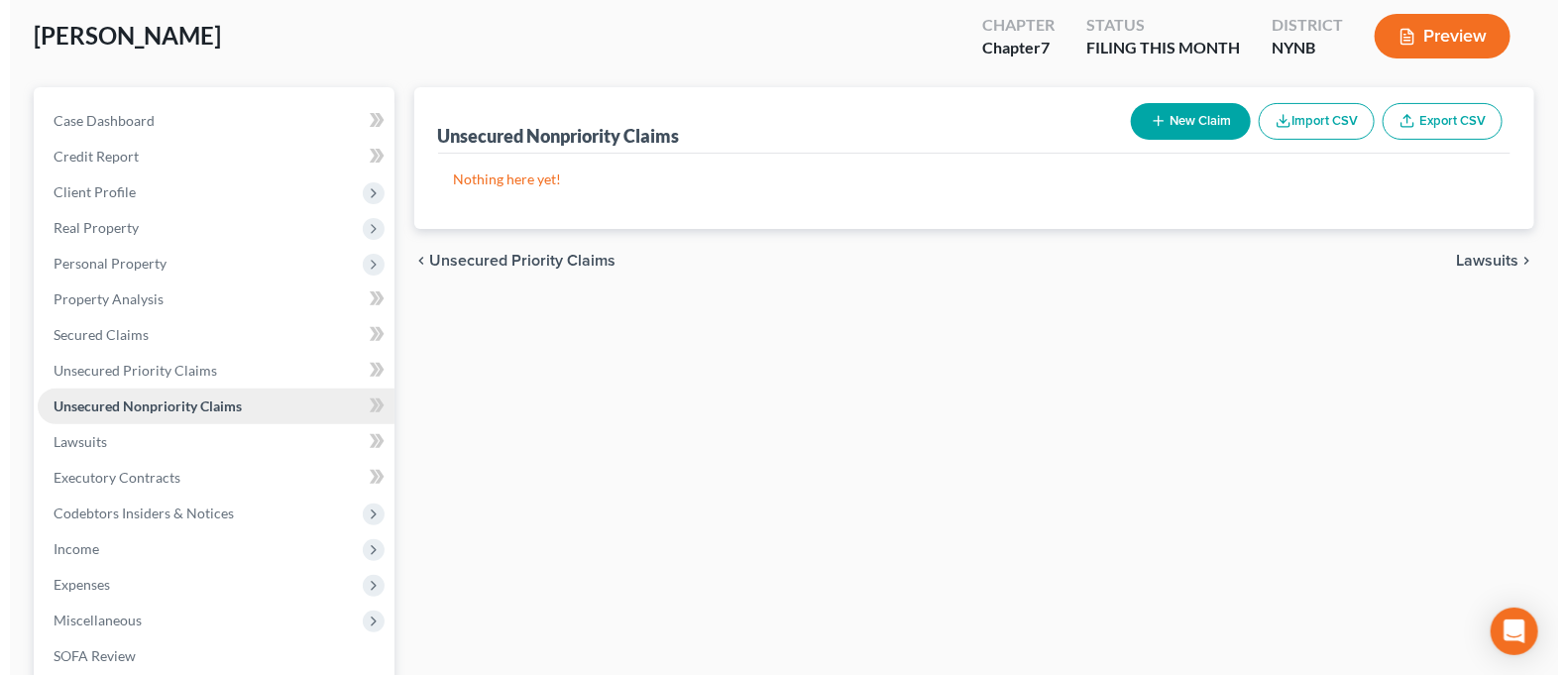 scroll, scrollTop: 0, scrollLeft: 0, axis: both 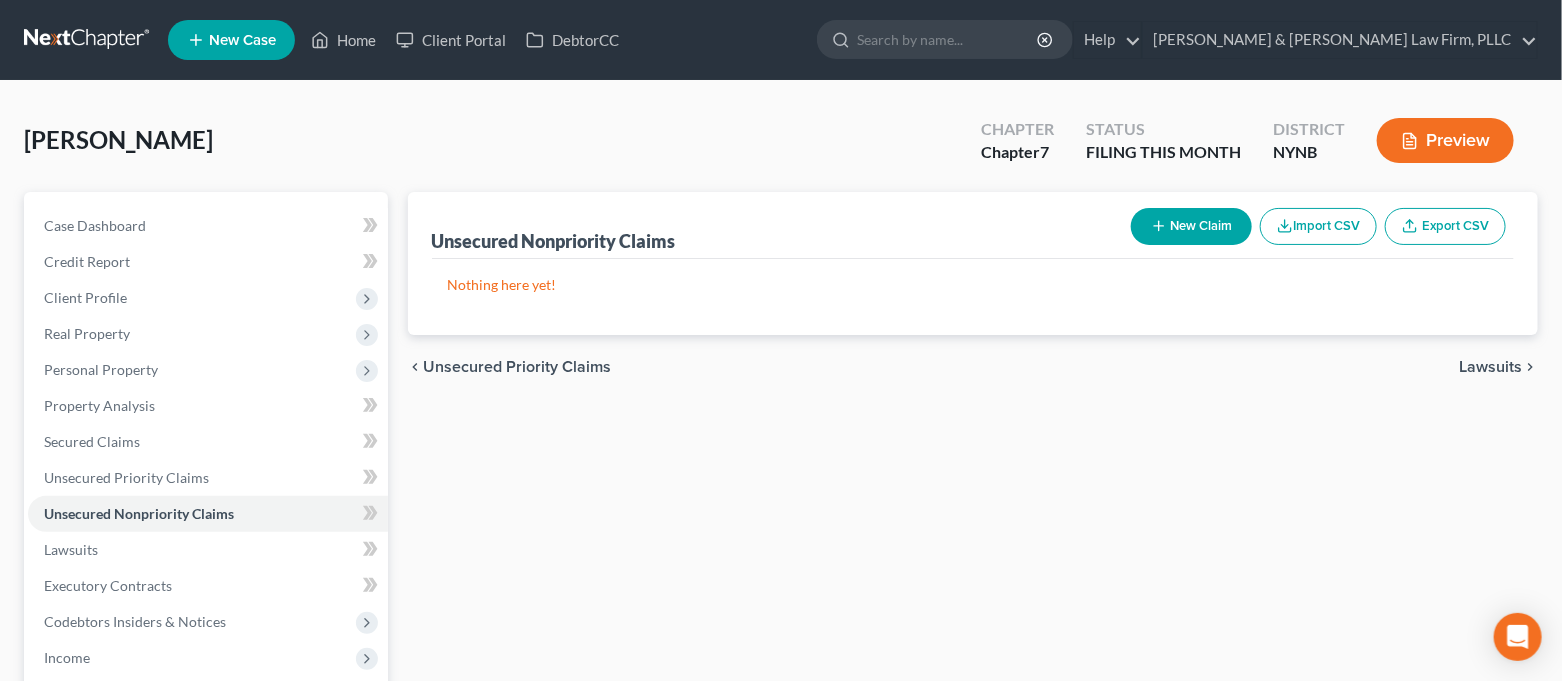 click on "New Claim" at bounding box center [1191, 226] 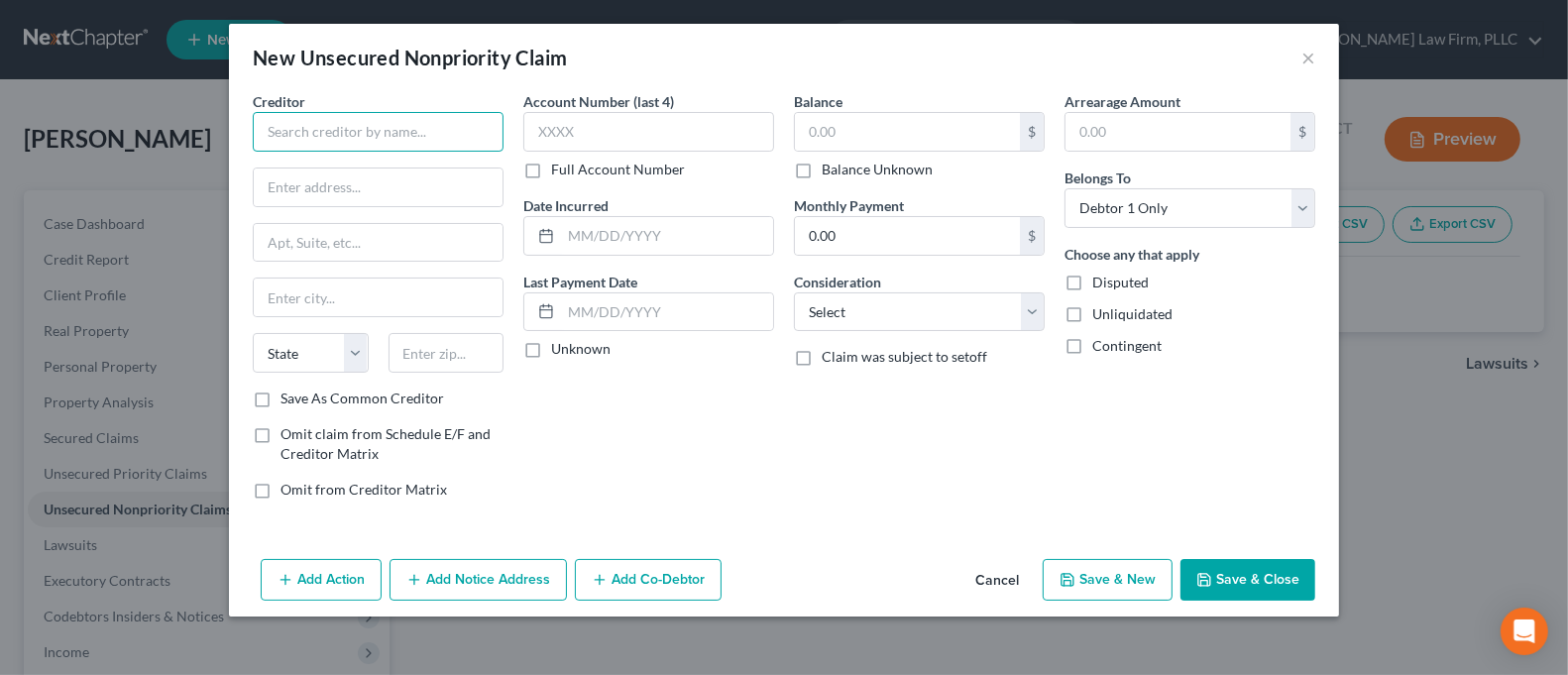 click at bounding box center [378, 132] 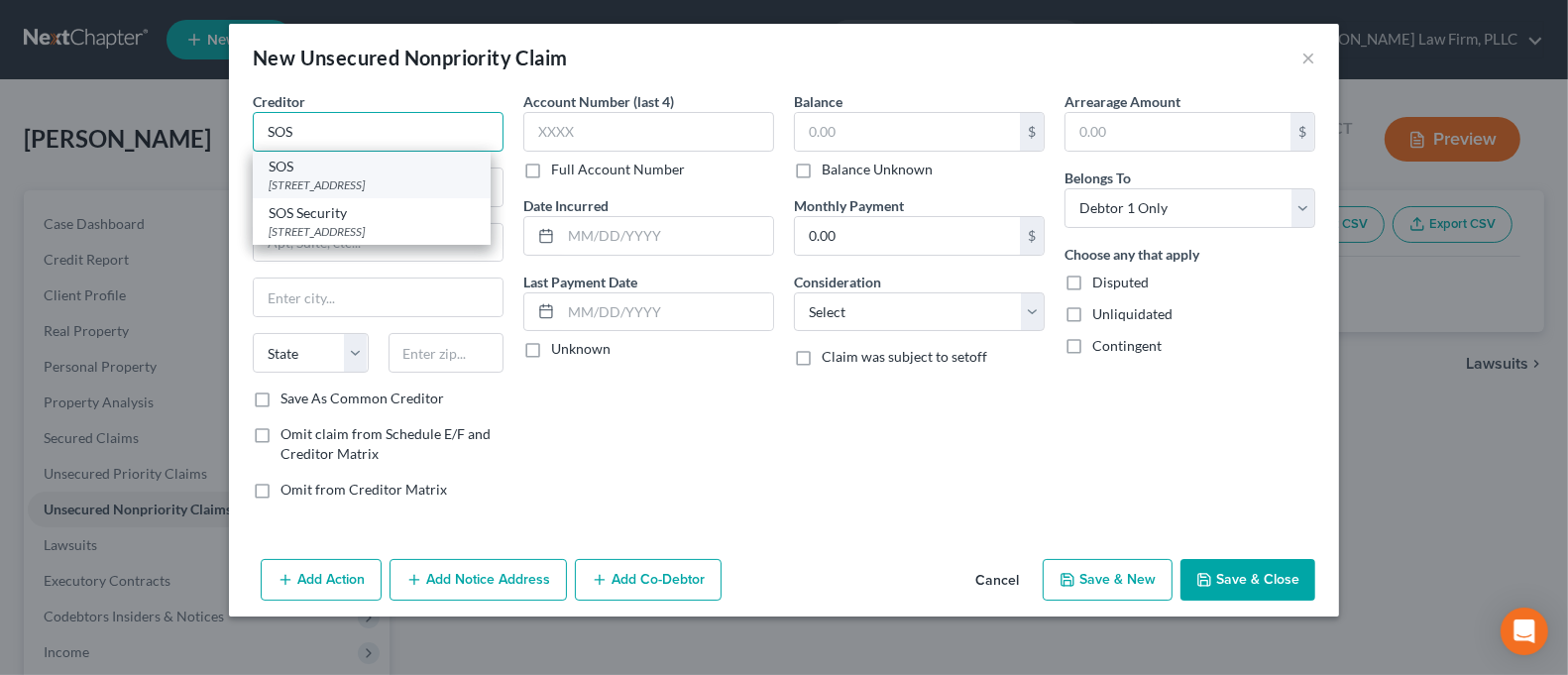 type on "SOS" 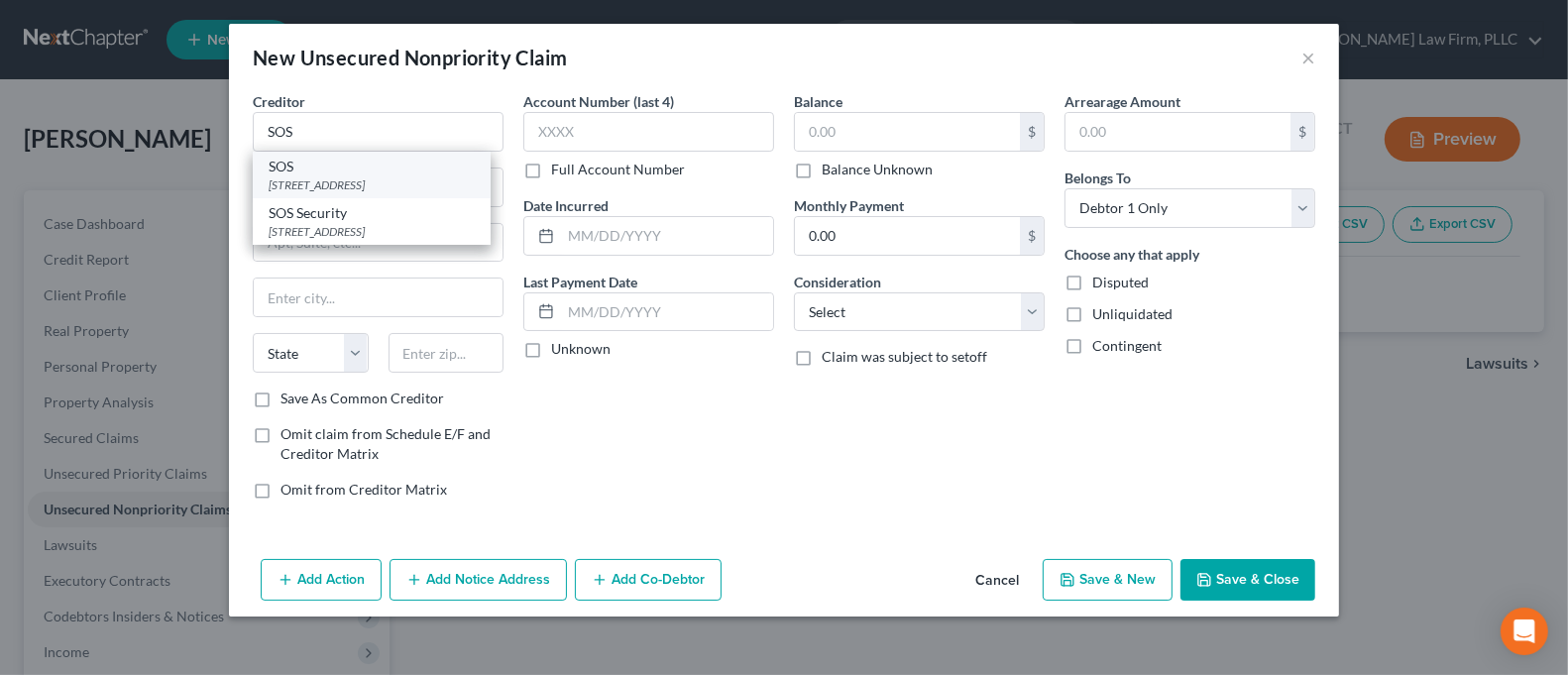 click on "[STREET_ADDRESS]" at bounding box center (372, 184) 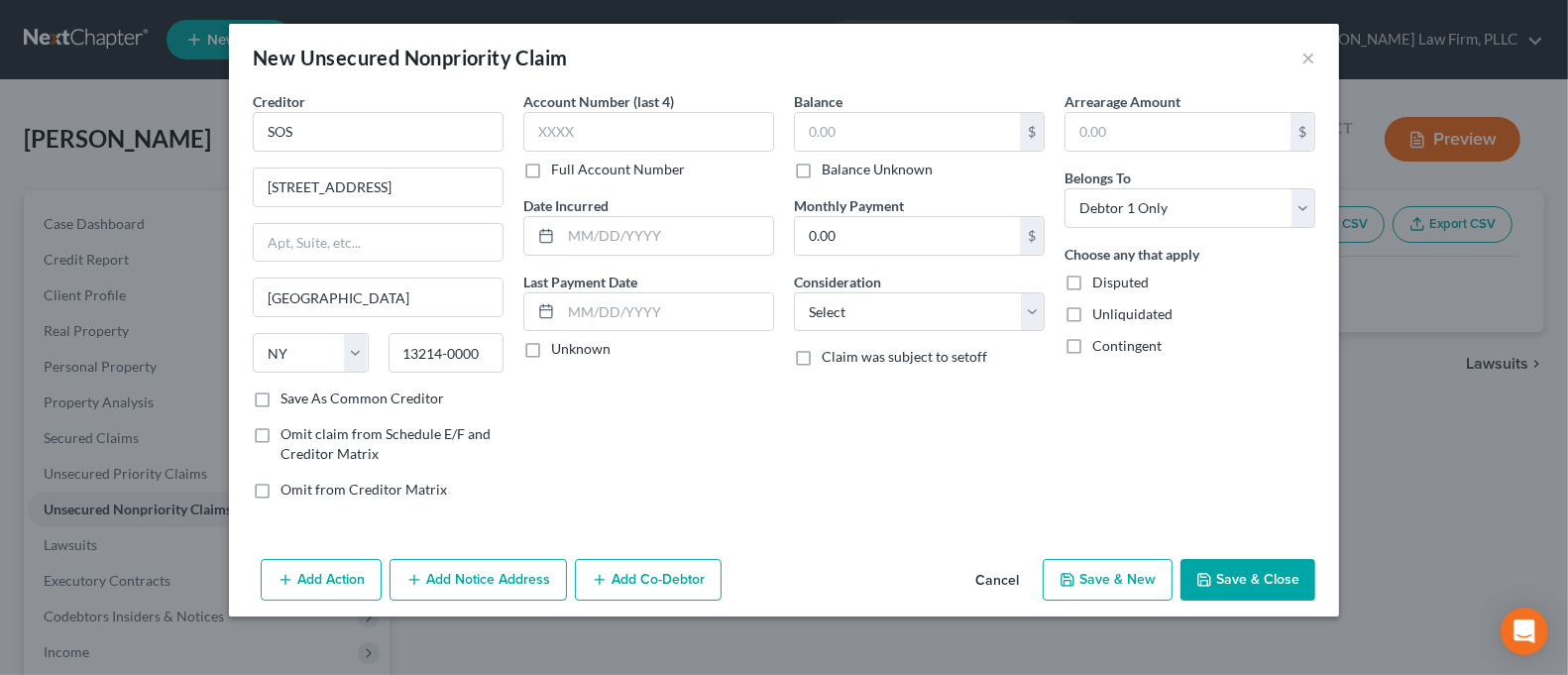 click on "Balance Unknown" at bounding box center (877, 169) 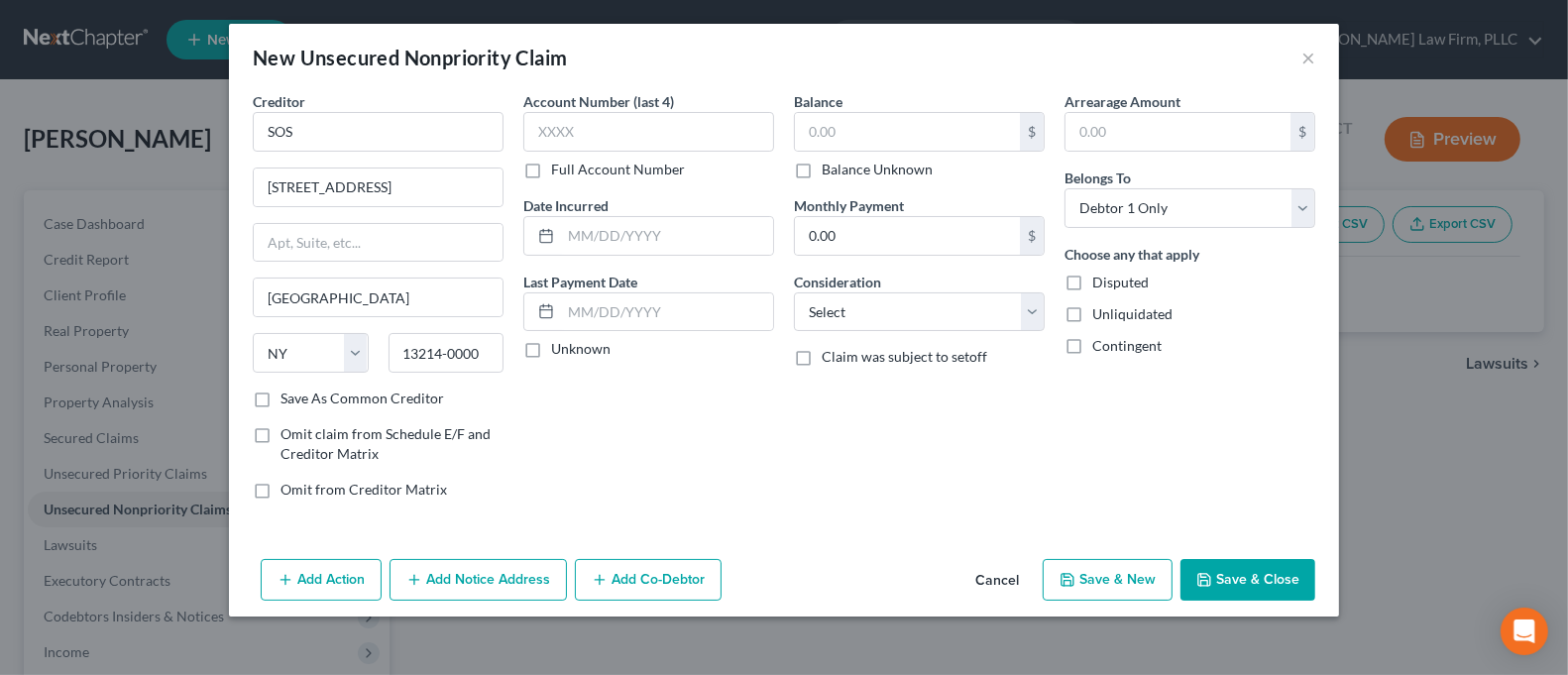 click on "Balance Unknown" at bounding box center (836, 166) 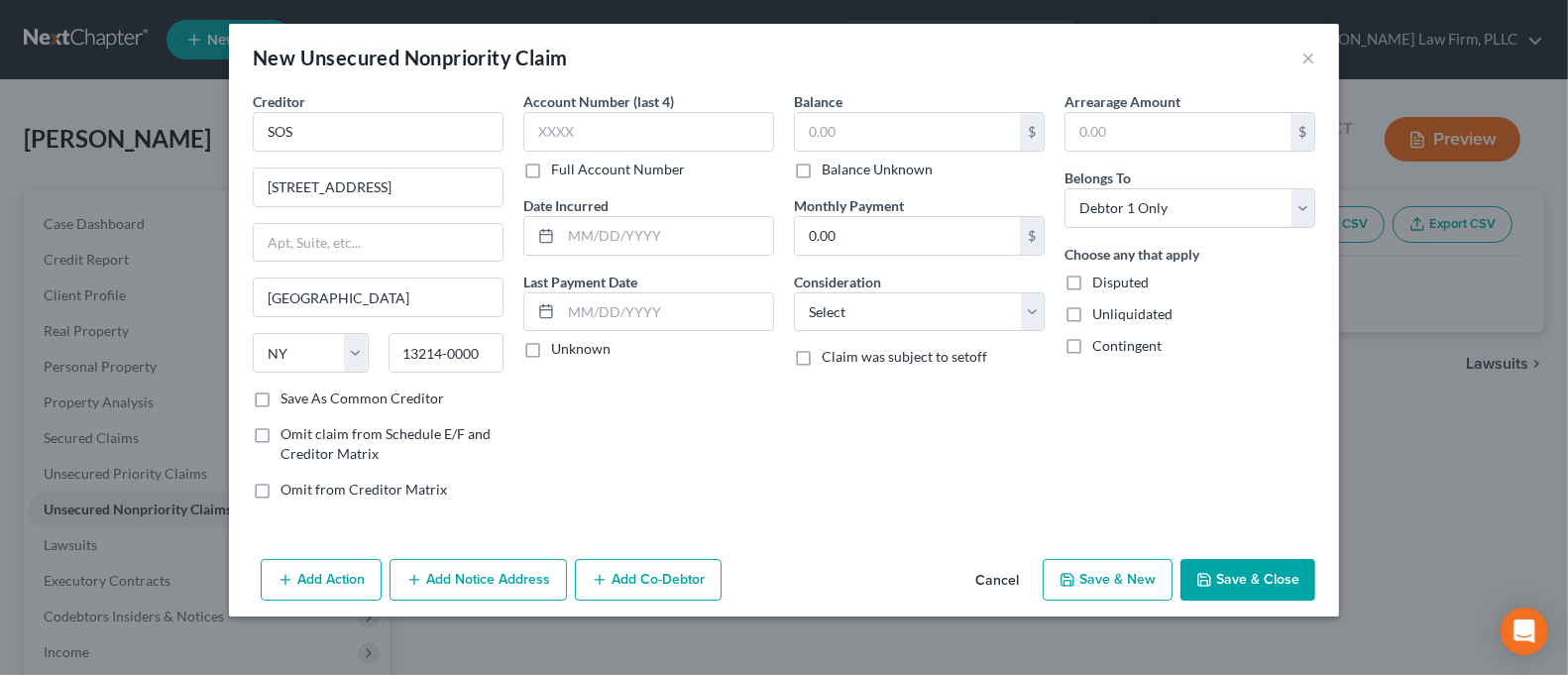 checkbox on "true" 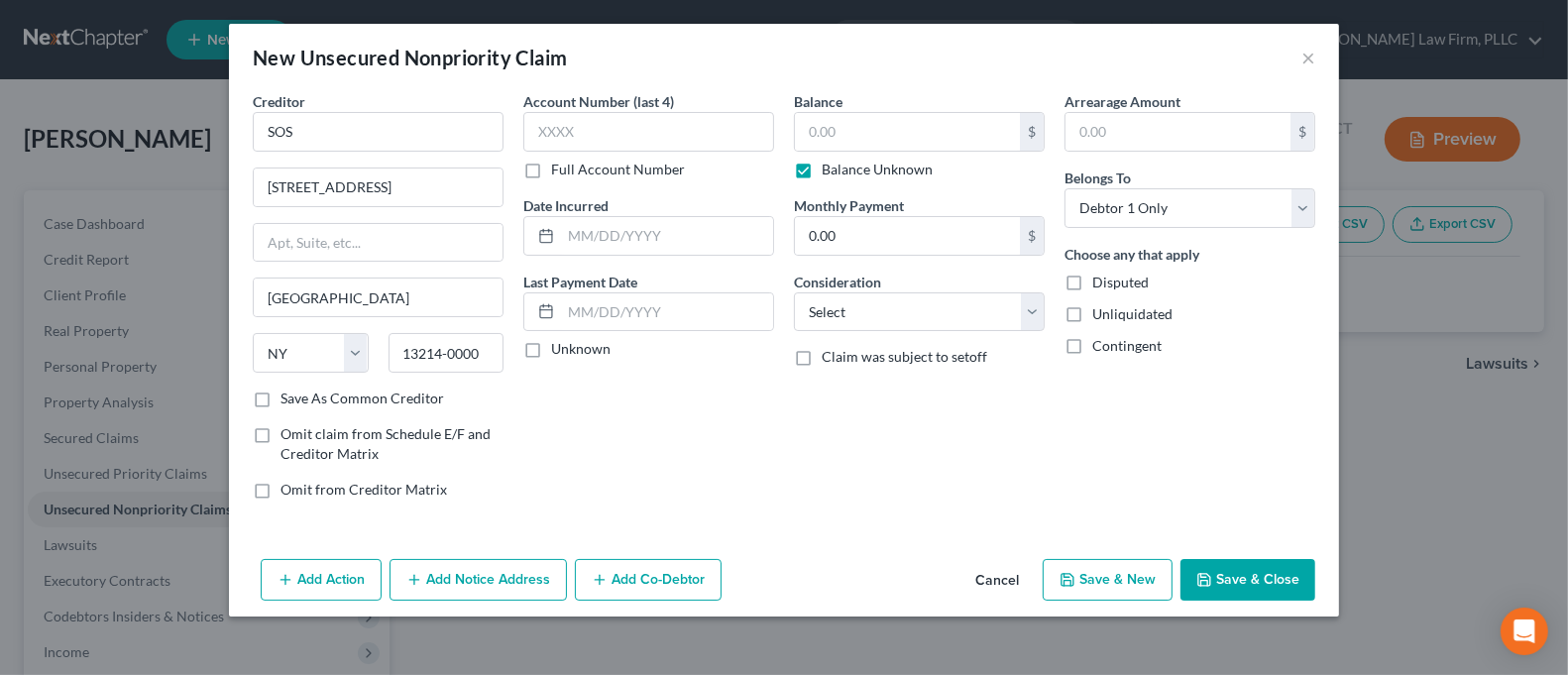 type on "0.00" 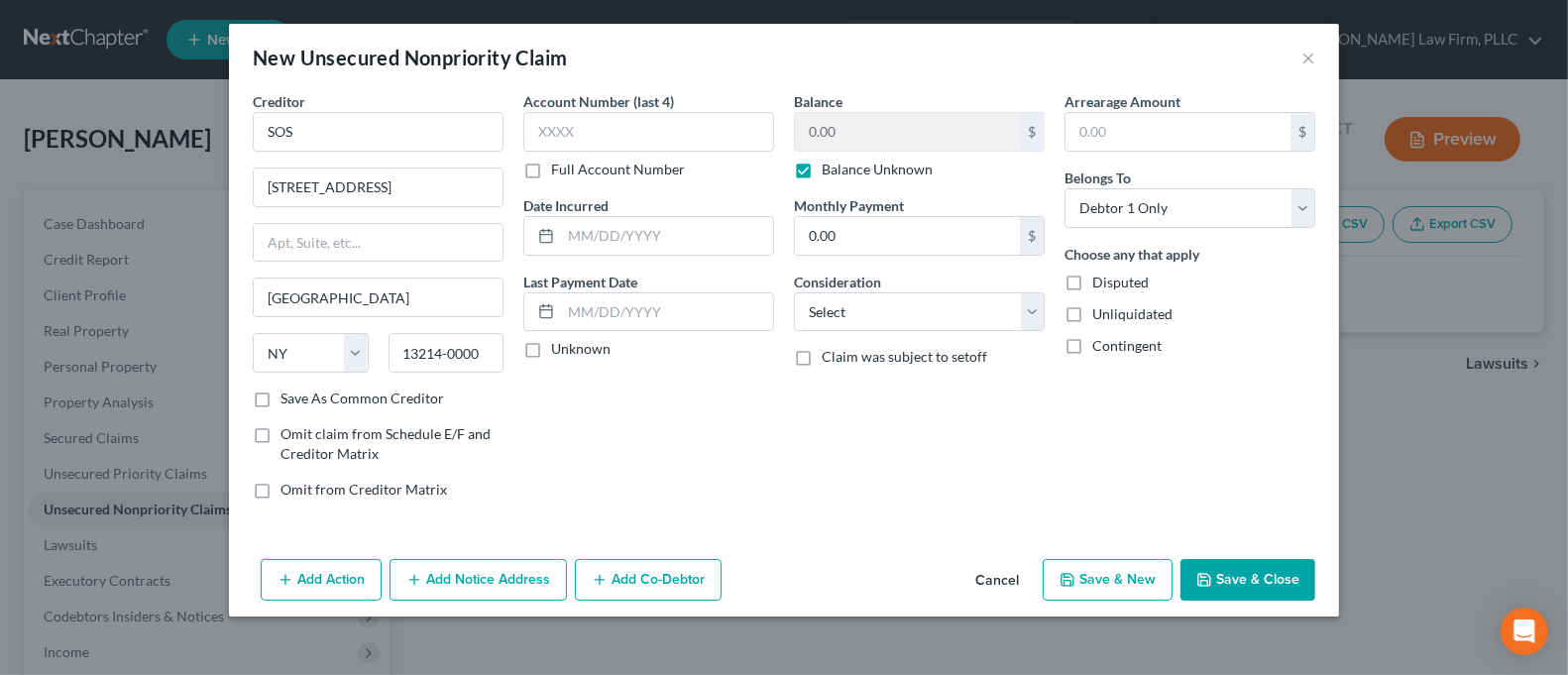 click on "Save & Close" at bounding box center [1248, 580] 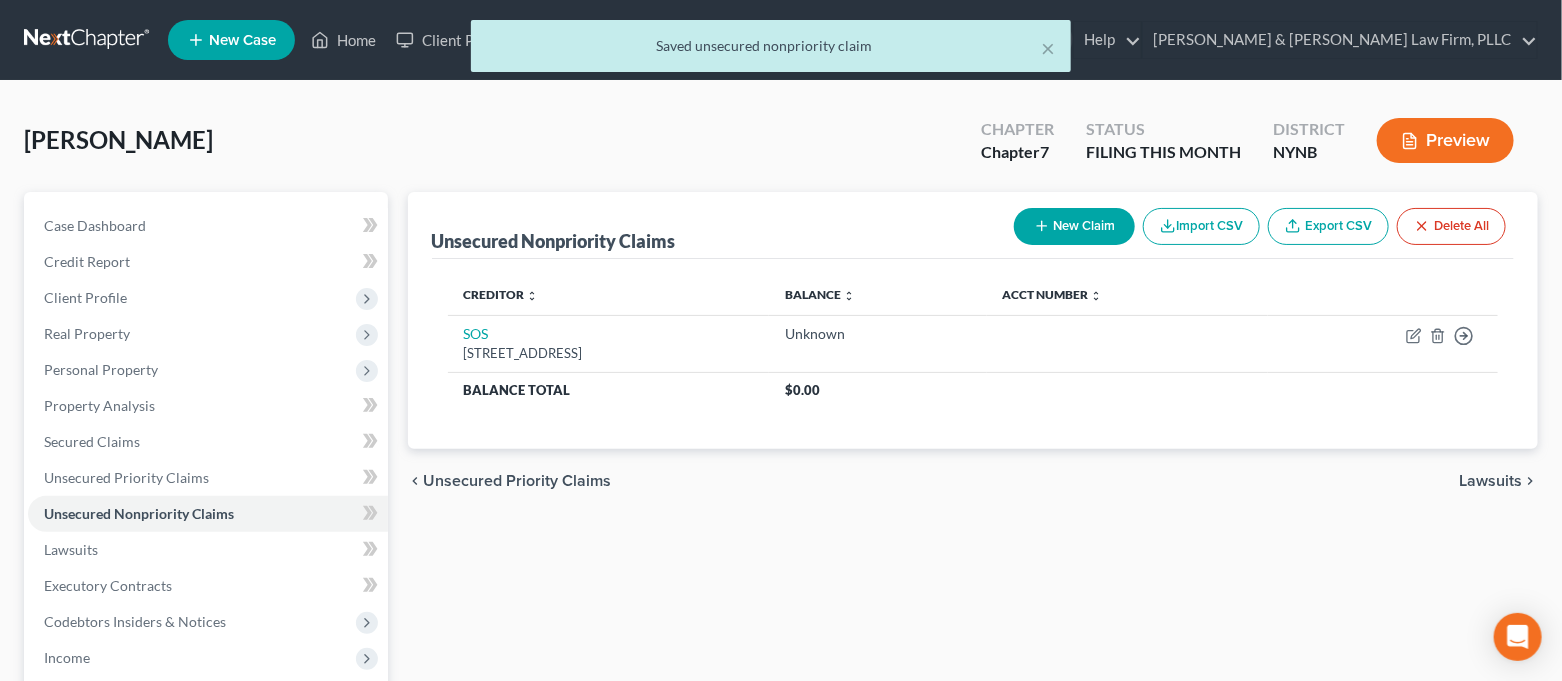 click on "New Claim" at bounding box center [1074, 226] 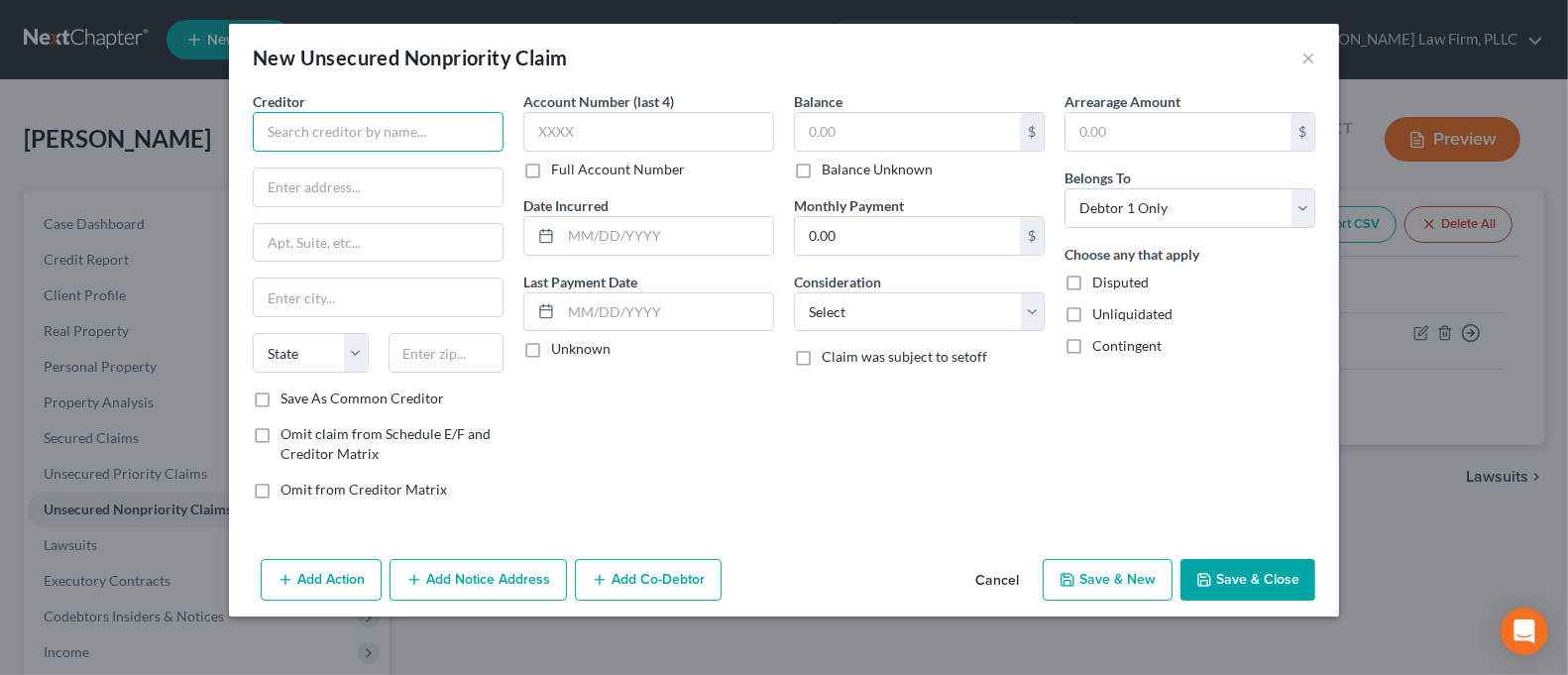 click at bounding box center (378, 132) 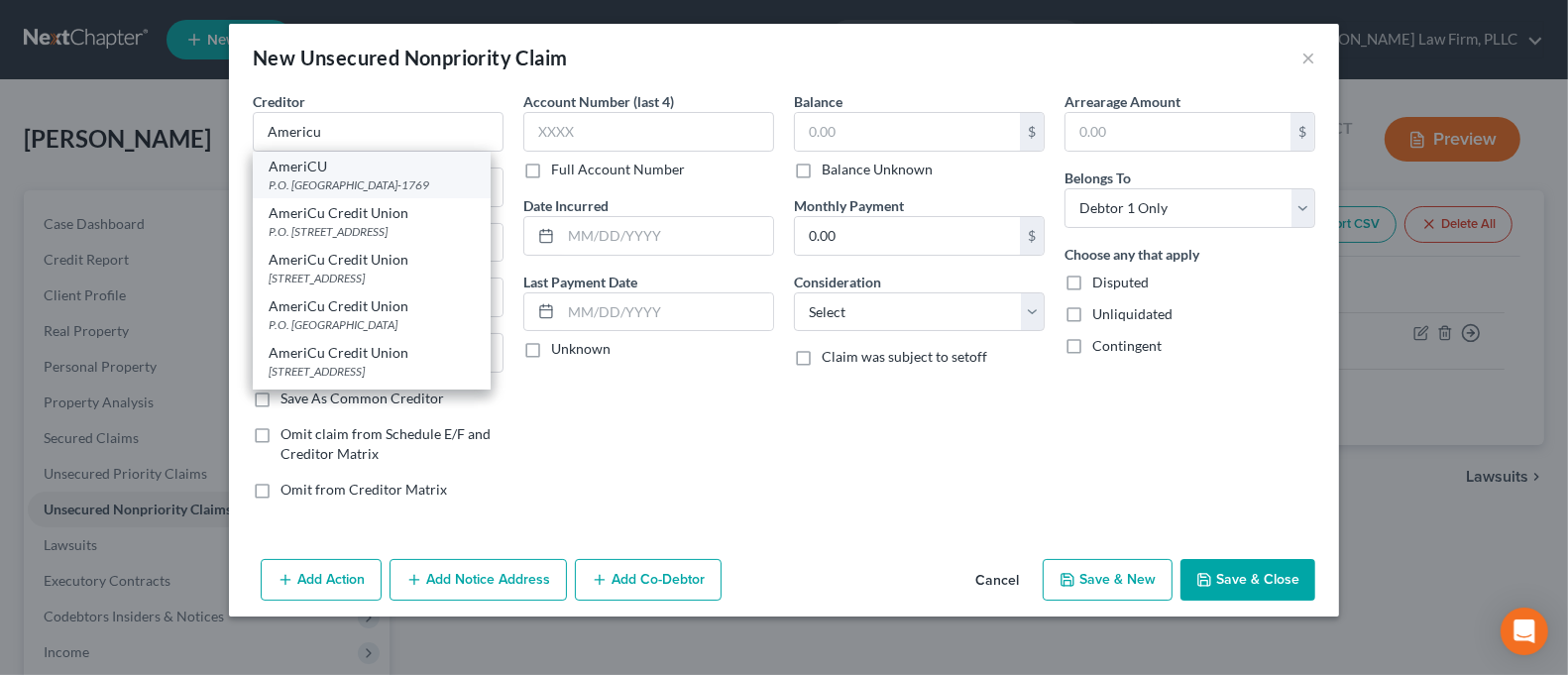 click on "P.O. [GEOGRAPHIC_DATA]-1769" at bounding box center [372, 184] 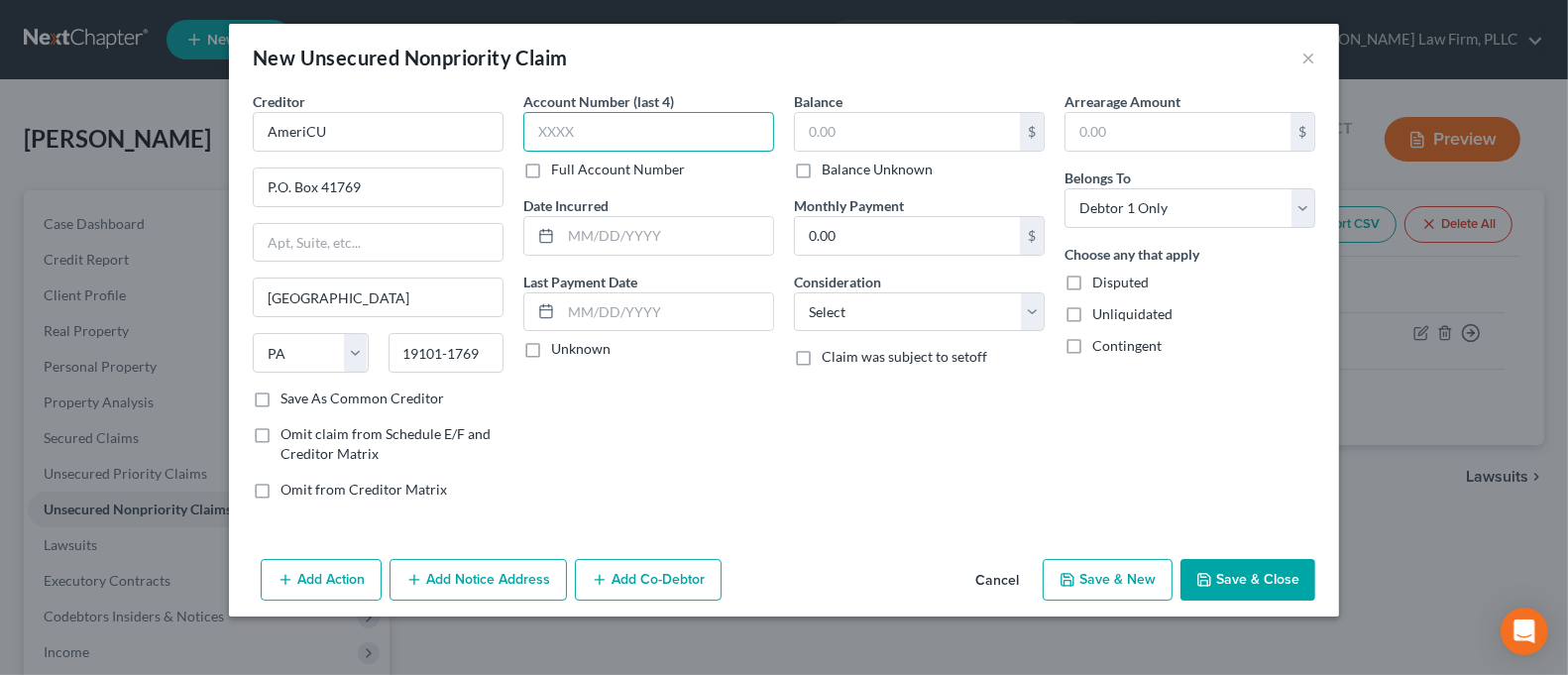 click at bounding box center [648, 132] 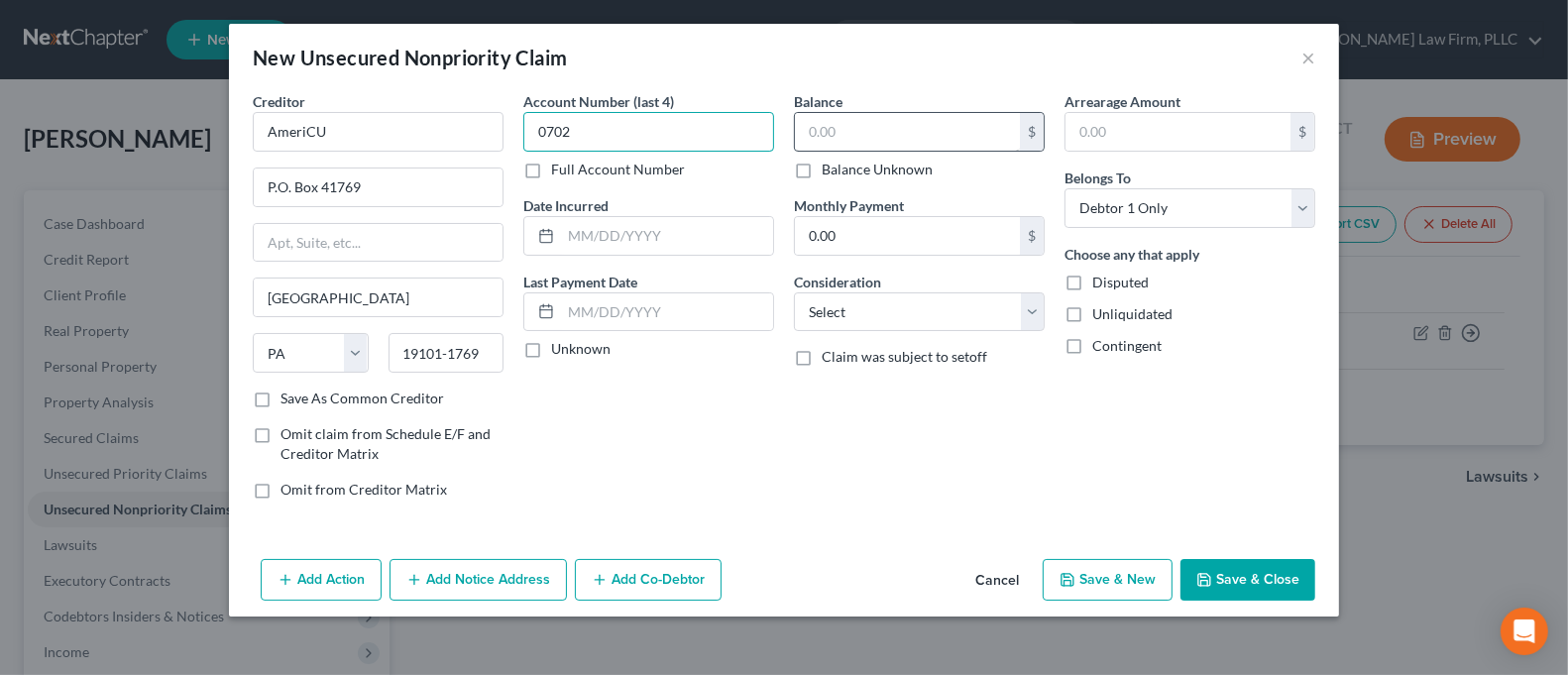 type on "0702" 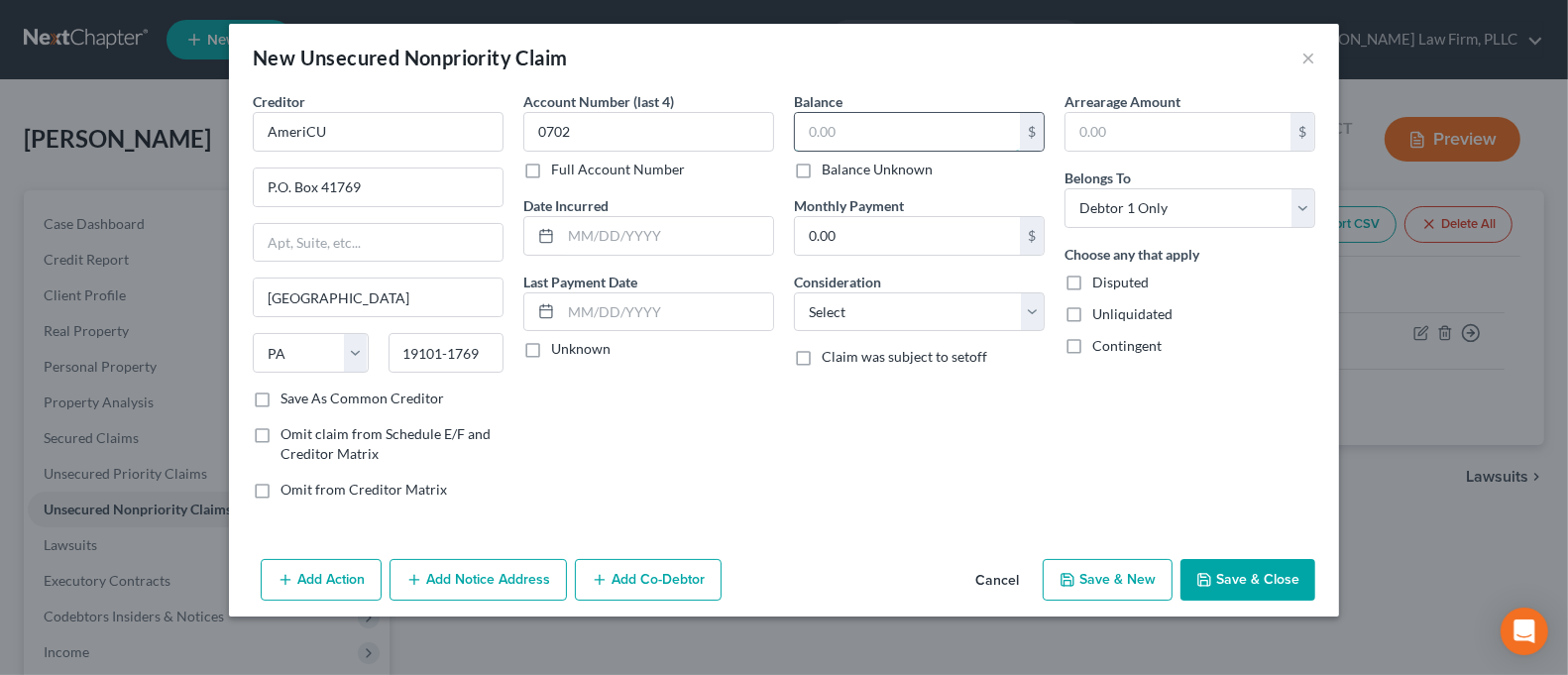 click at bounding box center (907, 132) 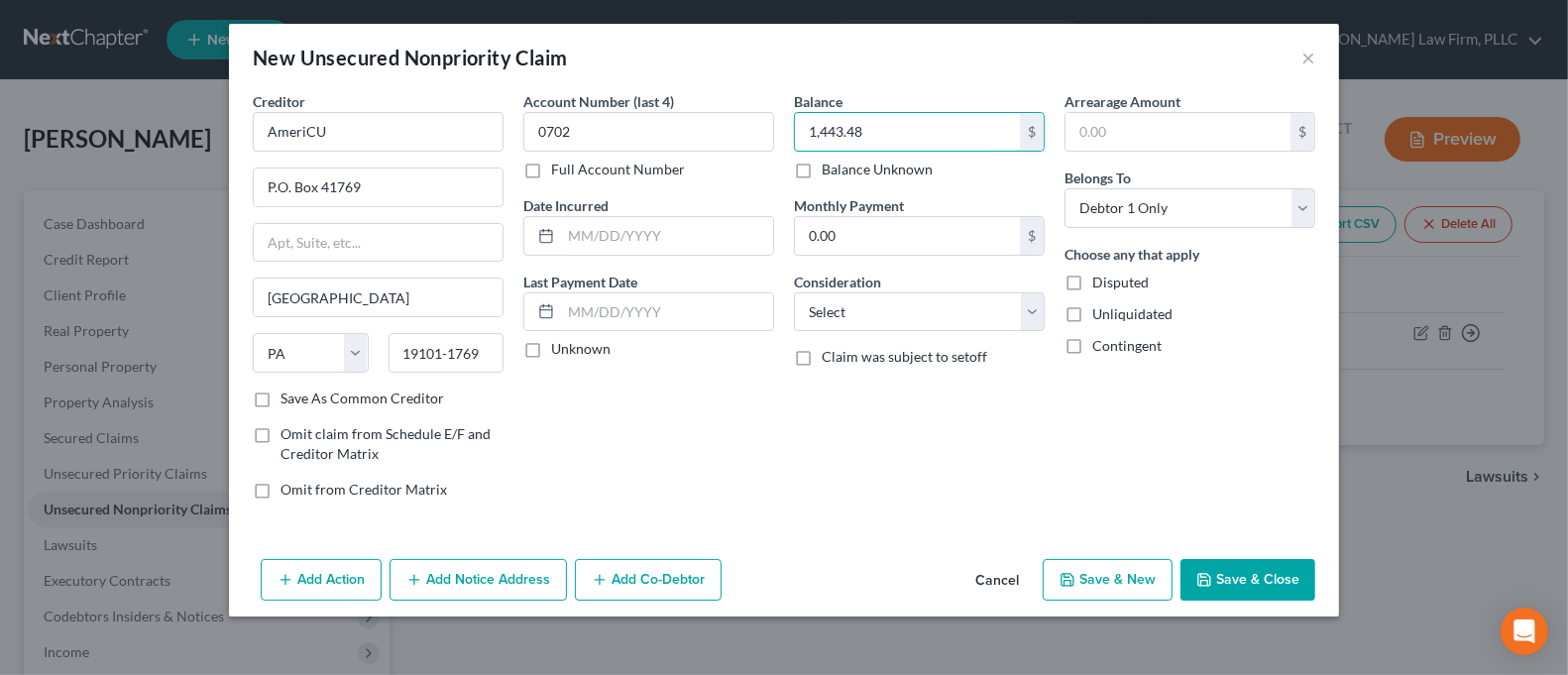 type on "1,443.48" 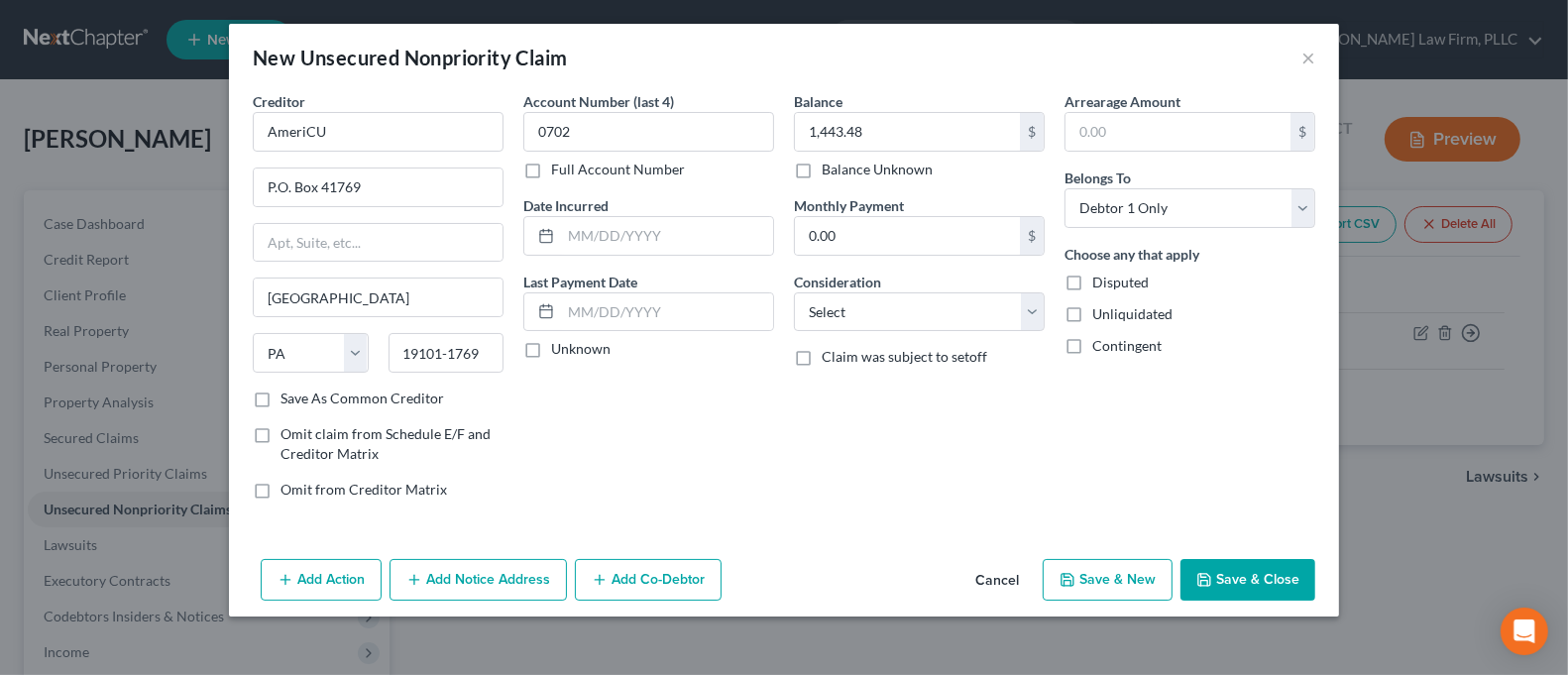 click on "Save & Close" at bounding box center [1248, 580] 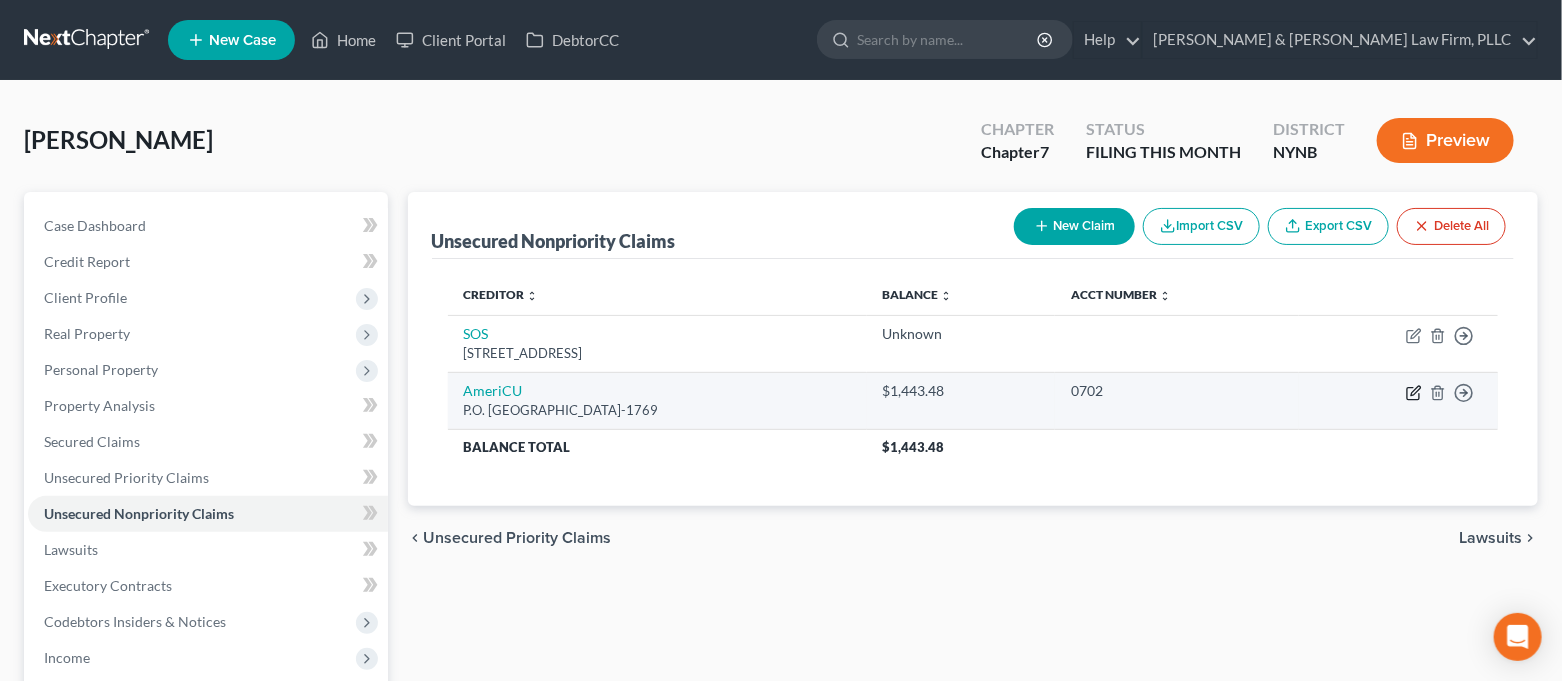 click 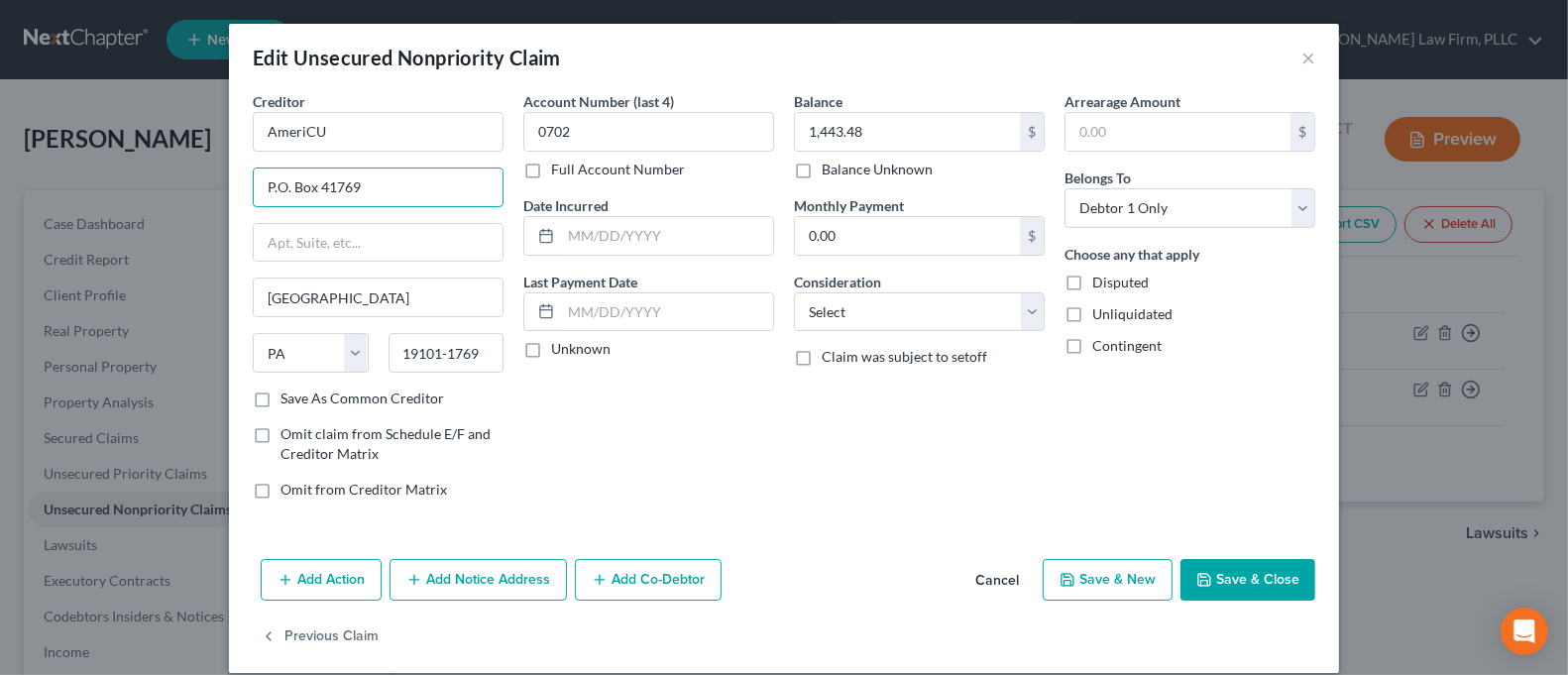 drag, startPoint x: 307, startPoint y: 192, endPoint x: 238, endPoint y: 192, distance: 69 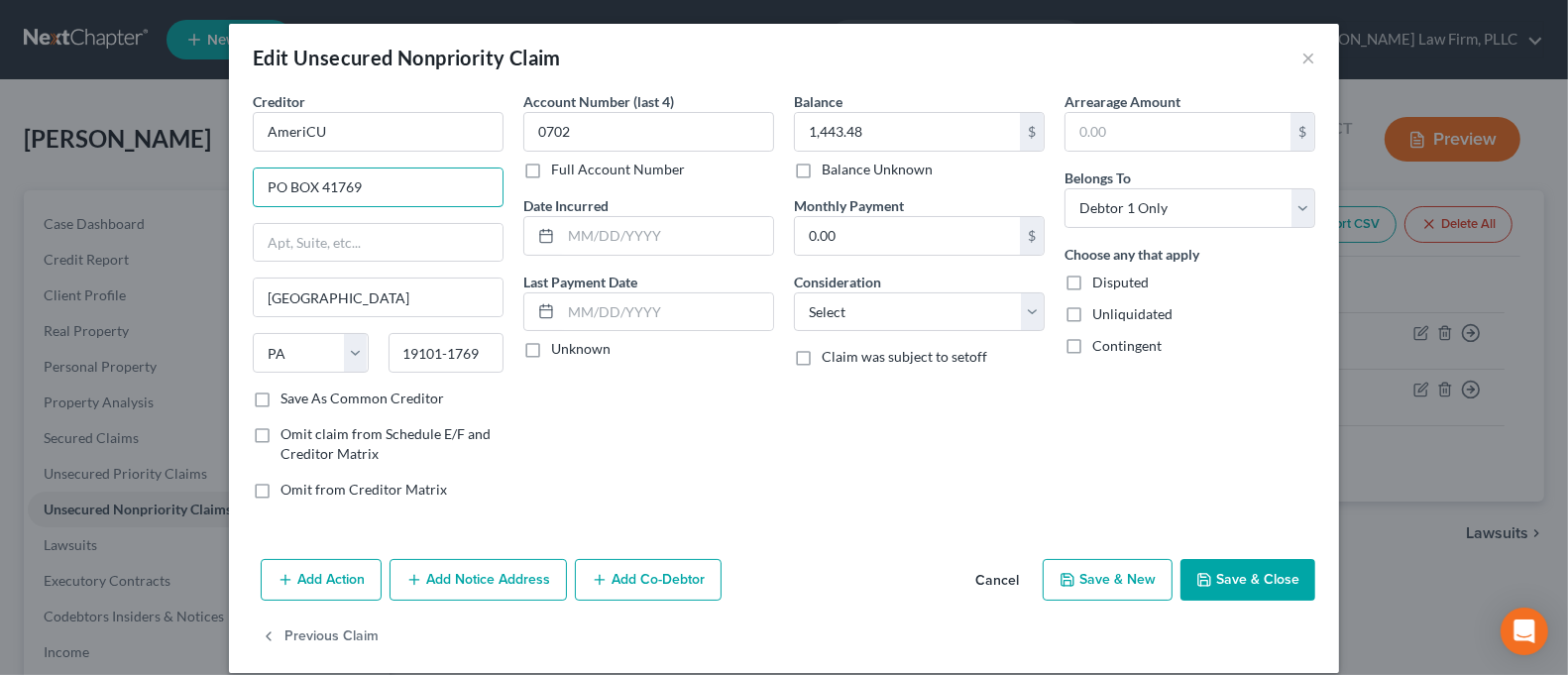 type on "PO BOX 41769" 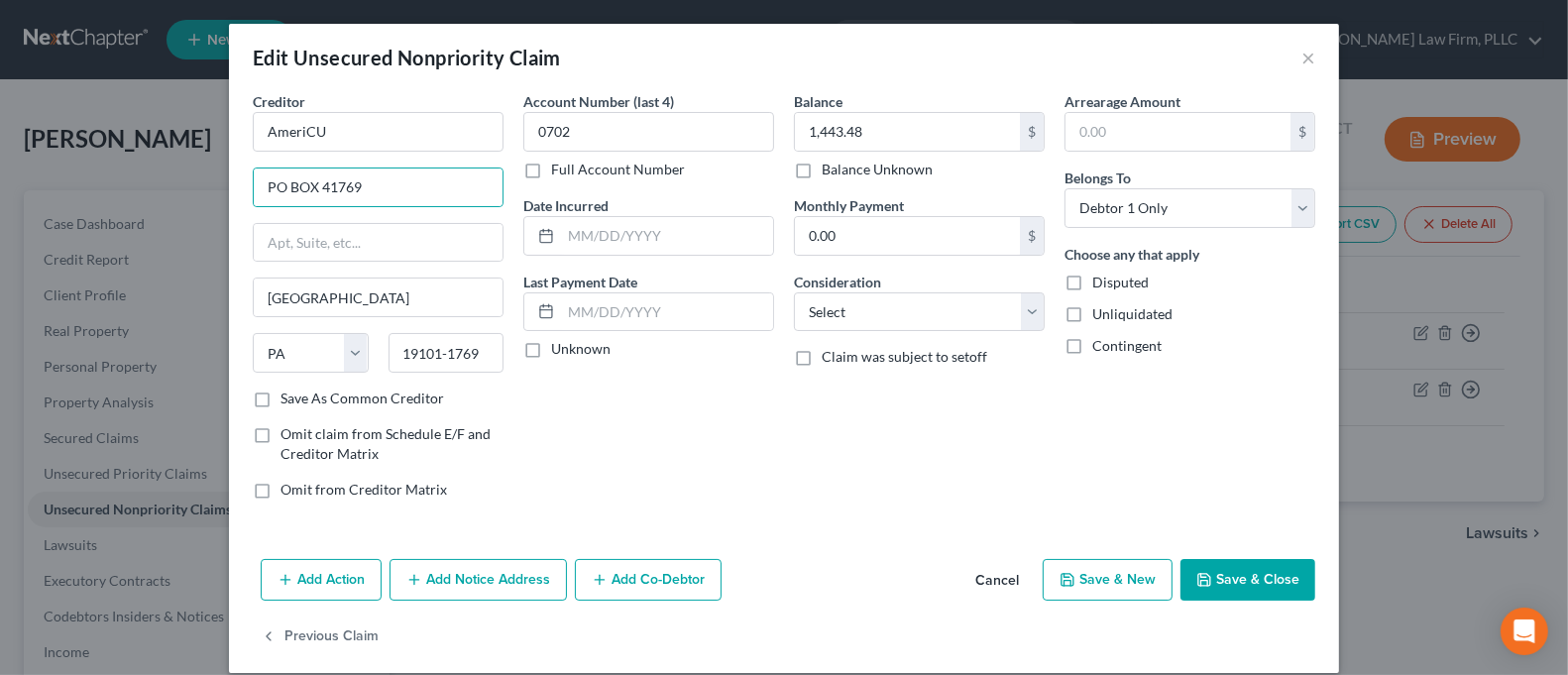 click on "Save & Close" at bounding box center [1248, 580] 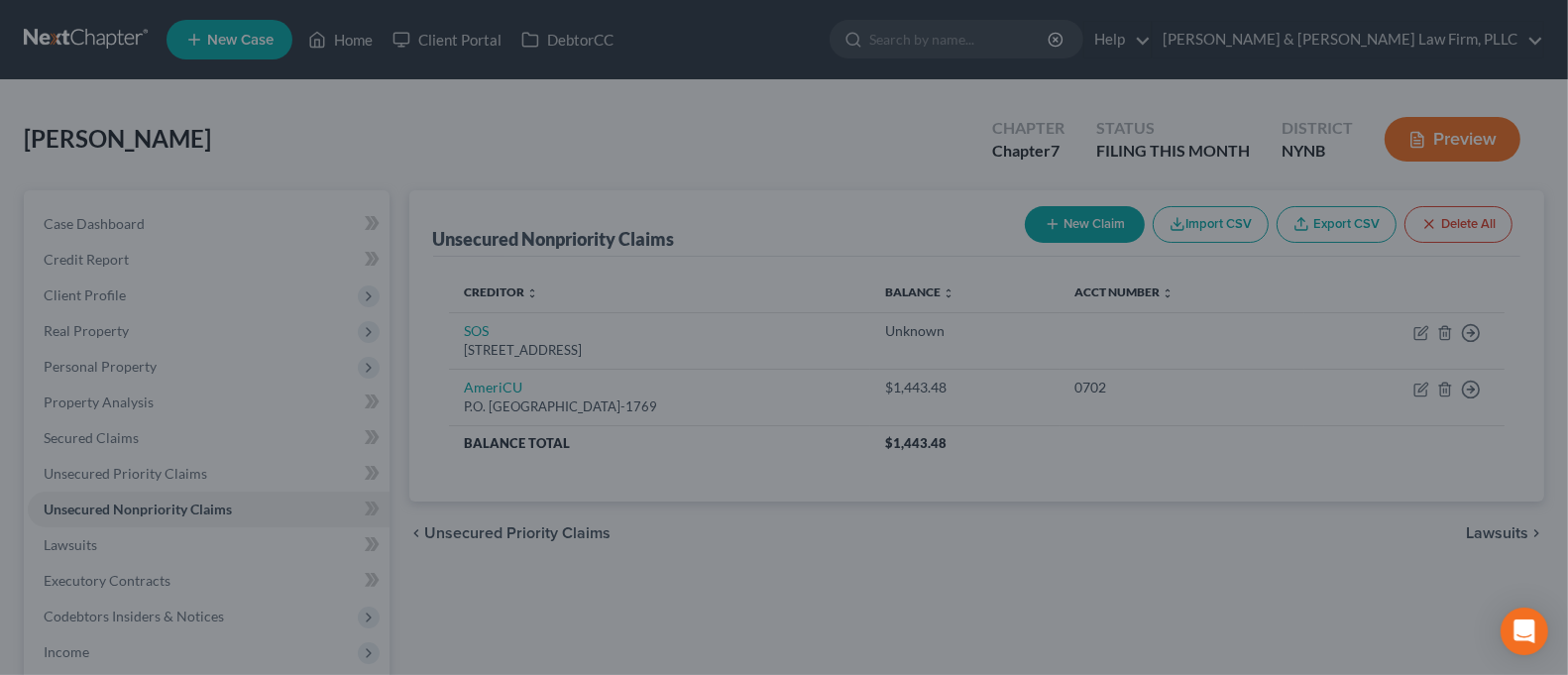 type on "0" 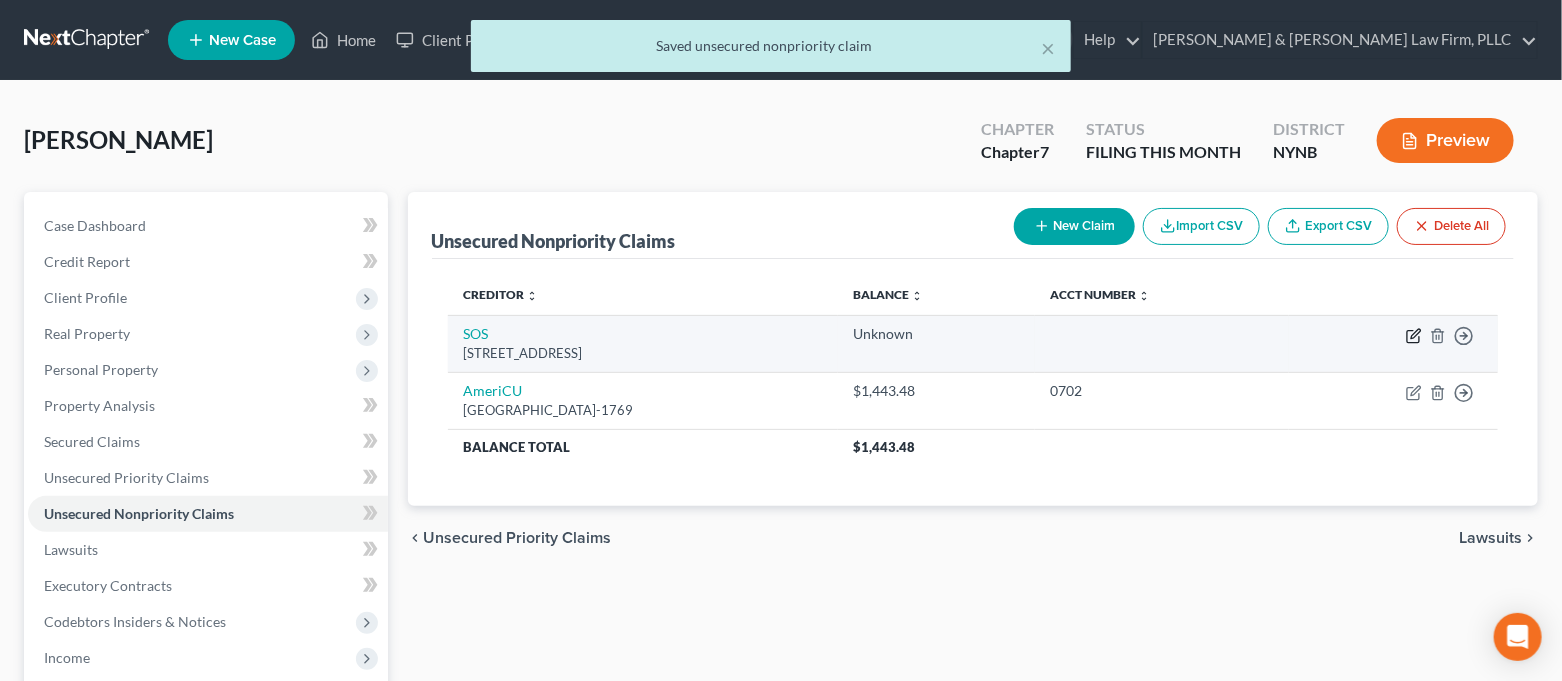 click 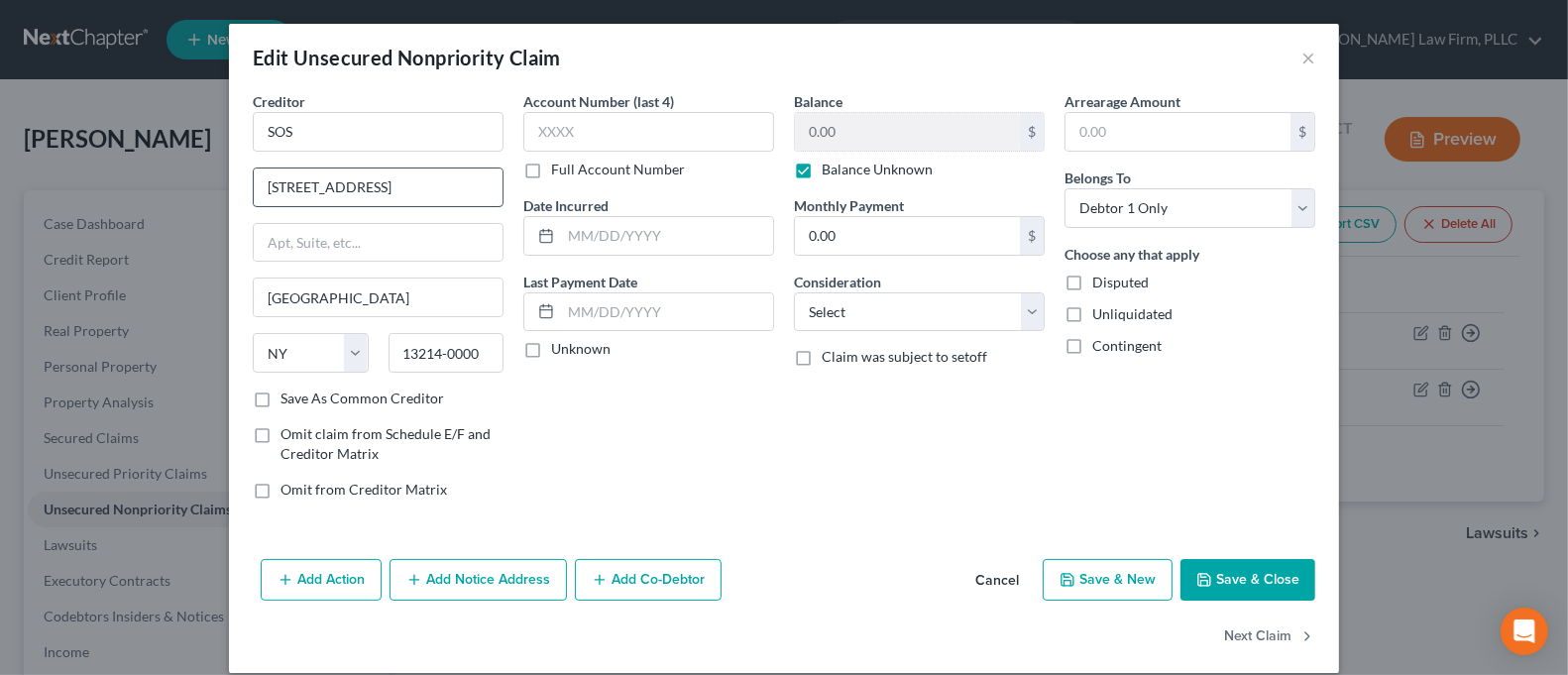 drag, startPoint x: 422, startPoint y: 191, endPoint x: 295, endPoint y: 197, distance: 127.14165 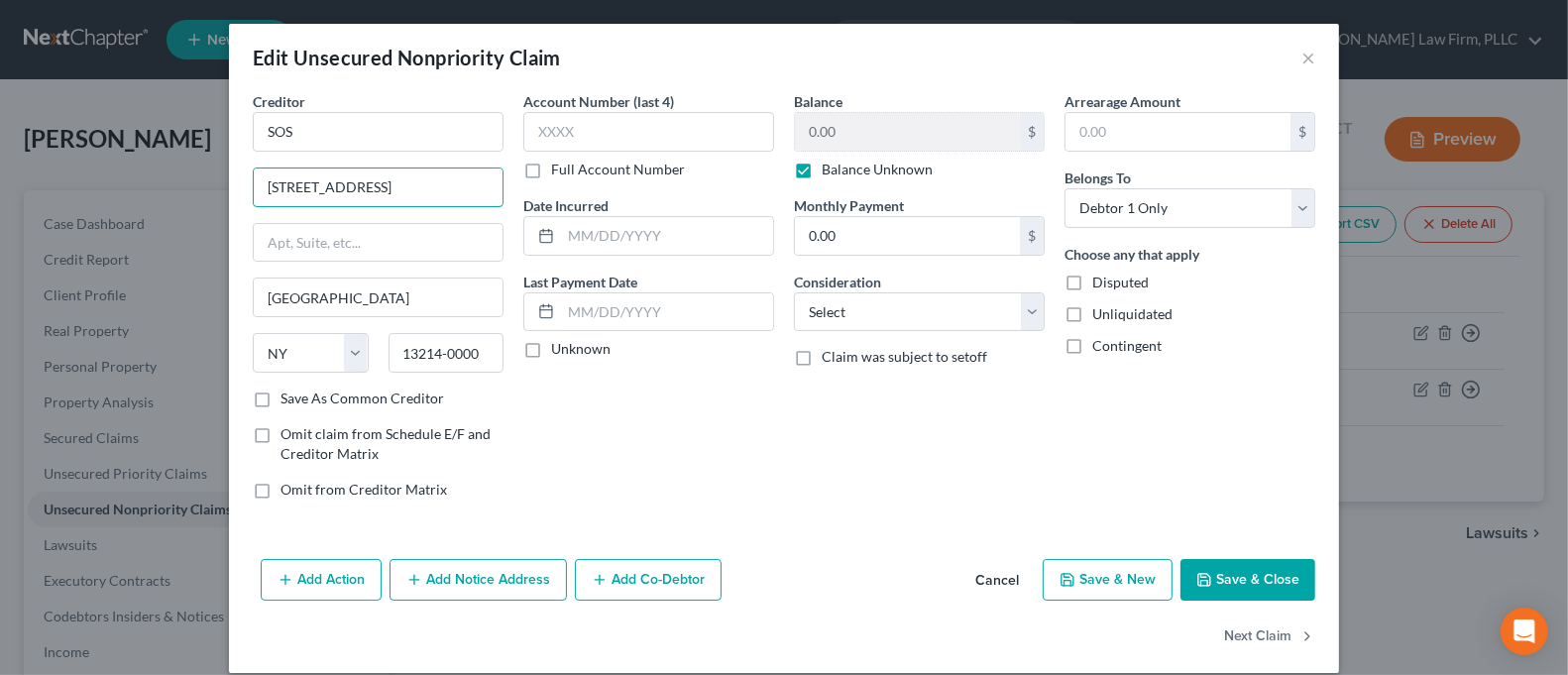 type on "[STREET_ADDRESS]" 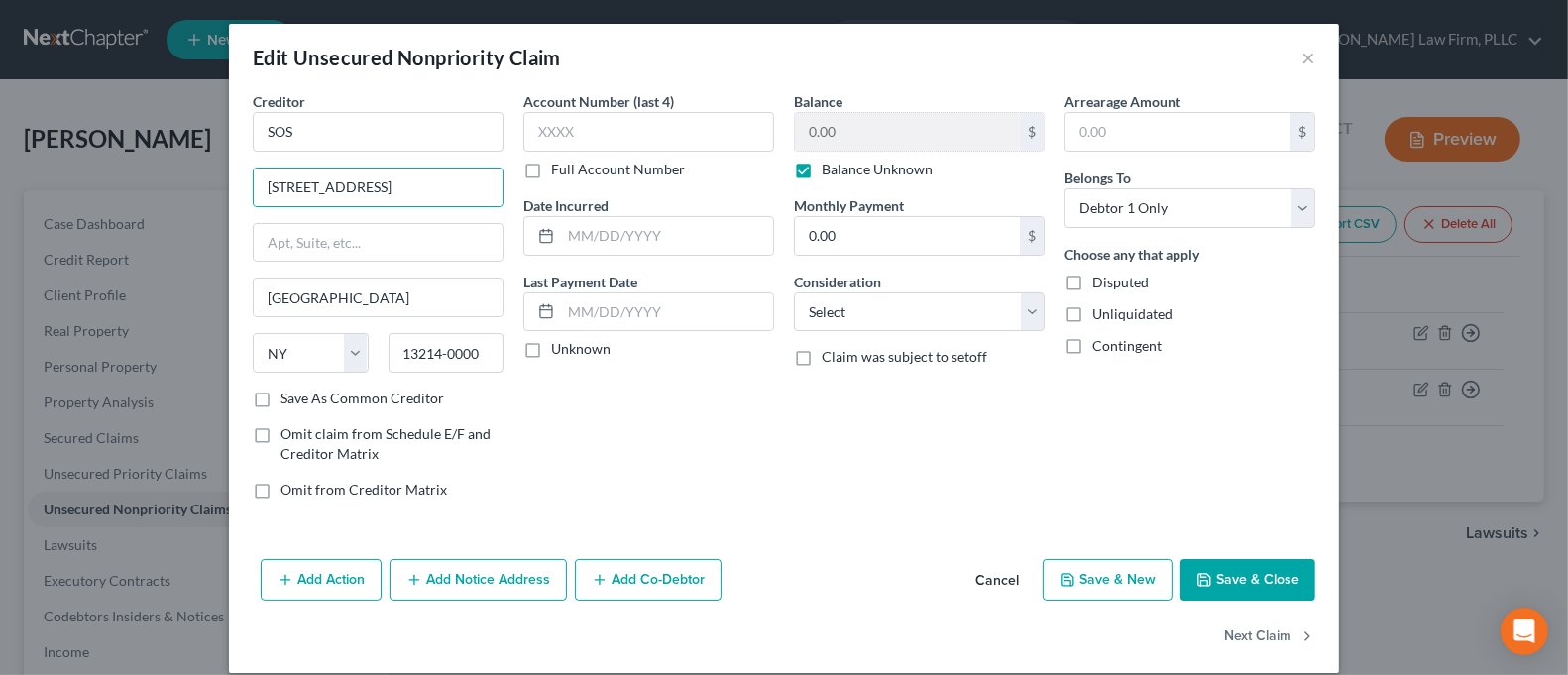 click 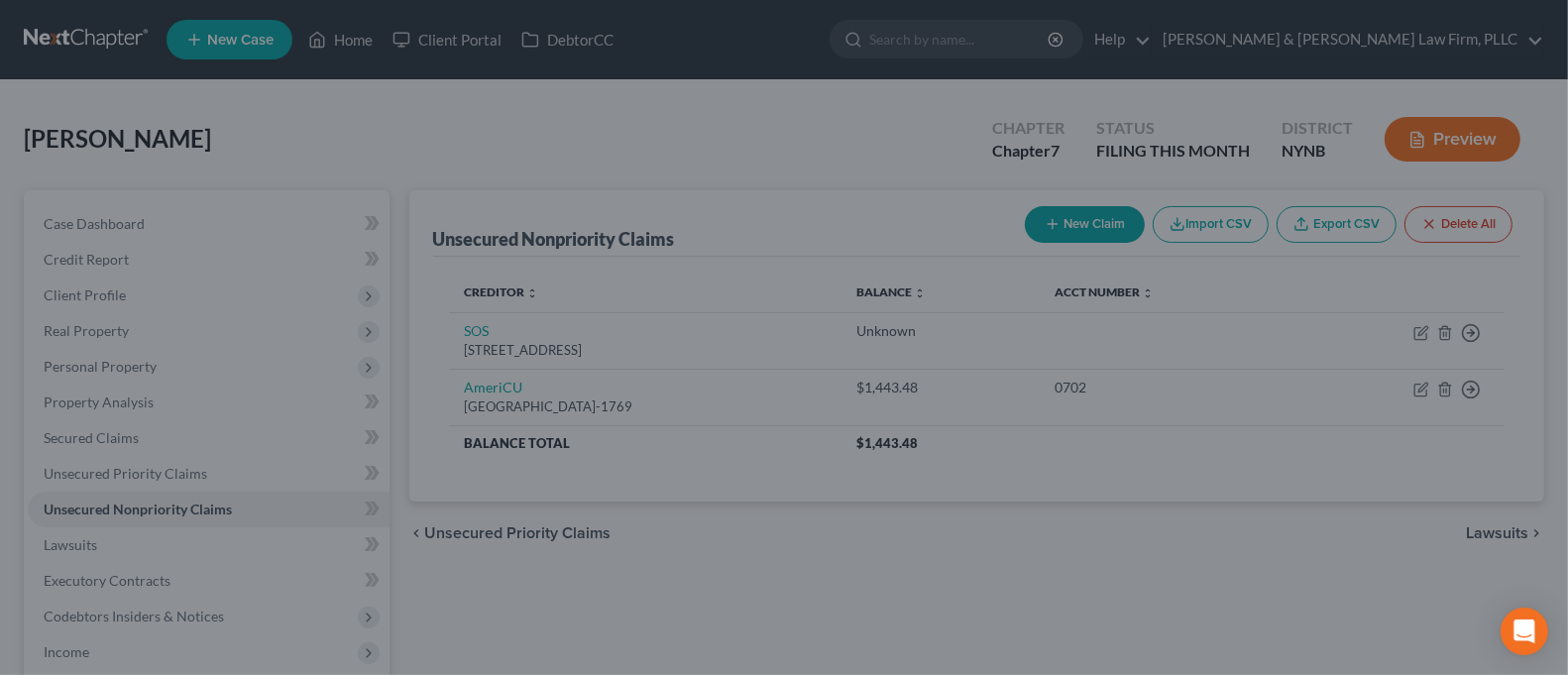 type on "0" 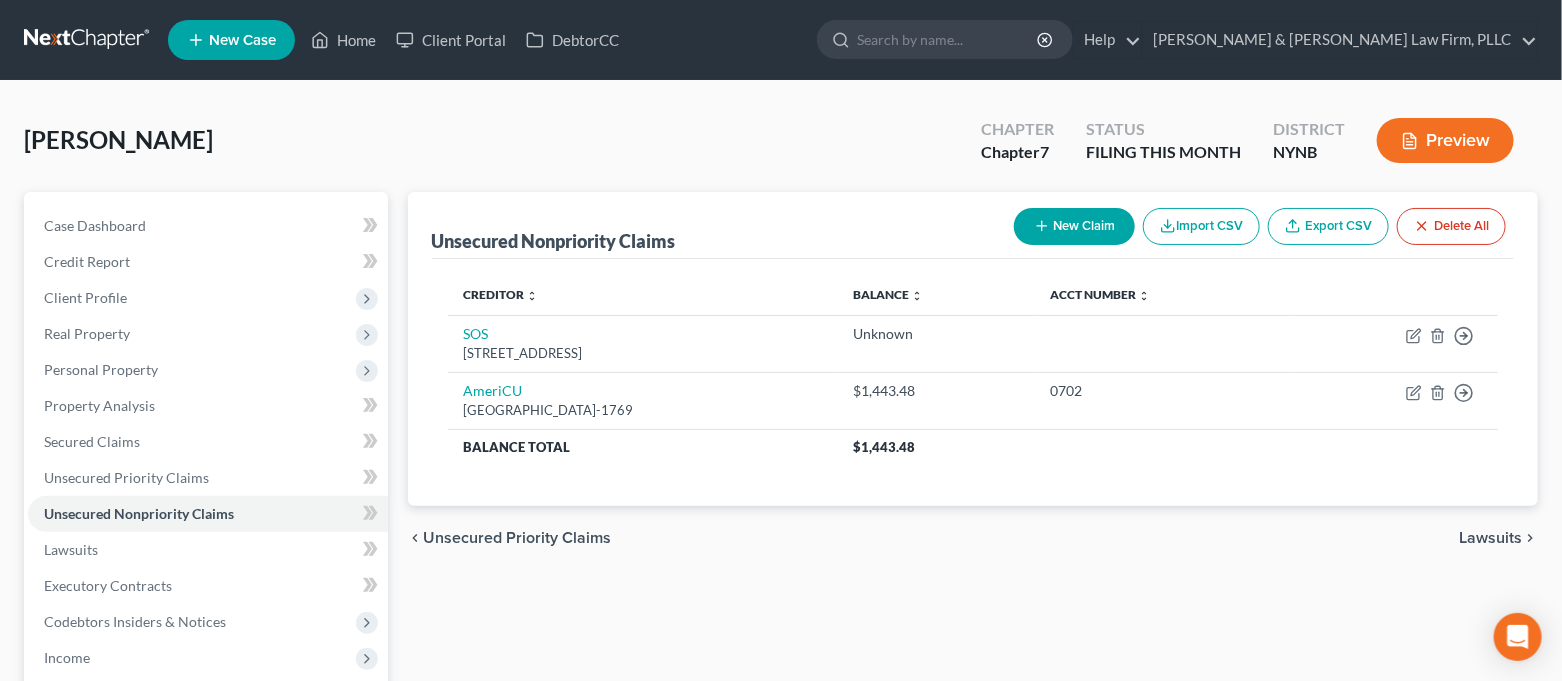 click on "New Claim" at bounding box center [1074, 226] 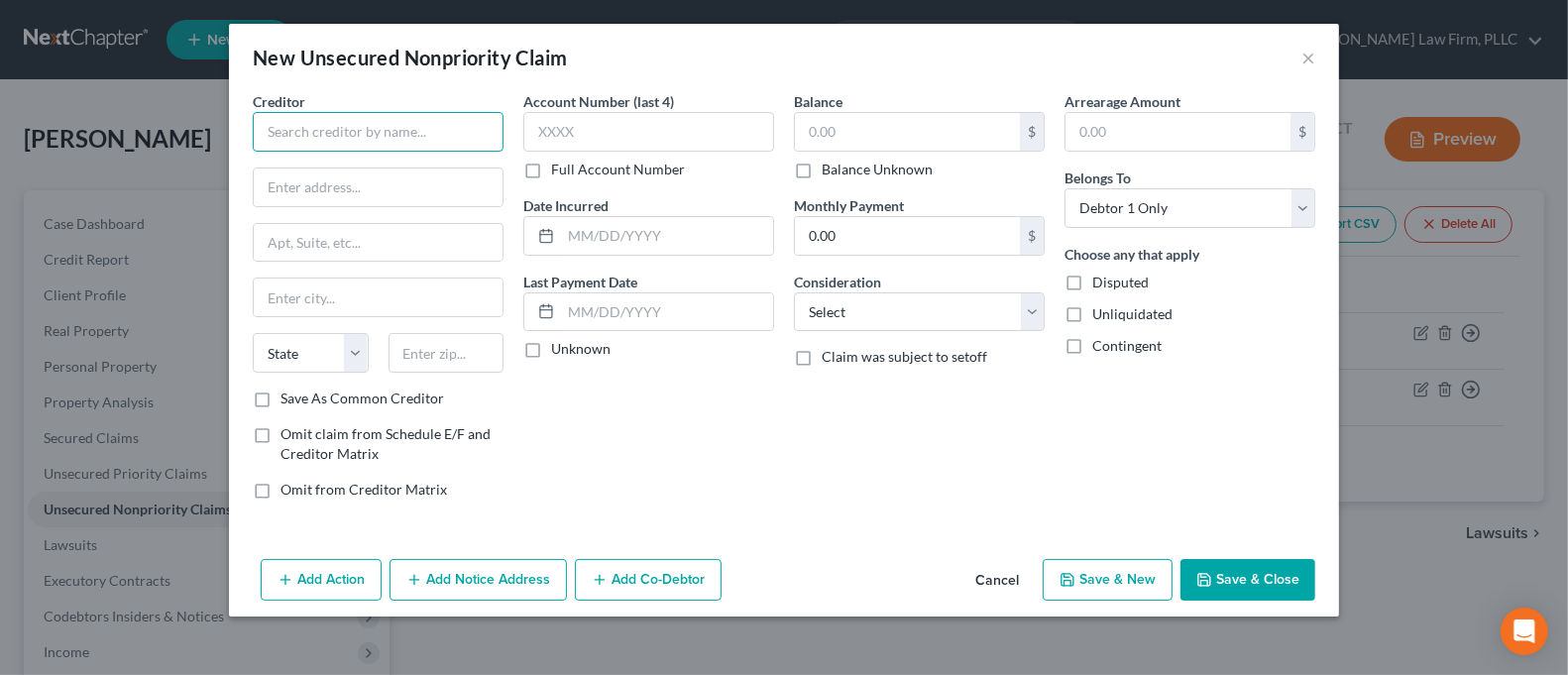 click at bounding box center [378, 132] 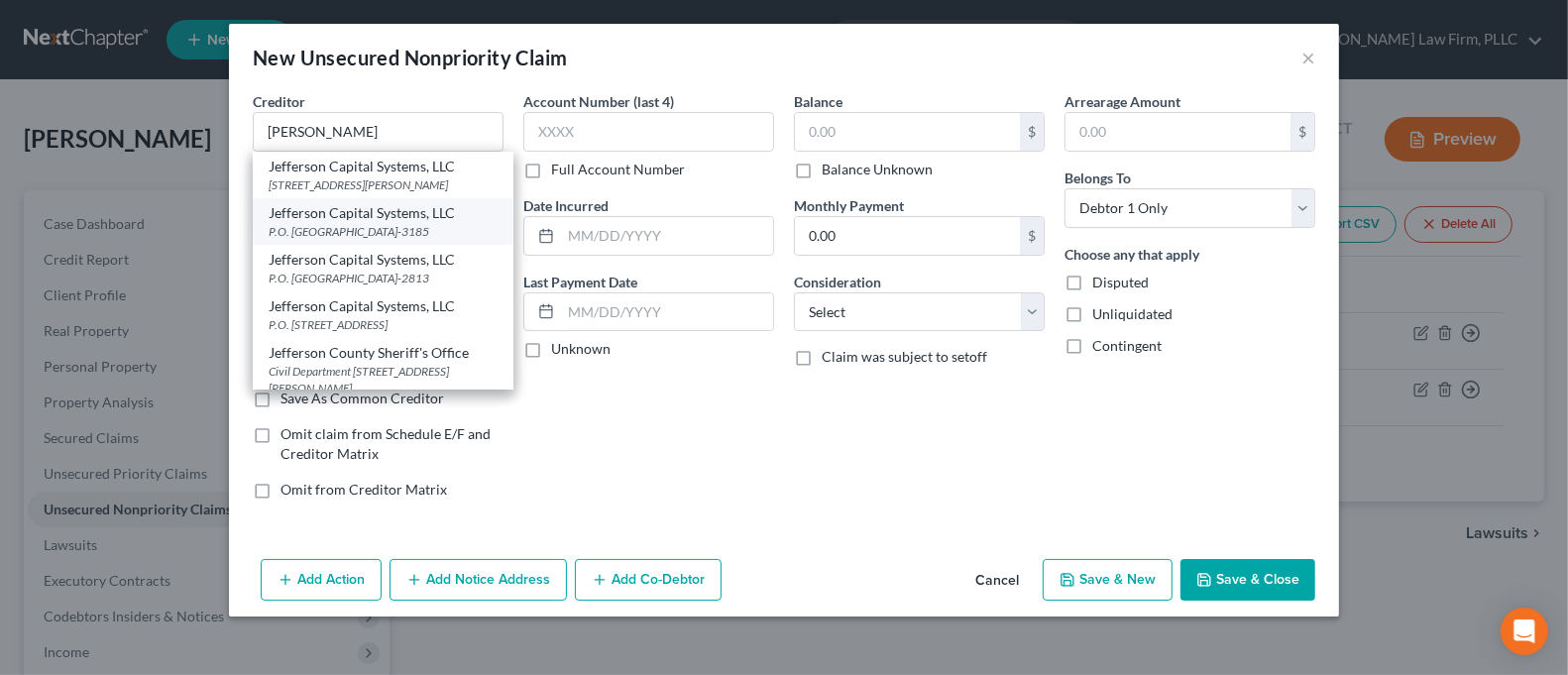 click on "Jefferson Capital Systems, LLC" at bounding box center (383, 213) 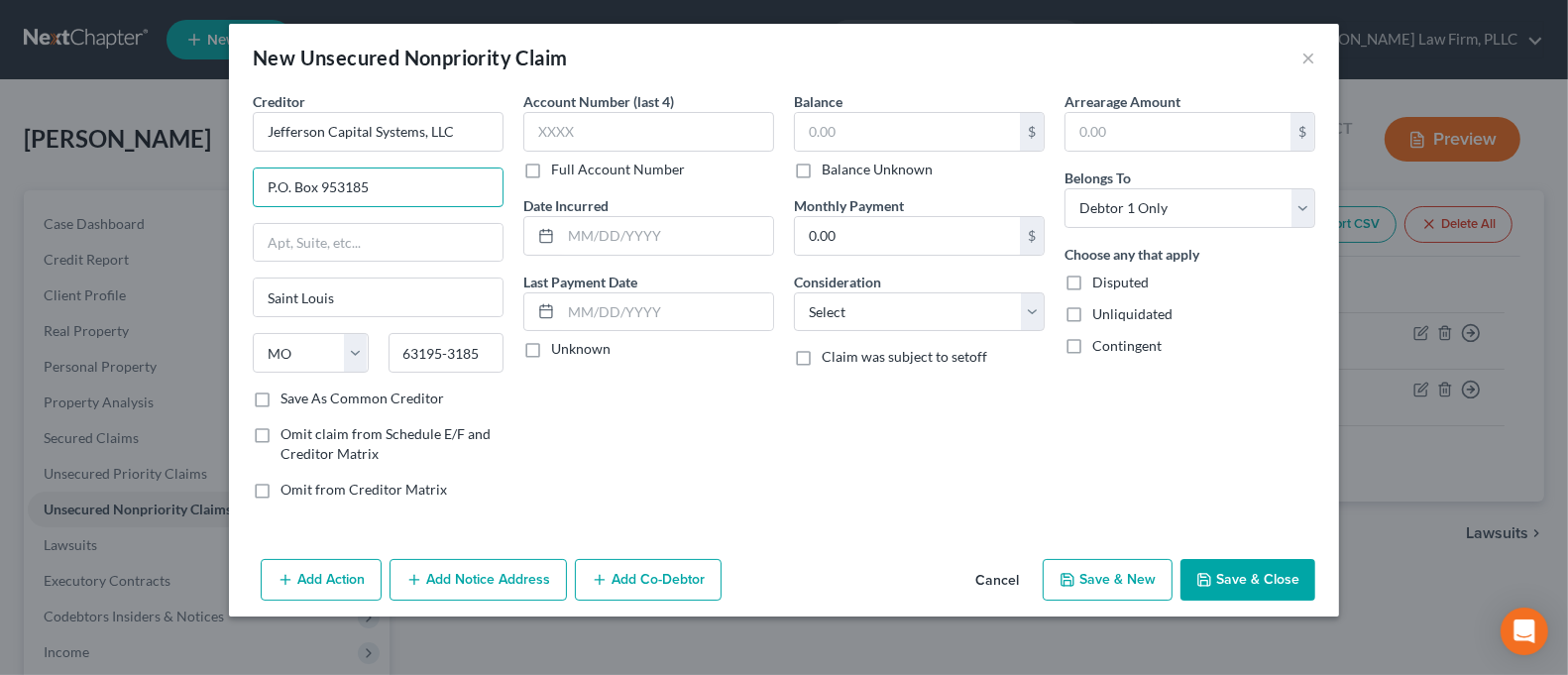drag, startPoint x: 316, startPoint y: 192, endPoint x: 250, endPoint y: 193, distance: 66.00758 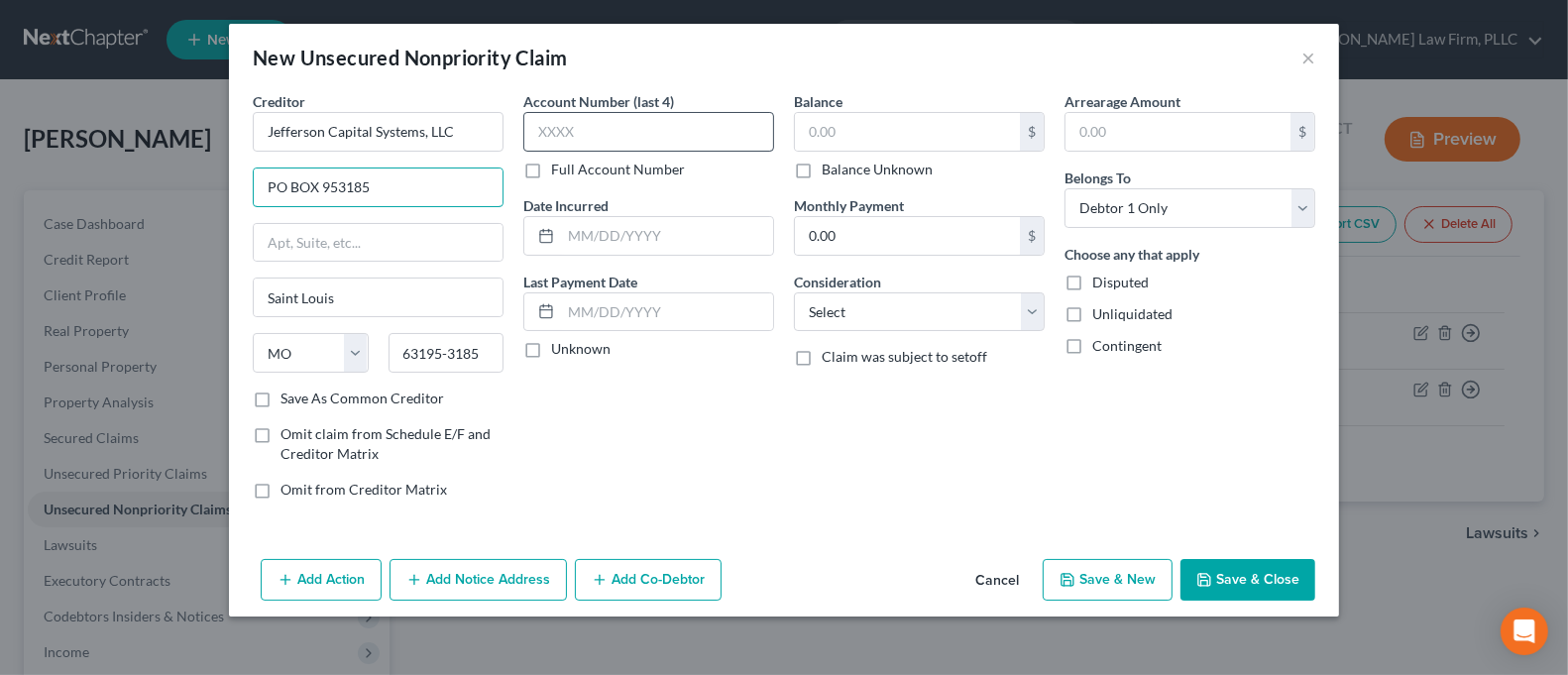 type on "PO BOX 953185" 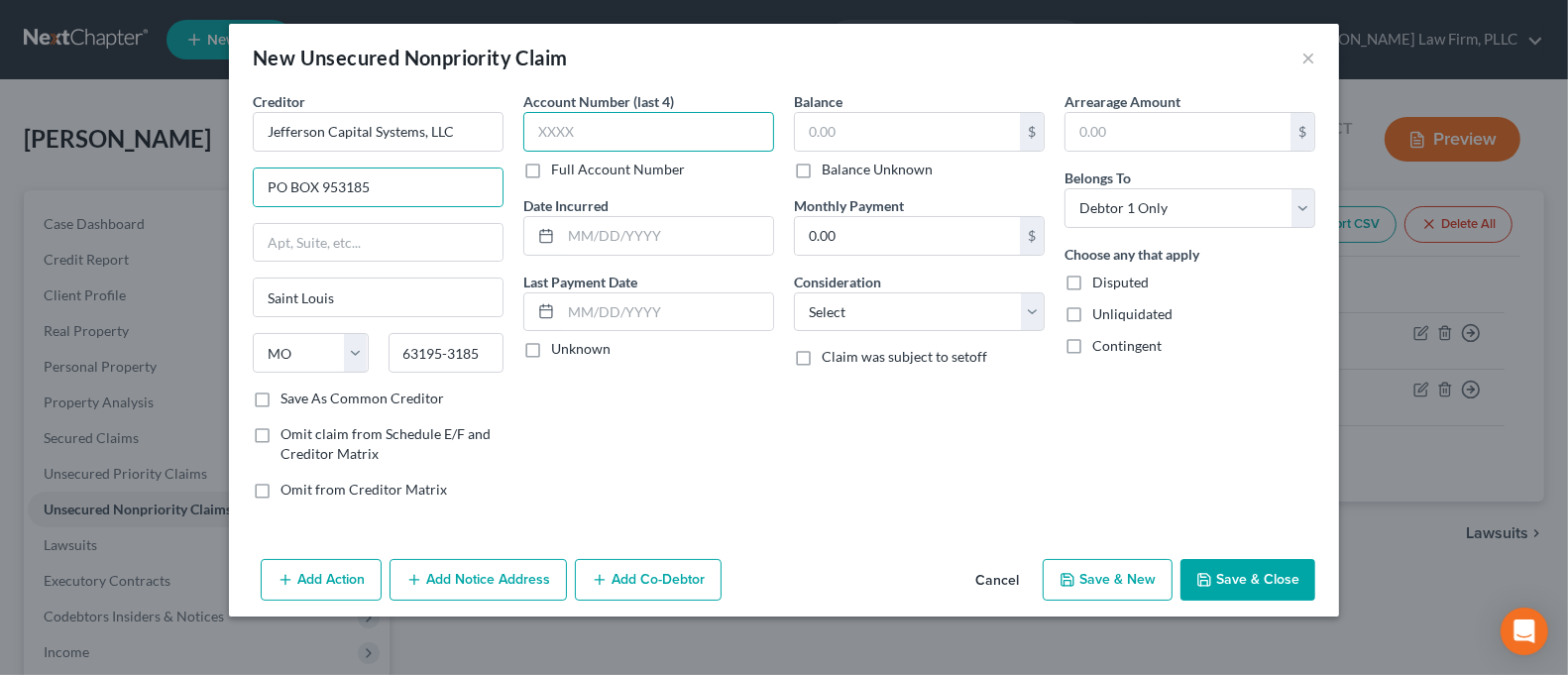 click at bounding box center [648, 132] 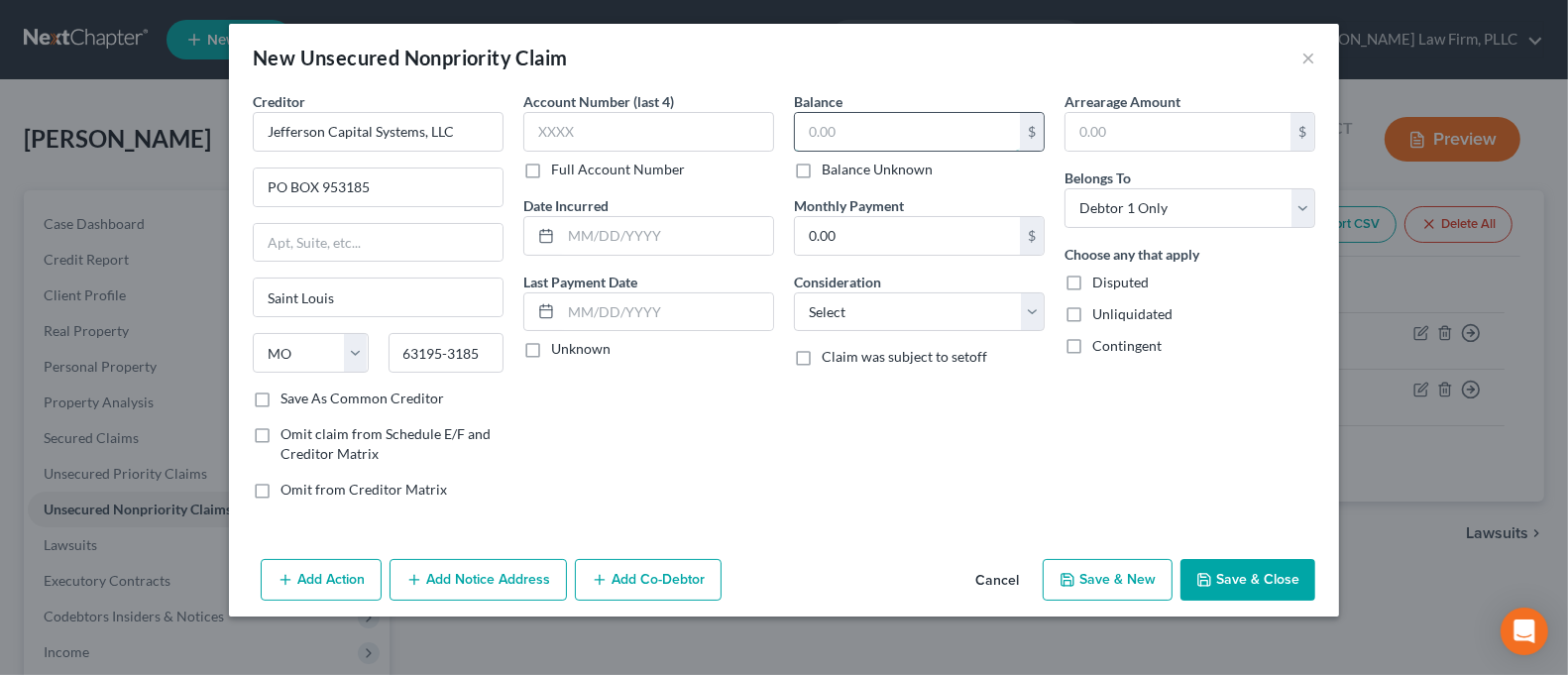 click at bounding box center [907, 132] 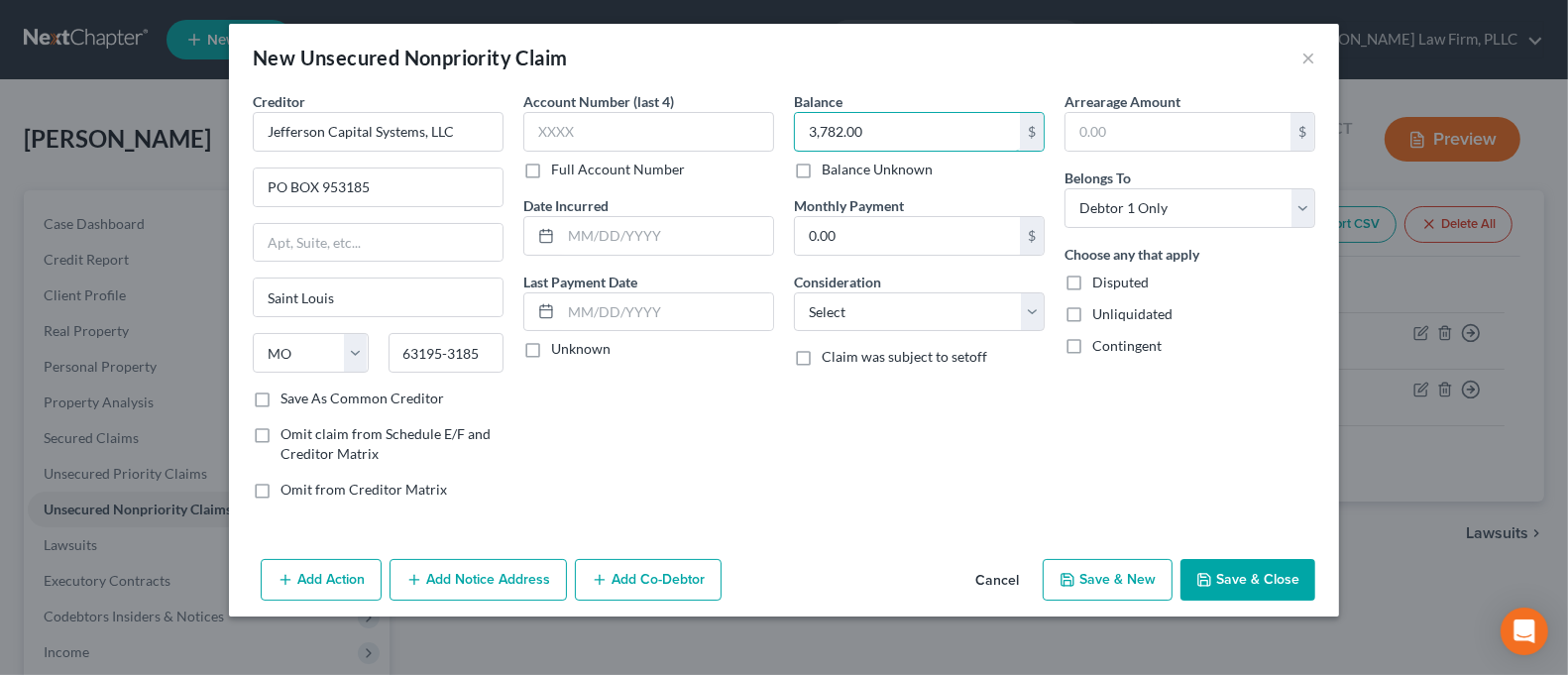 type on "3,782.00" 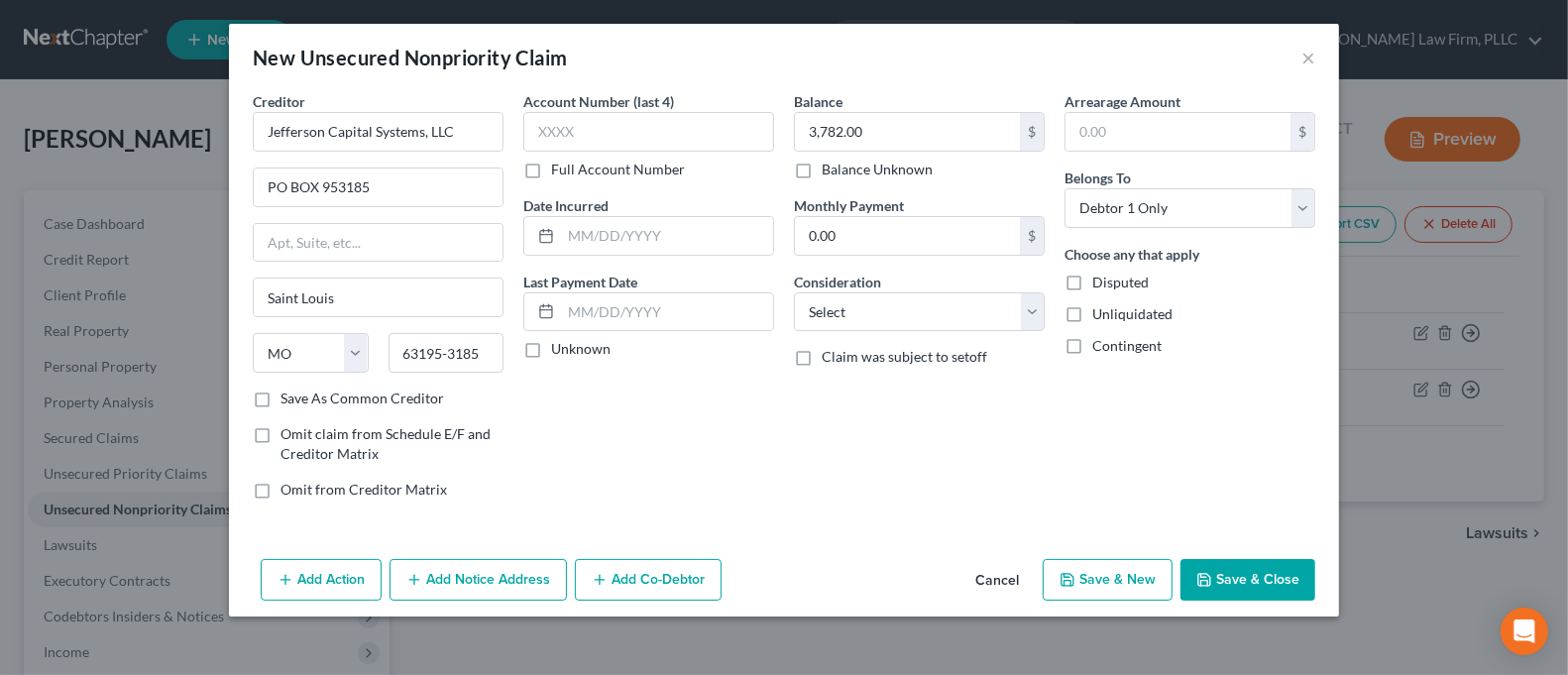 click on "Add Notice Address" at bounding box center (478, 580) 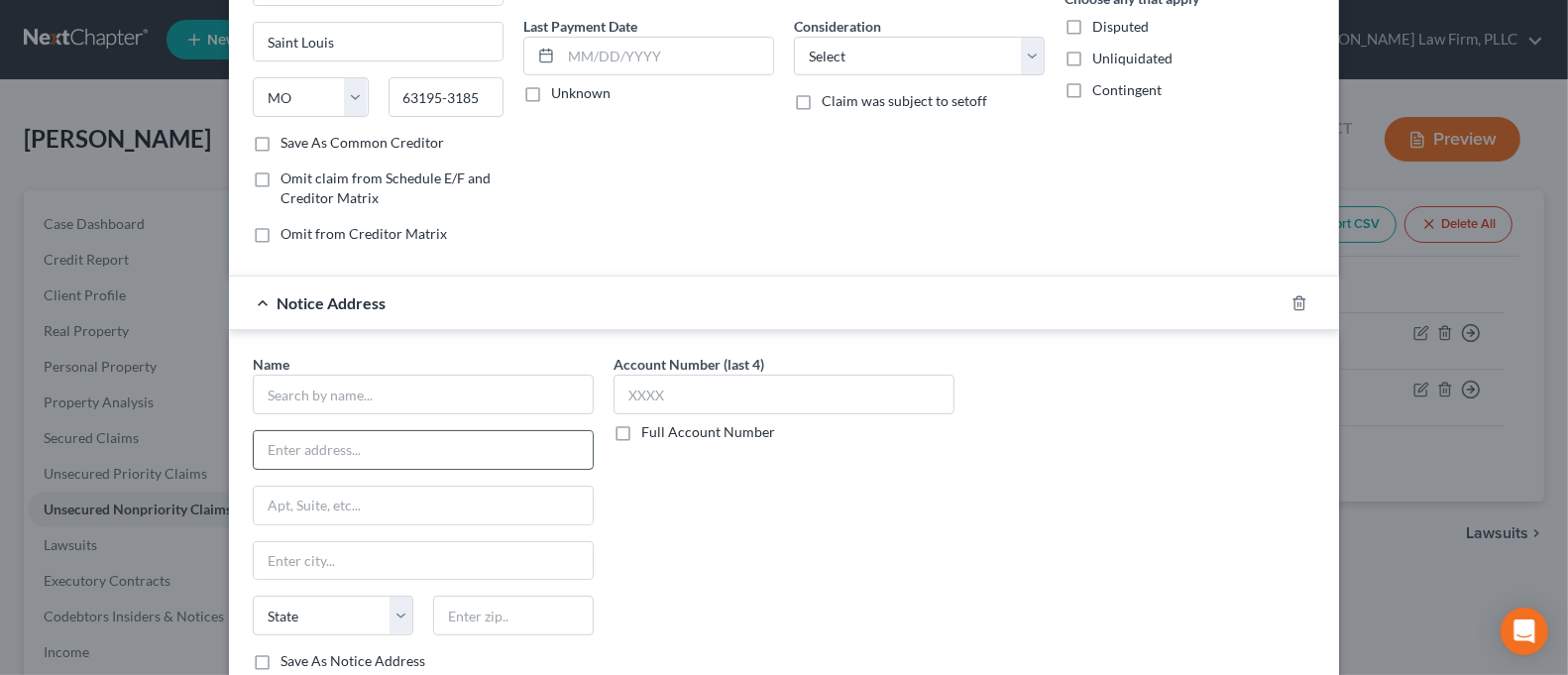 scroll, scrollTop: 264, scrollLeft: 0, axis: vertical 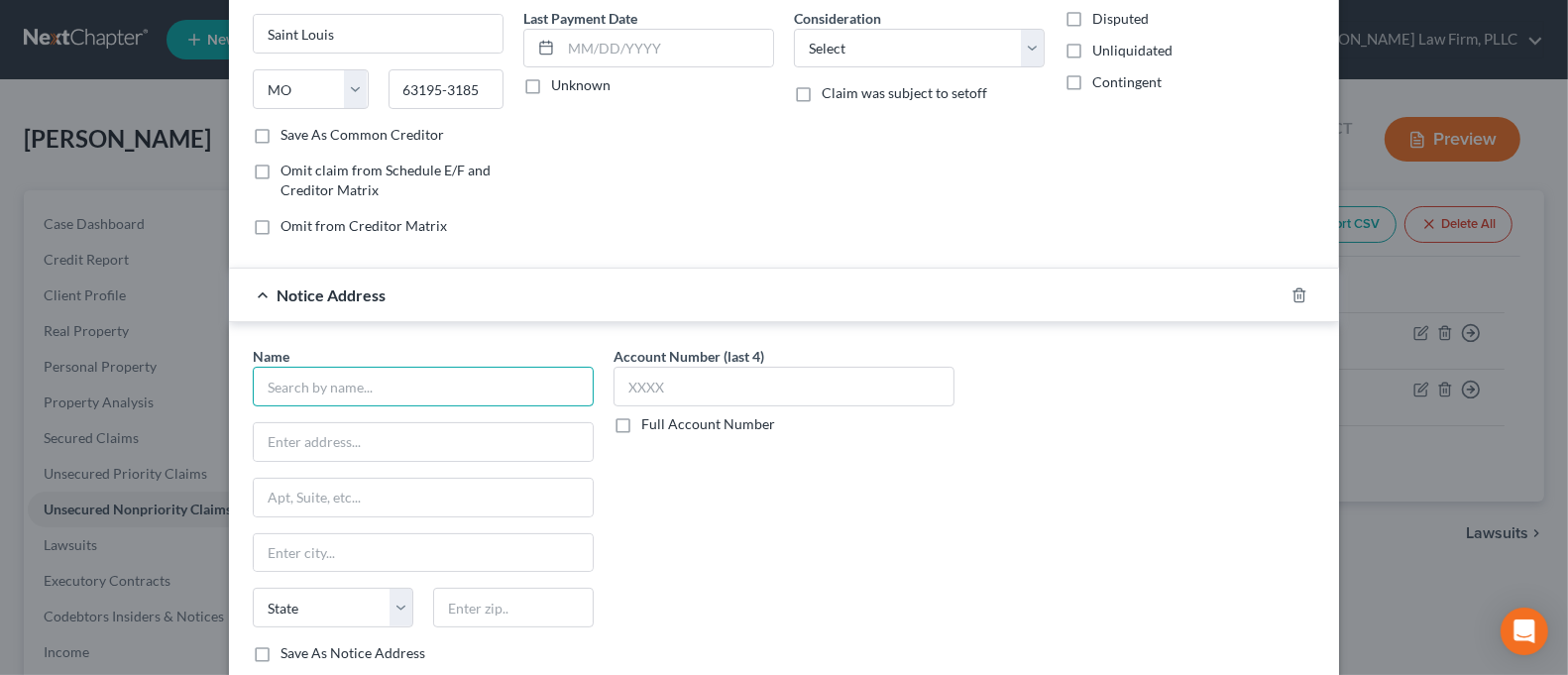 click at bounding box center [423, 387] 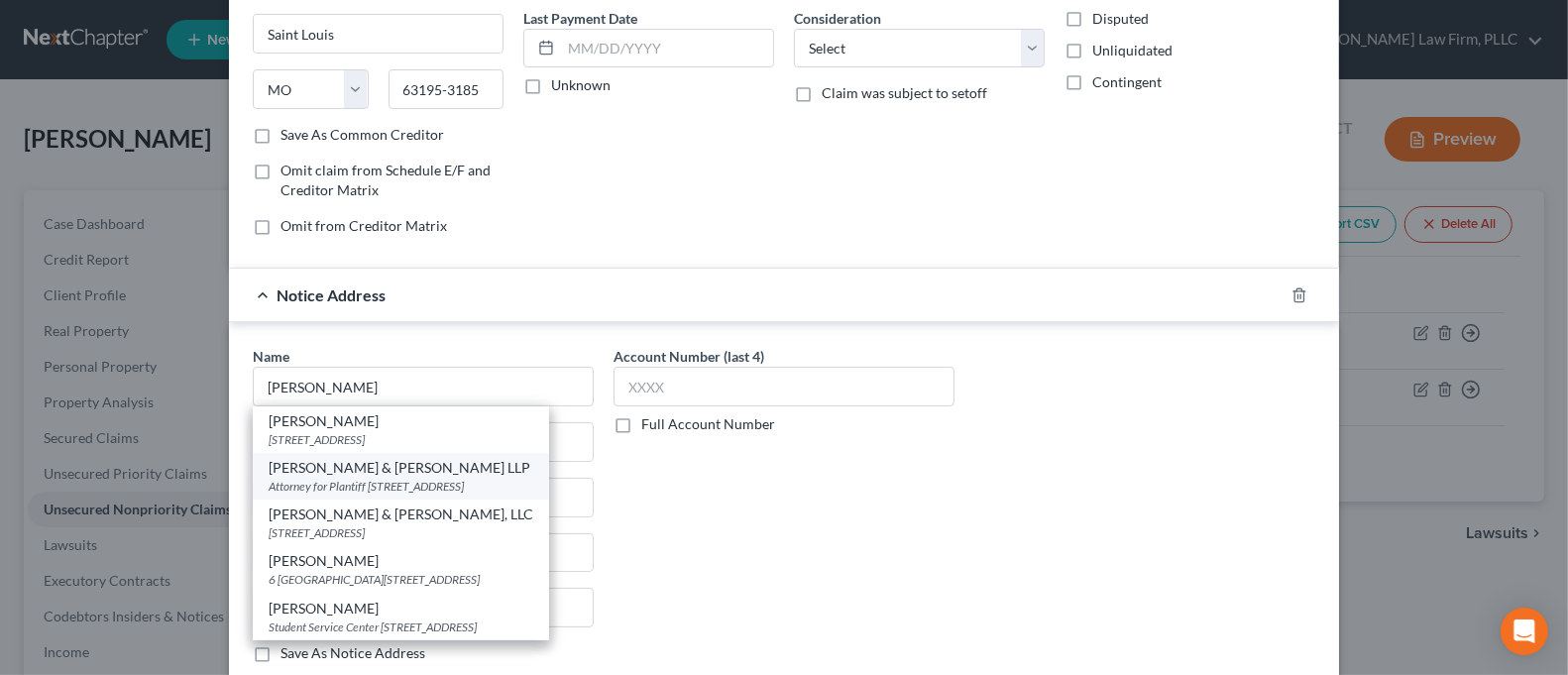 click on "Attorney for Plantiff [STREET_ADDRESS]" at bounding box center (400, 486) 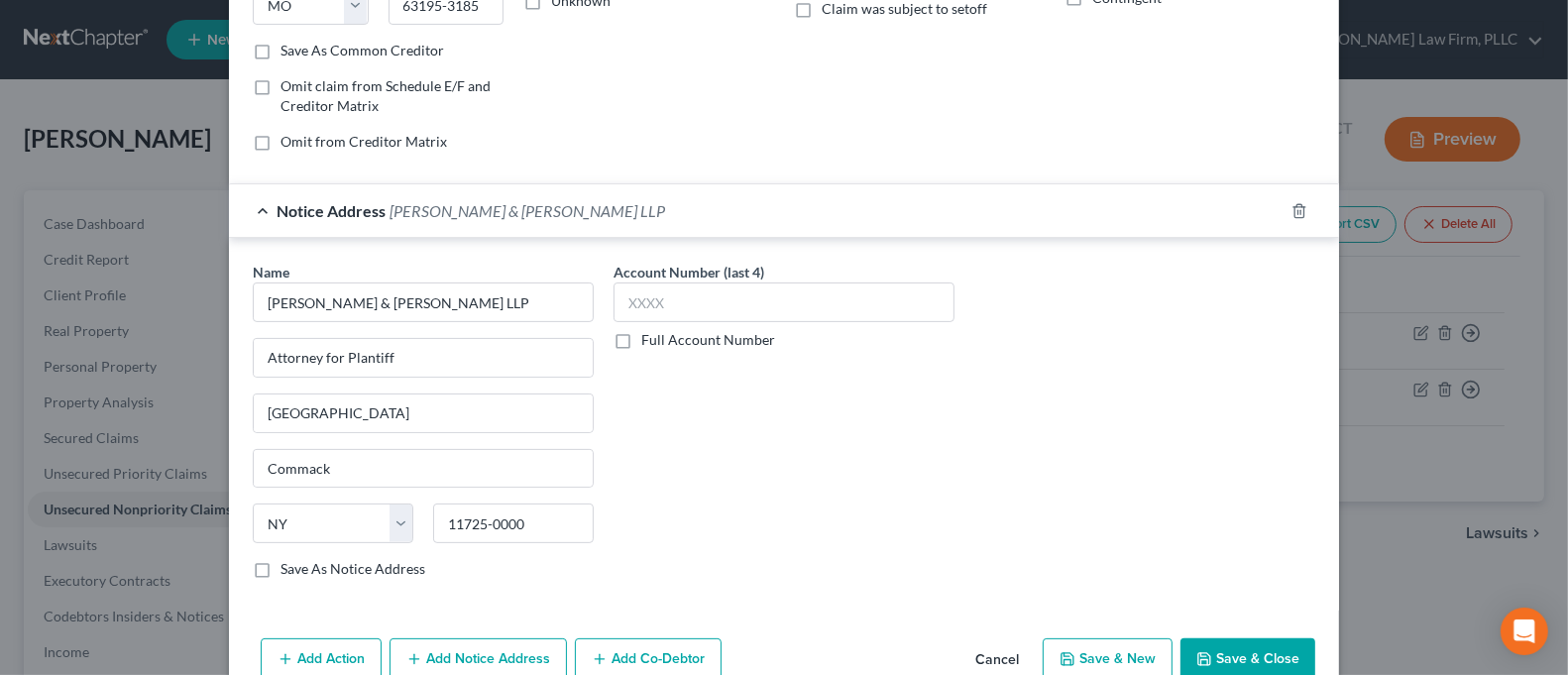 scroll, scrollTop: 392, scrollLeft: 0, axis: vertical 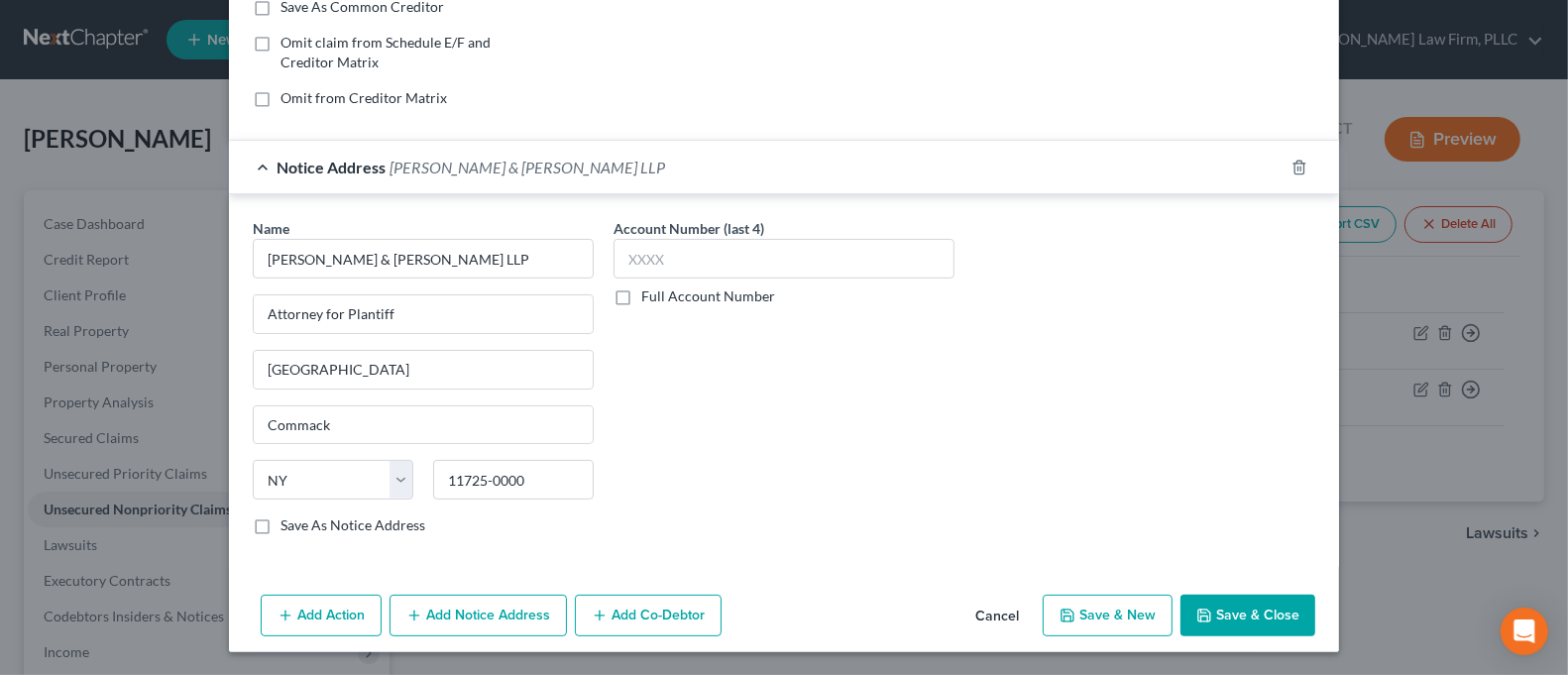 click on "Add Notice Address" at bounding box center (478, 616) 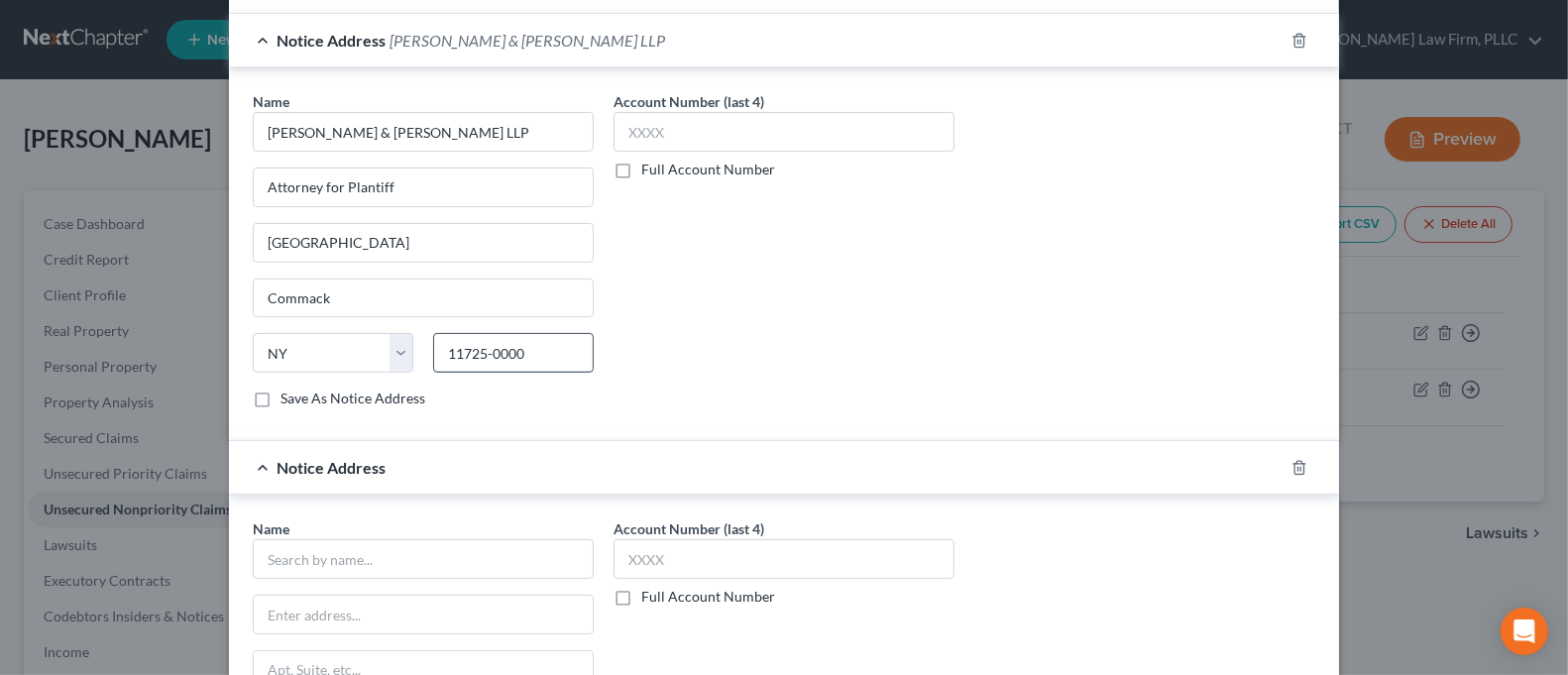 scroll, scrollTop: 655, scrollLeft: 0, axis: vertical 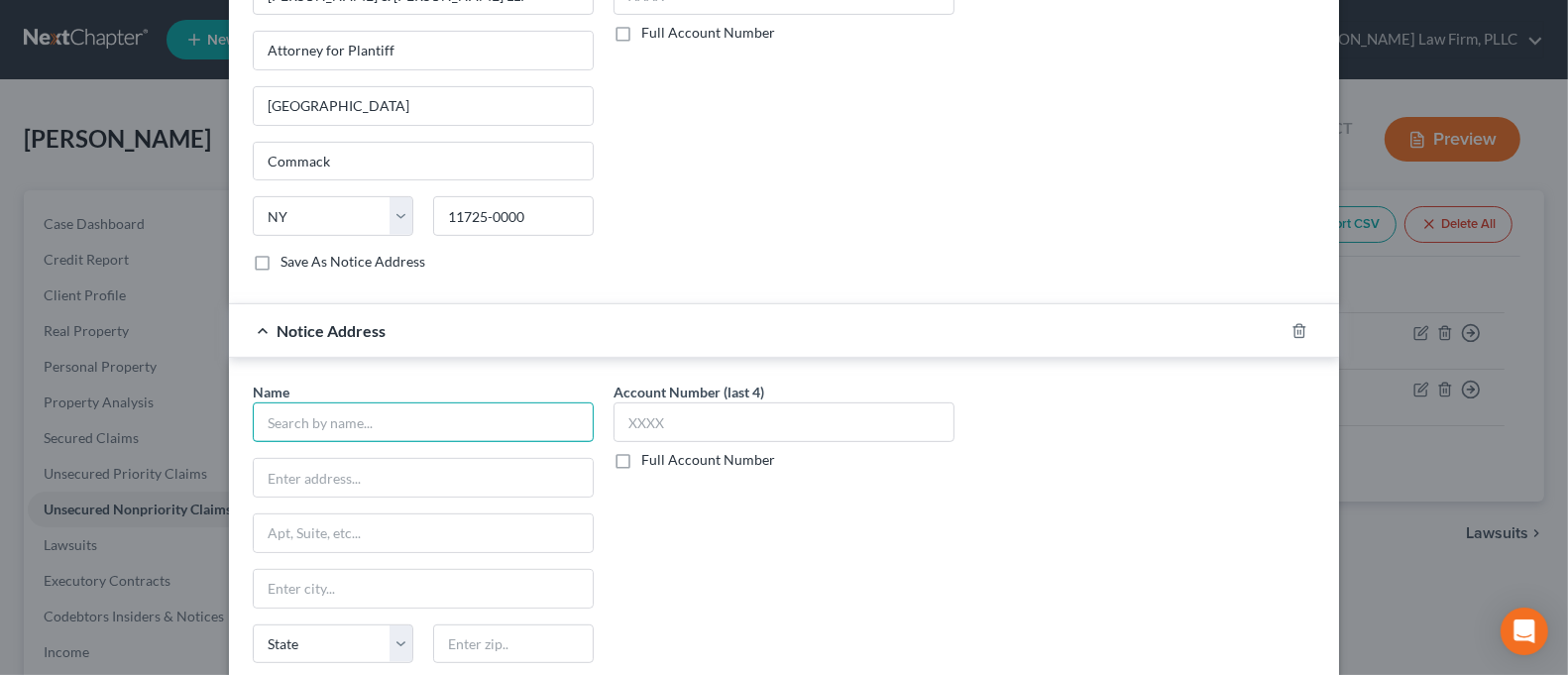 click at bounding box center (423, 422) 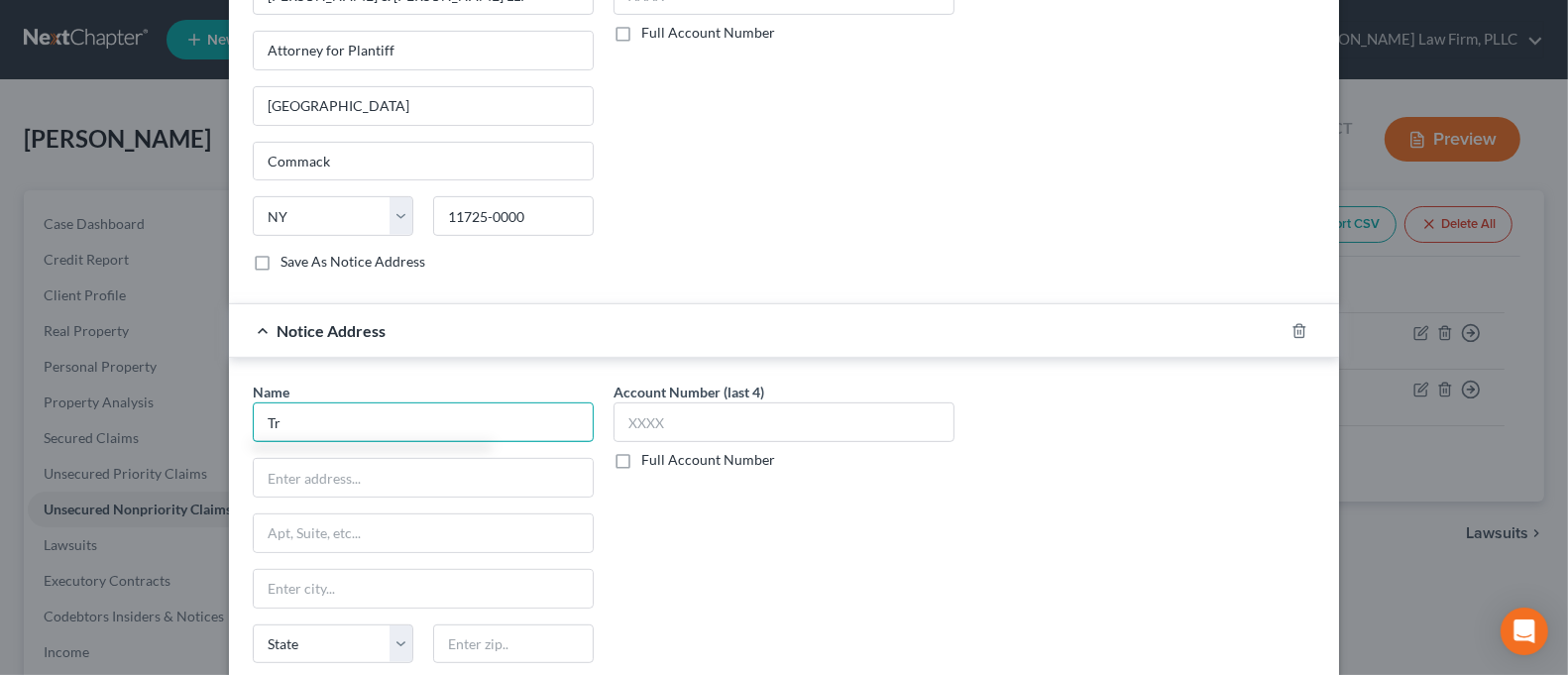 type on "T" 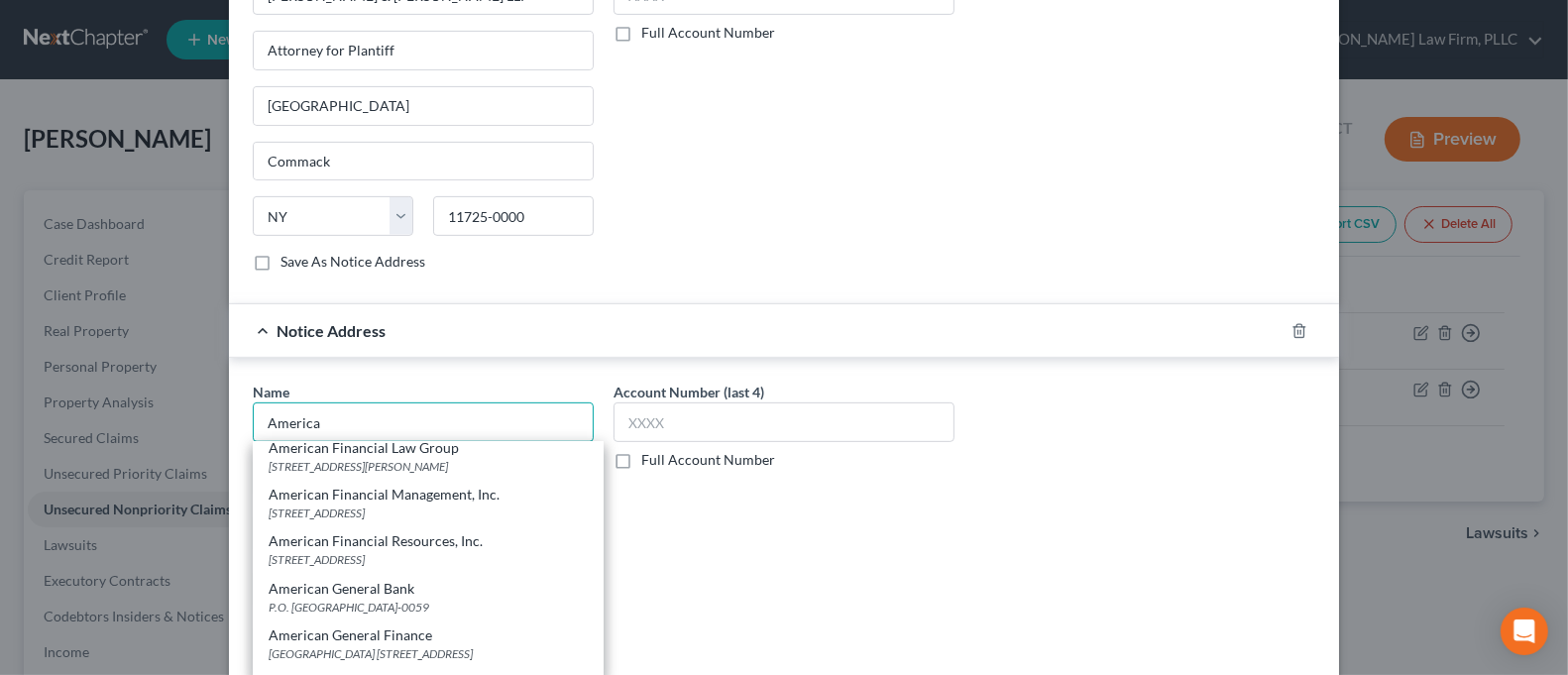 scroll, scrollTop: 2233, scrollLeft: 0, axis: vertical 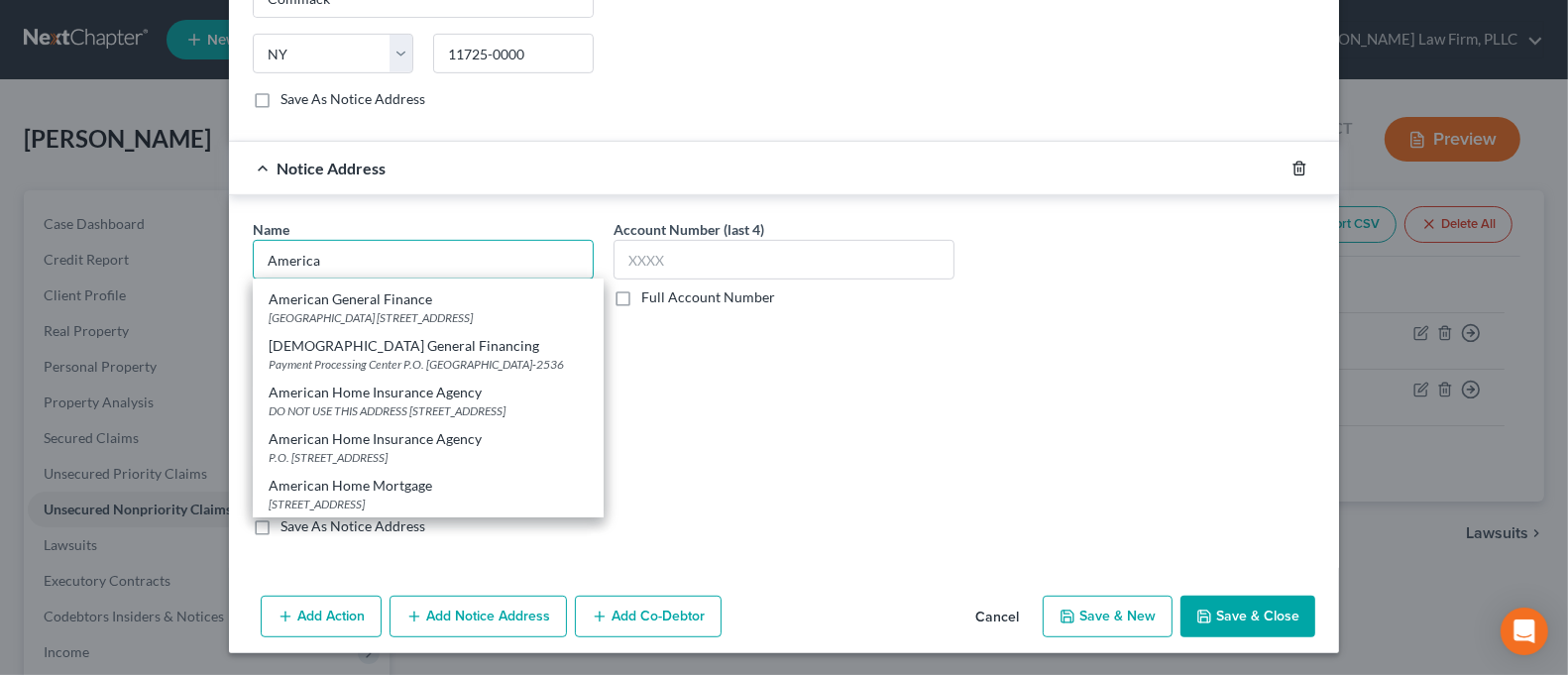 type on "America" 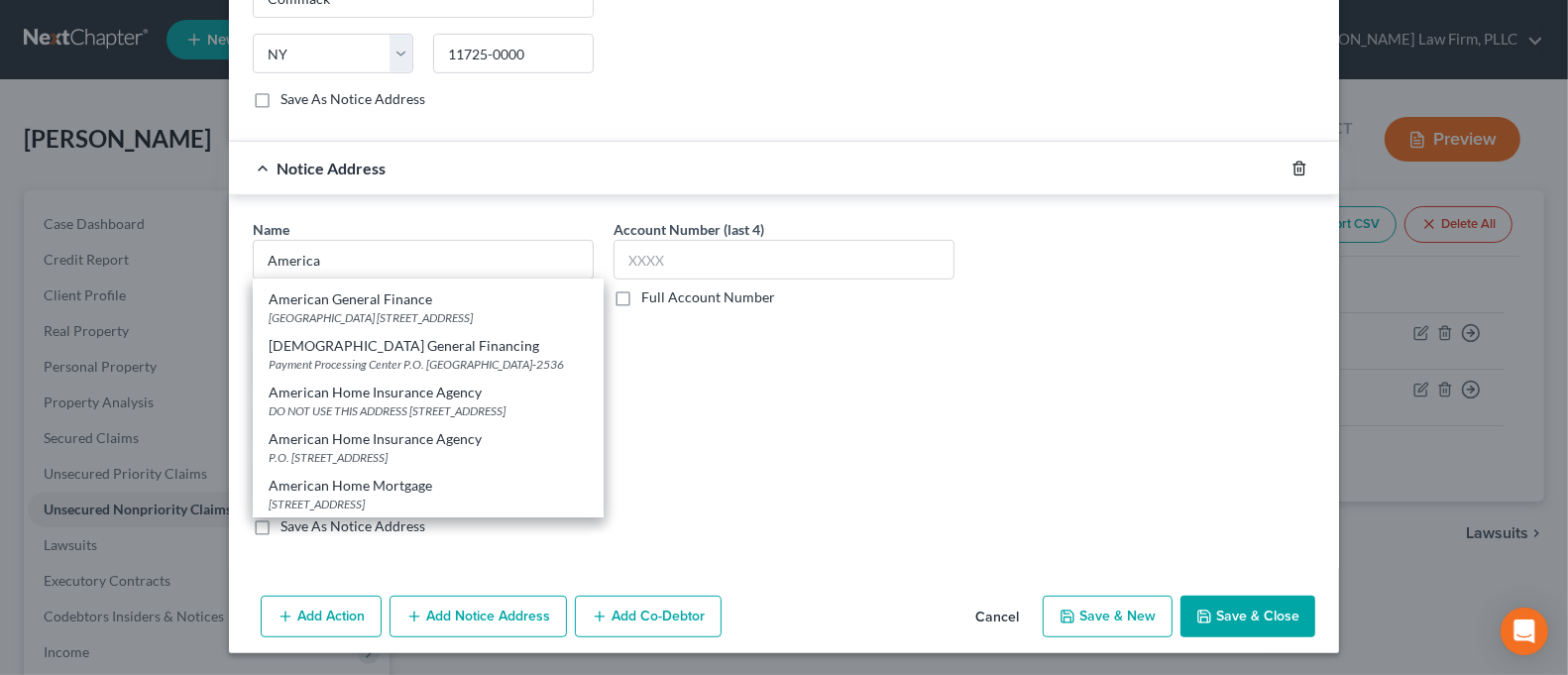 click 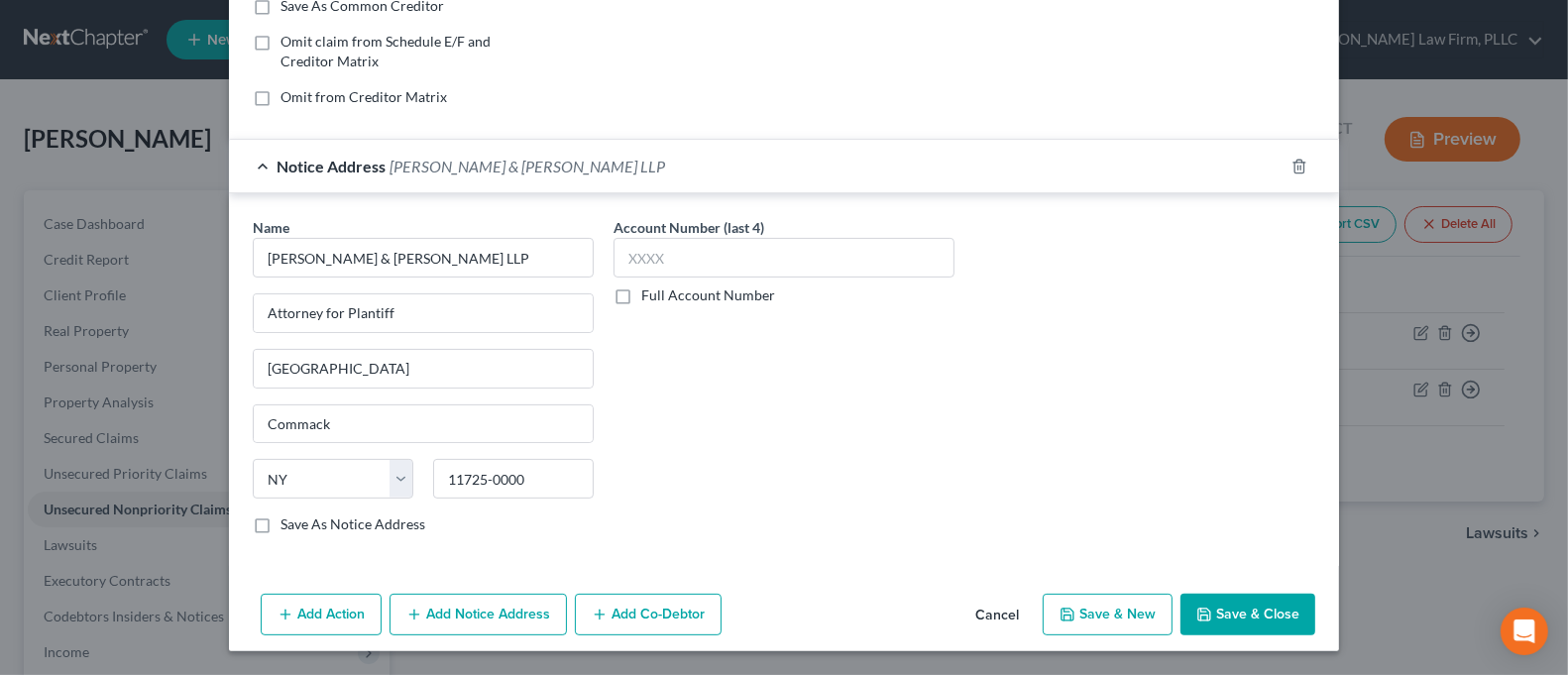 scroll, scrollTop: 392, scrollLeft: 0, axis: vertical 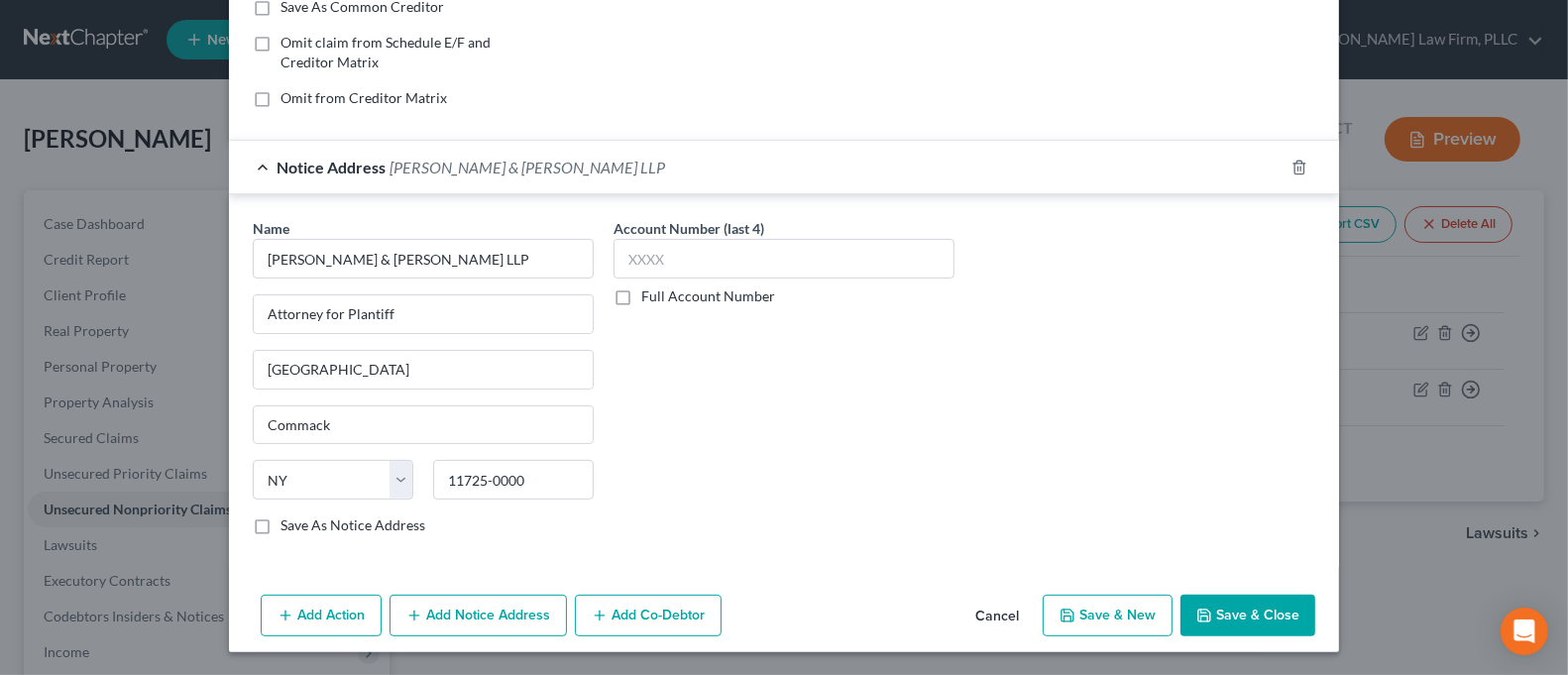 click on "Add Action Add Notice Address Add Co-Debtor Cancel Save & New Save & Close" at bounding box center [784, 619] 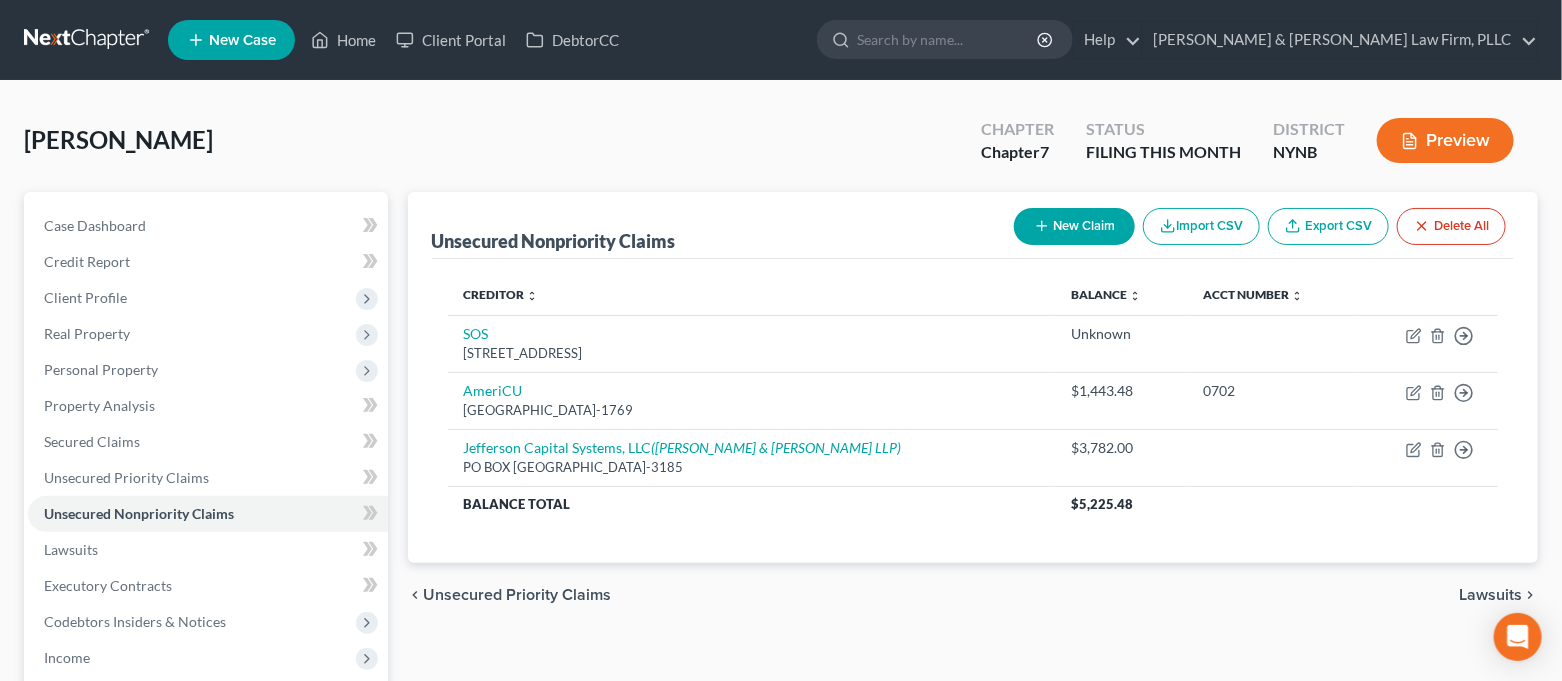 click on "New Claim" at bounding box center [1074, 226] 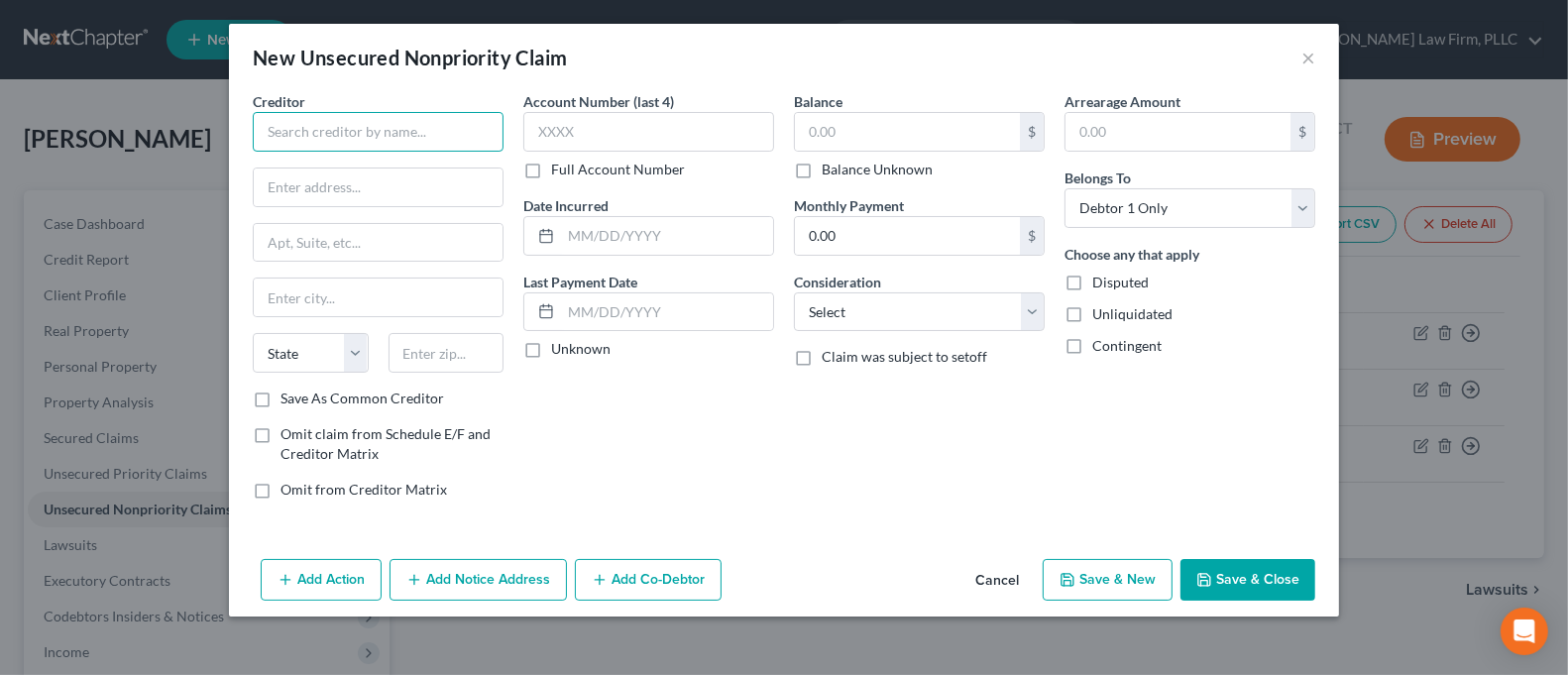 click at bounding box center (378, 132) 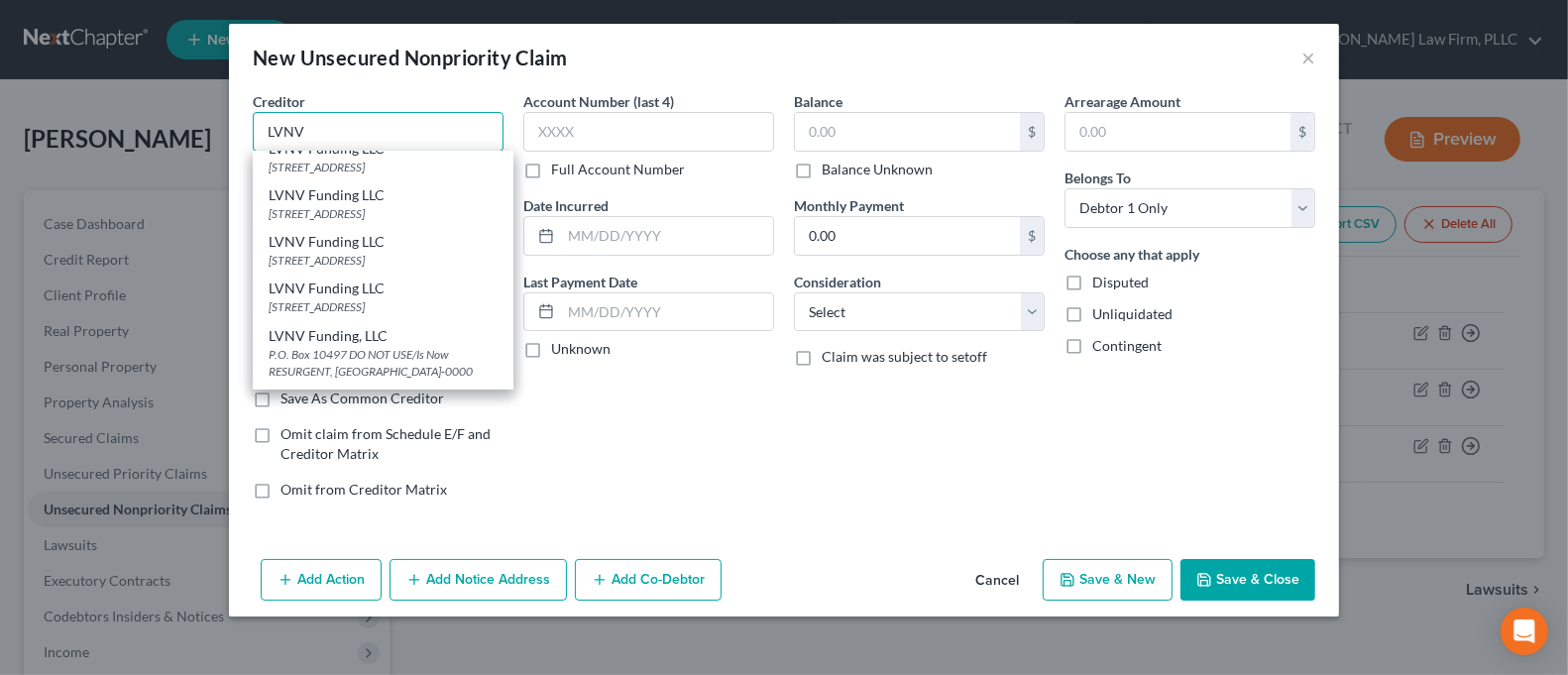 scroll, scrollTop: 132, scrollLeft: 0, axis: vertical 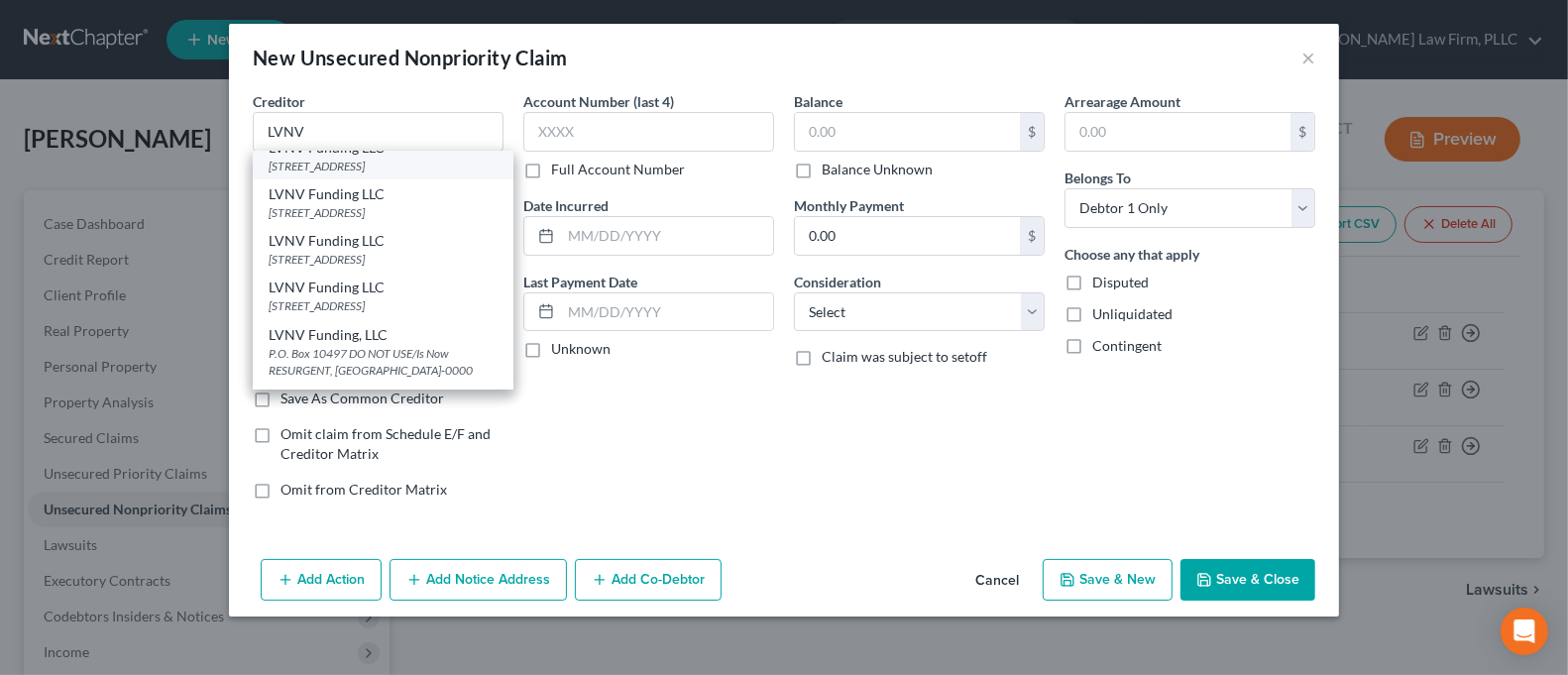 click on "[STREET_ADDRESS]" at bounding box center (383, 166) 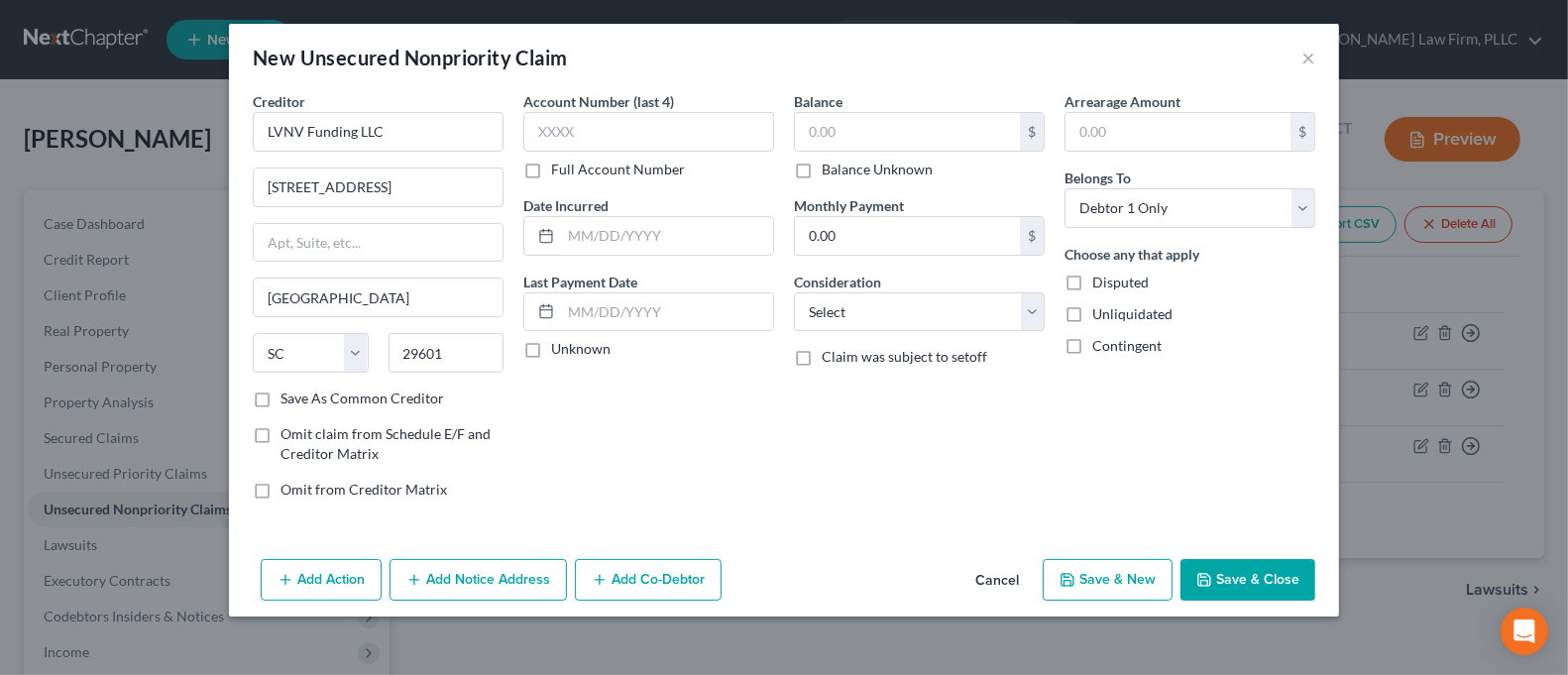 scroll, scrollTop: 0, scrollLeft: 0, axis: both 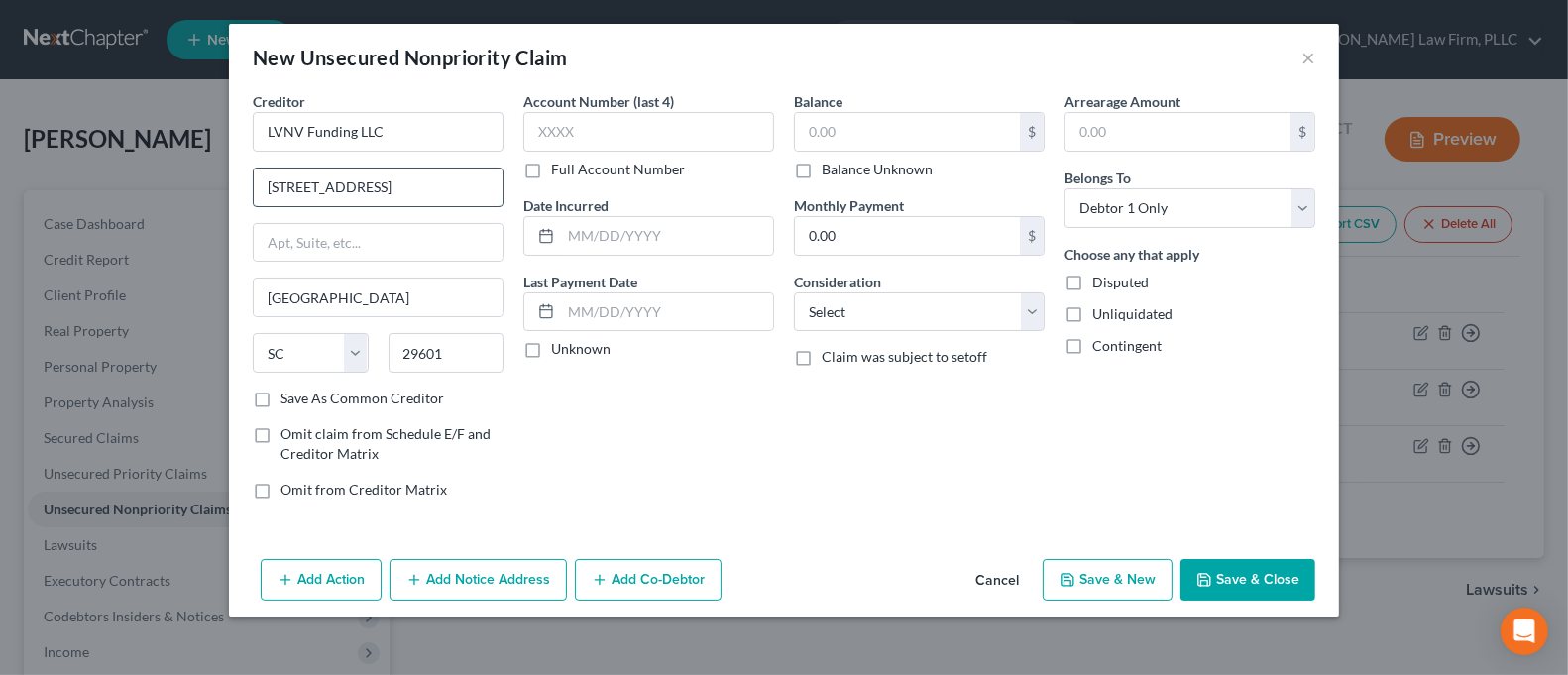 drag, startPoint x: 338, startPoint y: 187, endPoint x: 296, endPoint y: 192, distance: 42.296572 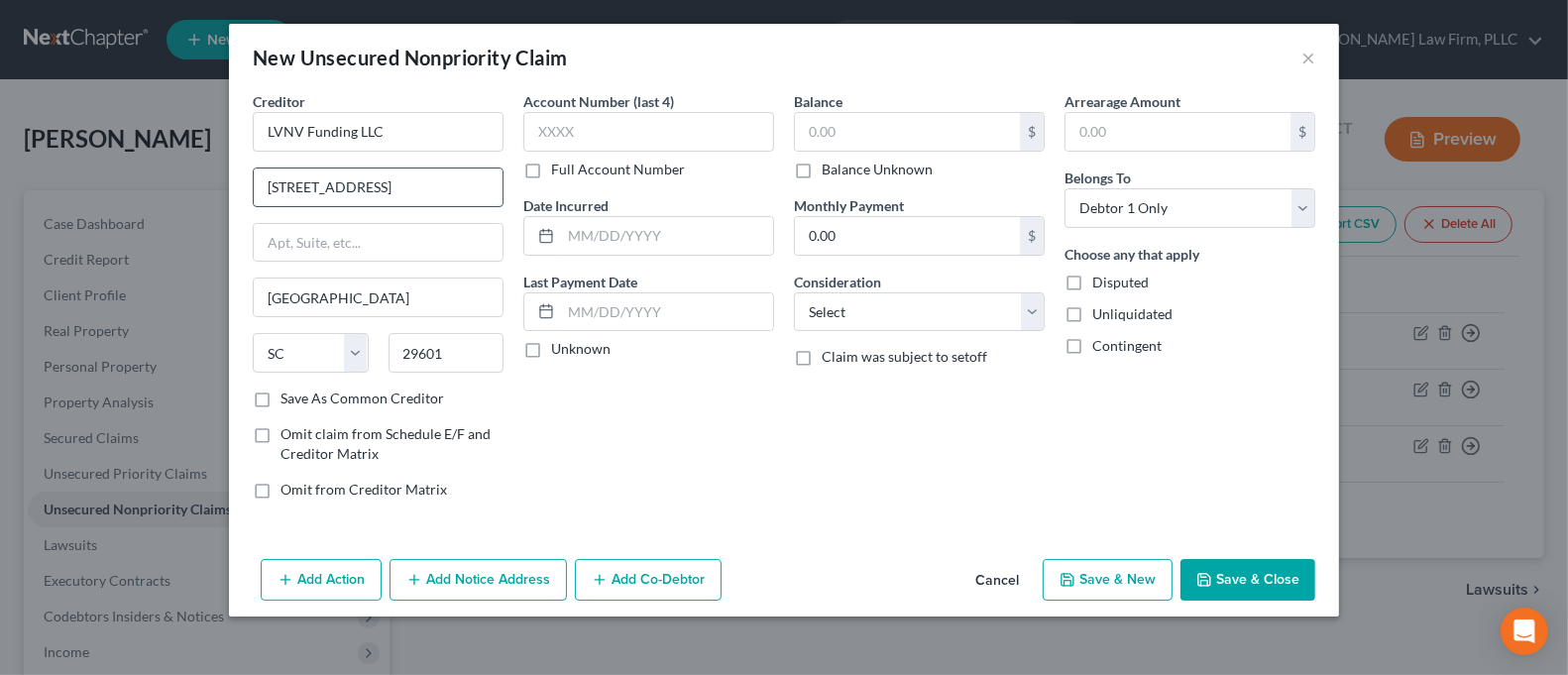click on "[STREET_ADDRESS]" at bounding box center [378, 187] 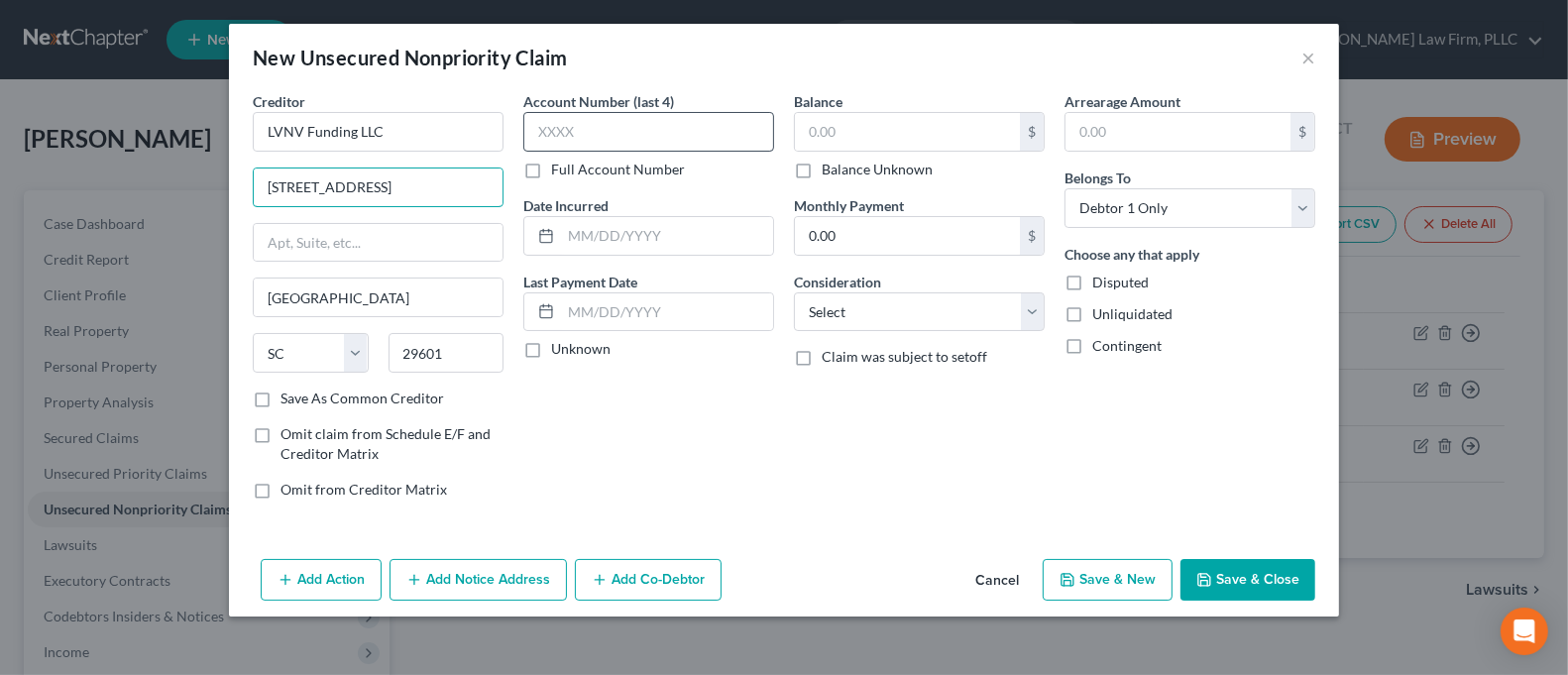 type on "[STREET_ADDRESS]" 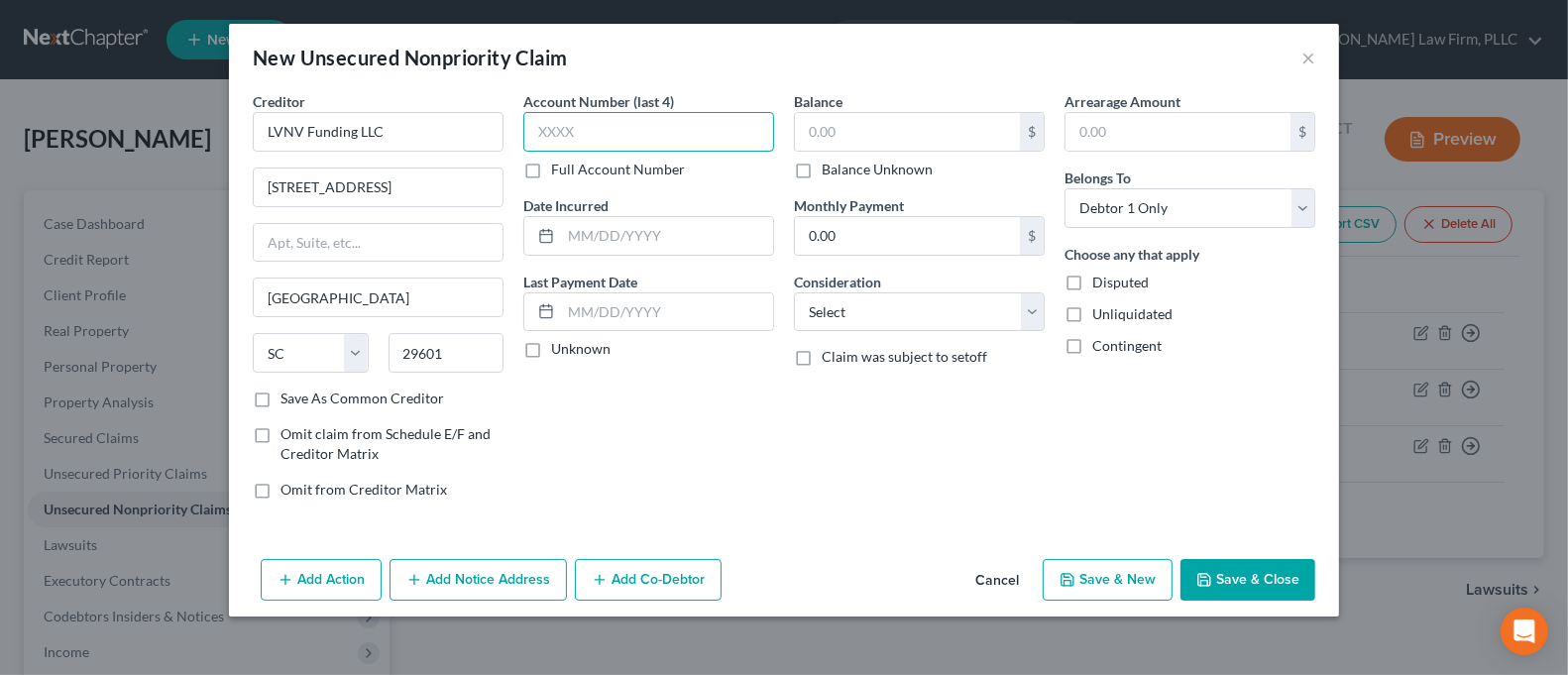 click at bounding box center [648, 132] 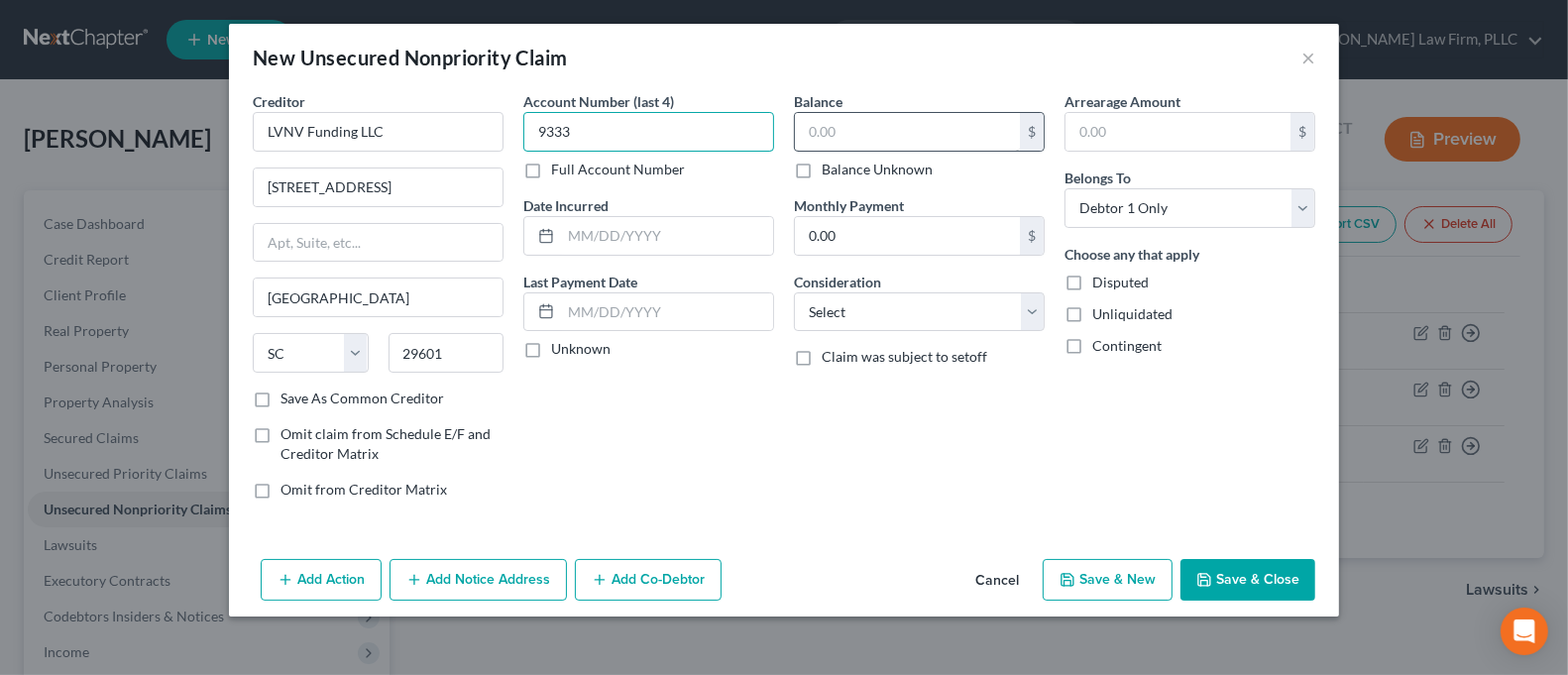 type on "9333" 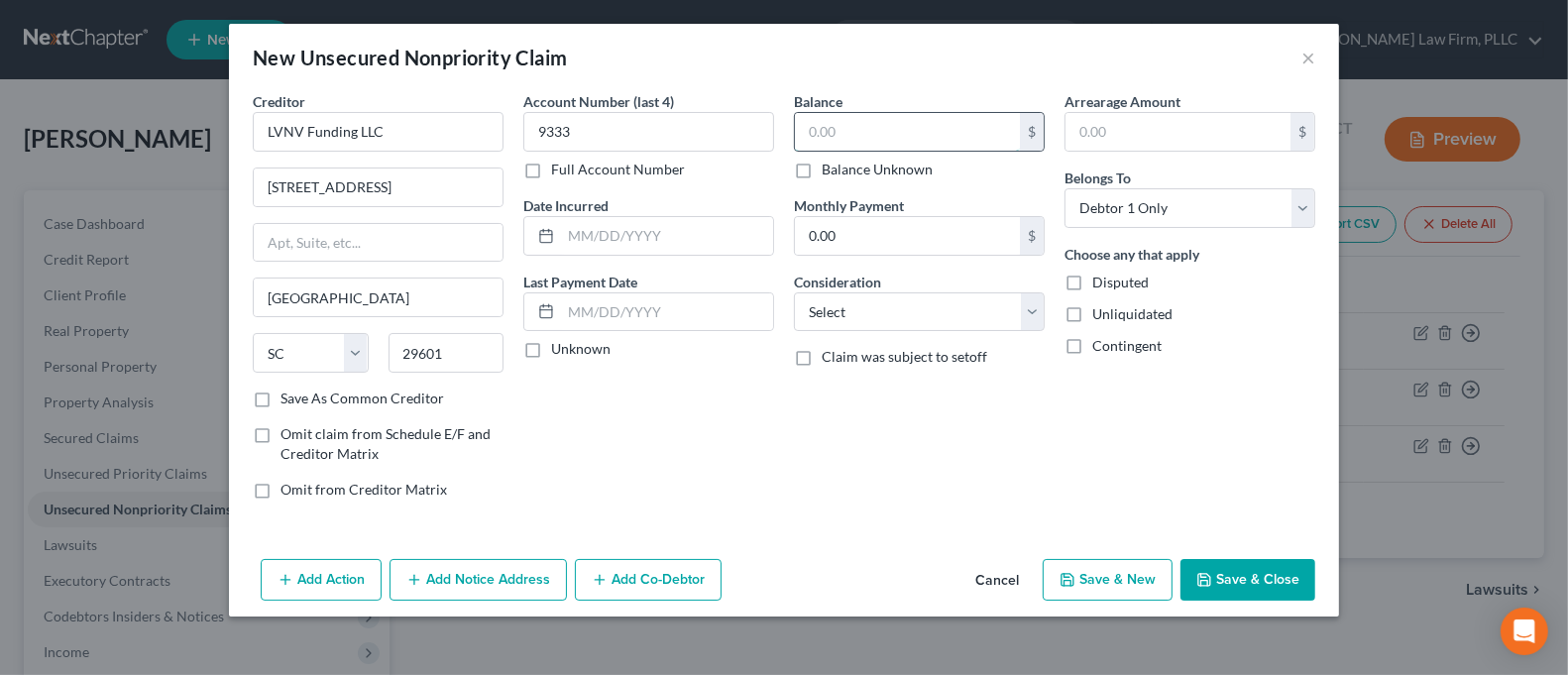 click at bounding box center [907, 132] 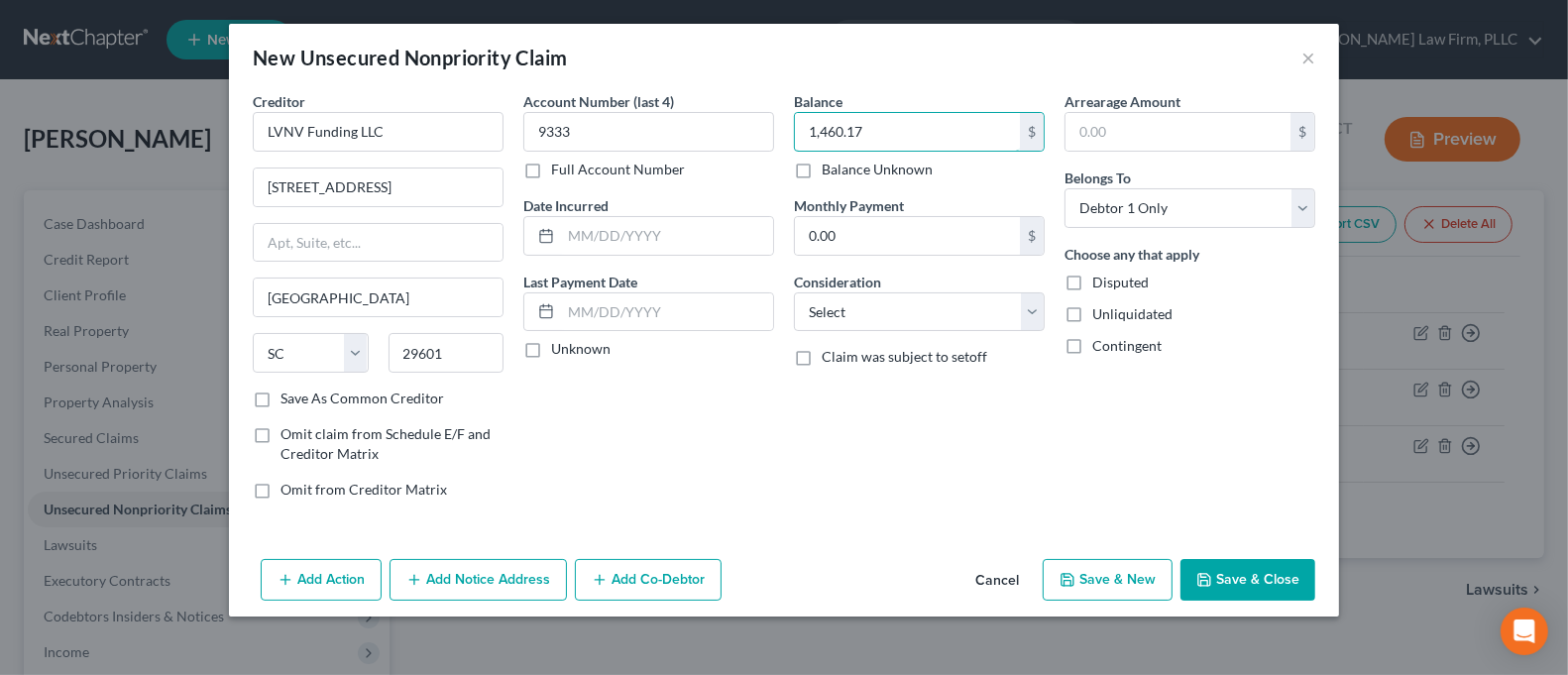 type on "1,460.17" 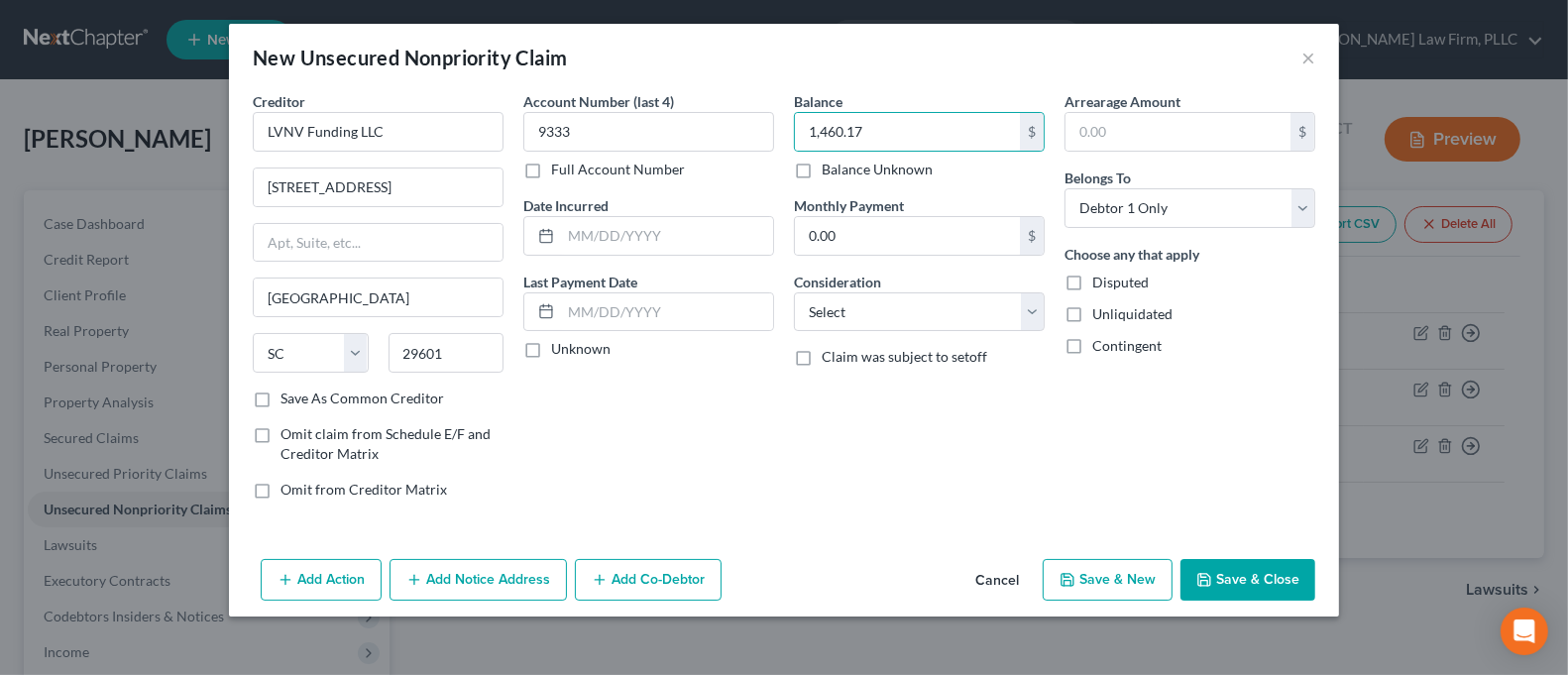 click on "Add Notice Address" at bounding box center [478, 580] 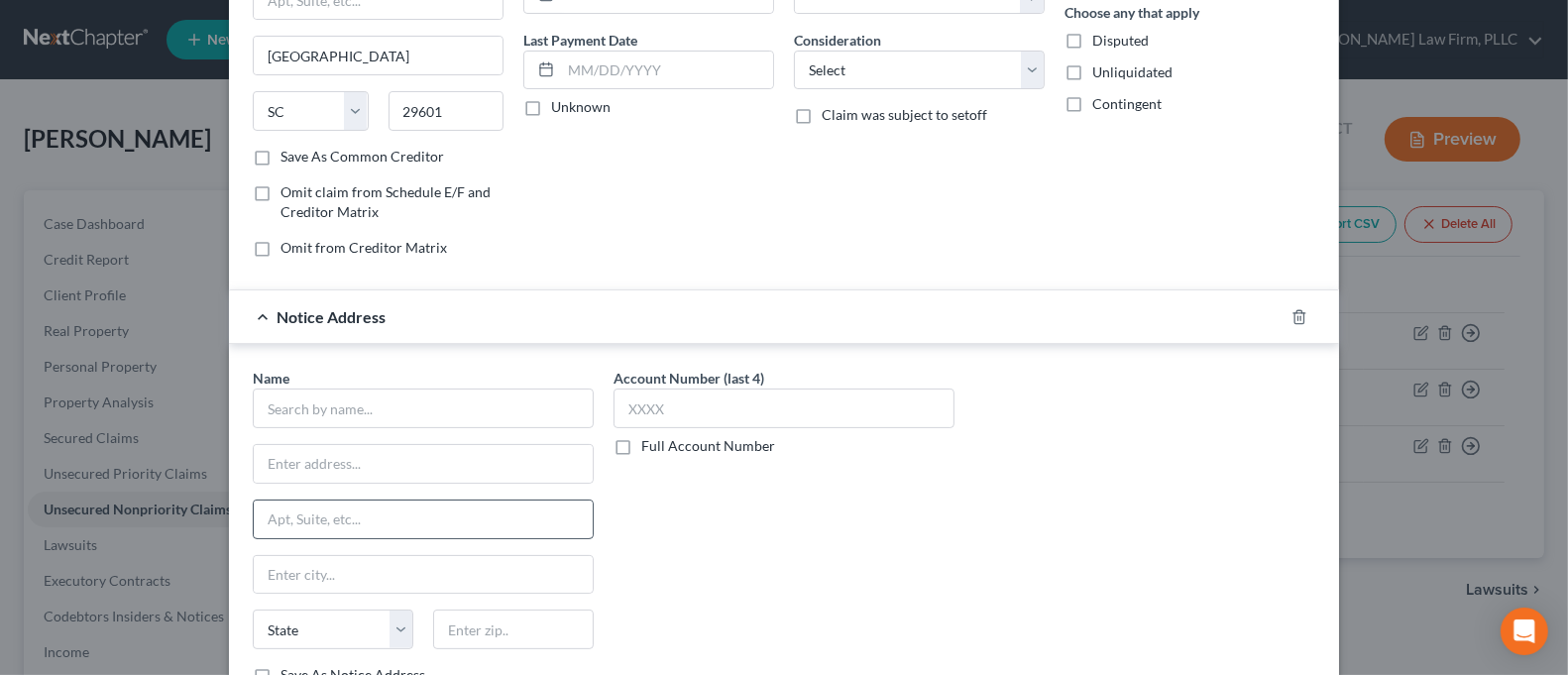 scroll, scrollTop: 392, scrollLeft: 0, axis: vertical 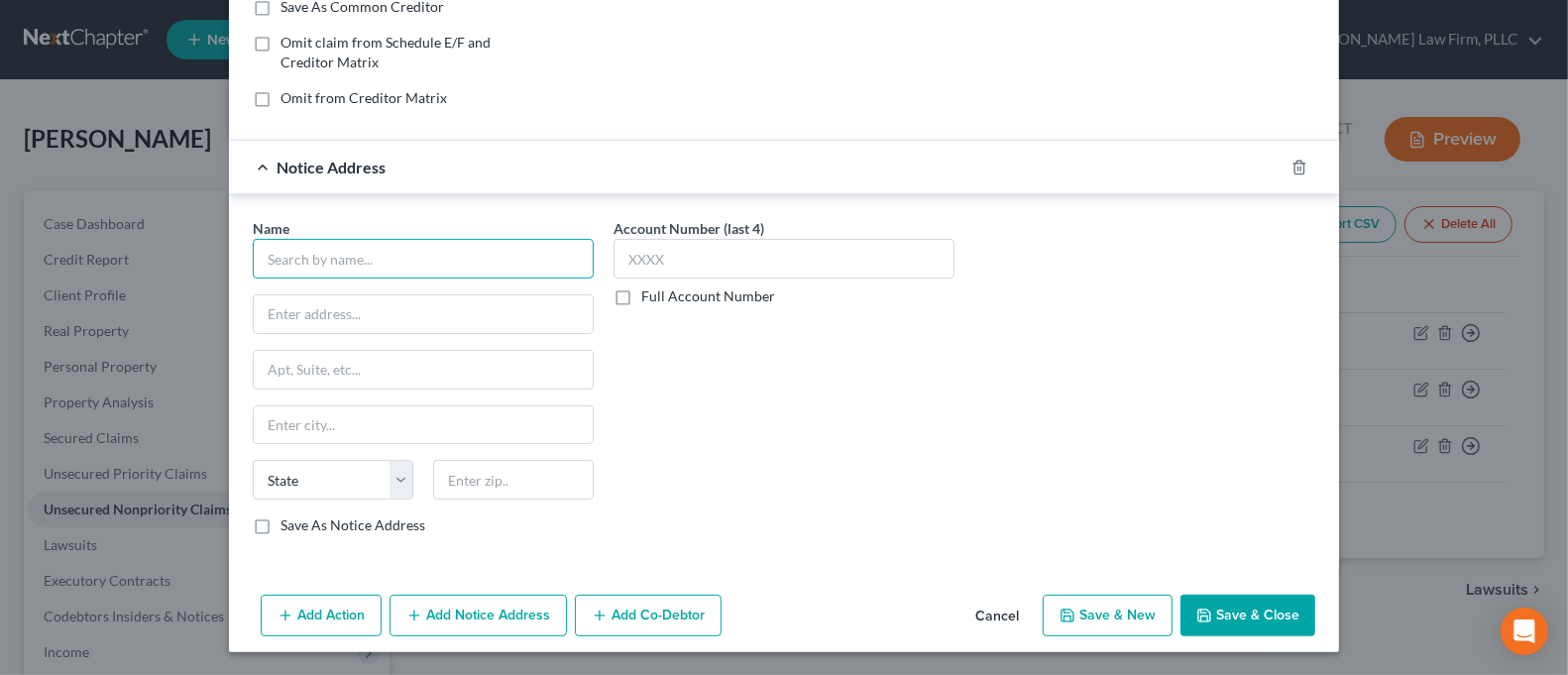 click at bounding box center [423, 259] 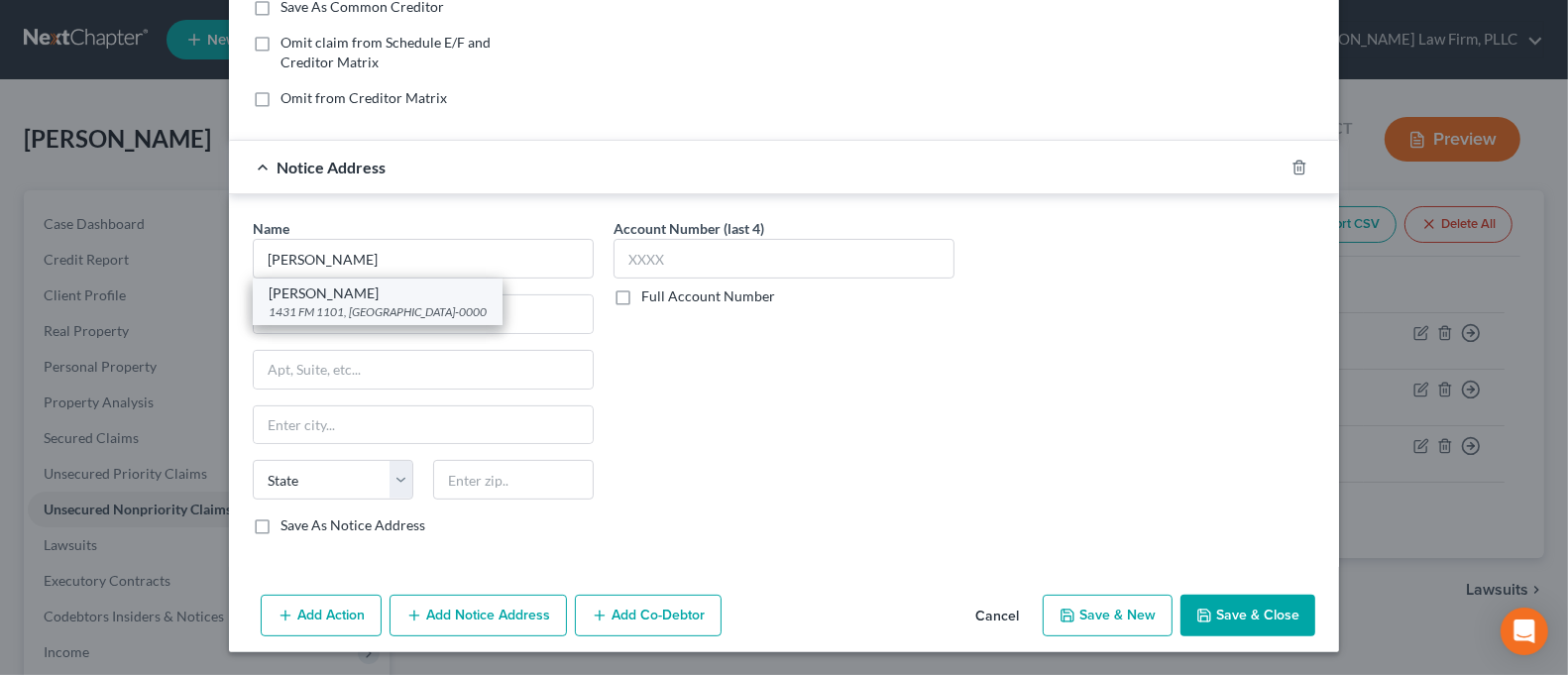 click on "[PERSON_NAME]" at bounding box center (378, 293) 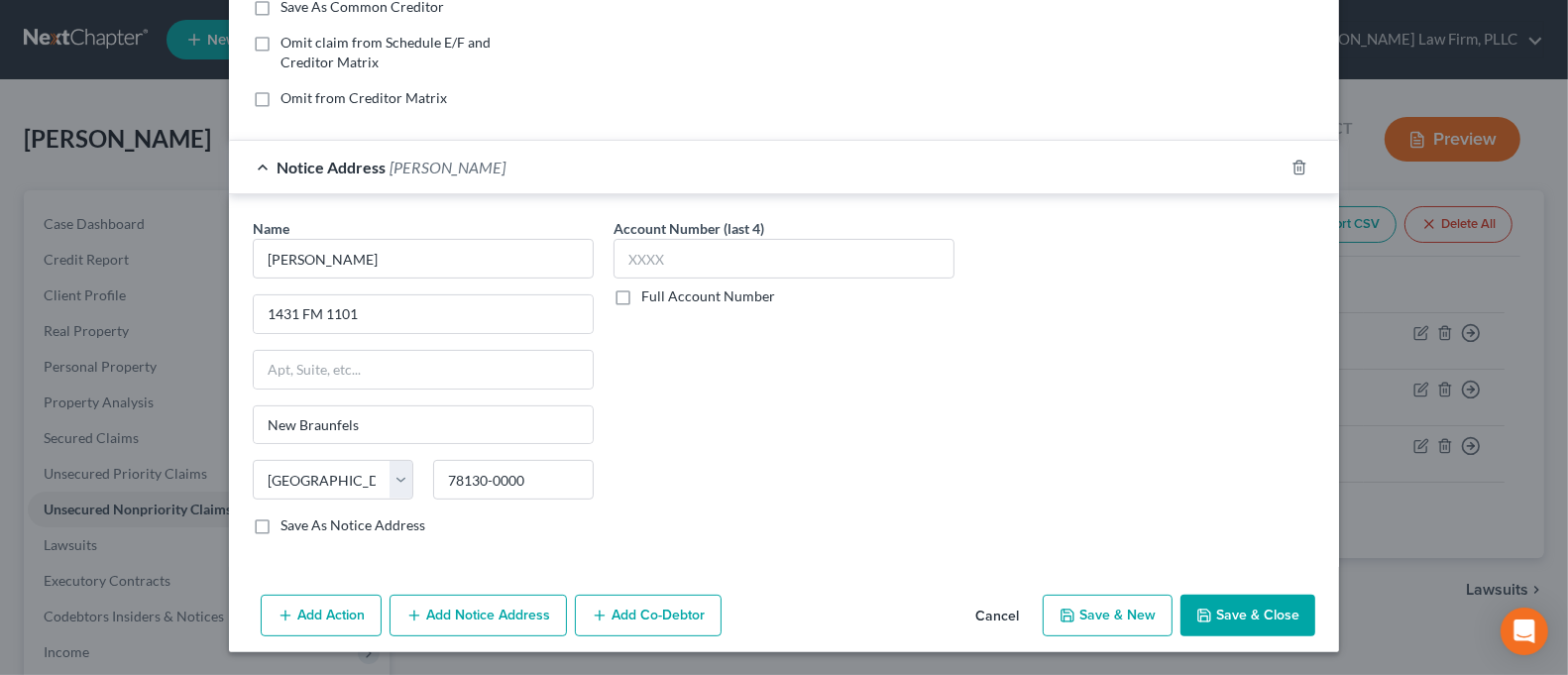 click on "Save & Close" at bounding box center [1248, 616] 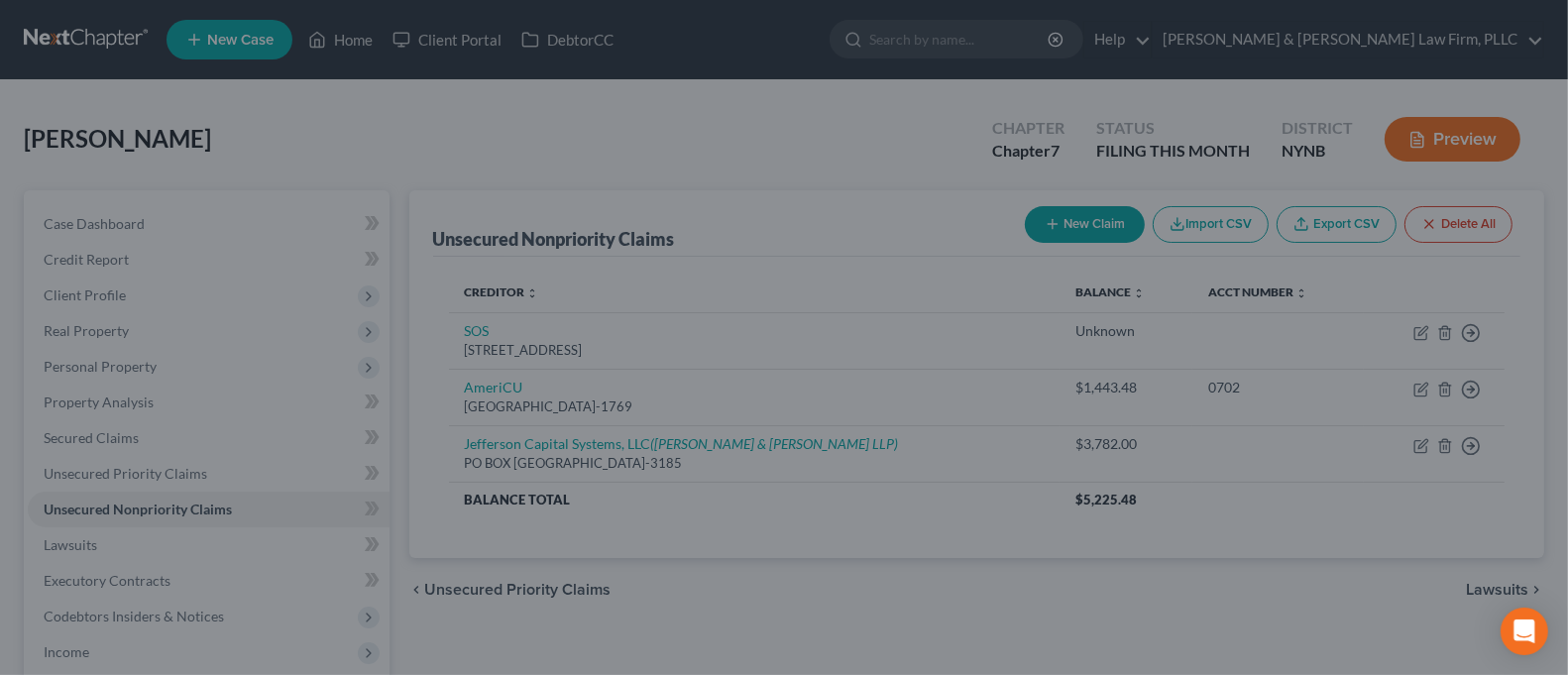 scroll, scrollTop: 0, scrollLeft: 0, axis: both 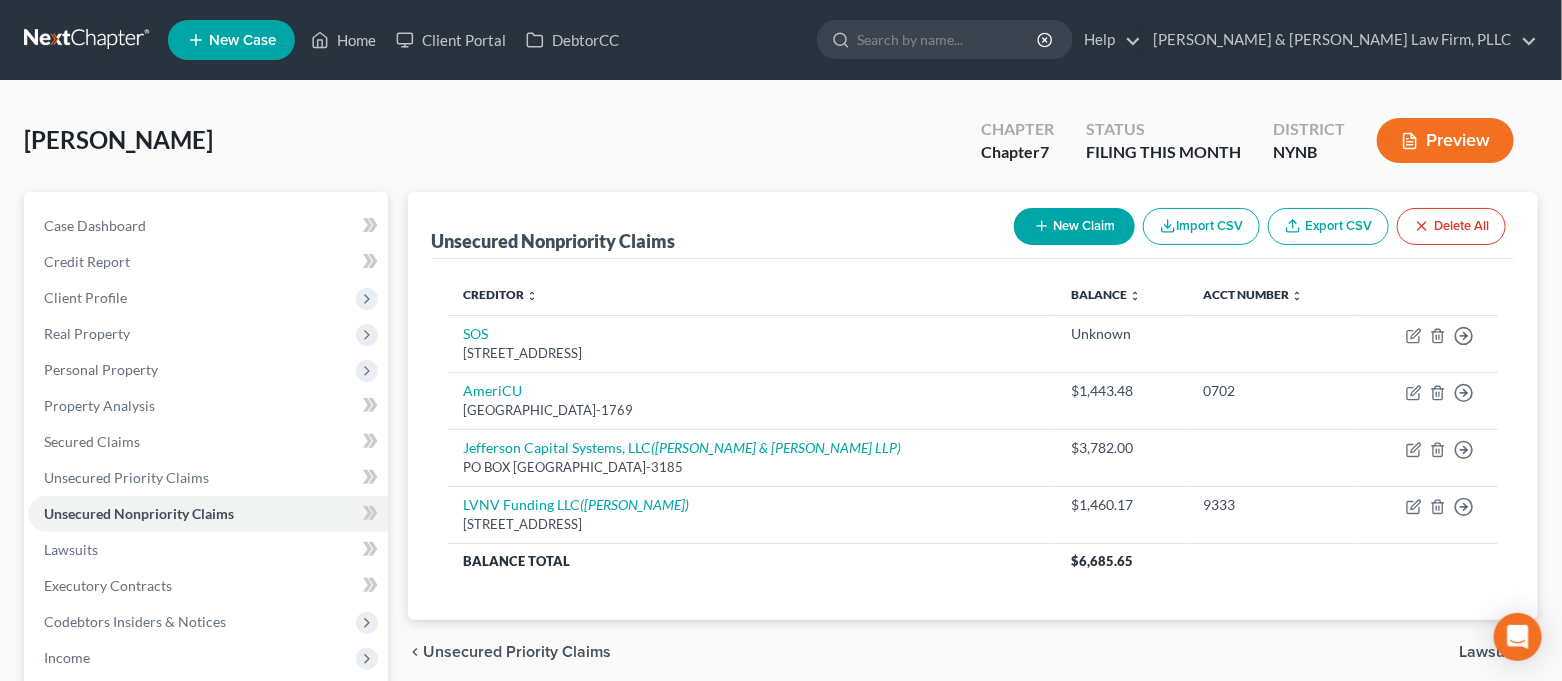 click 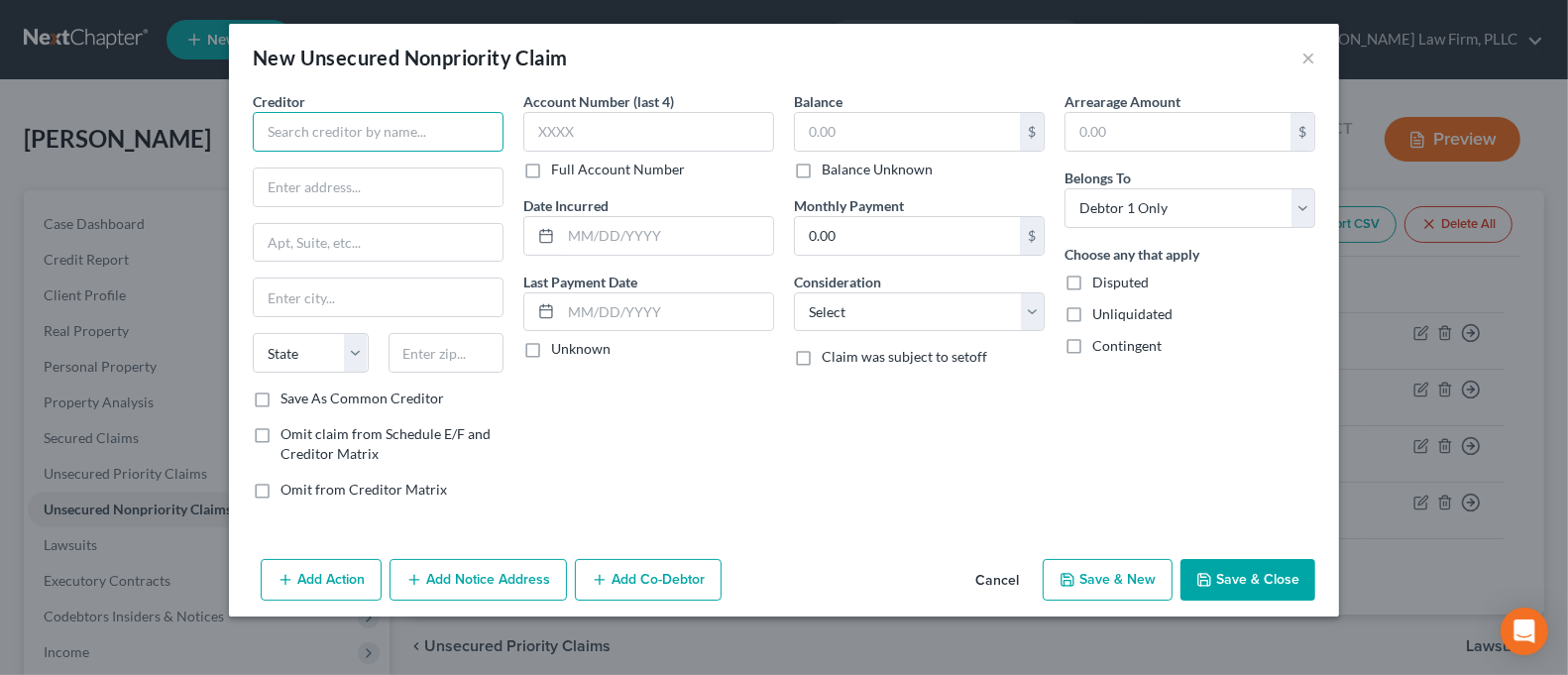 click at bounding box center (378, 132) 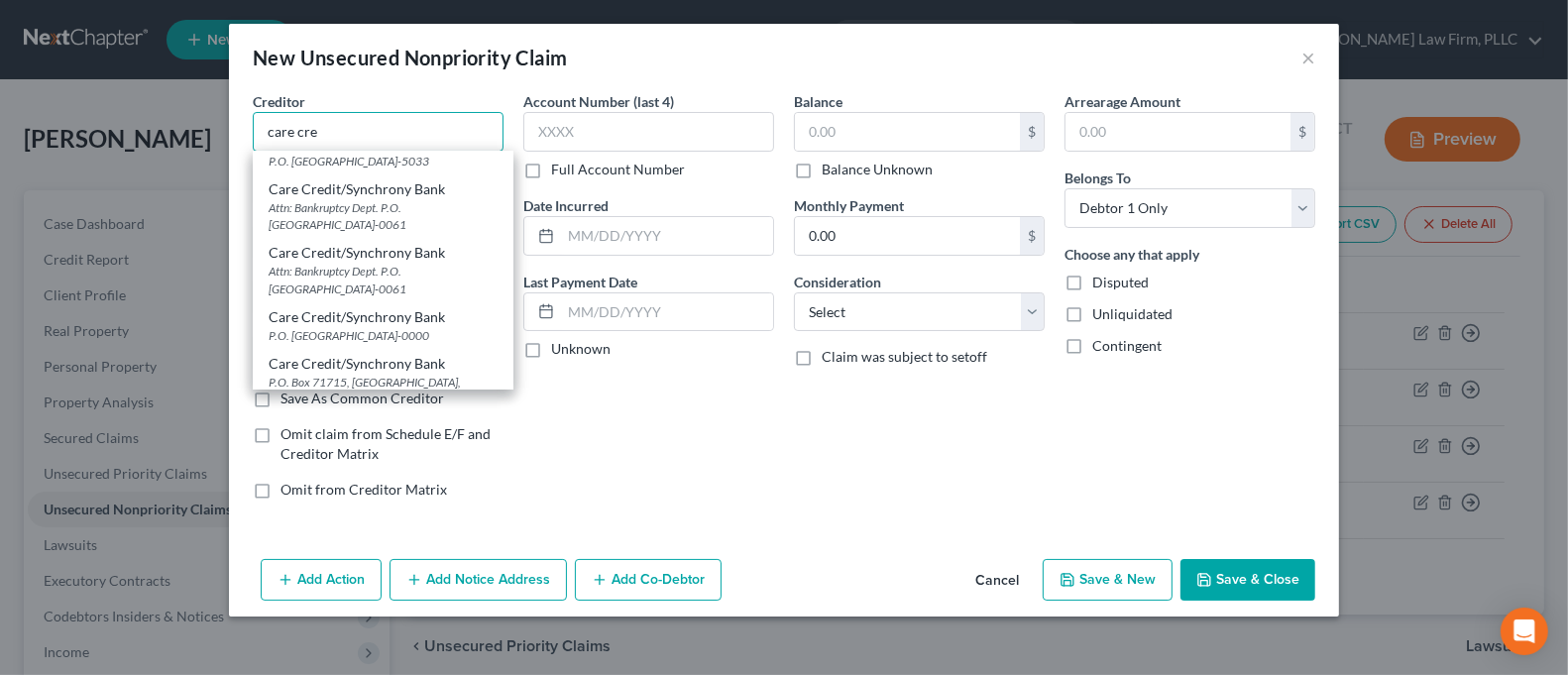 scroll, scrollTop: 0, scrollLeft: 0, axis: both 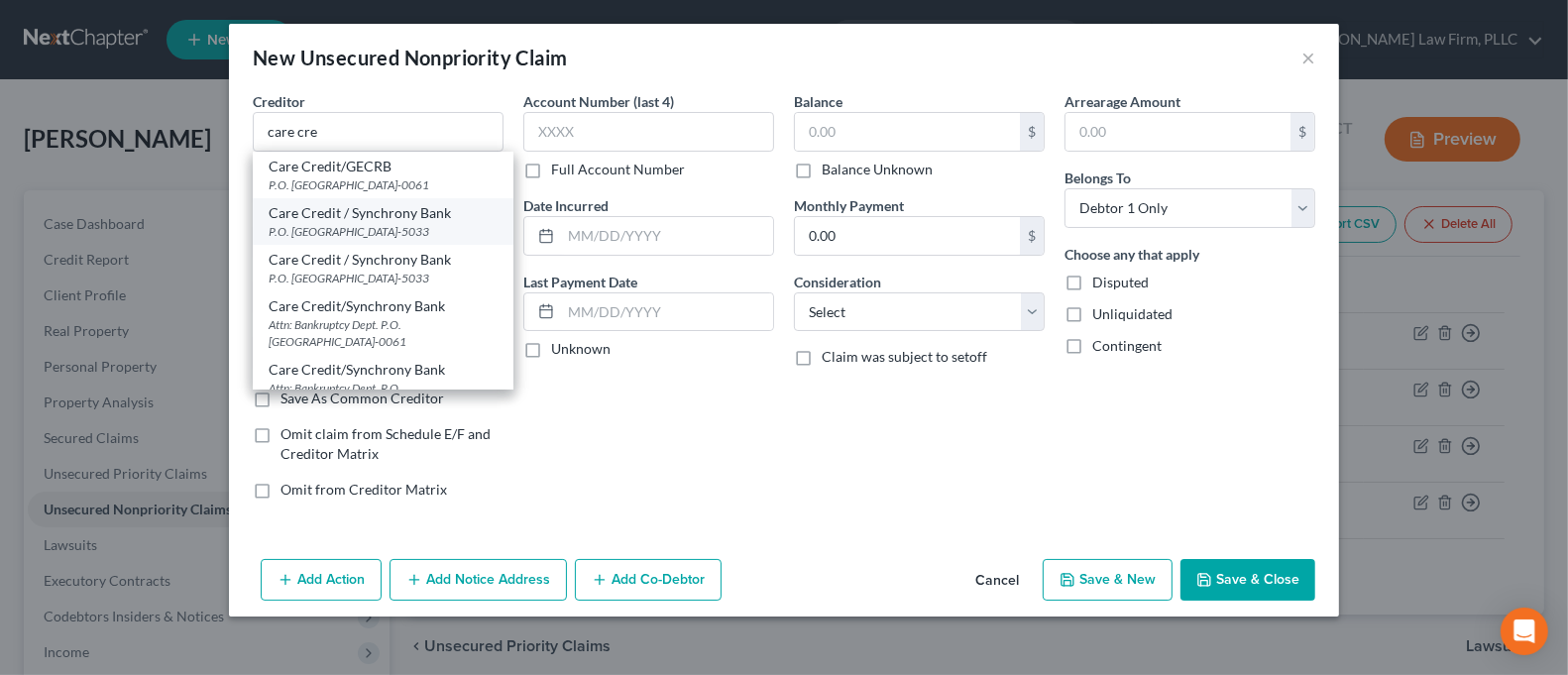 click on "P.O. [GEOGRAPHIC_DATA]-5033" at bounding box center [383, 231] 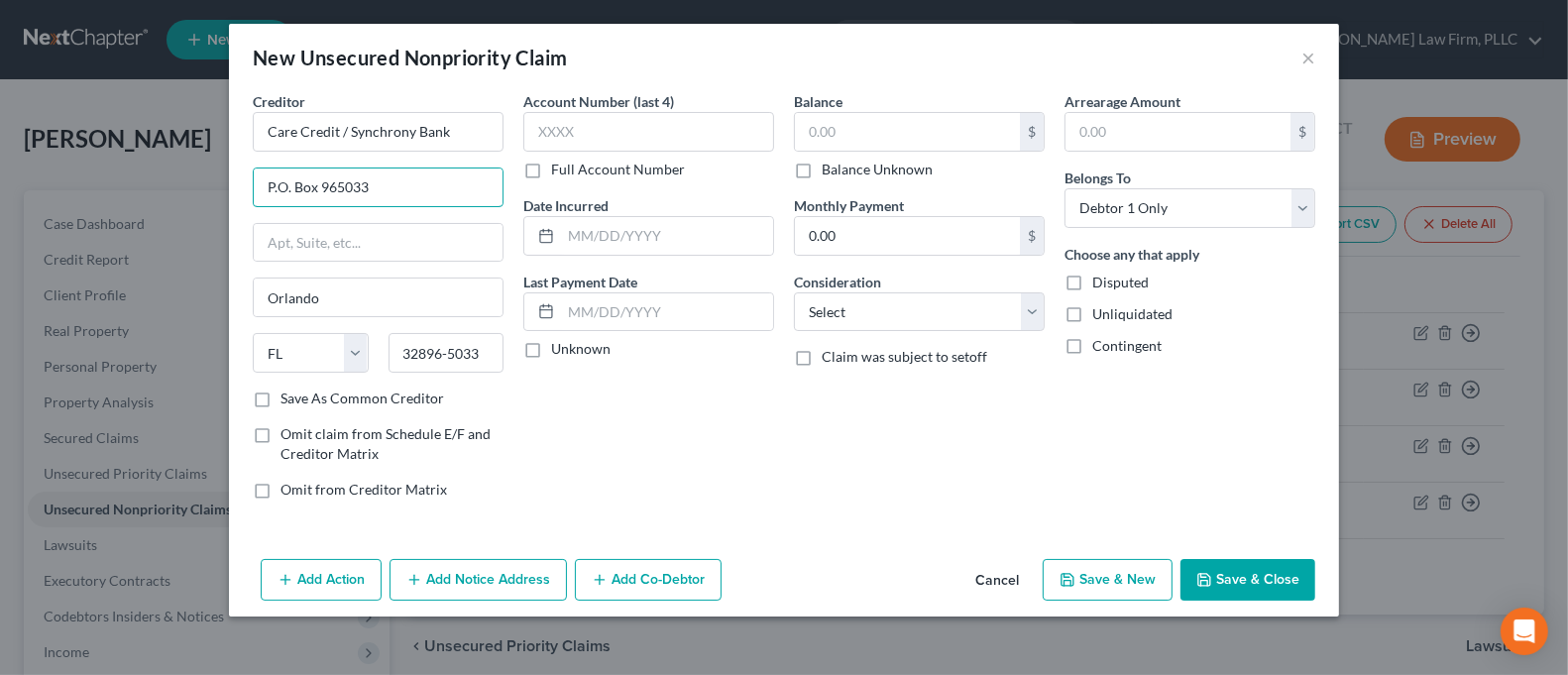 drag, startPoint x: 314, startPoint y: 191, endPoint x: 220, endPoint y: 190, distance: 94.005319 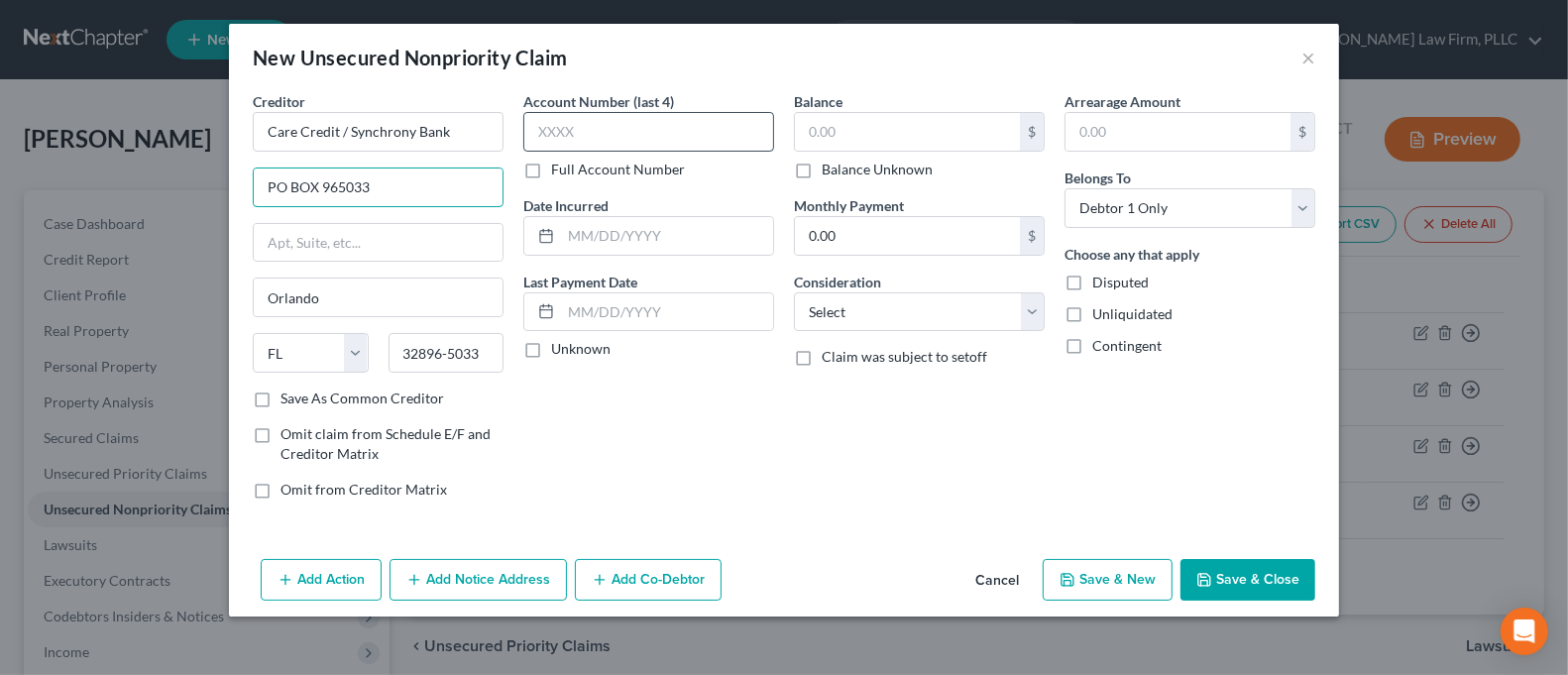 type on "PO BOX 965033" 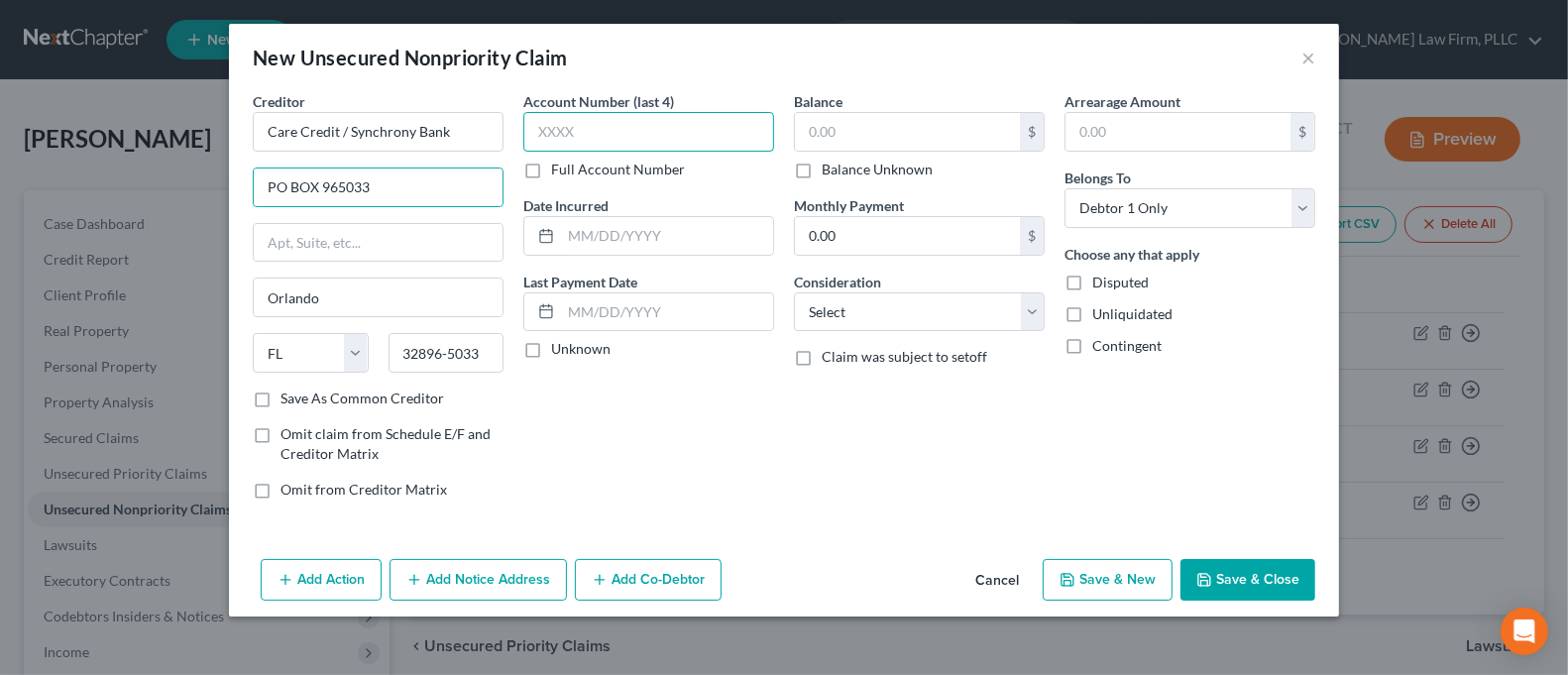 click at bounding box center [648, 132] 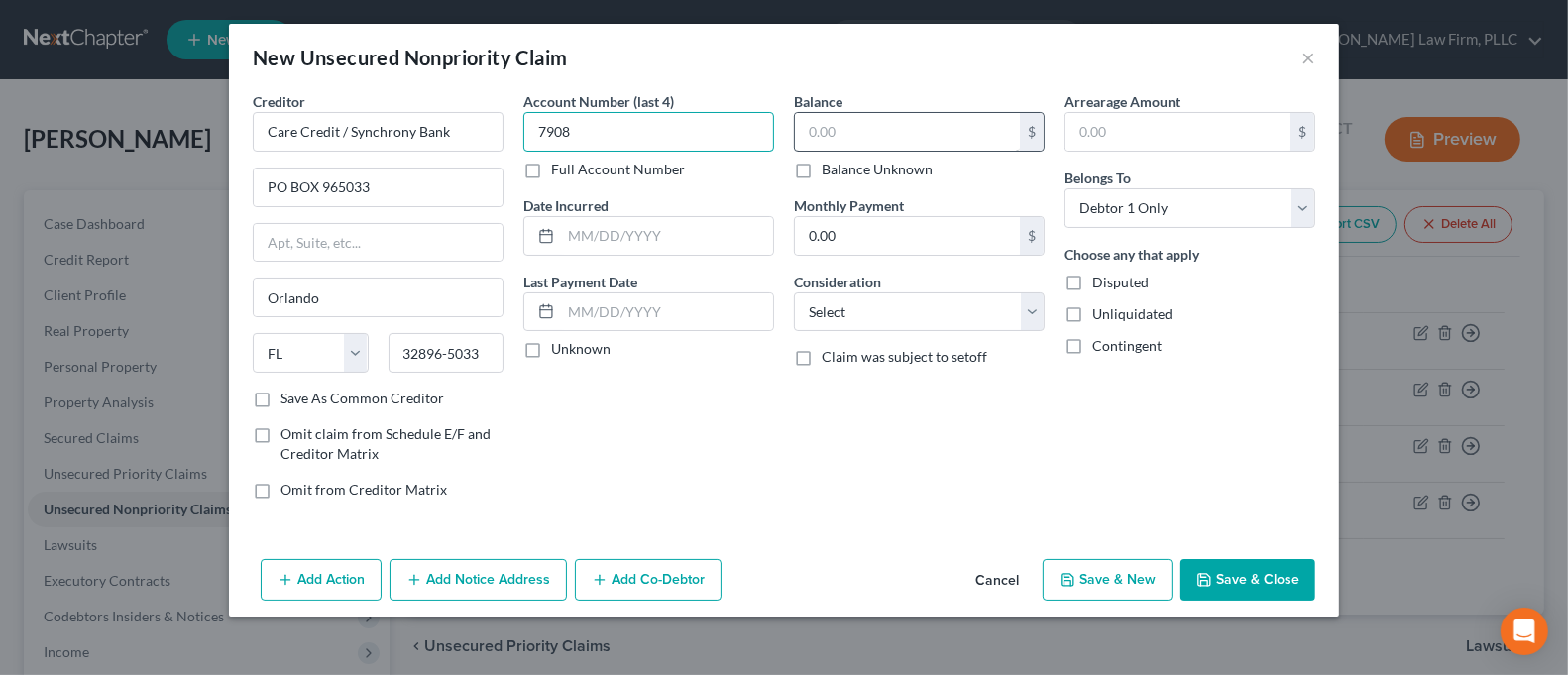 type on "7908" 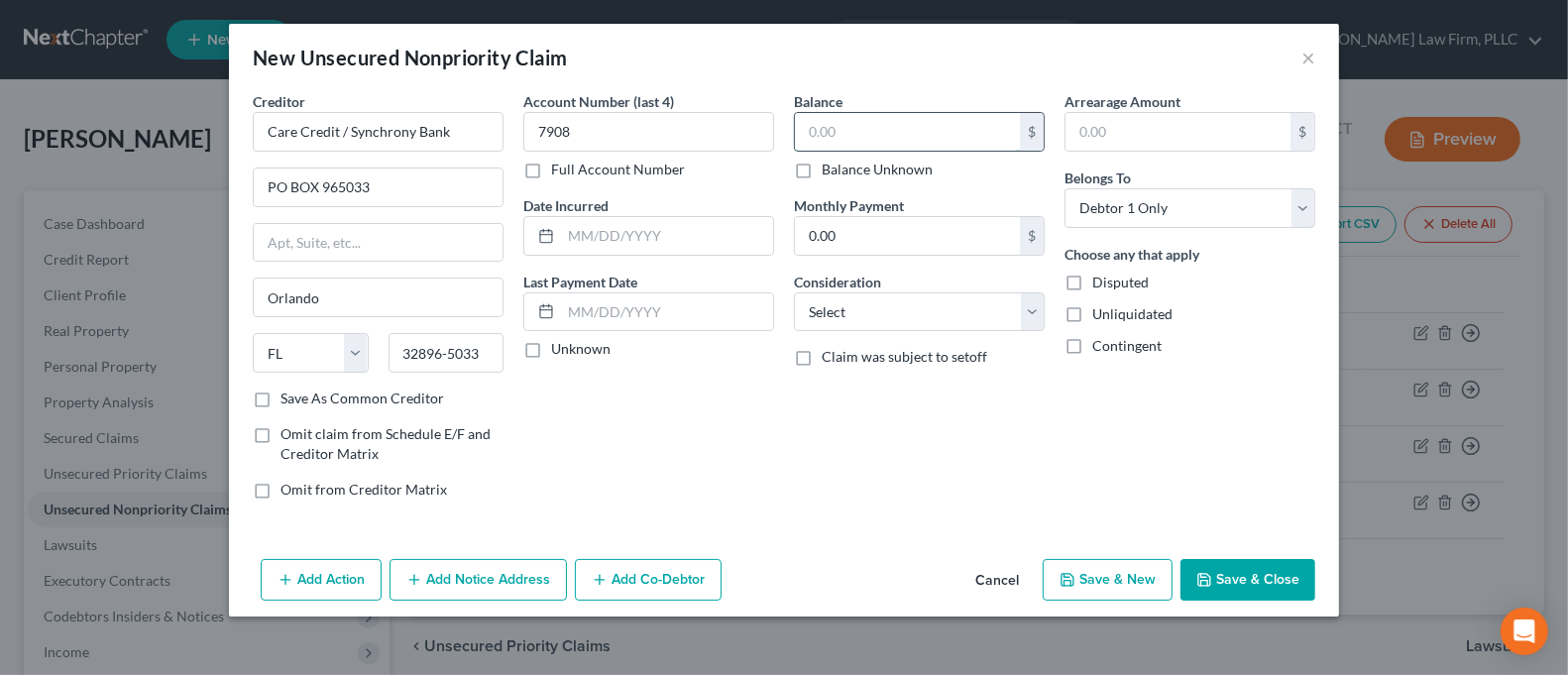 click at bounding box center [907, 132] 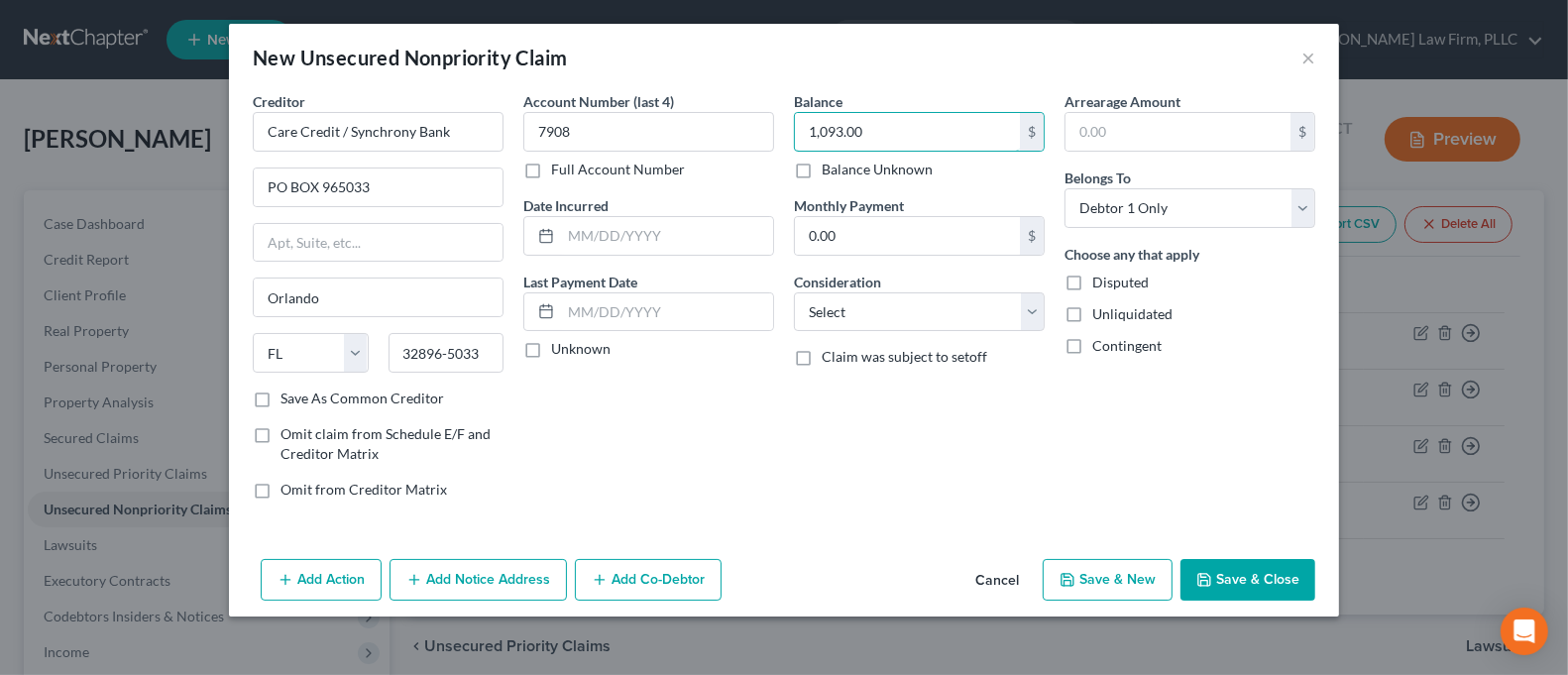 type on "1,093.00" 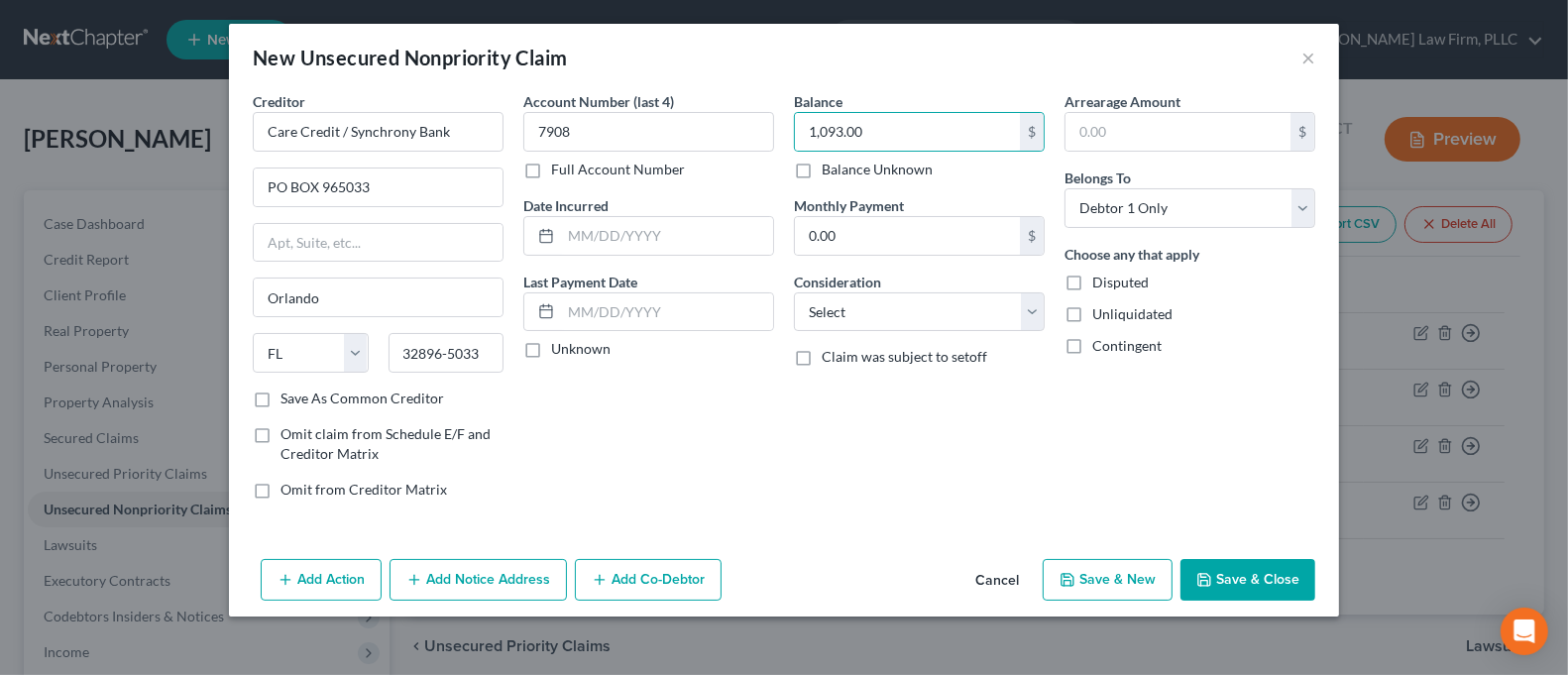 click on "Add Notice Address" at bounding box center [478, 580] 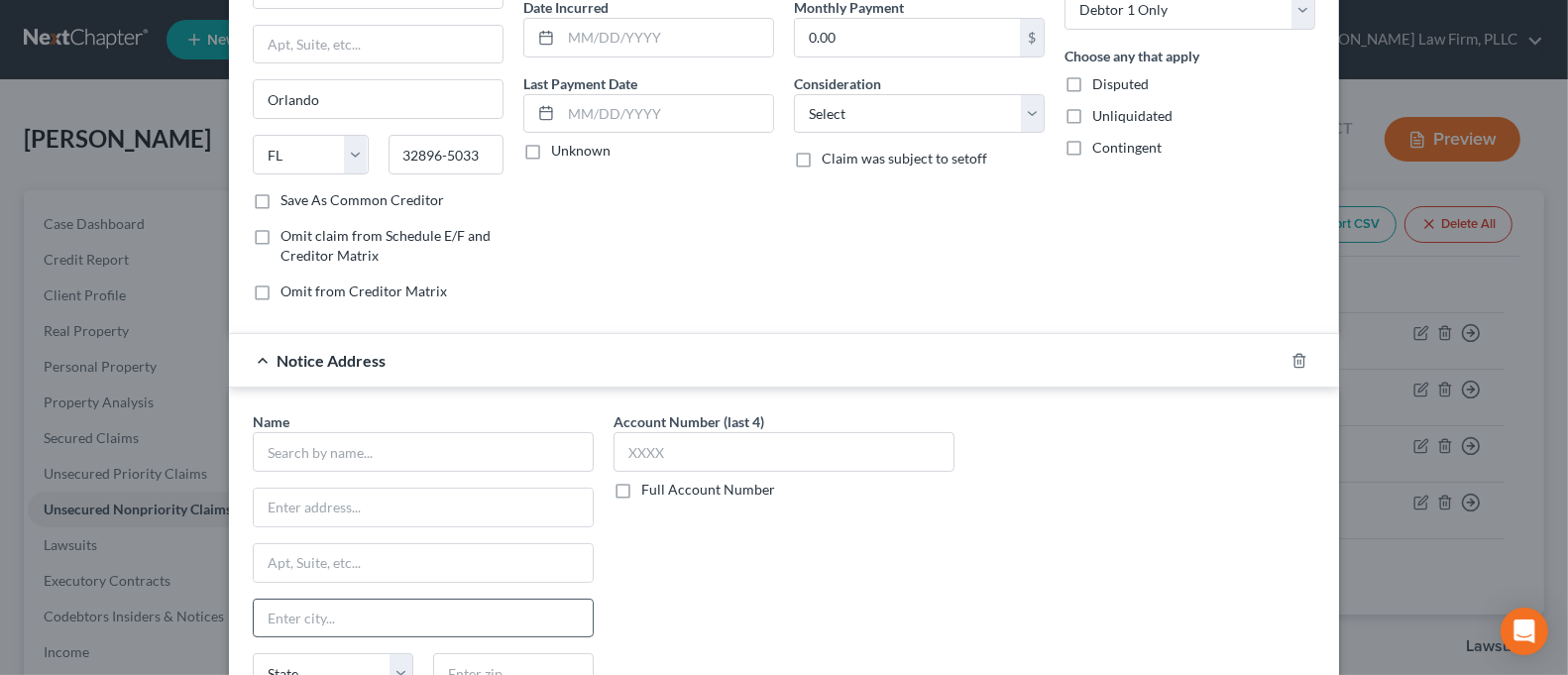 scroll, scrollTop: 392, scrollLeft: 0, axis: vertical 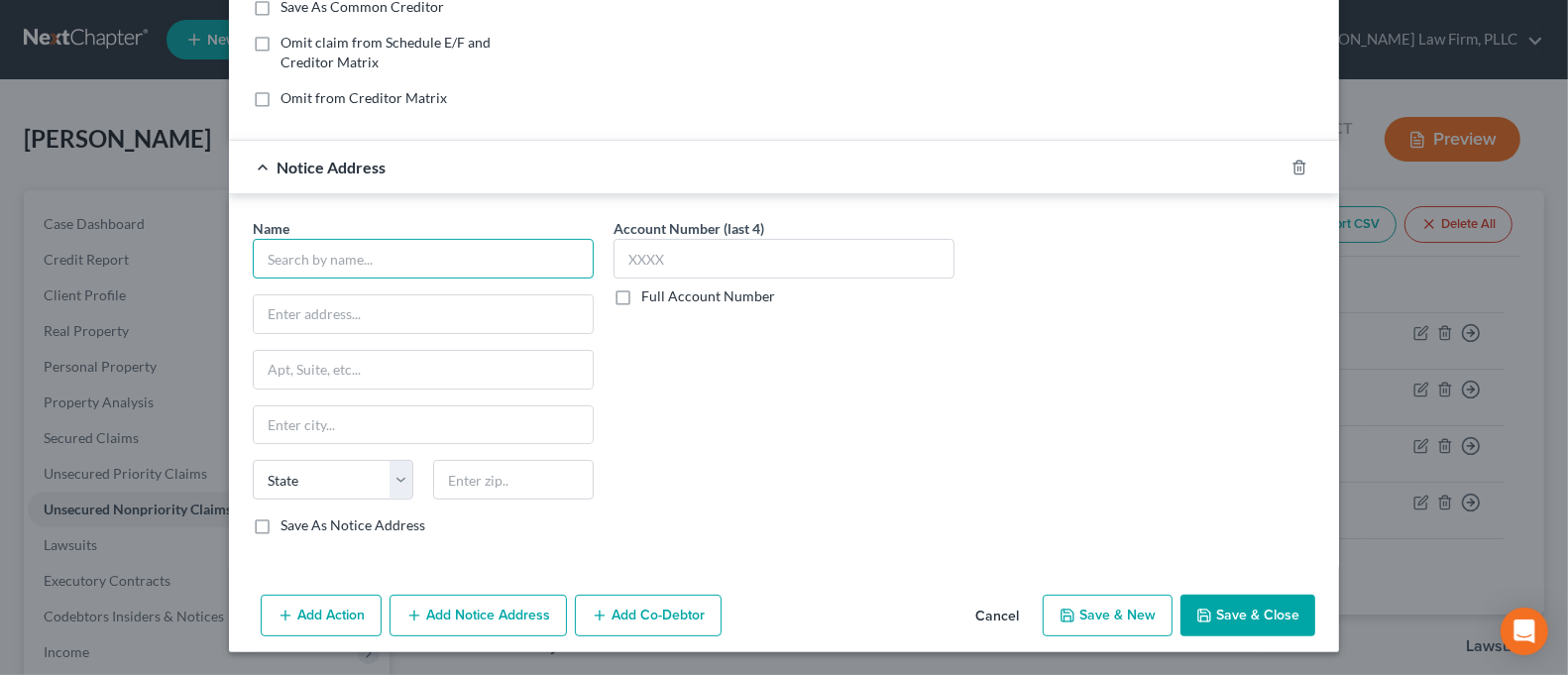 click at bounding box center [423, 259] 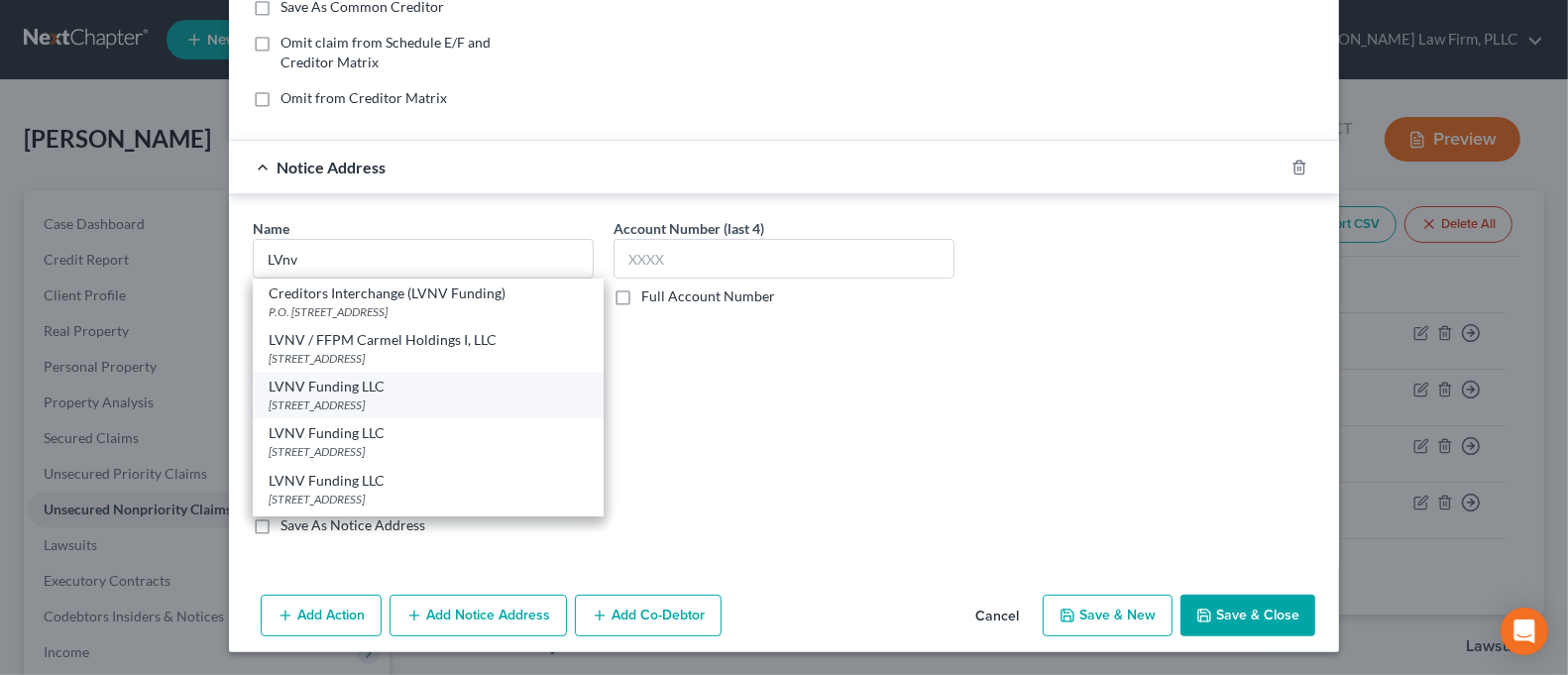 click on "LVNV Funding LLC" at bounding box center (428, 387) 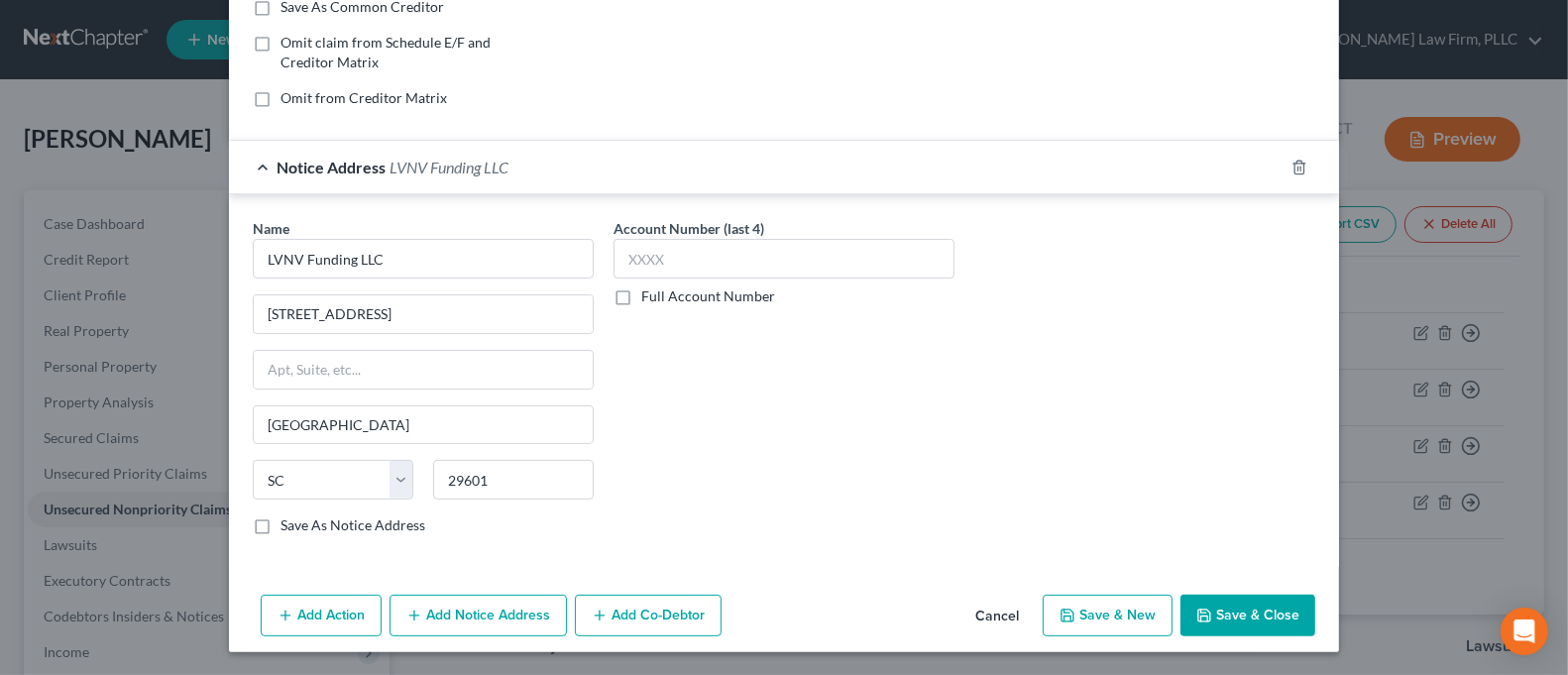 click on "Save & Close" at bounding box center [1248, 616] 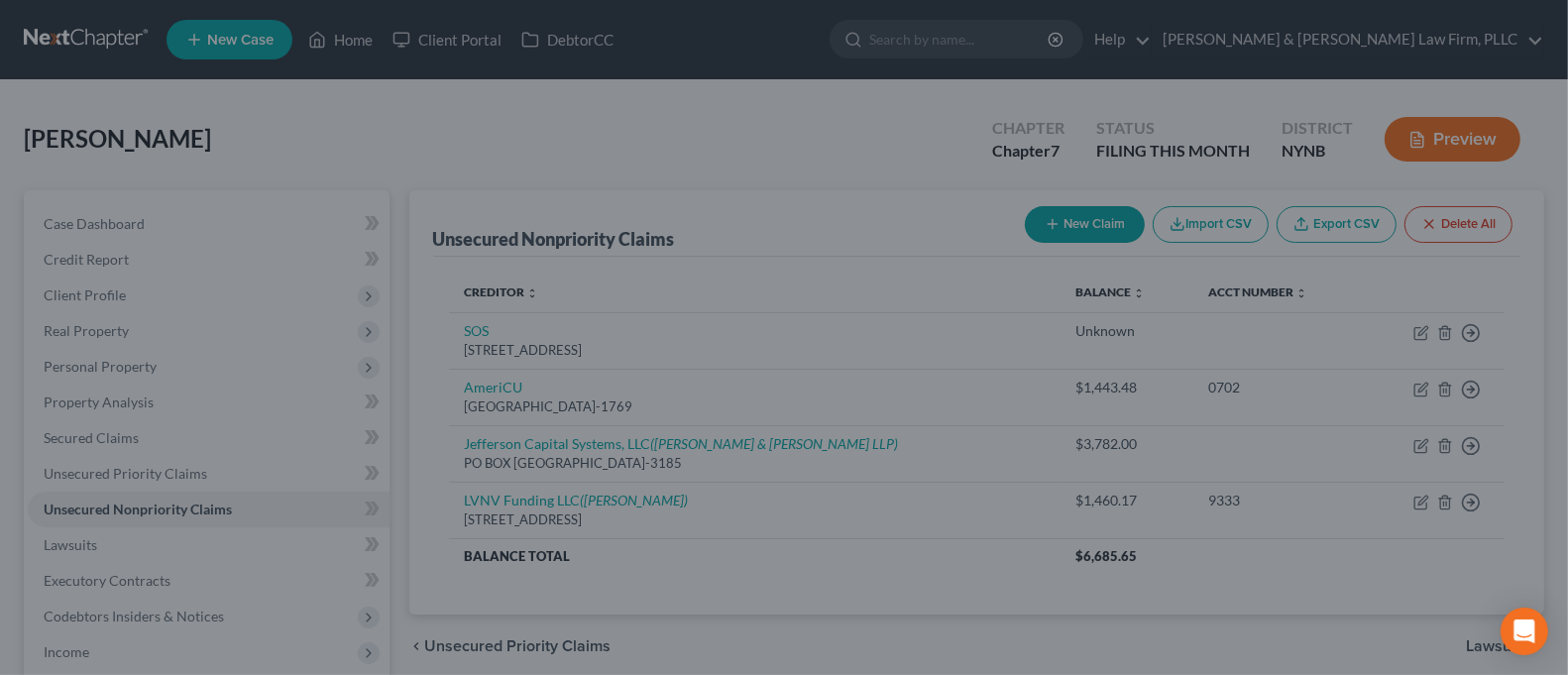 scroll, scrollTop: 0, scrollLeft: 0, axis: both 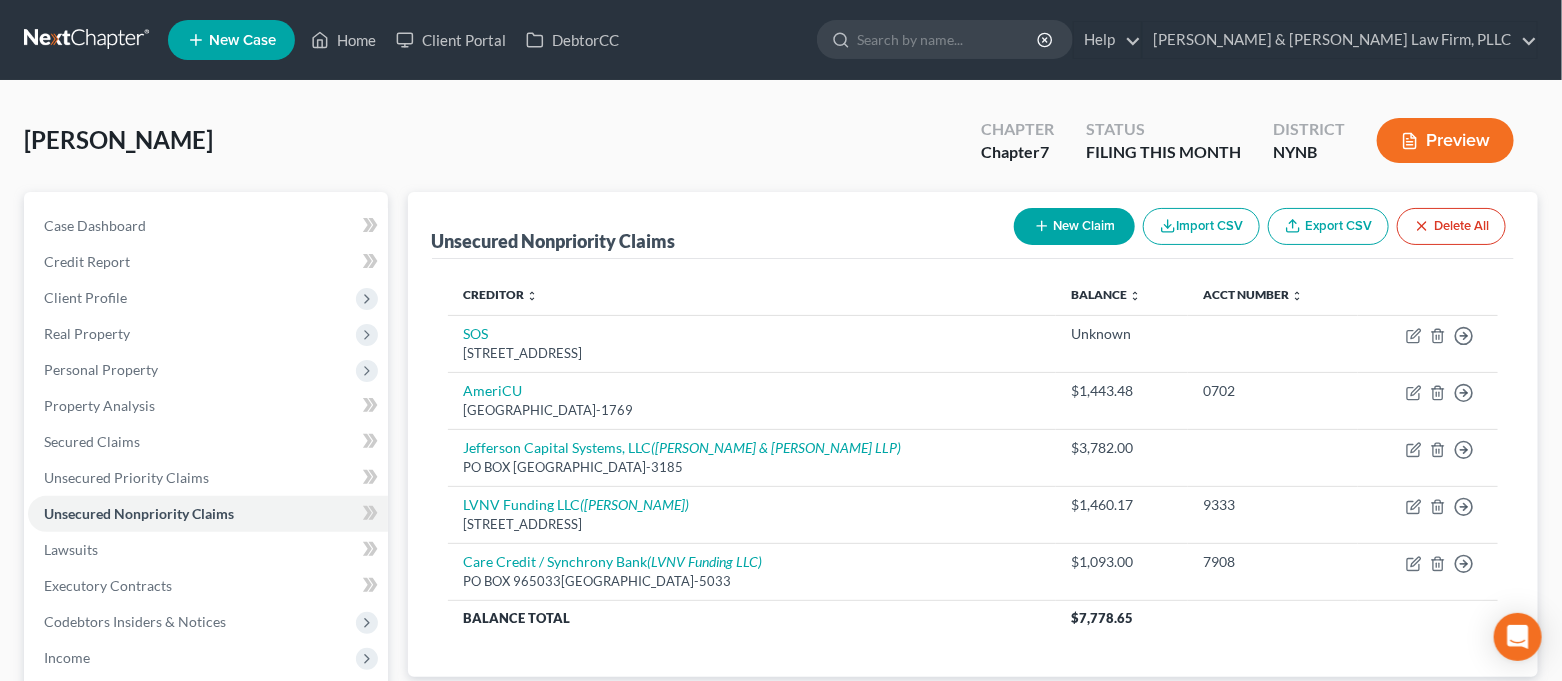 click on "New Claim" at bounding box center [1074, 226] 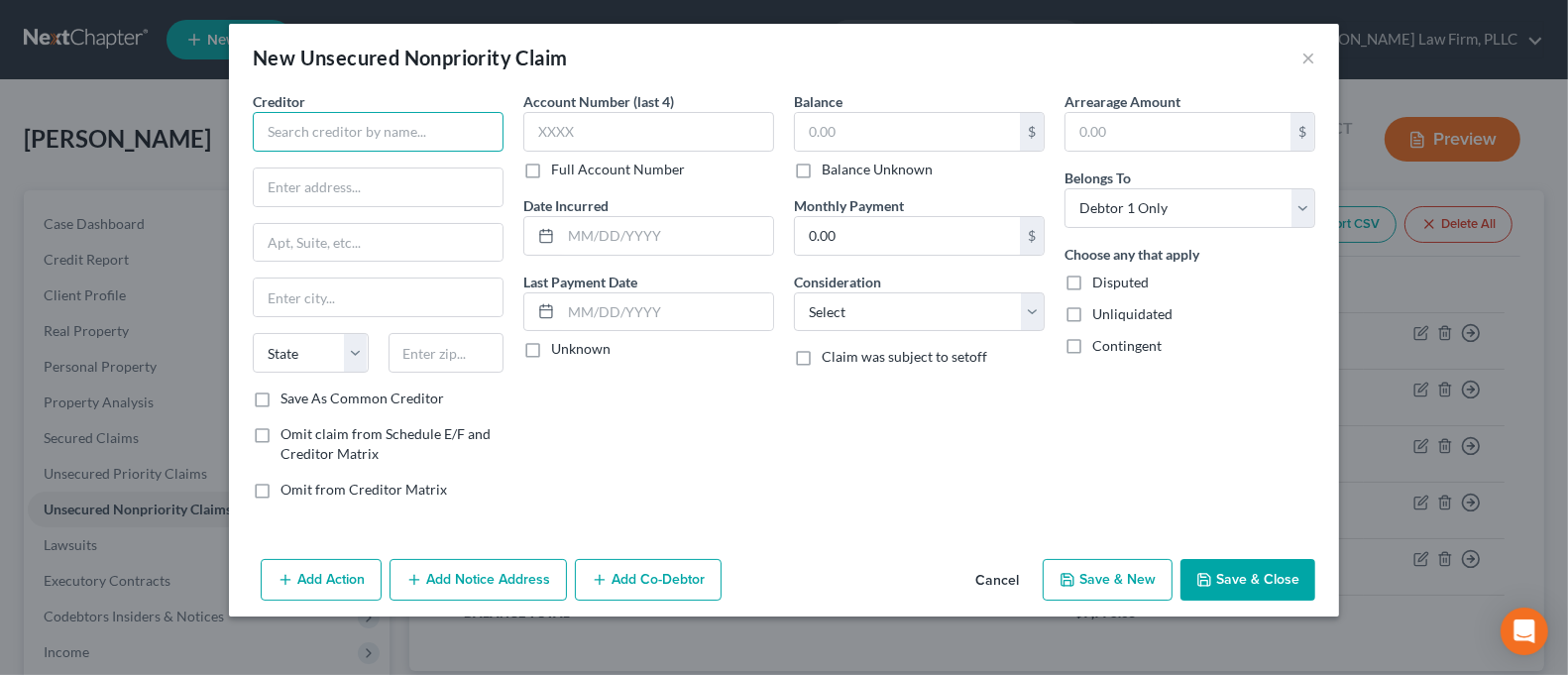 click at bounding box center [378, 132] 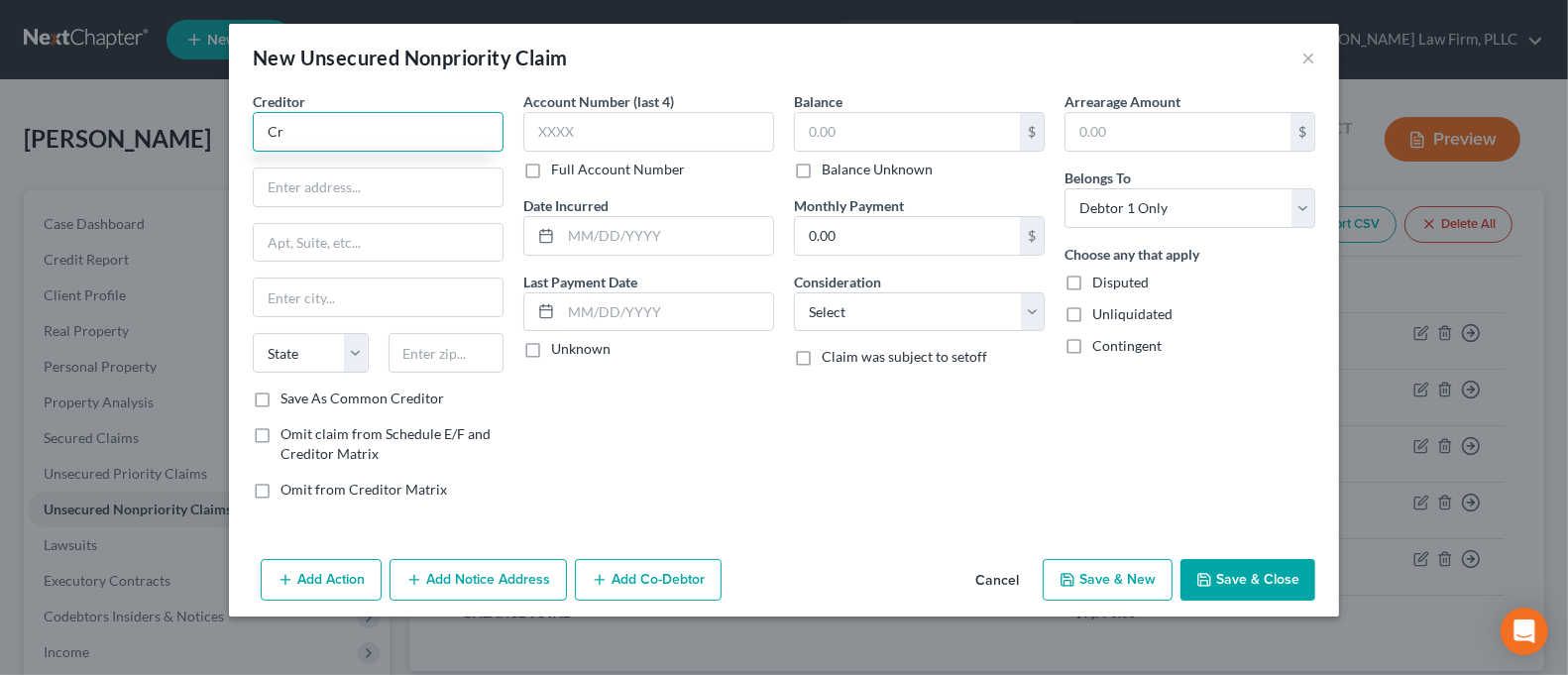 type on "C" 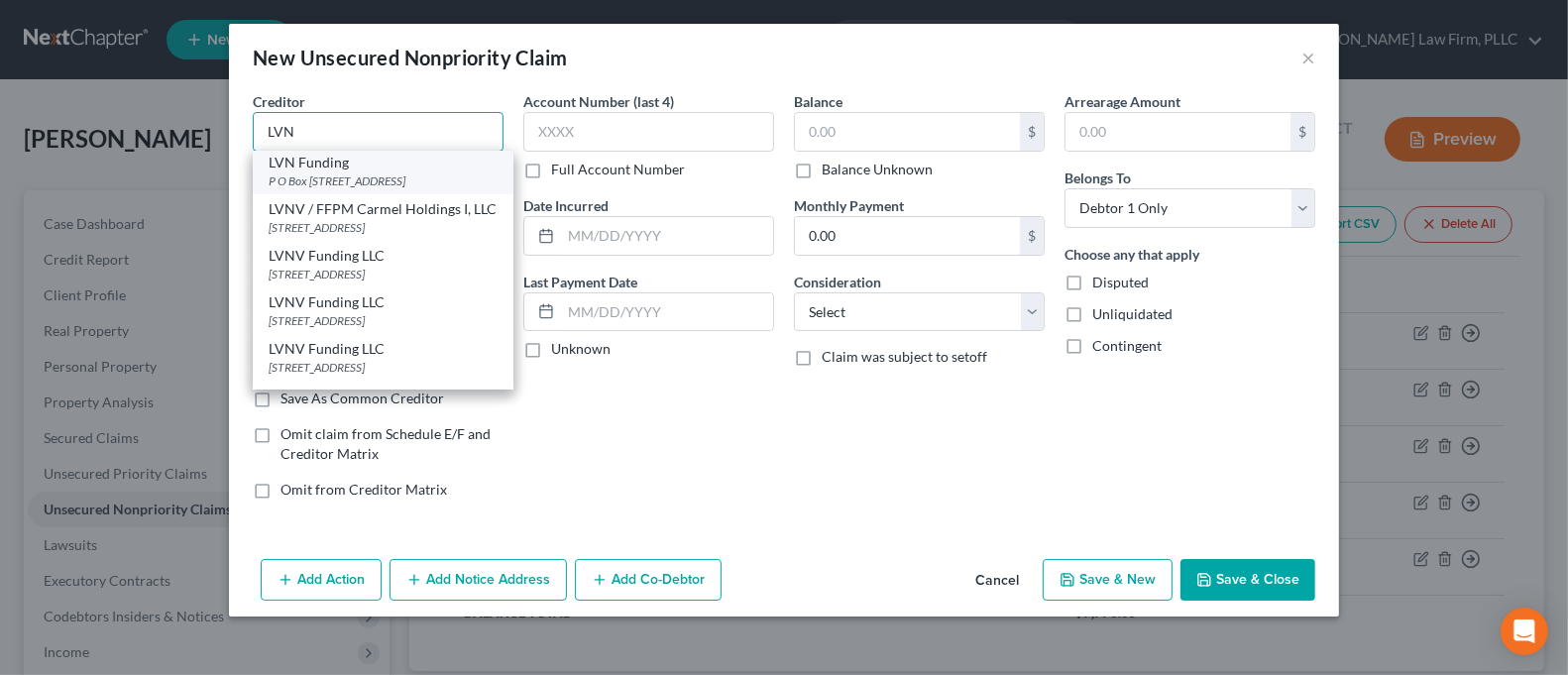 scroll, scrollTop: 132, scrollLeft: 0, axis: vertical 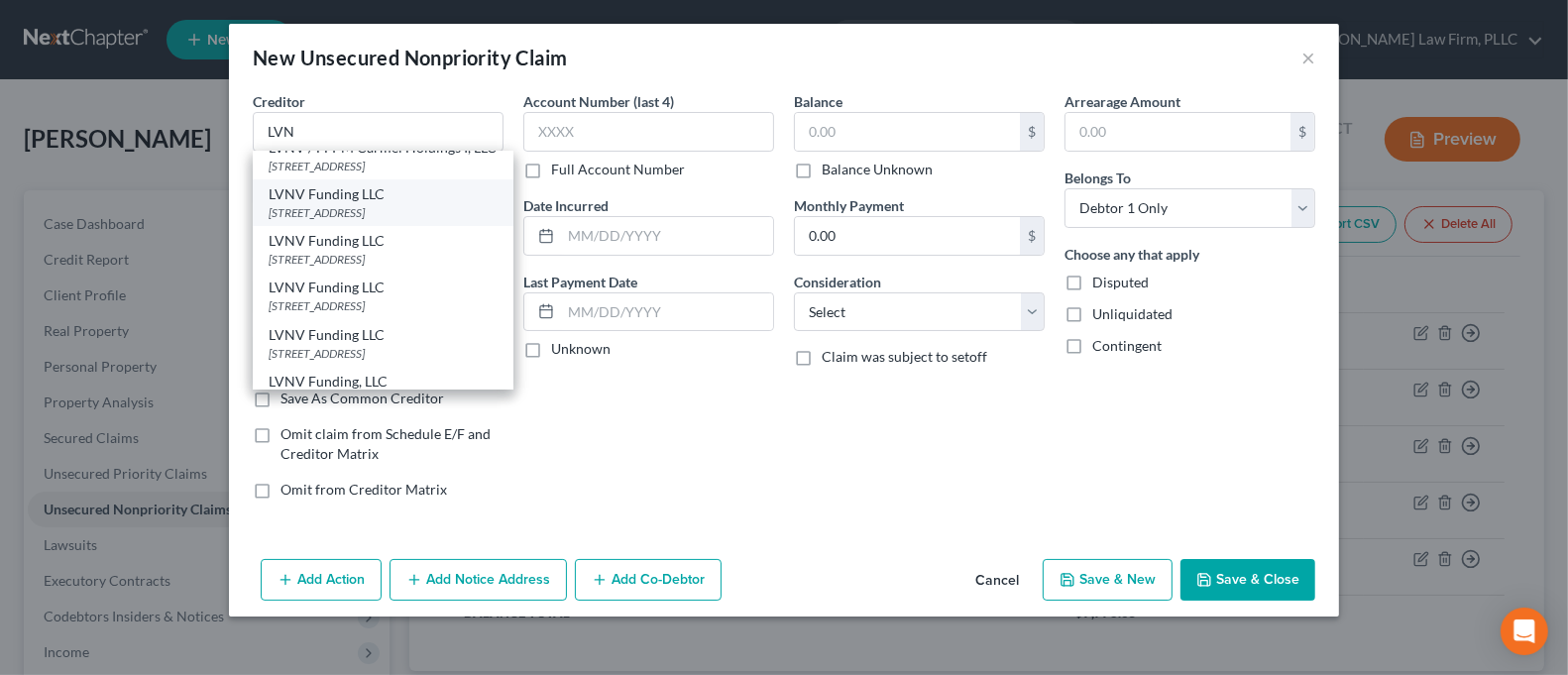 click on "LVNV Funding LLC" at bounding box center [383, 194] 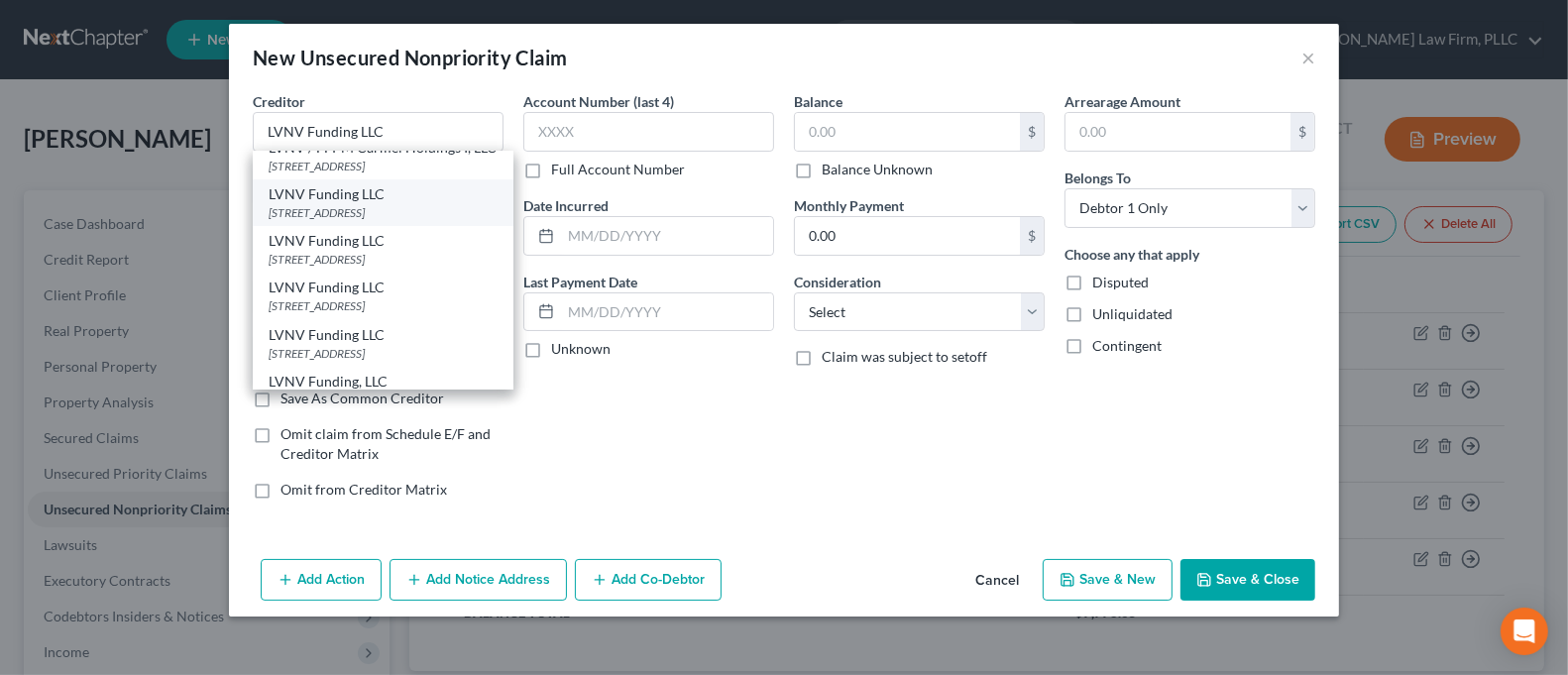 scroll, scrollTop: 0, scrollLeft: 0, axis: both 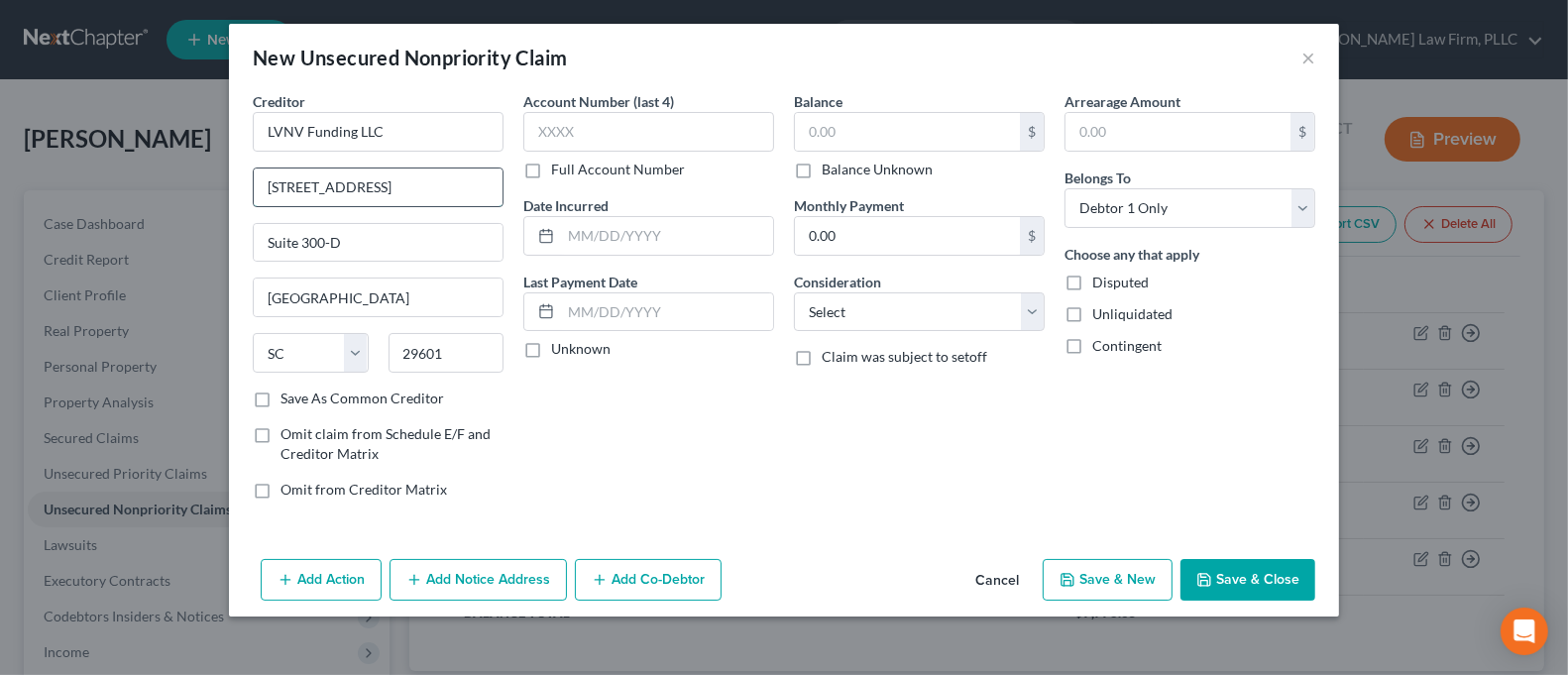 drag, startPoint x: 336, startPoint y: 188, endPoint x: 310, endPoint y: 199, distance: 28.231188 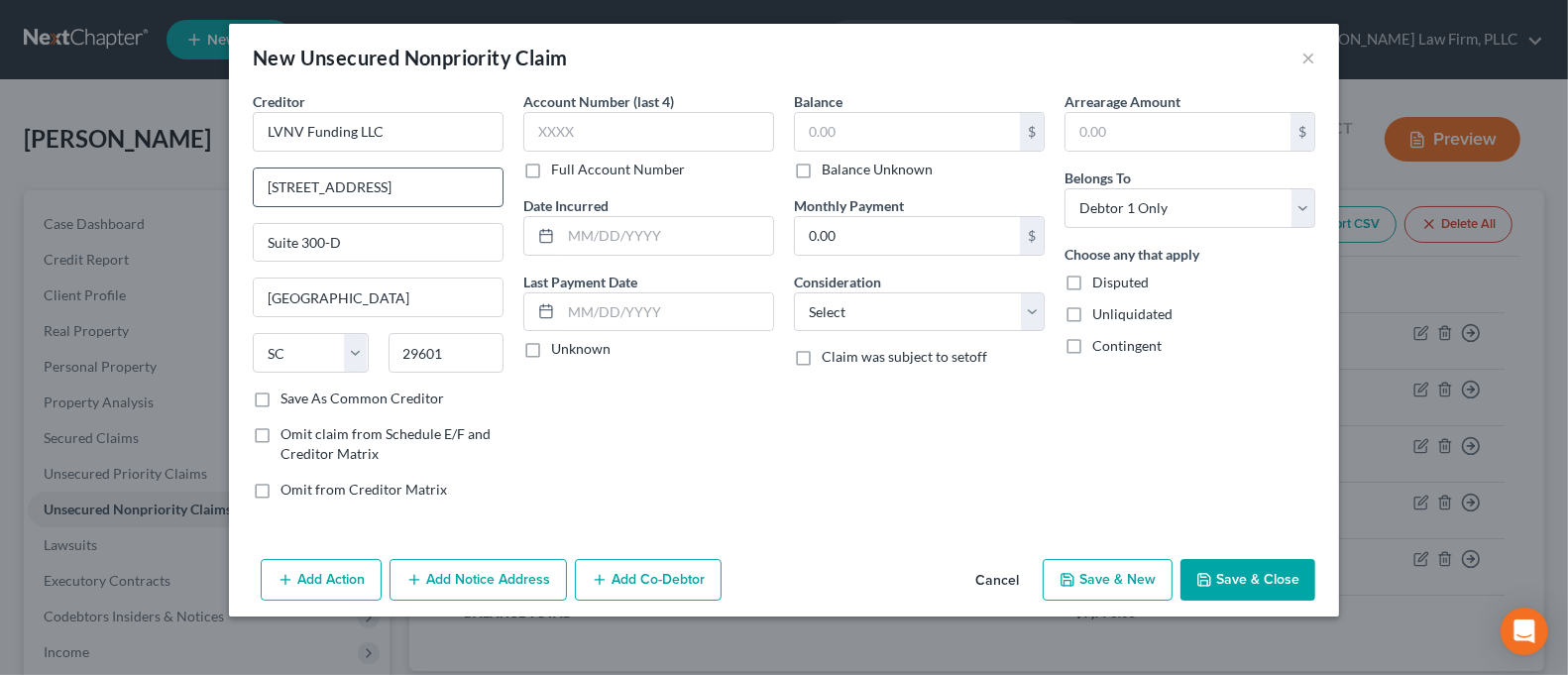 click on "[STREET_ADDRESS]" at bounding box center [378, 187] 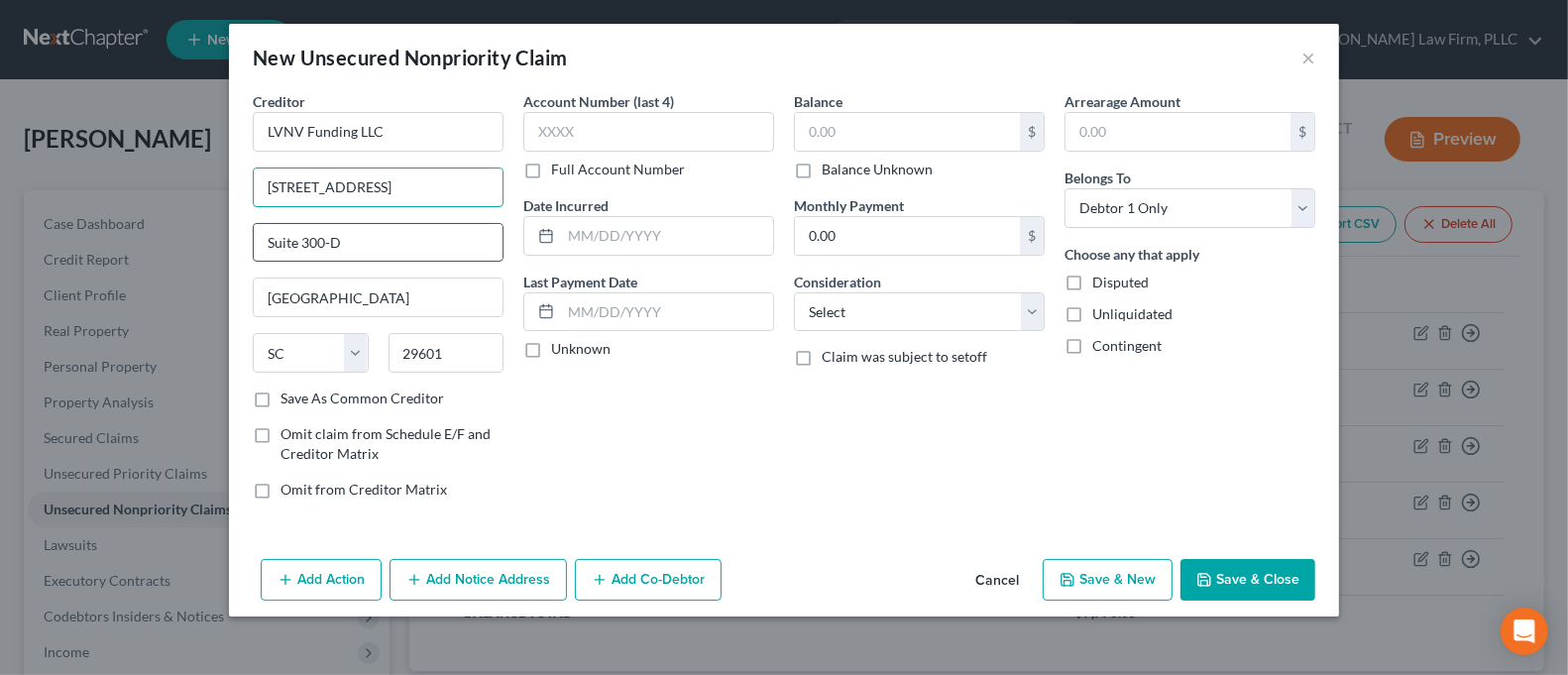 type on "[STREET_ADDRESS]" 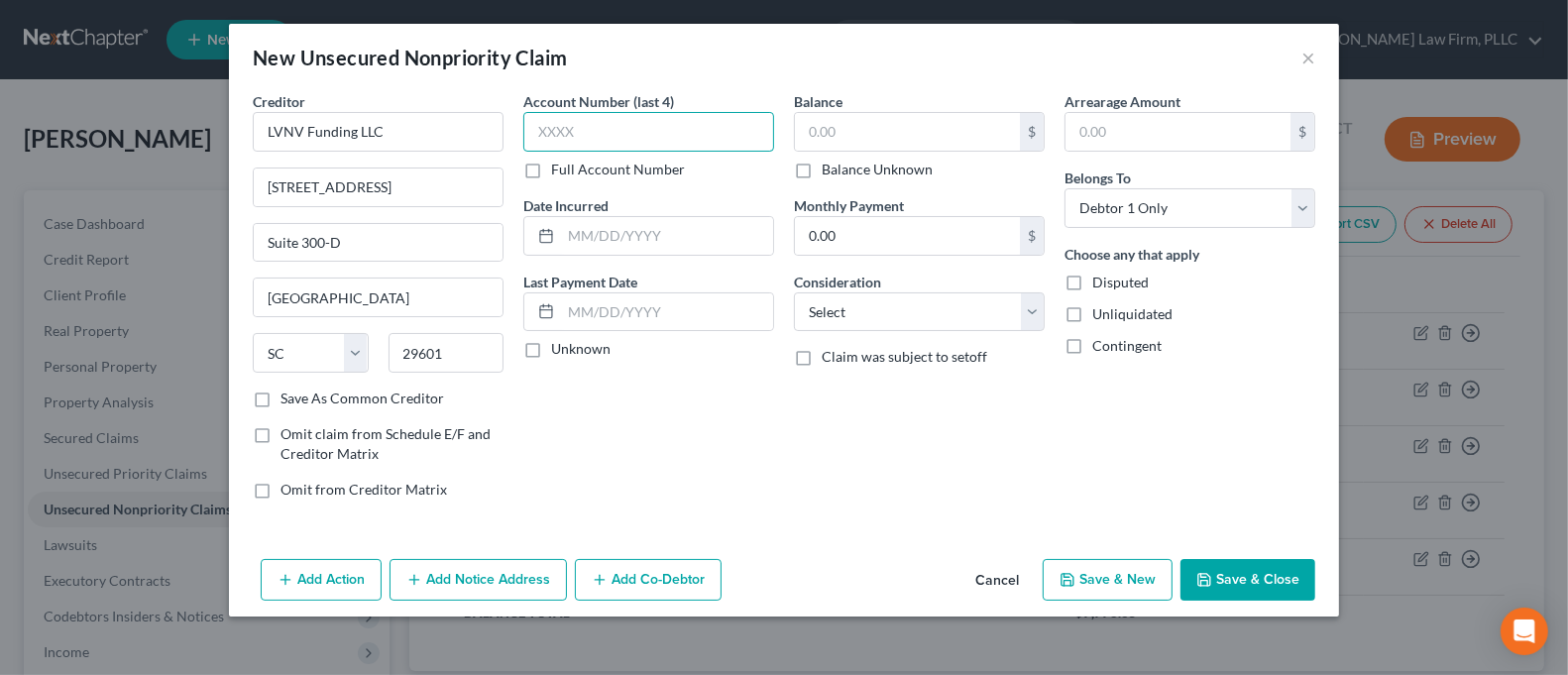 click at bounding box center [648, 132] 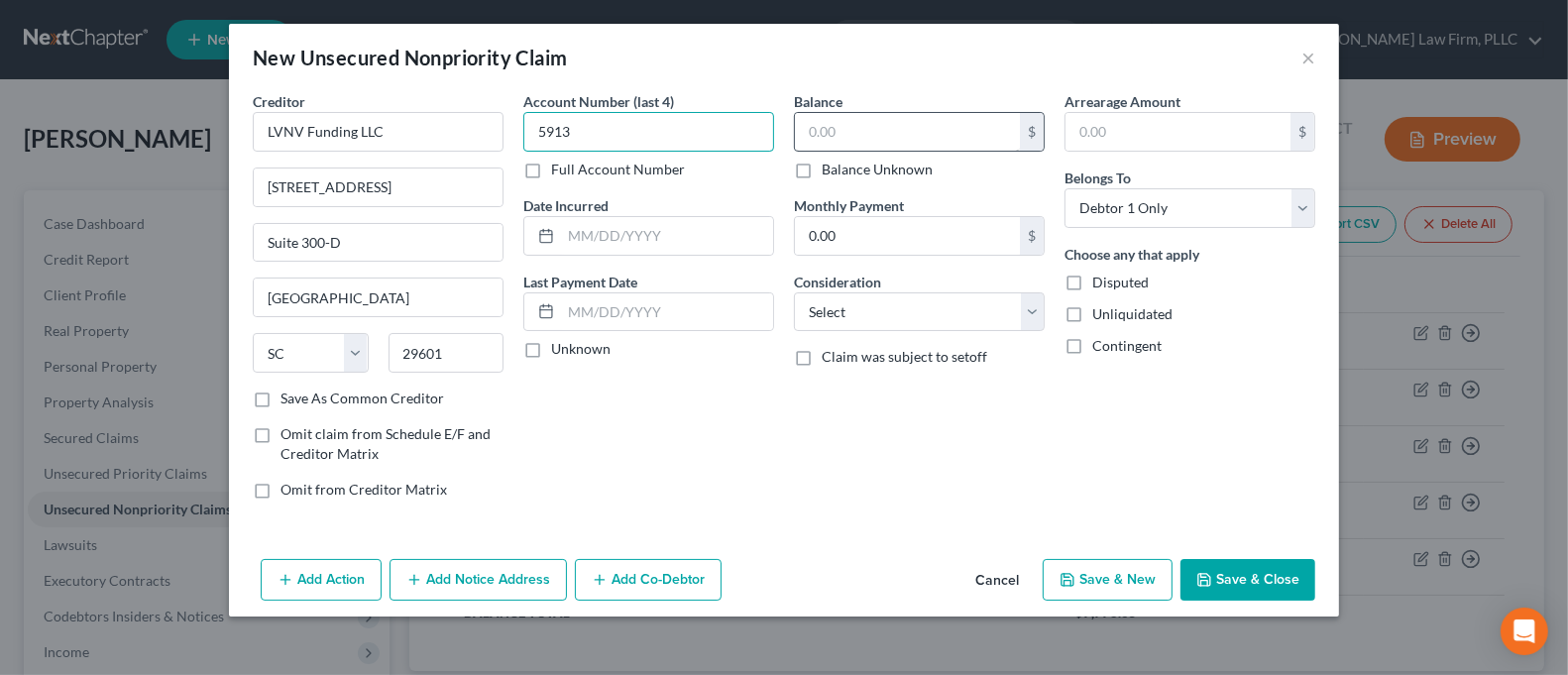 type on "5913" 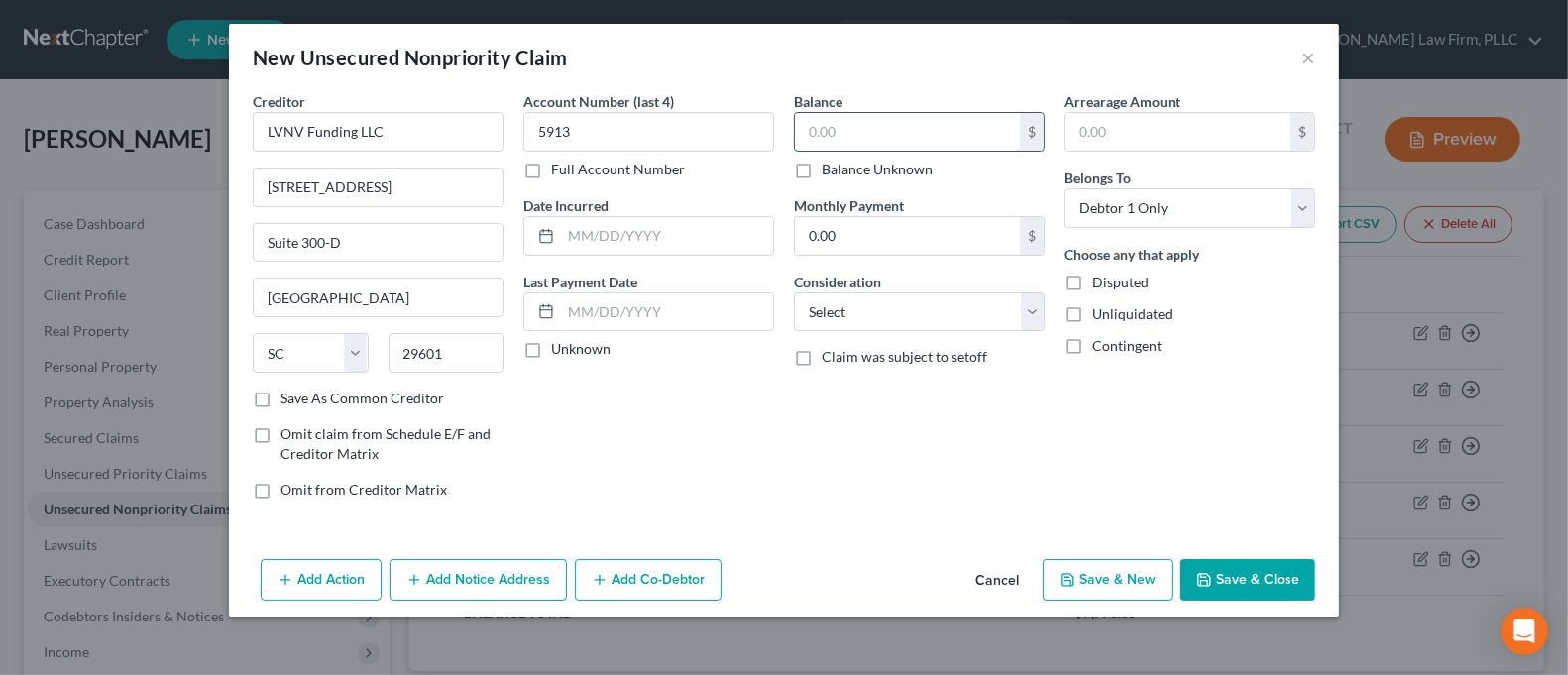 click at bounding box center [907, 132] 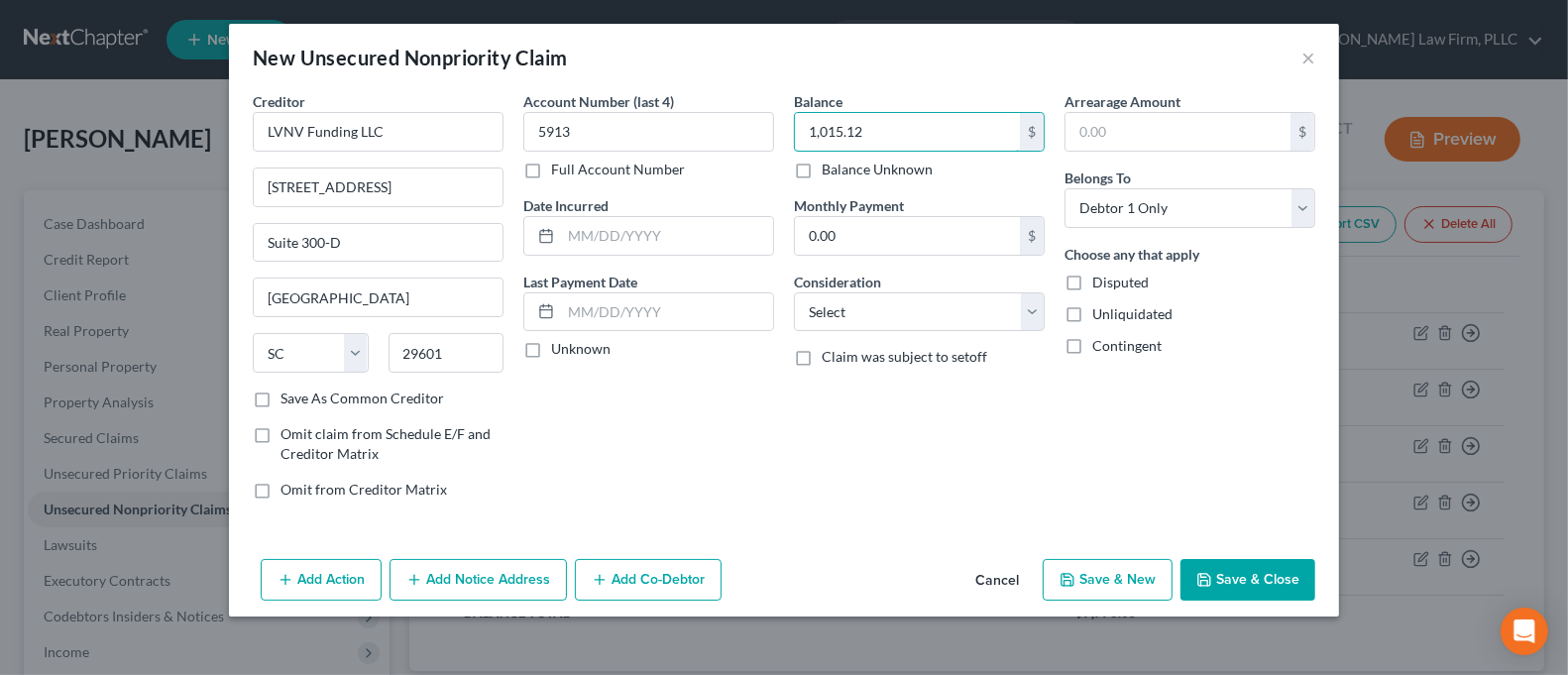 type on "1,015.12" 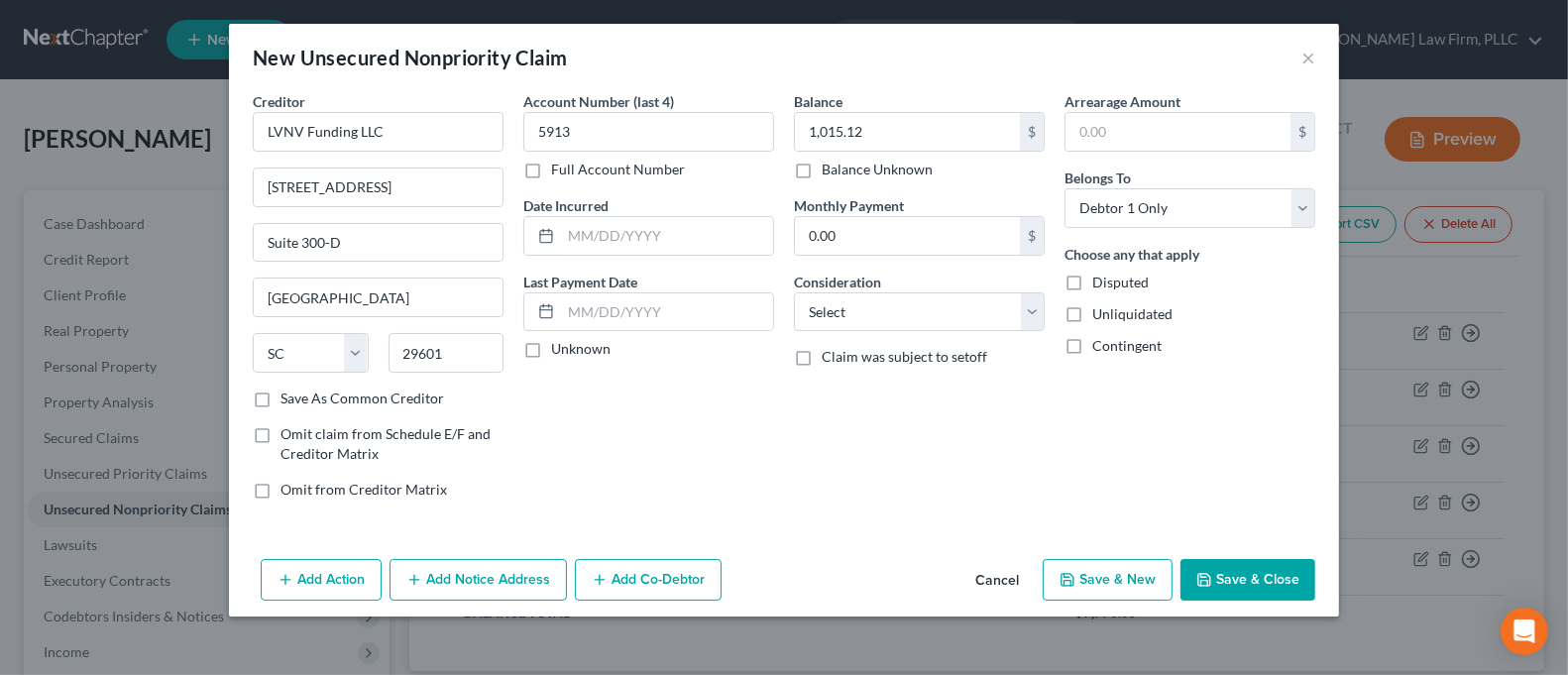 click on "Add Notice Address" at bounding box center (478, 580) 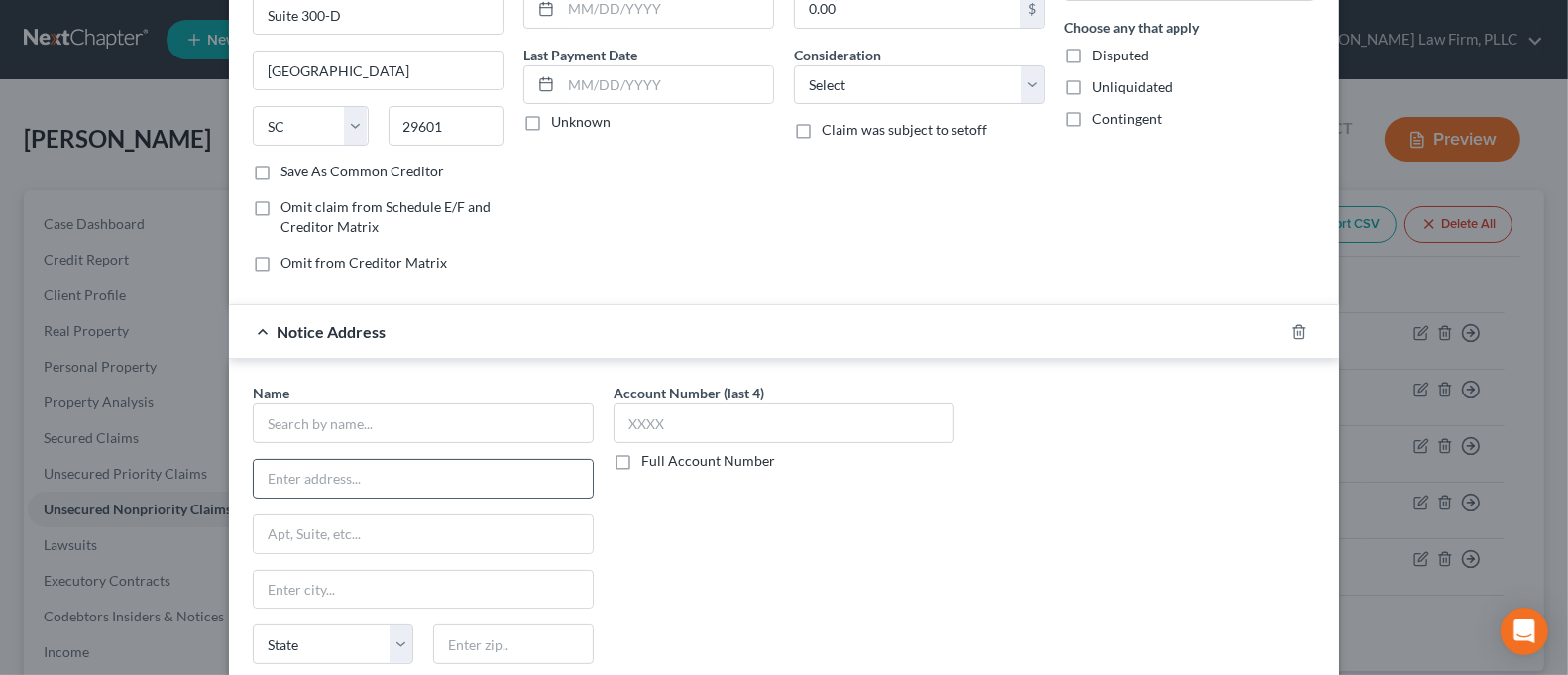 scroll, scrollTop: 264, scrollLeft: 0, axis: vertical 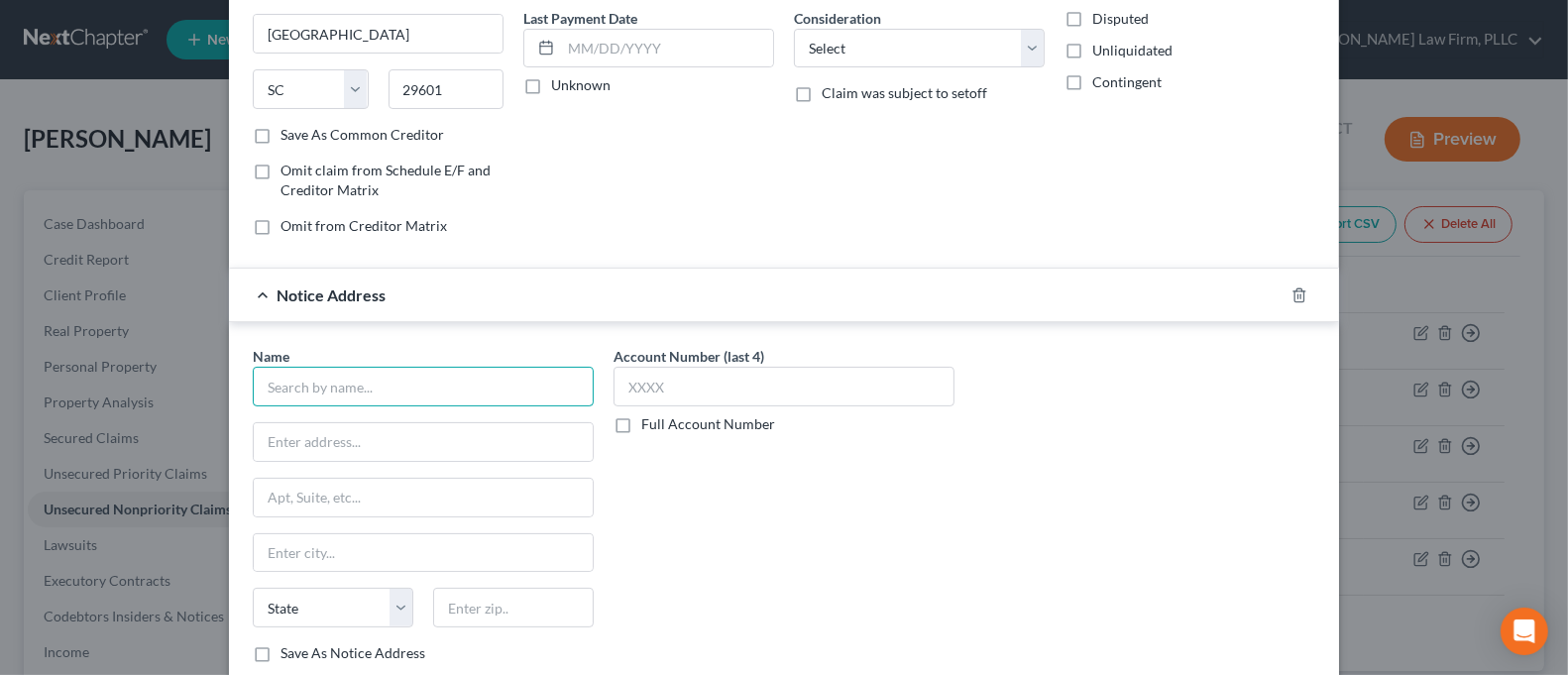 click at bounding box center (423, 387) 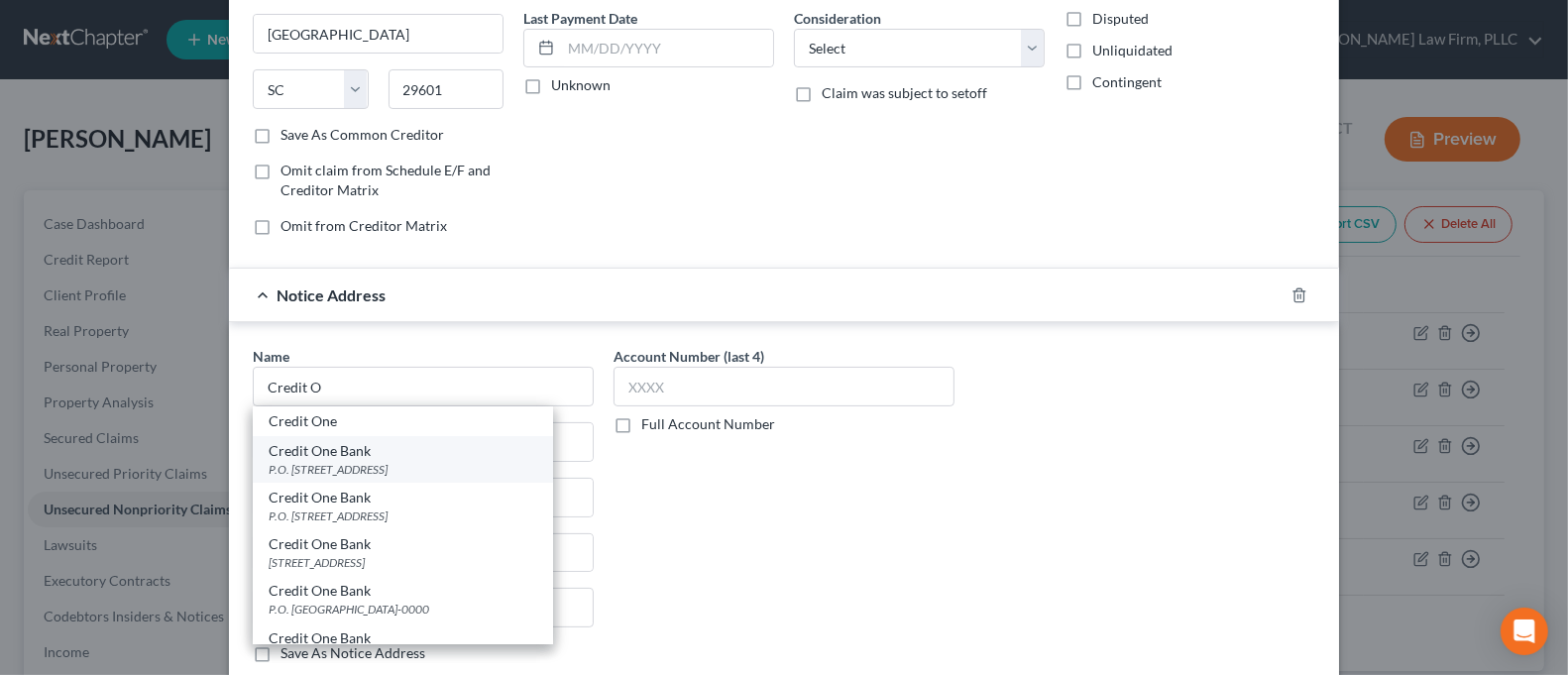 click on "Credit One Bank" at bounding box center (402, 451) 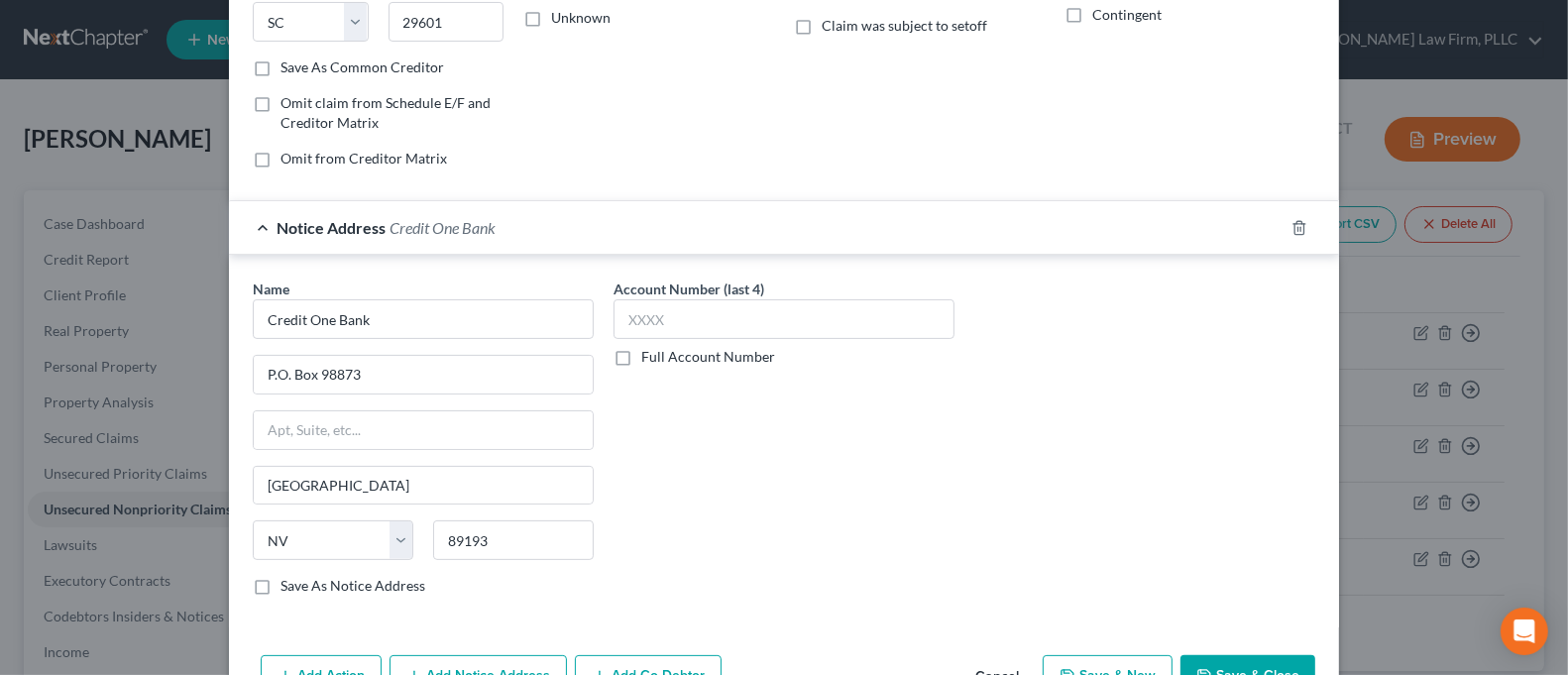 scroll, scrollTop: 392, scrollLeft: 0, axis: vertical 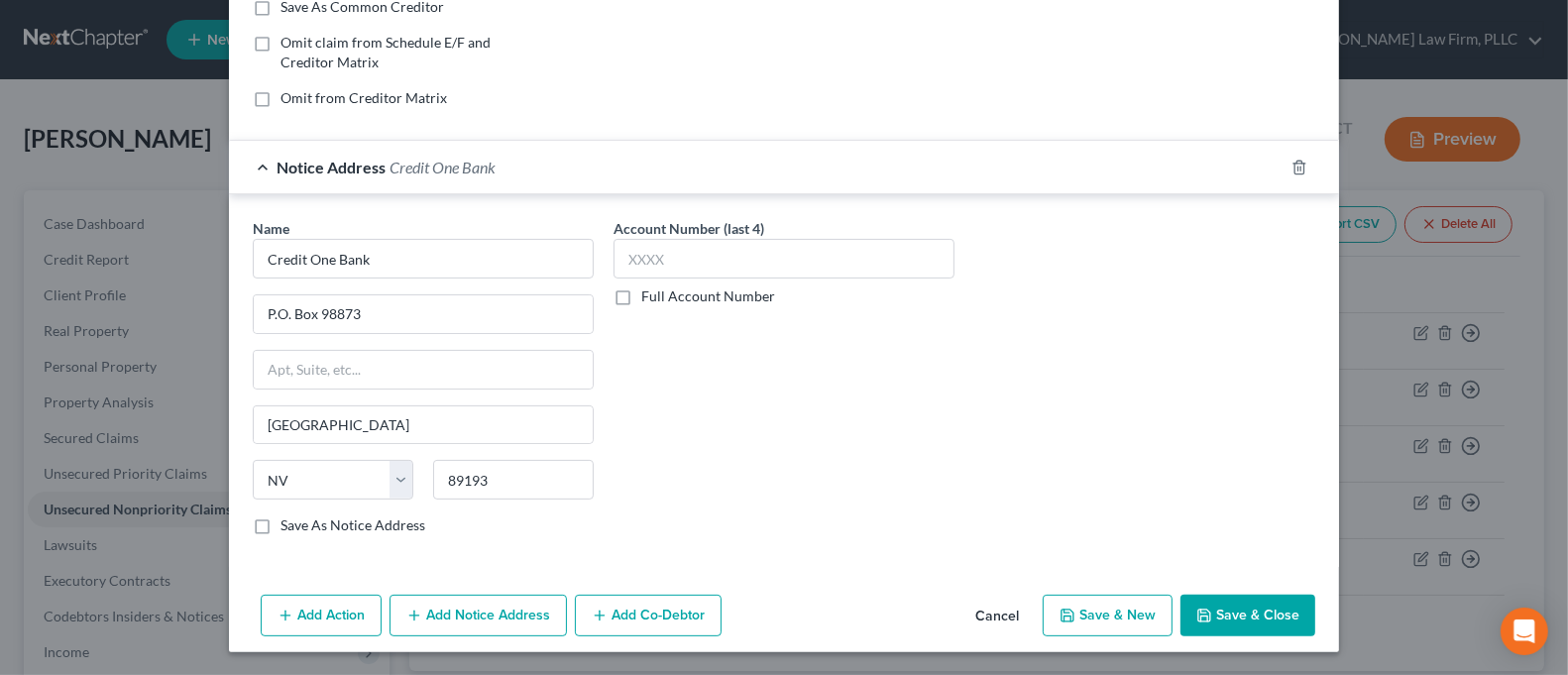 click 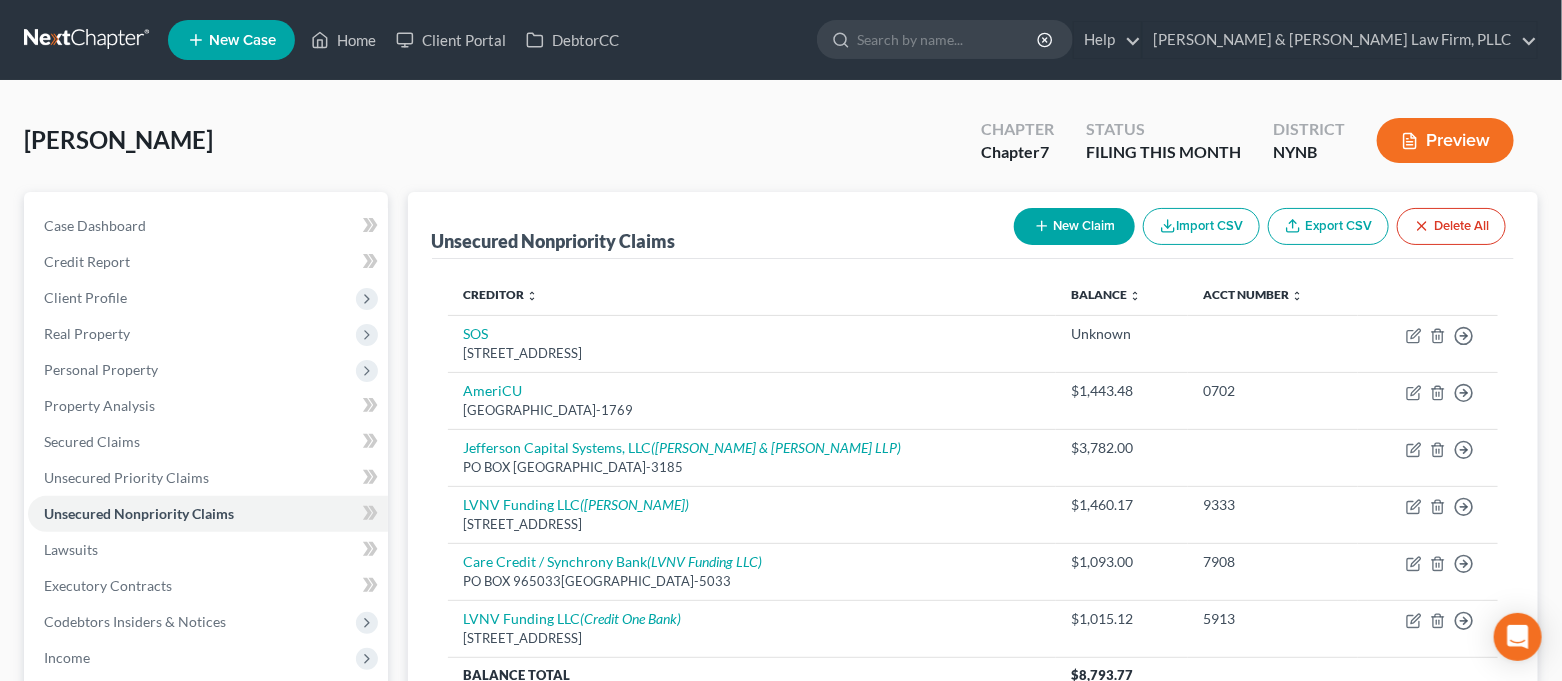 click on "New Claim" at bounding box center [1074, 226] 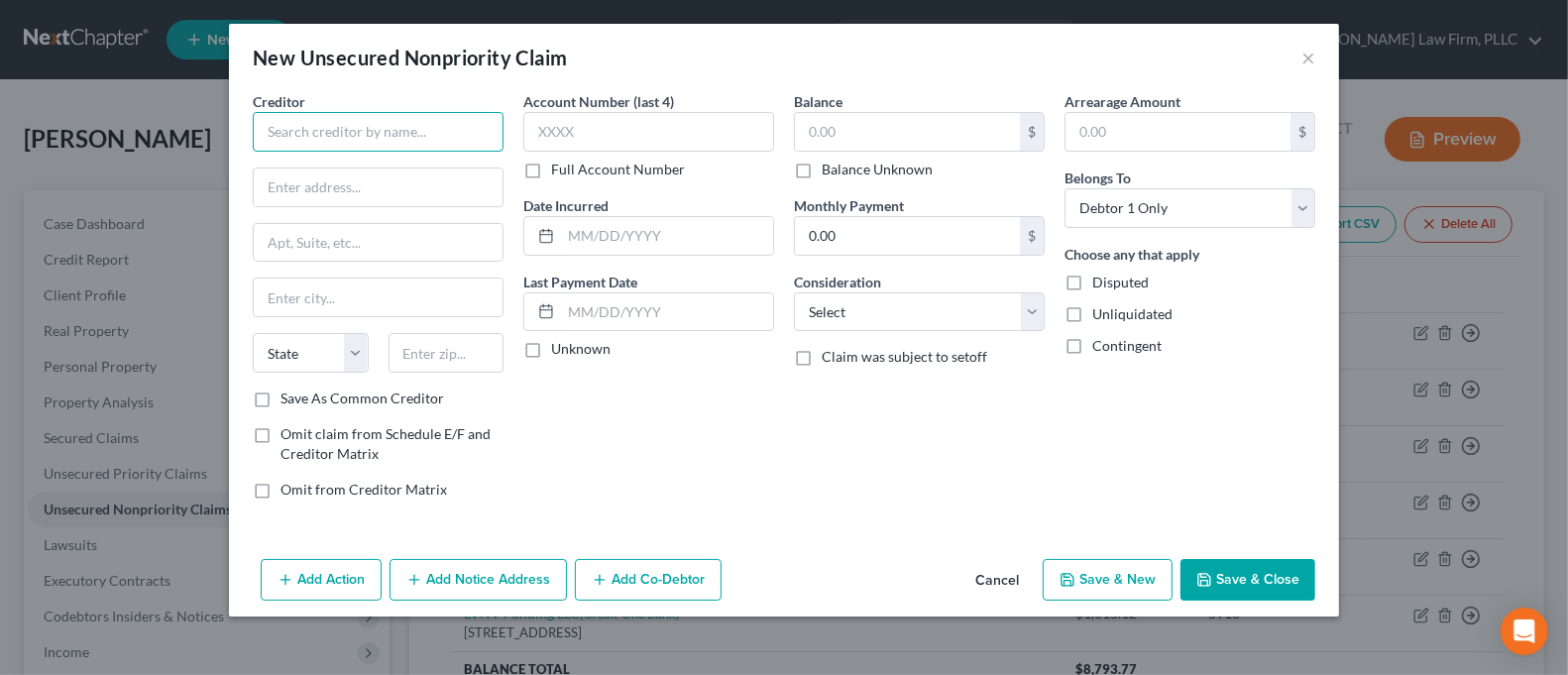 click at bounding box center [378, 132] 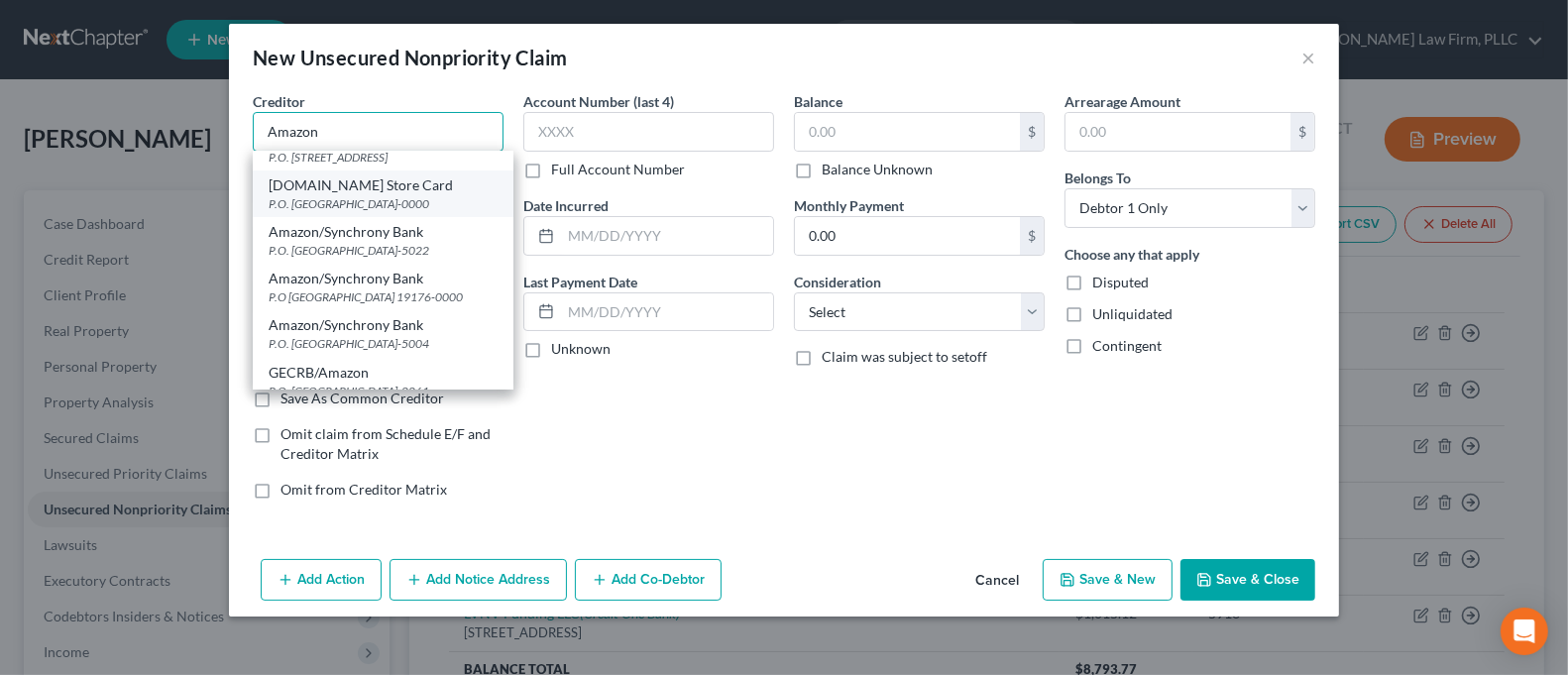 scroll, scrollTop: 0, scrollLeft: 0, axis: both 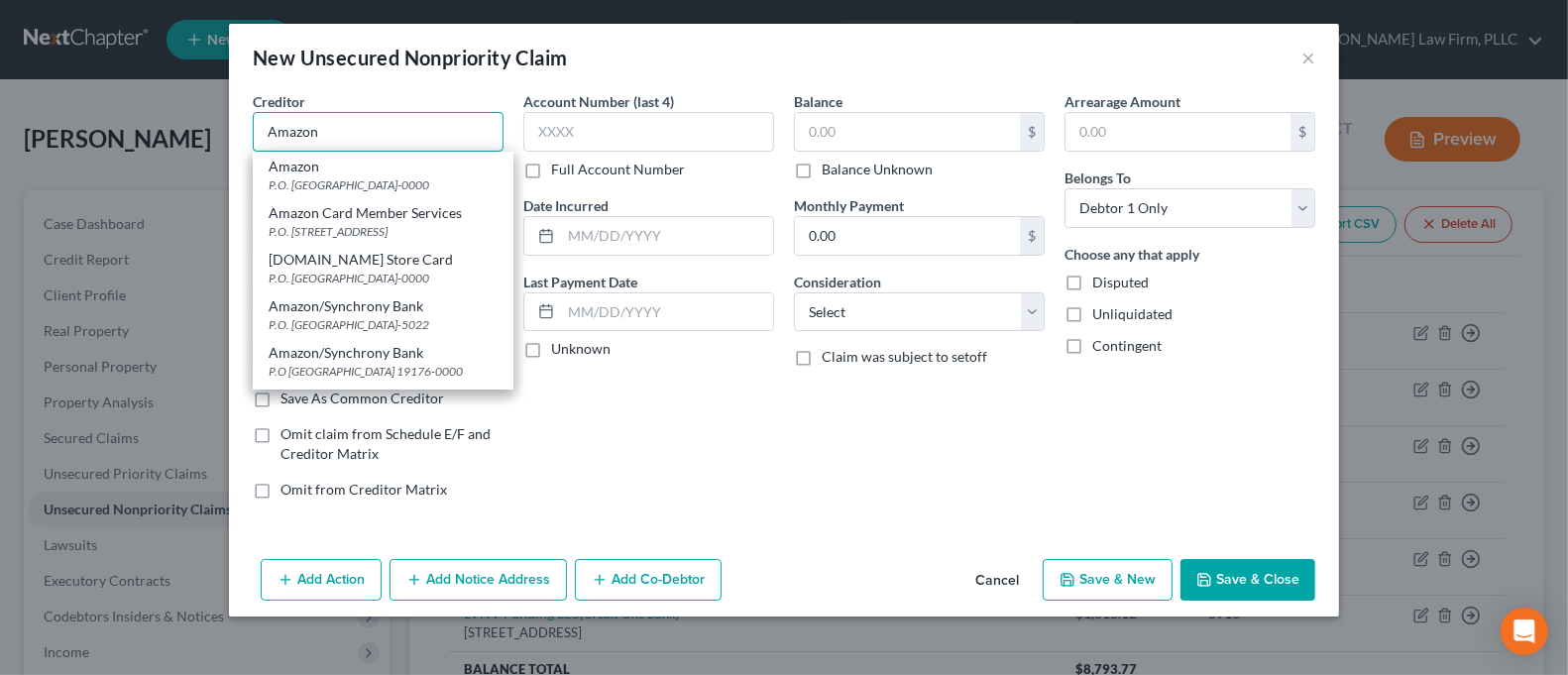 drag, startPoint x: 337, startPoint y: 129, endPoint x: 228, endPoint y: 139, distance: 109.45775 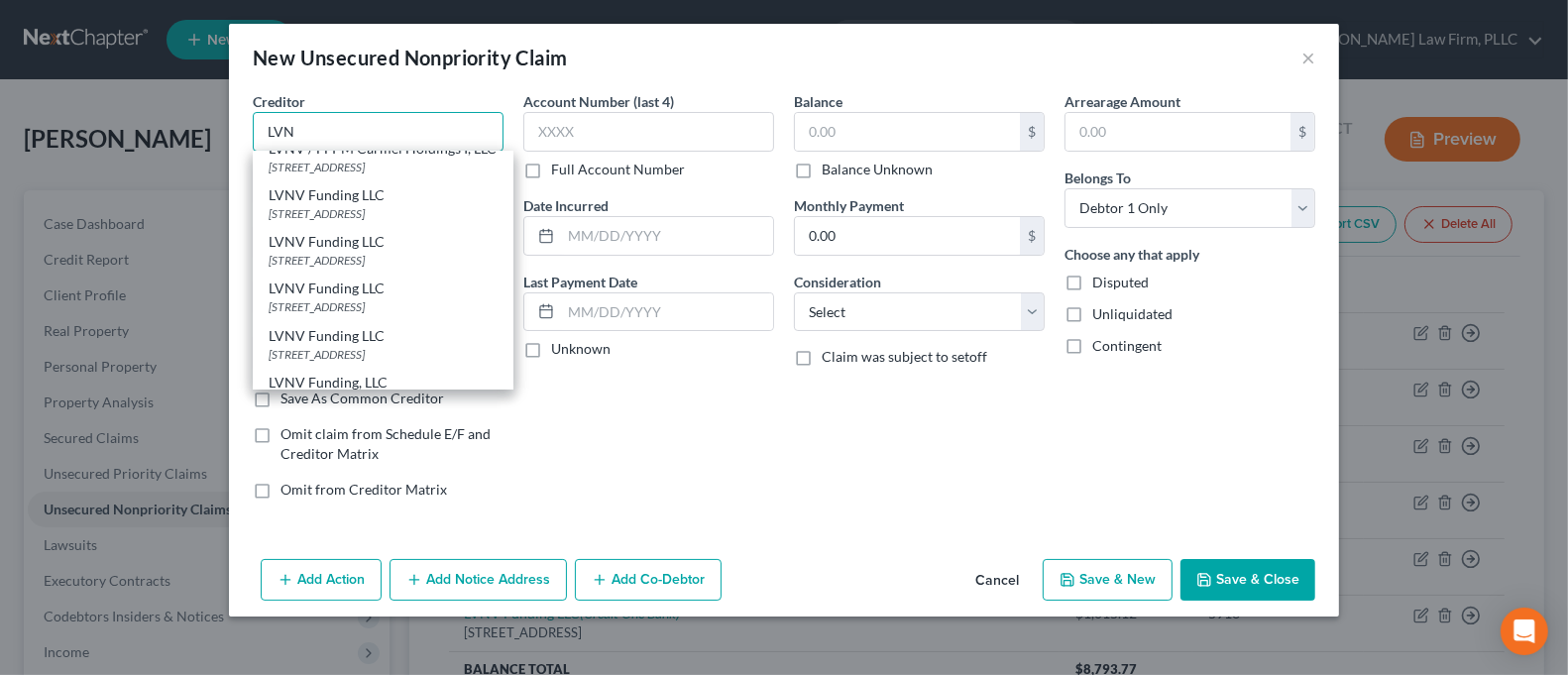 scroll, scrollTop: 132, scrollLeft: 0, axis: vertical 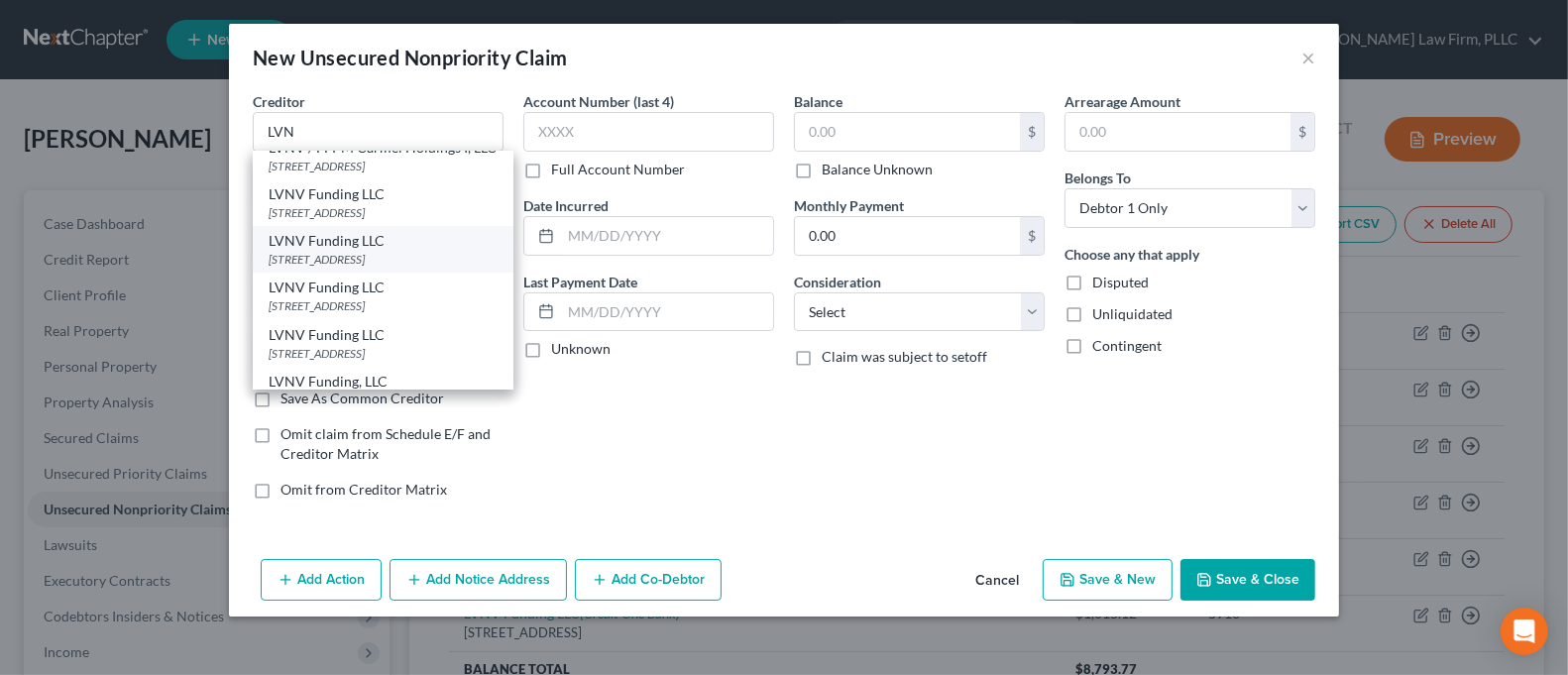 click on "[STREET_ADDRESS]" at bounding box center (383, 259) 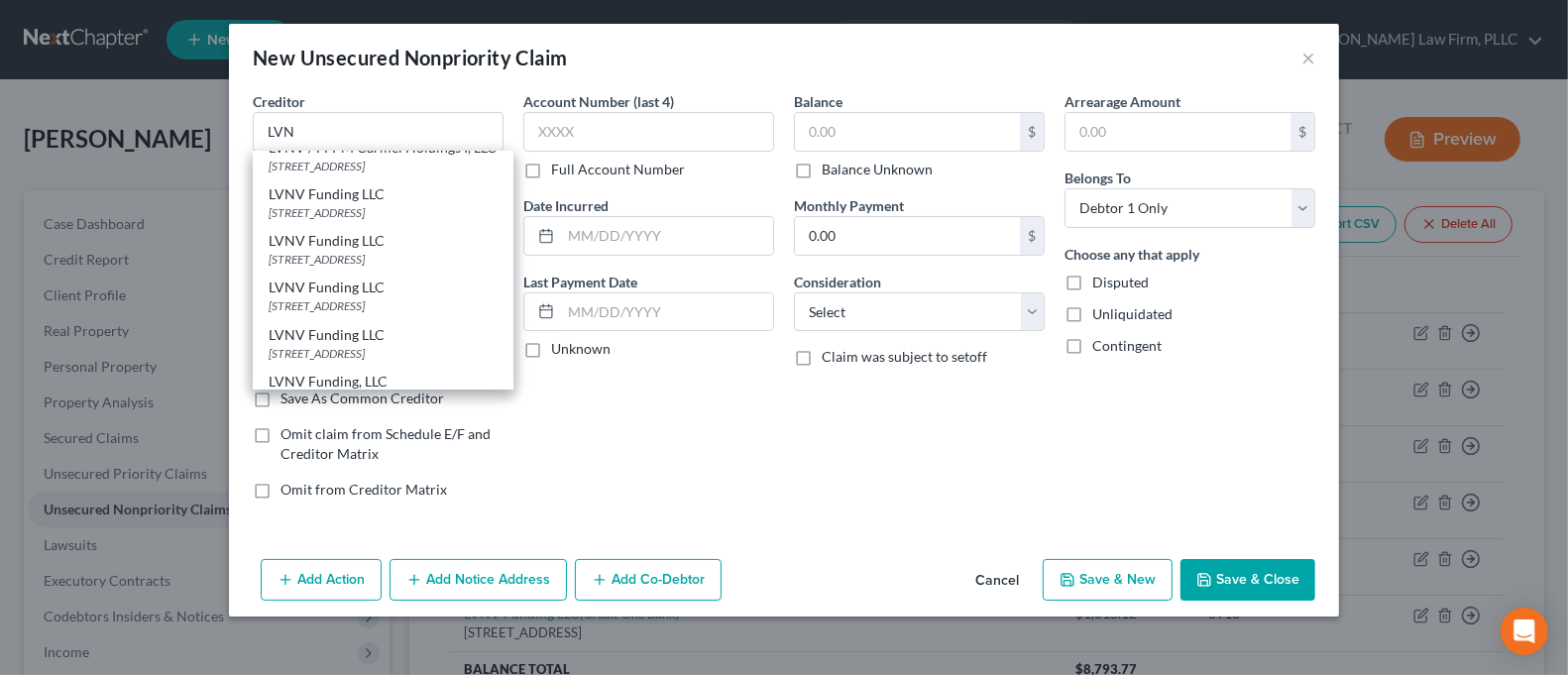type on "LVNV Funding LLC" 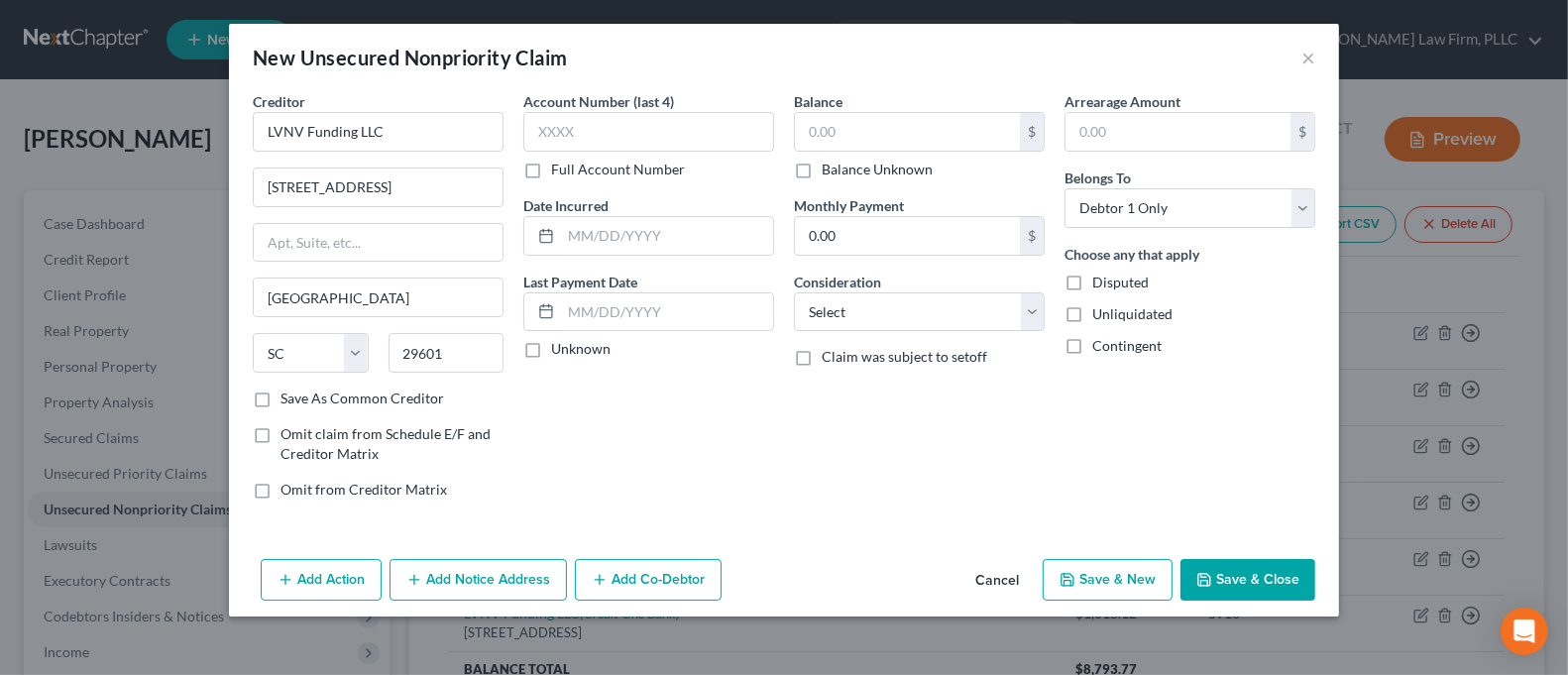 scroll, scrollTop: 0, scrollLeft: 0, axis: both 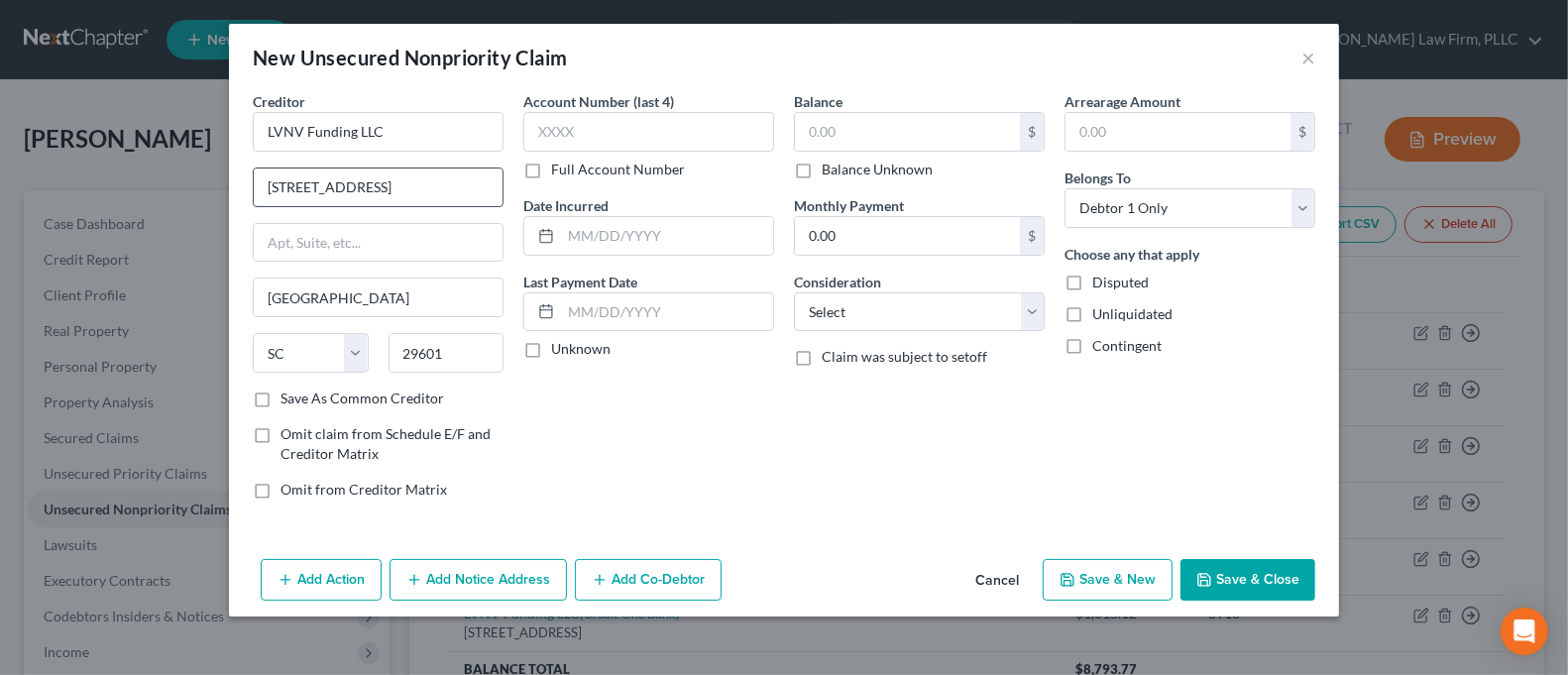 drag, startPoint x: 336, startPoint y: 190, endPoint x: 300, endPoint y: 194, distance: 36.221541 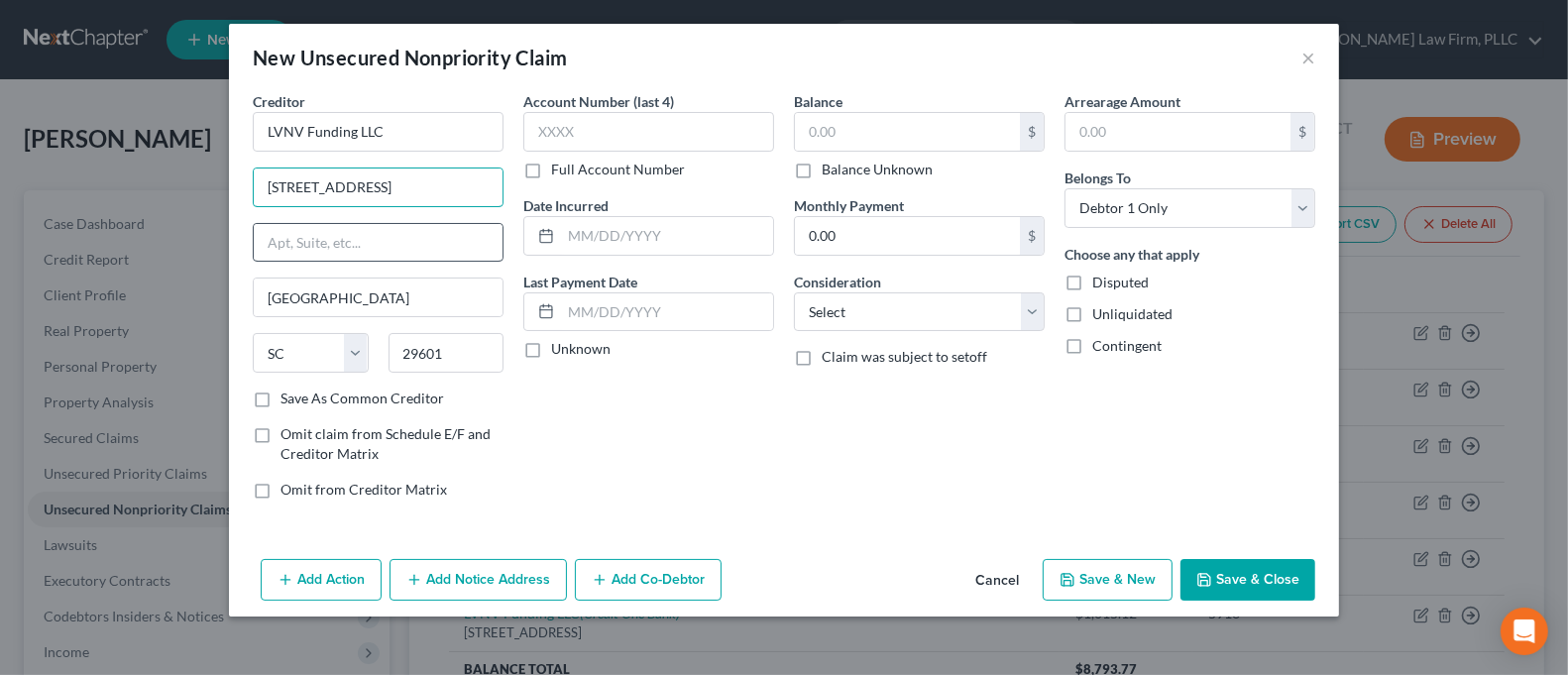 type on "[STREET_ADDRESS]" 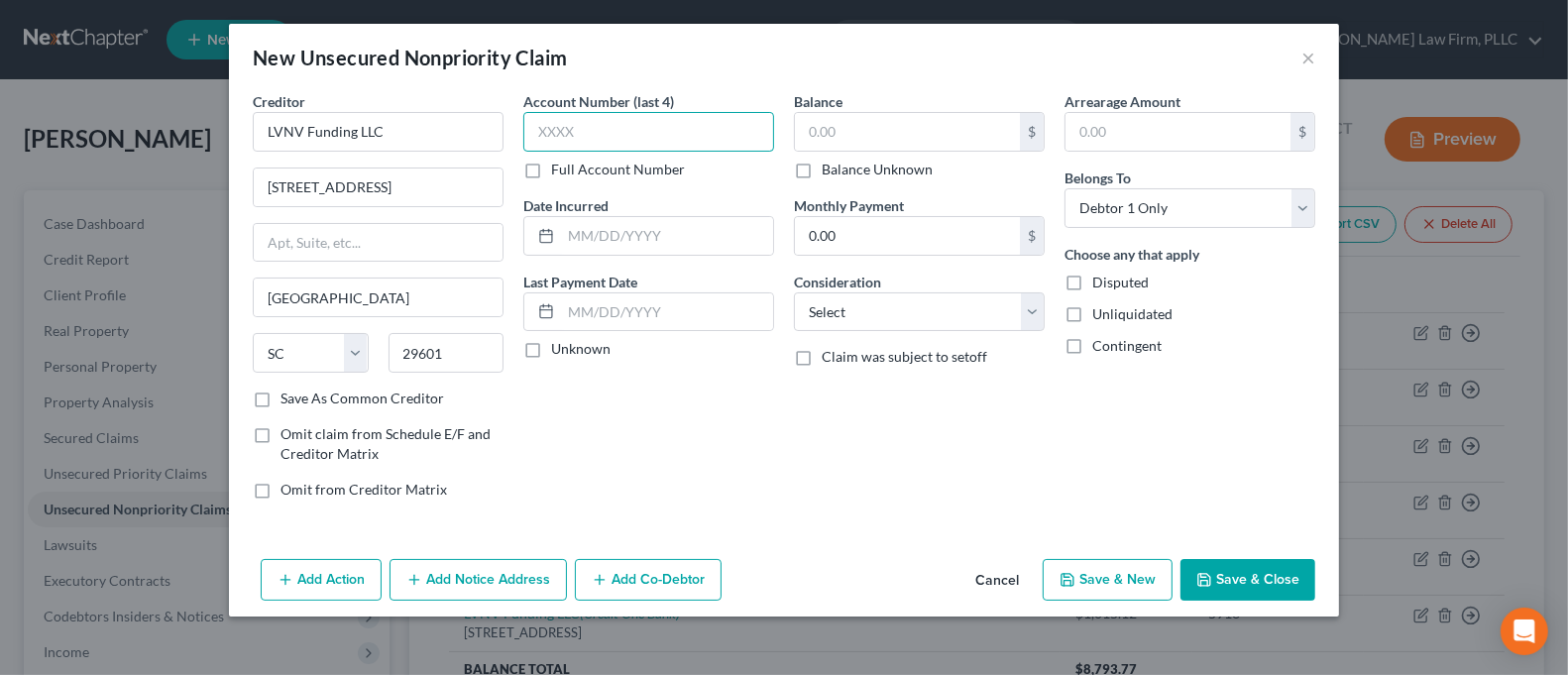 click at bounding box center (648, 132) 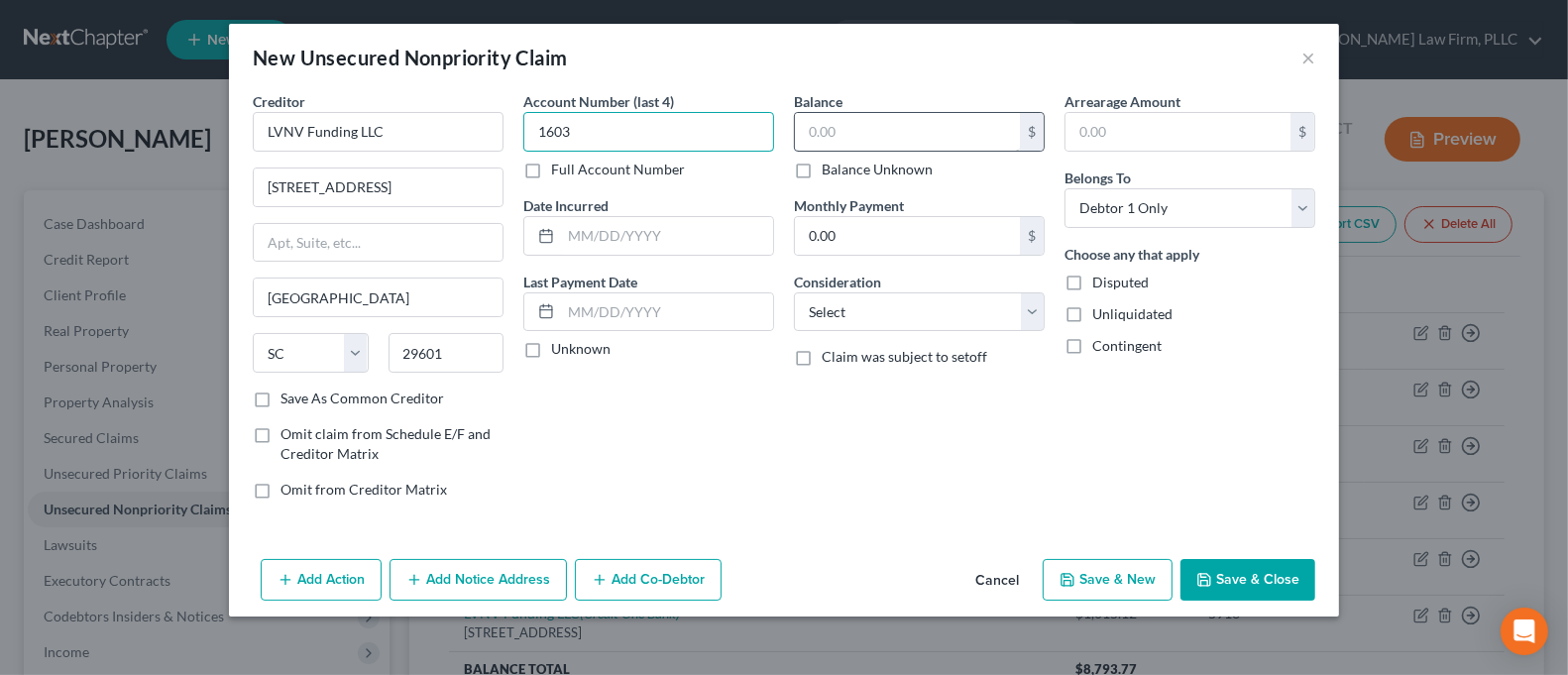 type on "1603" 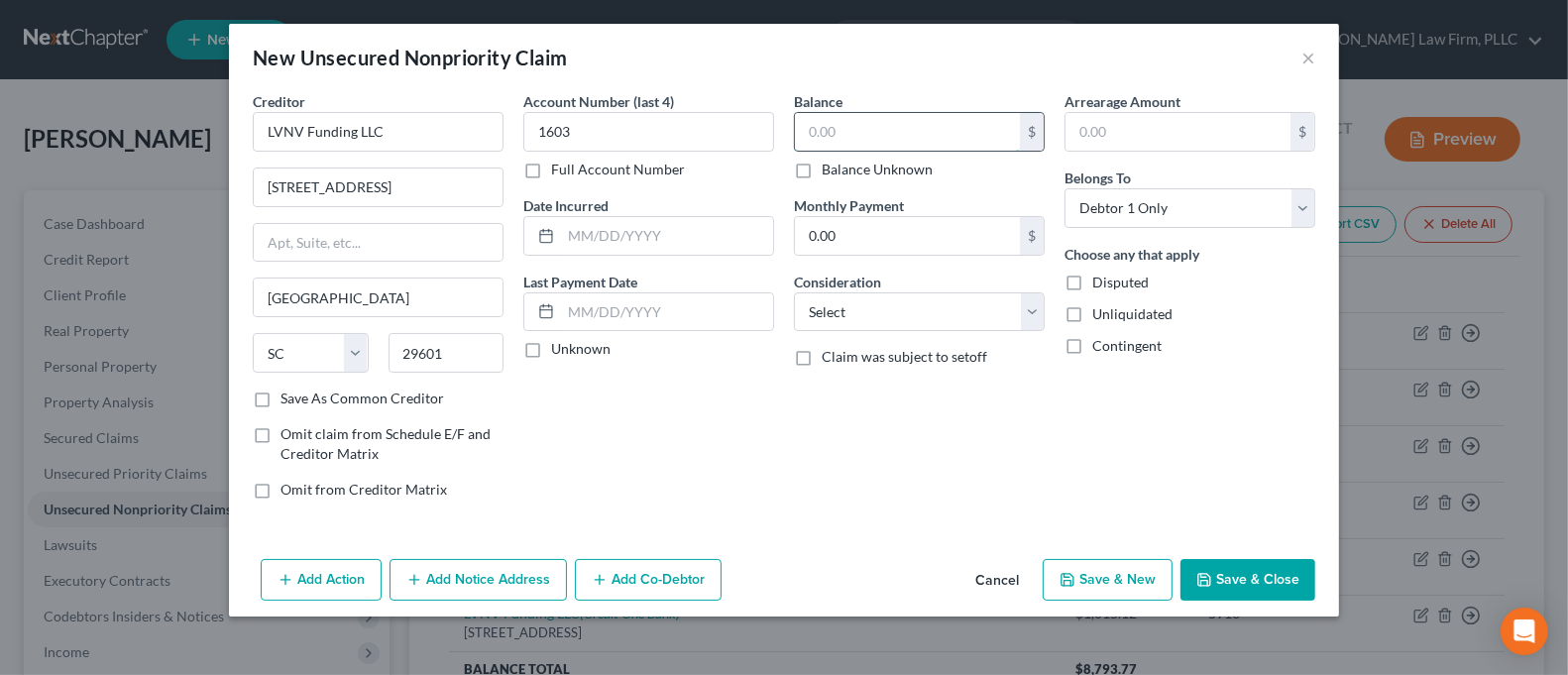 click at bounding box center [907, 132] 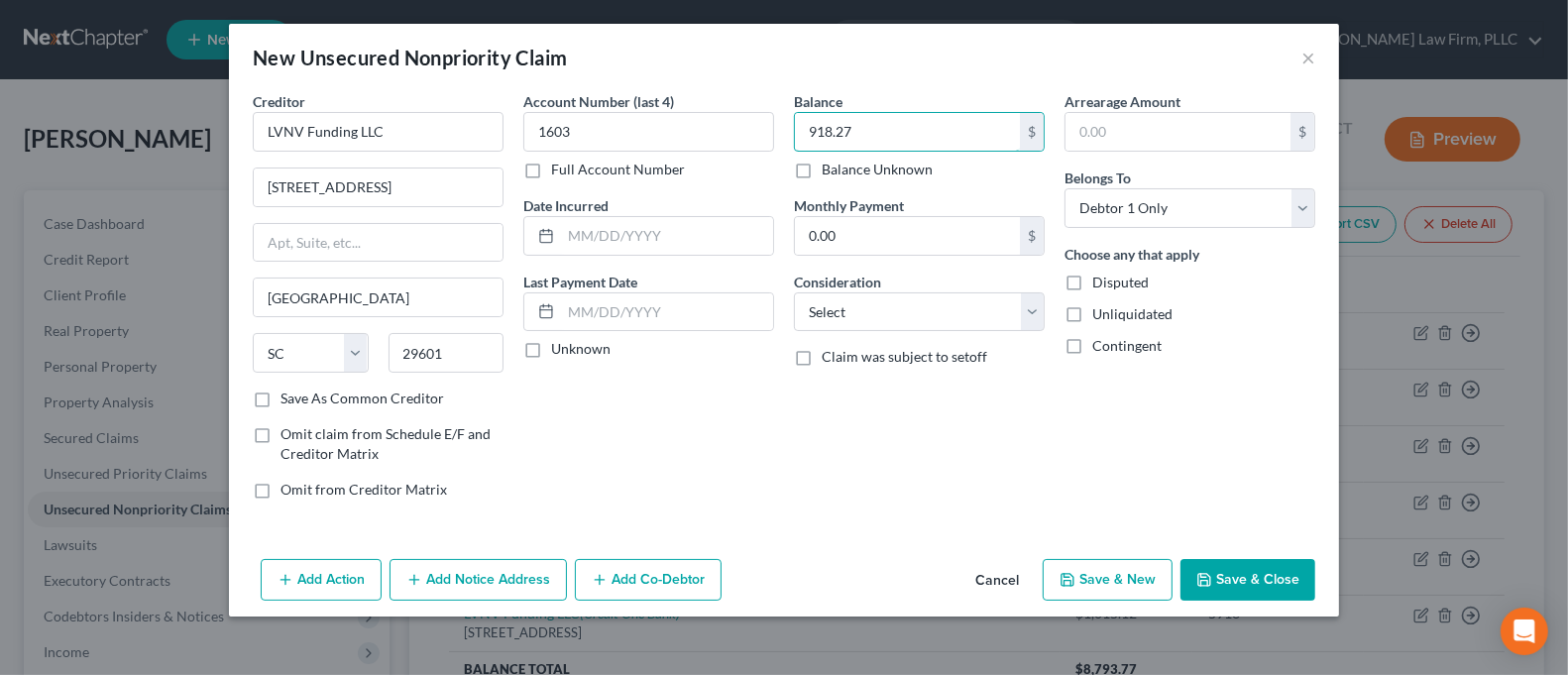 type on "918.27" 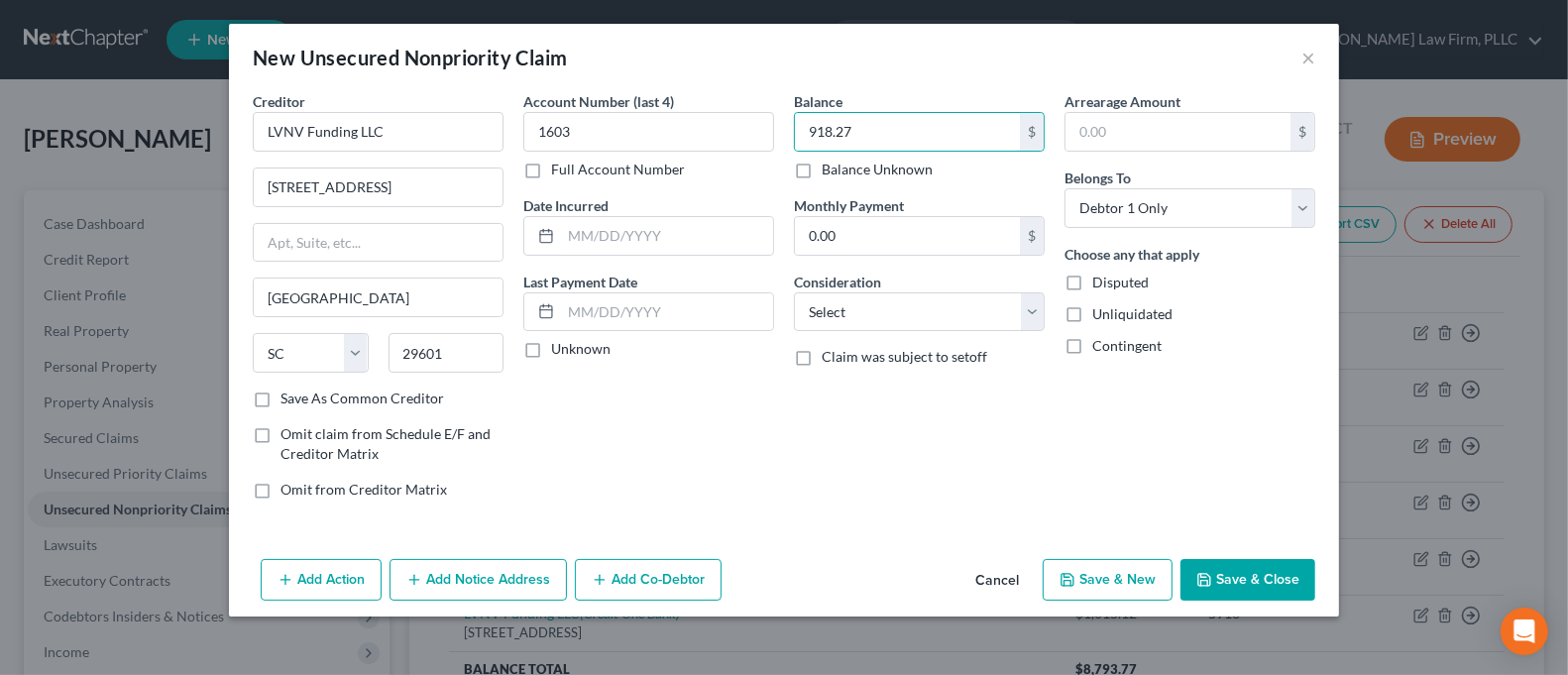 click on "Add Notice Address" at bounding box center (478, 580) 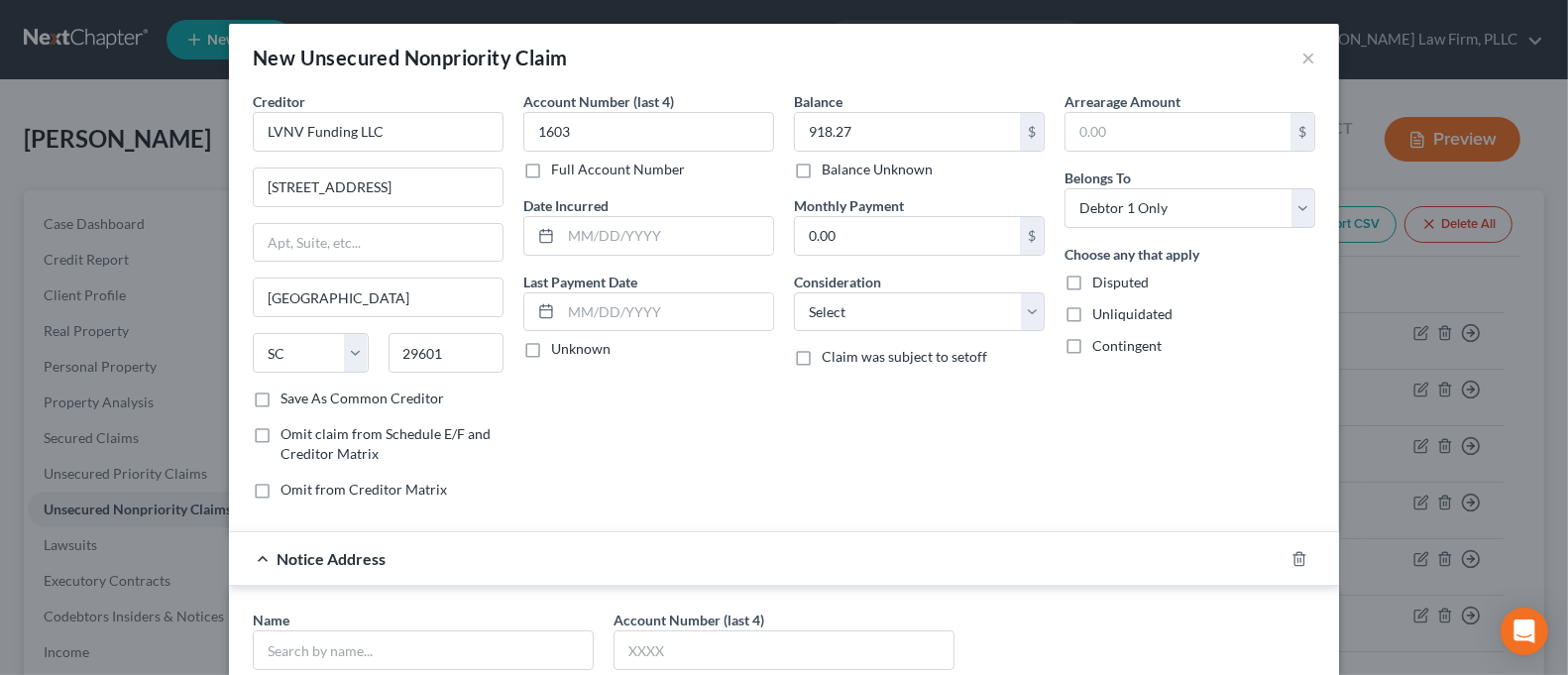 scroll, scrollTop: 264, scrollLeft: 0, axis: vertical 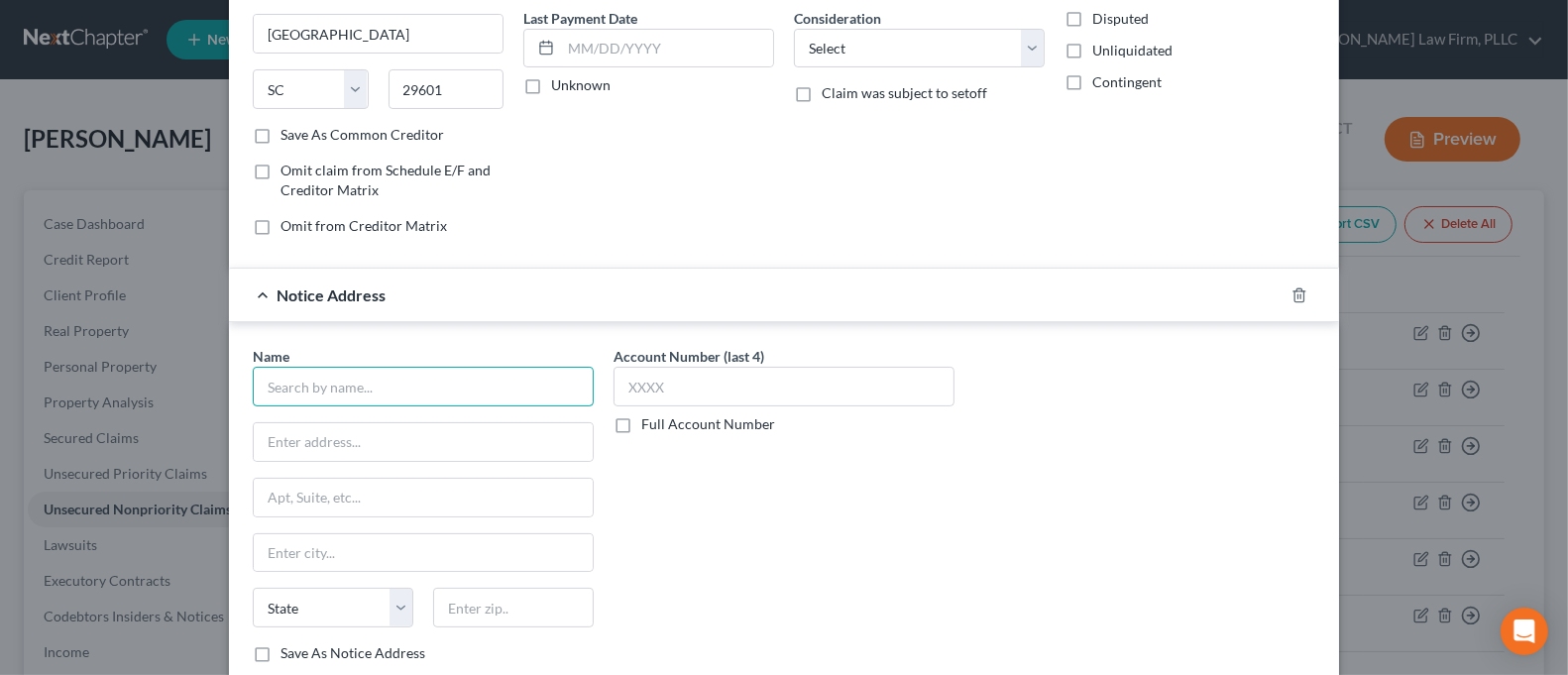 click at bounding box center [423, 387] 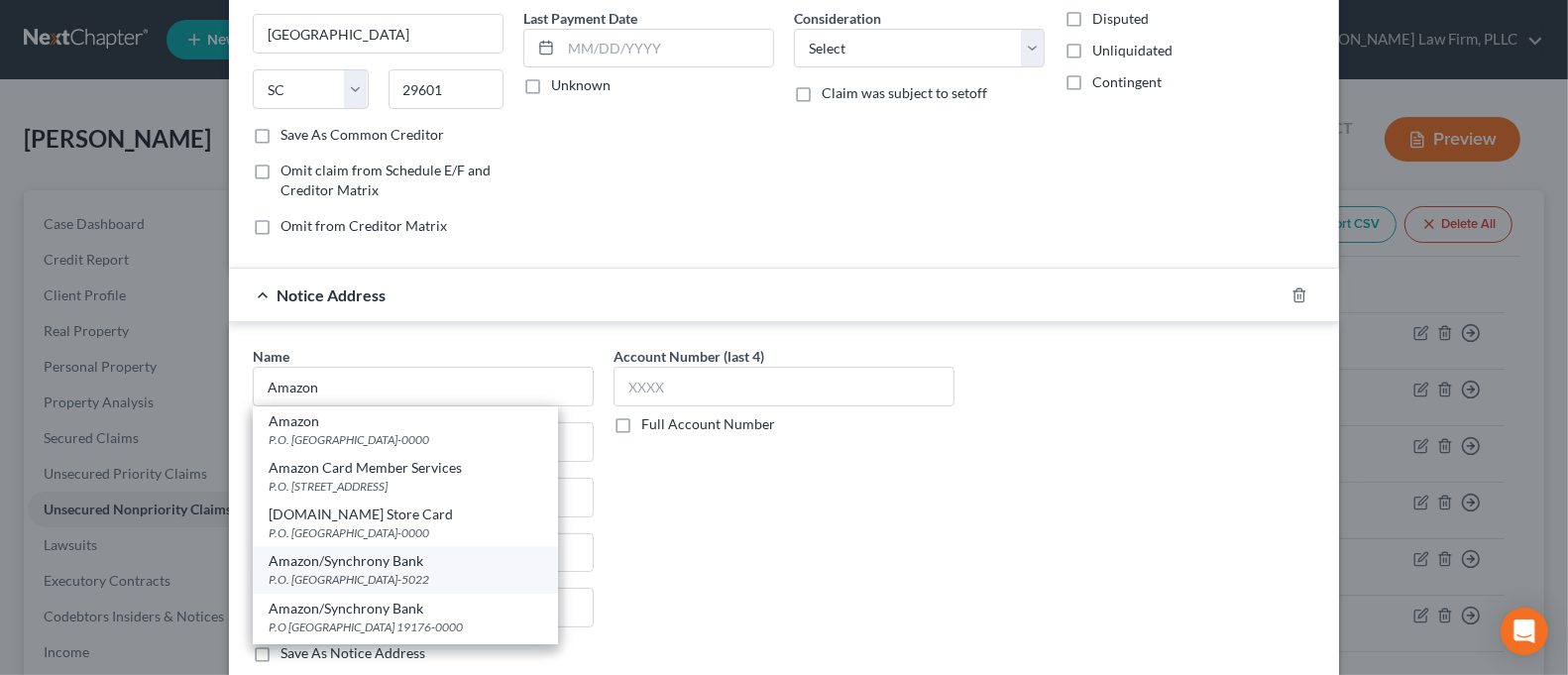 click on "Amazon/Synchrony Bank" at bounding box center (405, 561) 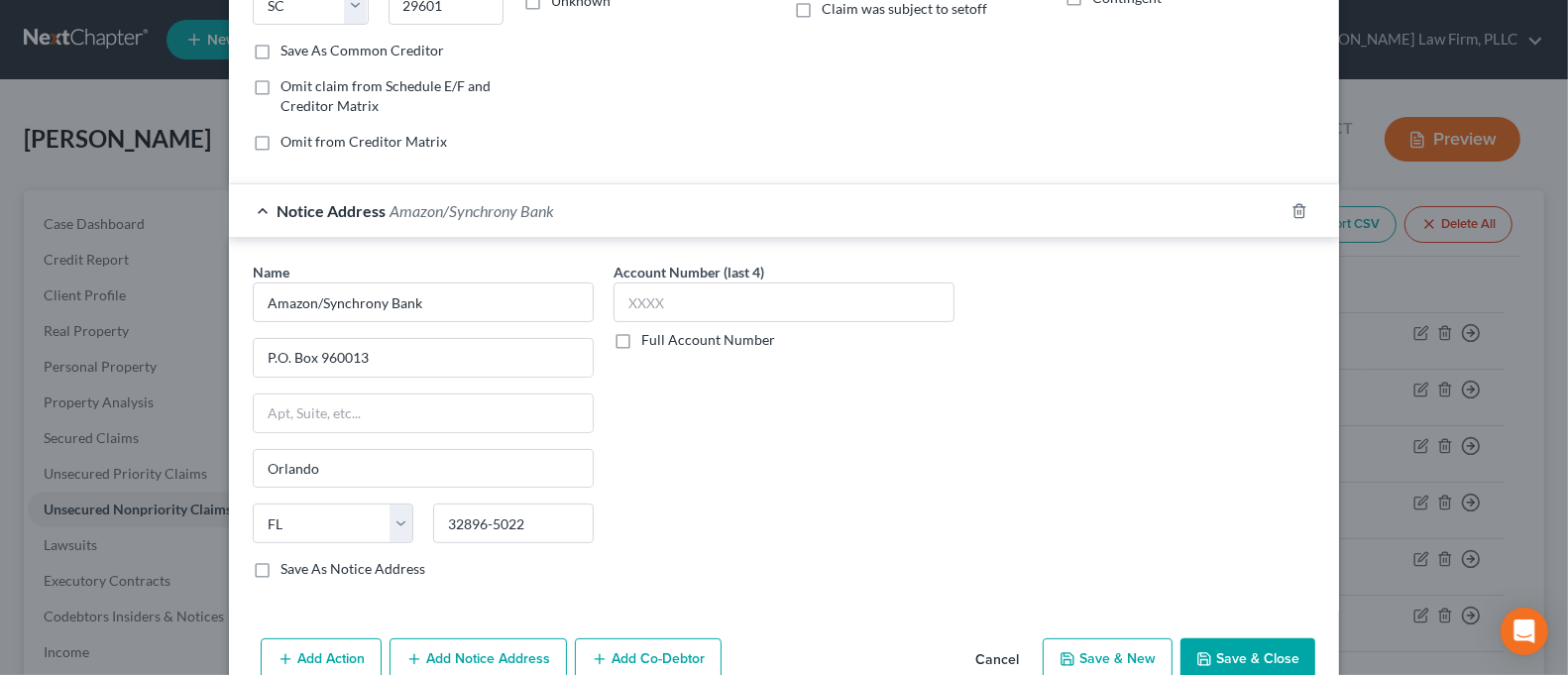 scroll, scrollTop: 392, scrollLeft: 0, axis: vertical 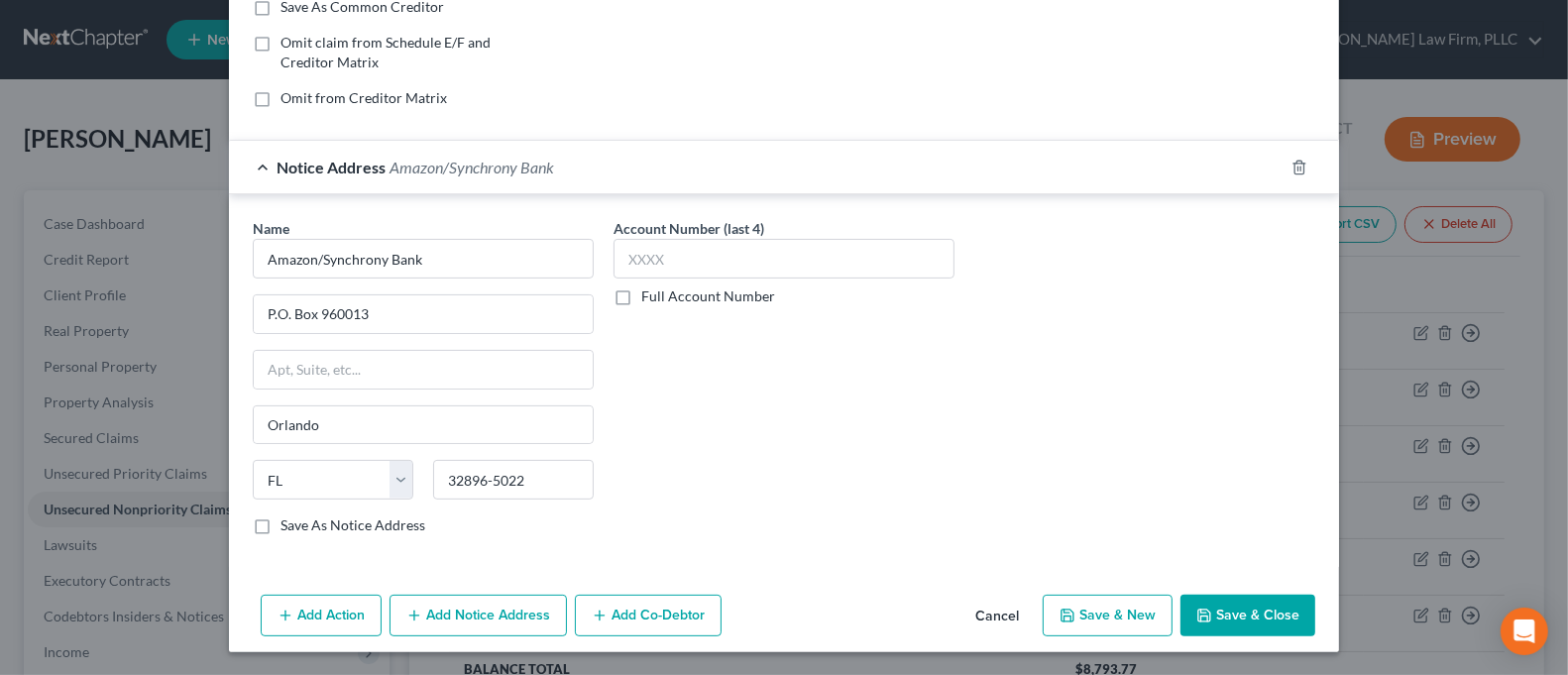 click on "Save & Close" at bounding box center (1248, 616) 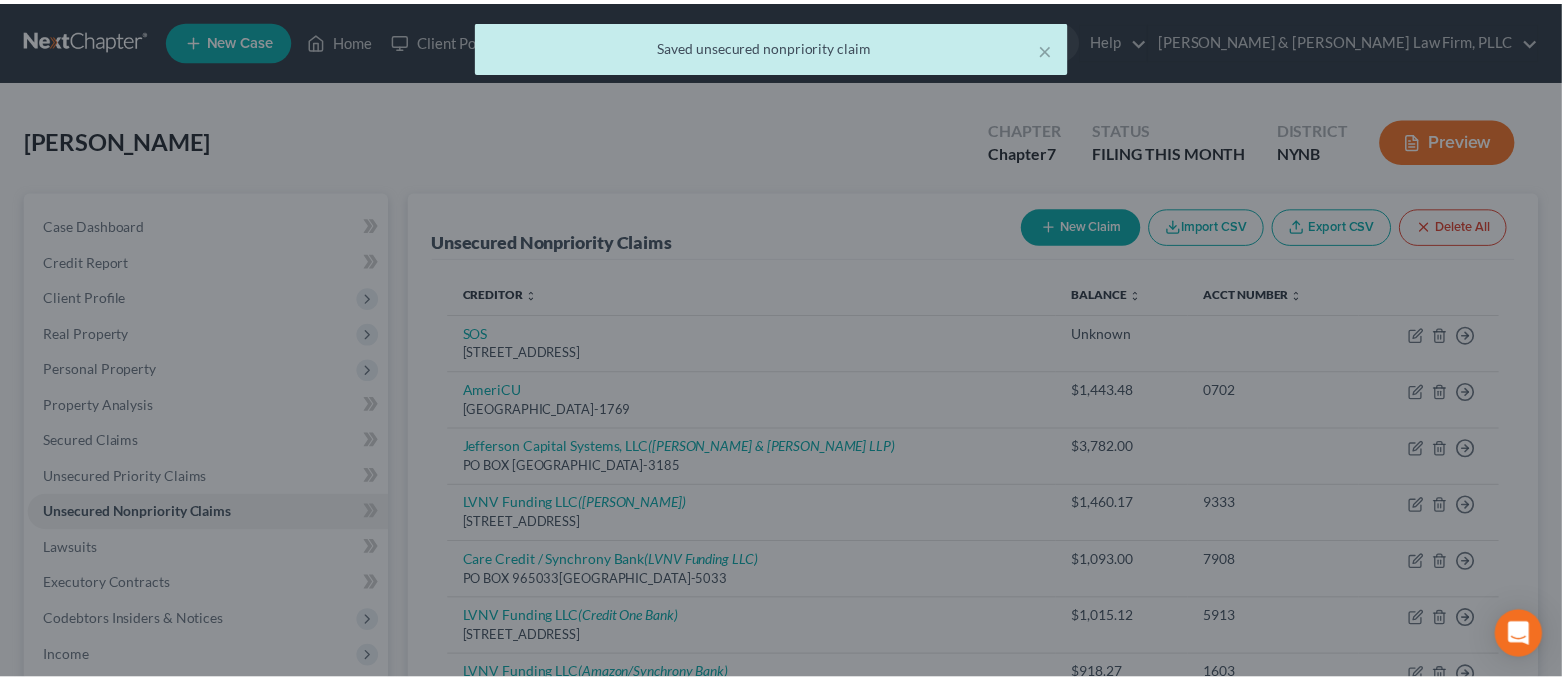 scroll, scrollTop: 0, scrollLeft: 0, axis: both 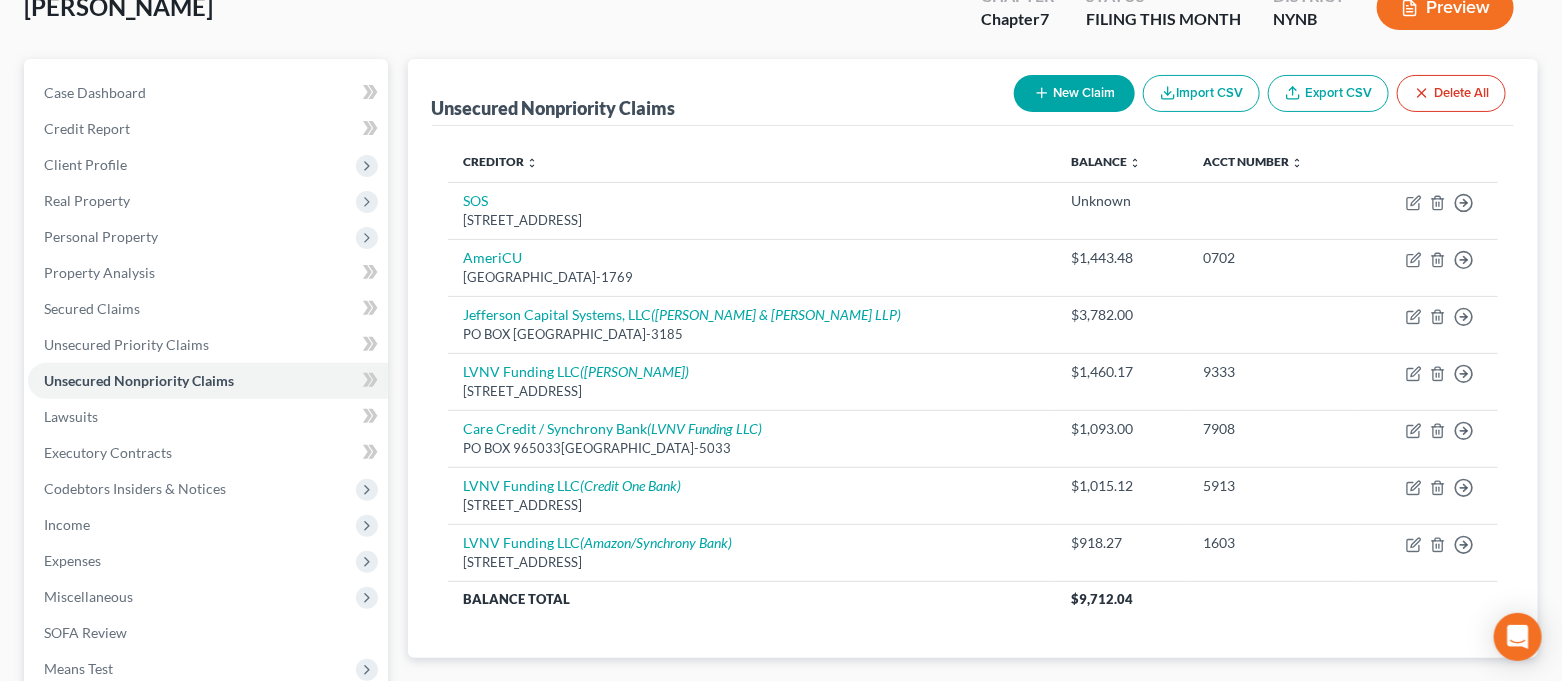 click on "New Claim" at bounding box center (1074, 93) 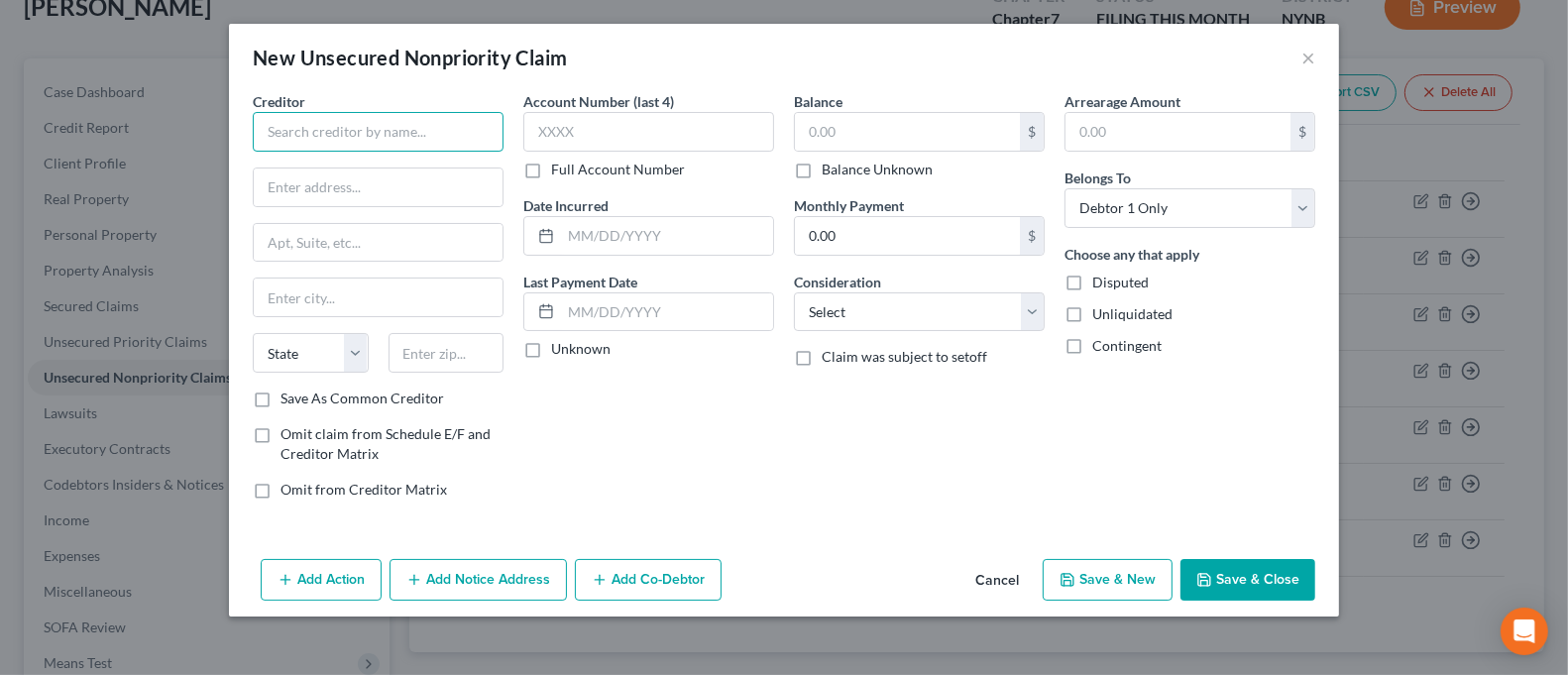 click at bounding box center (378, 132) 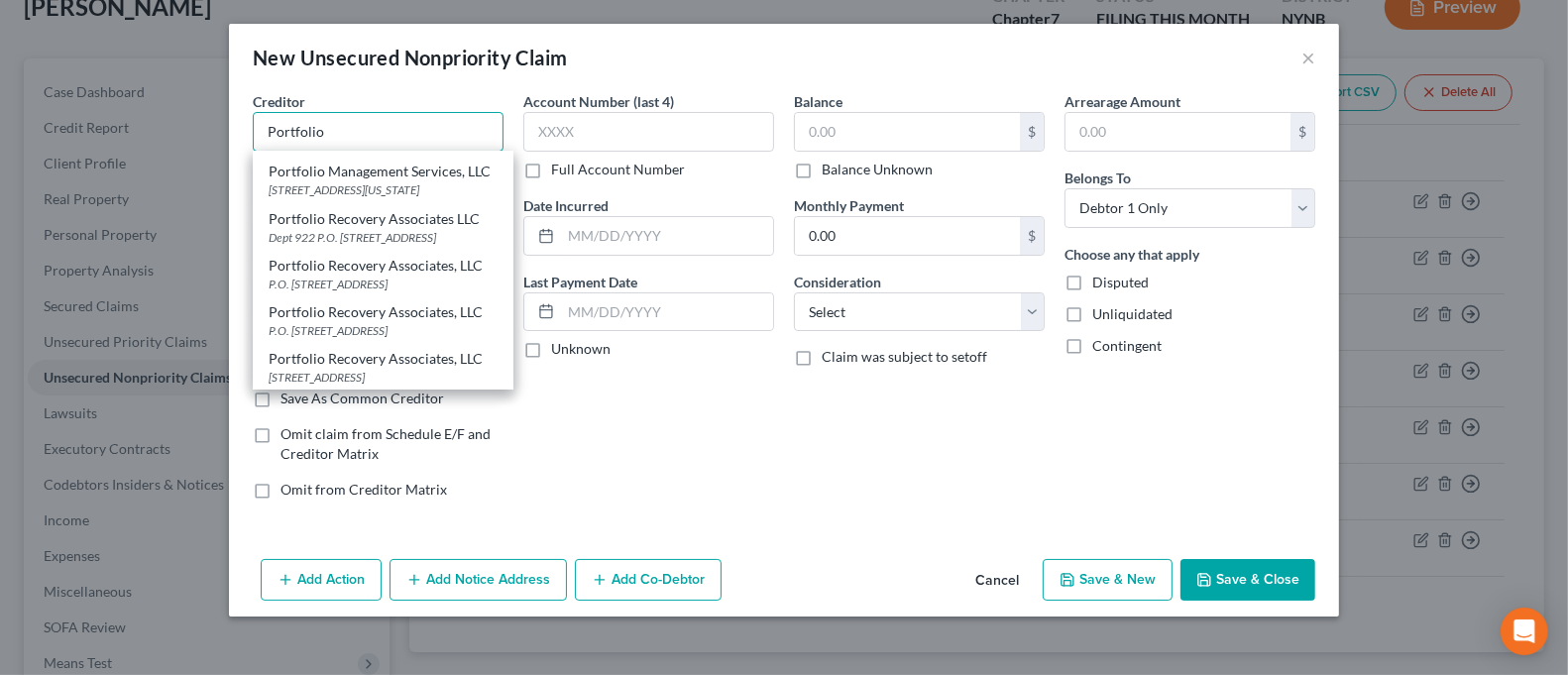 scroll, scrollTop: 1585, scrollLeft: 0, axis: vertical 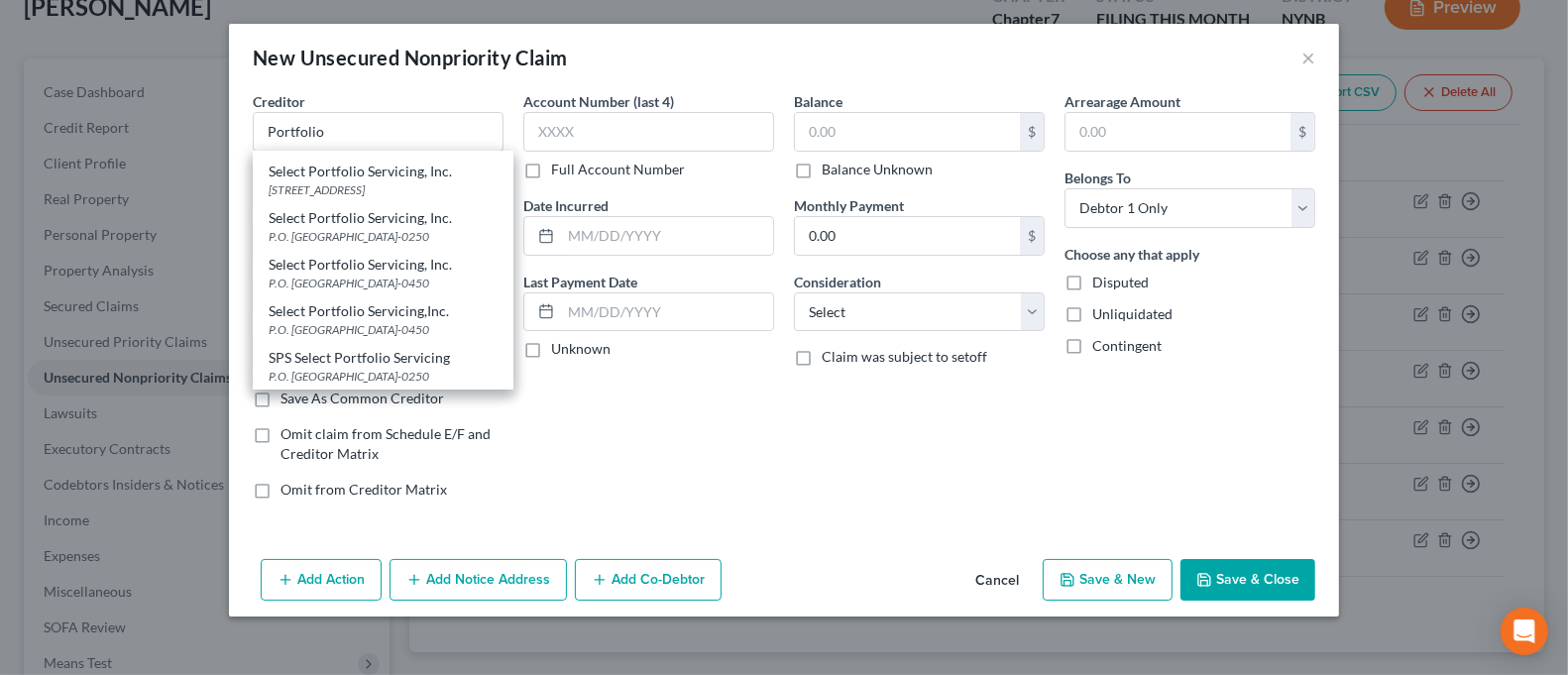 click on "Portfolio Recovery Associates, LLC" at bounding box center (383, -16) 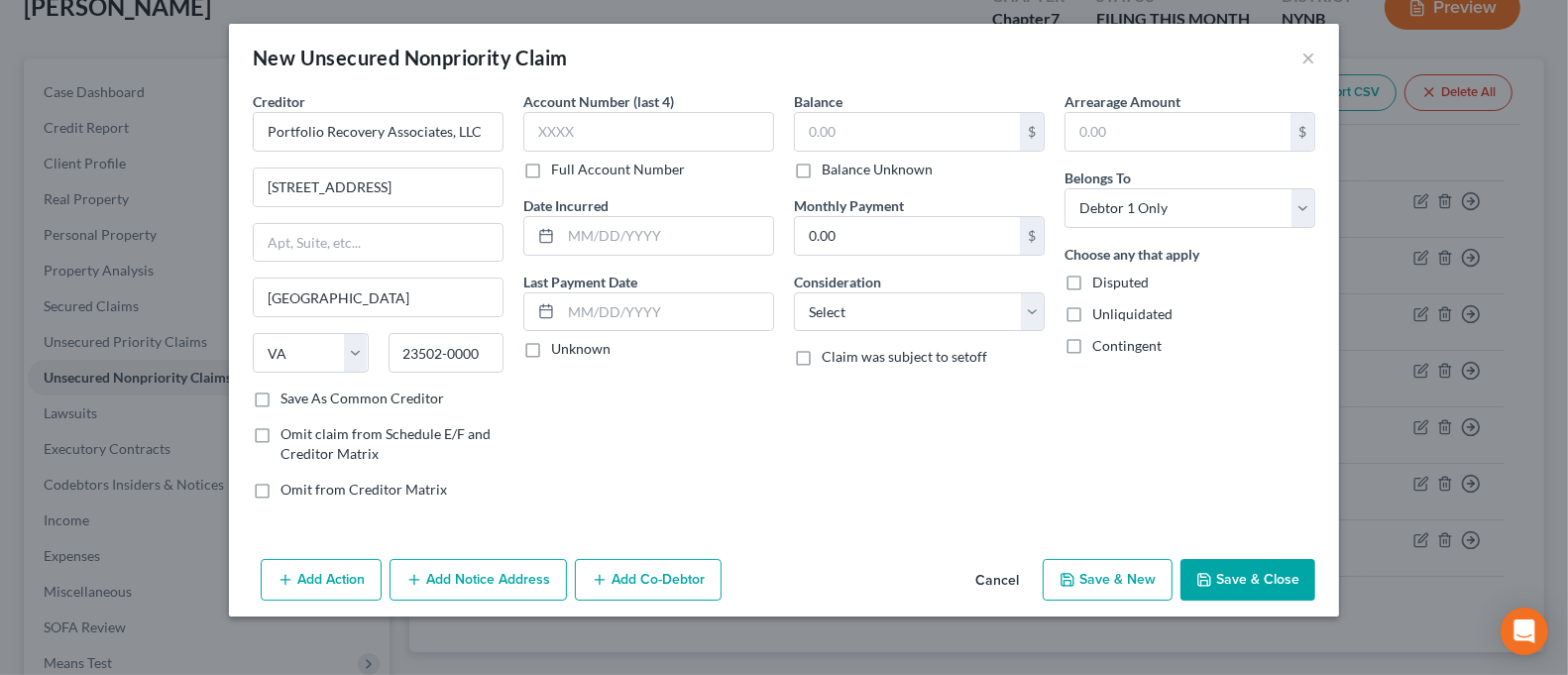 scroll, scrollTop: 0, scrollLeft: 0, axis: both 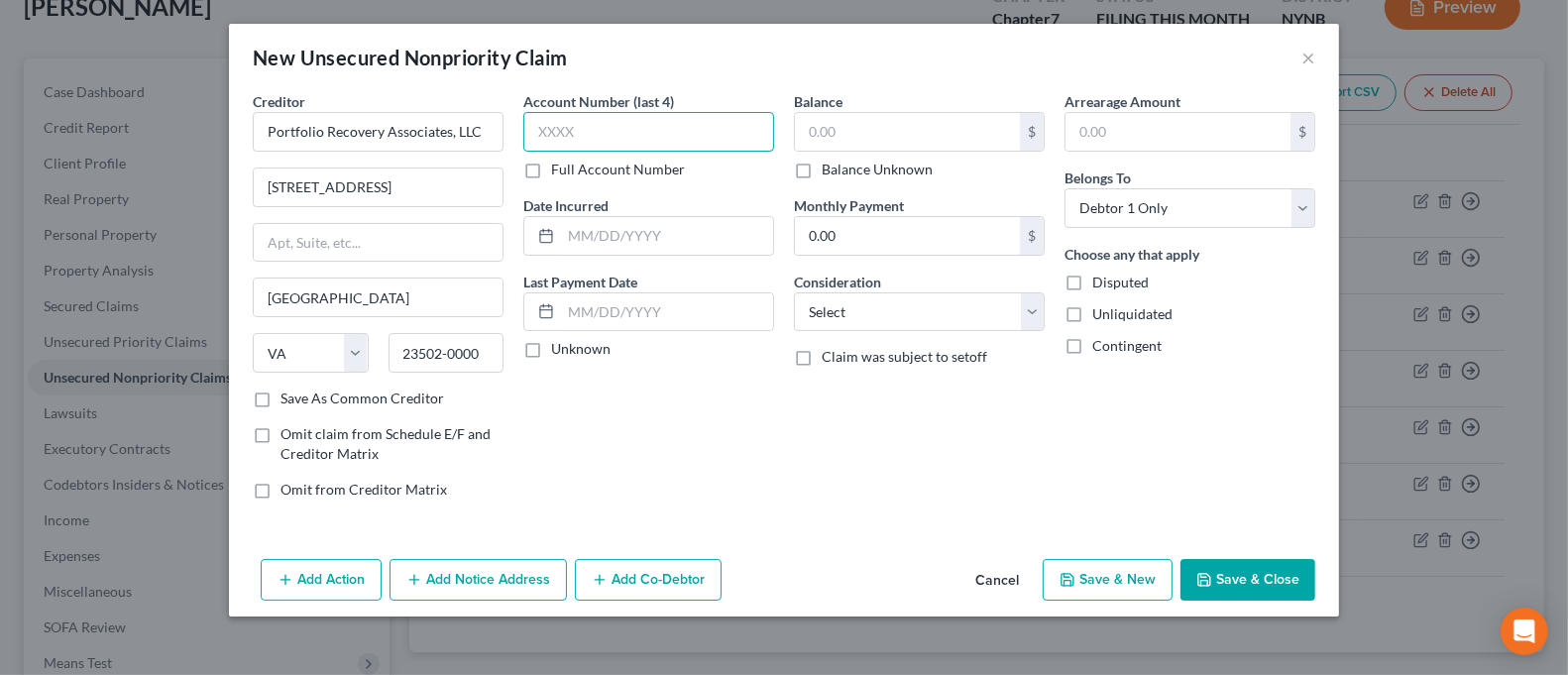 click at bounding box center [648, 132] 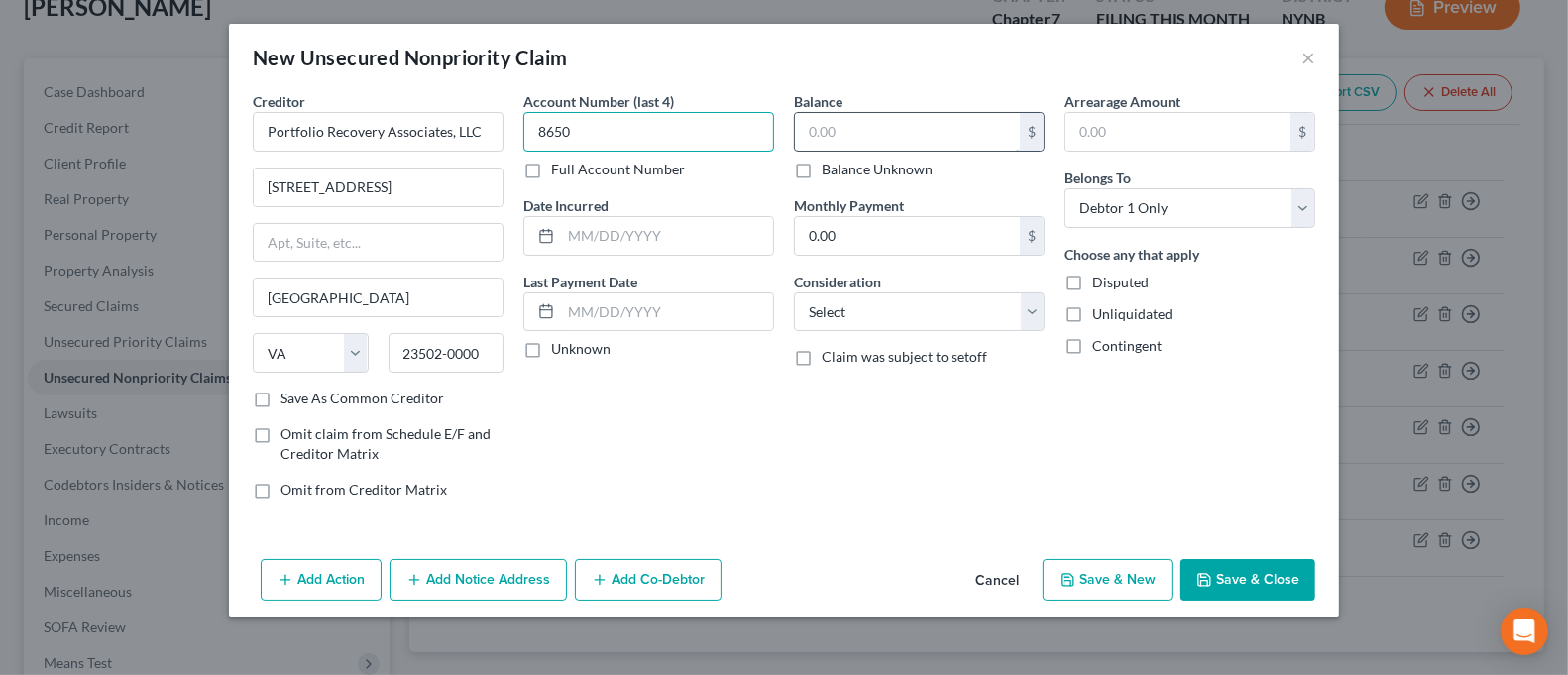 type on "8650" 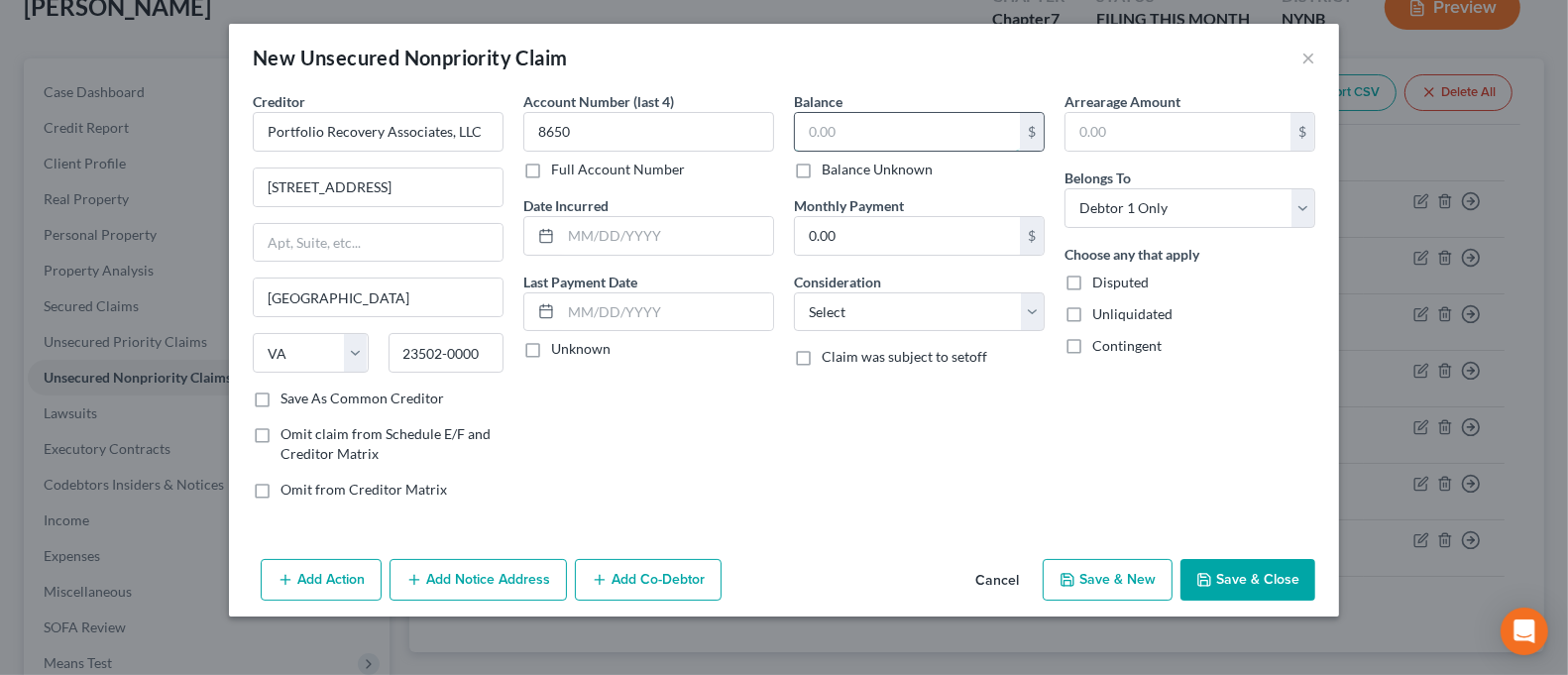 click at bounding box center (907, 132) 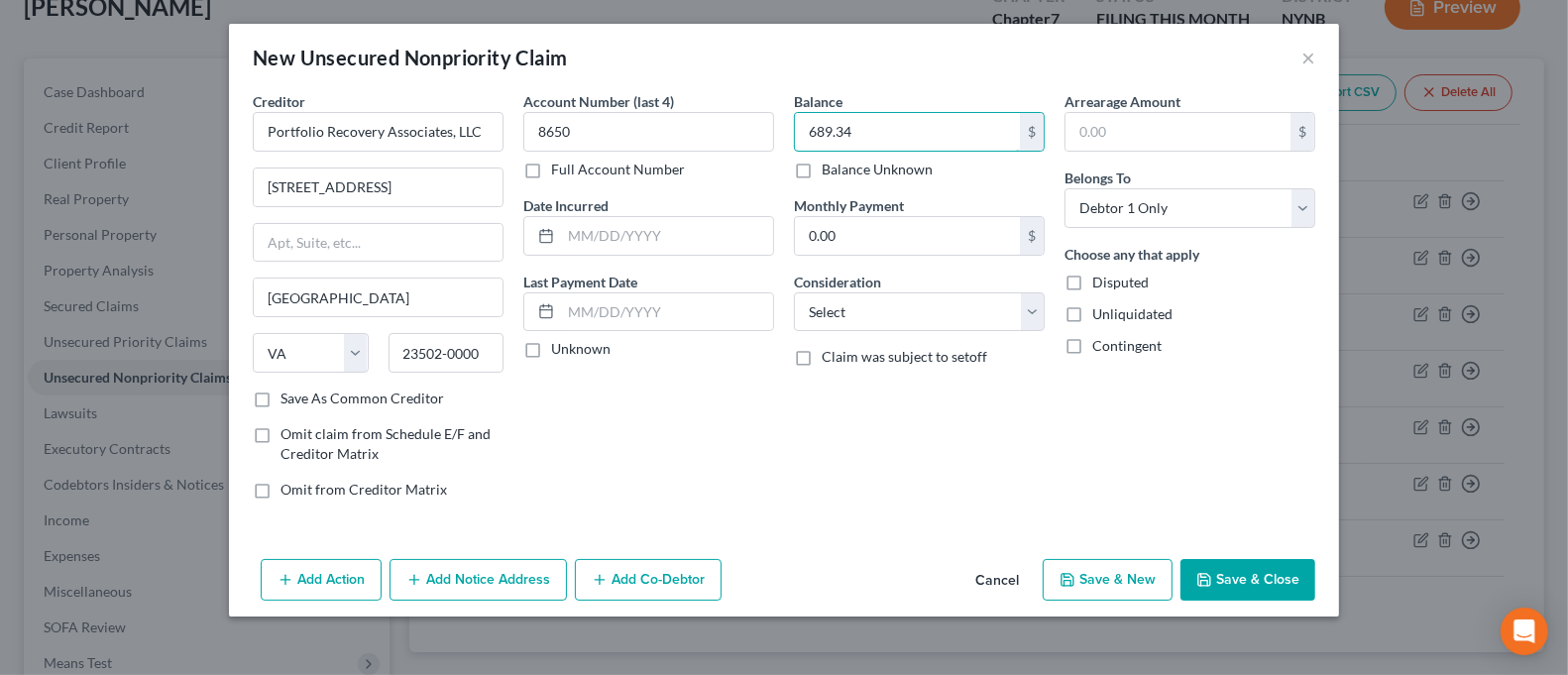 type on "689.34" 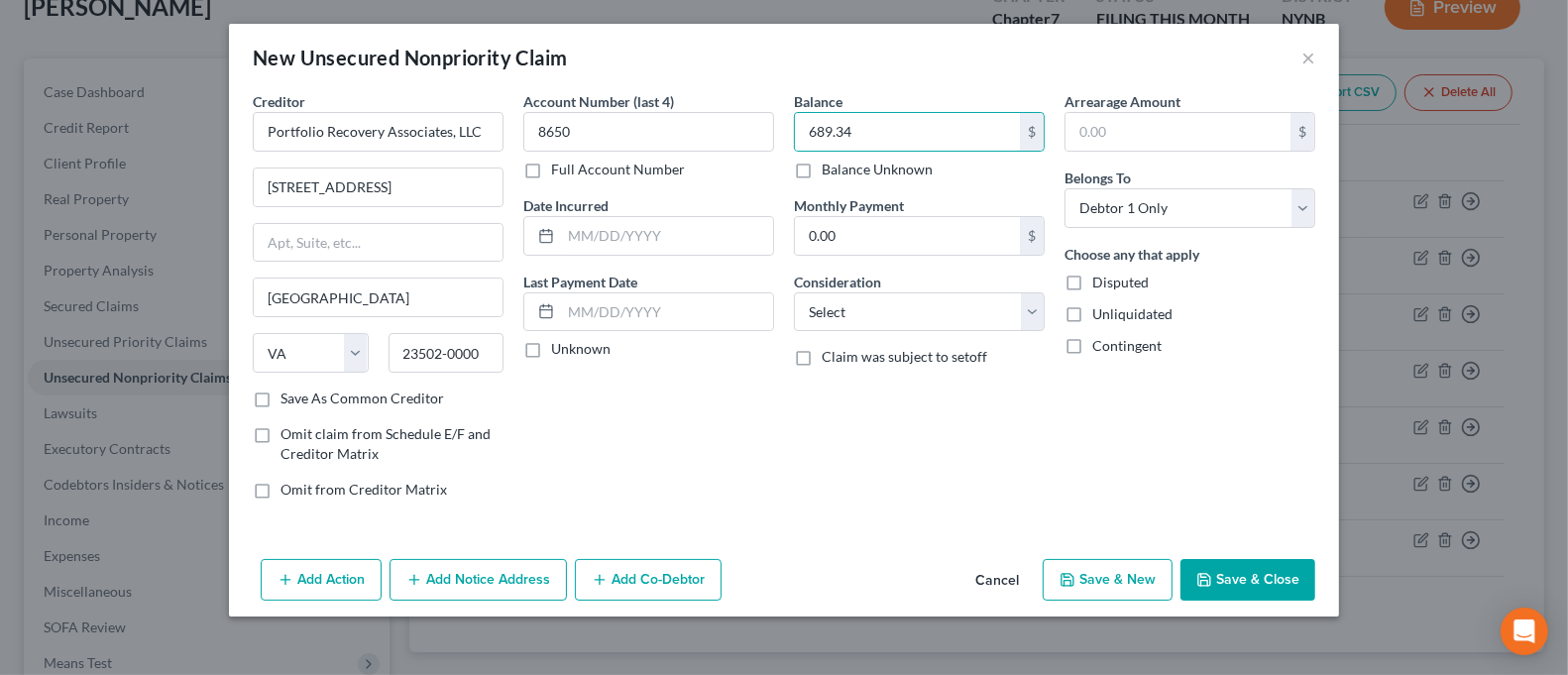 click on "Add Notice Address" at bounding box center (478, 580) 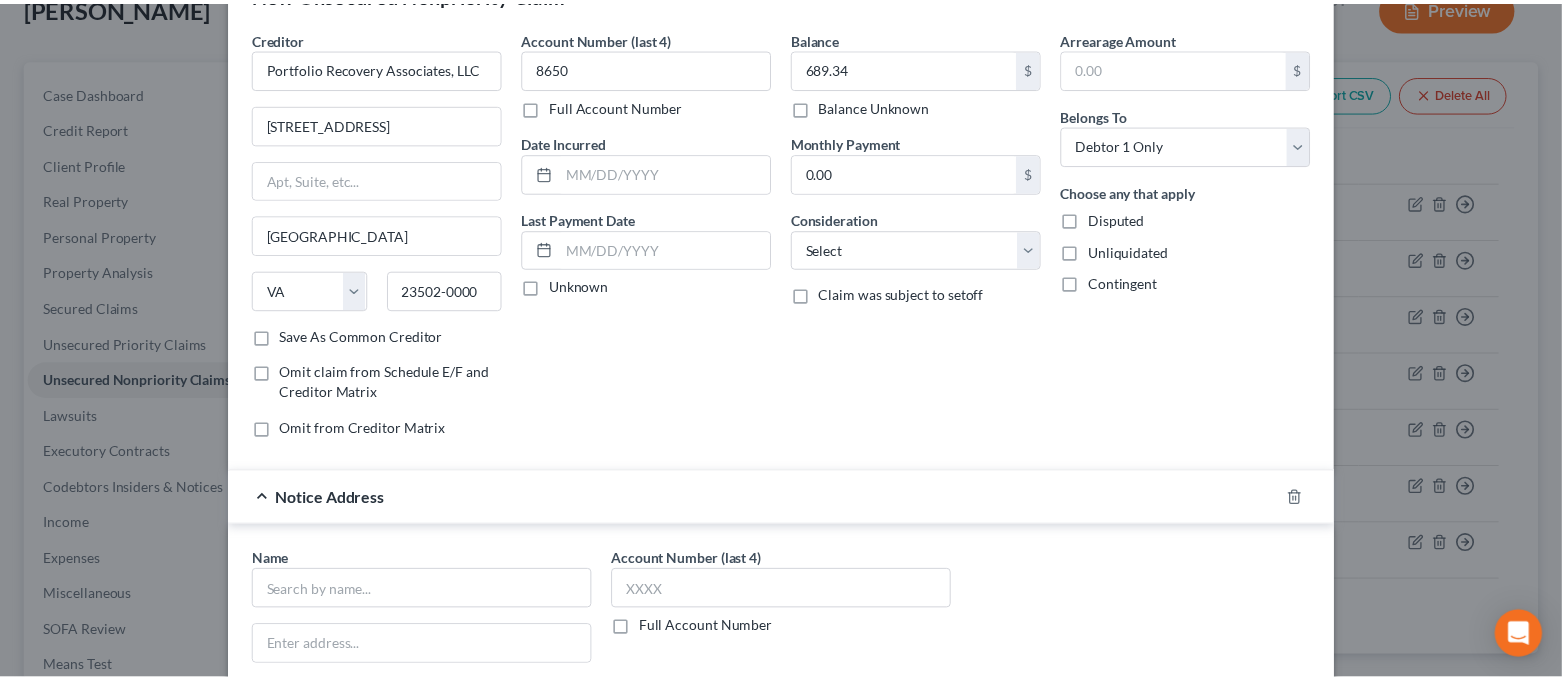 scroll, scrollTop: 395, scrollLeft: 0, axis: vertical 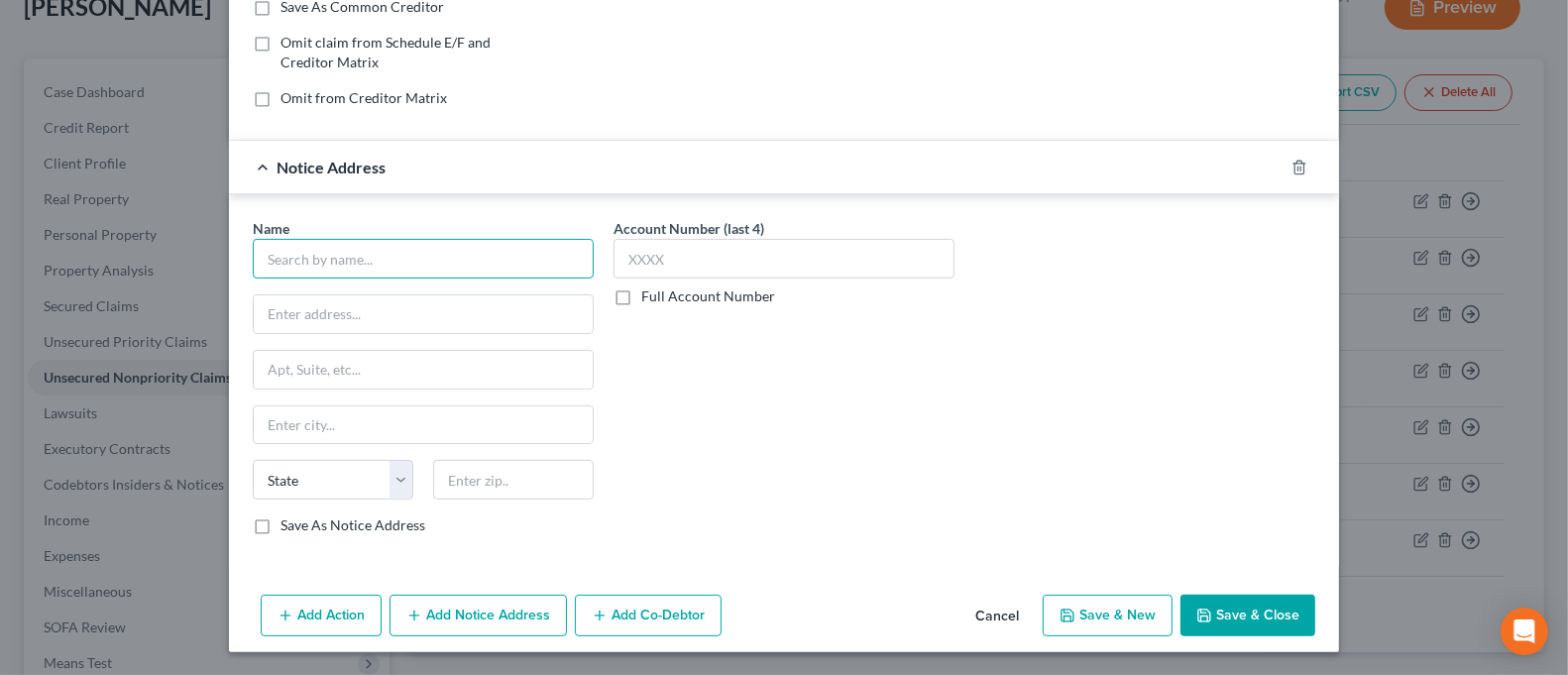 click at bounding box center [423, 259] 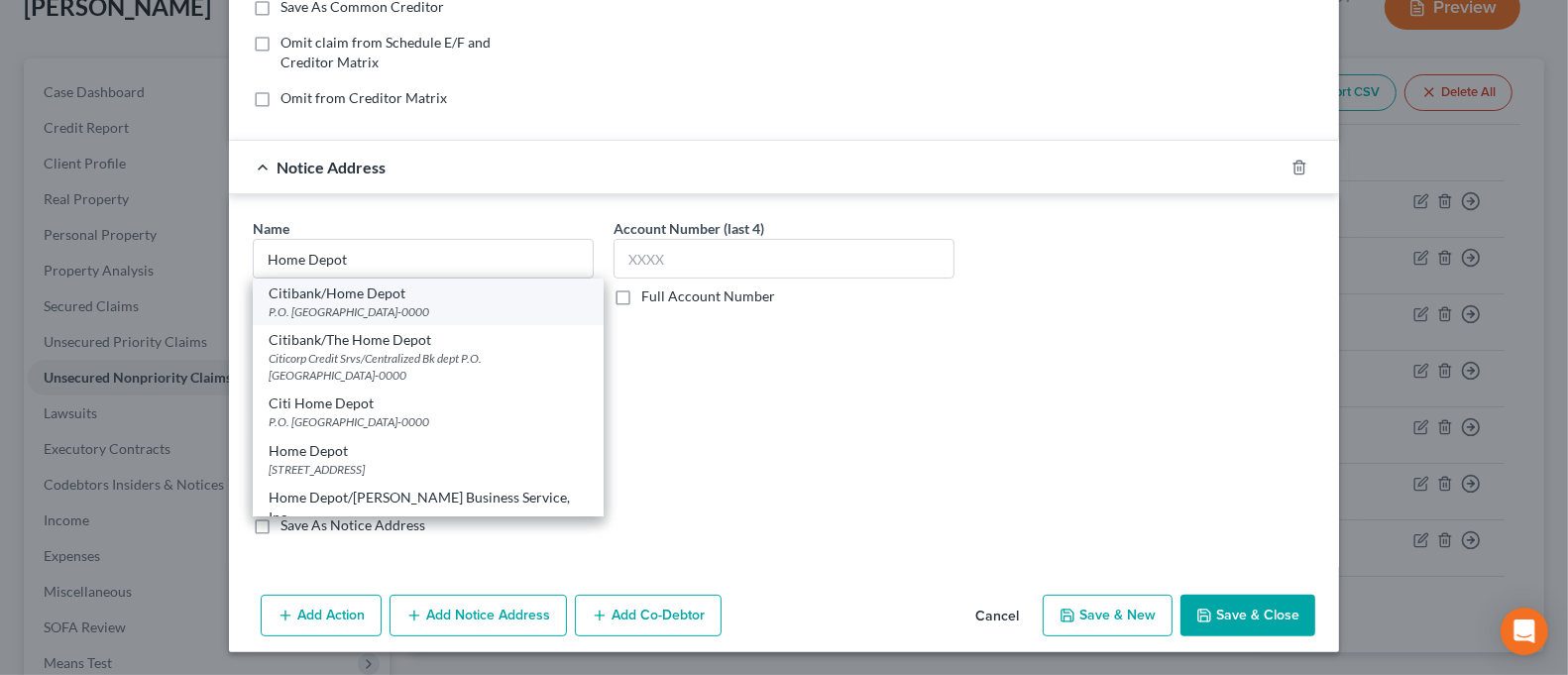 click on "Citibank/Home Depot" at bounding box center (428, 293) 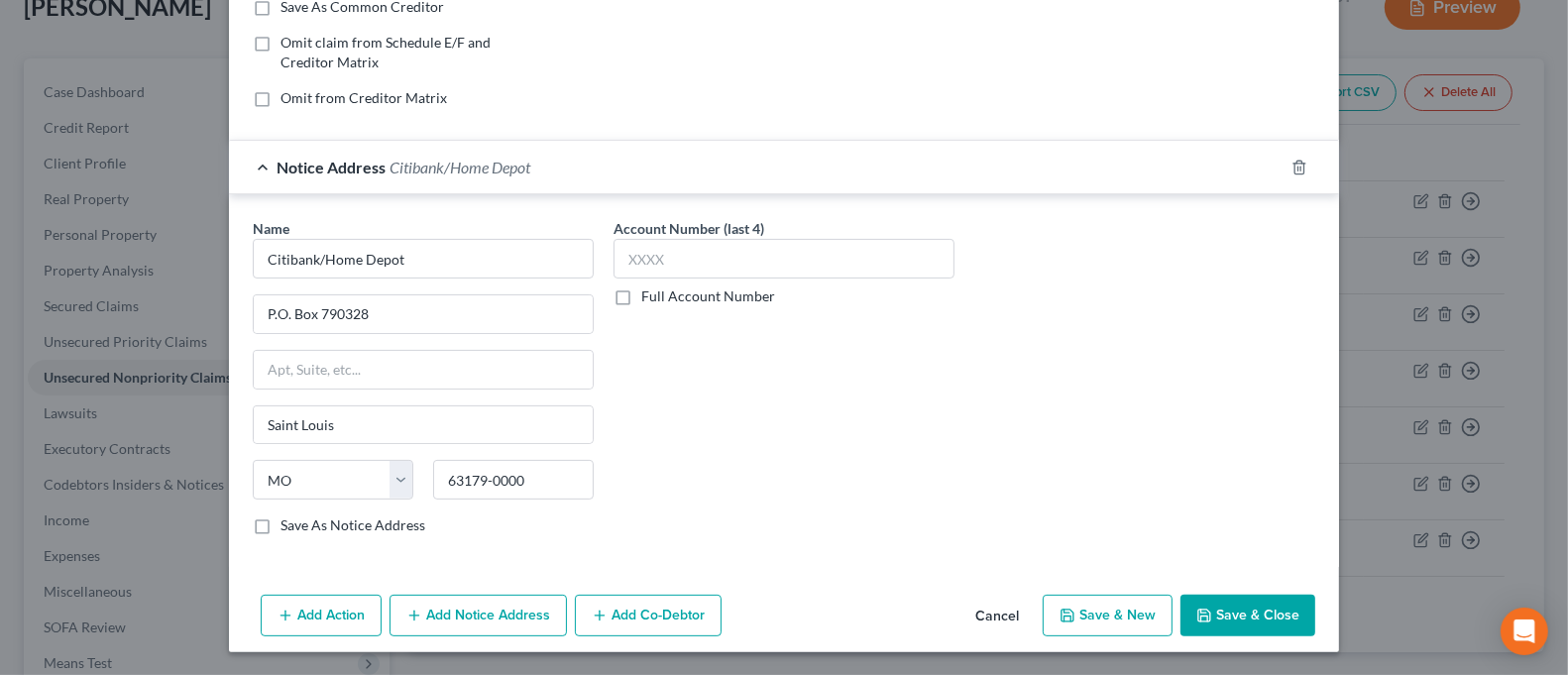 click on "Save & Close" at bounding box center (1248, 616) 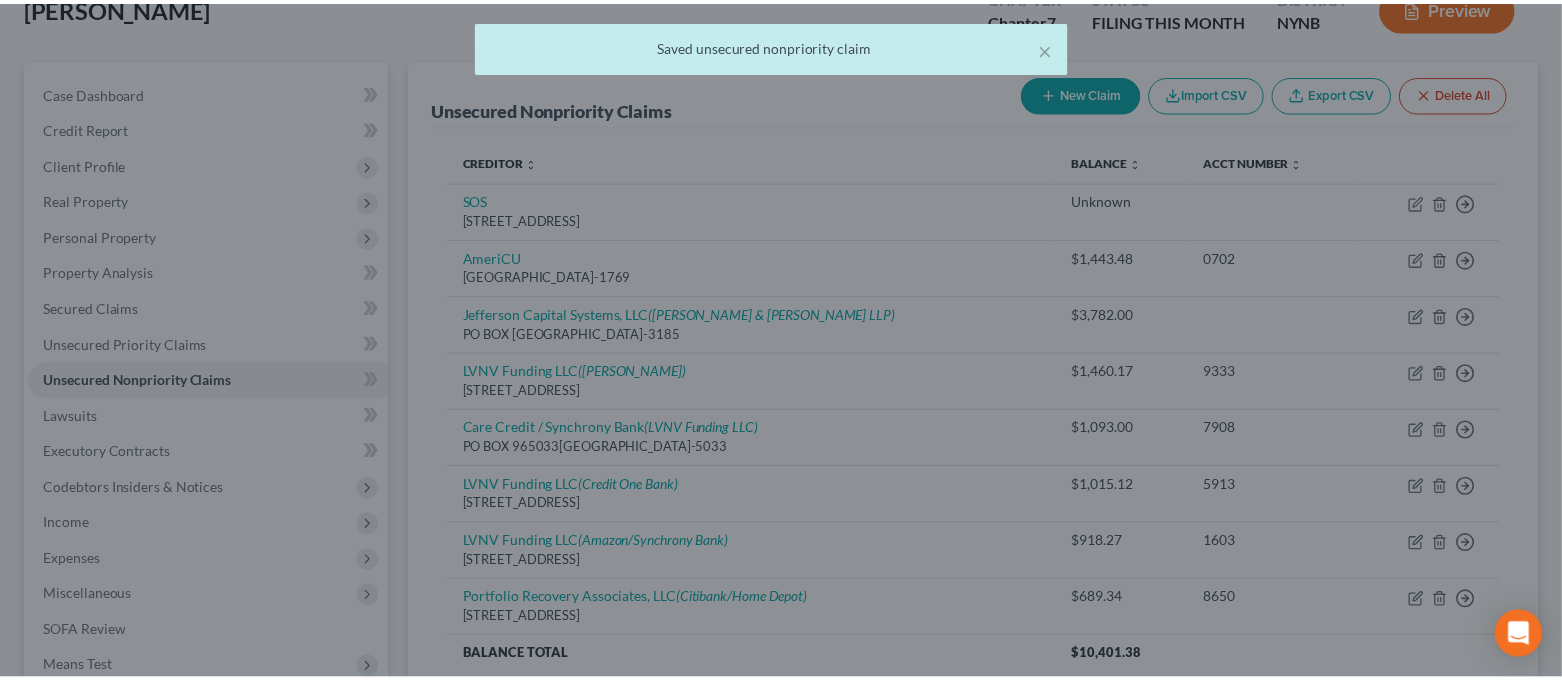scroll, scrollTop: 0, scrollLeft: 0, axis: both 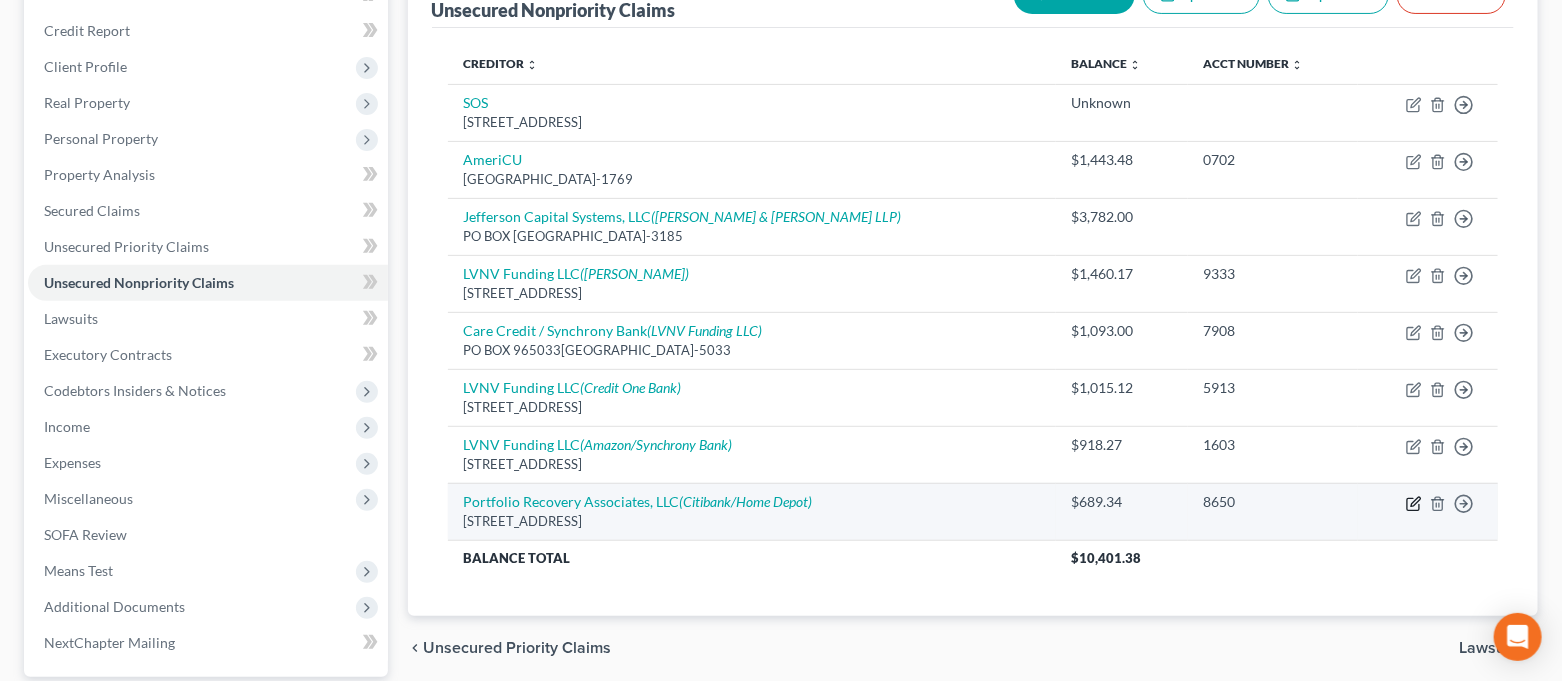 click 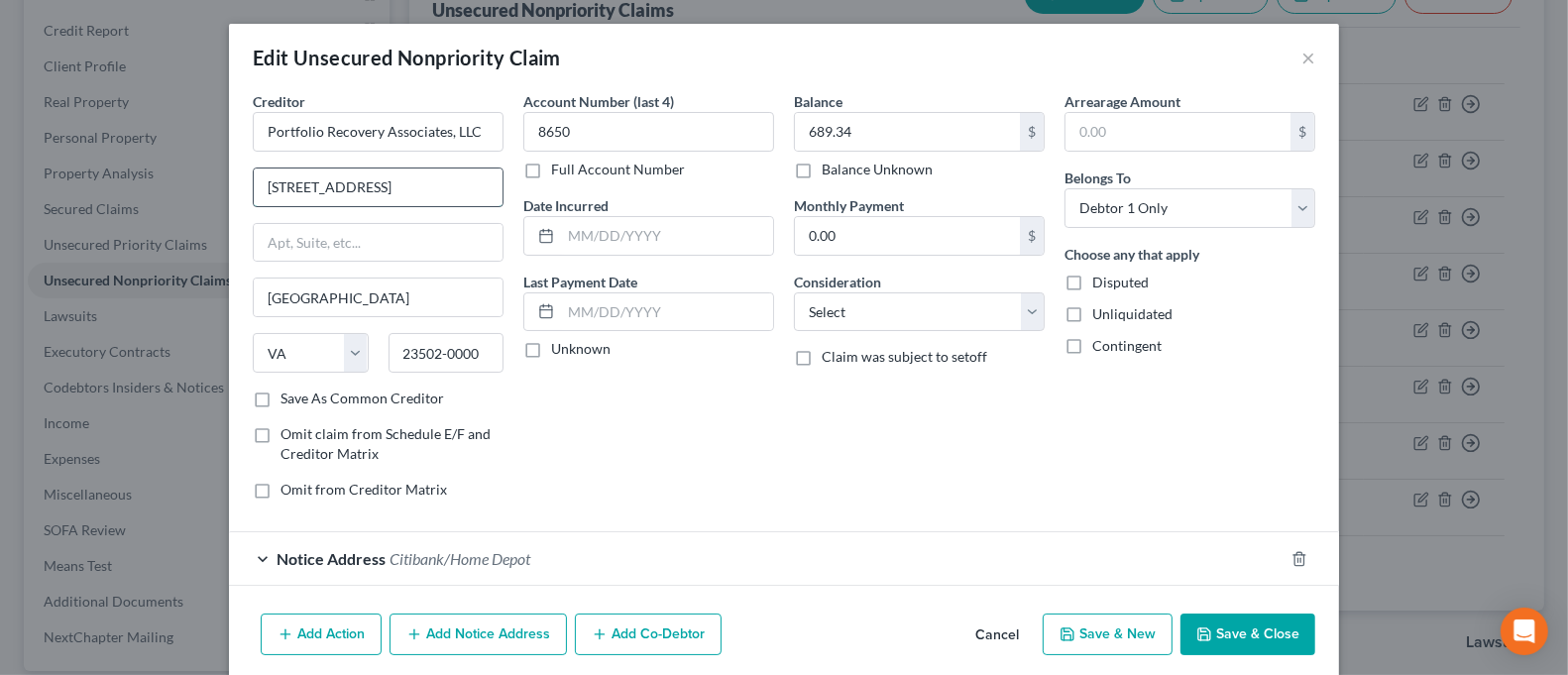 drag, startPoint x: 347, startPoint y: 191, endPoint x: 285, endPoint y: 198, distance: 62.39391 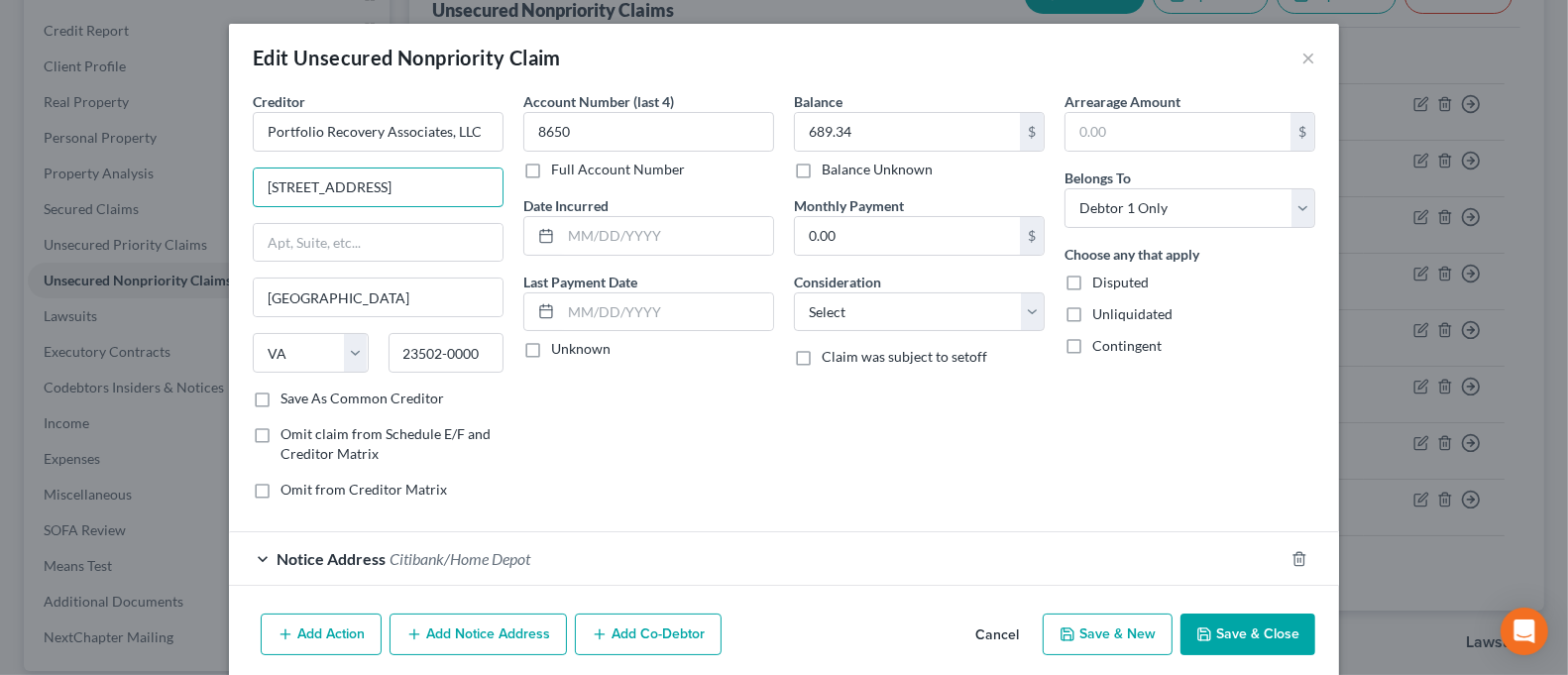 type on "[STREET_ADDRESS]" 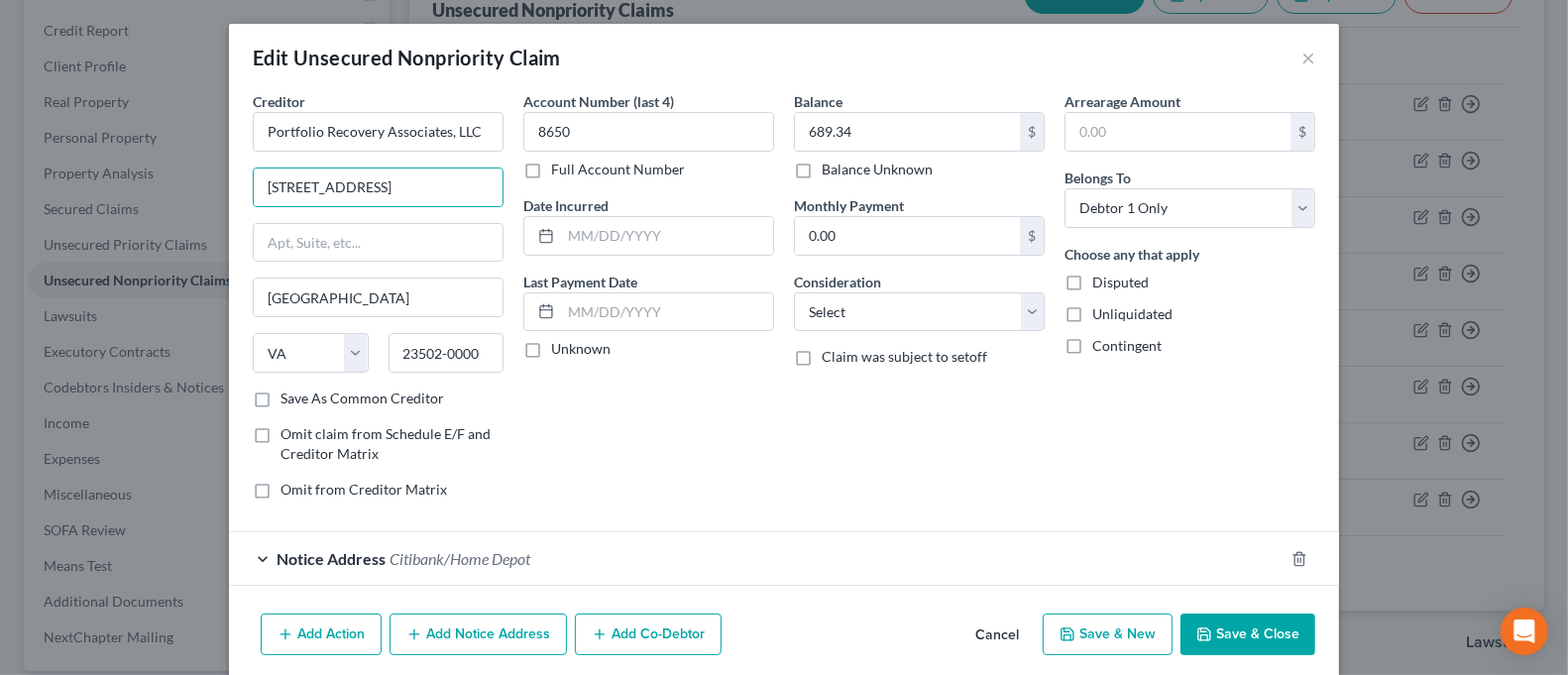 click on "Save & Close" at bounding box center [1248, 634] 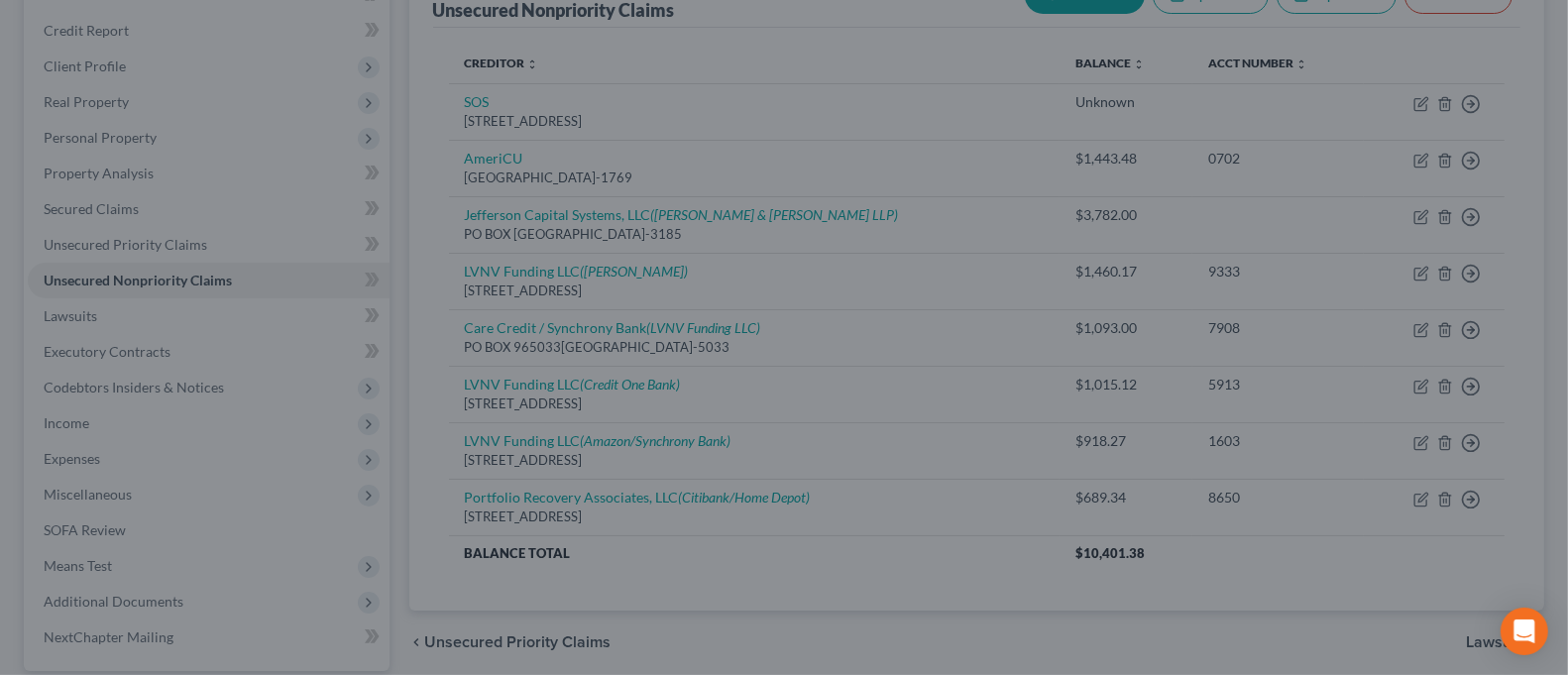 type on "0" 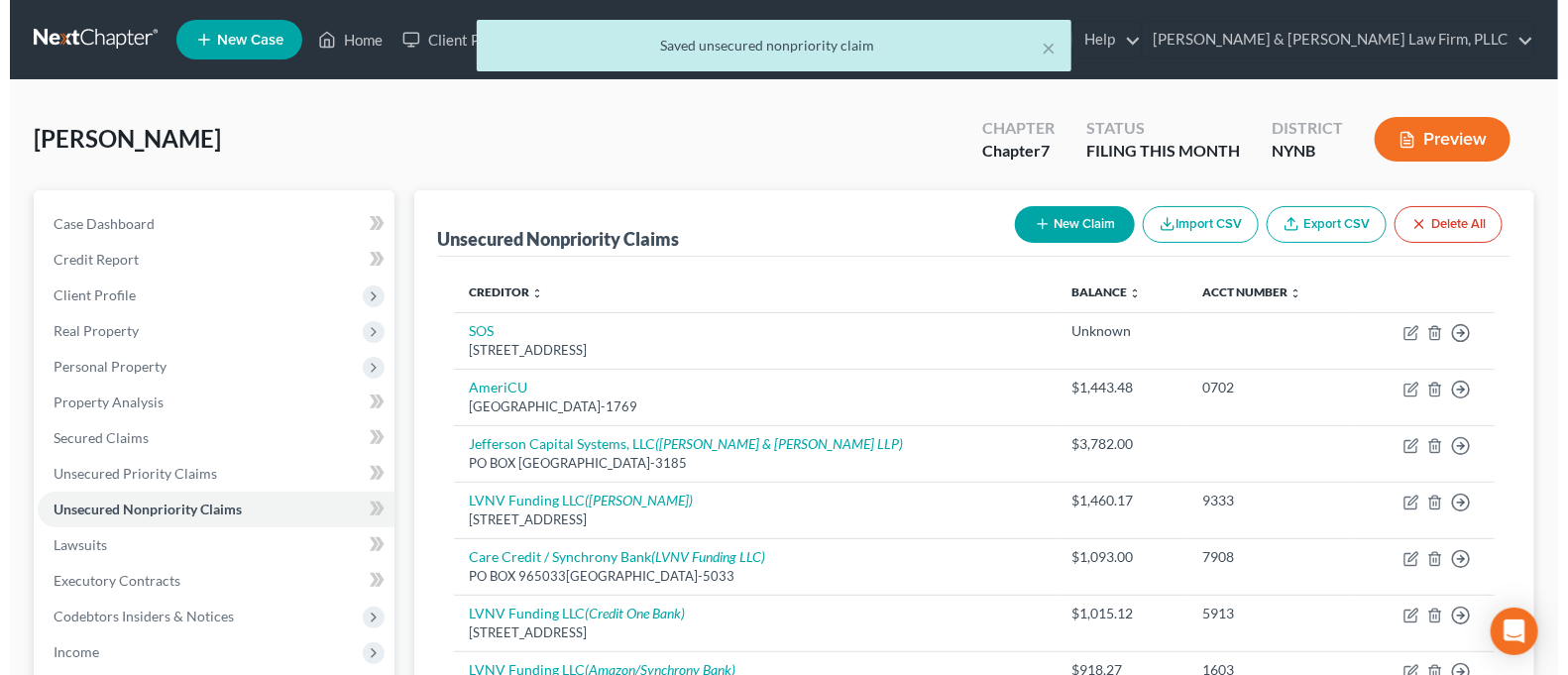 scroll, scrollTop: 0, scrollLeft: 0, axis: both 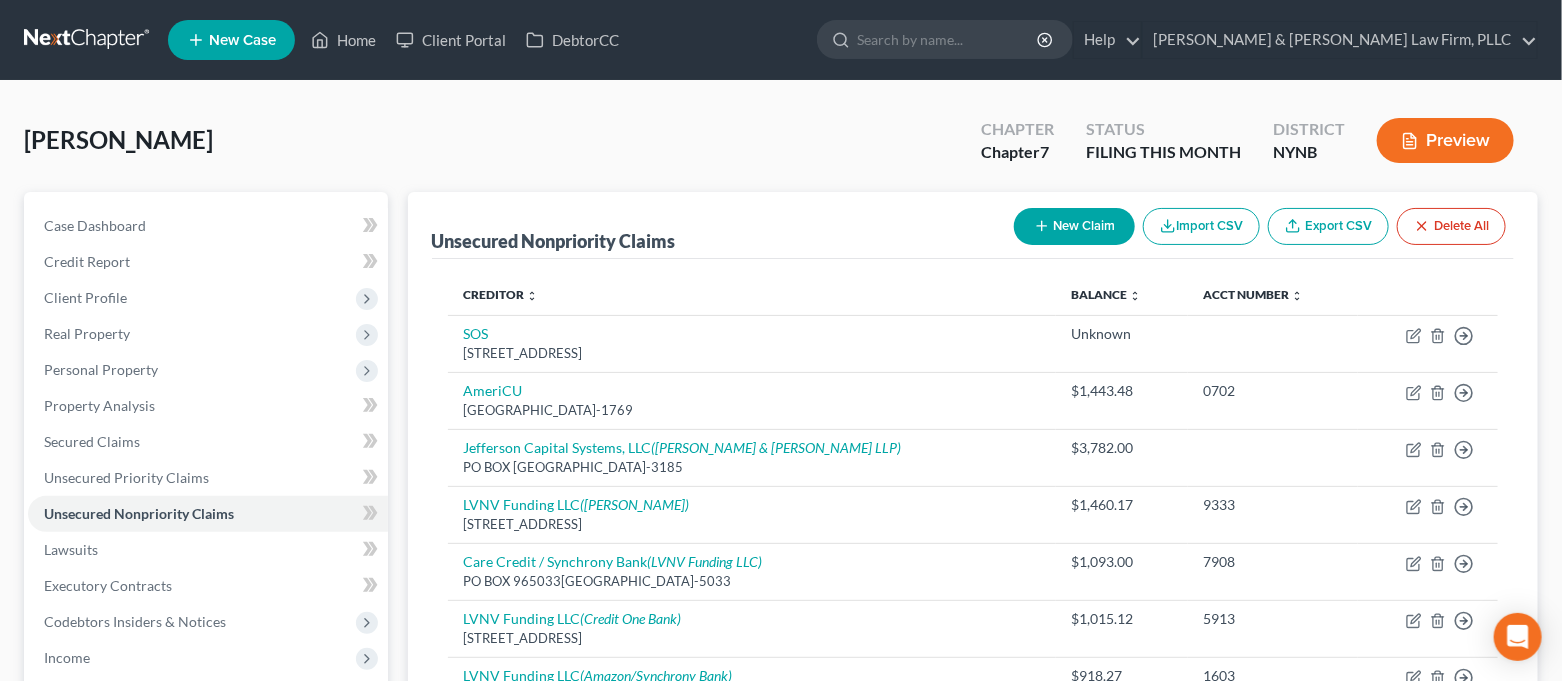 click on "New Claim" at bounding box center [1074, 226] 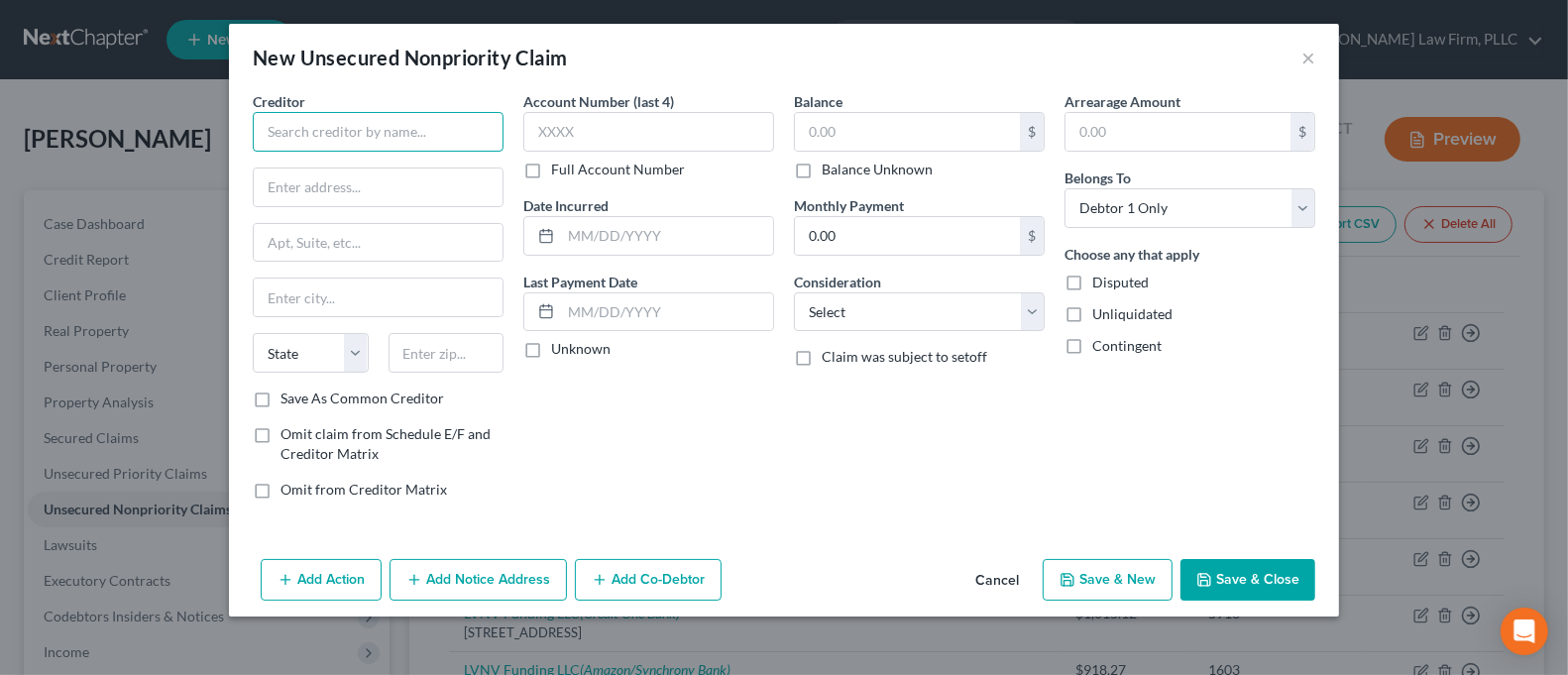 click at bounding box center (378, 132) 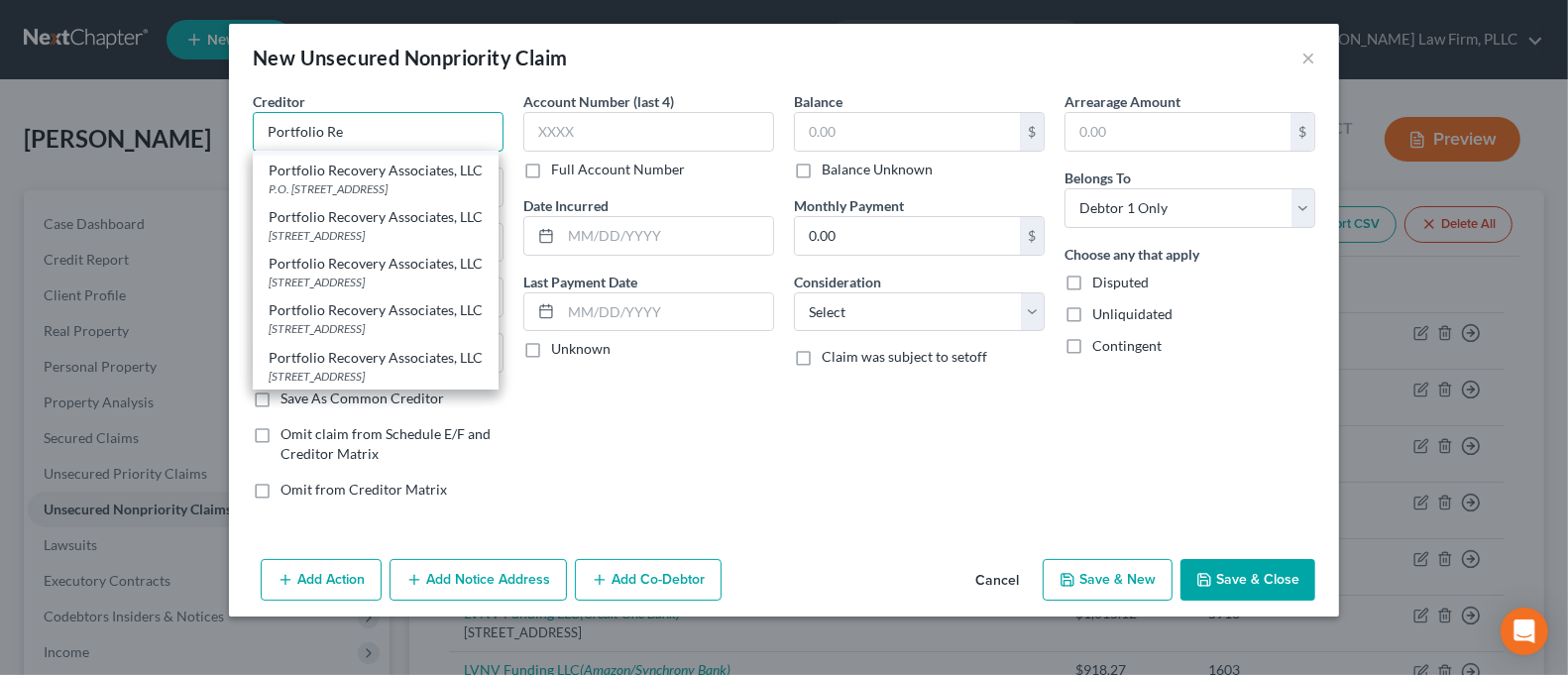 scroll, scrollTop: 292, scrollLeft: 0, axis: vertical 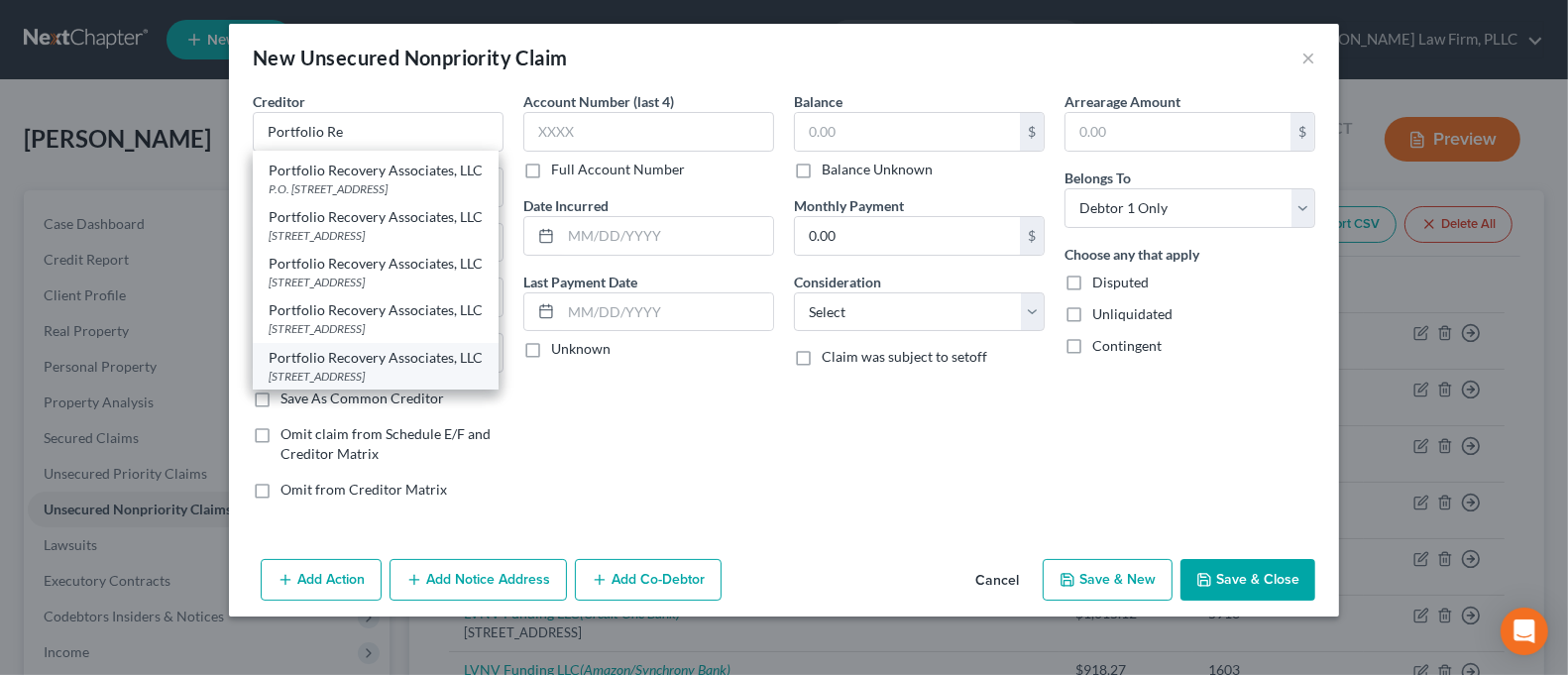 click on "Portfolio Recovery Associates, LLC" at bounding box center [376, 358] 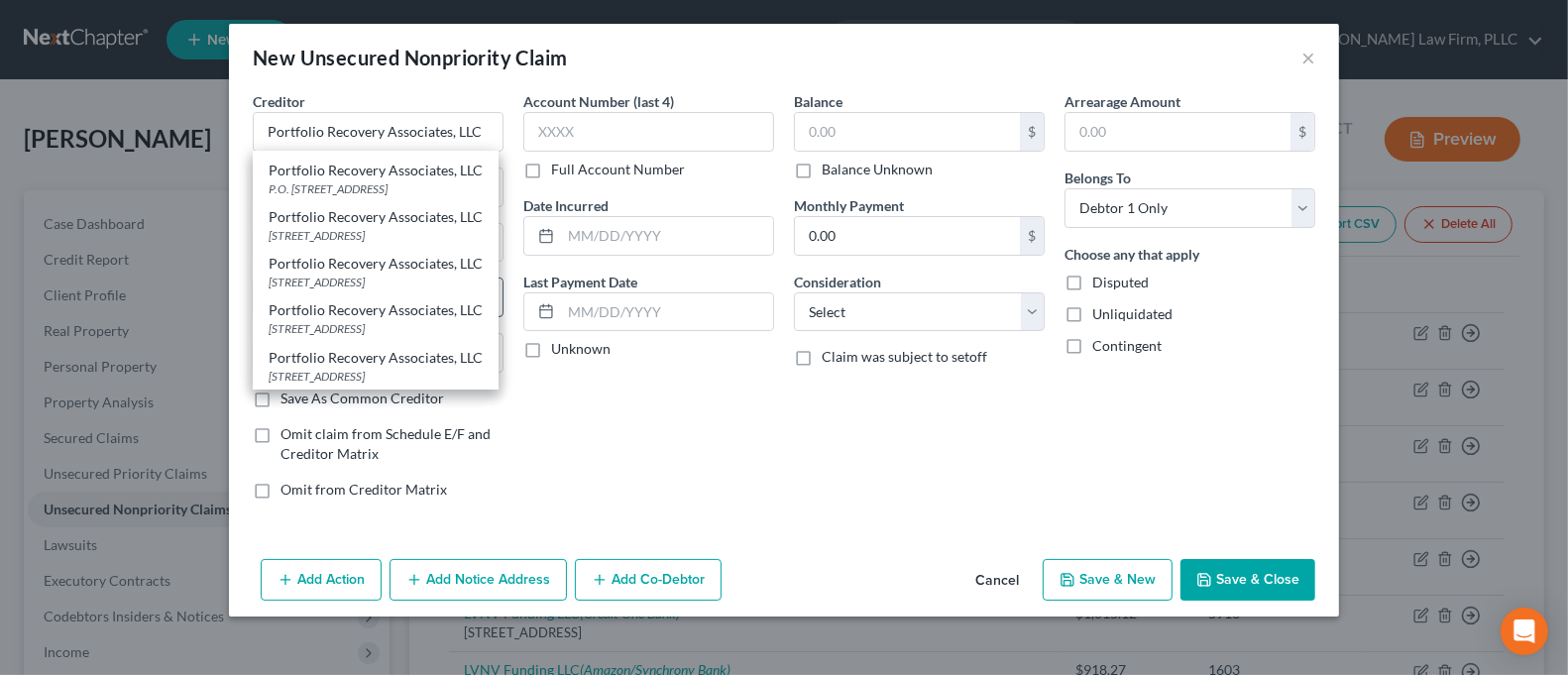 scroll, scrollTop: 0, scrollLeft: 0, axis: both 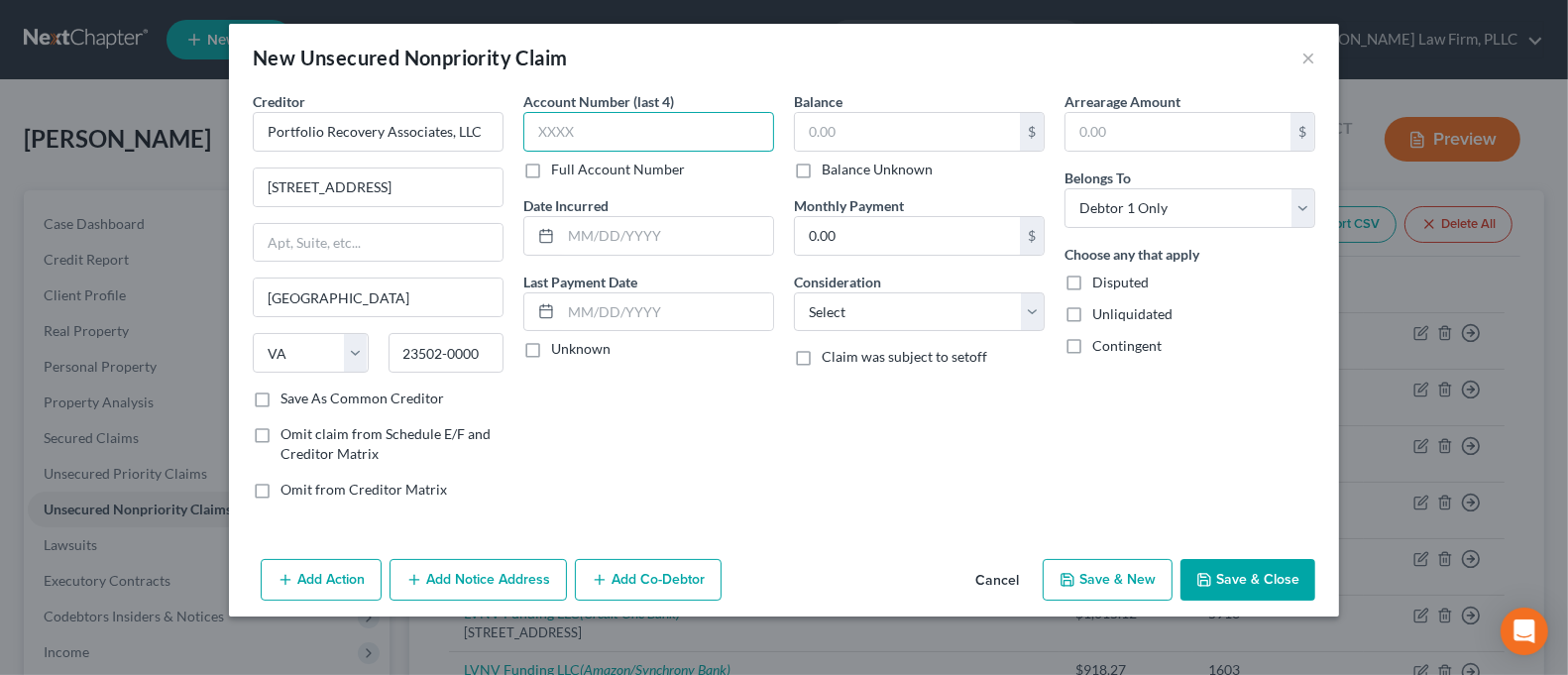 click at bounding box center (648, 132) 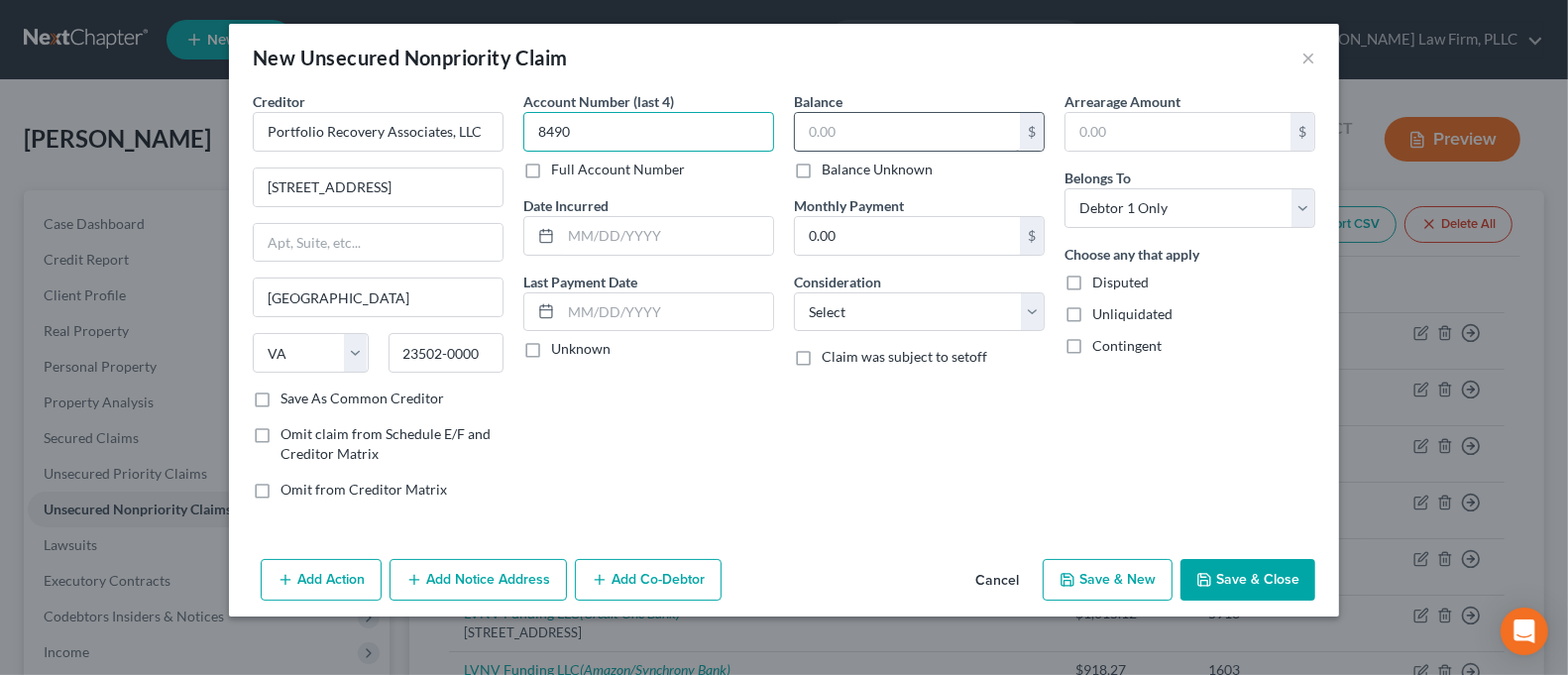 type on "8490" 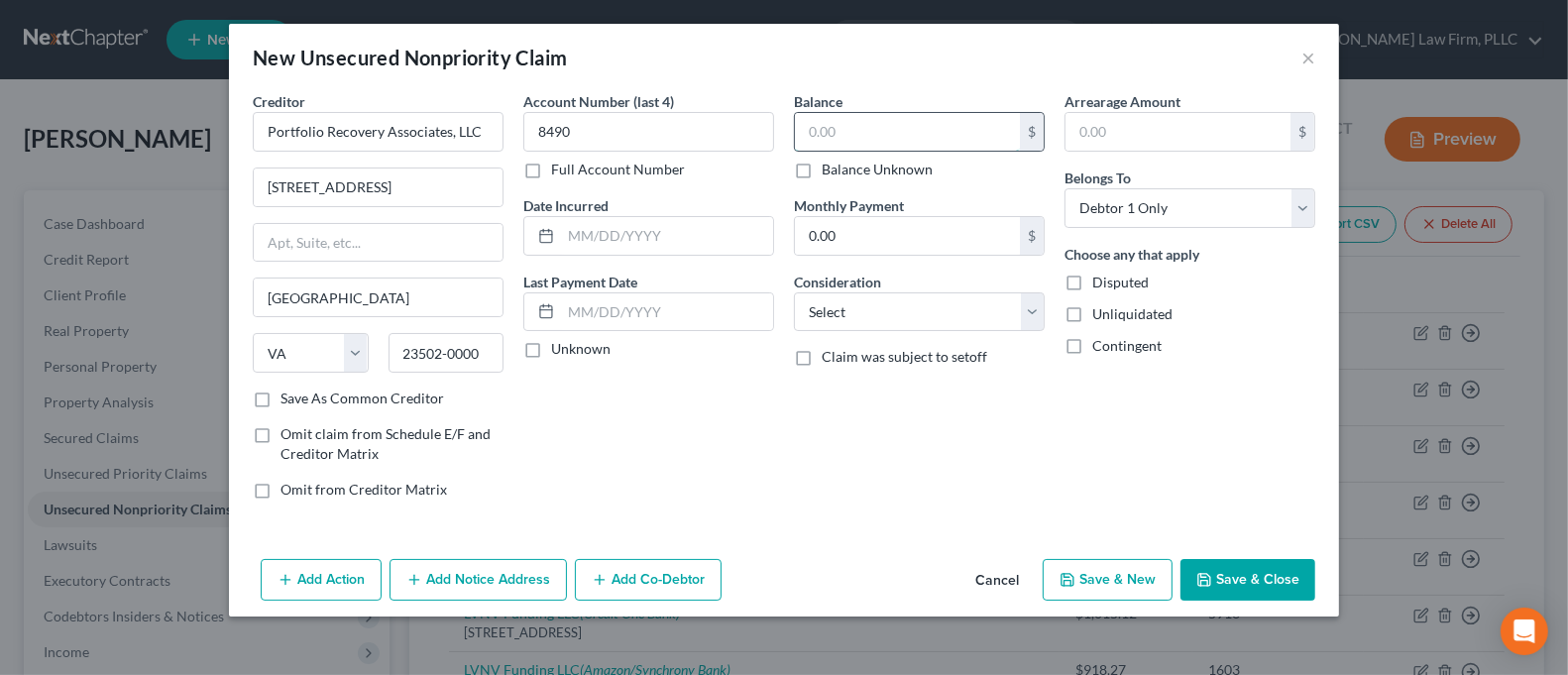 click at bounding box center [907, 132] 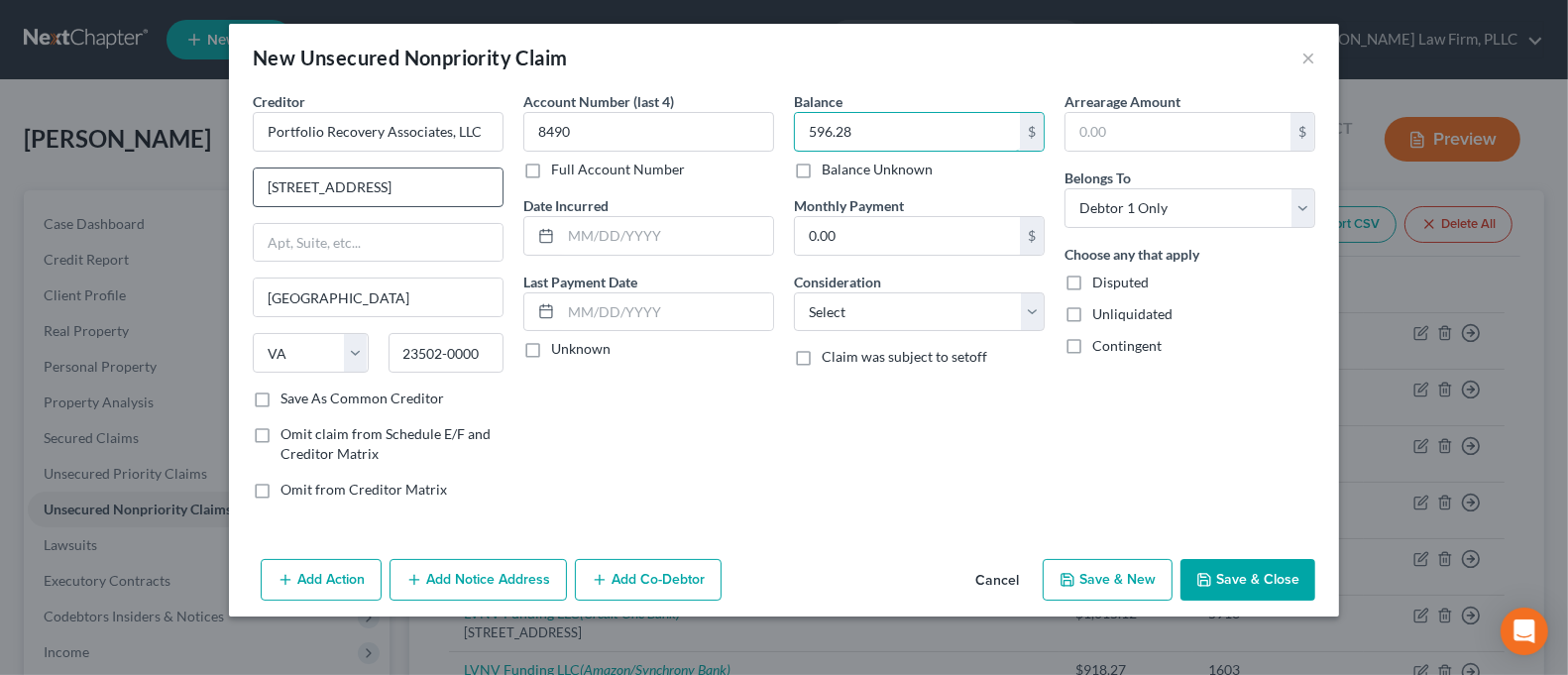type on "596.28" 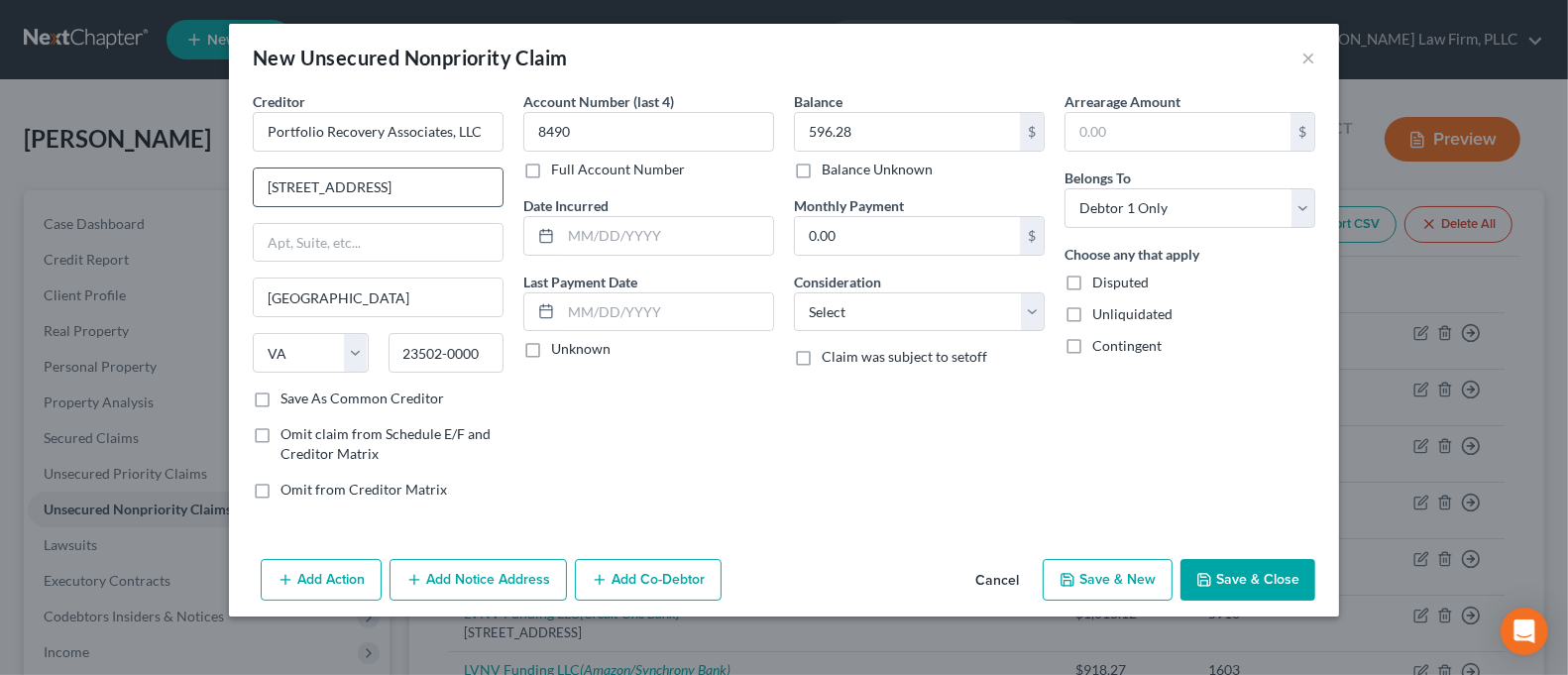 drag, startPoint x: 355, startPoint y: 186, endPoint x: 298, endPoint y: 201, distance: 58.940648 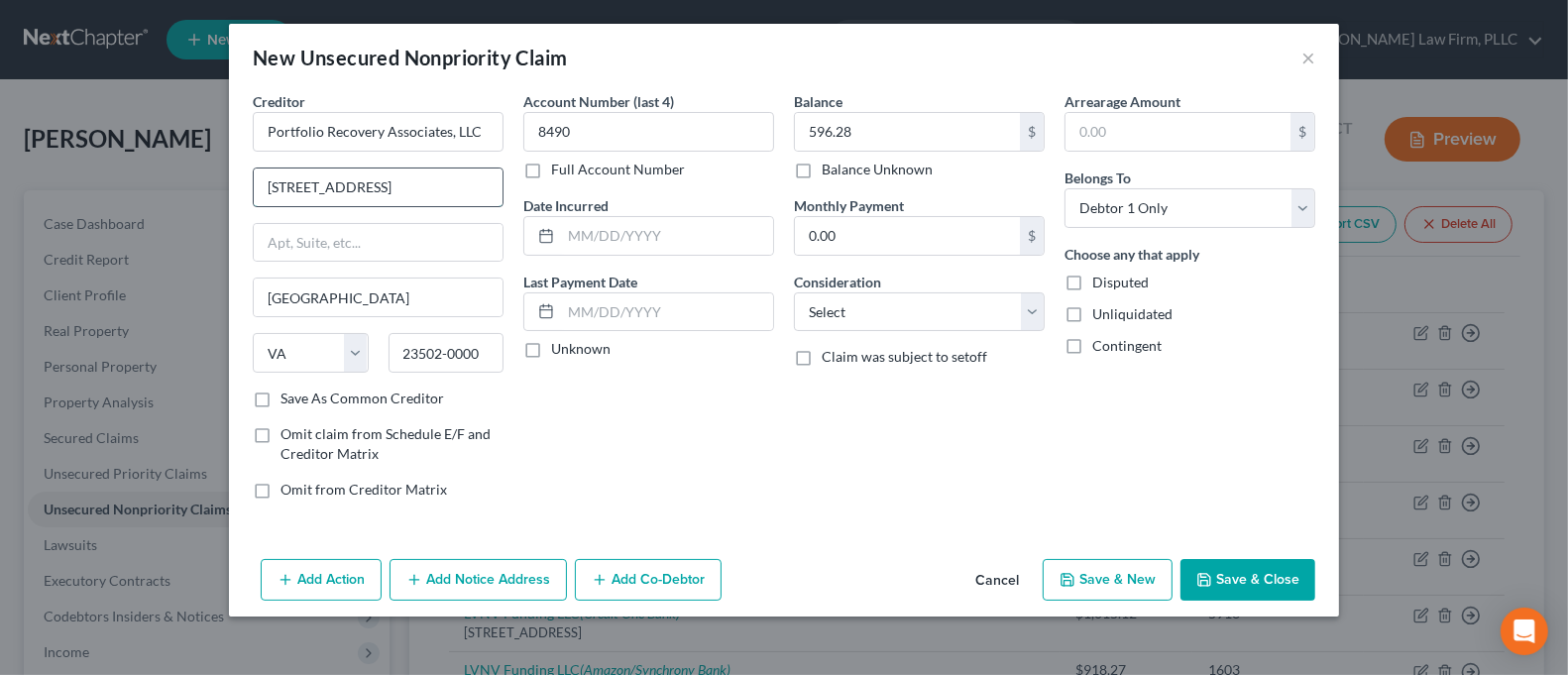 click on "[STREET_ADDRESS]" at bounding box center [378, 187] 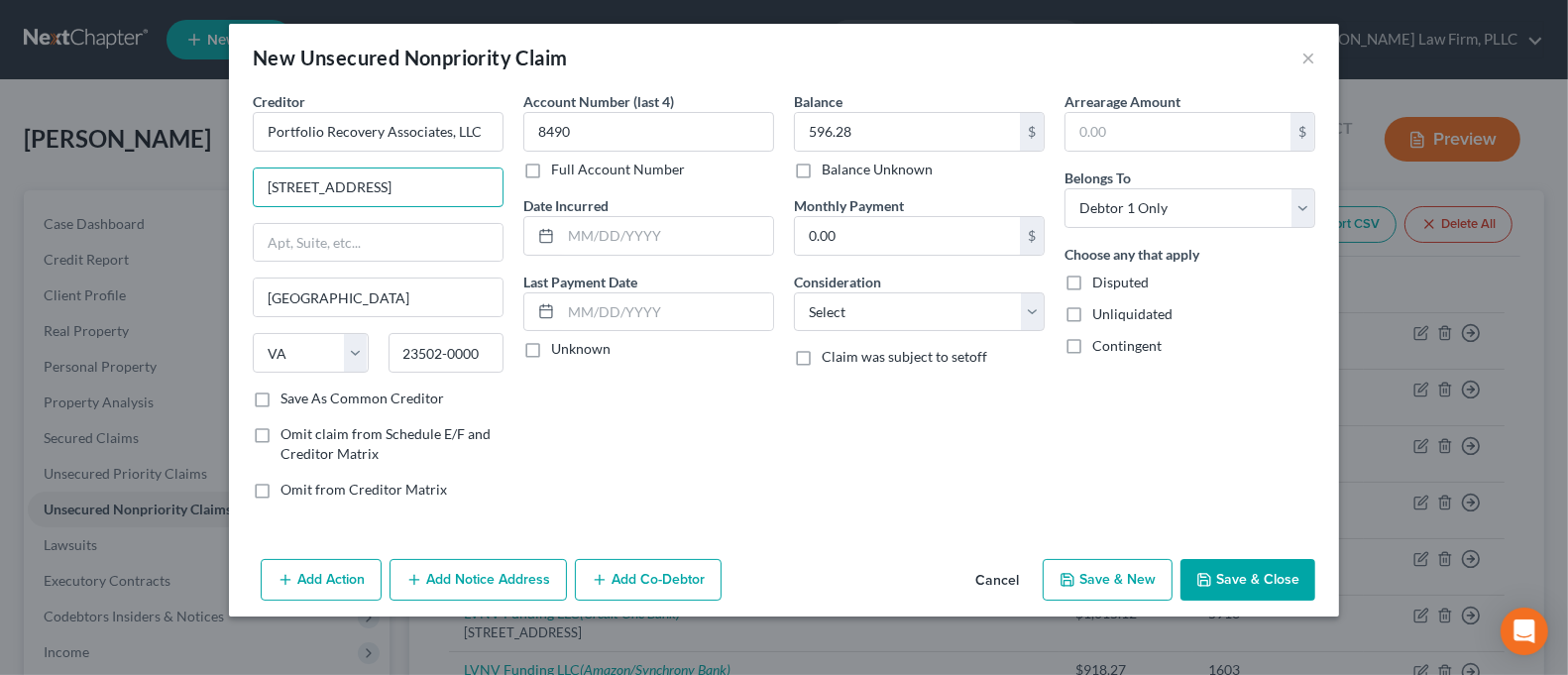 type on "[STREET_ADDRESS]" 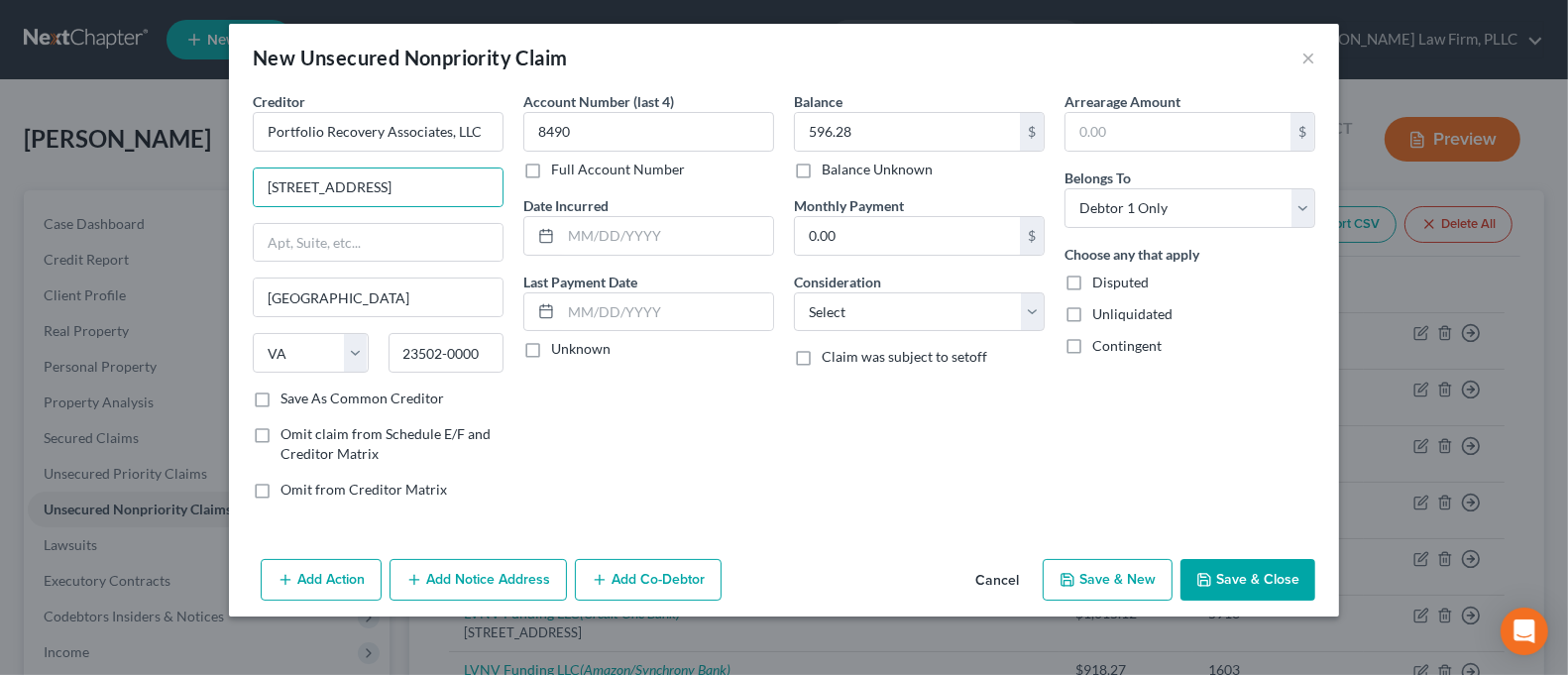 click on "Add Notice Address" at bounding box center [478, 580] 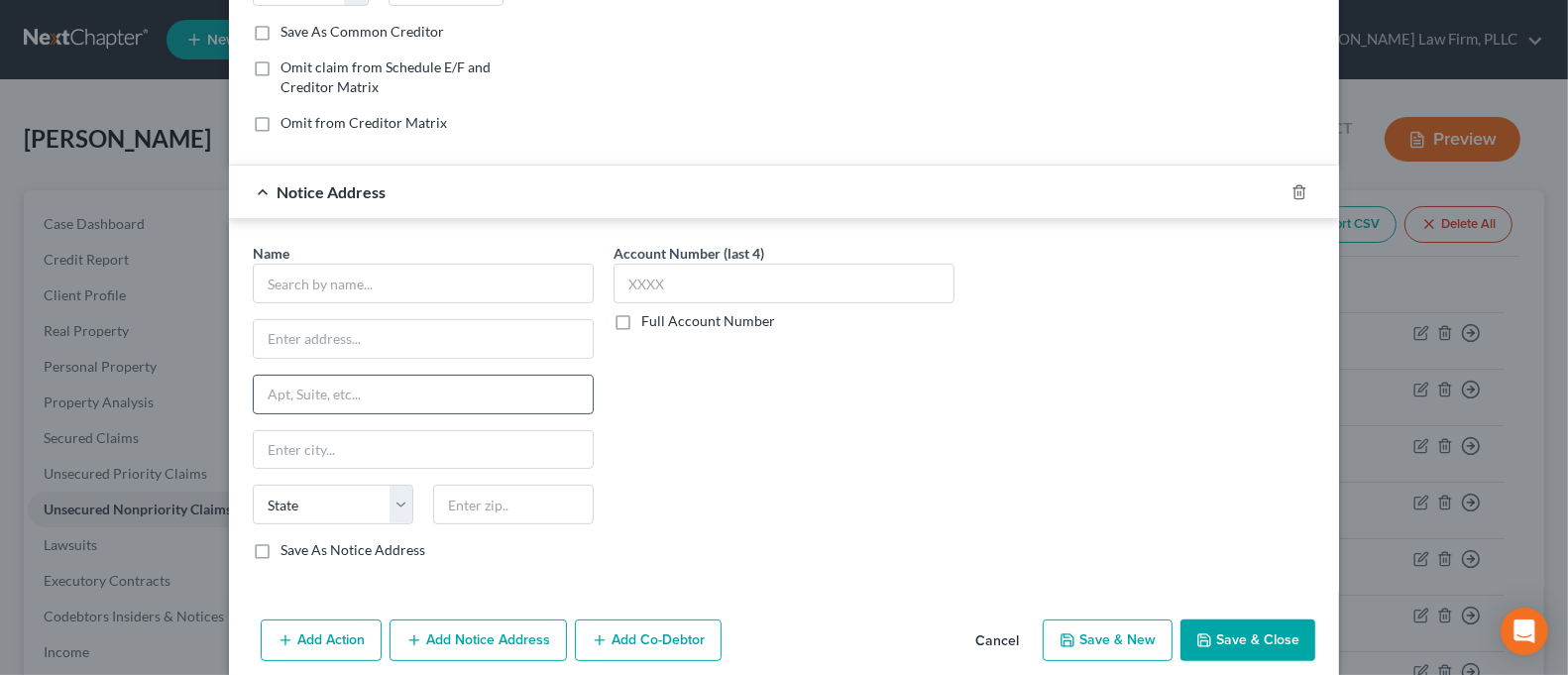 scroll, scrollTop: 392, scrollLeft: 0, axis: vertical 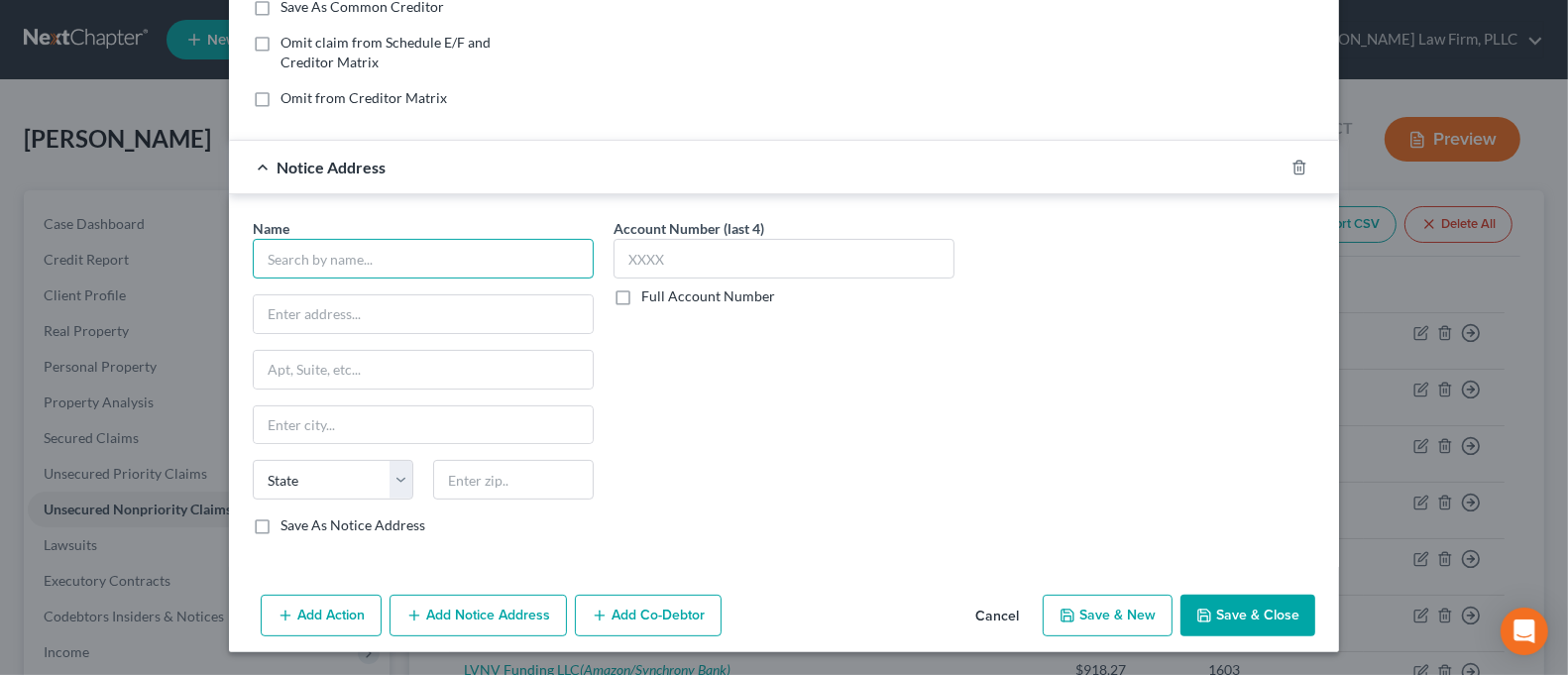 click at bounding box center (423, 259) 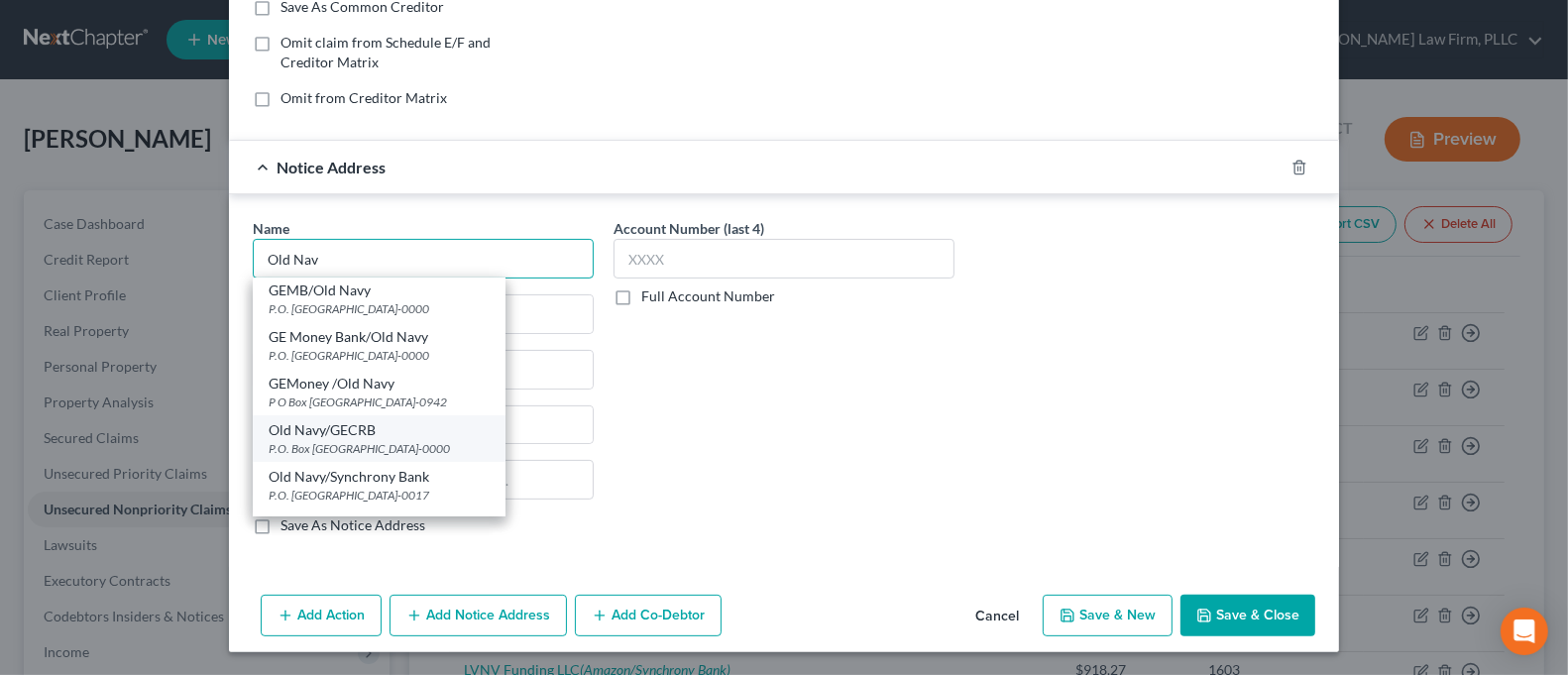scroll, scrollTop: 322, scrollLeft: 0, axis: vertical 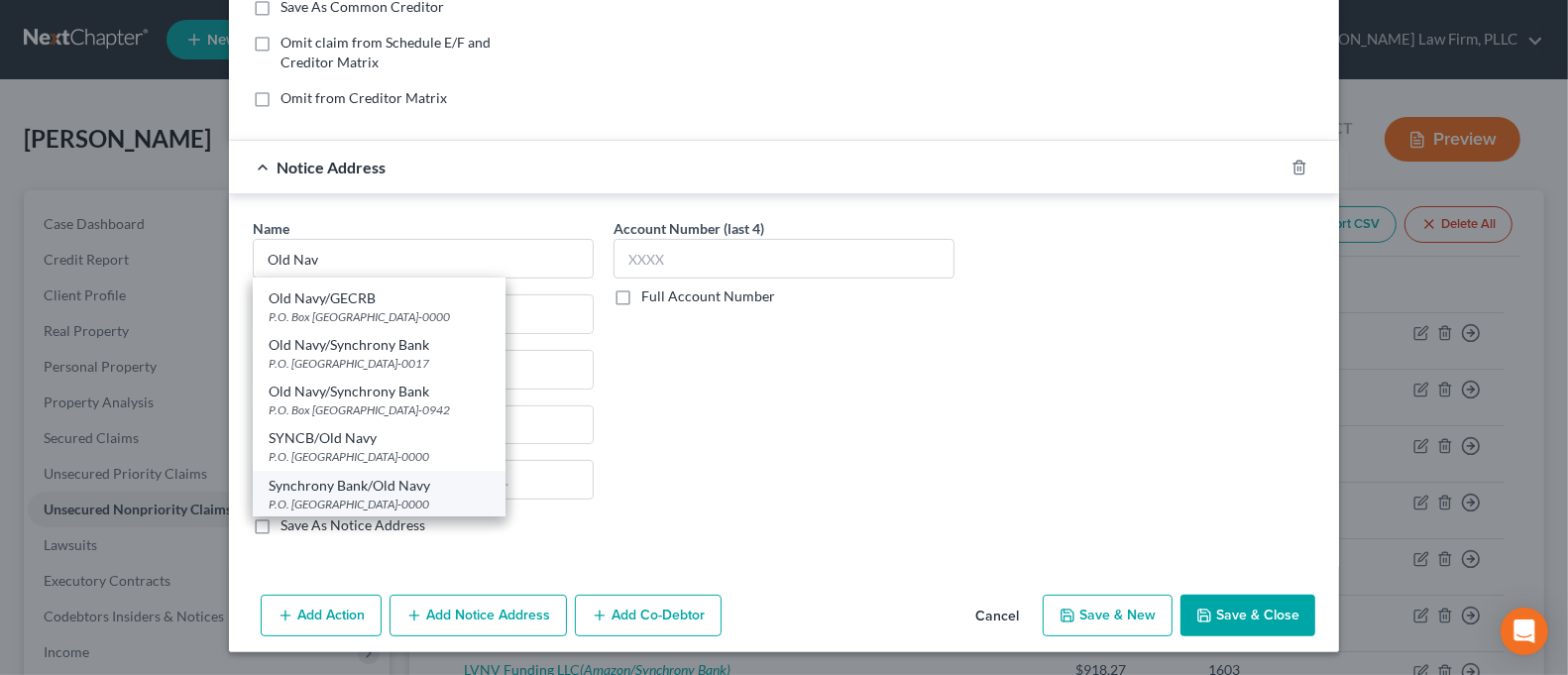 click on "Synchrony Bank/Old Navy" at bounding box center [379, 486] 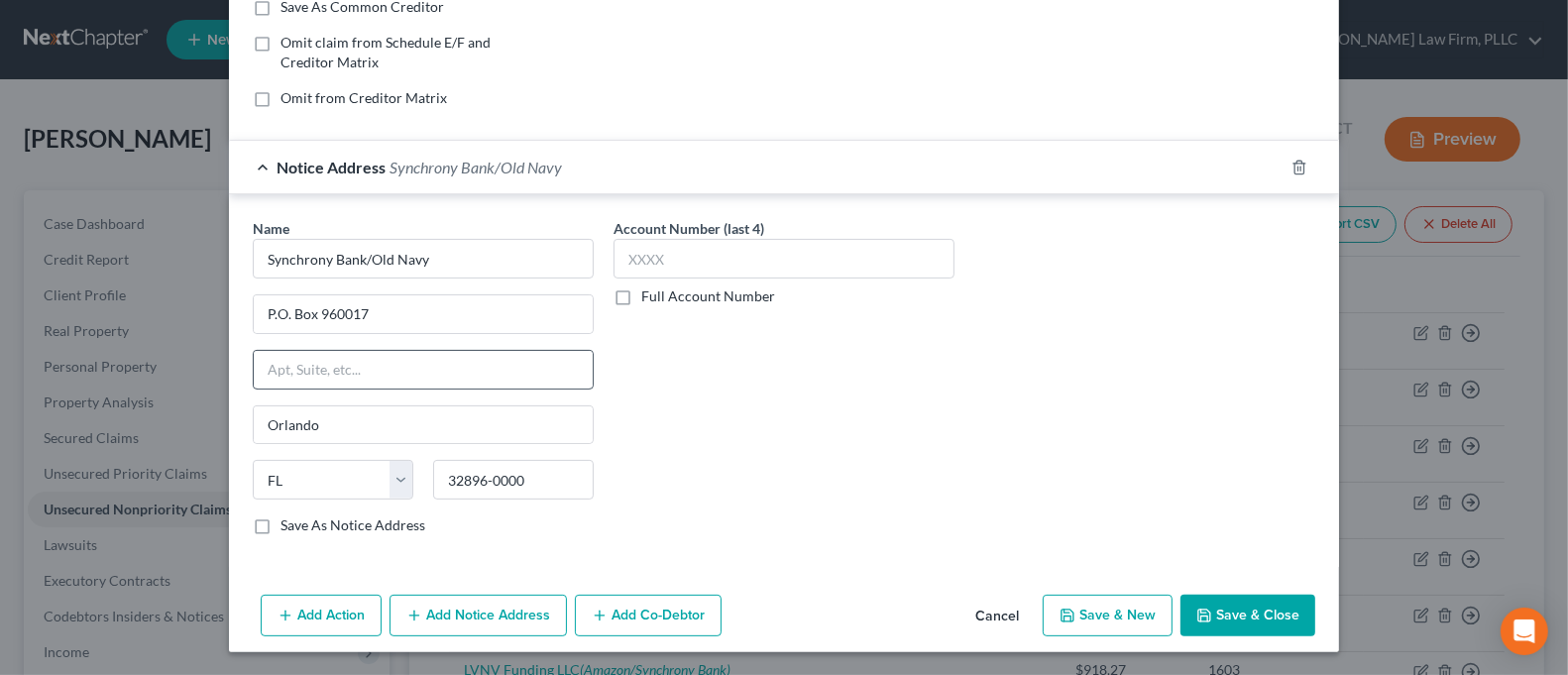 scroll, scrollTop: 0, scrollLeft: 0, axis: both 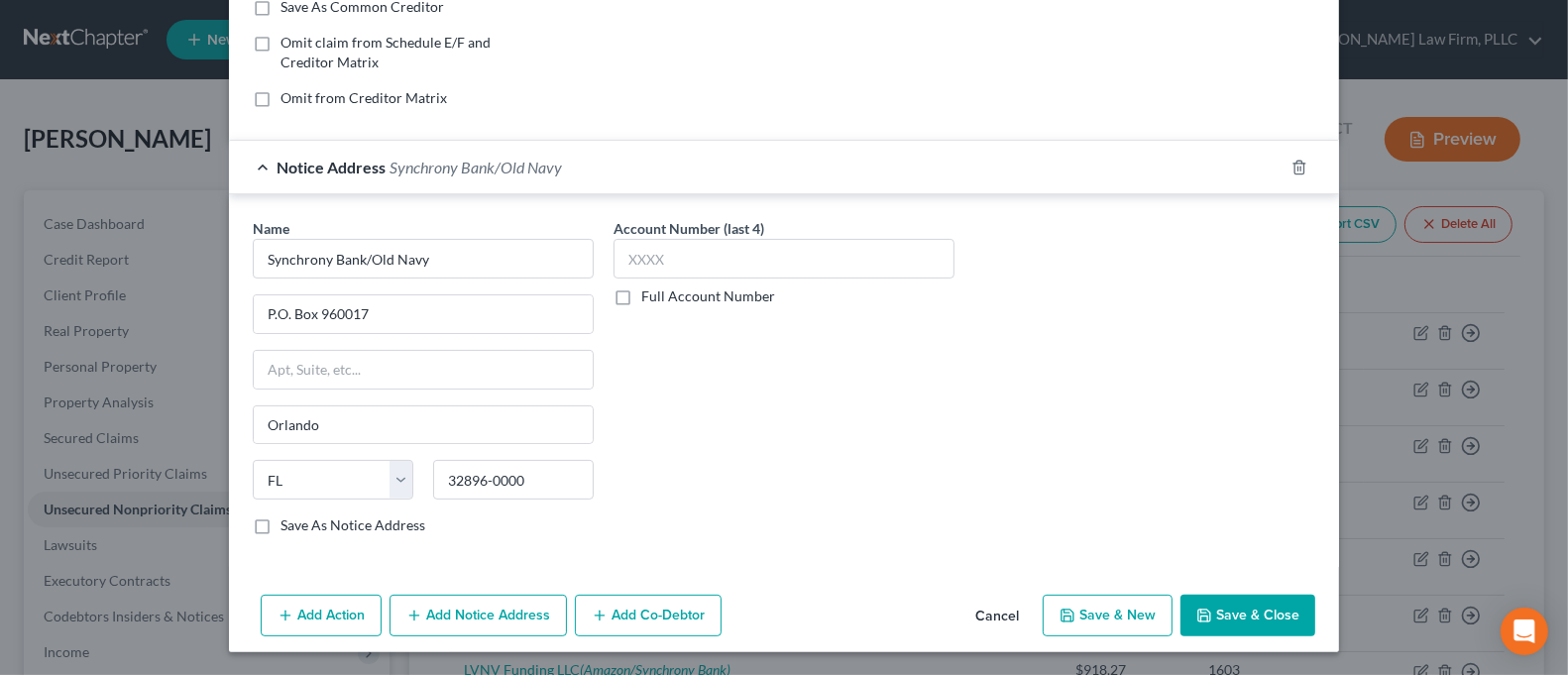 click on "Save & Close" at bounding box center (1248, 616) 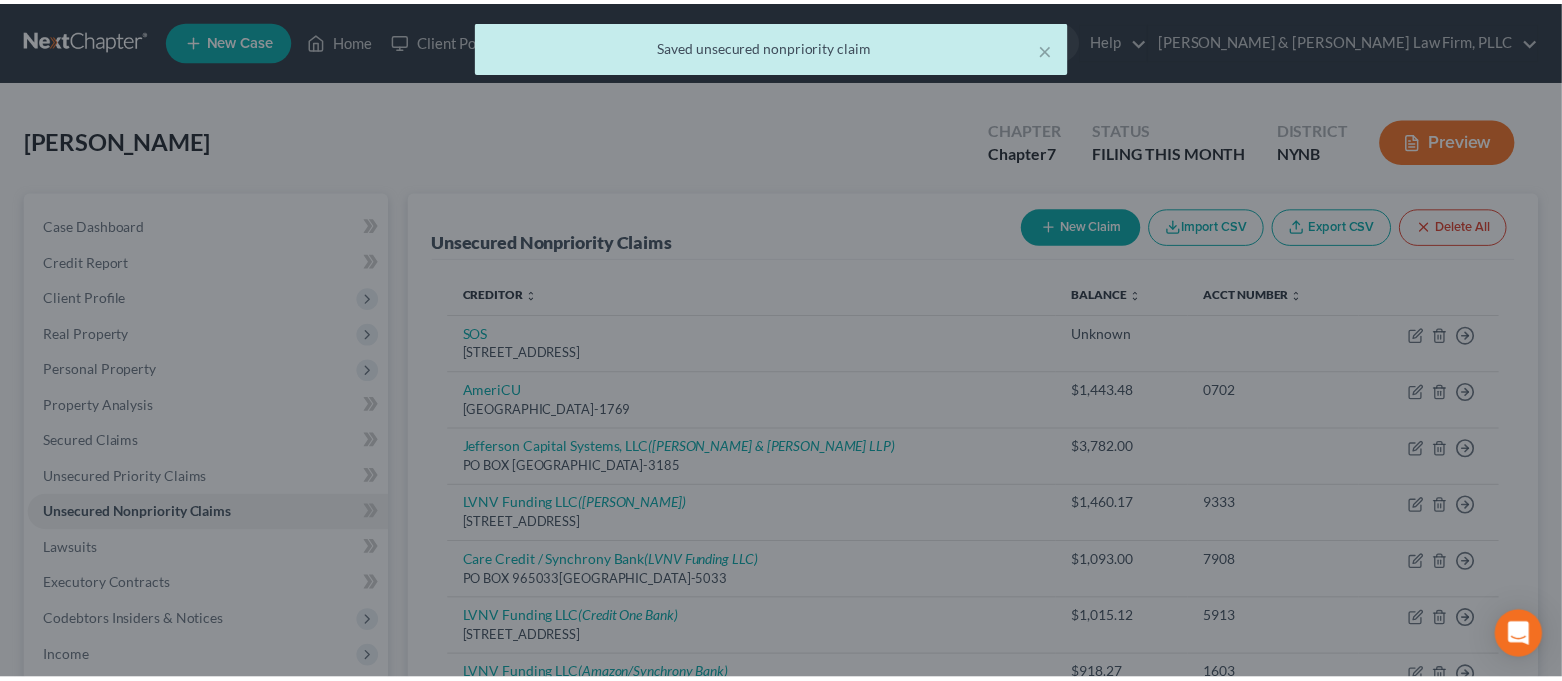 scroll, scrollTop: 0, scrollLeft: 0, axis: both 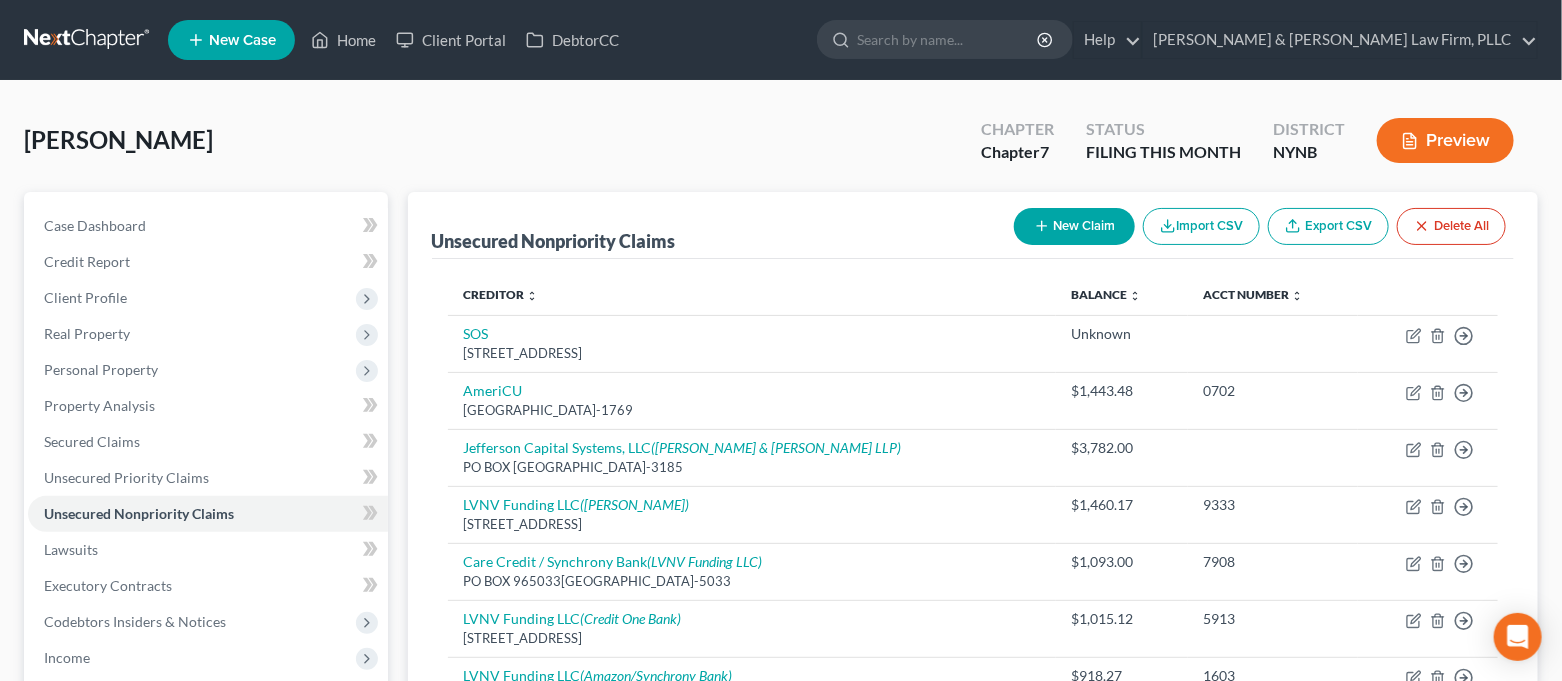 click on "New Claim" at bounding box center [1074, 226] 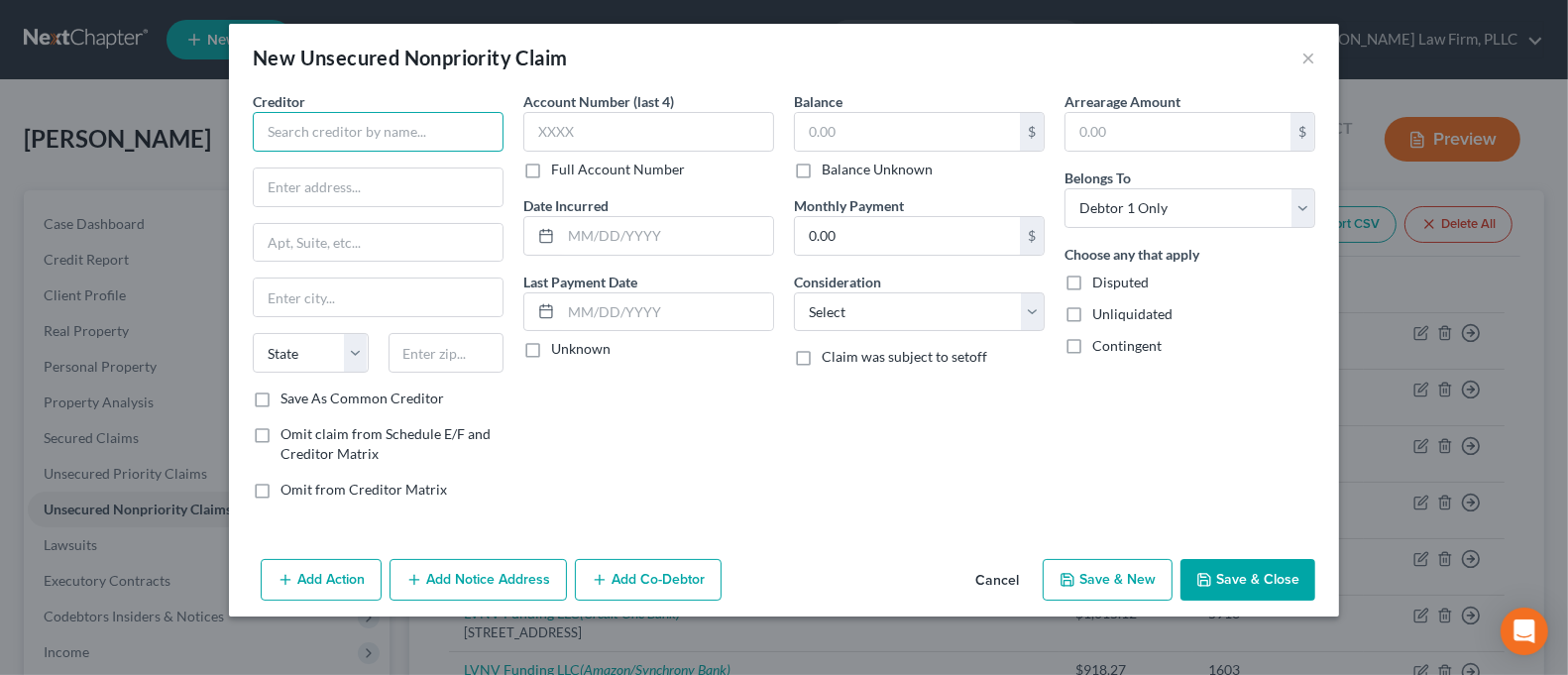 click at bounding box center [378, 132] 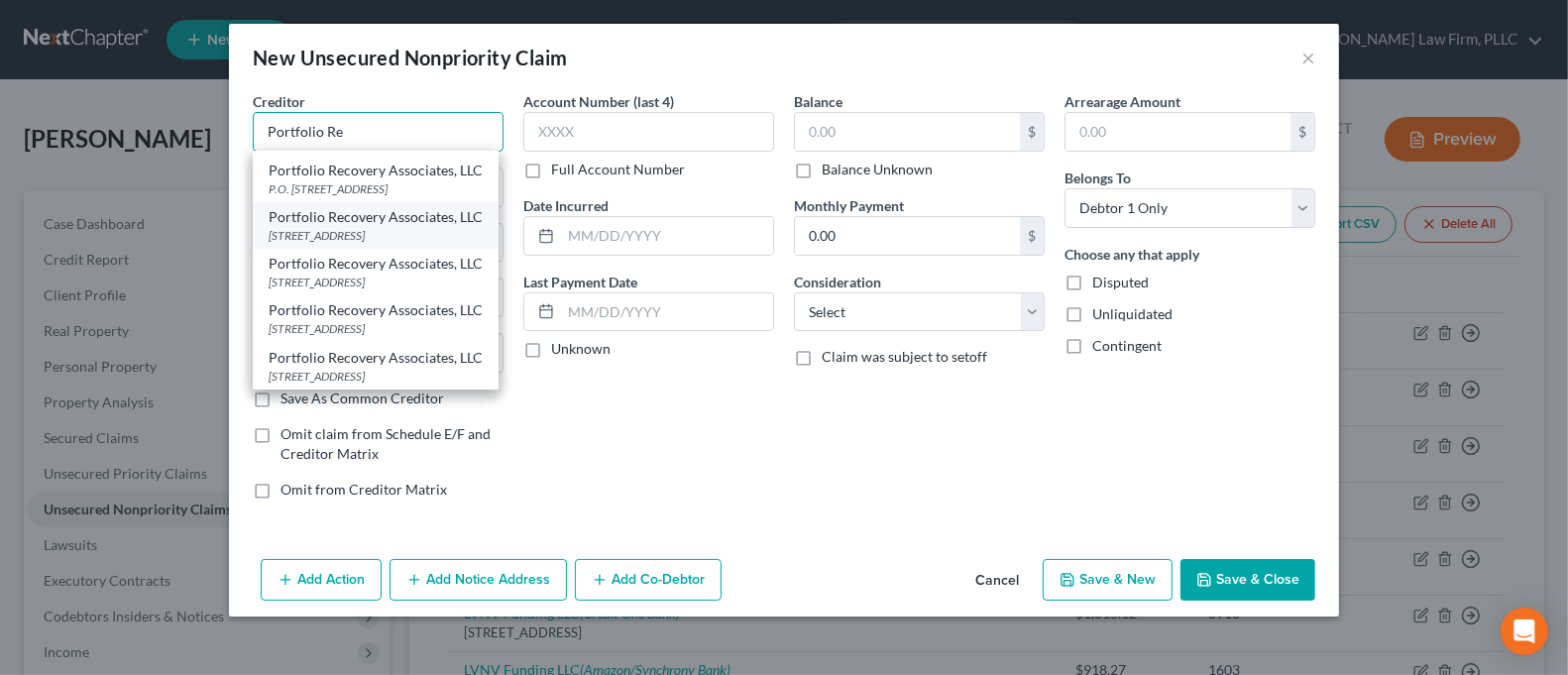 scroll, scrollTop: 292, scrollLeft: 0, axis: vertical 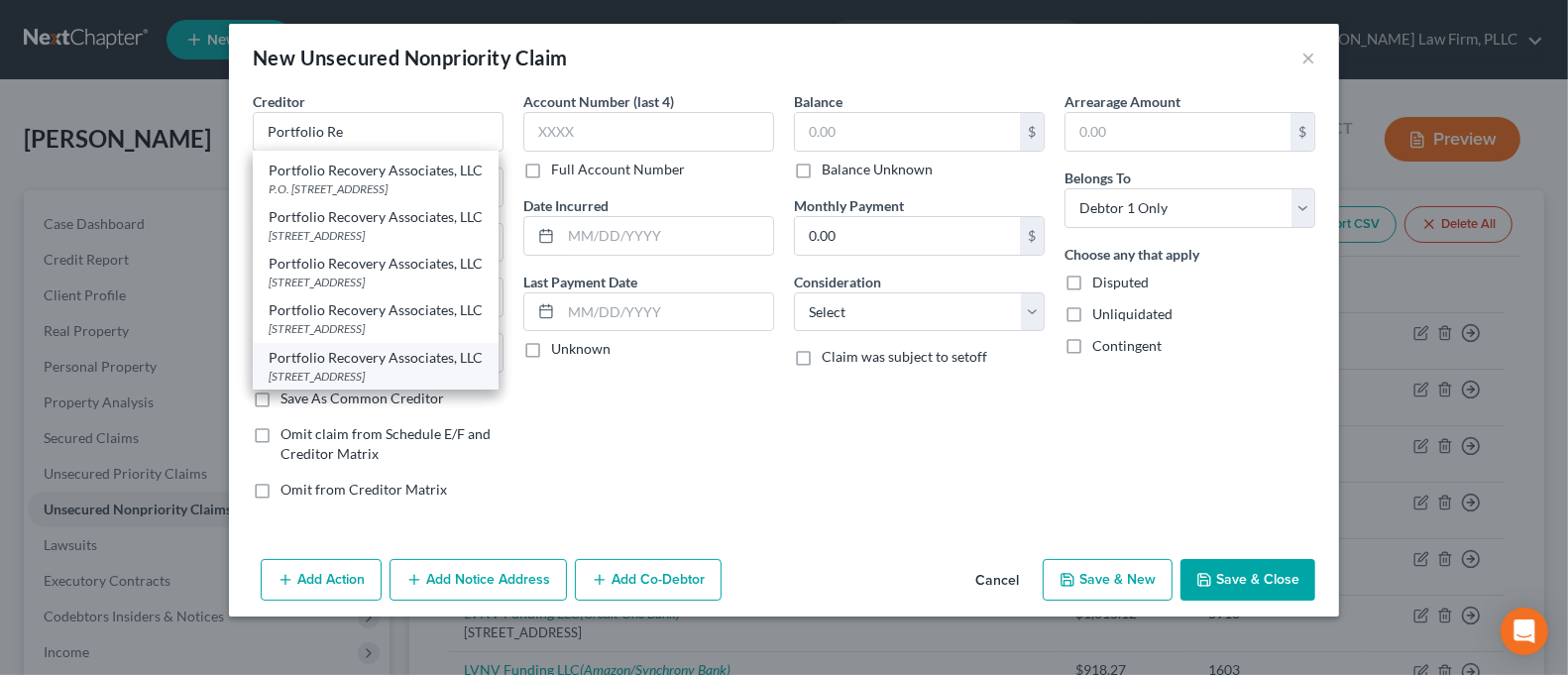 click on "Portfolio Recovery Associates, LLC" at bounding box center [376, 358] 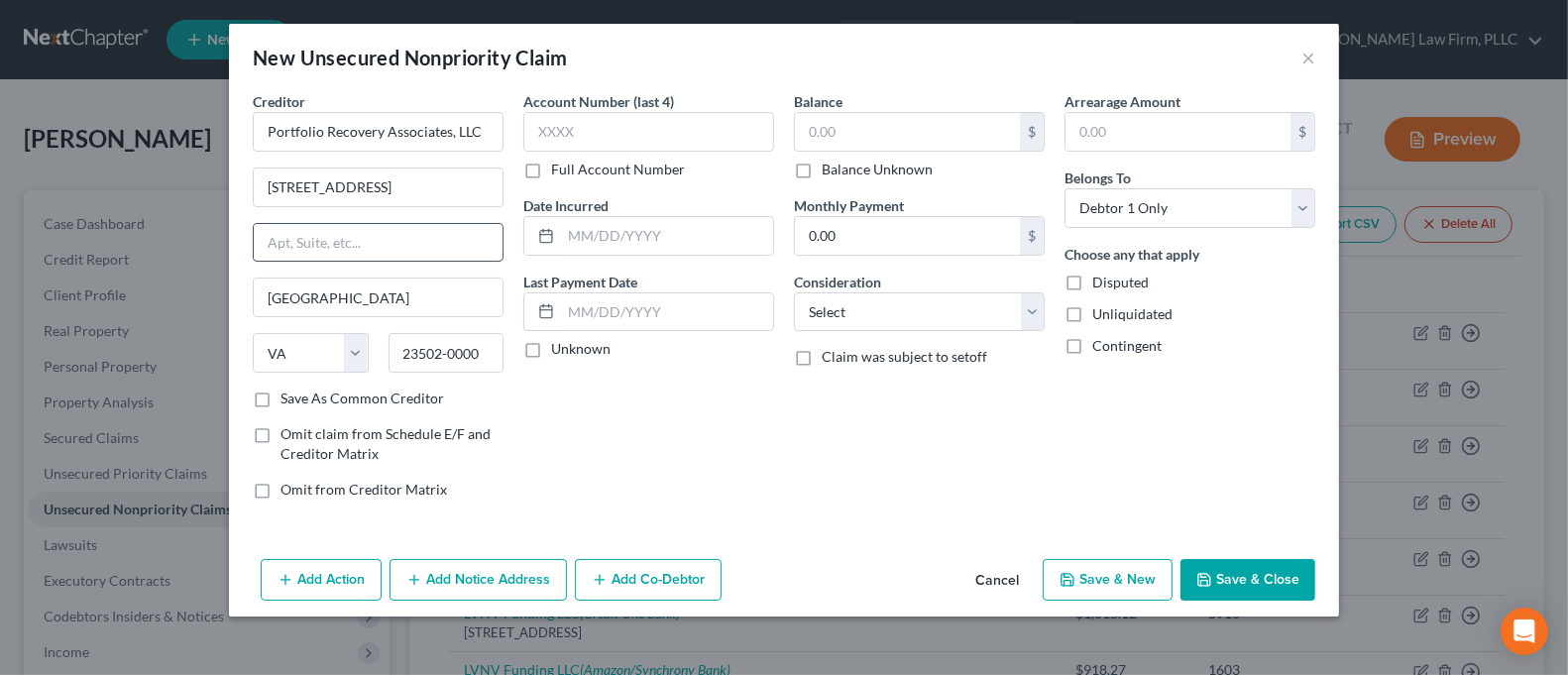 scroll, scrollTop: 0, scrollLeft: 0, axis: both 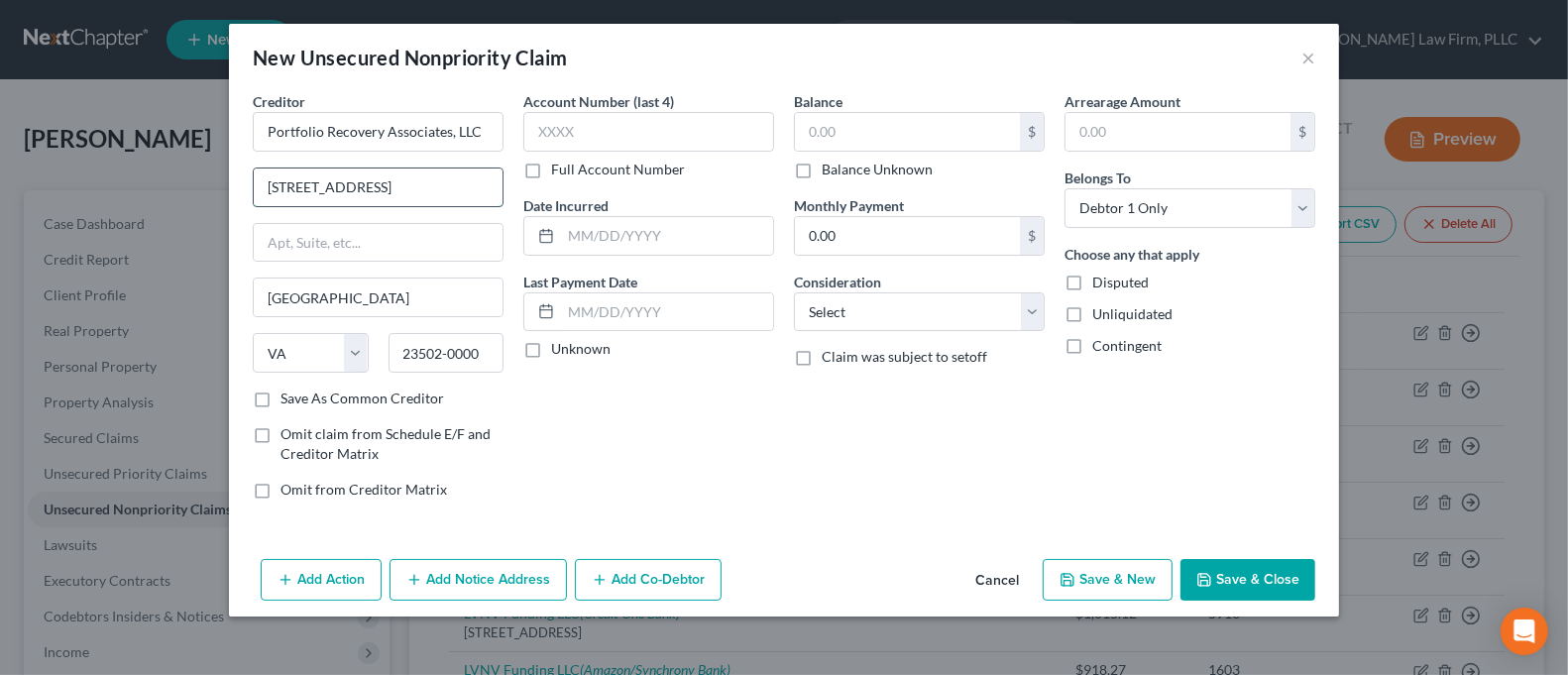 drag, startPoint x: 356, startPoint y: 191, endPoint x: 296, endPoint y: 192, distance: 60.00833 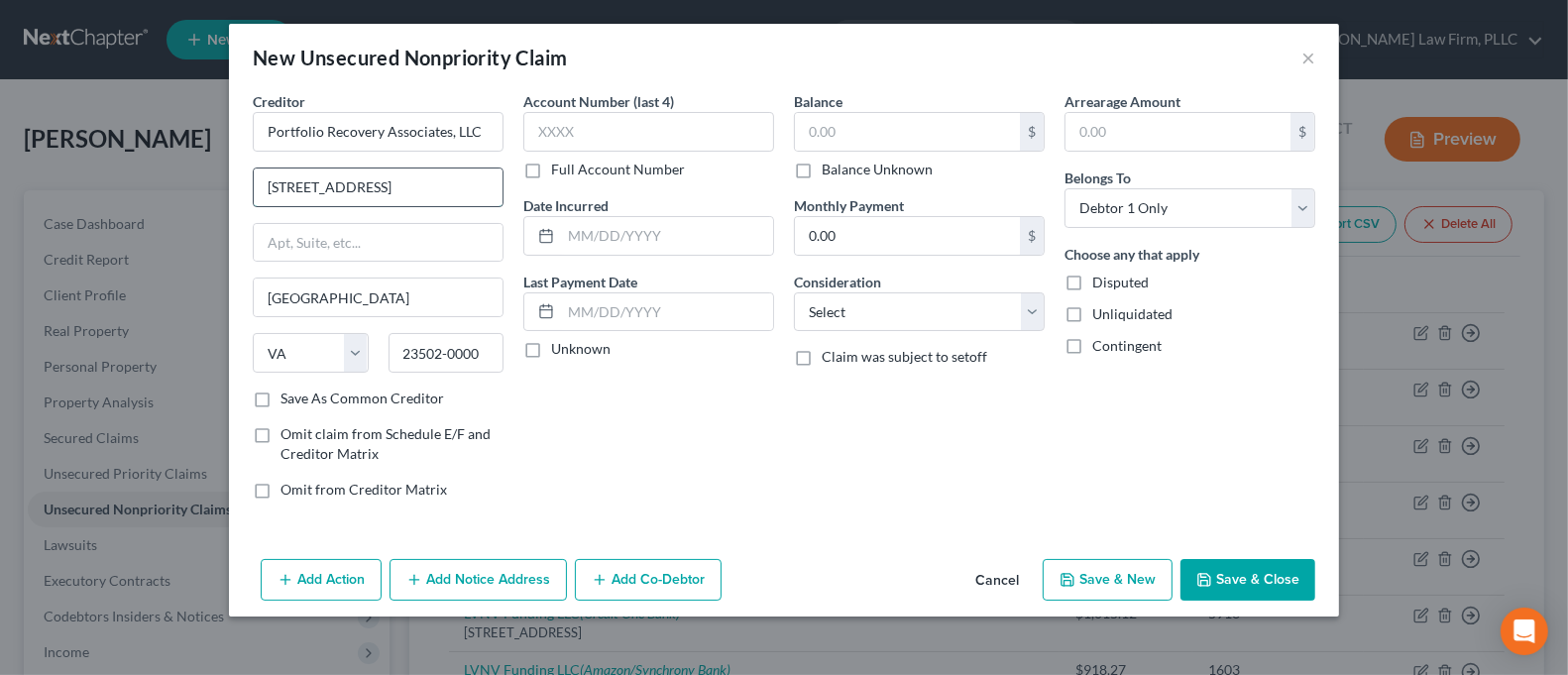 click on "[STREET_ADDRESS]" at bounding box center [378, 187] 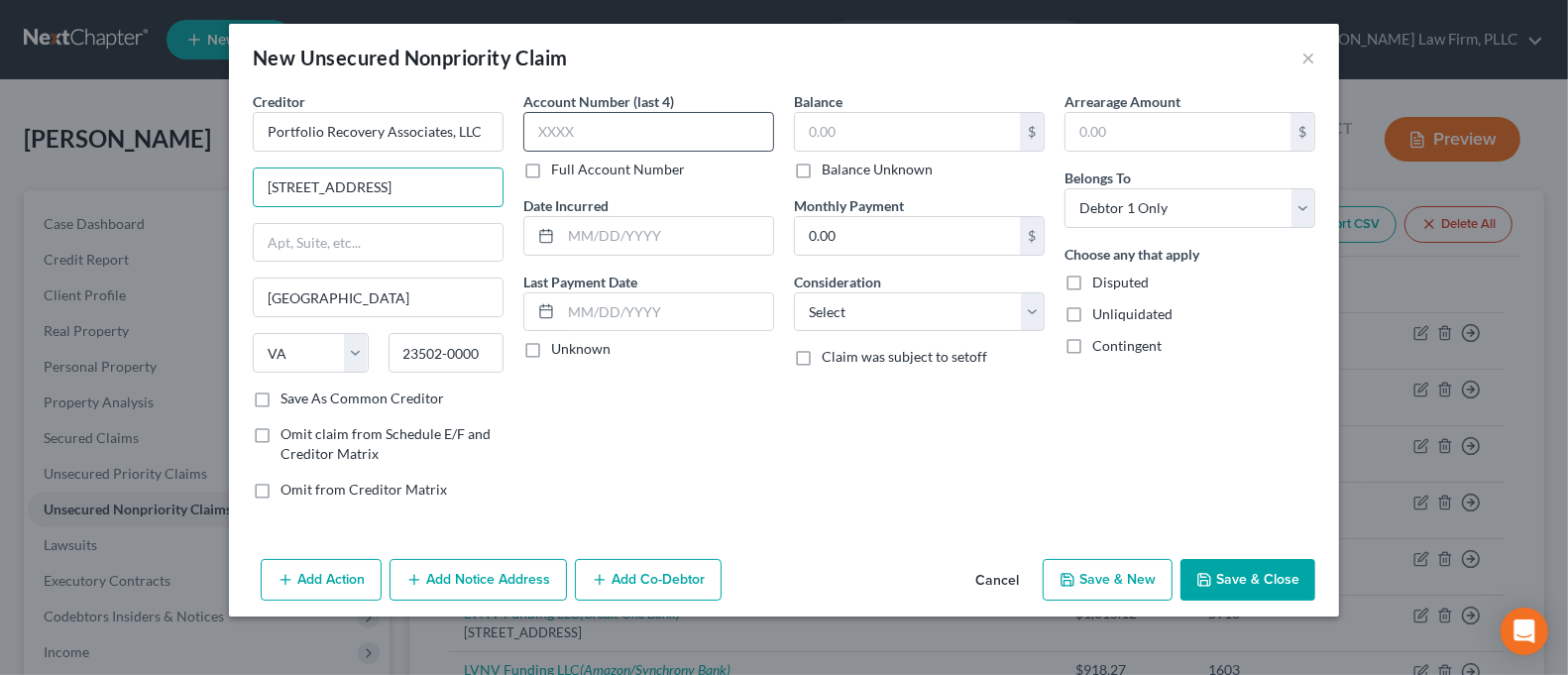 type on "[STREET_ADDRESS]" 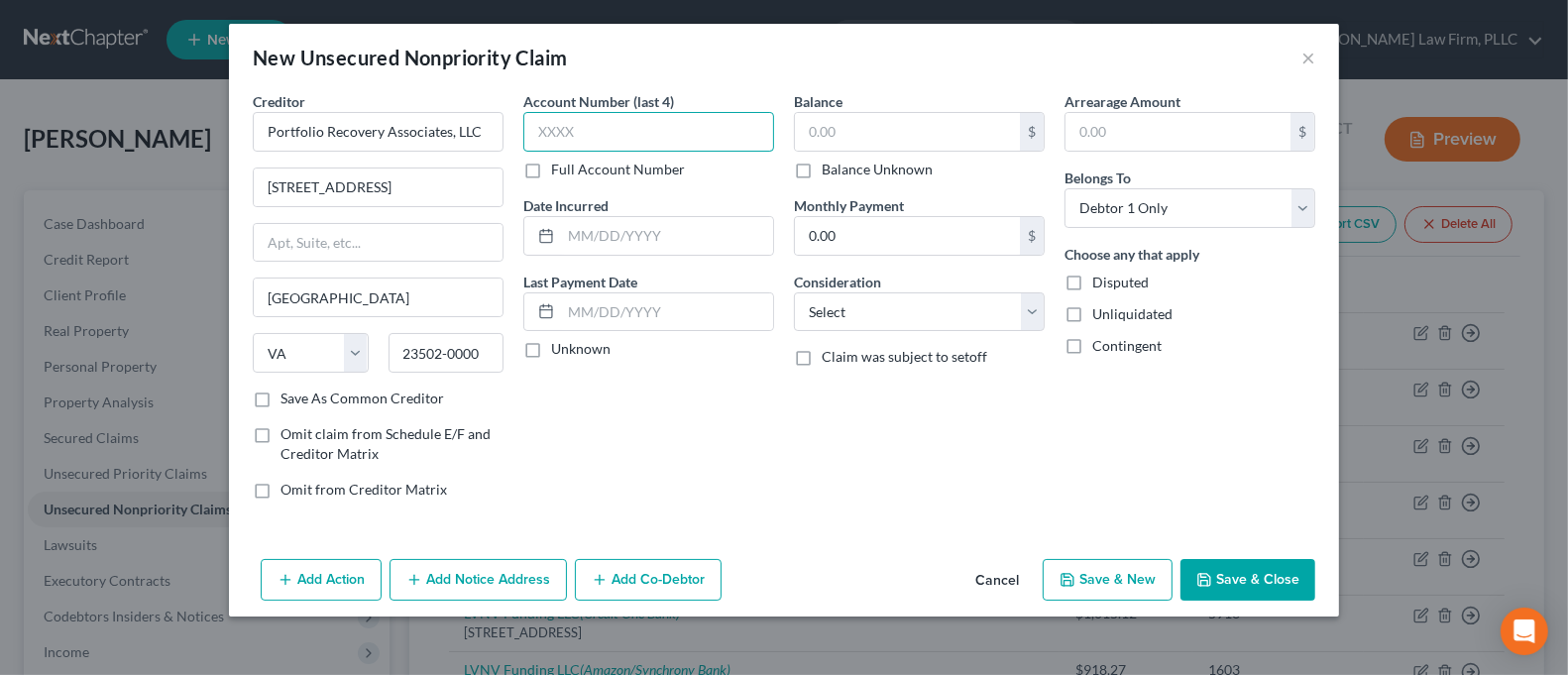 click at bounding box center (648, 132) 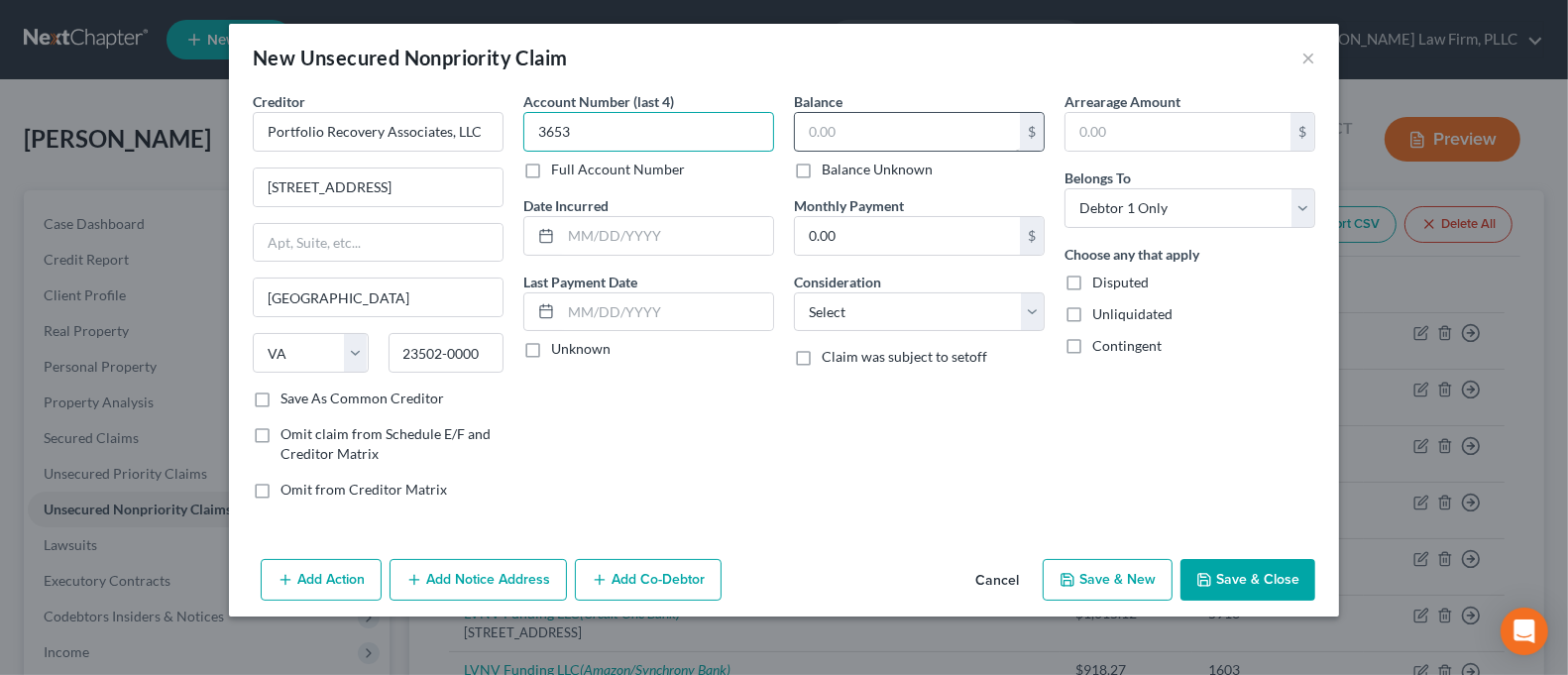 type on "3653" 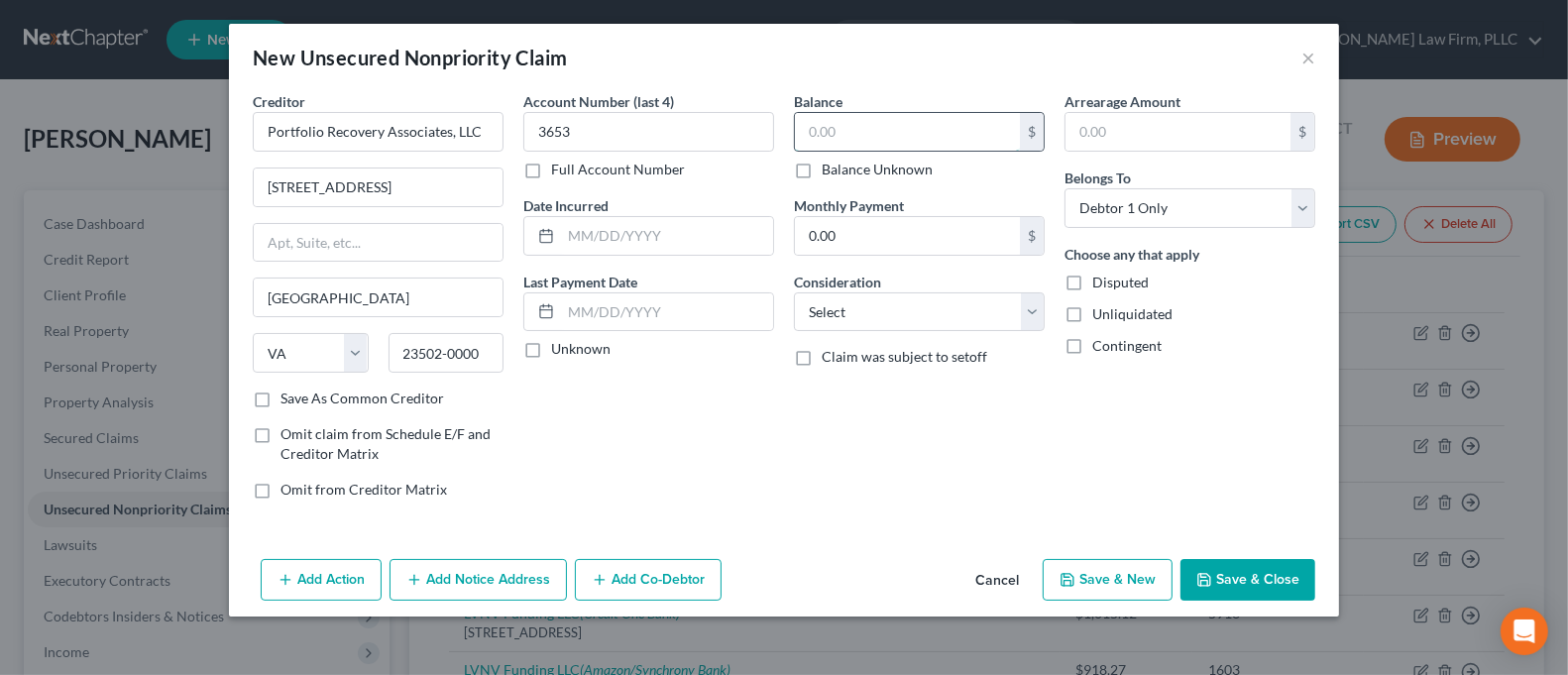 click at bounding box center [907, 132] 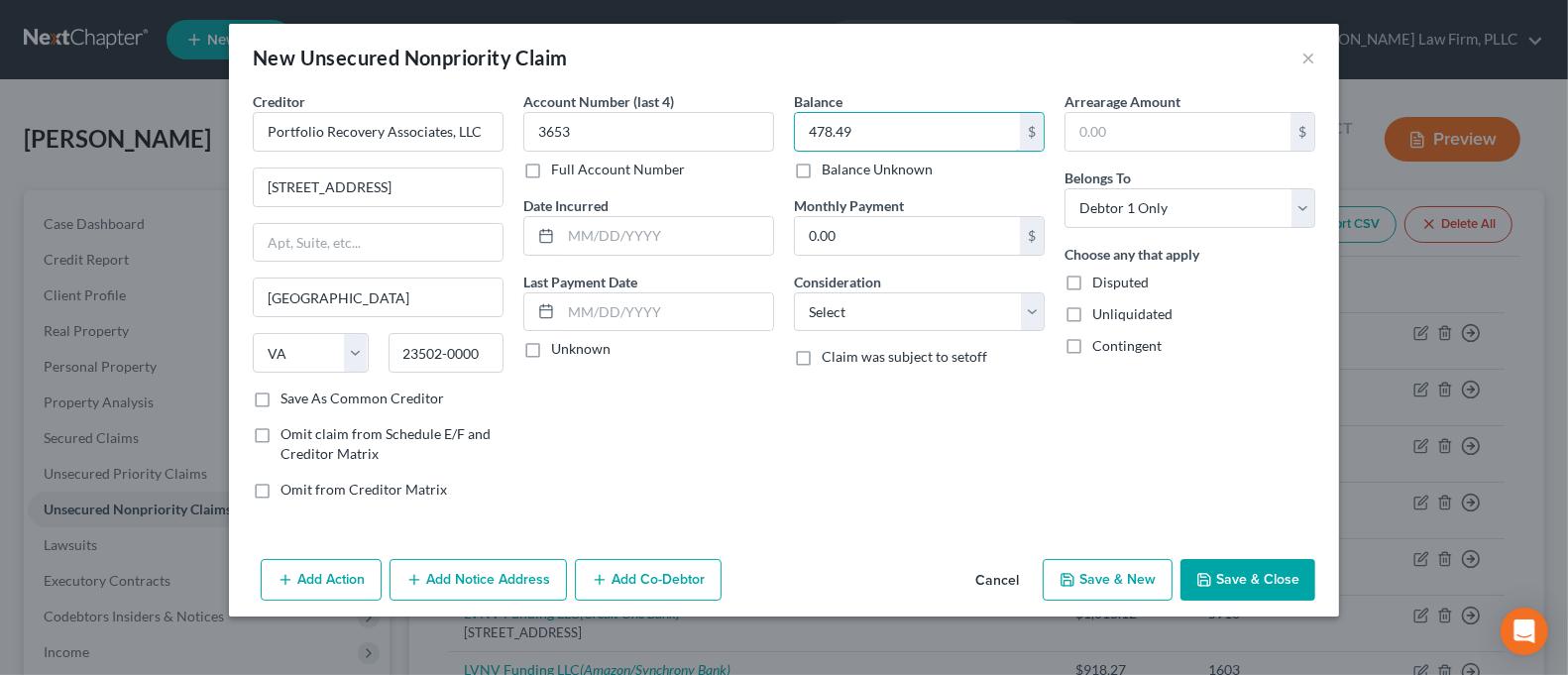 type on "478.49" 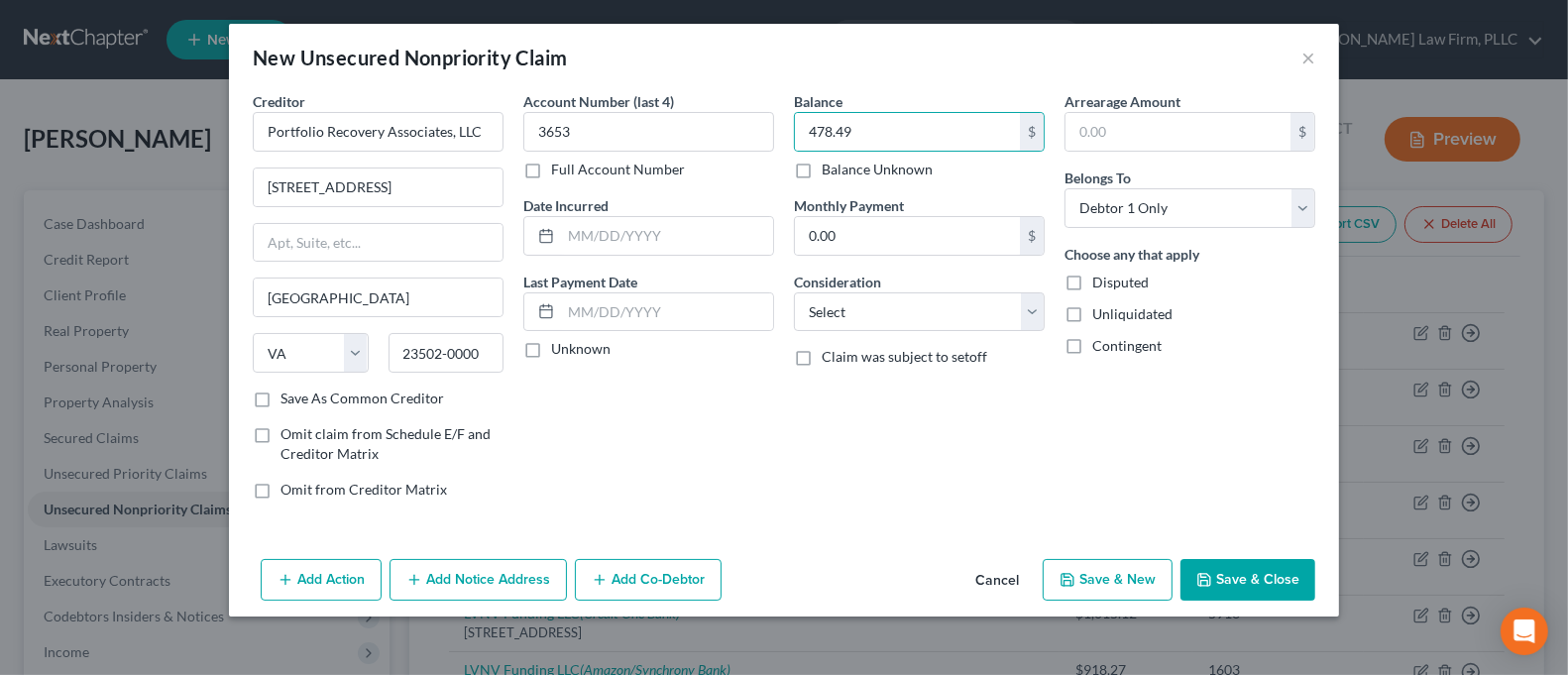 click on "Add Notice Address" at bounding box center [478, 580] 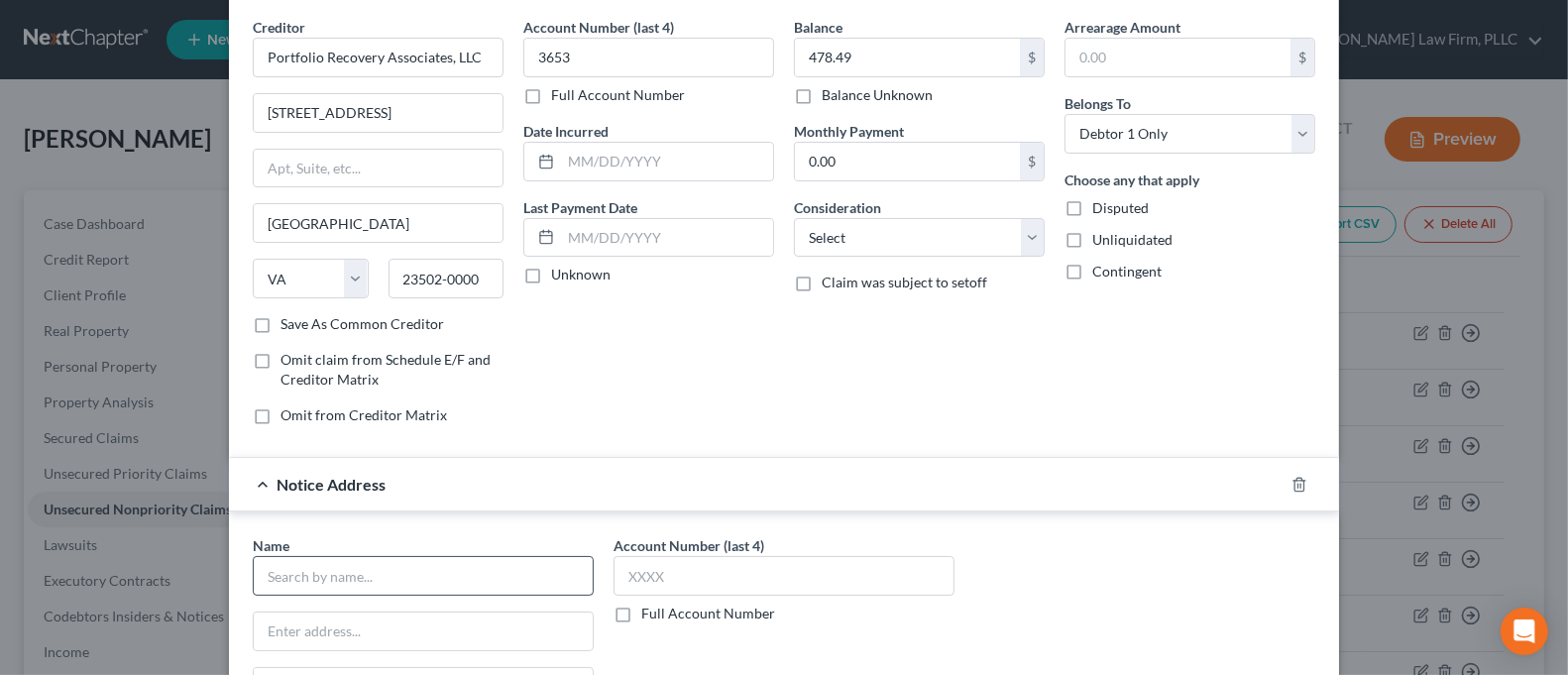 scroll, scrollTop: 132, scrollLeft: 0, axis: vertical 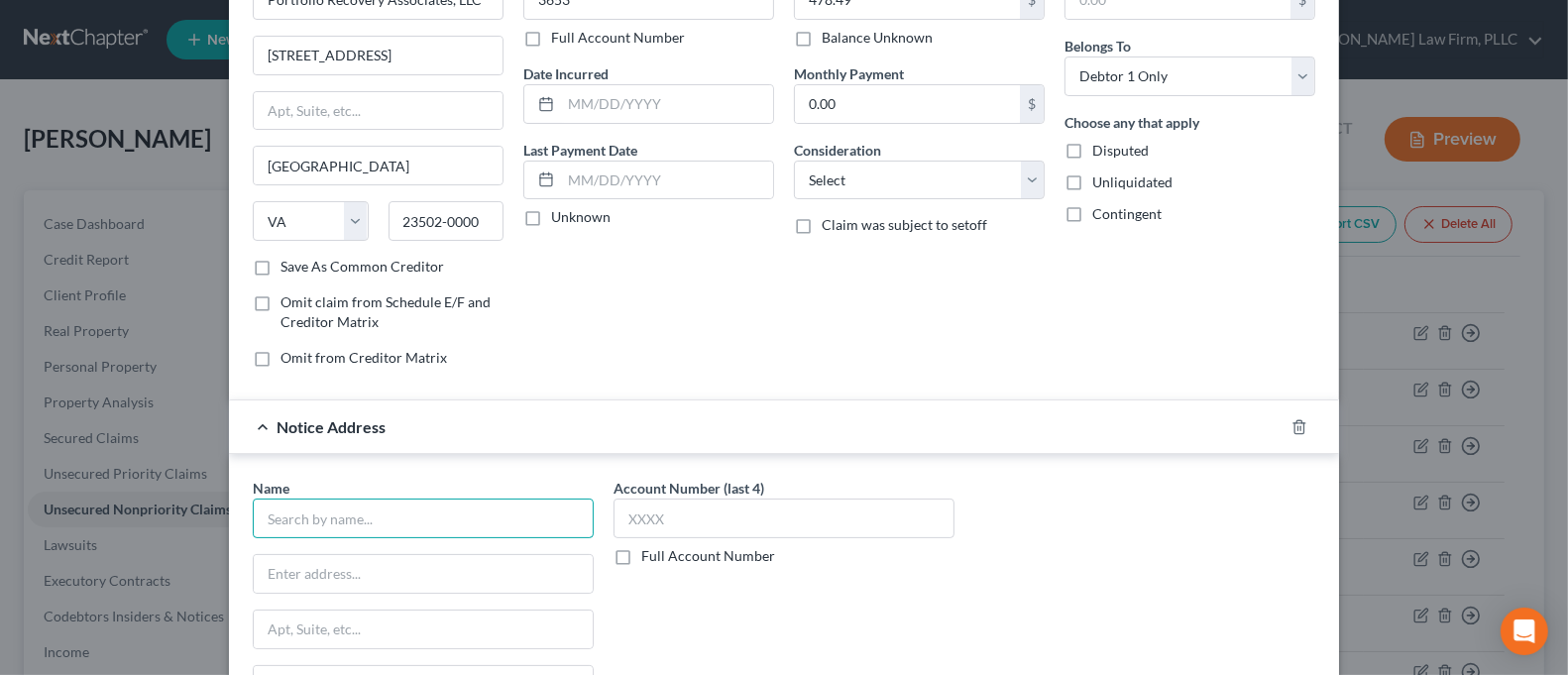 click at bounding box center [423, 518] 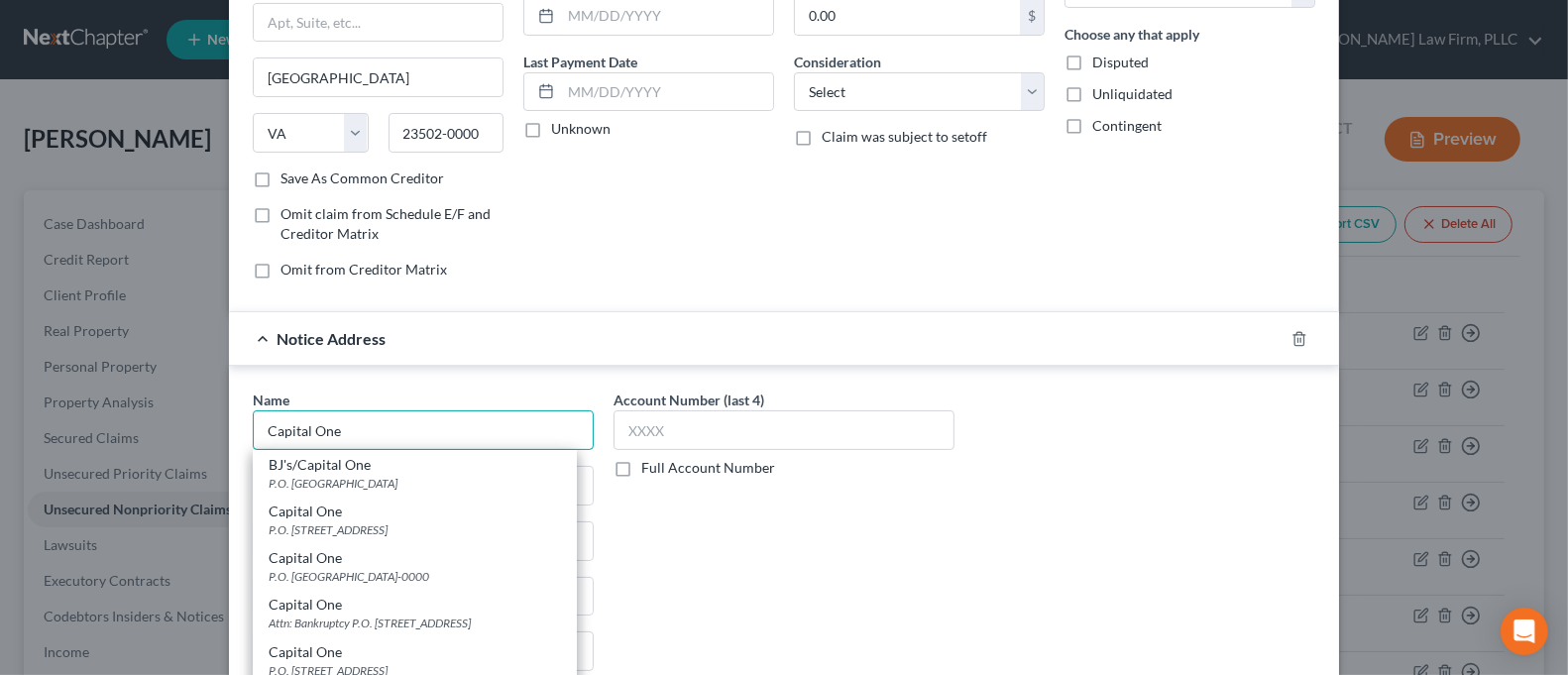 scroll, scrollTop: 264, scrollLeft: 0, axis: vertical 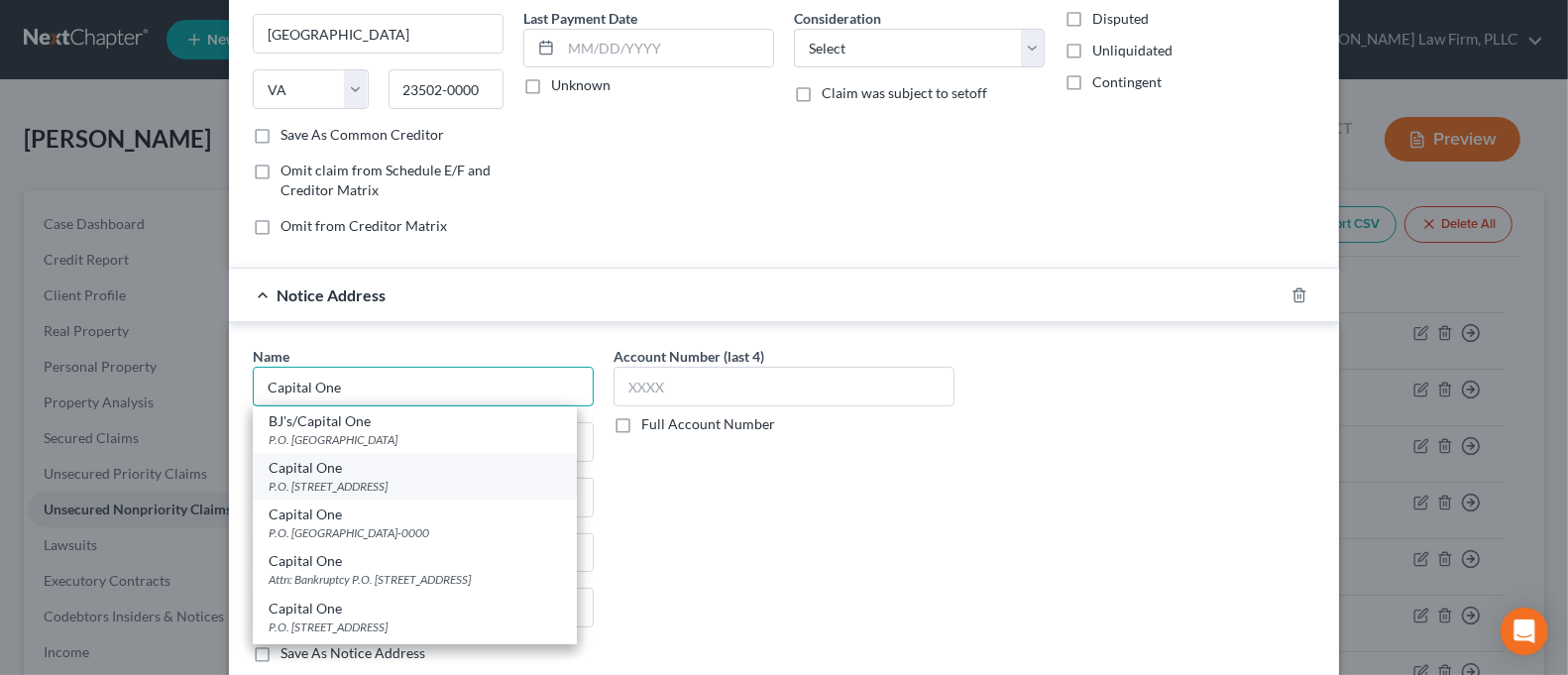 type on "Capital One" 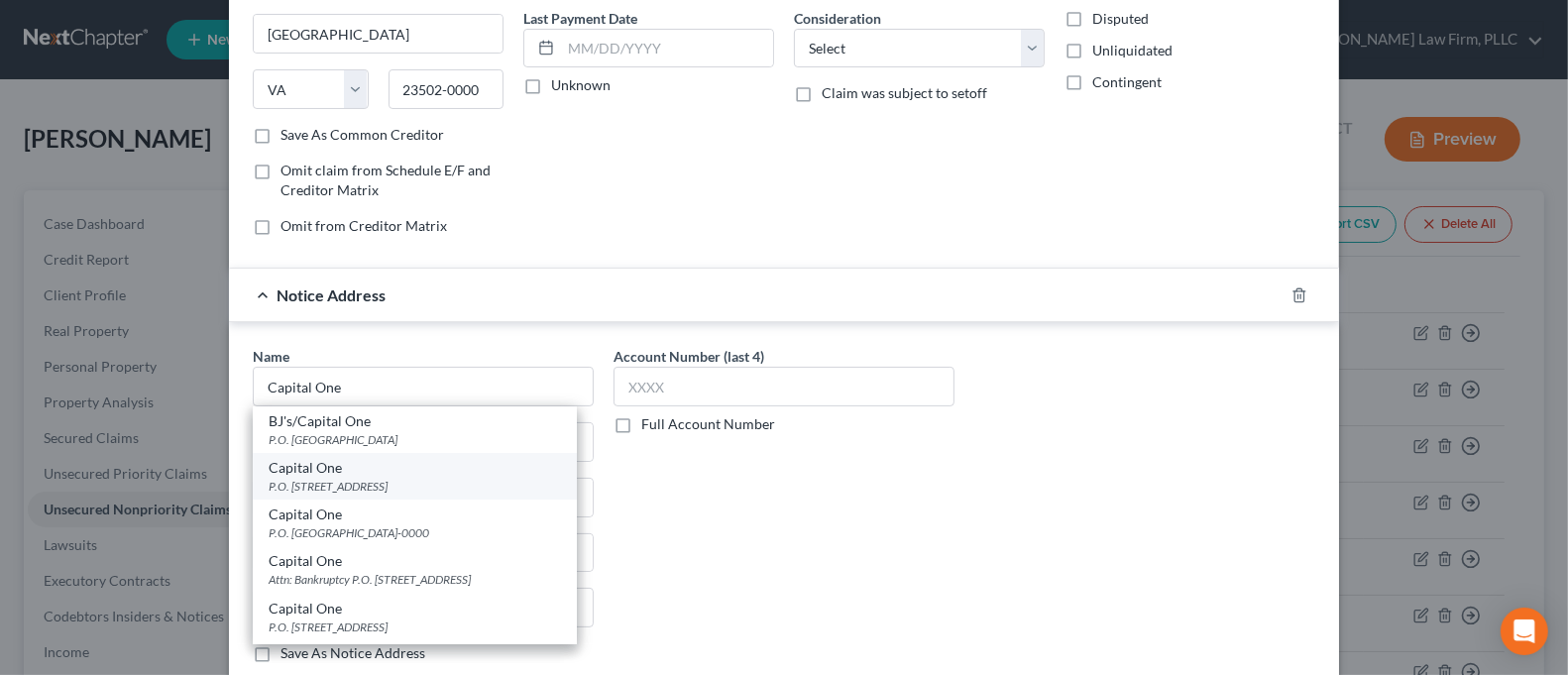 click on "P.O. [STREET_ADDRESS]" at bounding box center [414, 486] 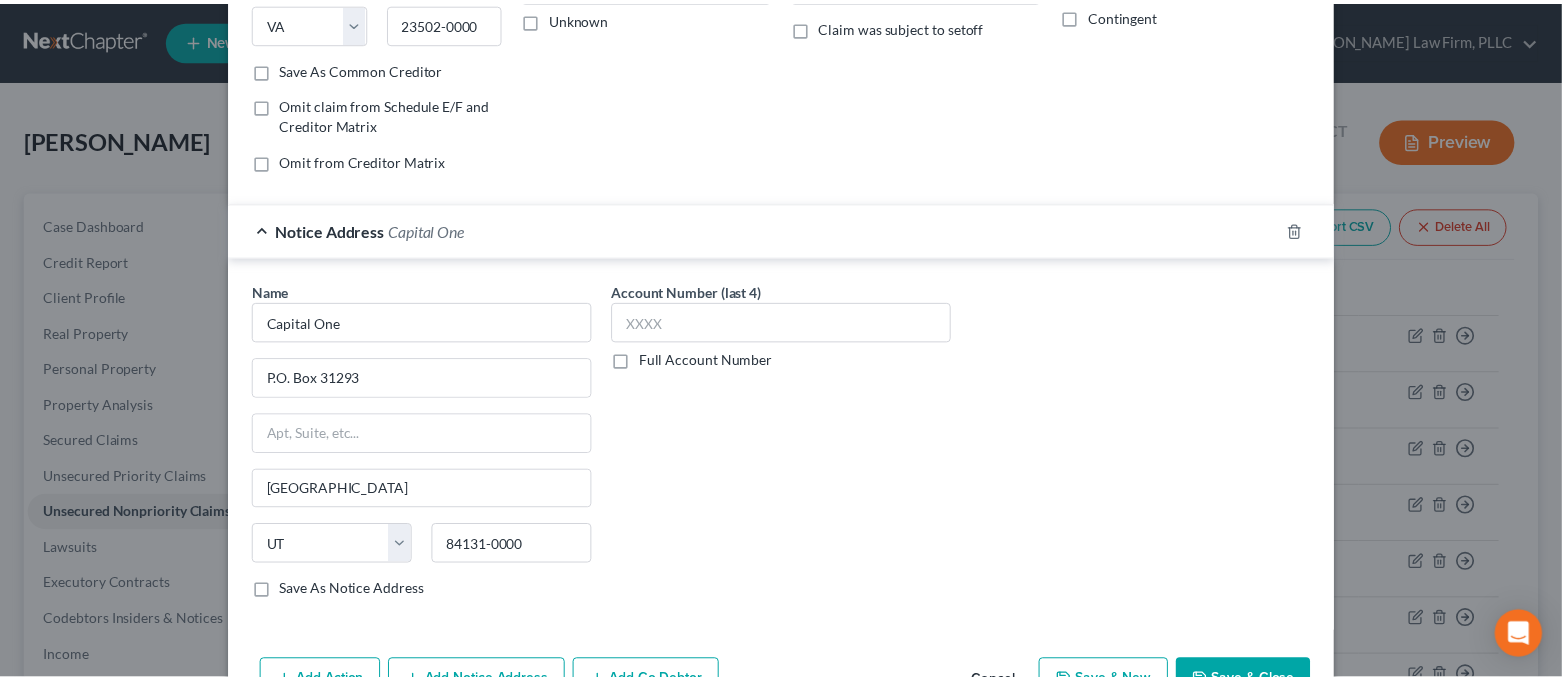 scroll, scrollTop: 395, scrollLeft: 0, axis: vertical 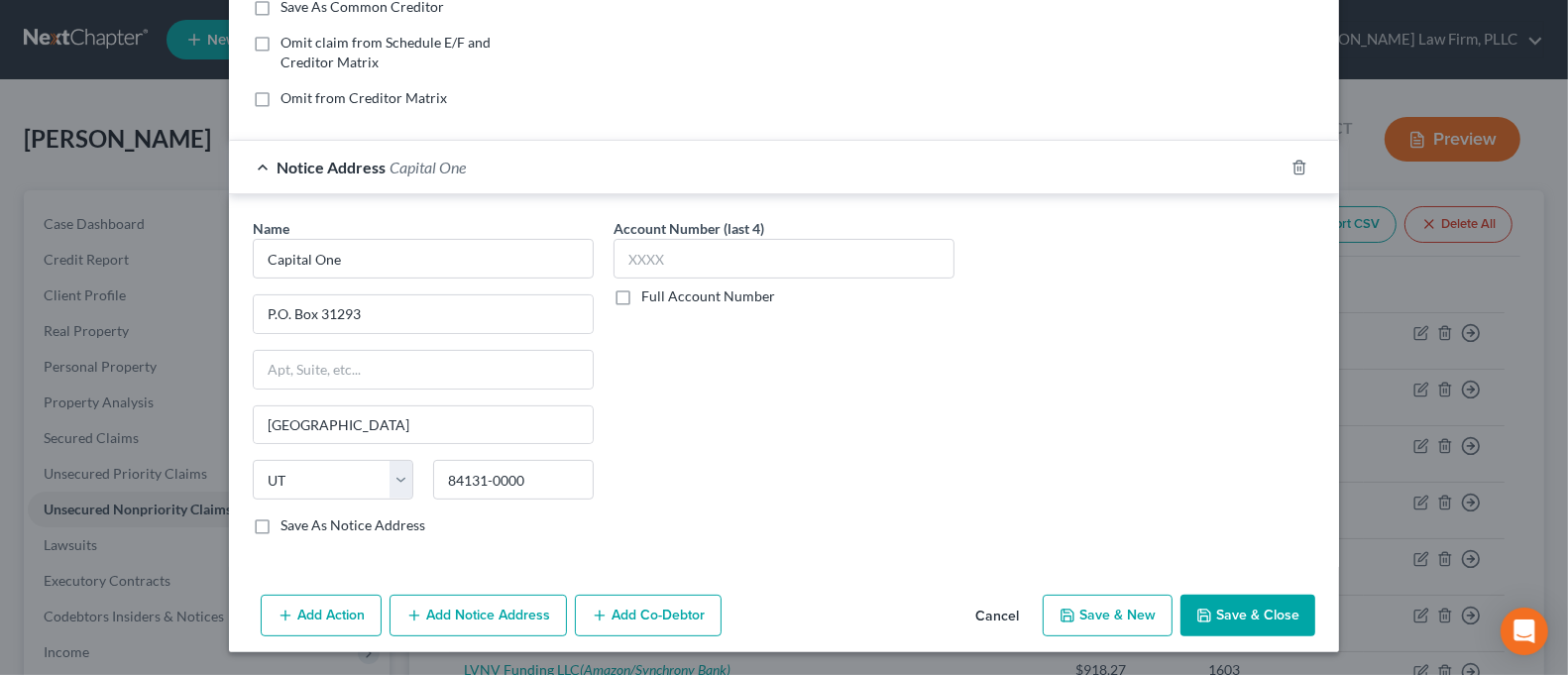 click on "Save & Close" at bounding box center (1248, 616) 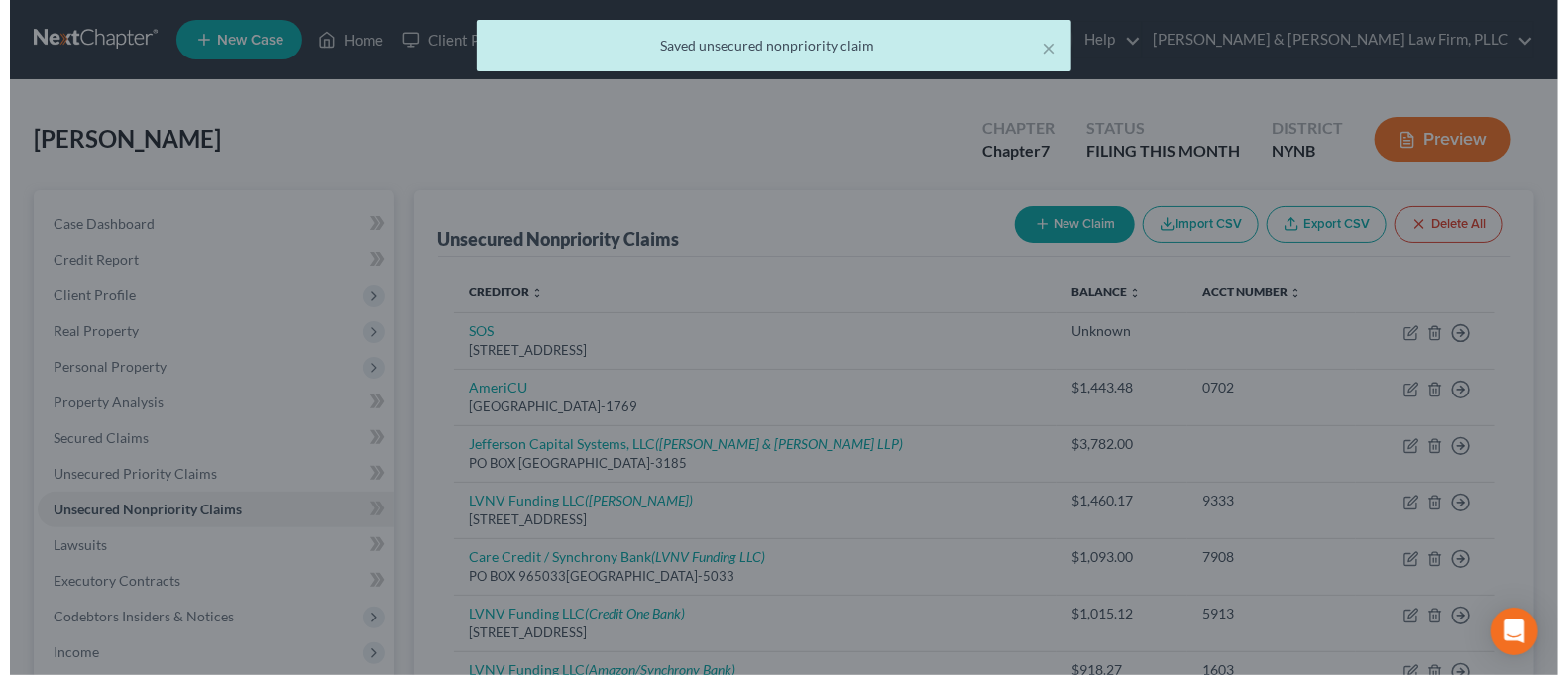 scroll, scrollTop: 0, scrollLeft: 0, axis: both 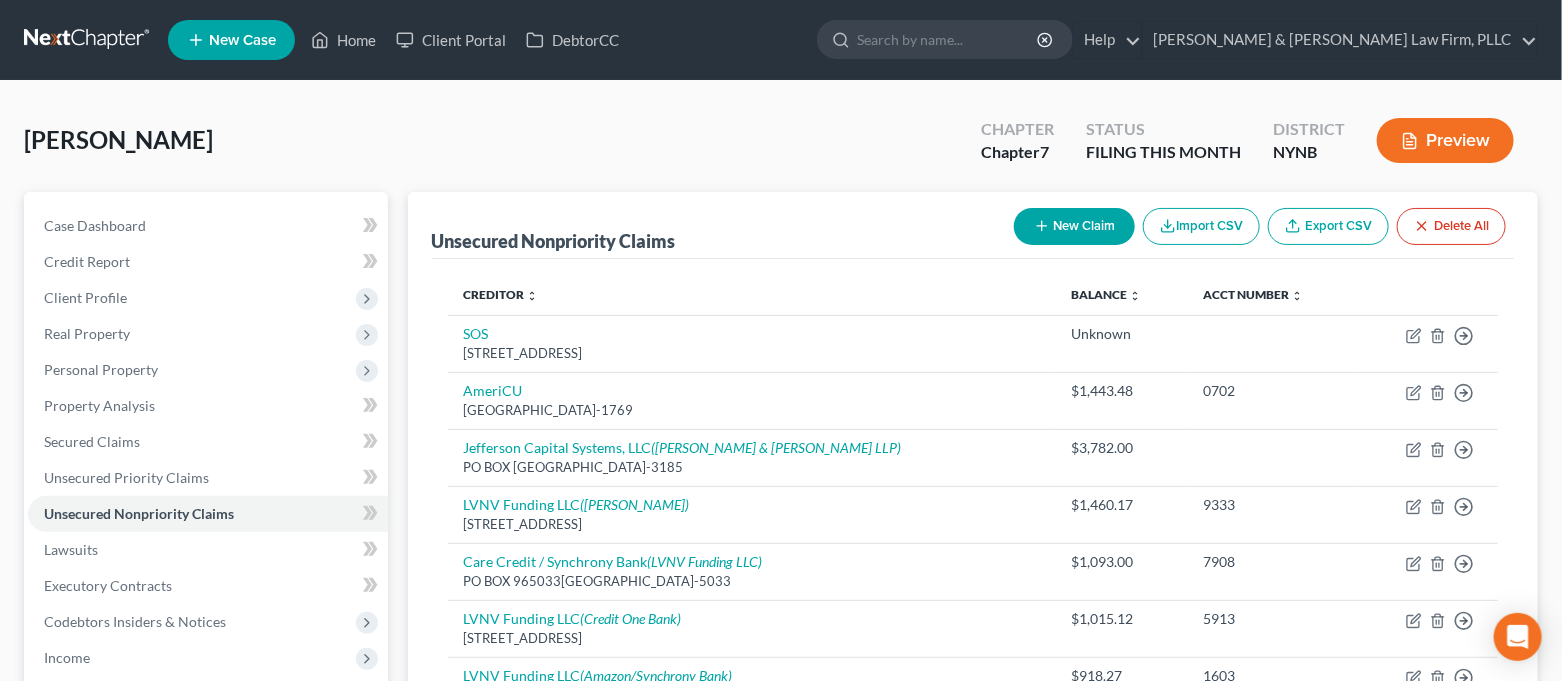 click on "New Claim" at bounding box center [1074, 226] 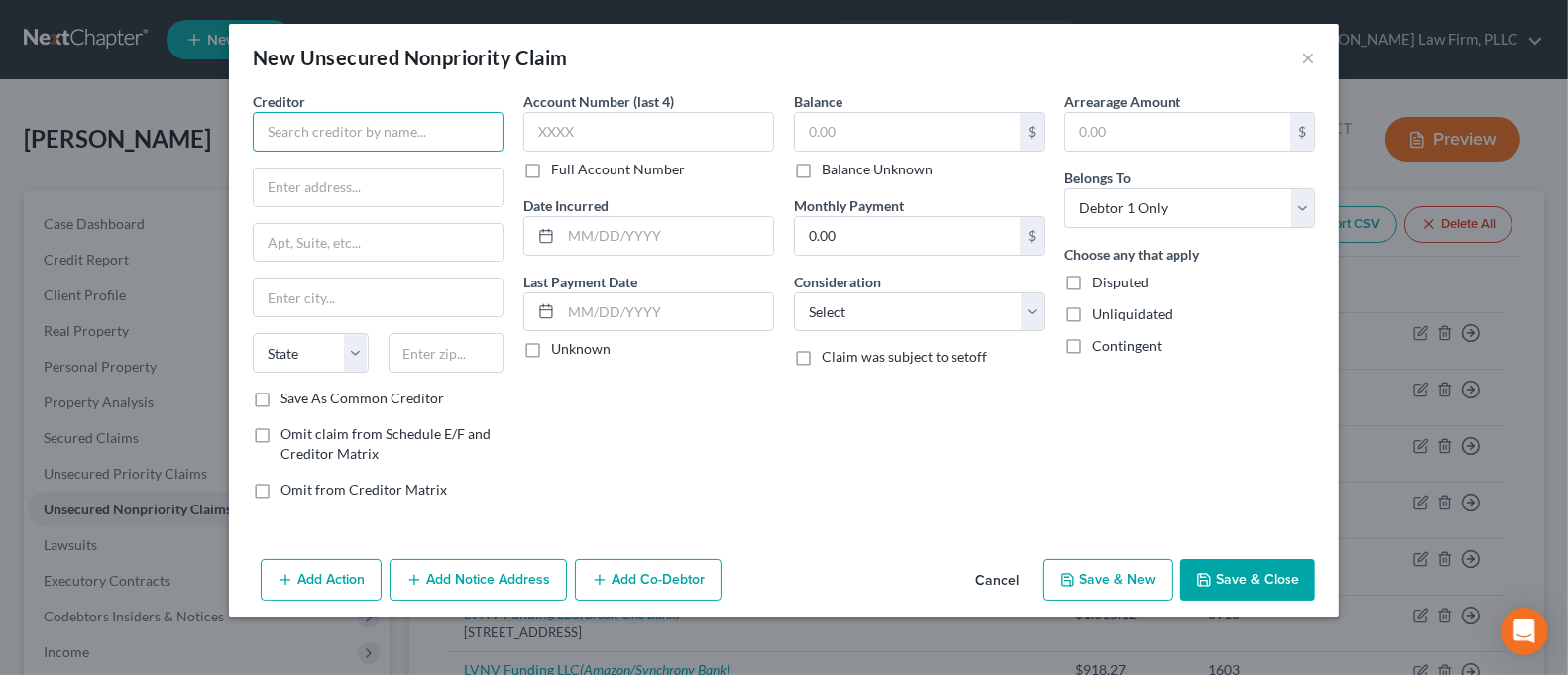 click at bounding box center (378, 132) 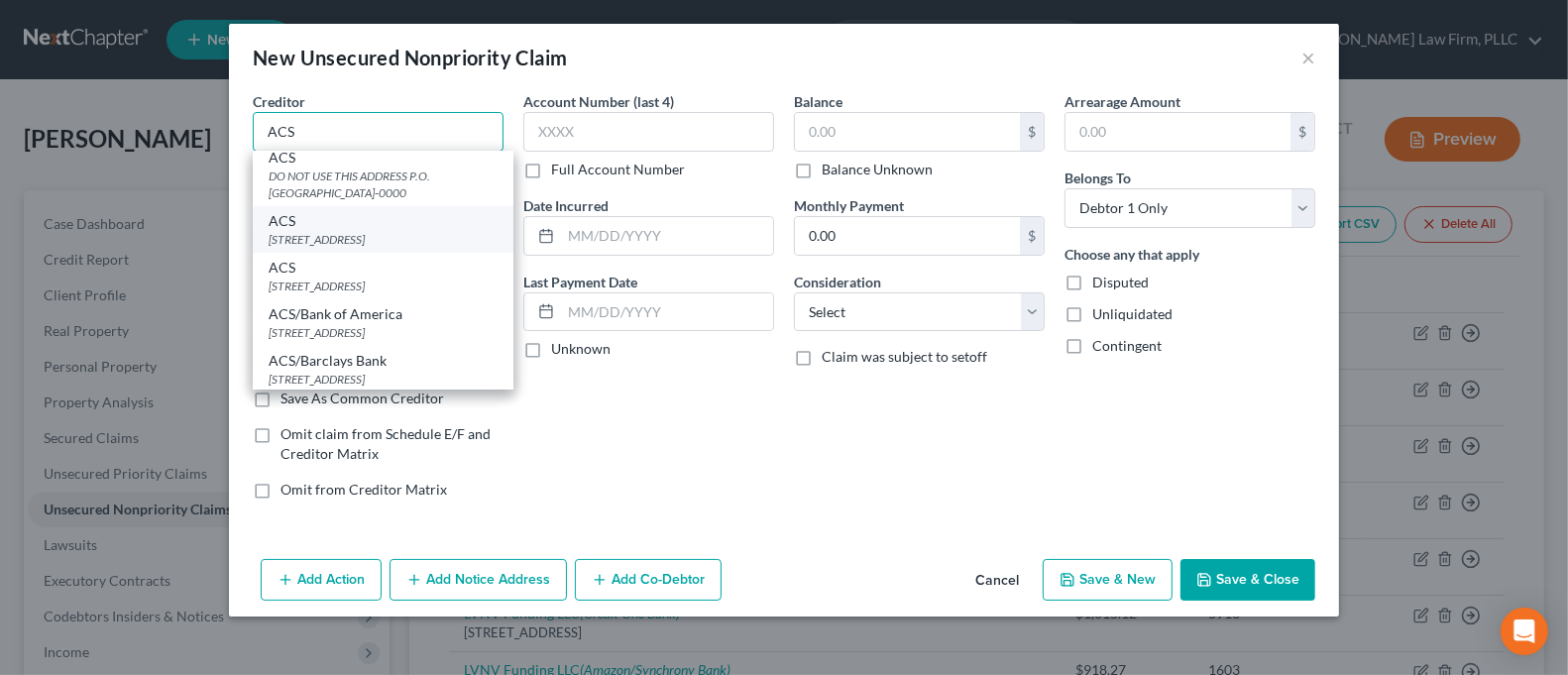 scroll, scrollTop: 0, scrollLeft: 0, axis: both 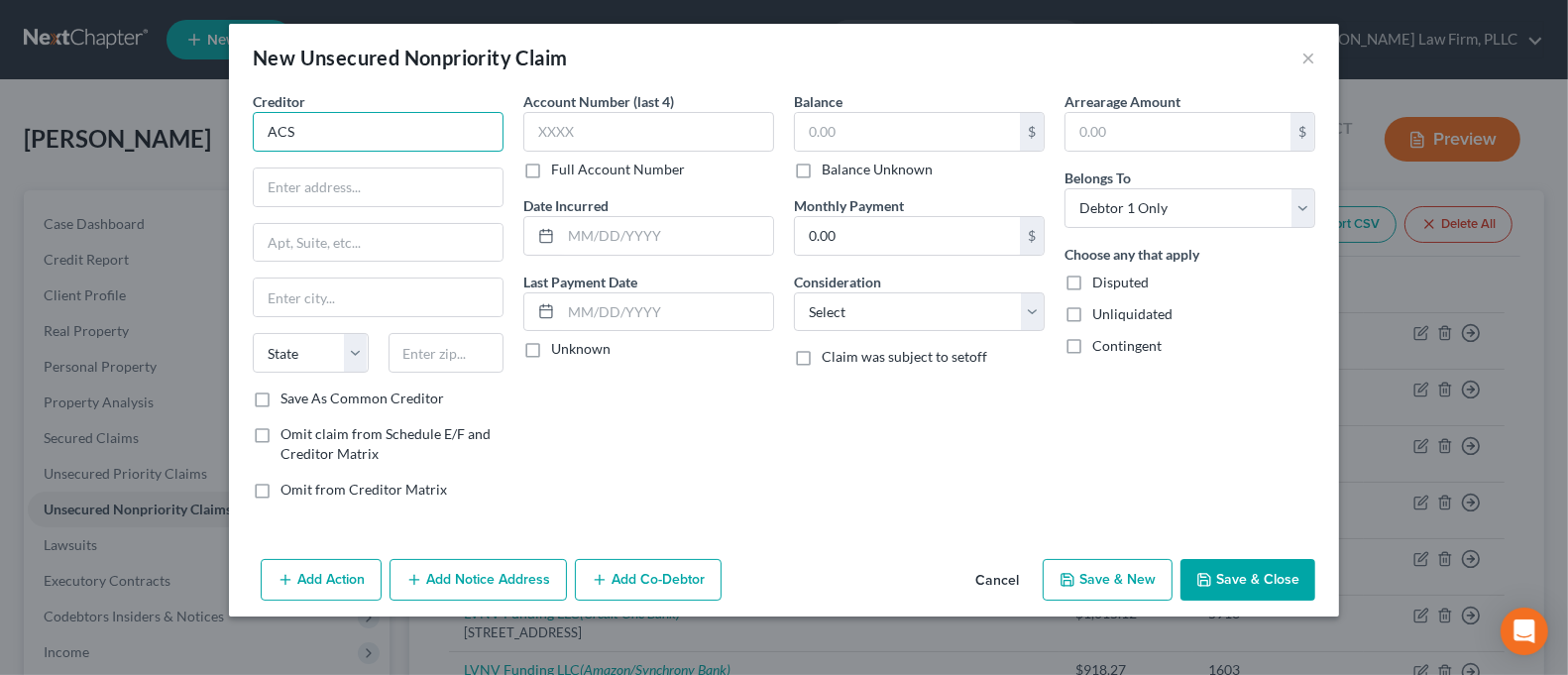 click on "ACS" at bounding box center [378, 132] 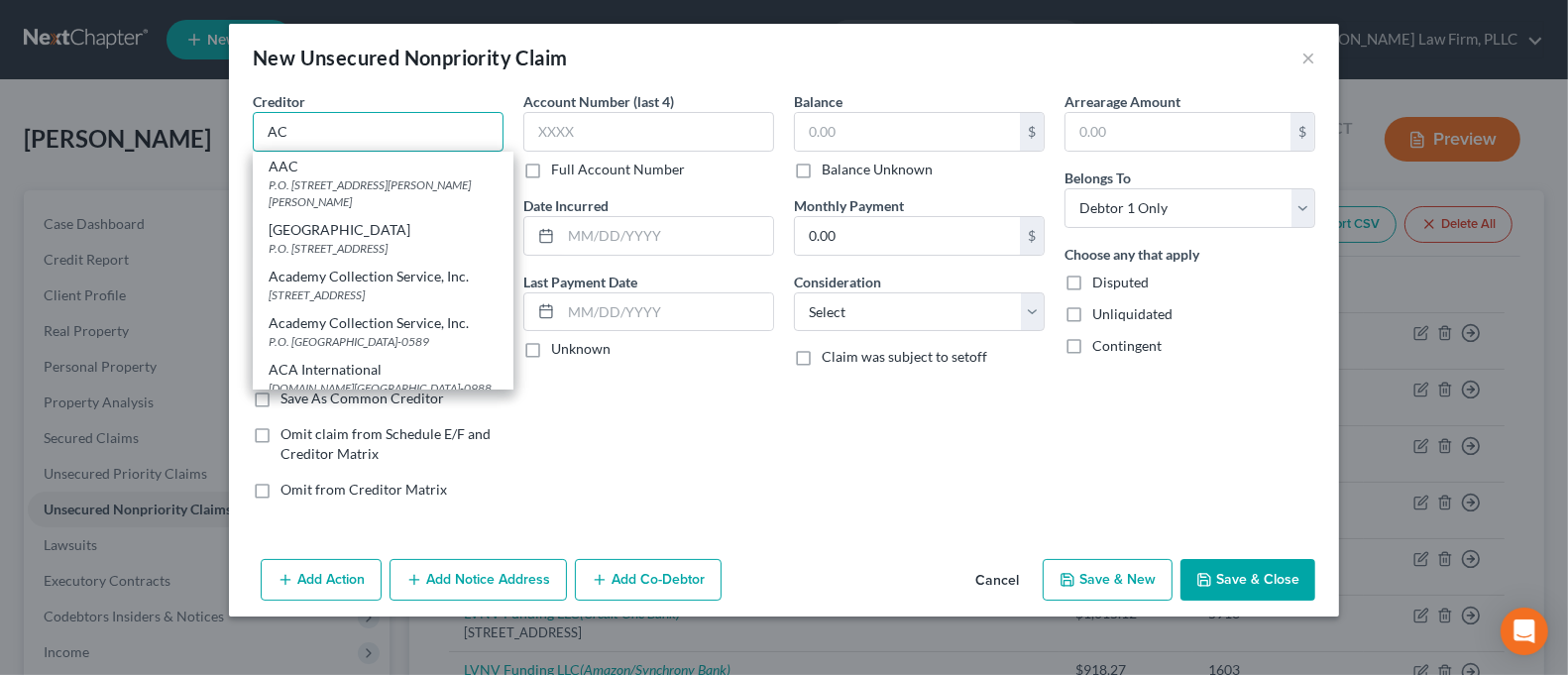 type on "ACS" 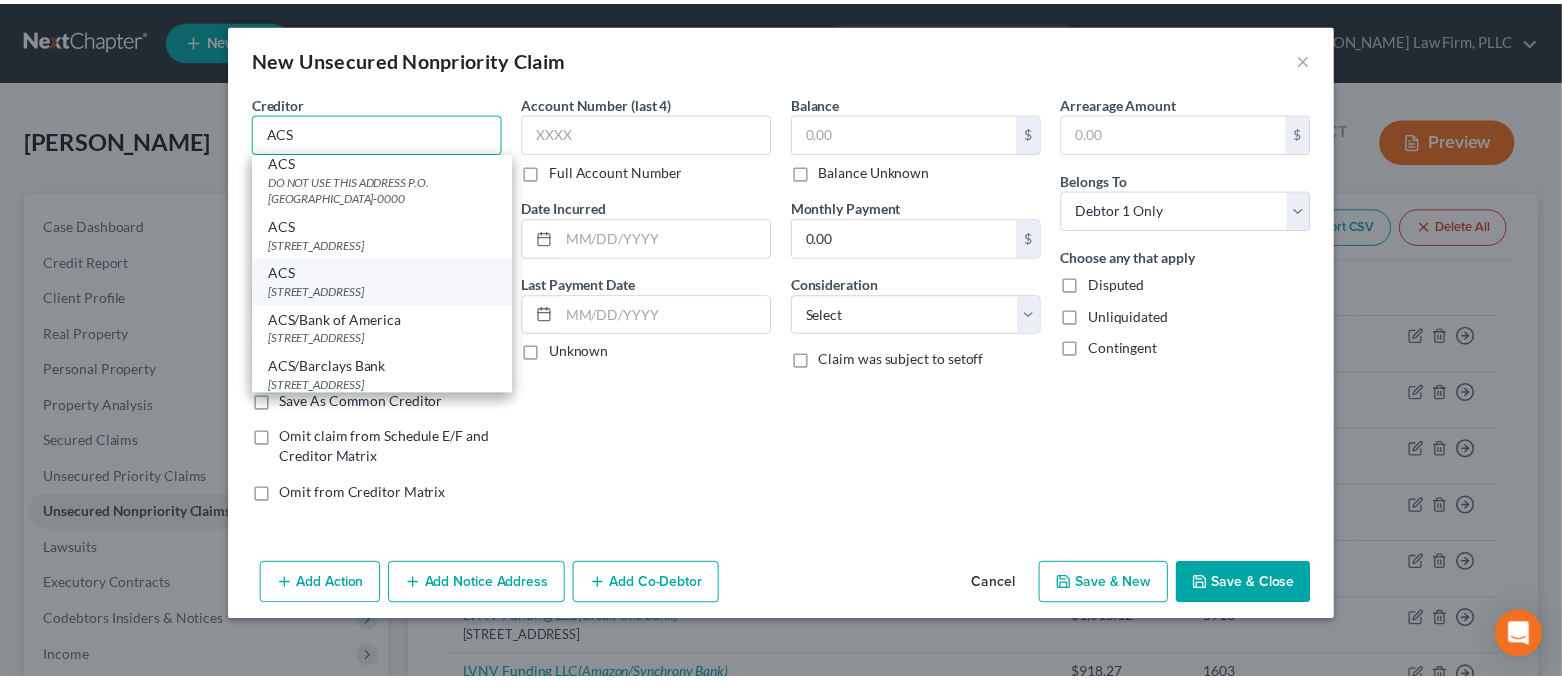 scroll, scrollTop: 0, scrollLeft: 0, axis: both 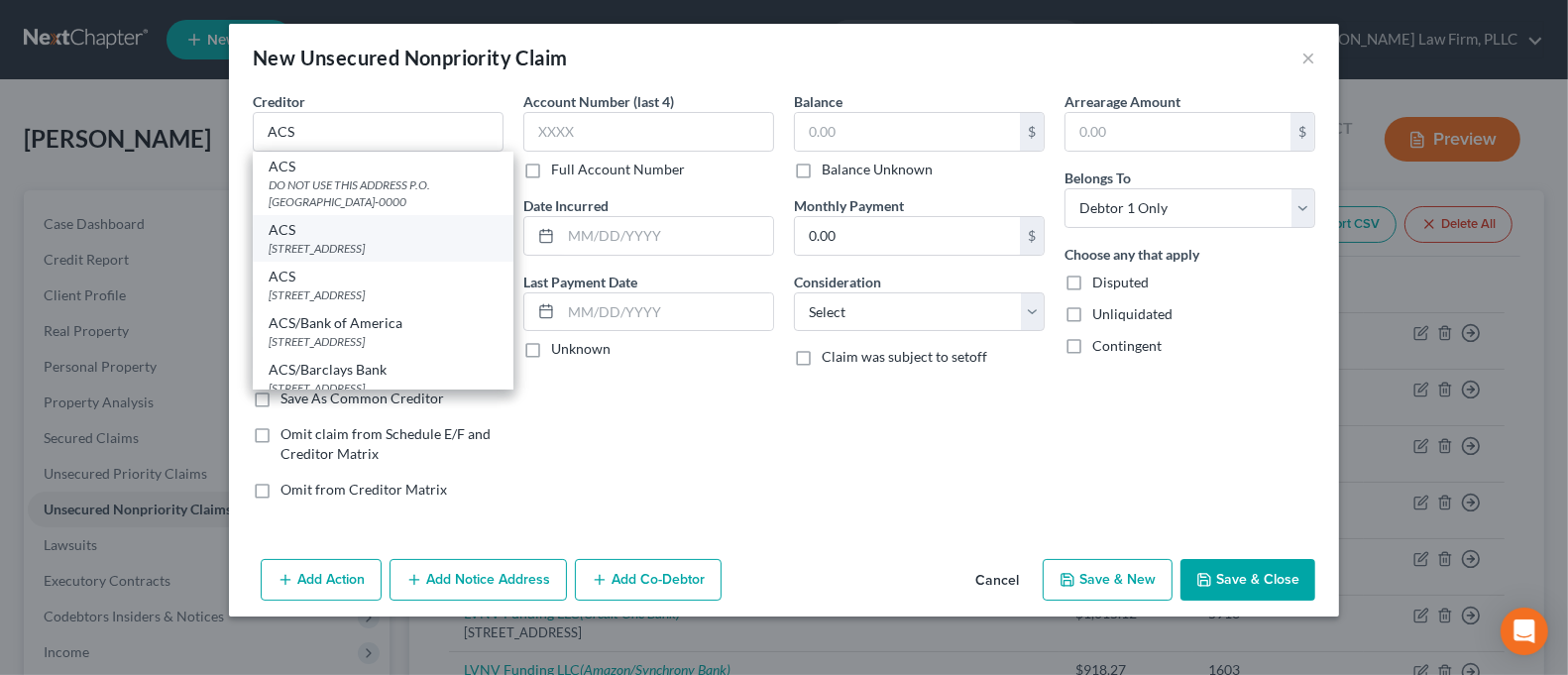 click on "[STREET_ADDRESS]" at bounding box center (383, 248) 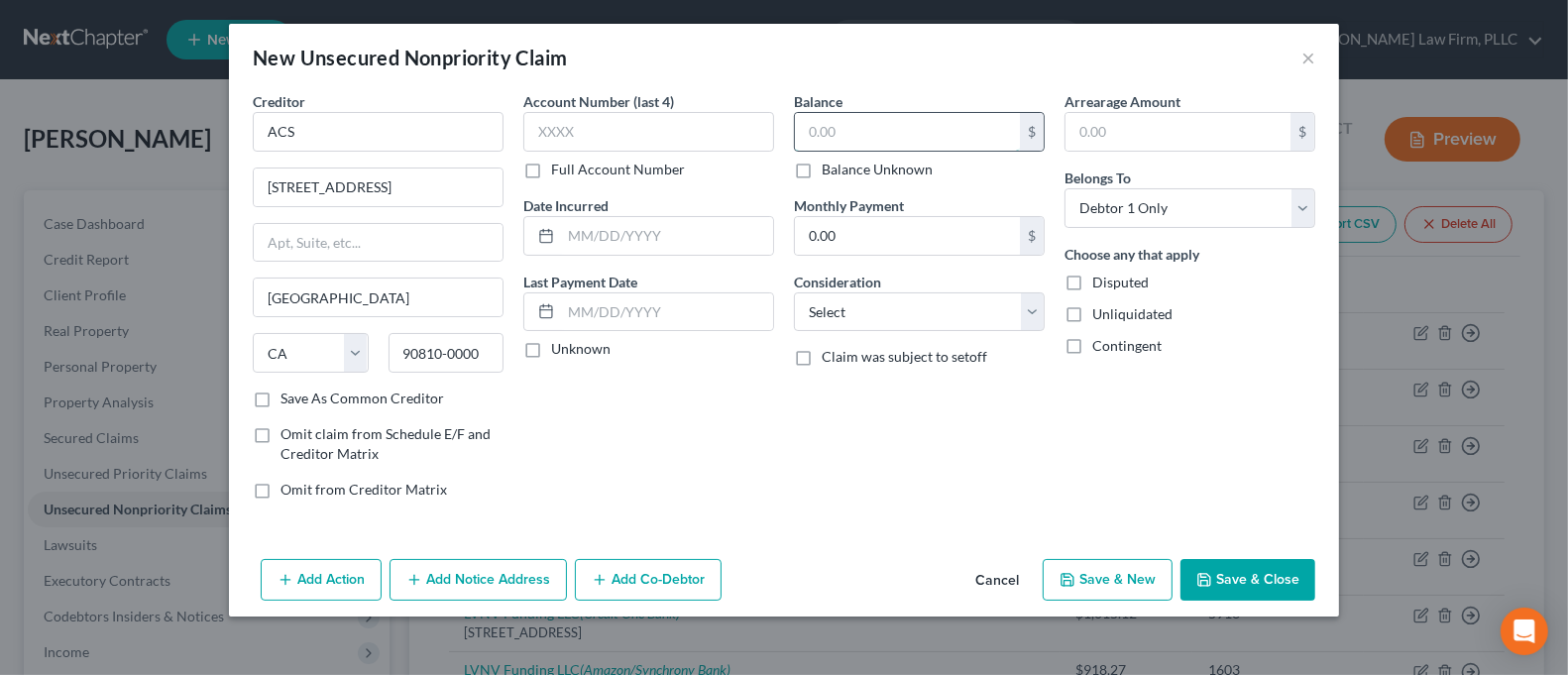 click at bounding box center (907, 132) 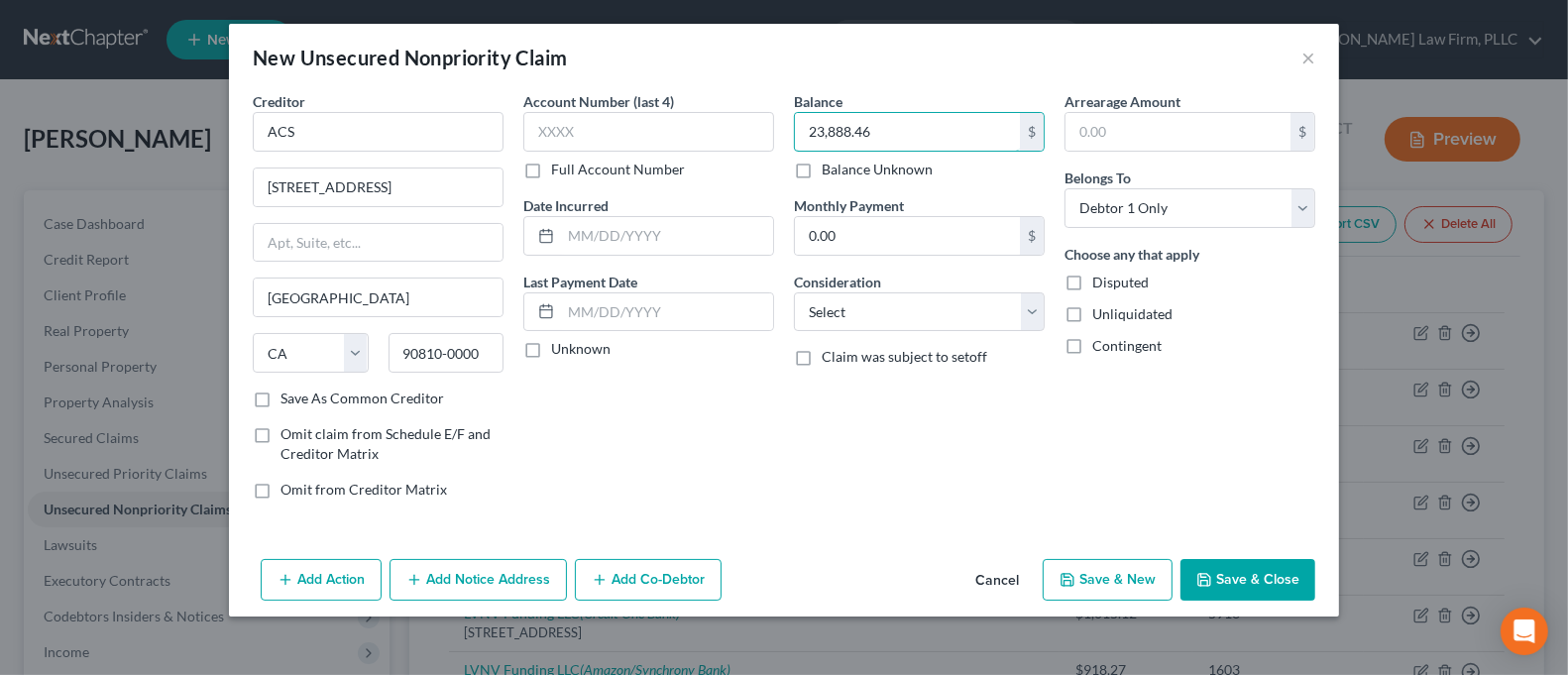 type on "23,888.46" 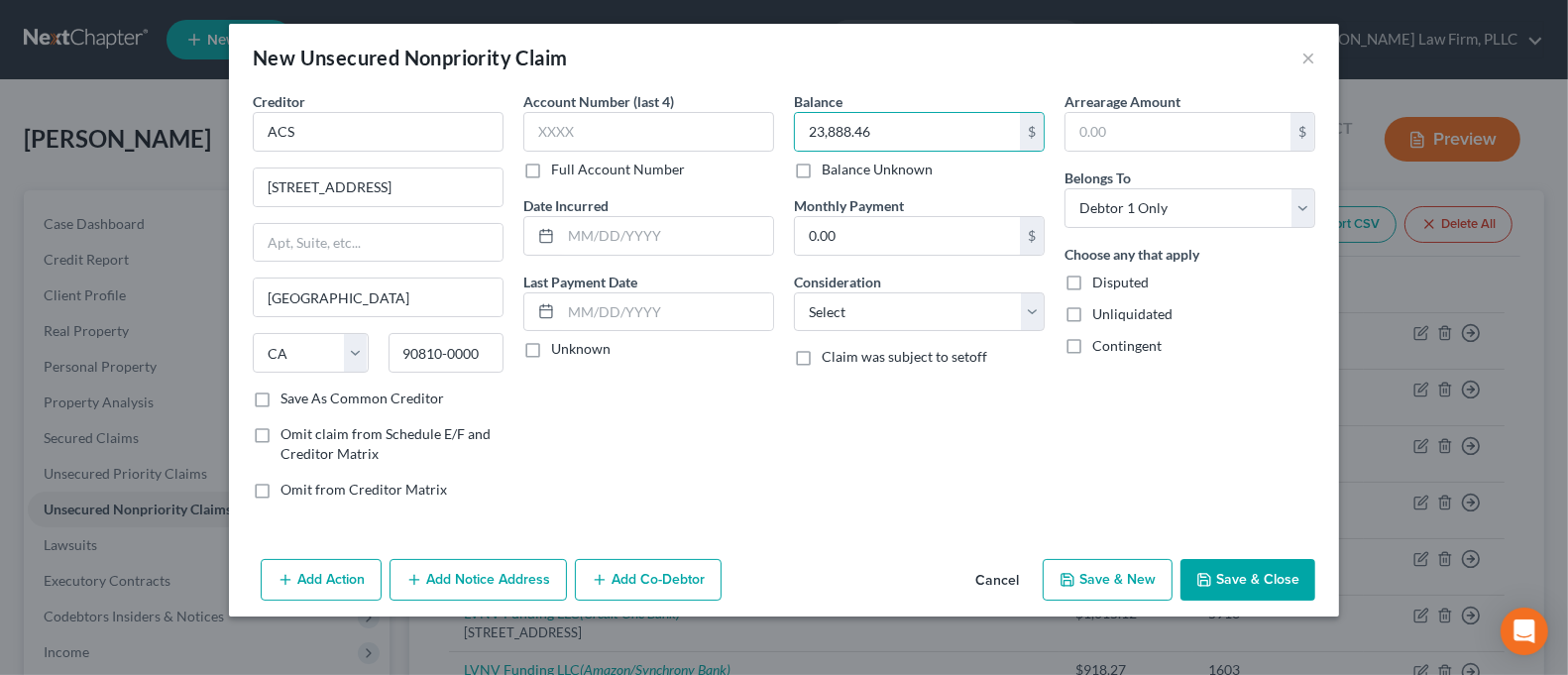 click on "Save & Close" at bounding box center [1248, 580] 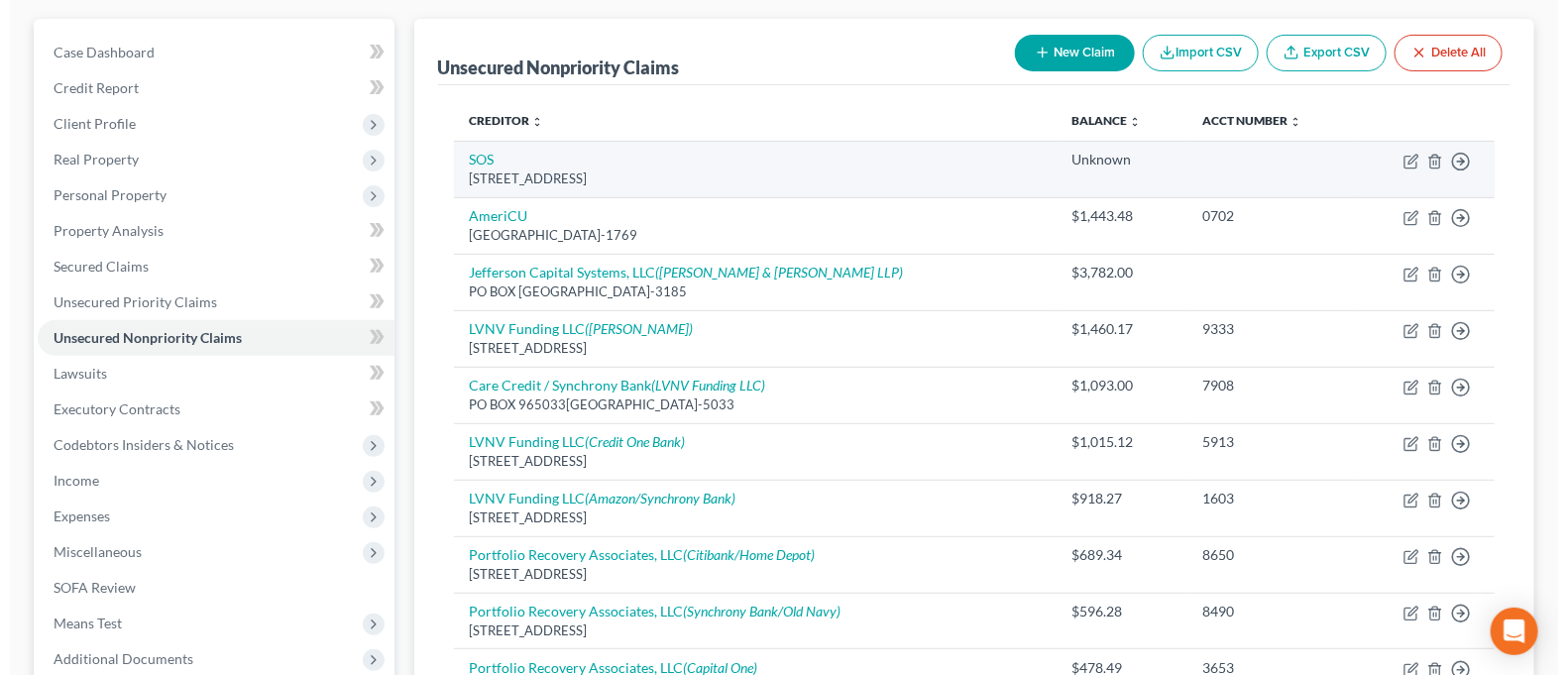 scroll, scrollTop: 0, scrollLeft: 0, axis: both 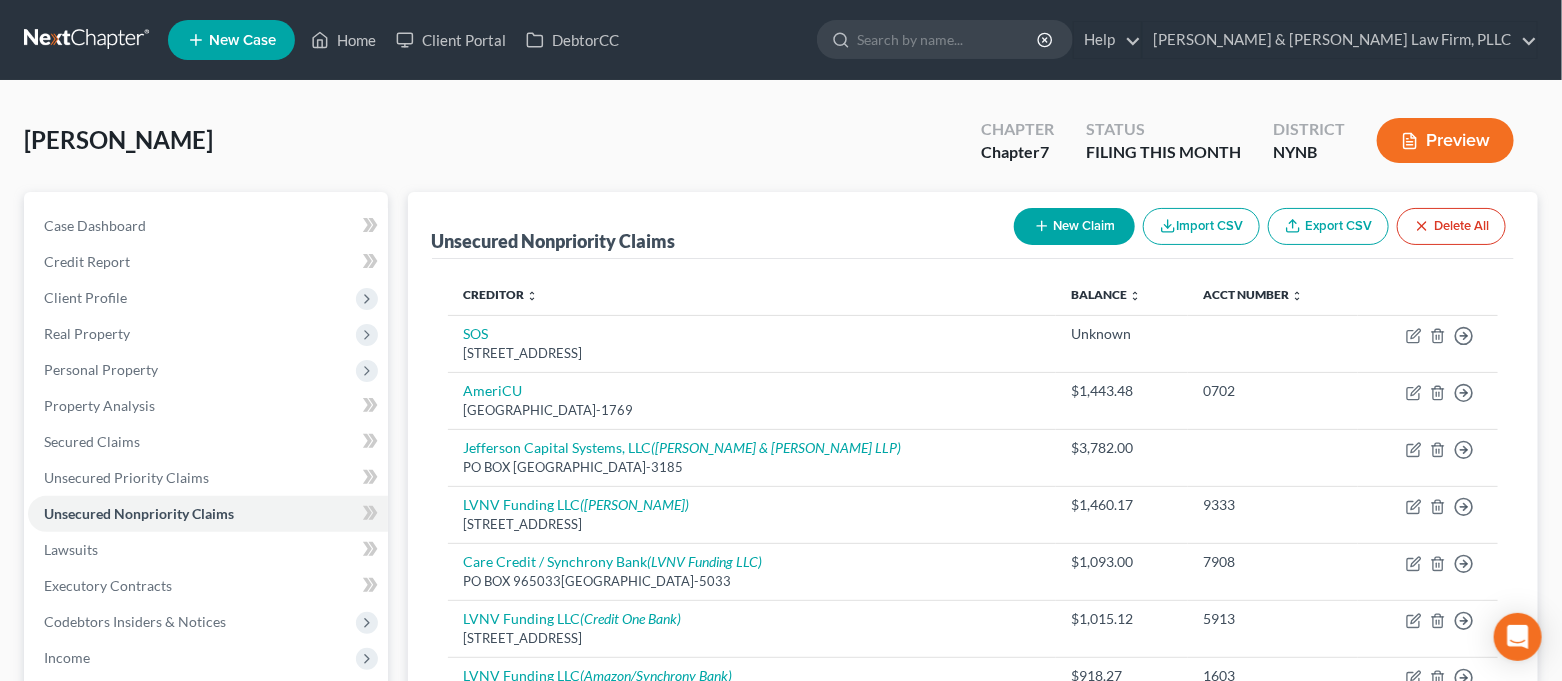 click on "New Claim" at bounding box center (1074, 226) 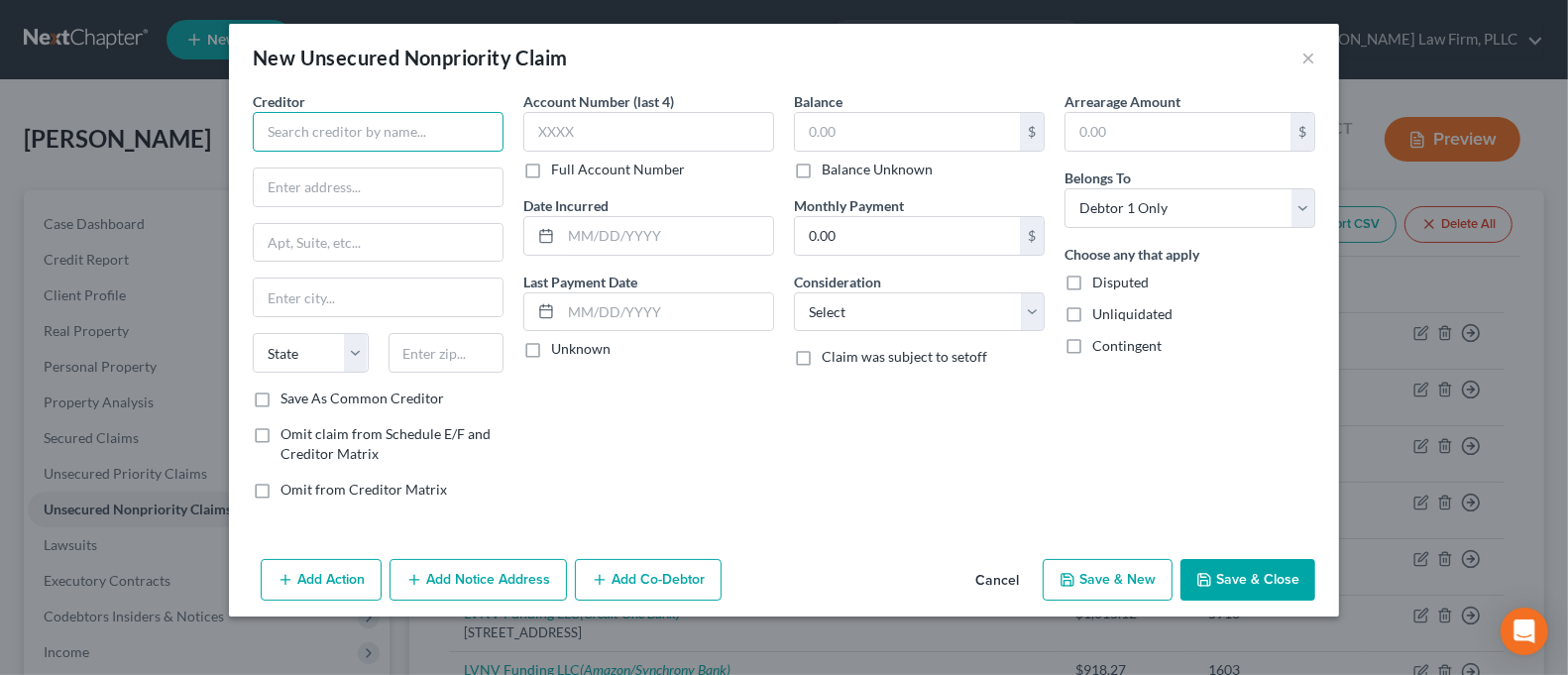 click at bounding box center (378, 132) 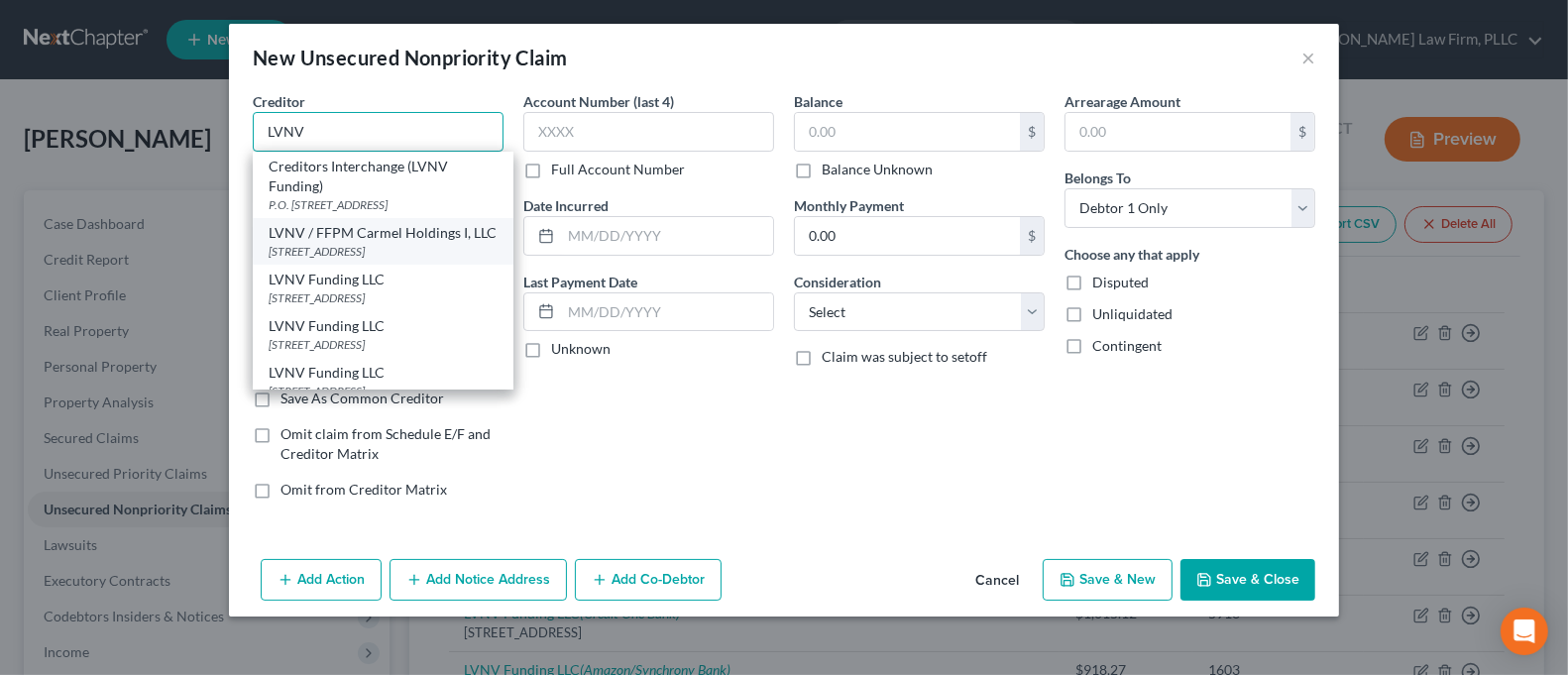 scroll, scrollTop: 132, scrollLeft: 0, axis: vertical 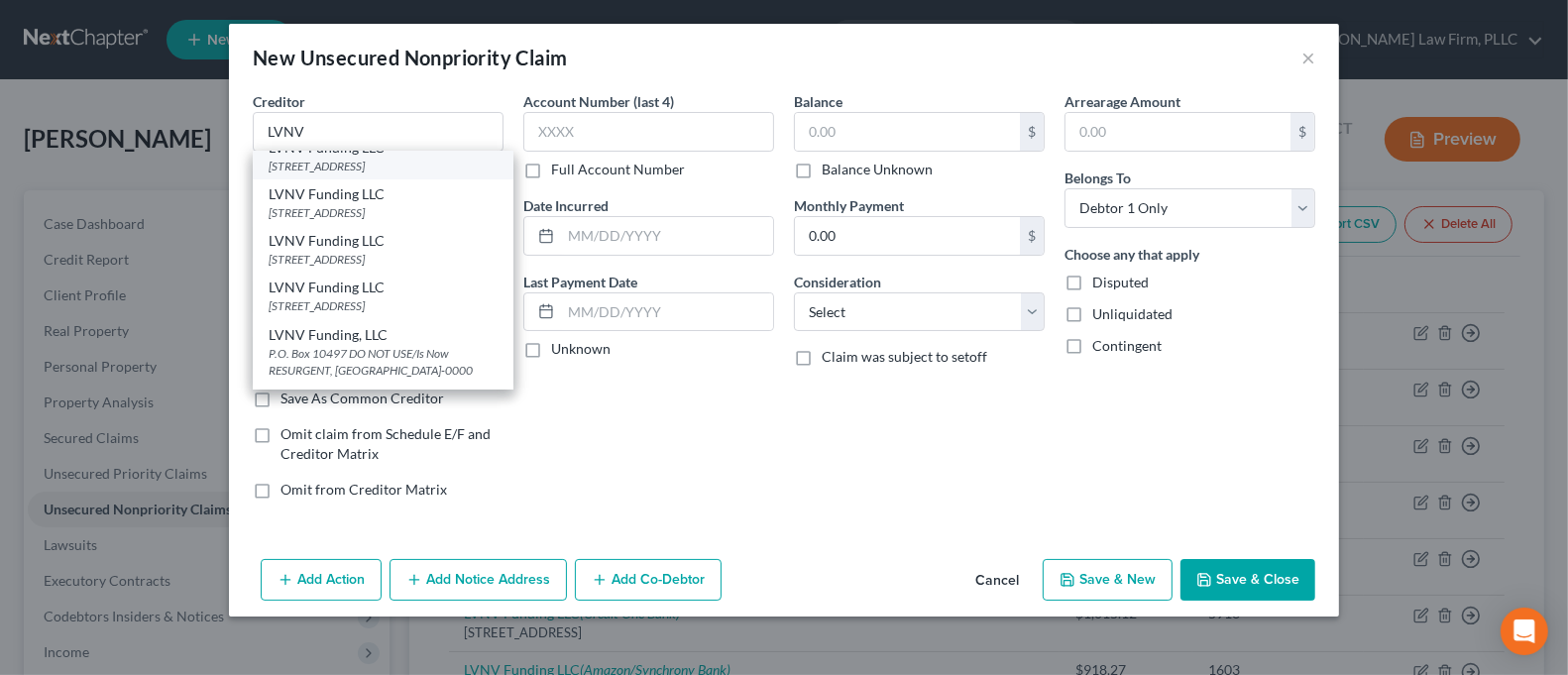 click on "[STREET_ADDRESS]" at bounding box center (383, 166) 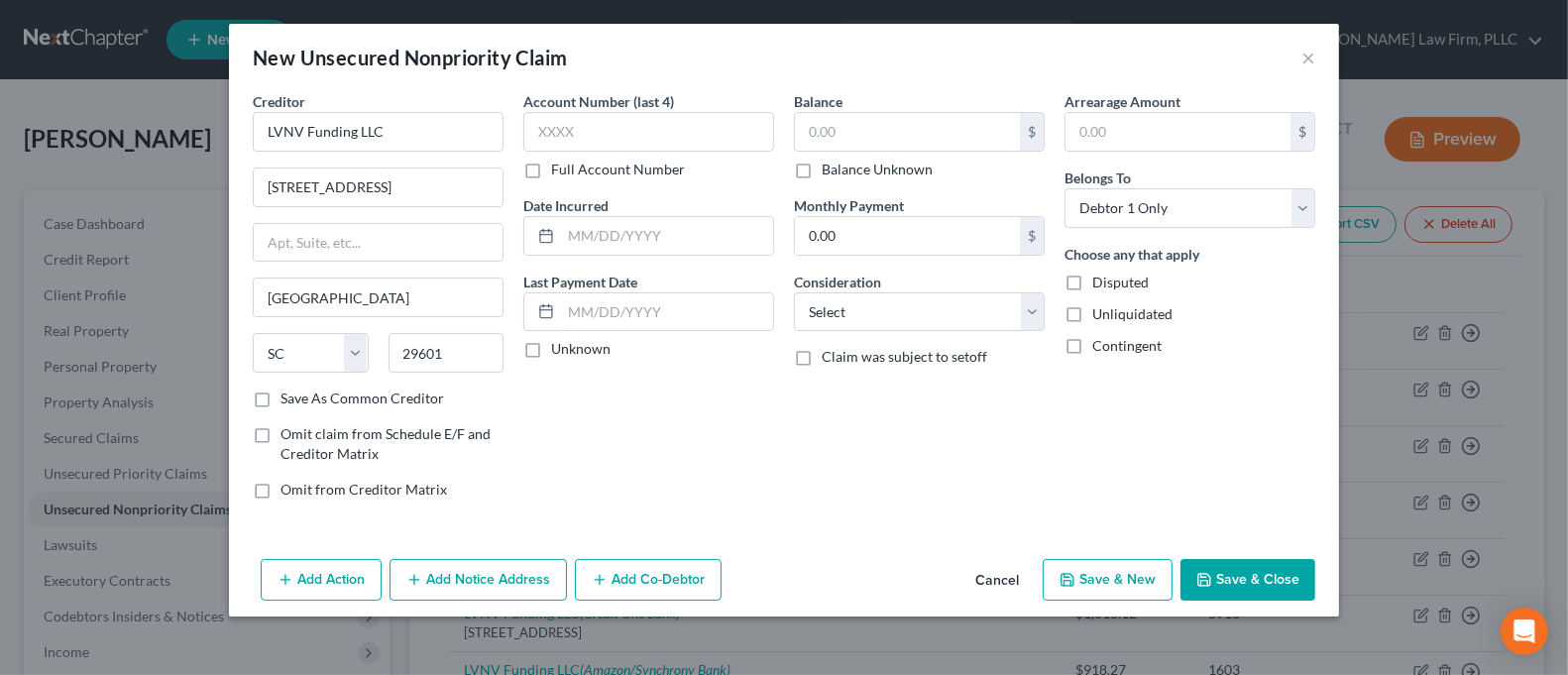 scroll, scrollTop: 0, scrollLeft: 0, axis: both 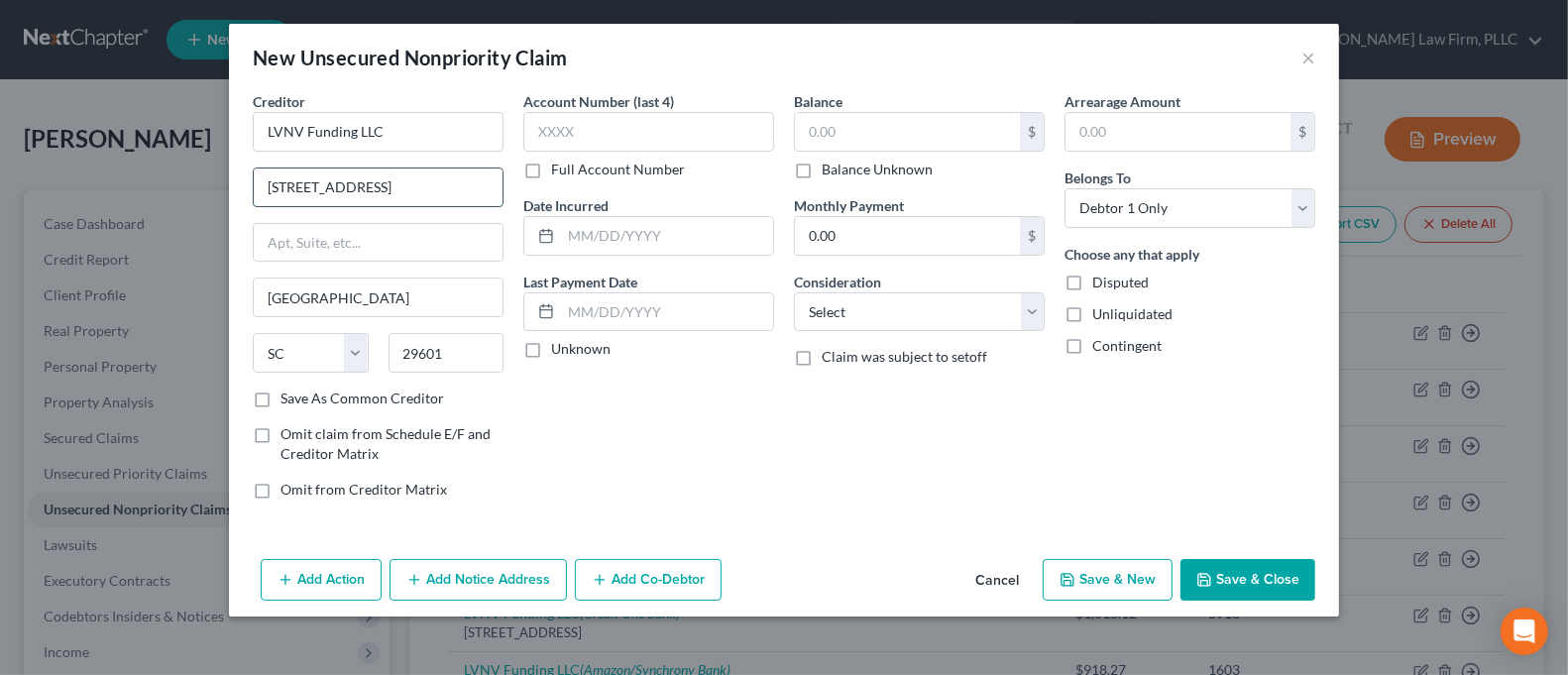 drag, startPoint x: 340, startPoint y: 186, endPoint x: 306, endPoint y: 193, distance: 34.71311 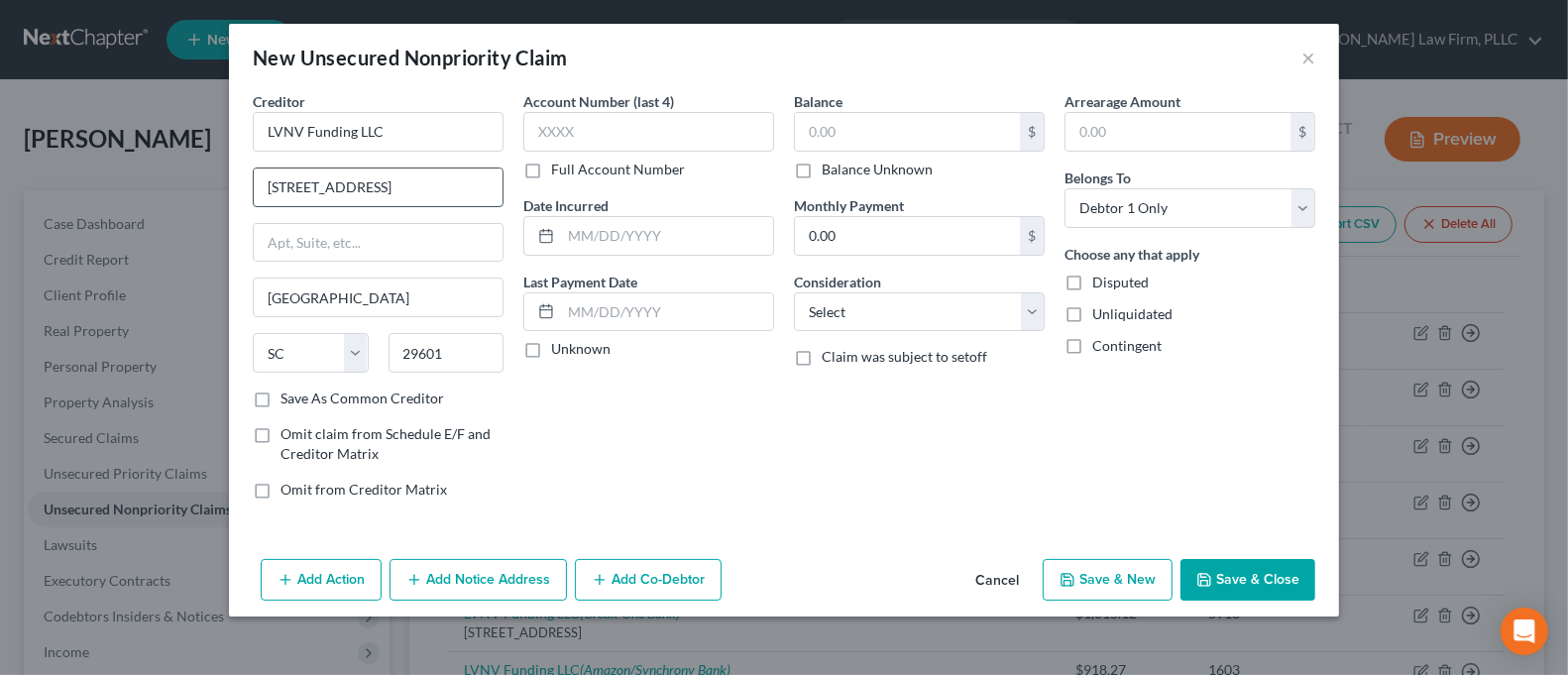 click on "[STREET_ADDRESS]" at bounding box center [378, 187] 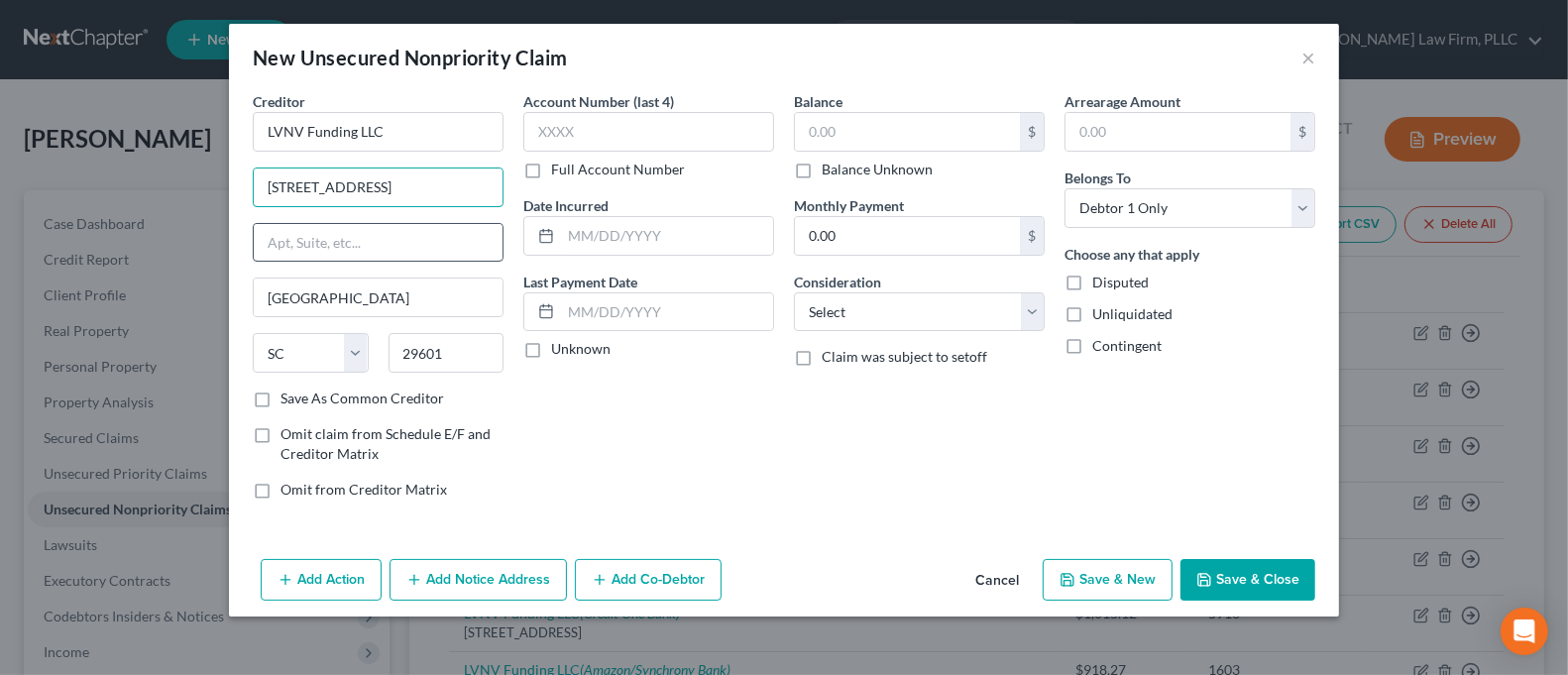 type on "[STREET_ADDRESS]" 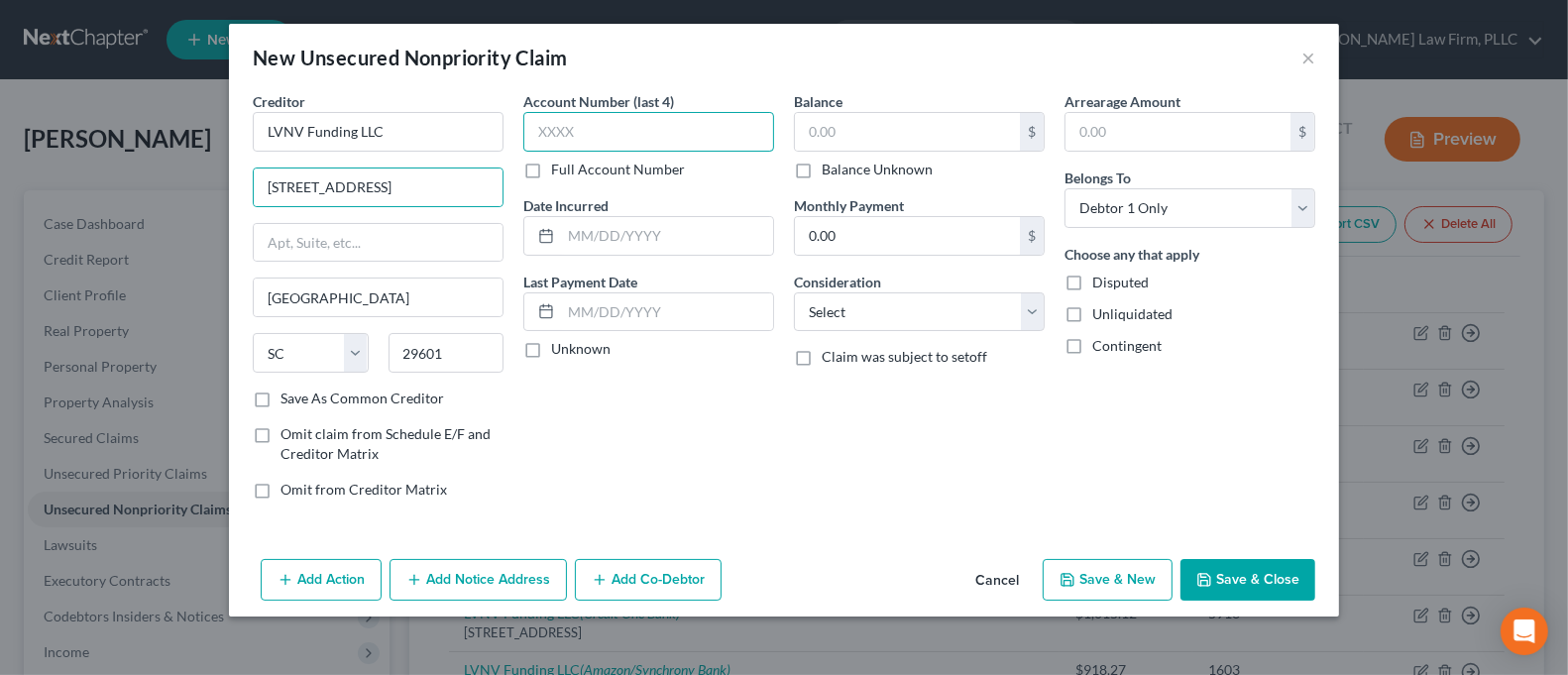 click at bounding box center (648, 132) 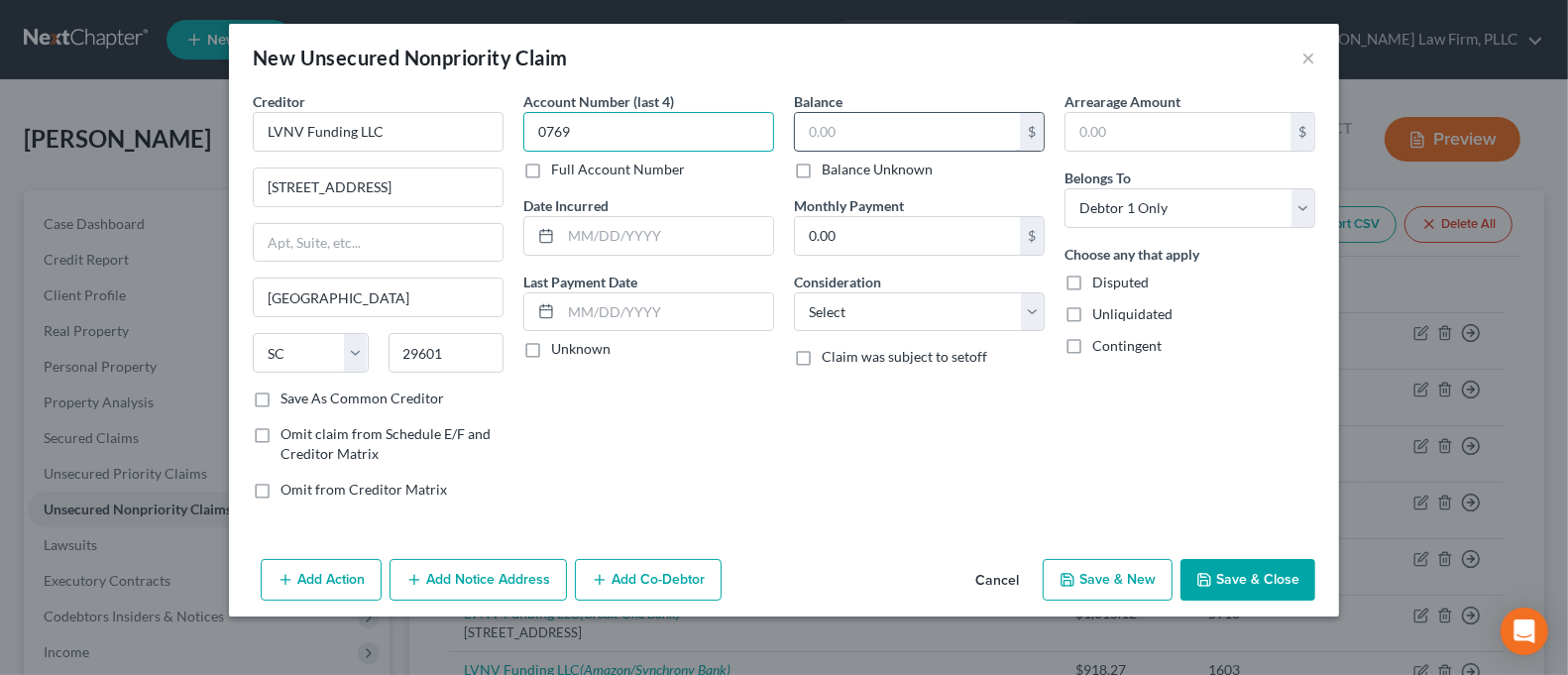 type on "0769" 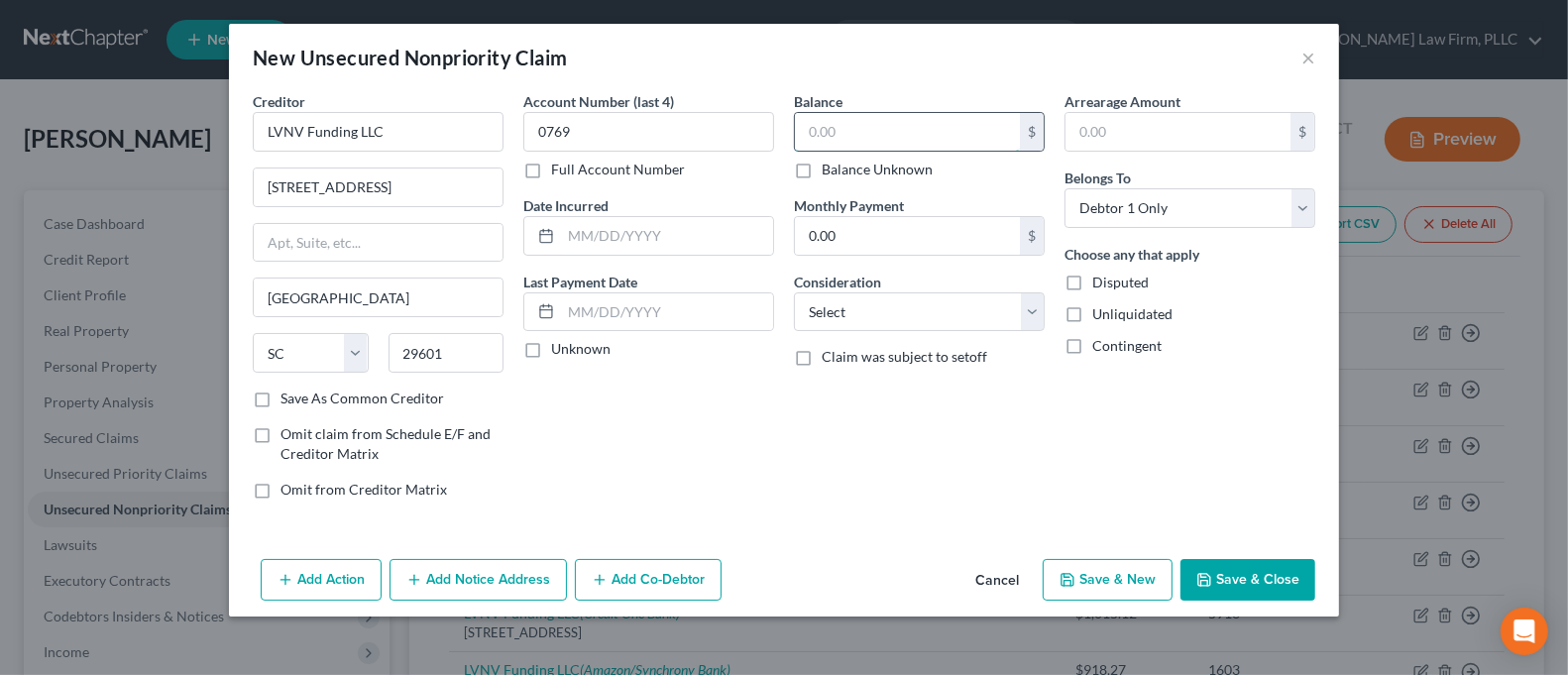 click at bounding box center (907, 132) 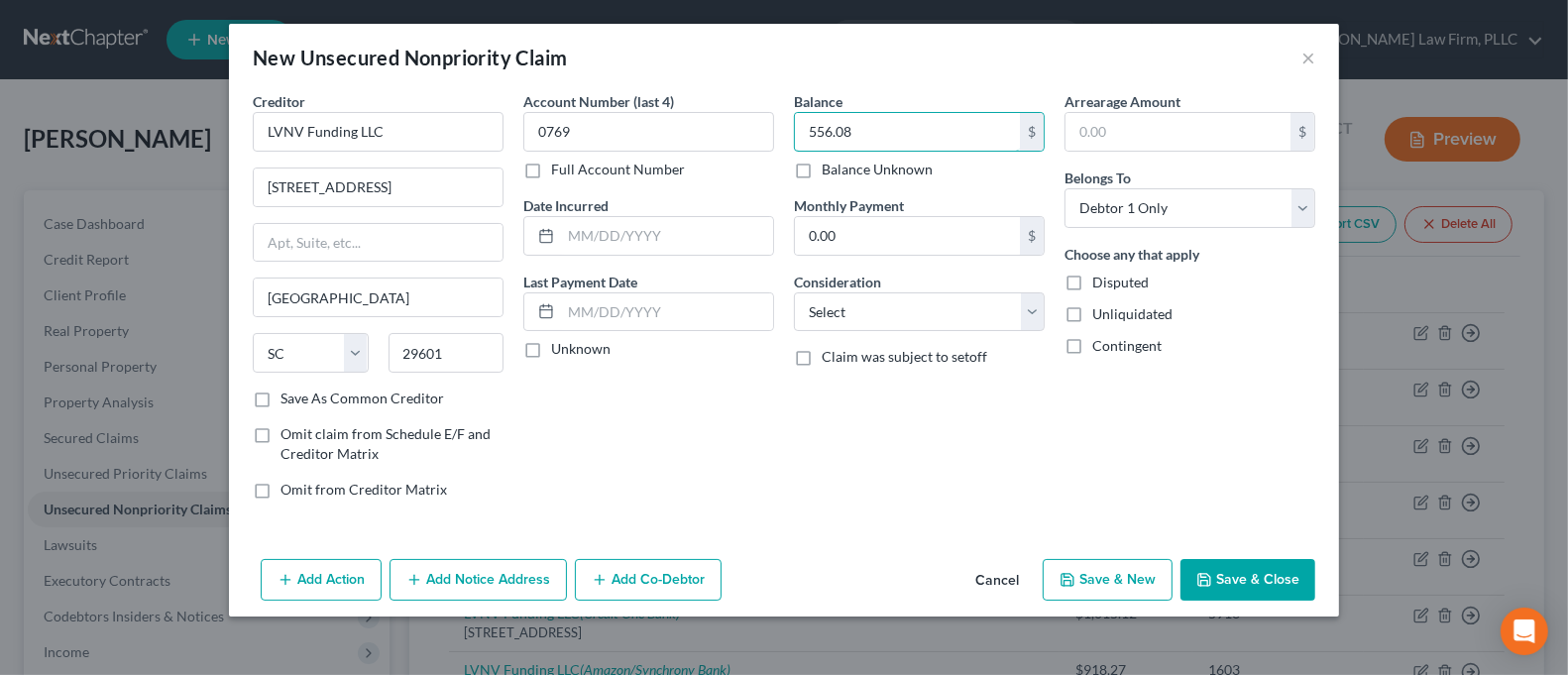 type on "556.08" 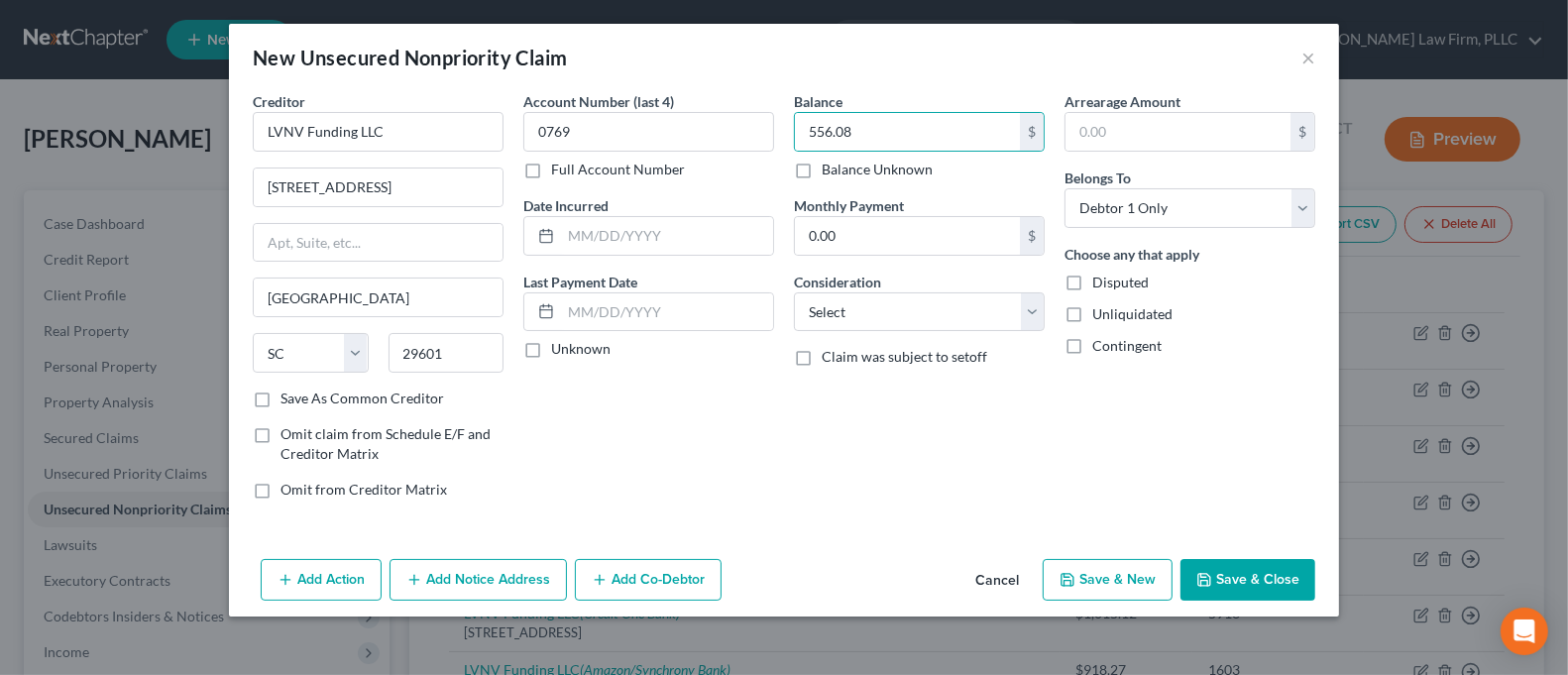 click on "Add Notice Address" at bounding box center (478, 580) 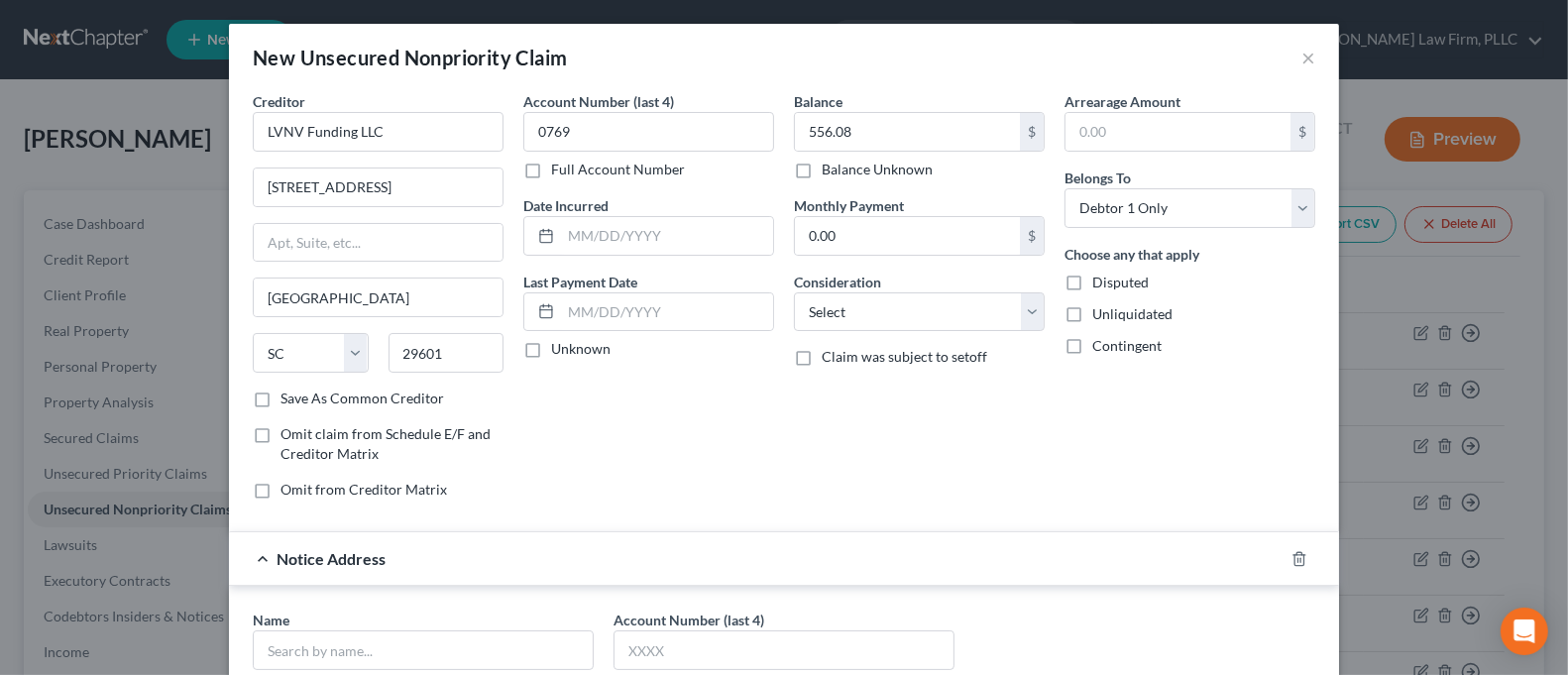 scroll, scrollTop: 264, scrollLeft: 0, axis: vertical 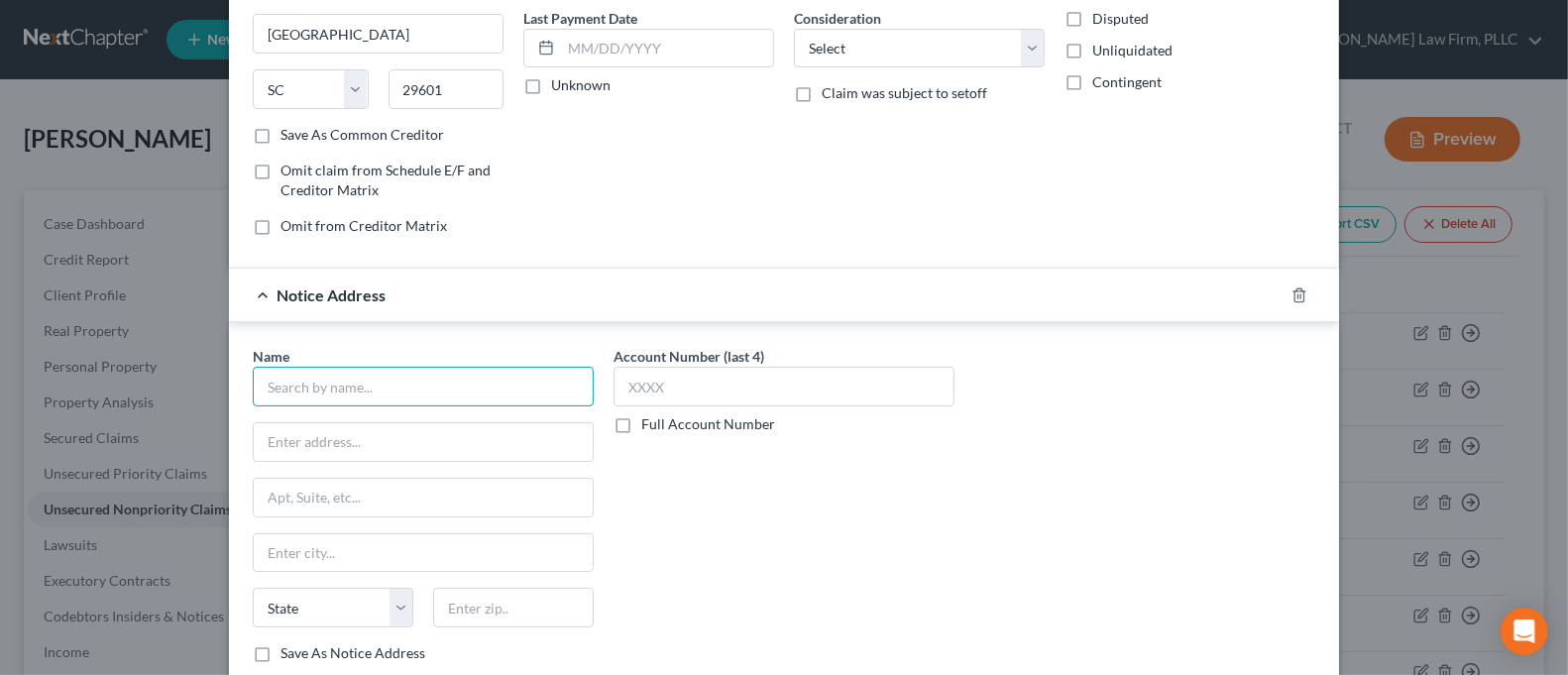 click at bounding box center [423, 387] 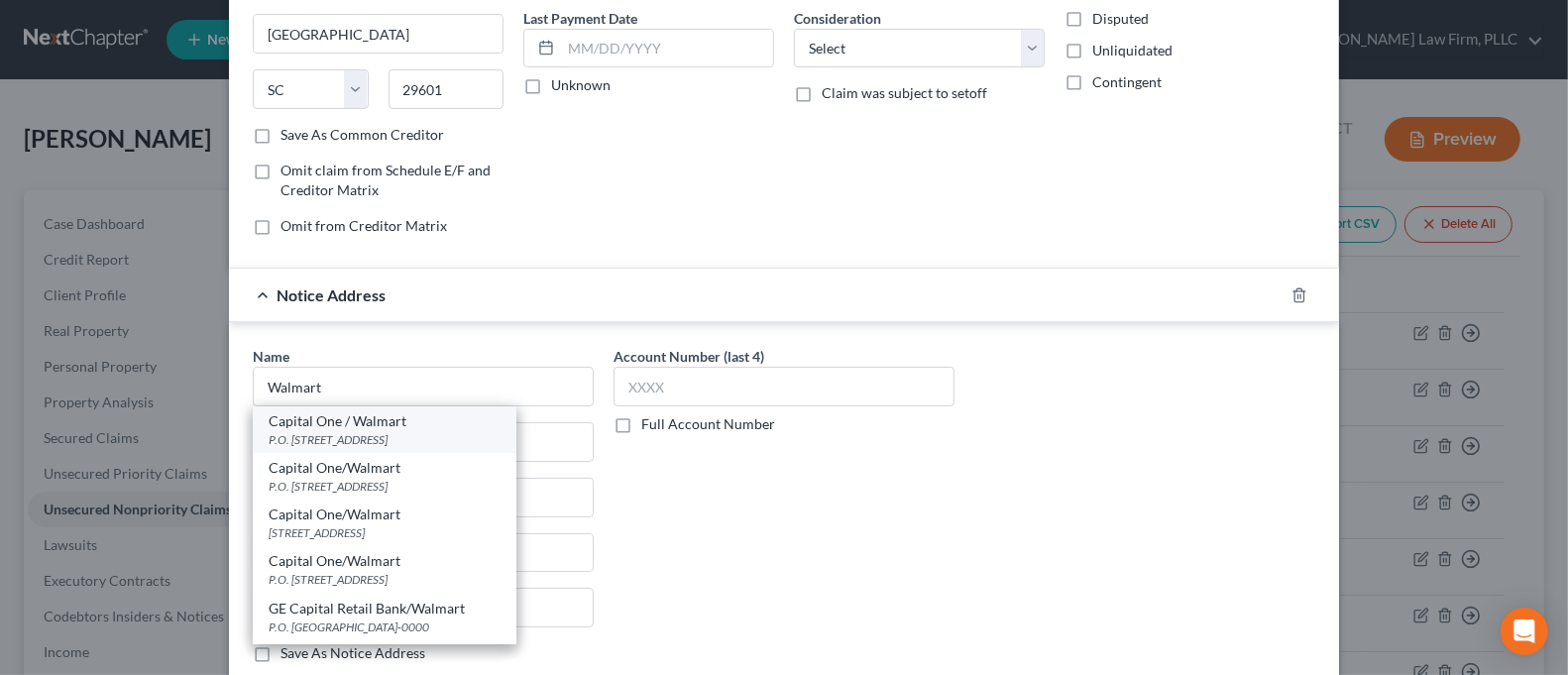 click on "Capital One / Walmart" at bounding box center (385, 421) 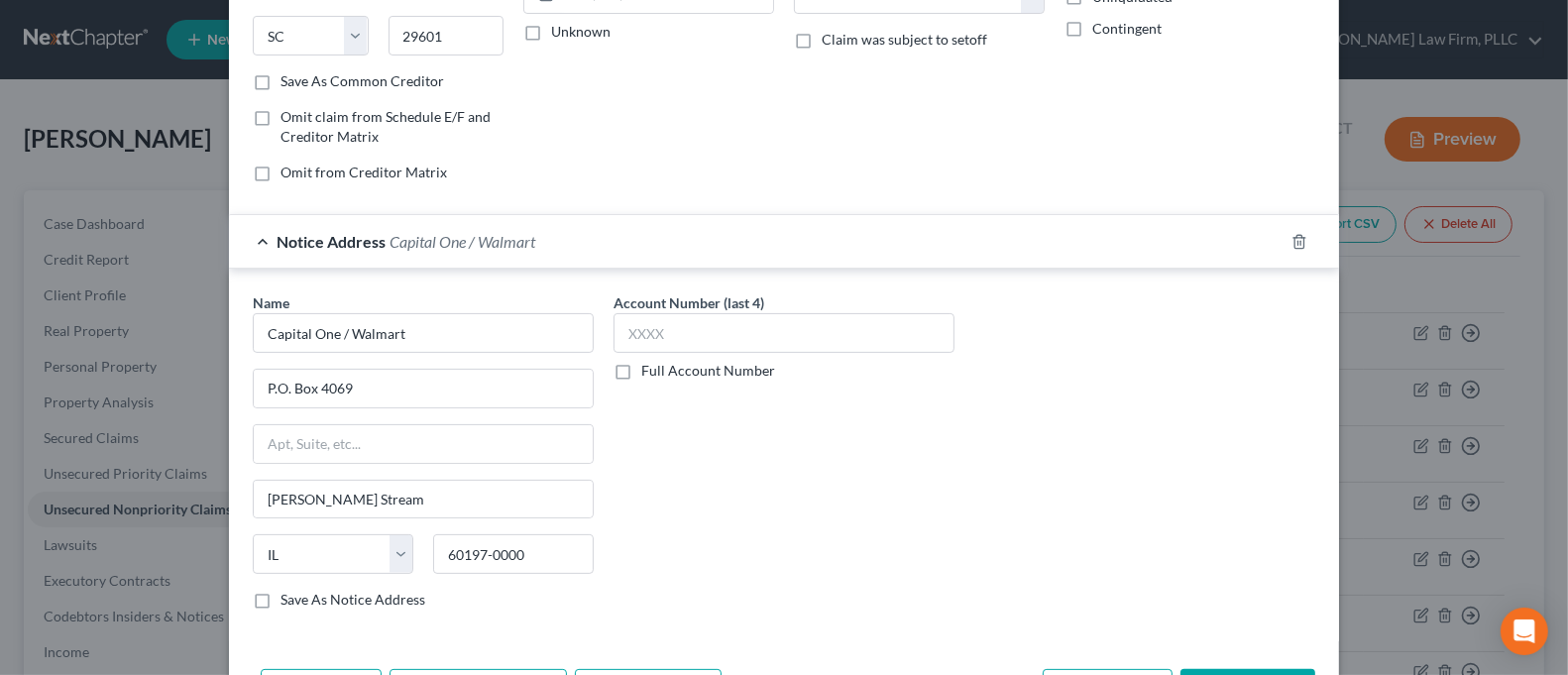 scroll, scrollTop: 392, scrollLeft: 0, axis: vertical 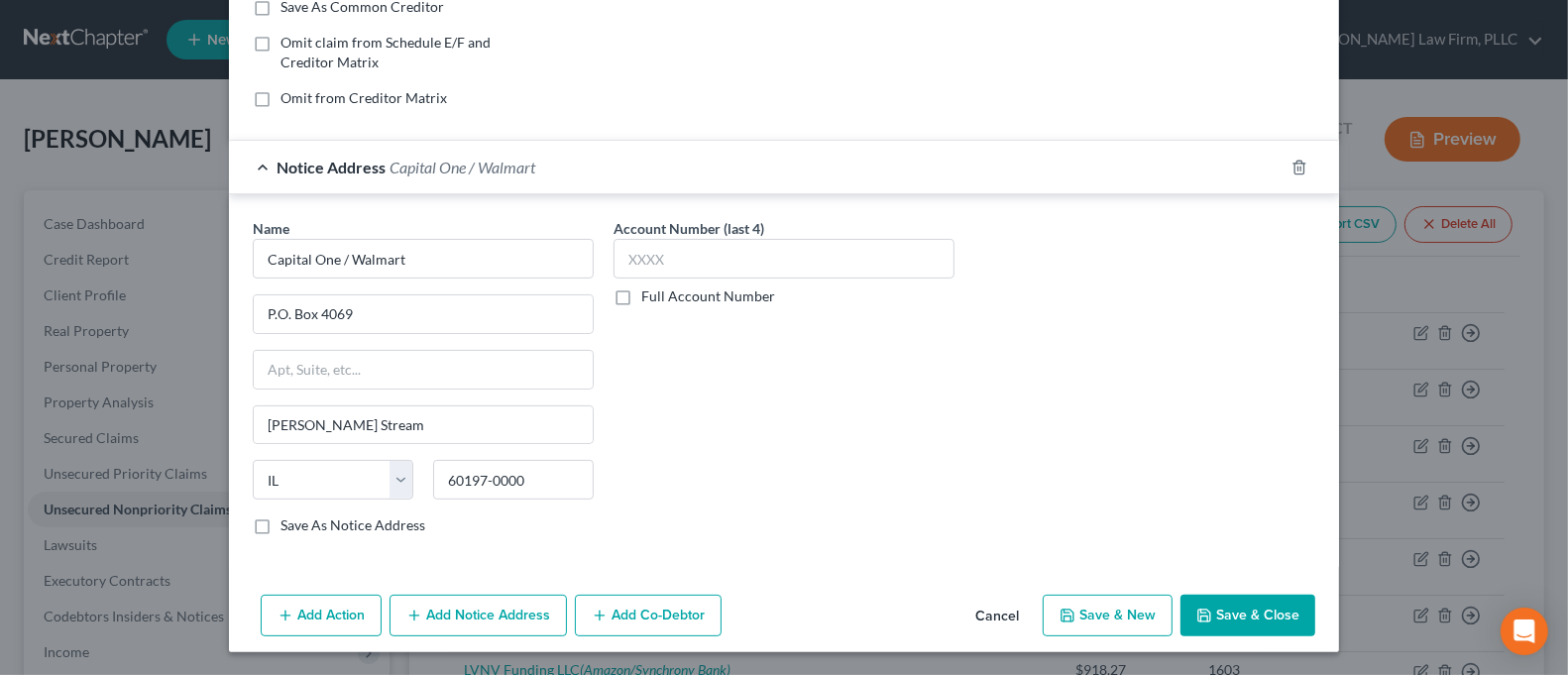 click on "Save & Close" at bounding box center (1248, 616) 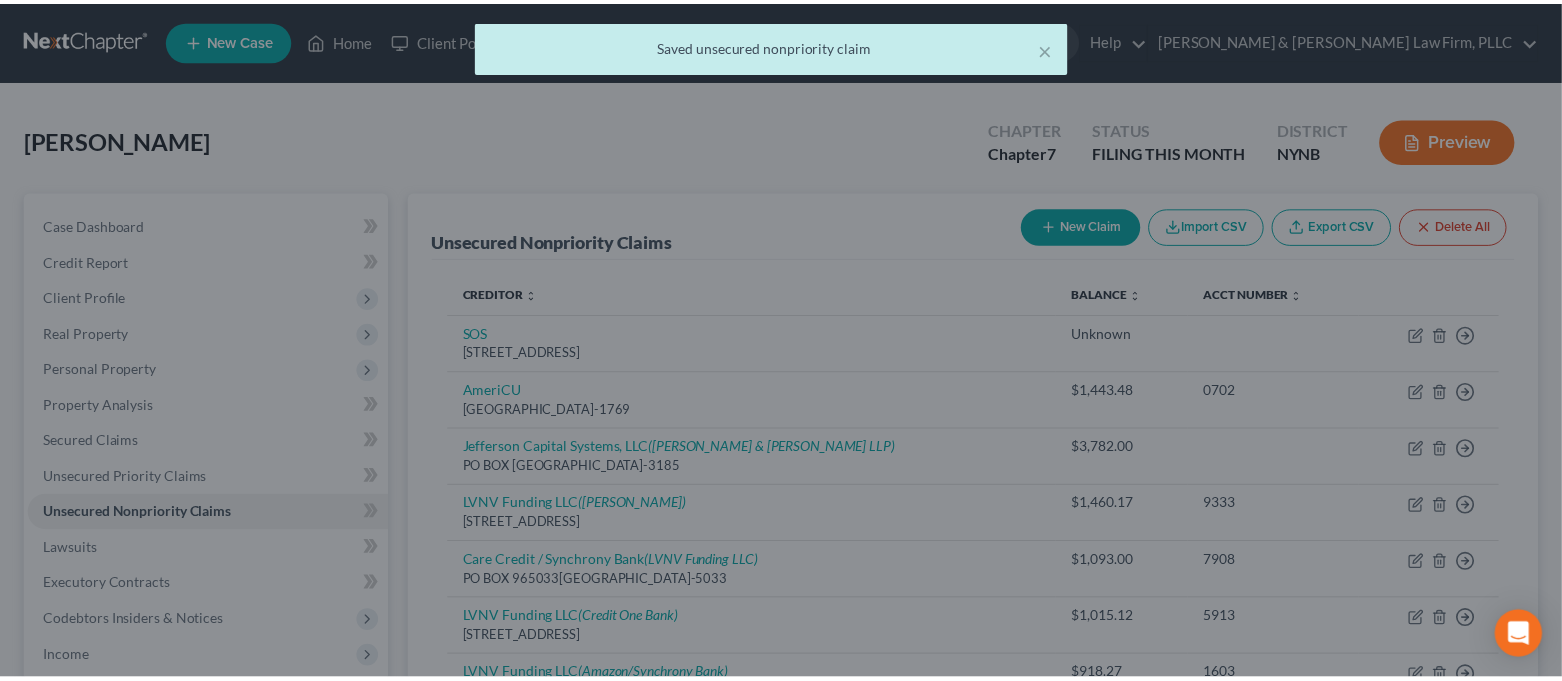 scroll, scrollTop: 0, scrollLeft: 0, axis: both 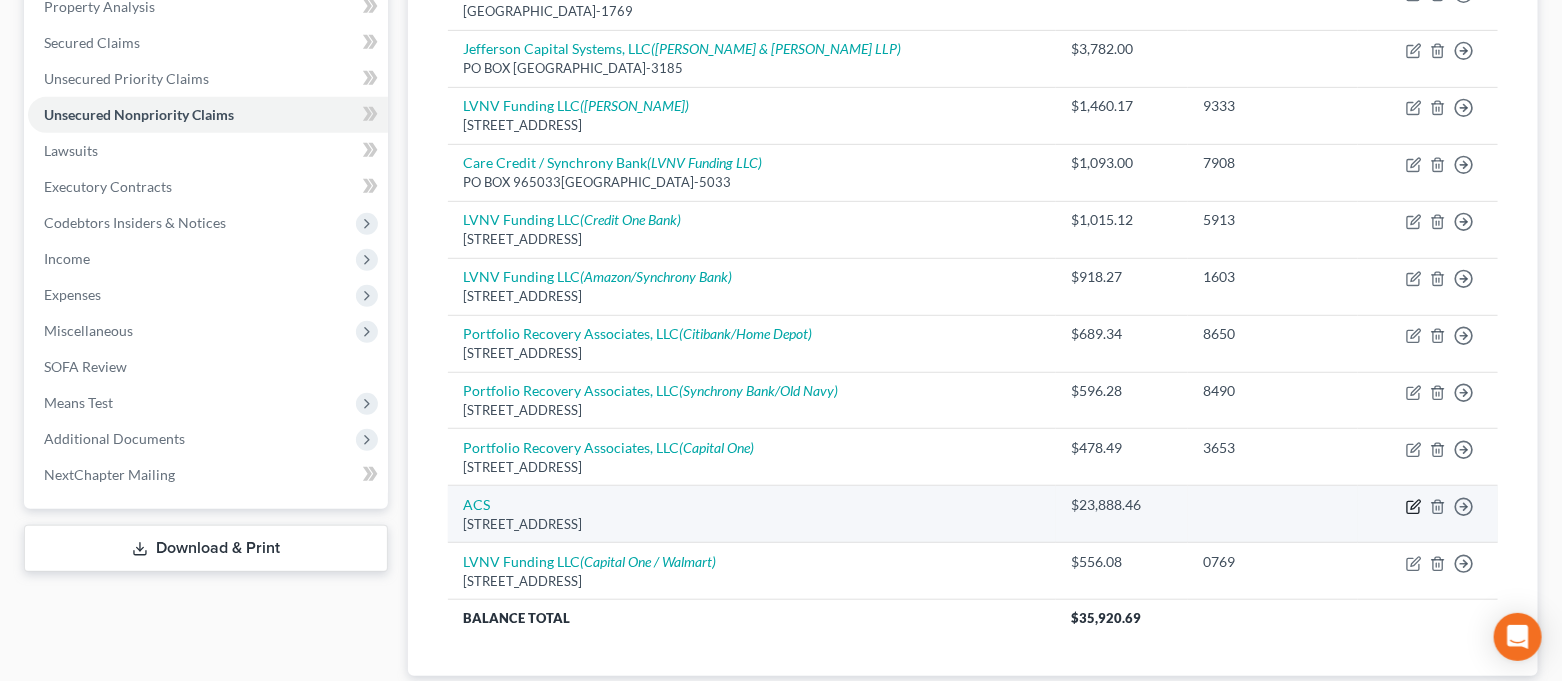 click 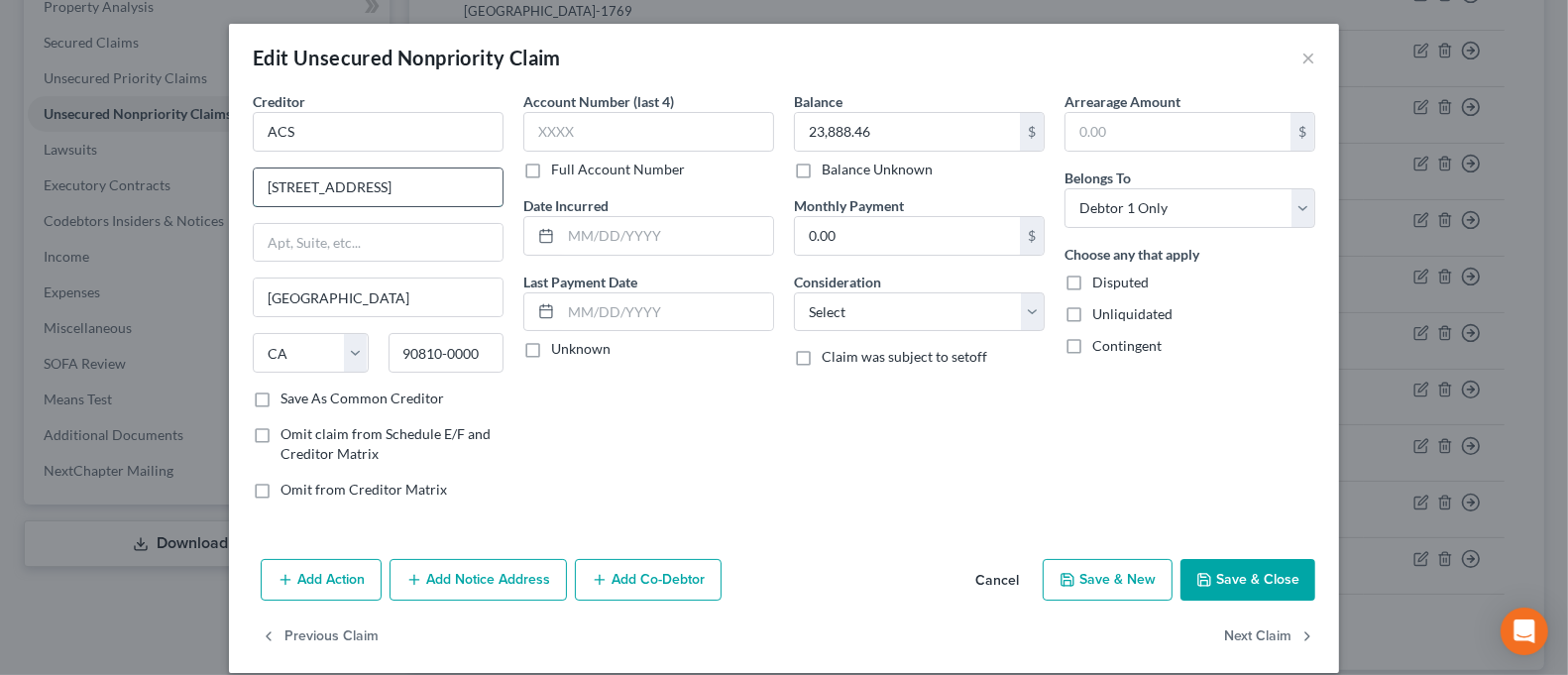 drag, startPoint x: 315, startPoint y: 186, endPoint x: 305, endPoint y: 188, distance: 10.198039 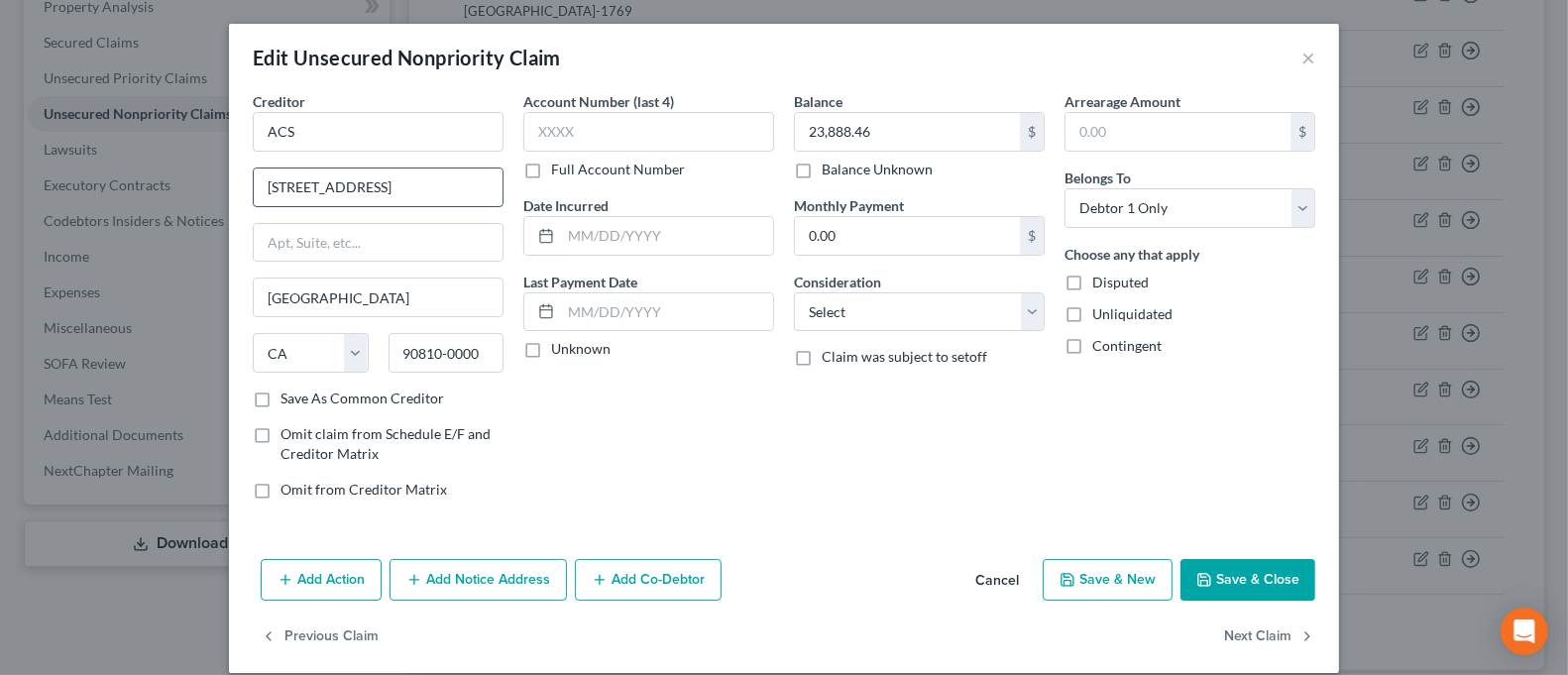 drag, startPoint x: 316, startPoint y: 188, endPoint x: 295, endPoint y: 196, distance: 22.472205 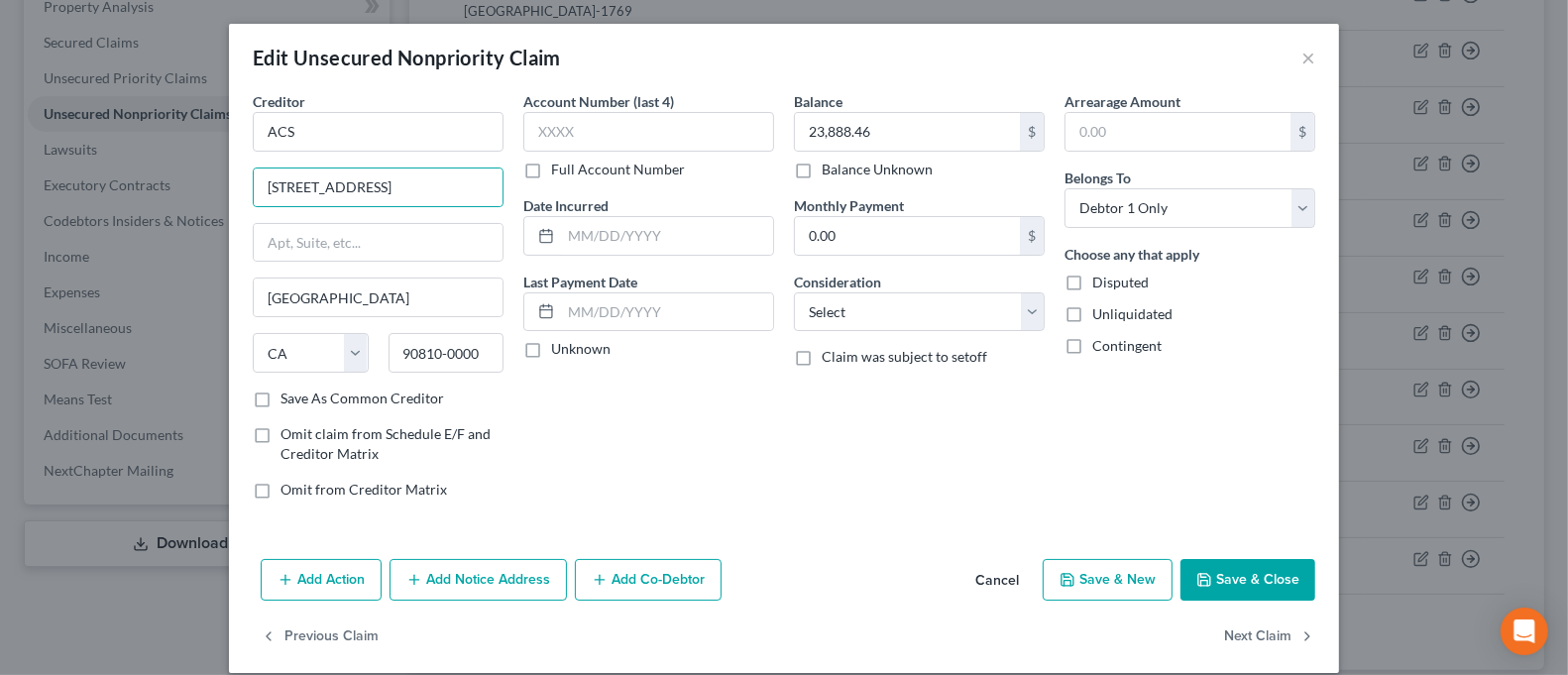 click on "Save & Close" at bounding box center [1248, 580] 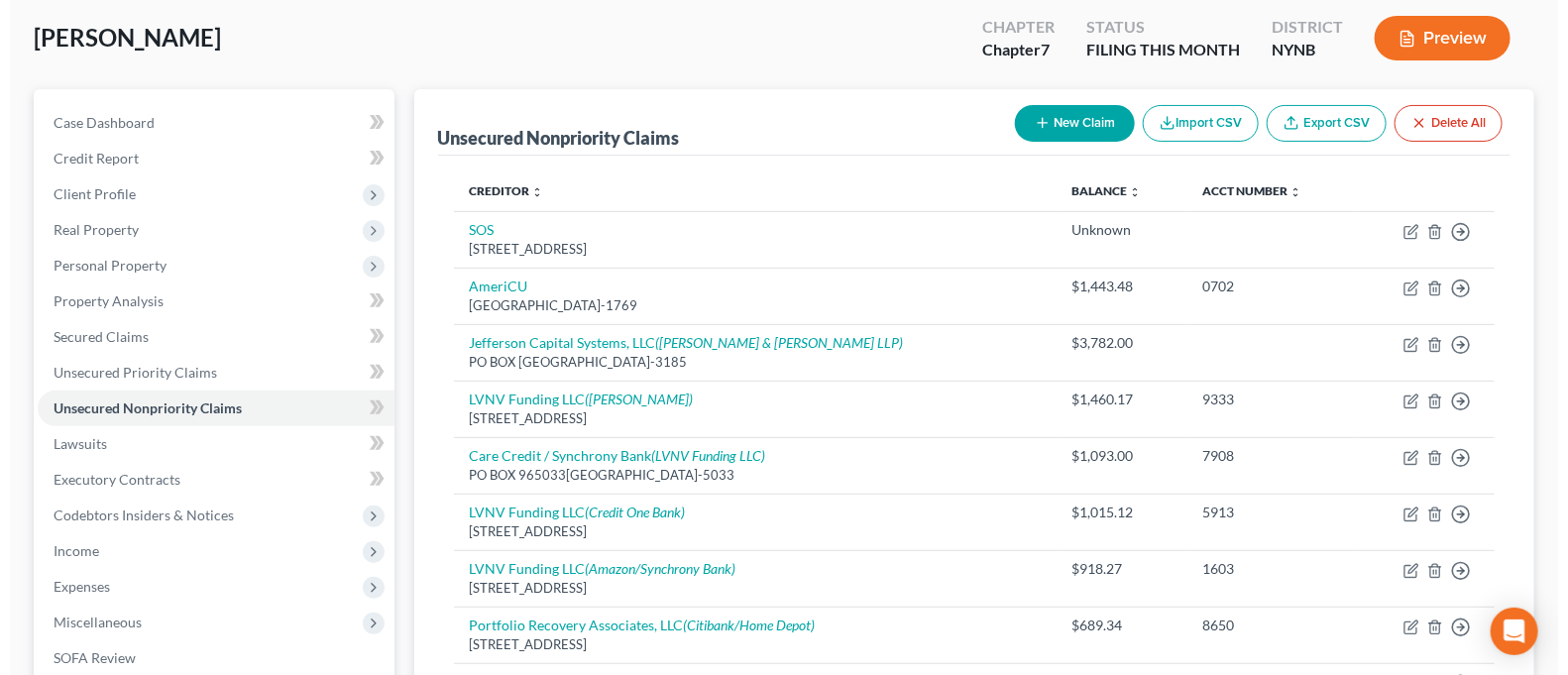 scroll, scrollTop: 0, scrollLeft: 0, axis: both 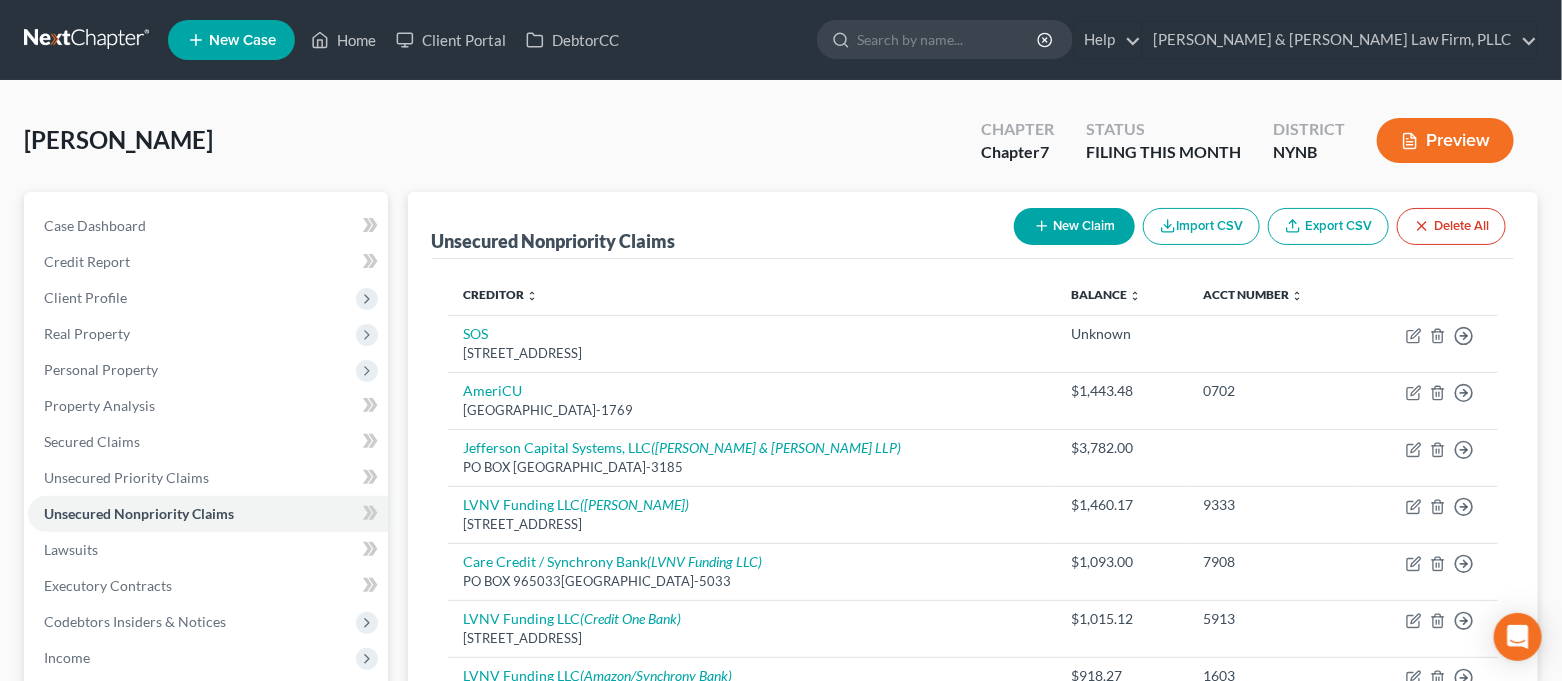 click on "New Claim" at bounding box center [1074, 226] 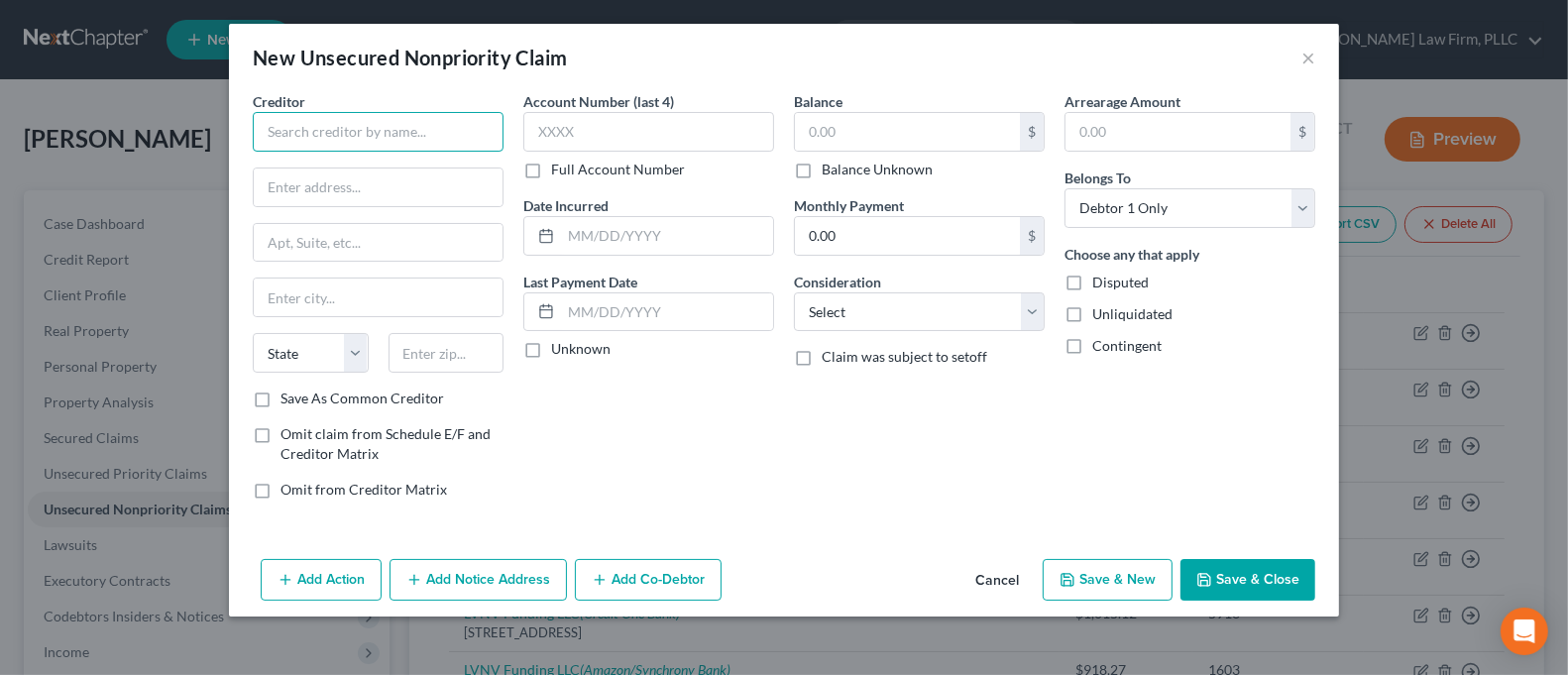 click at bounding box center [378, 132] 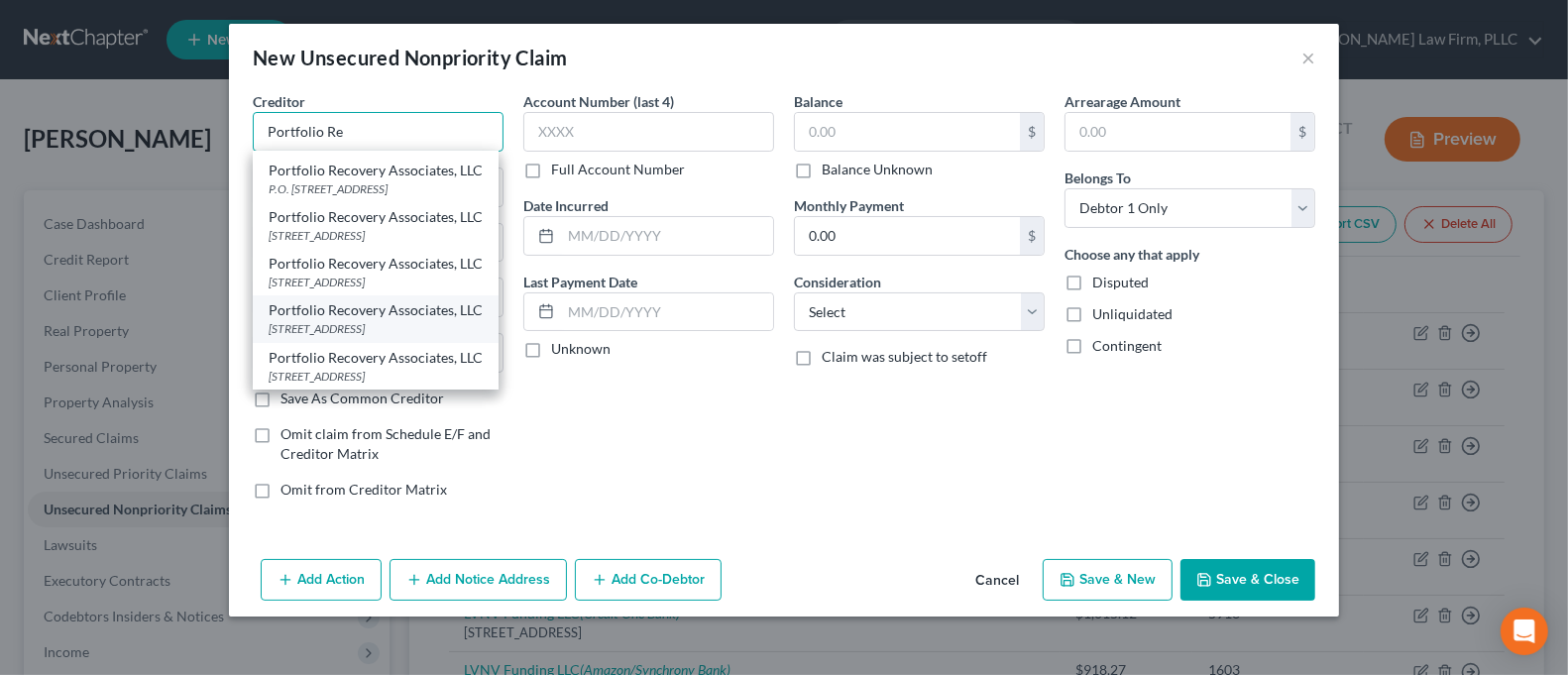 scroll, scrollTop: 292, scrollLeft: 0, axis: vertical 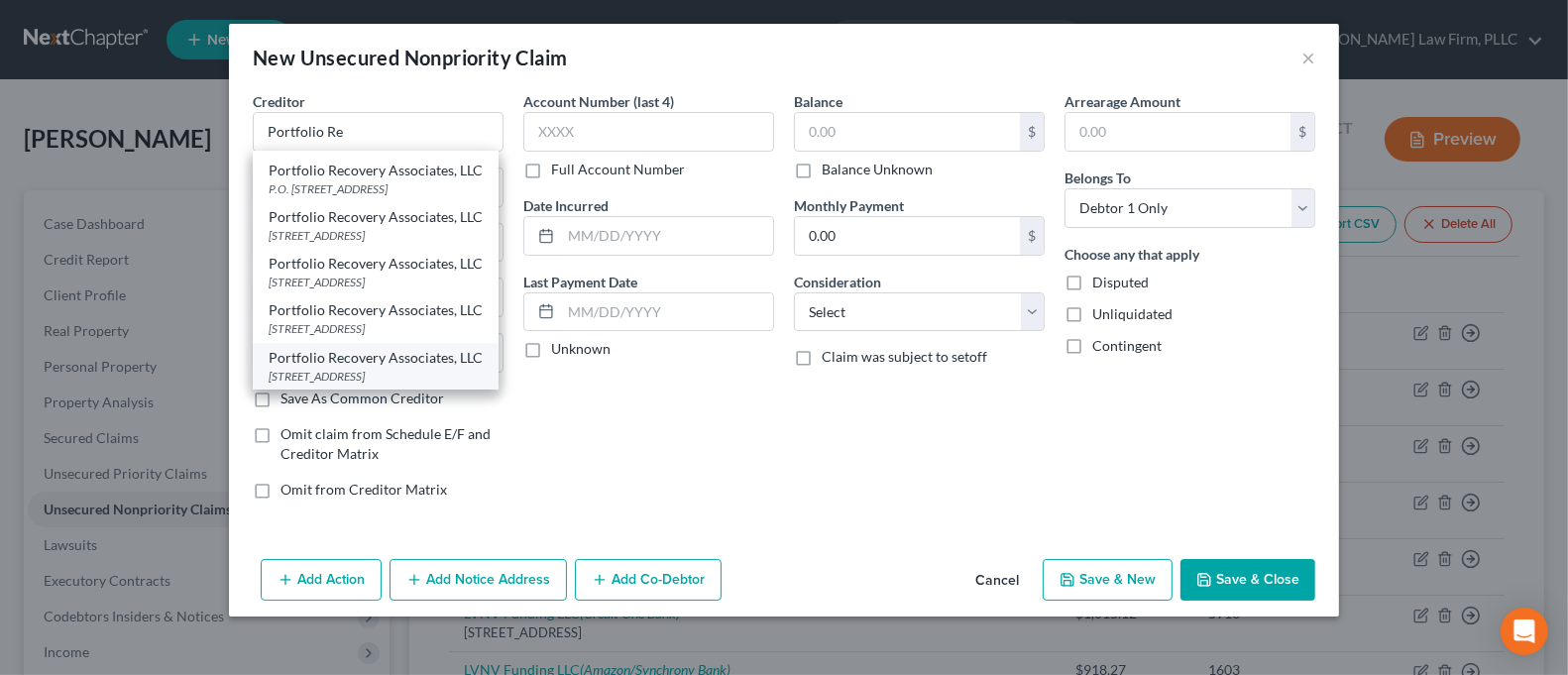 click on "Portfolio Recovery Associates, LLC" at bounding box center (376, 358) 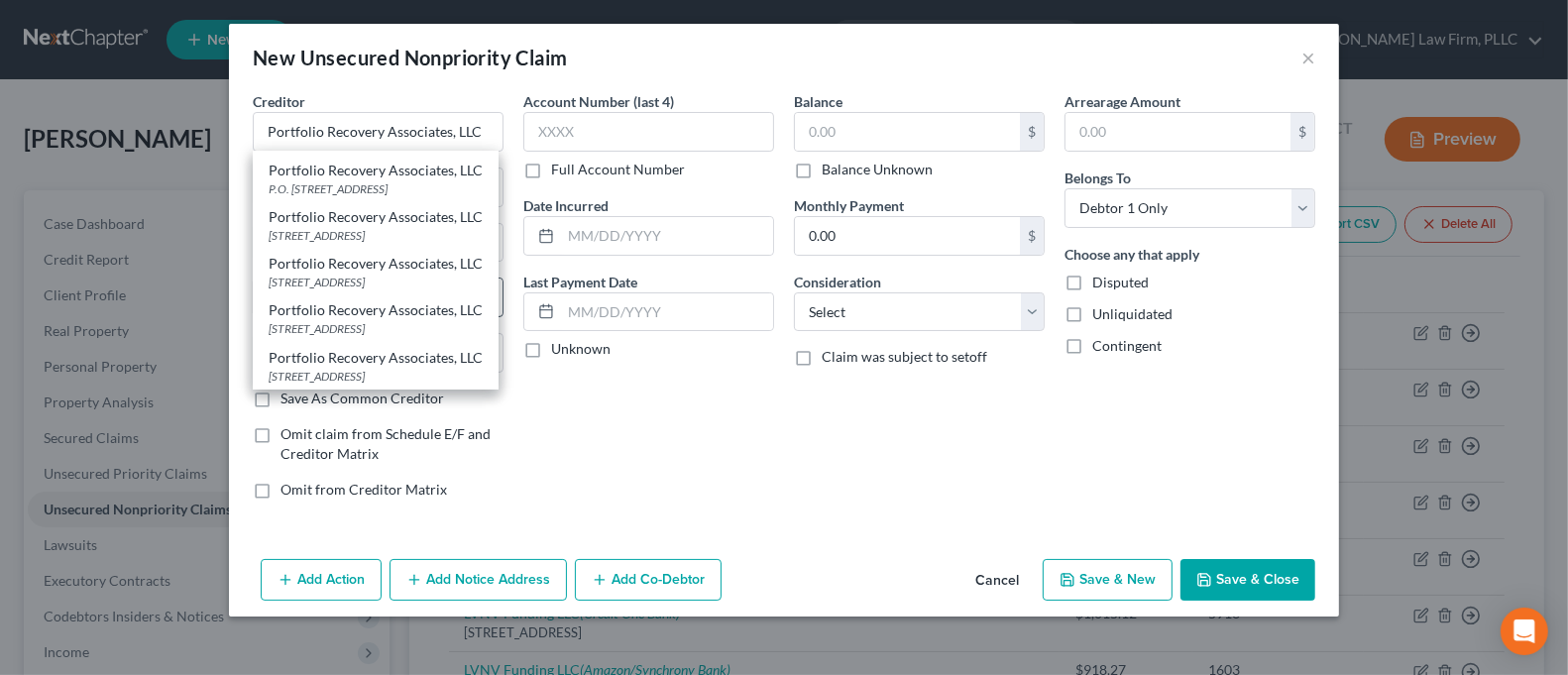 scroll, scrollTop: 0, scrollLeft: 0, axis: both 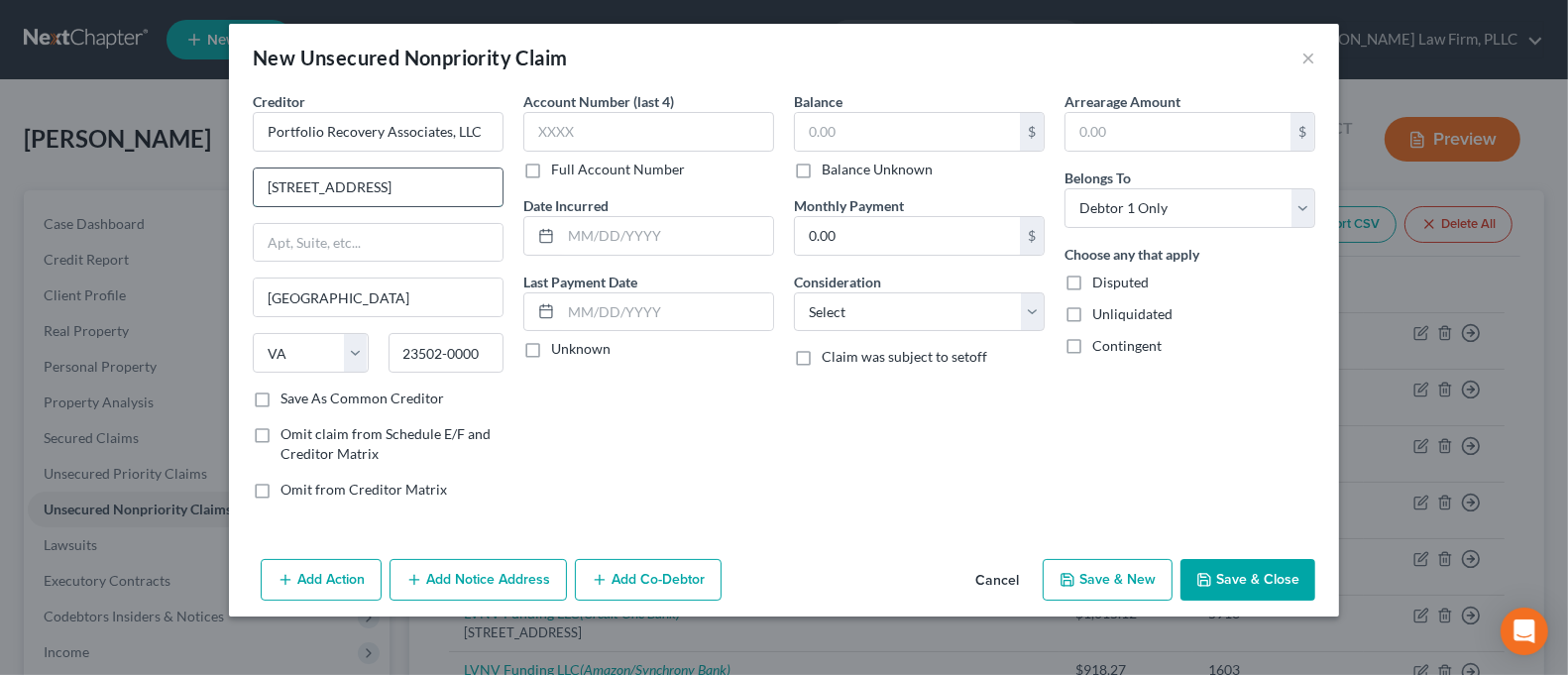 drag, startPoint x: 355, startPoint y: 191, endPoint x: 297, endPoint y: 199, distance: 58.549125 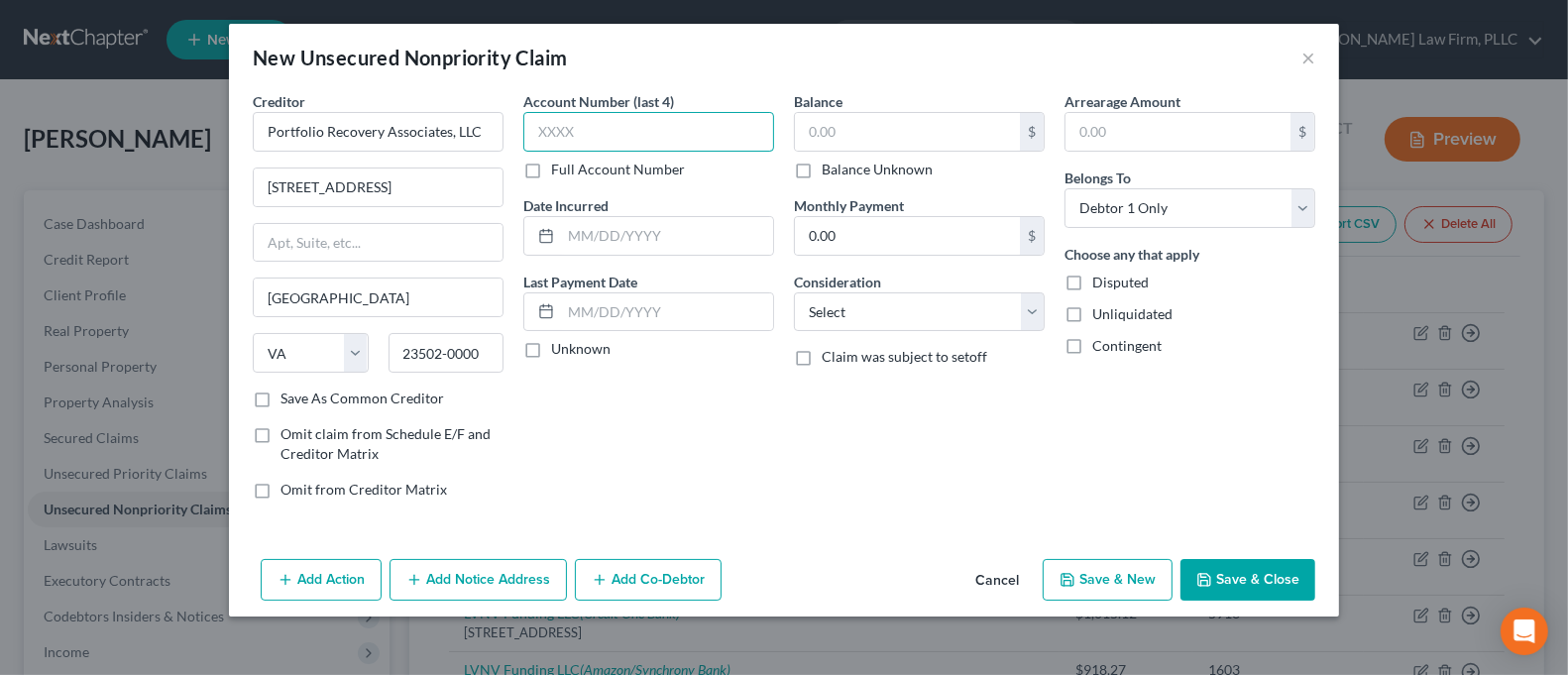 click at bounding box center (648, 132) 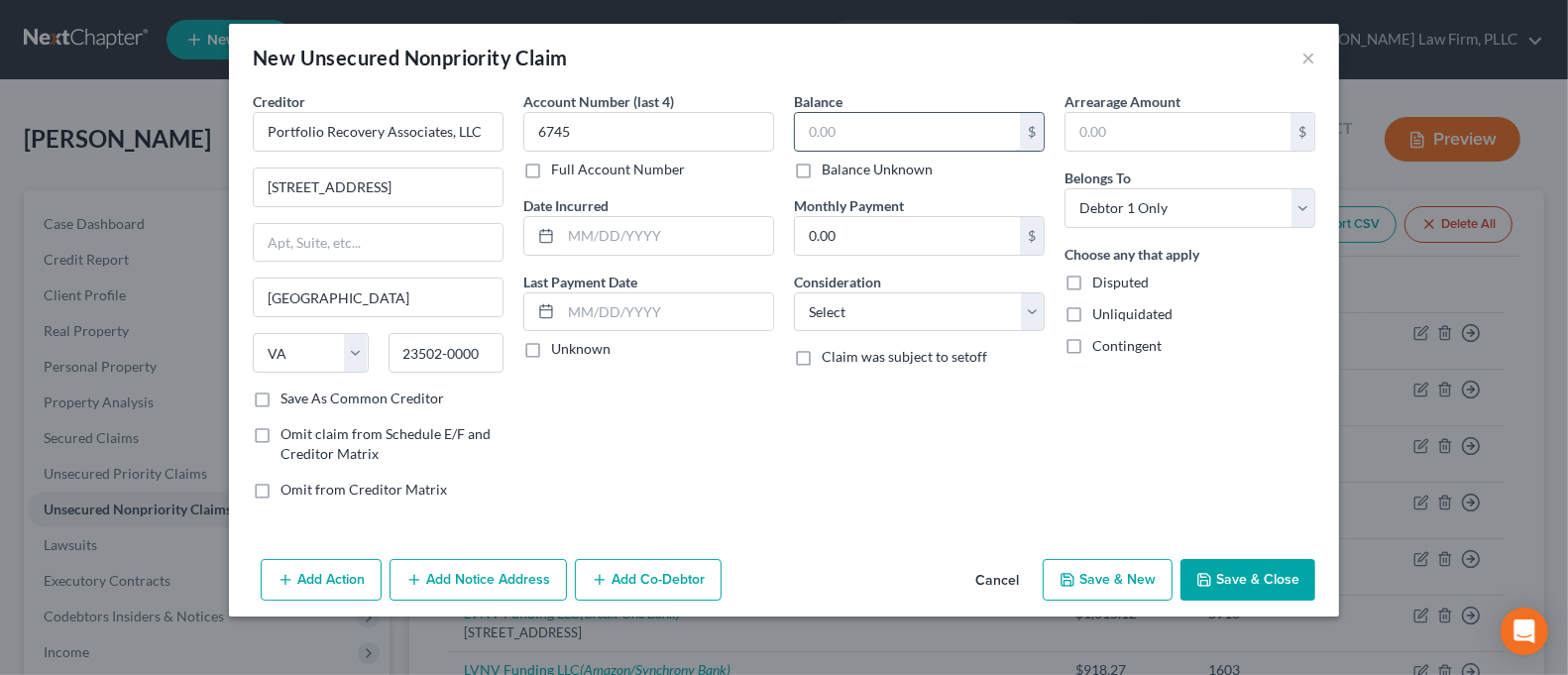 click at bounding box center [907, 132] 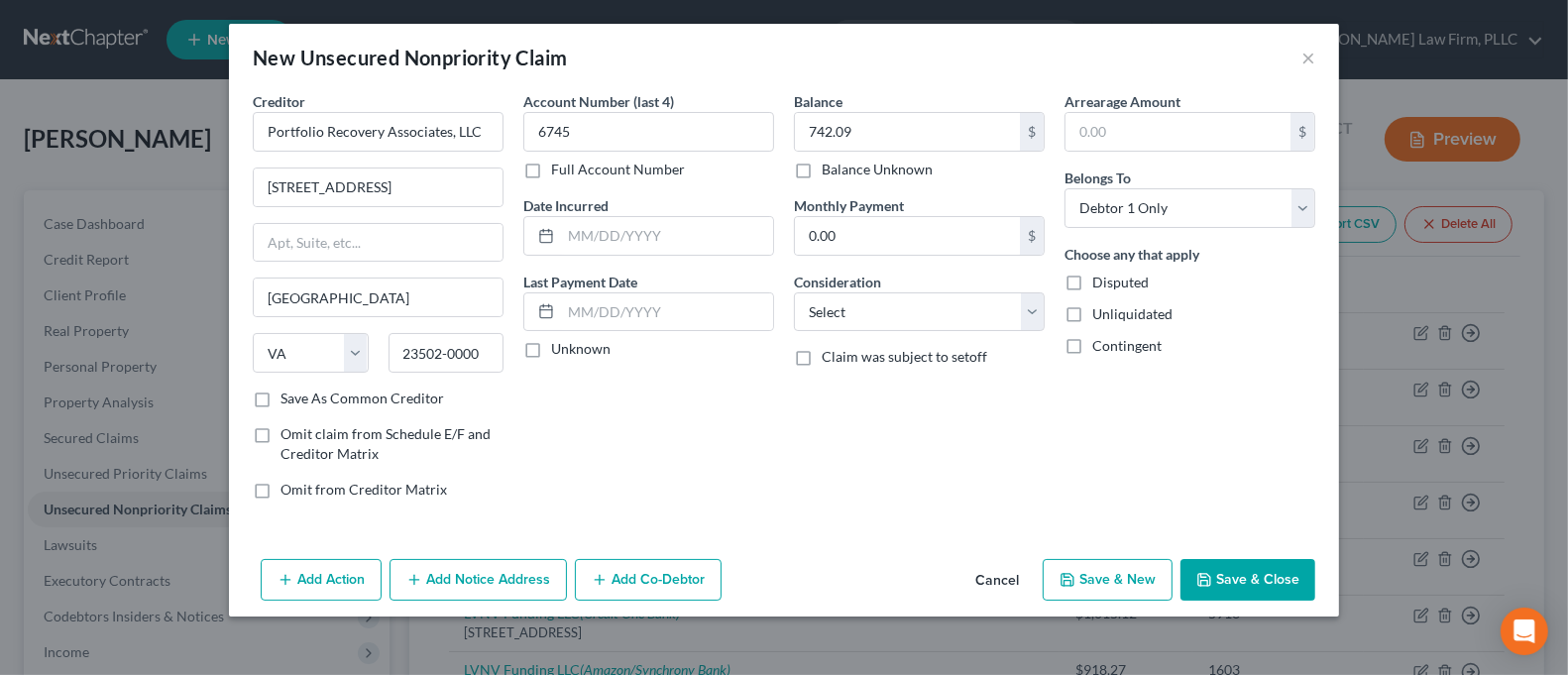 click on "Add Notice Address" at bounding box center [478, 580] 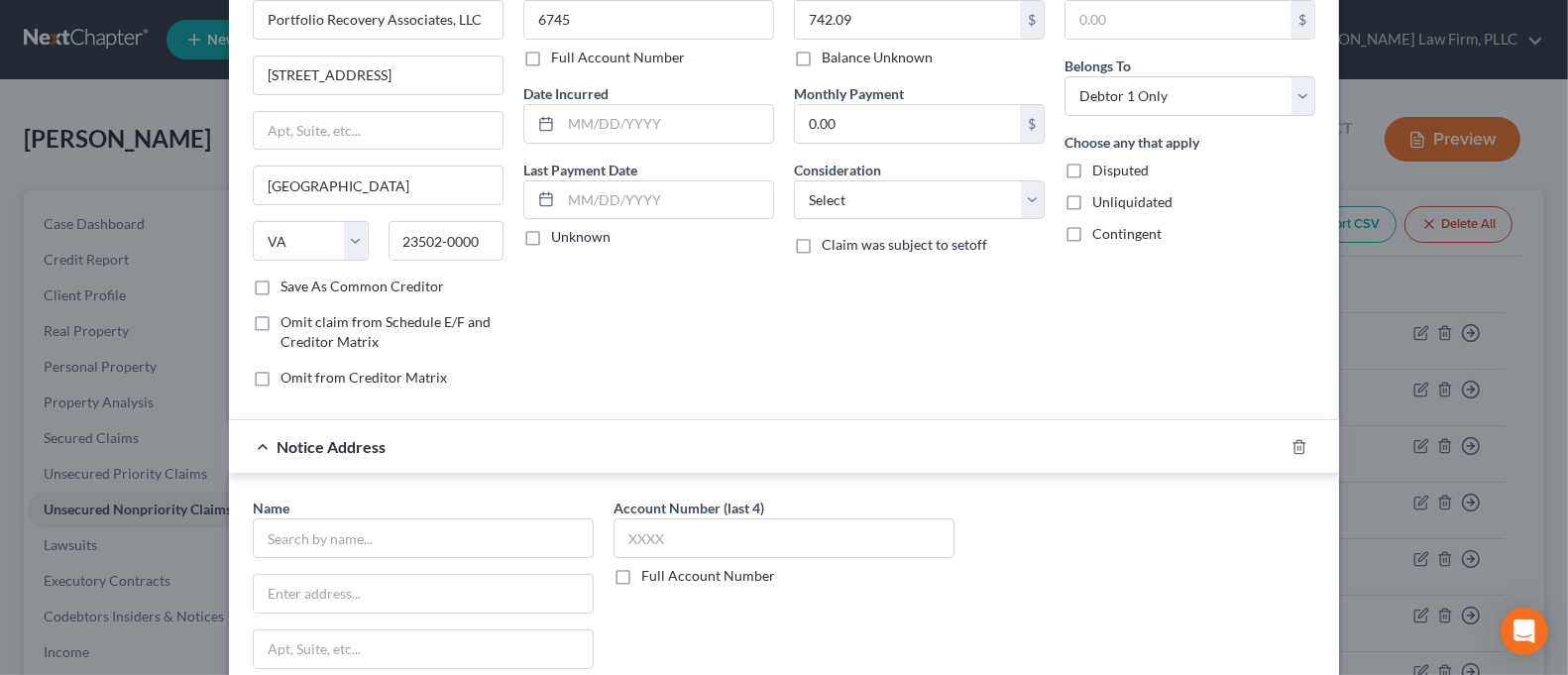 scroll, scrollTop: 392, scrollLeft: 0, axis: vertical 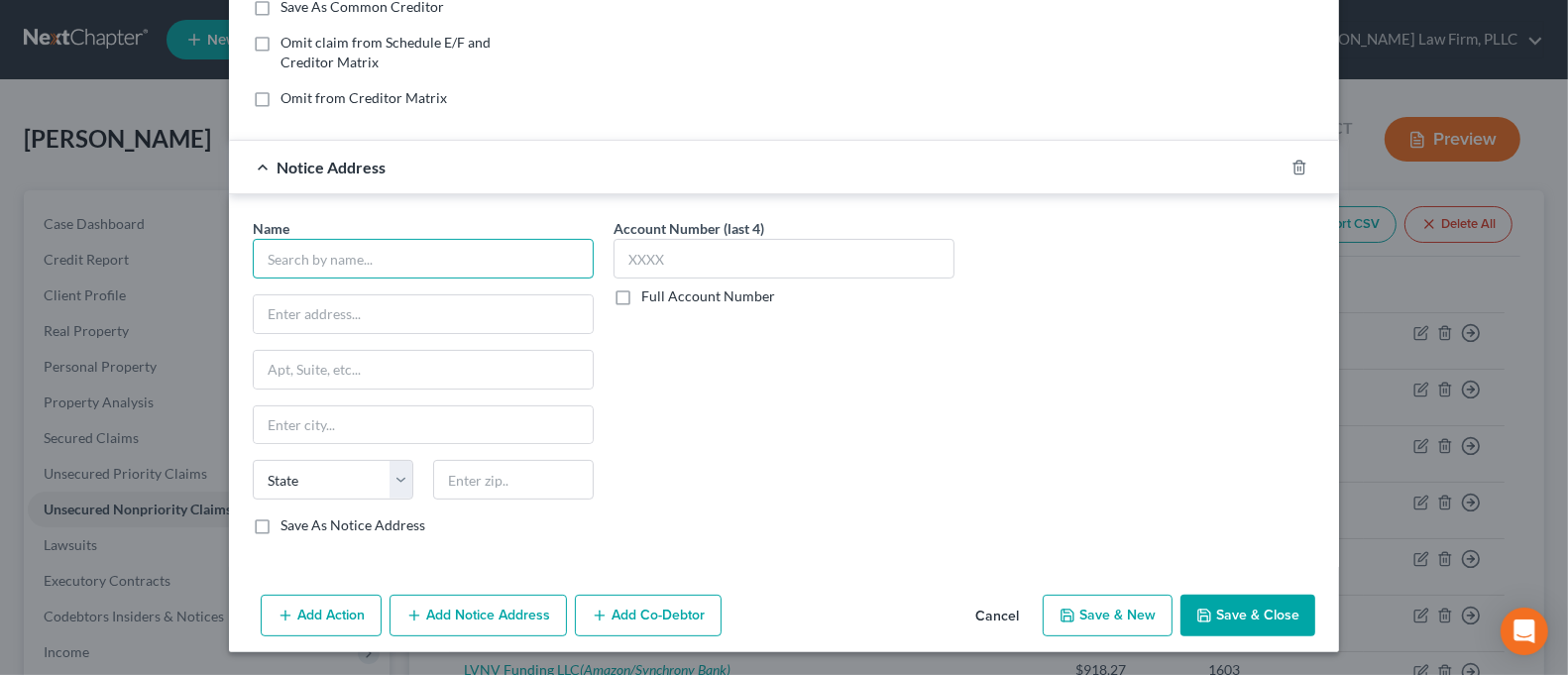 click at bounding box center (423, 259) 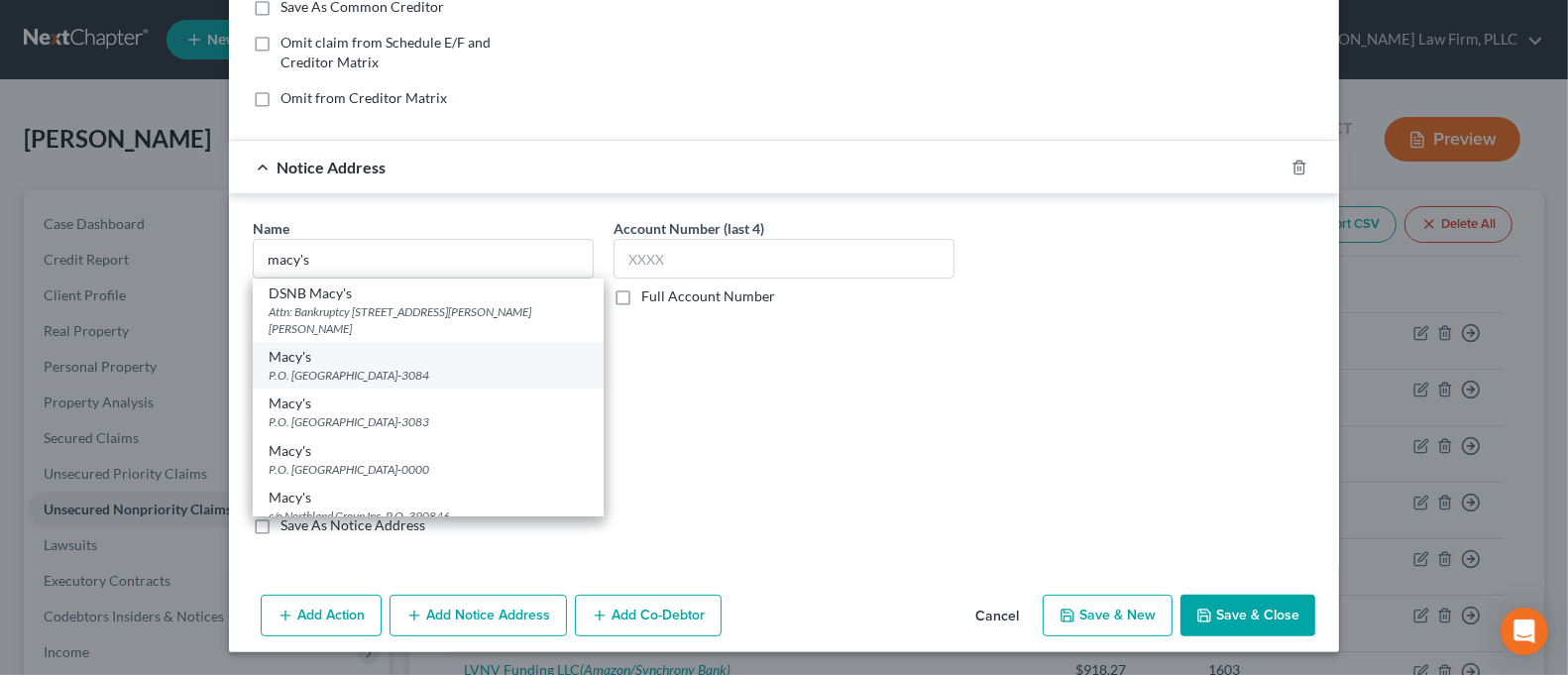 click on "P.O. [GEOGRAPHIC_DATA]-3084" at bounding box center (428, 375) 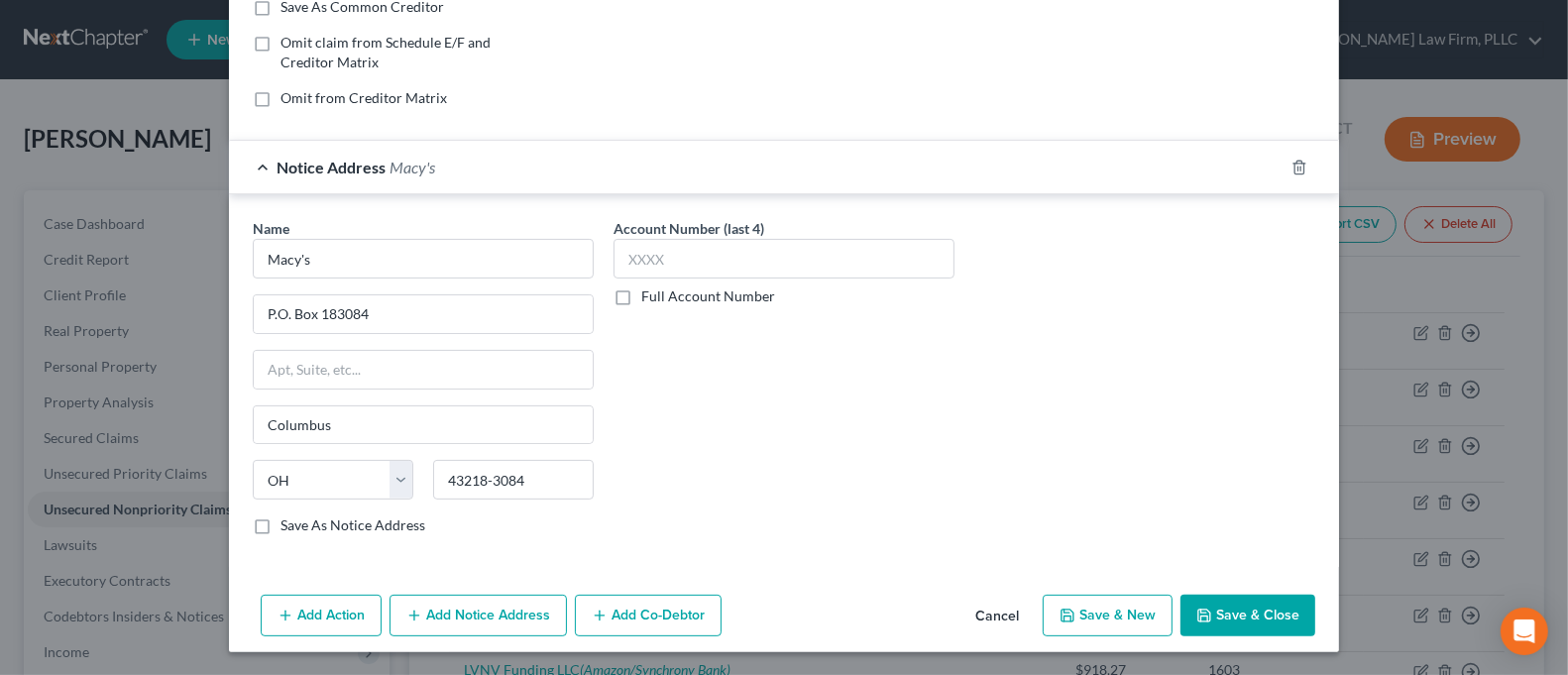 click on "Save & Close" at bounding box center [1248, 616] 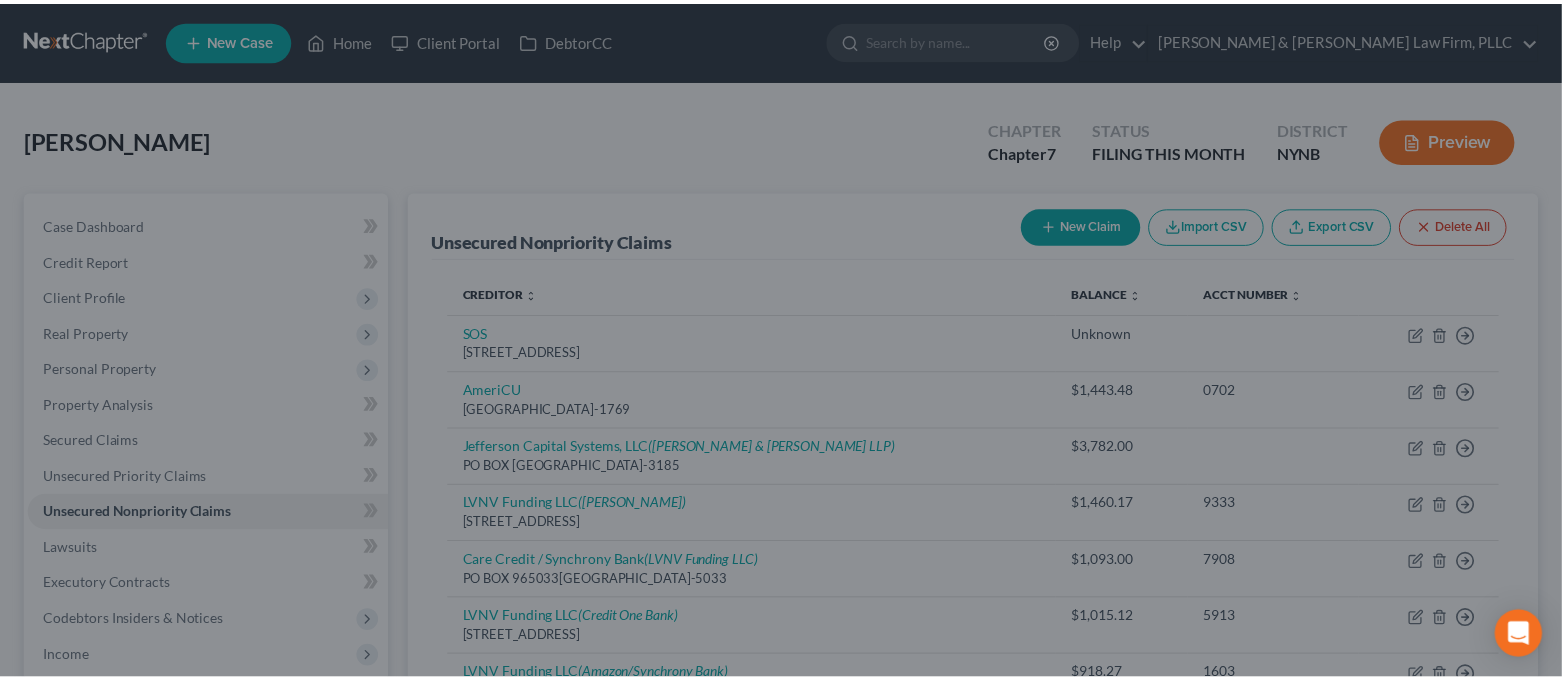 scroll, scrollTop: 0, scrollLeft: 0, axis: both 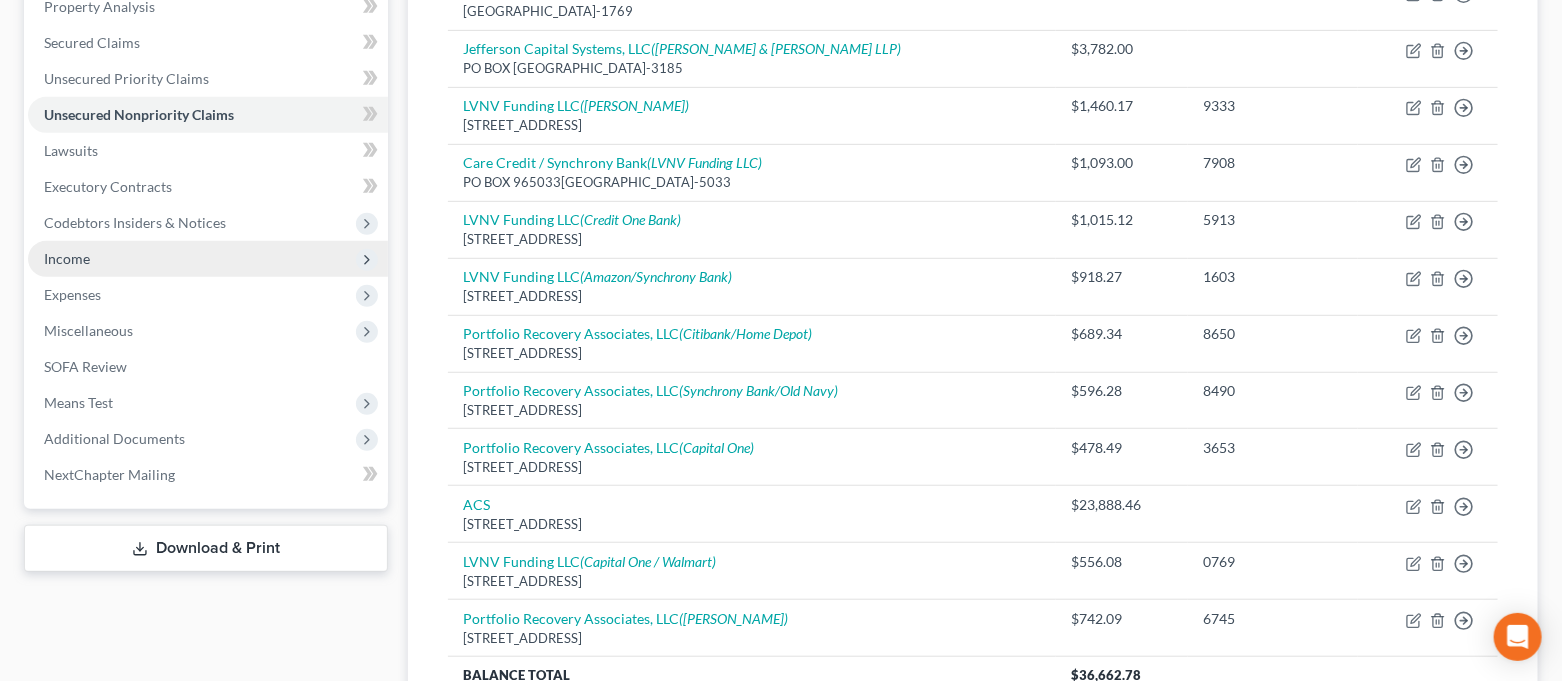 click on "Income" at bounding box center [208, 259] 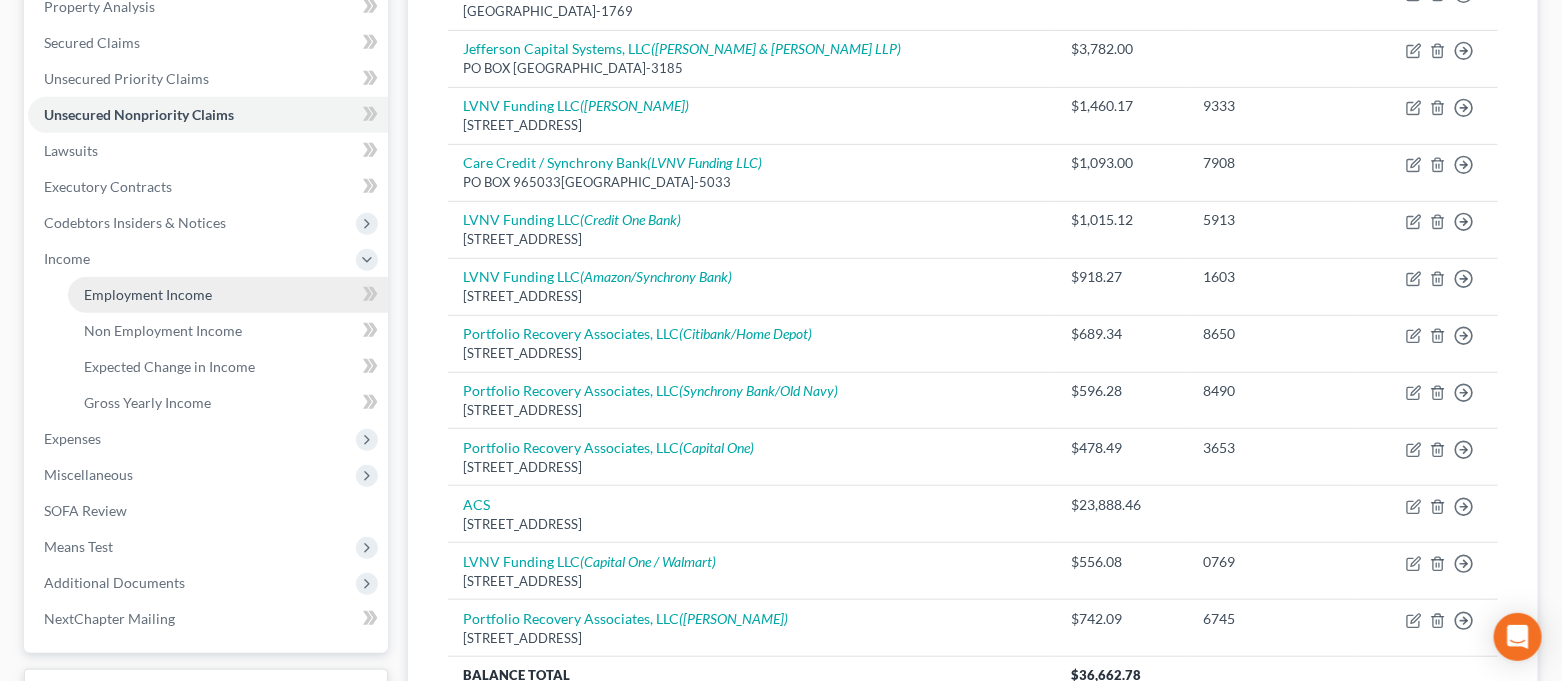 click on "Employment Income" at bounding box center (228, 295) 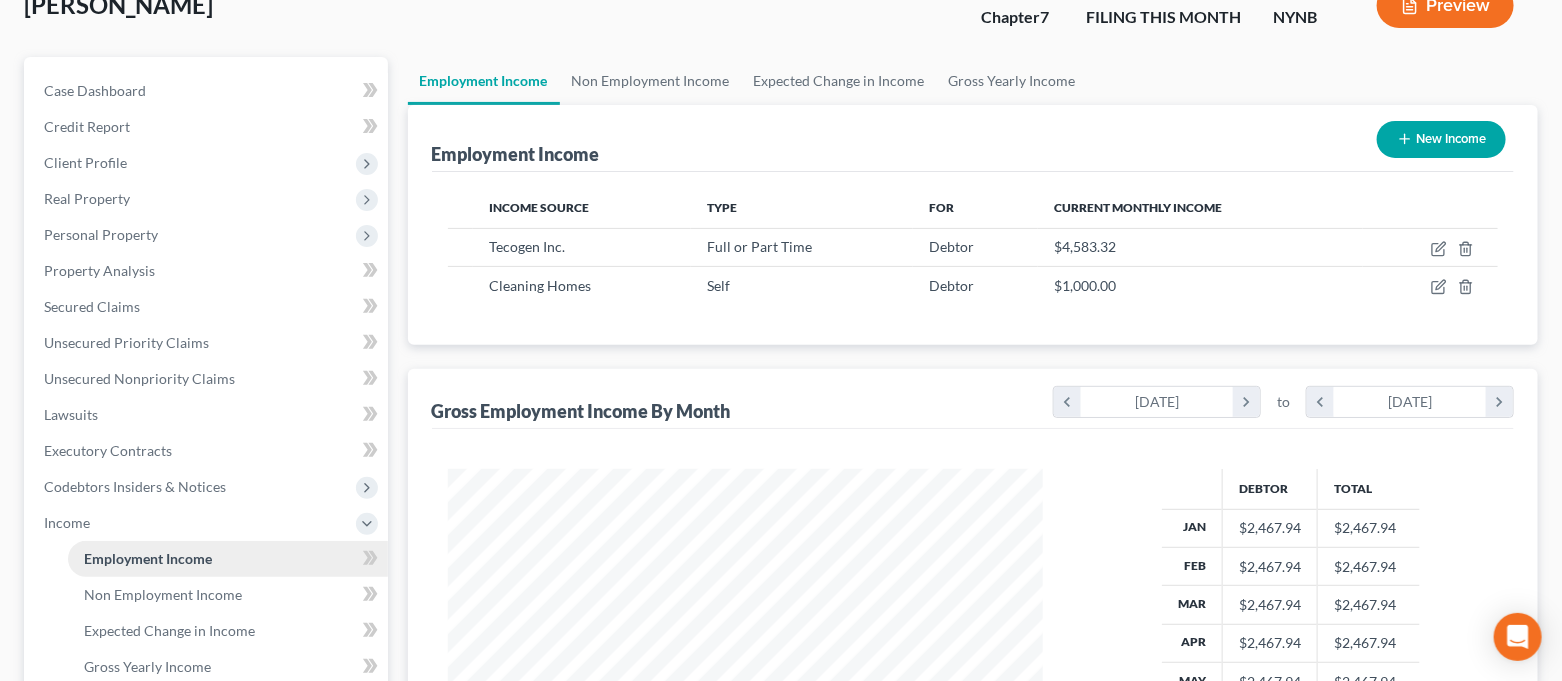 scroll, scrollTop: 1, scrollLeft: 0, axis: vertical 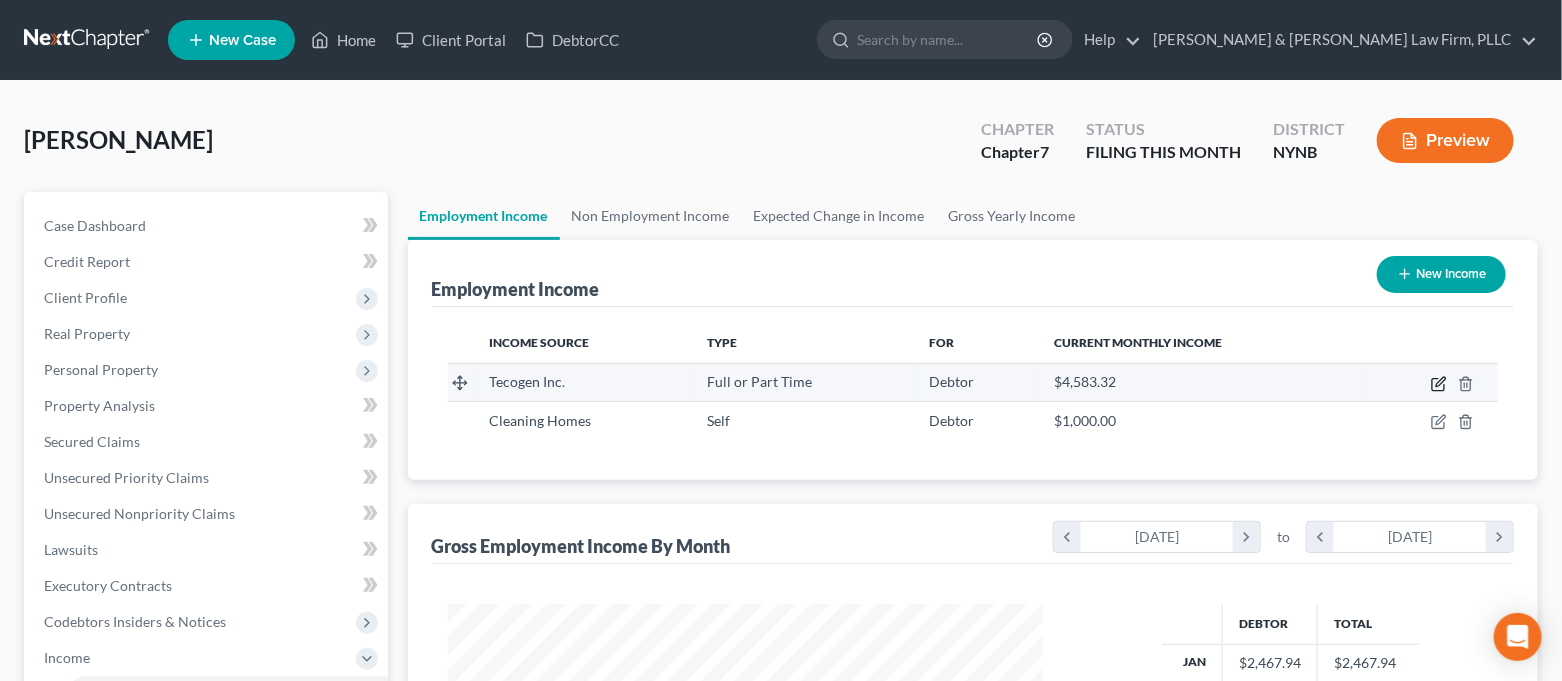 click 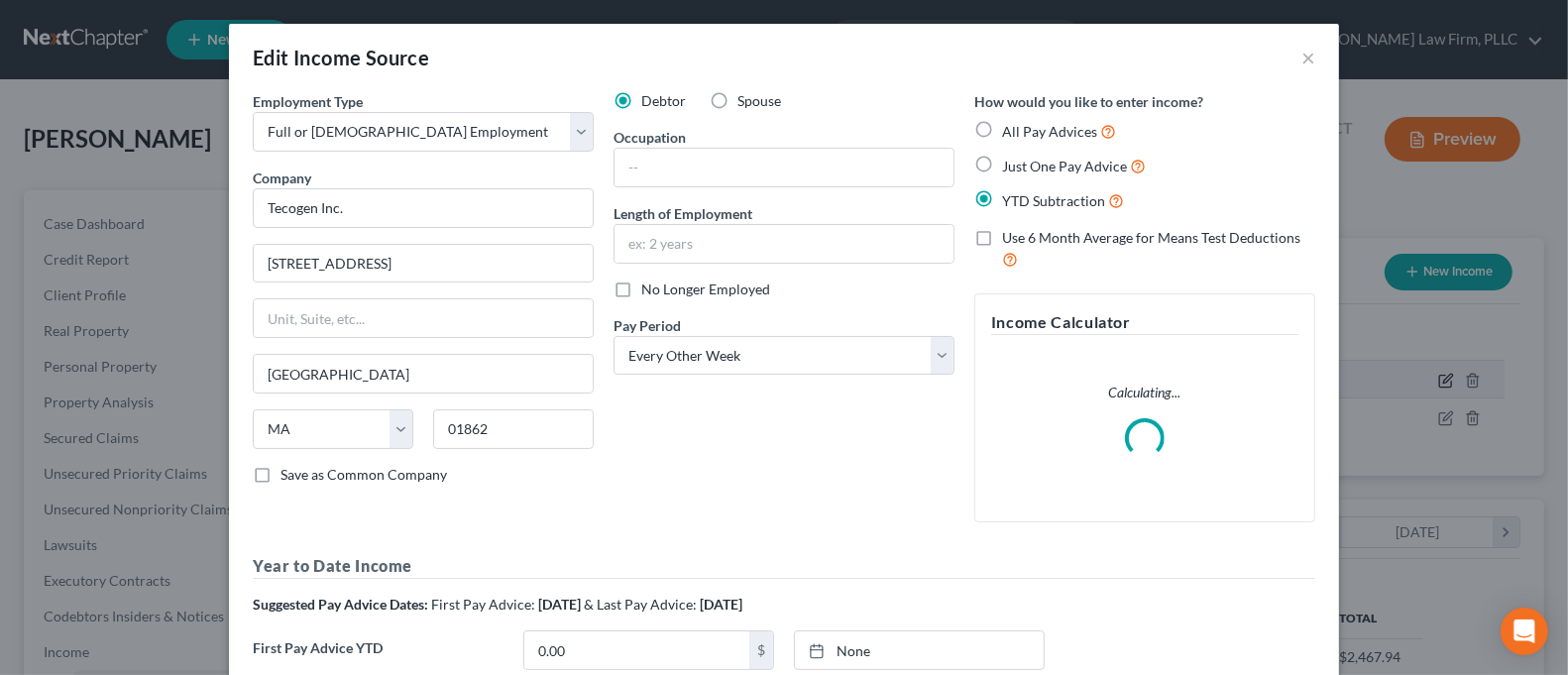 scroll, scrollTop: 990834, scrollLeft: 990511, axis: both 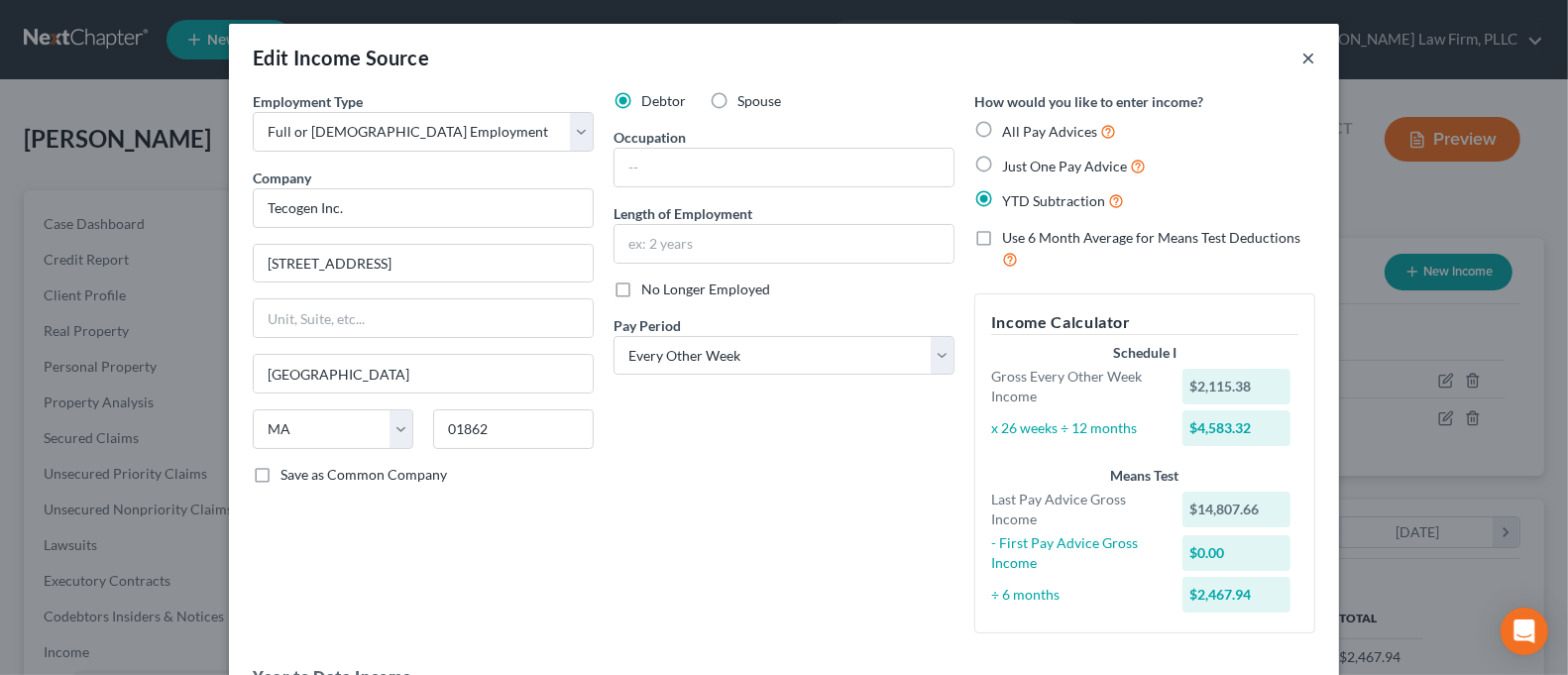 click on "×" at bounding box center (1308, 57) 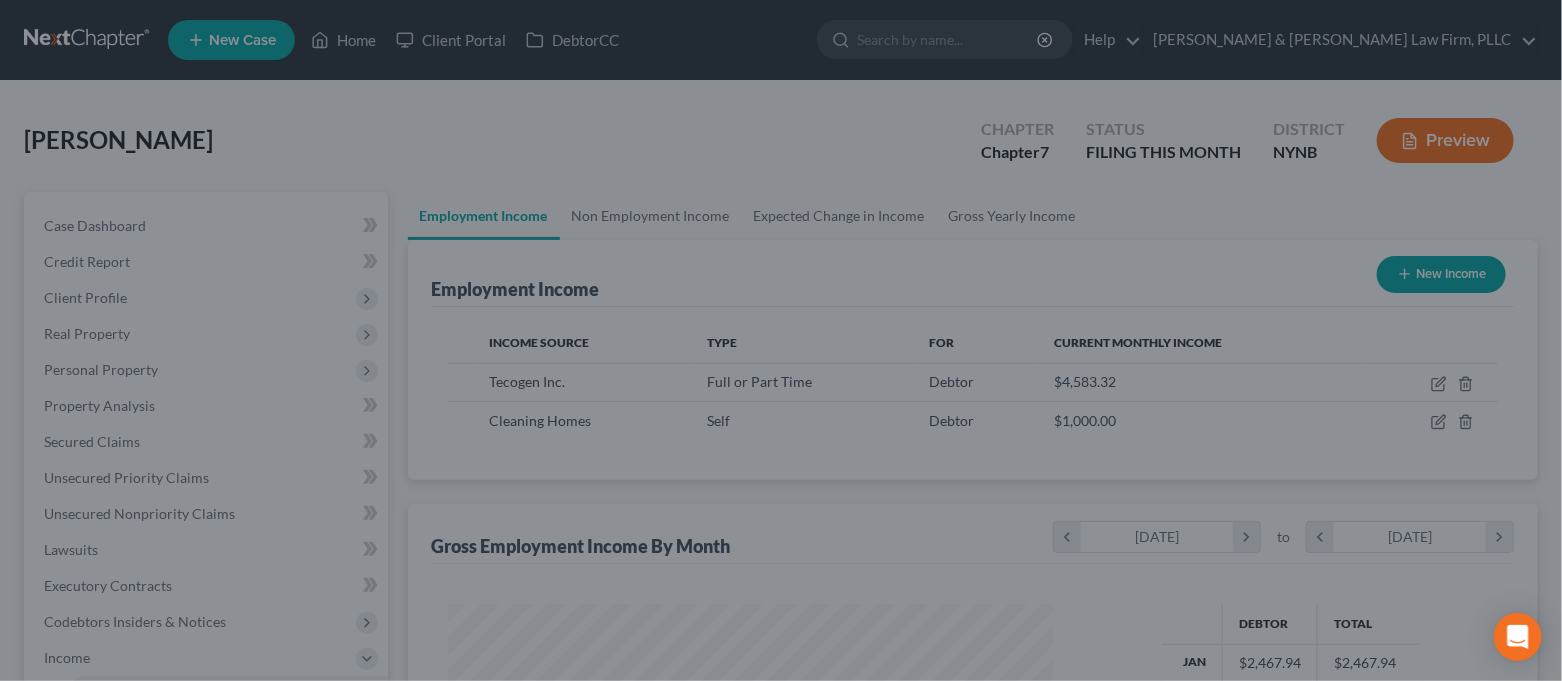 scroll, scrollTop: 357, scrollLeft: 637, axis: both 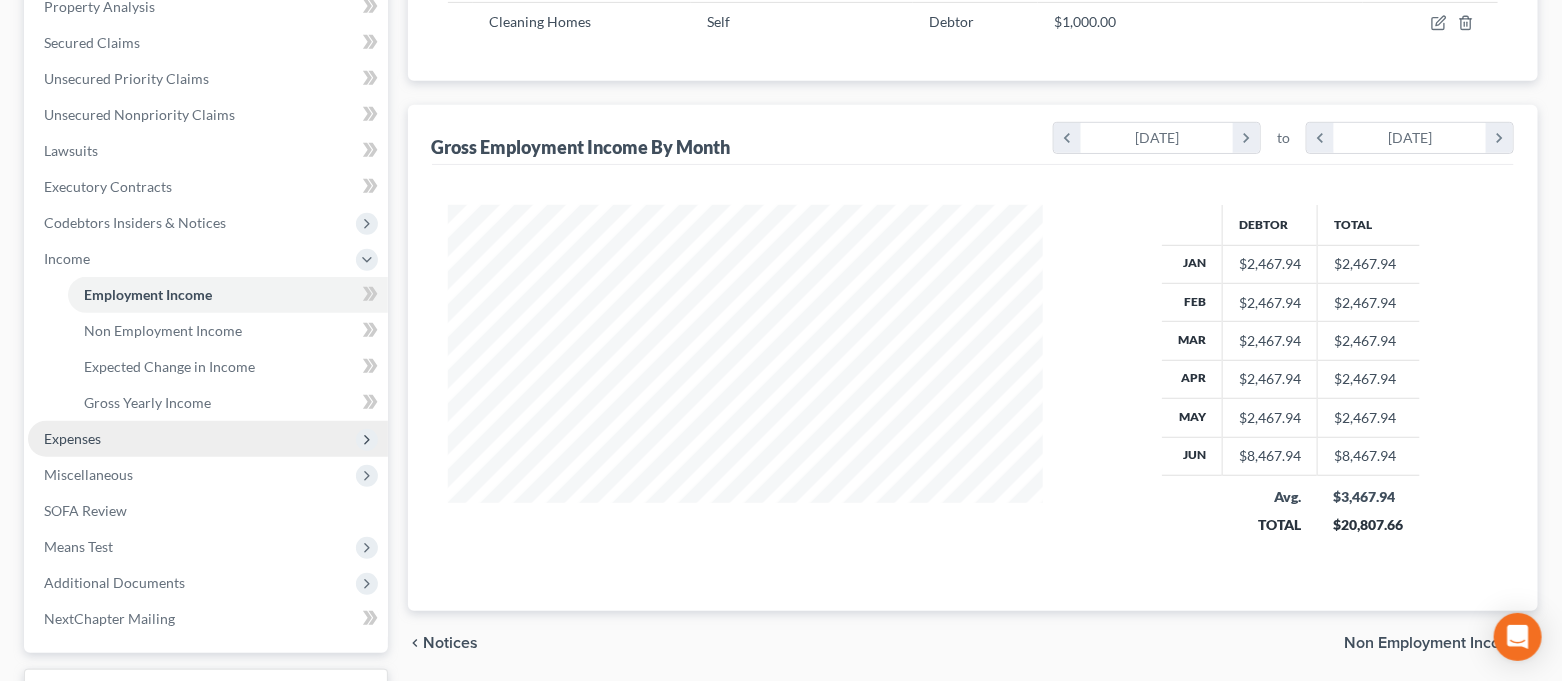 click on "Expenses" at bounding box center [208, 439] 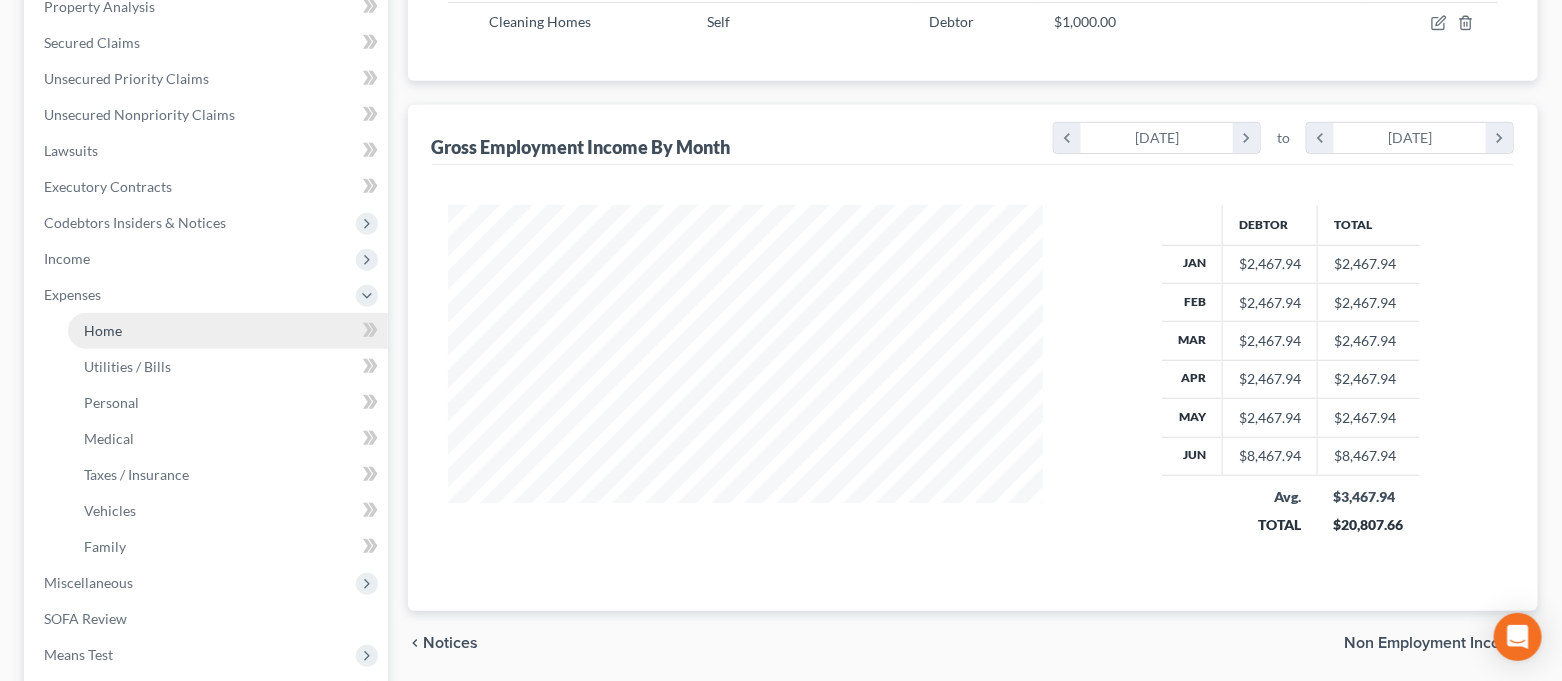 click on "Home" at bounding box center [103, 330] 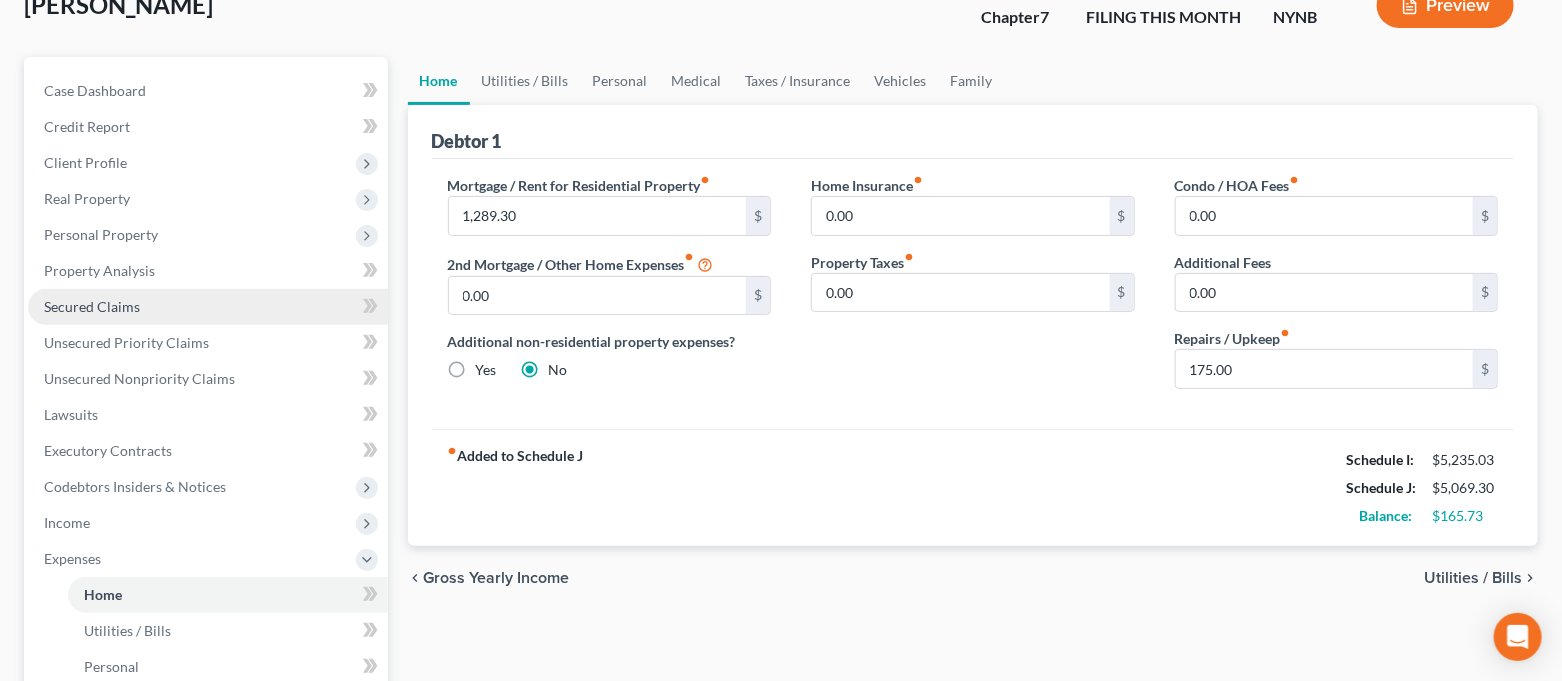 scroll, scrollTop: 0, scrollLeft: 0, axis: both 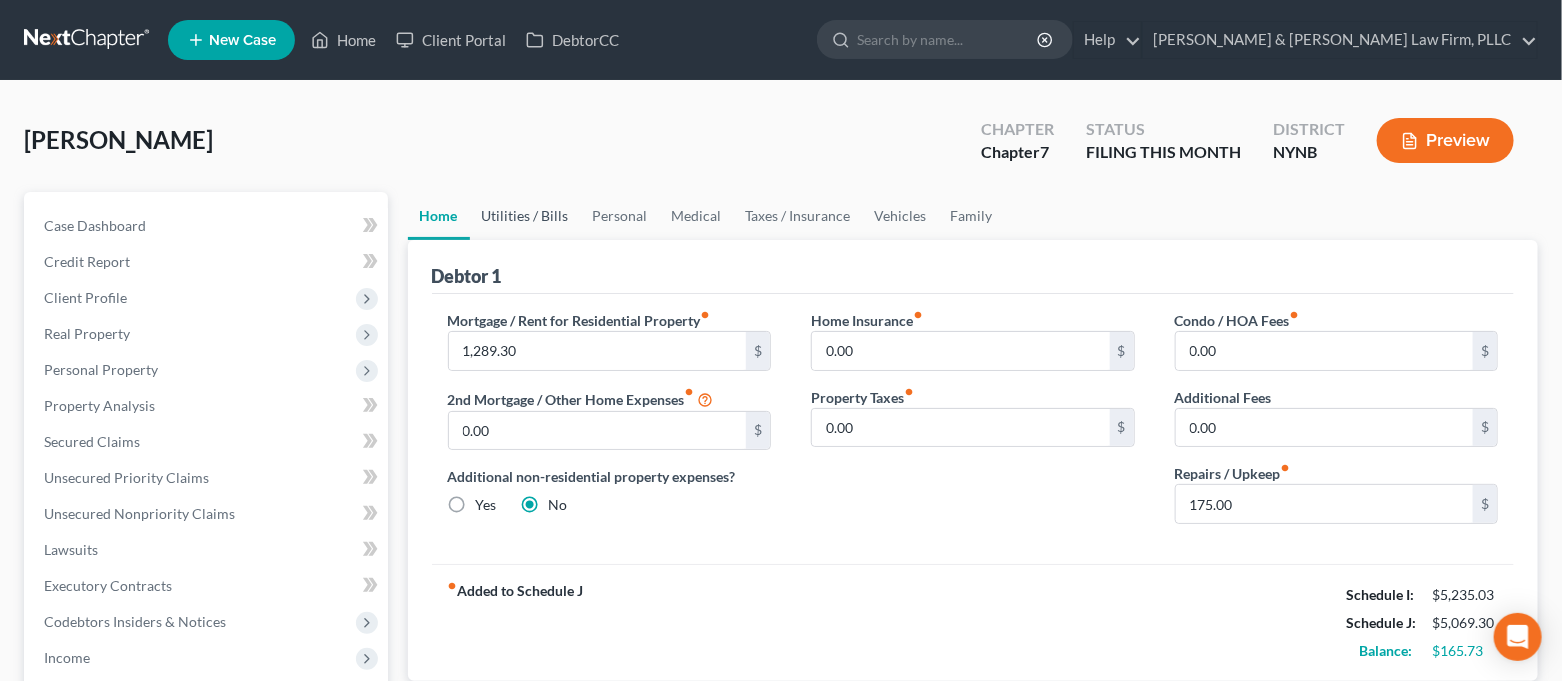 click on "Utilities / Bills" at bounding box center (525, 216) 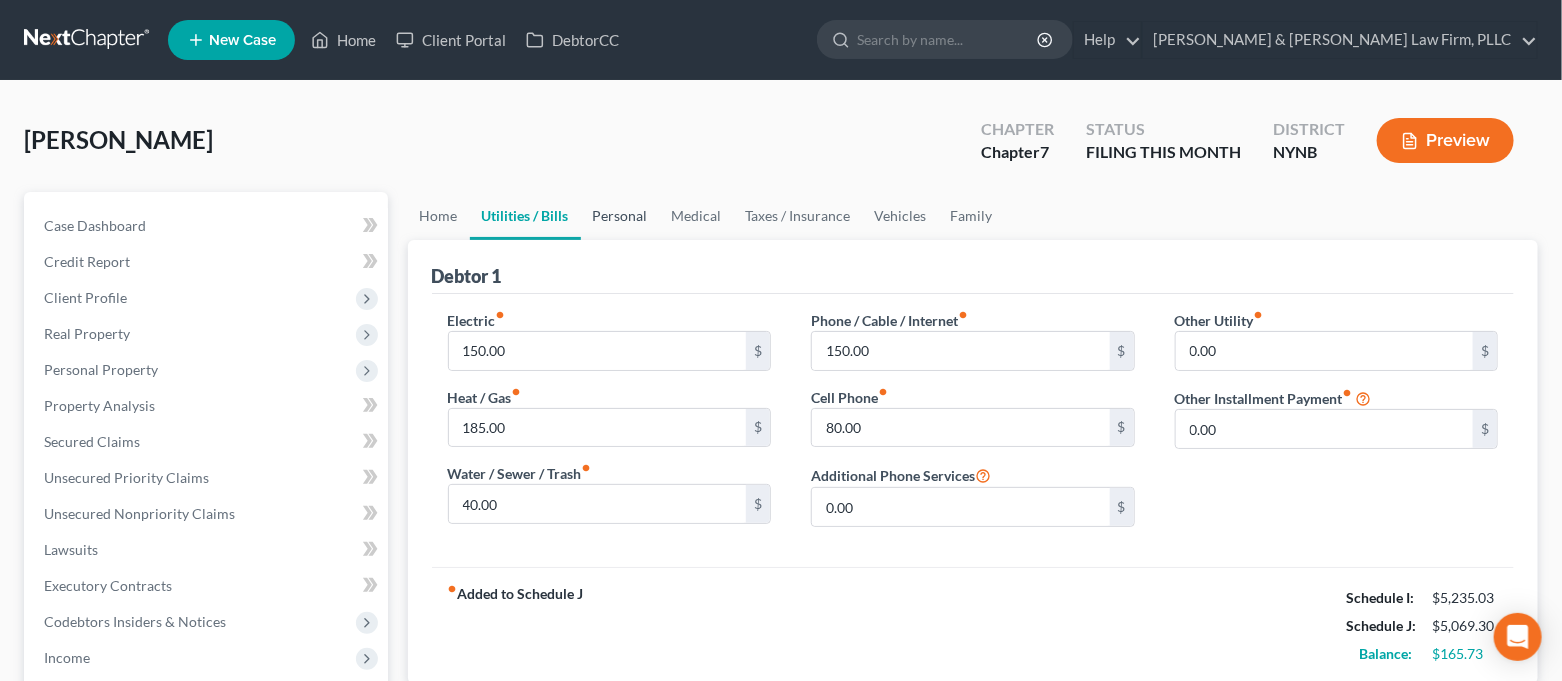 click on "Personal" at bounding box center (620, 216) 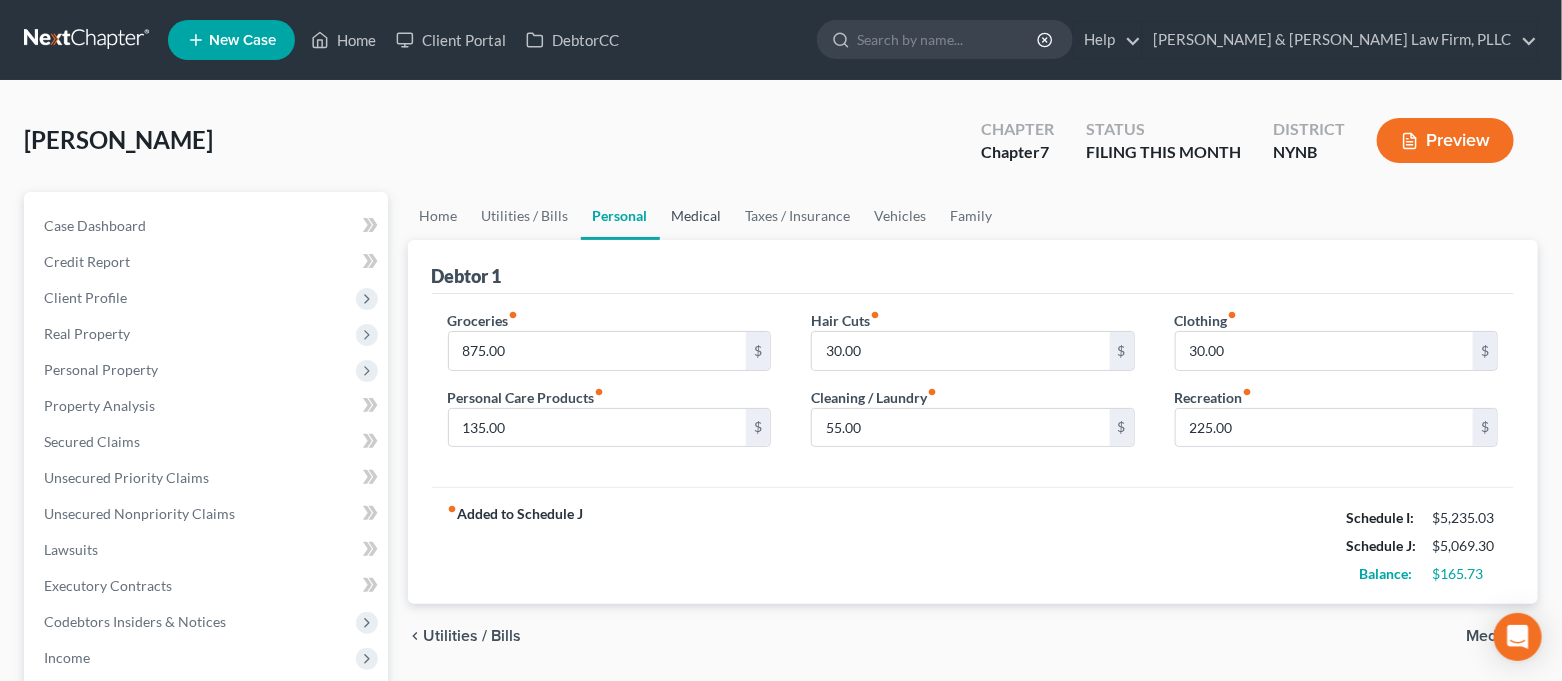 click on "Medical" at bounding box center [697, 216] 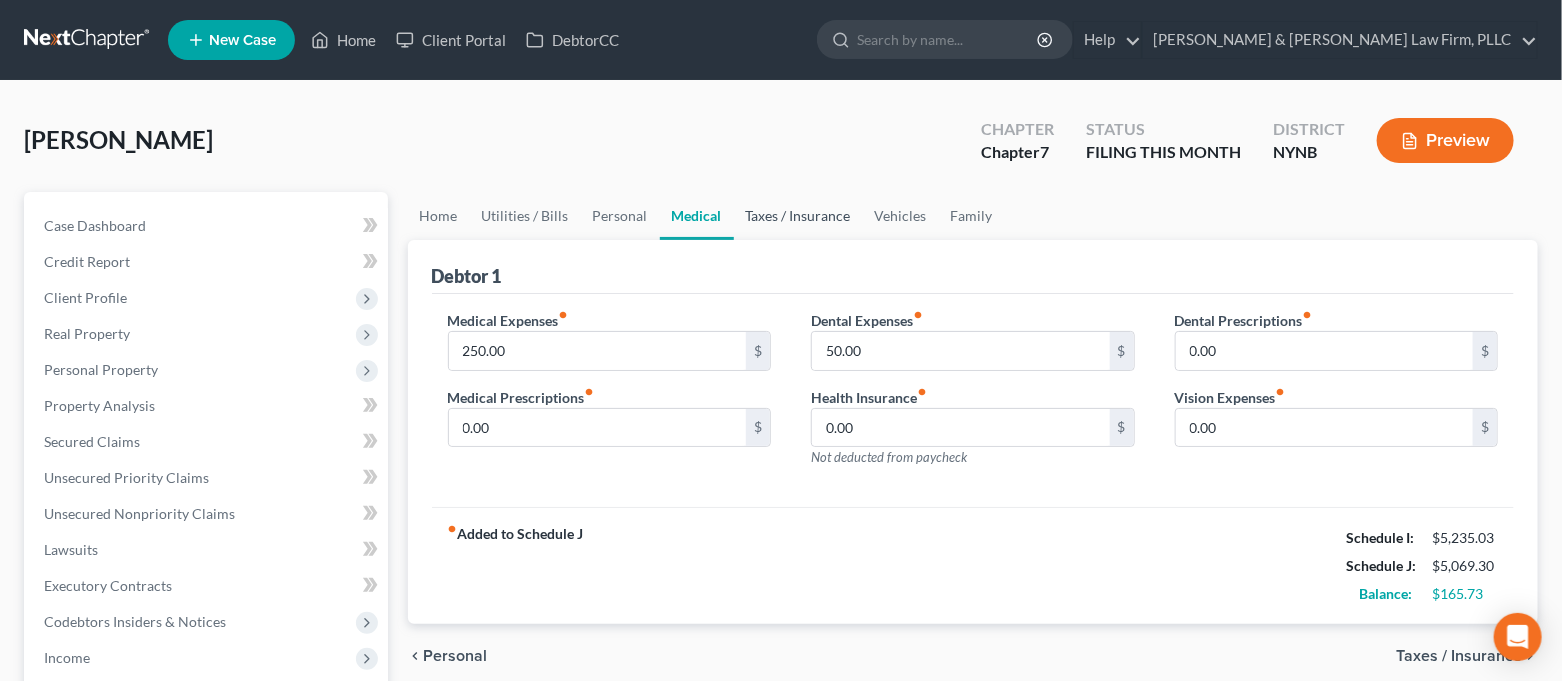 click on "Taxes / Insurance" at bounding box center [798, 216] 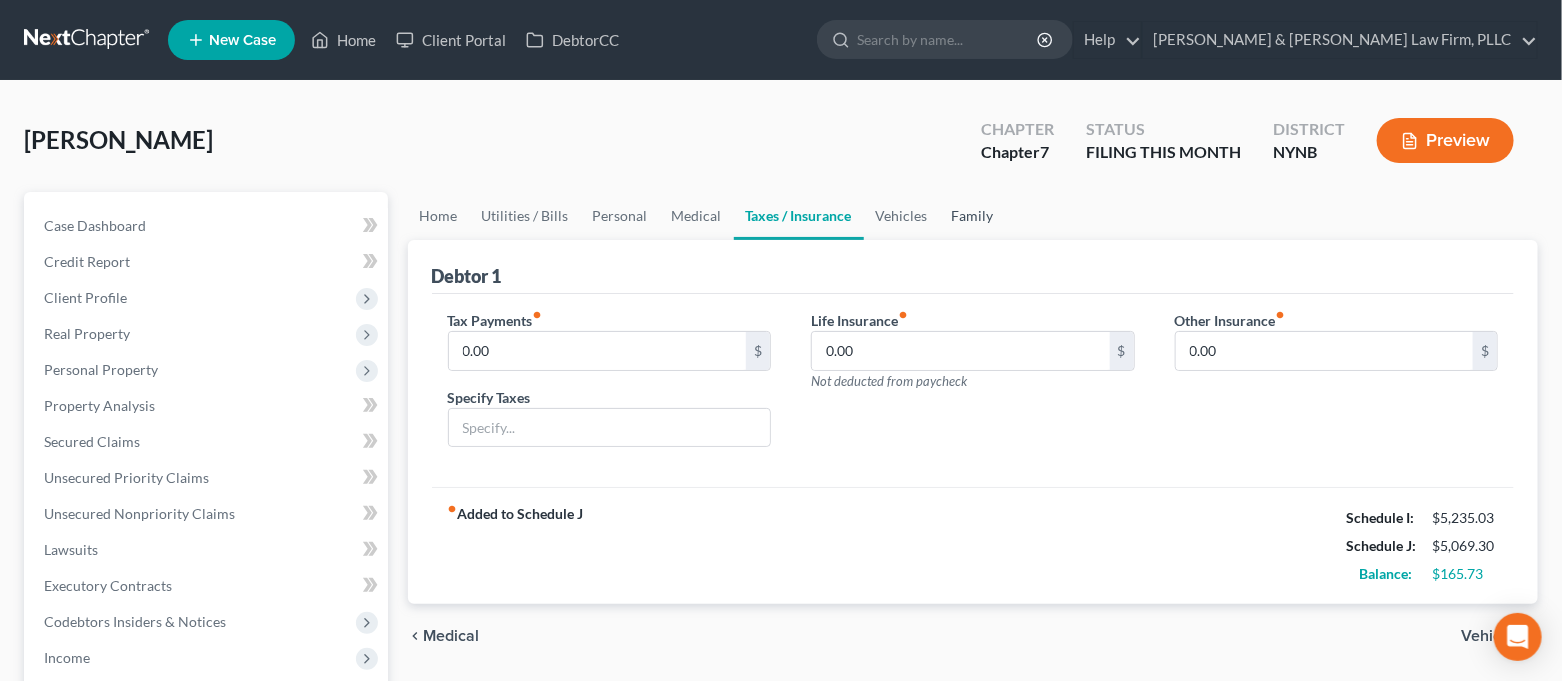 click on "Family" at bounding box center [973, 216] 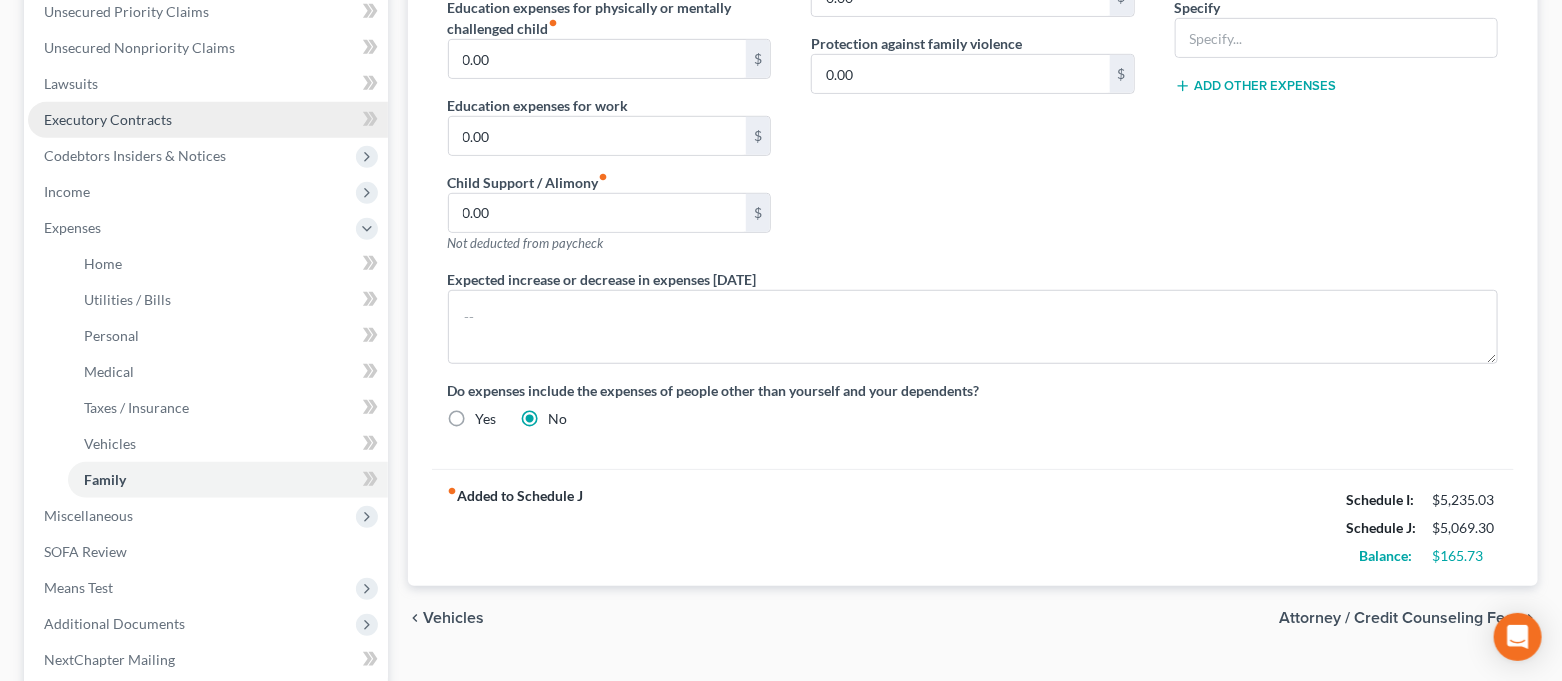scroll, scrollTop: 533, scrollLeft: 0, axis: vertical 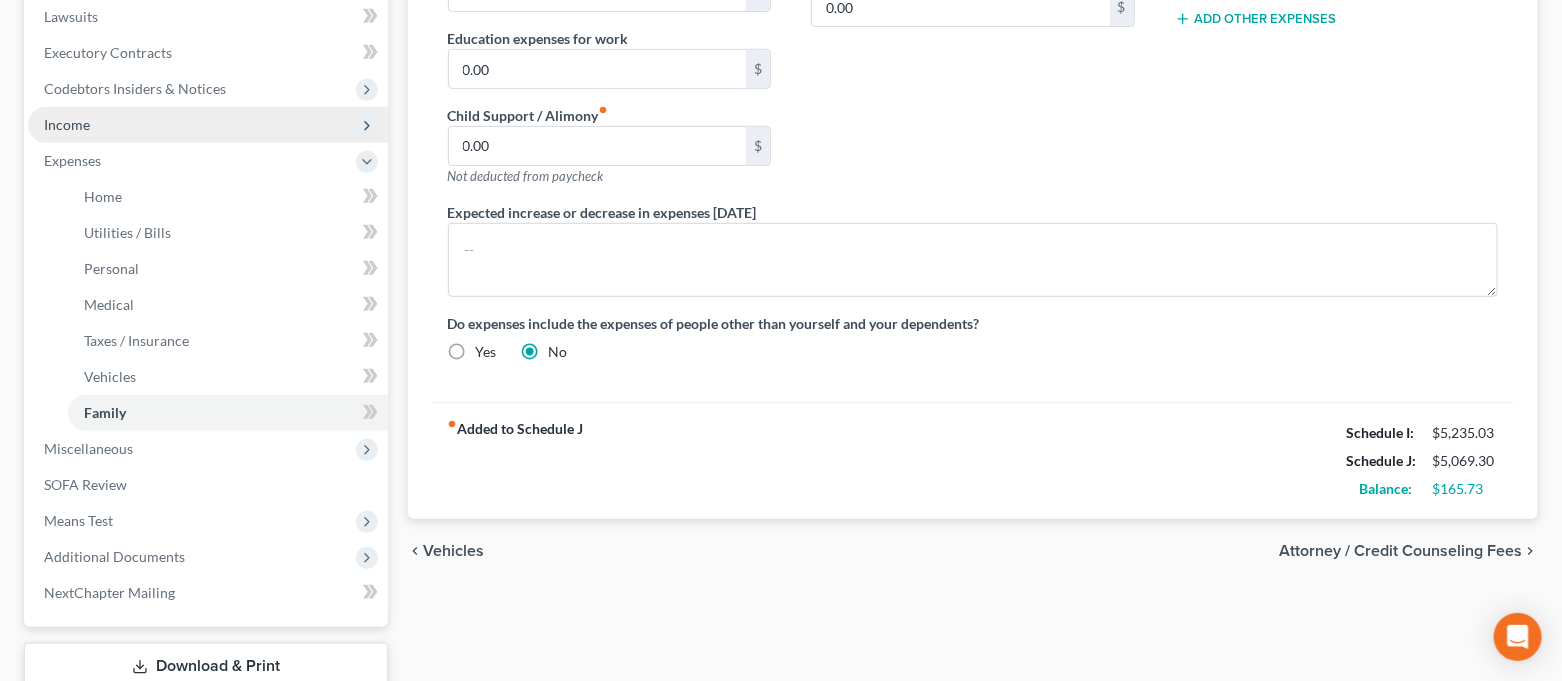 click on "Income" at bounding box center [208, 125] 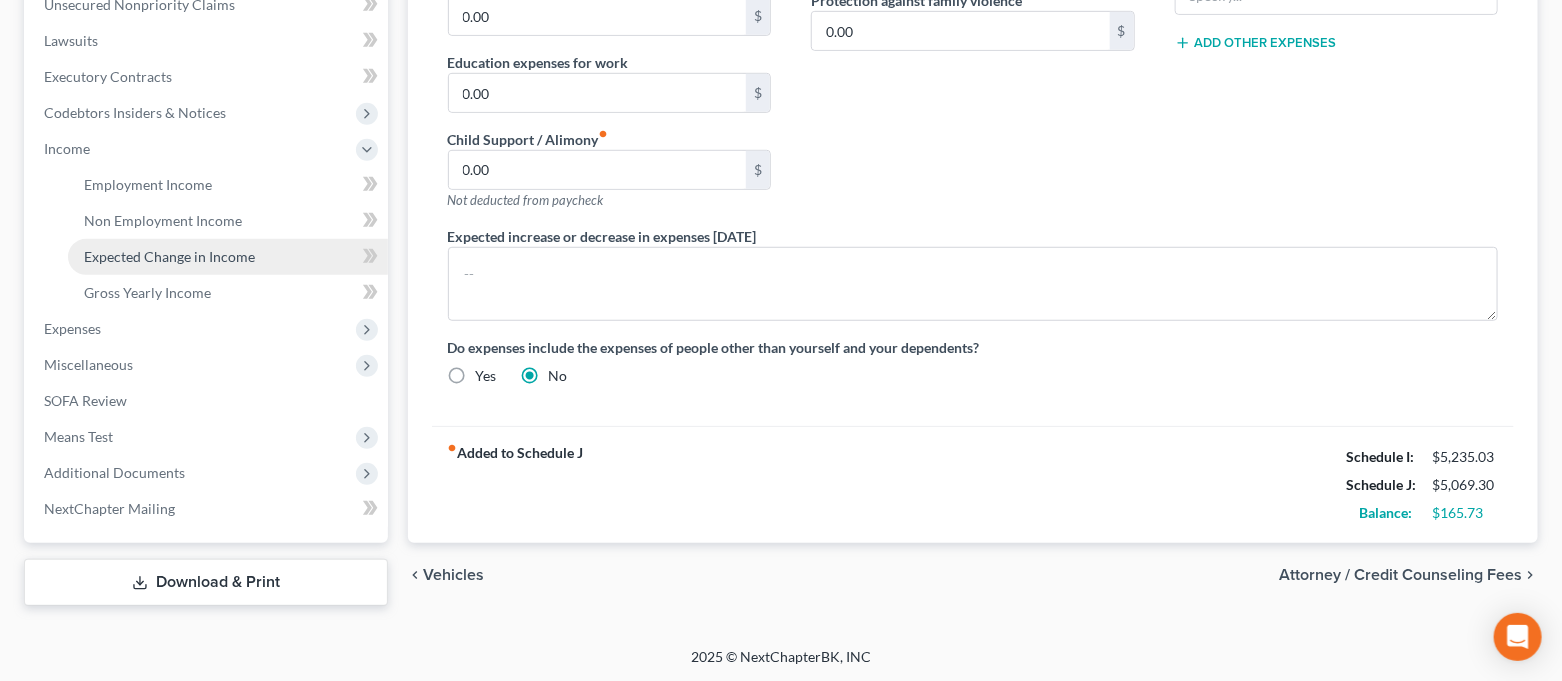 click on "Expected Change in Income" at bounding box center [228, 257] 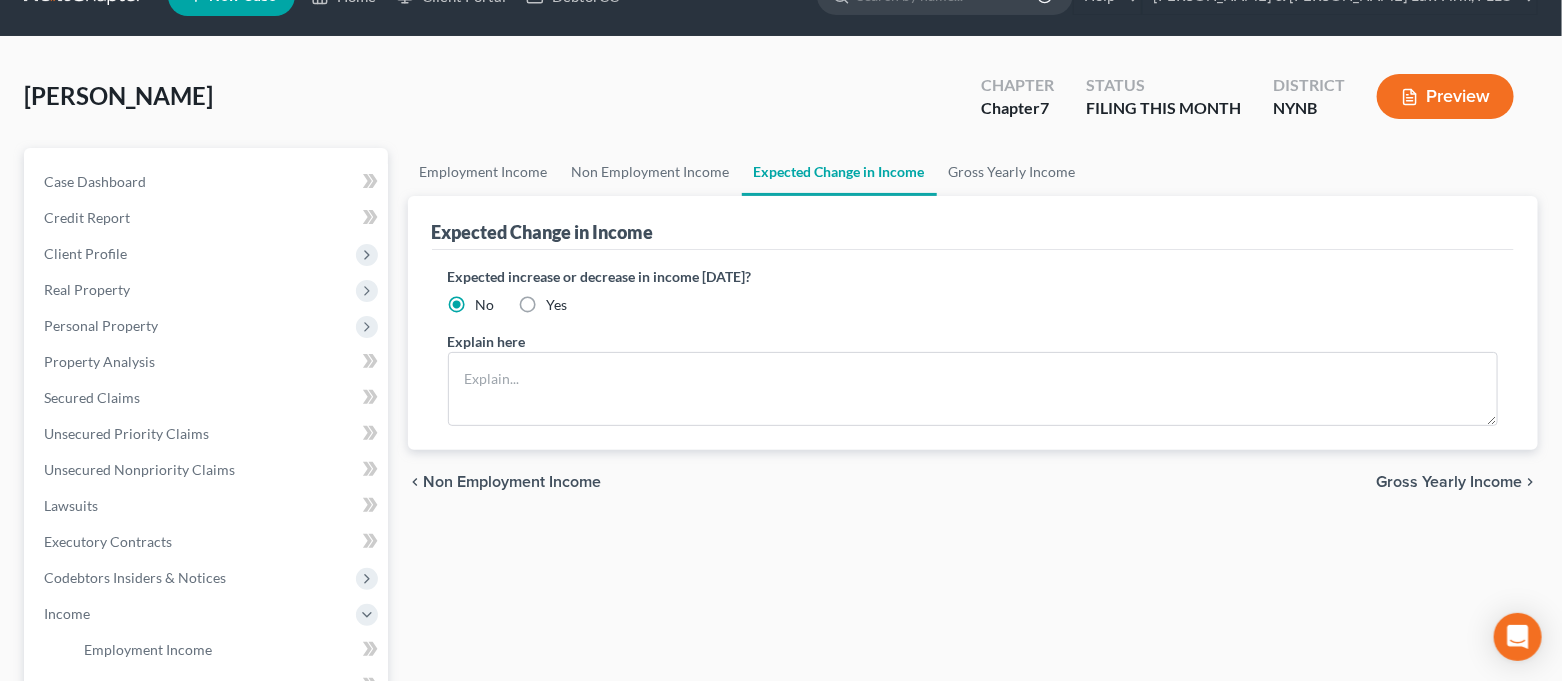scroll, scrollTop: 0, scrollLeft: 0, axis: both 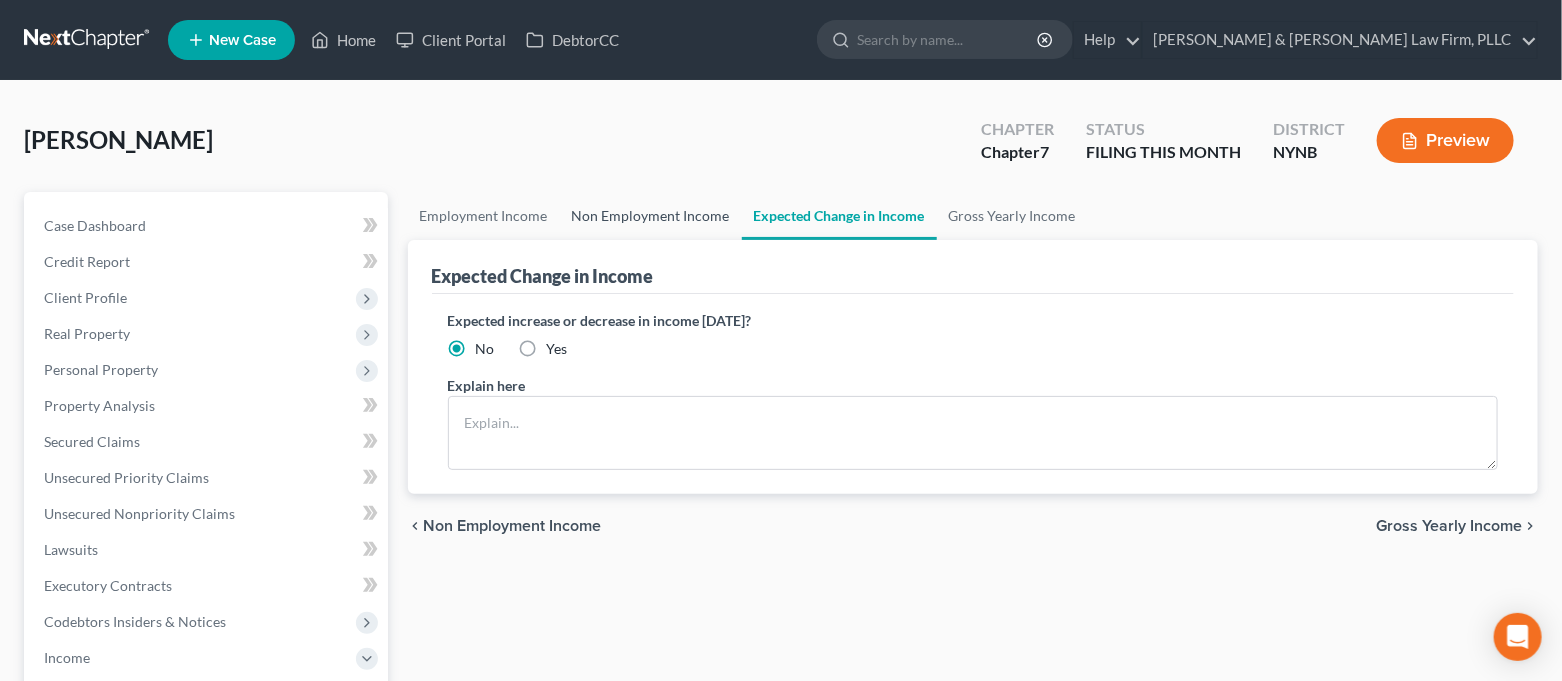 click on "Non Employment Income" at bounding box center (651, 216) 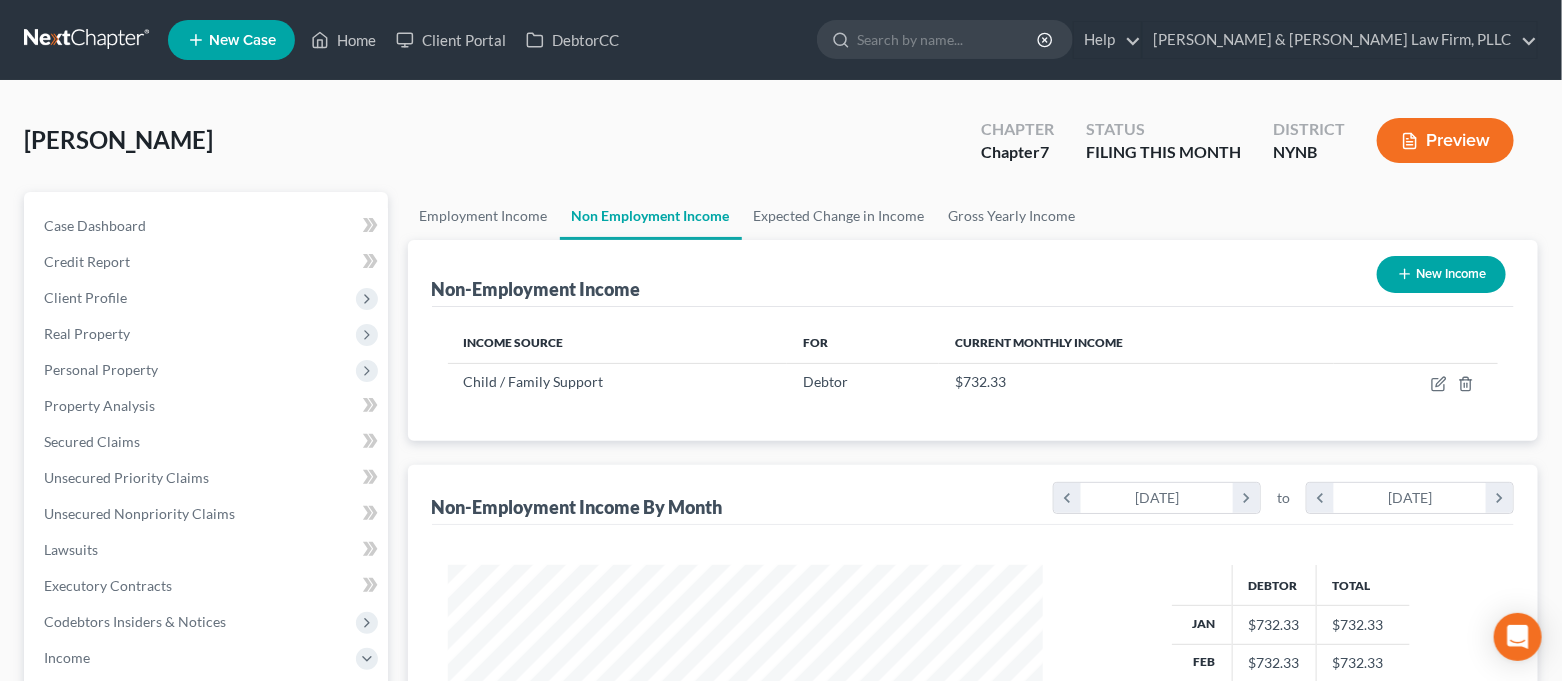 scroll, scrollTop: 999641, scrollLeft: 999363, axis: both 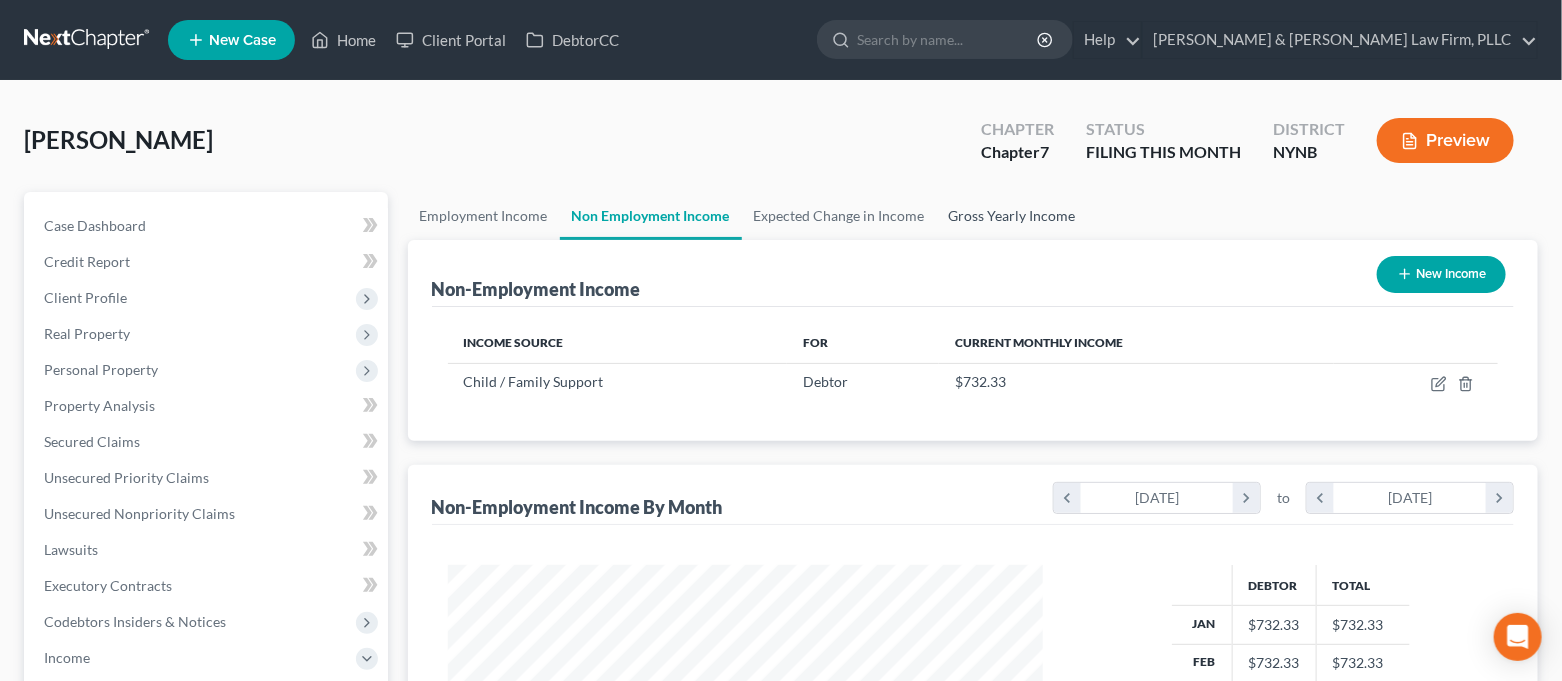 click on "Gross Yearly Income" at bounding box center [1012, 216] 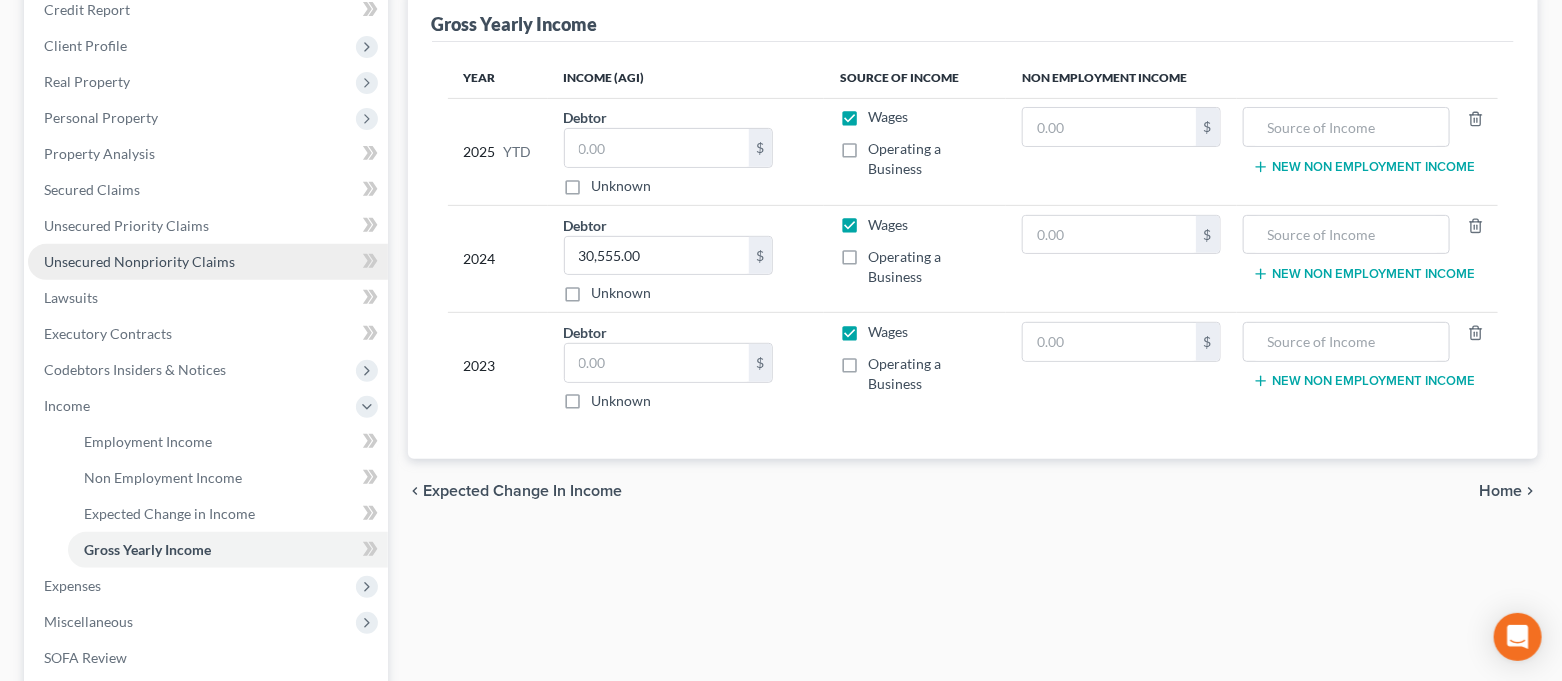 scroll, scrollTop: 133, scrollLeft: 0, axis: vertical 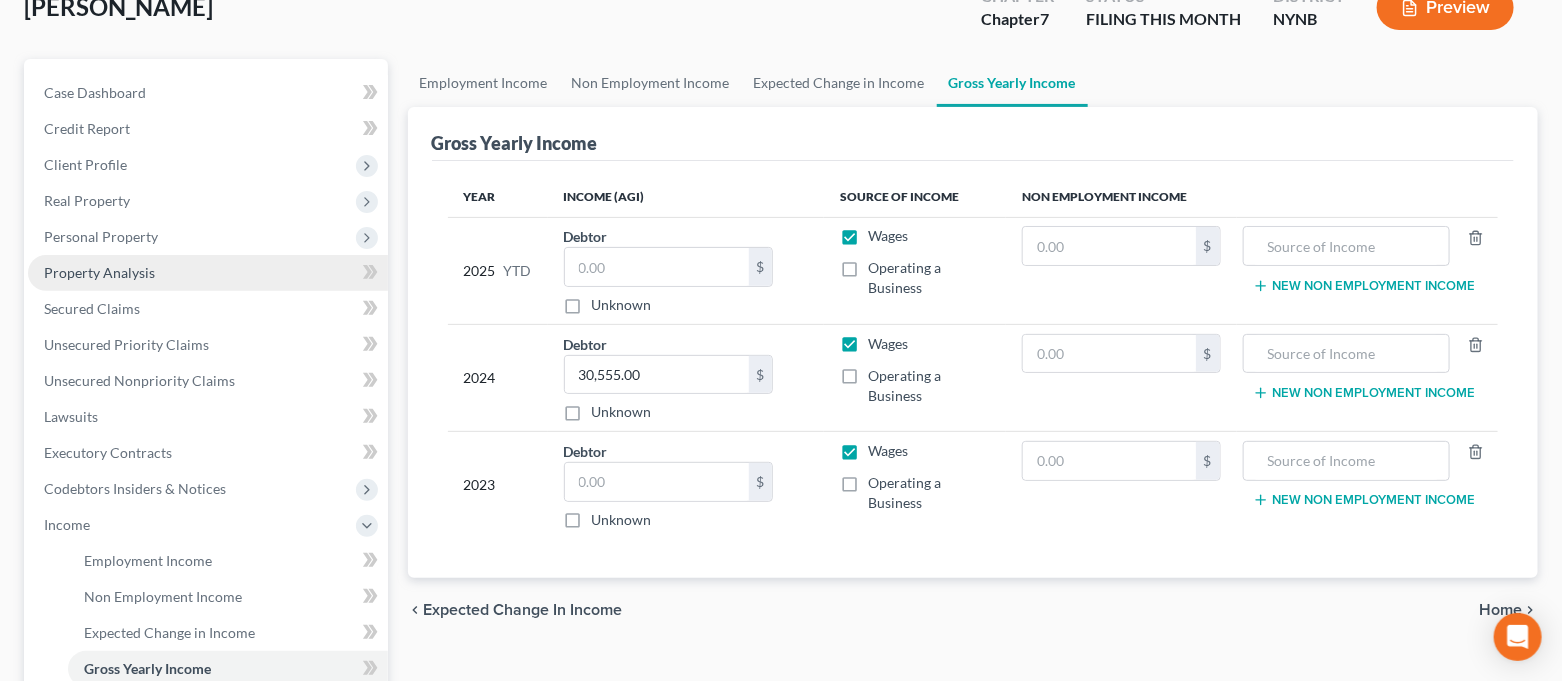 click on "Property Analysis" at bounding box center [99, 272] 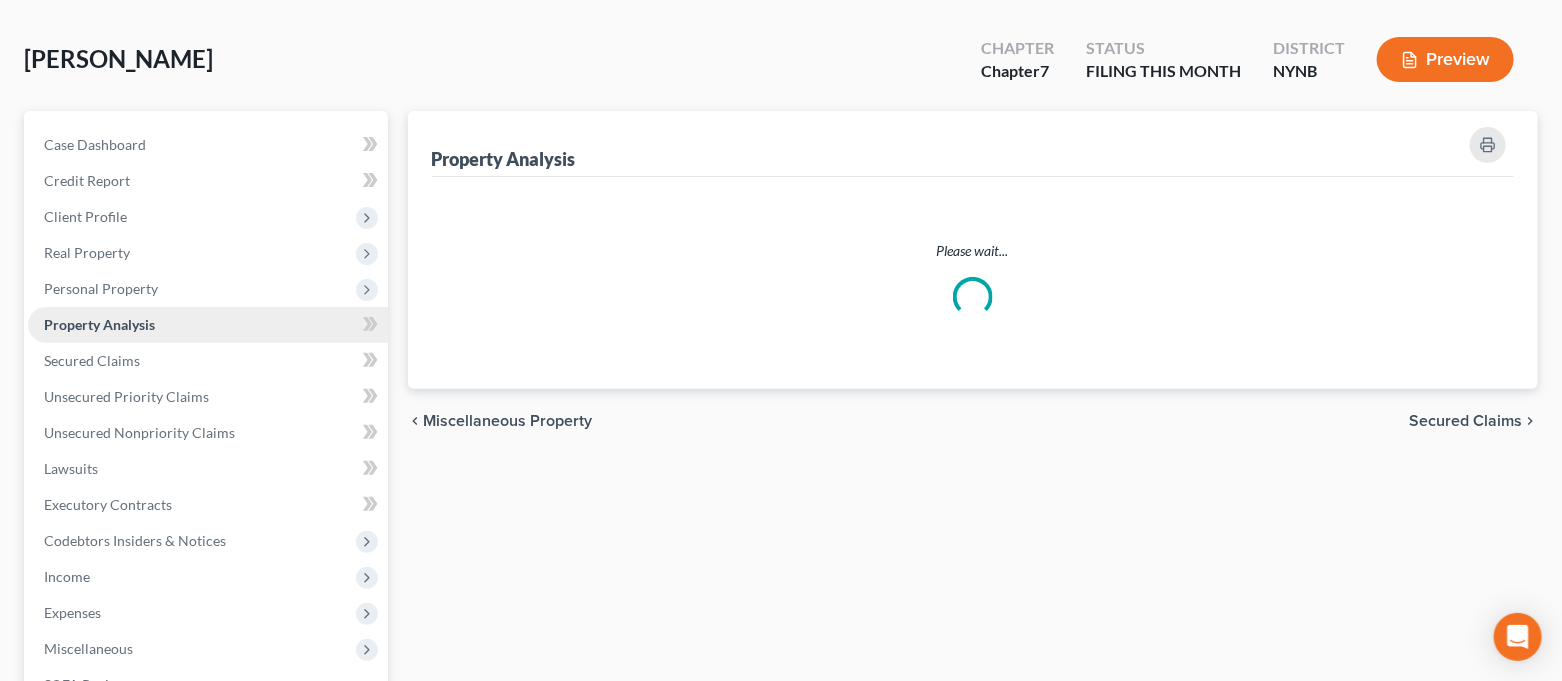 scroll, scrollTop: 0, scrollLeft: 0, axis: both 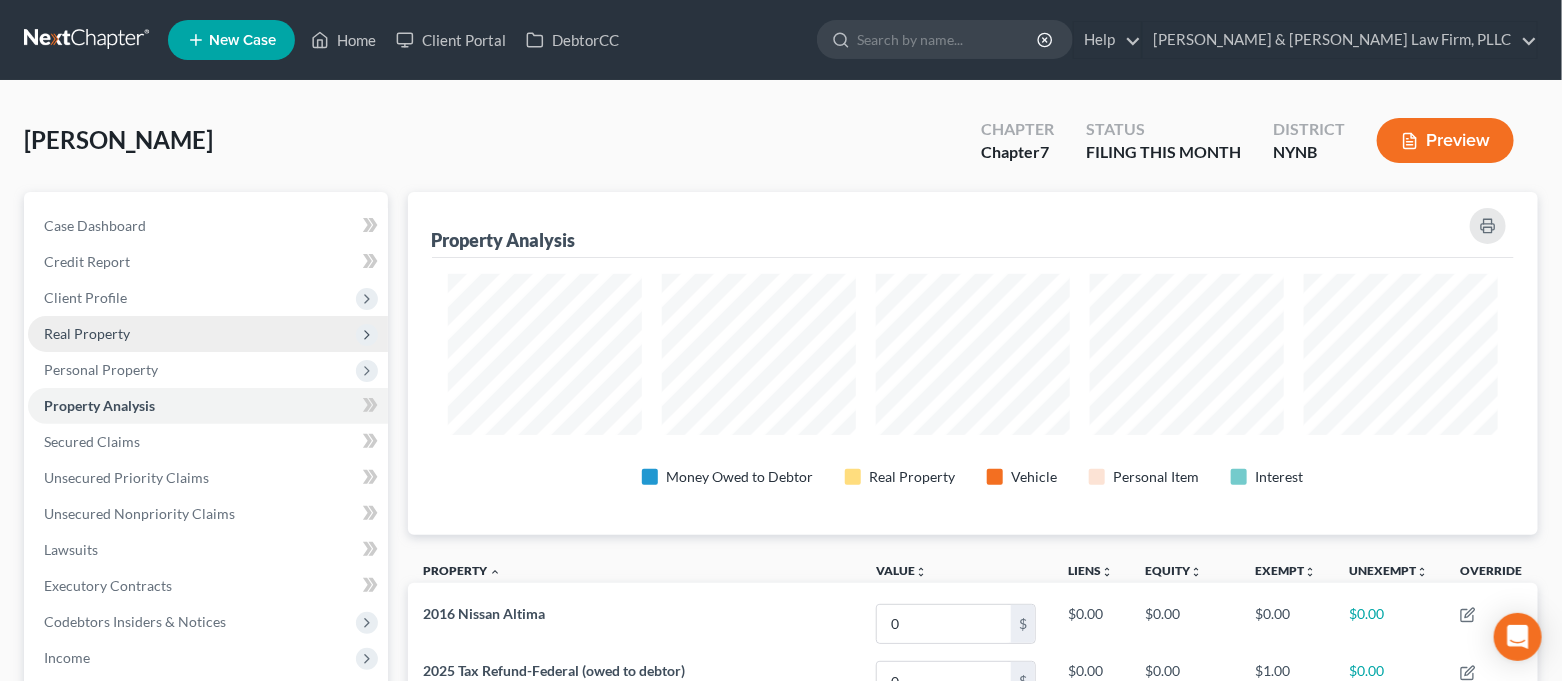 click on "Real Property" at bounding box center (87, 333) 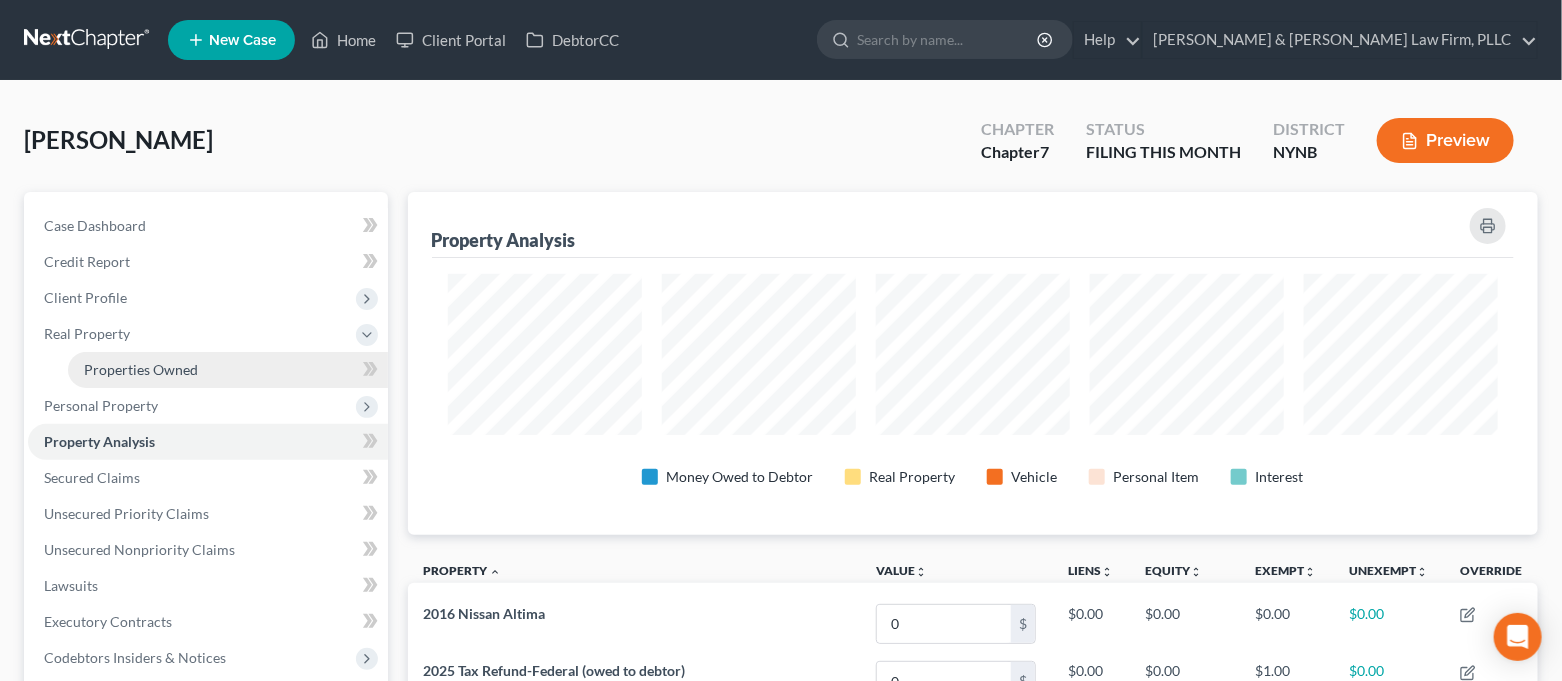 click on "Properties Owned" at bounding box center (228, 370) 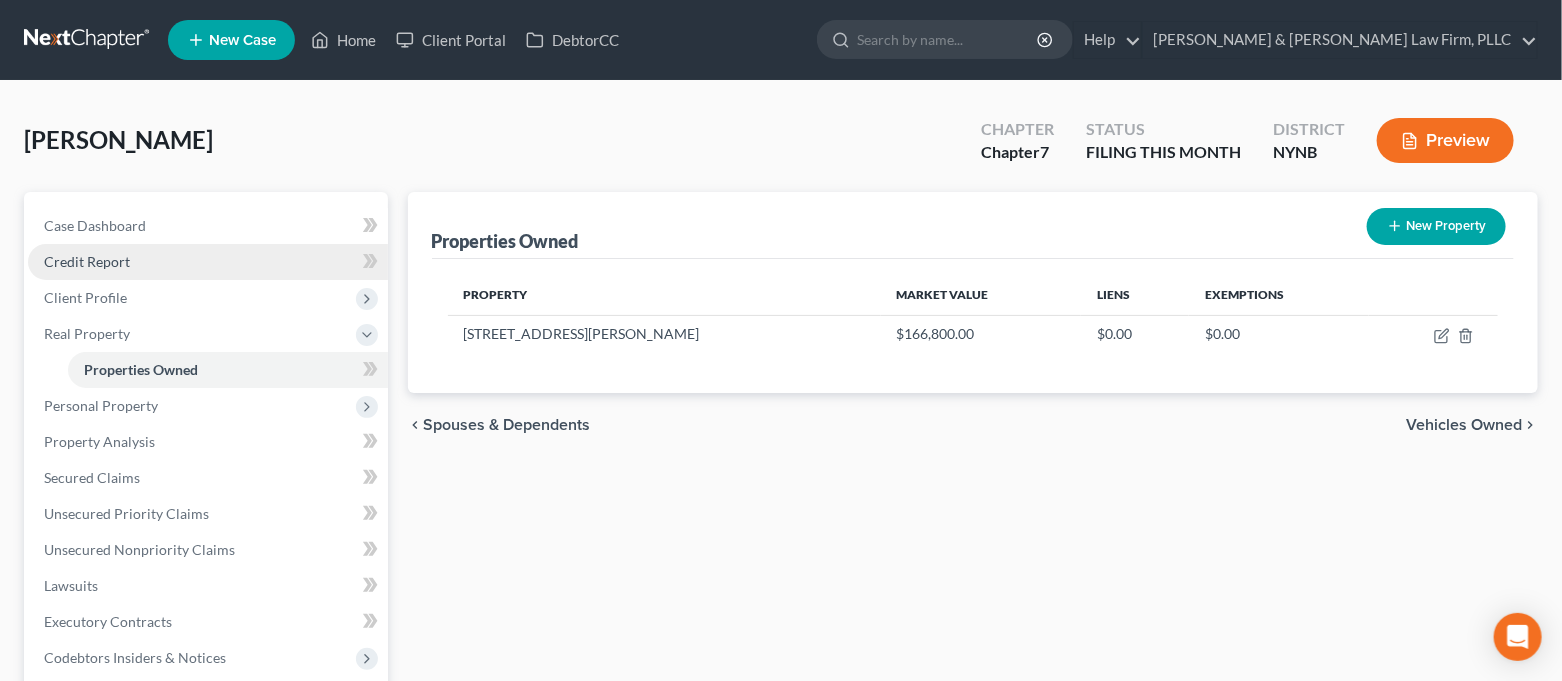 click on "Credit Report" at bounding box center [208, 262] 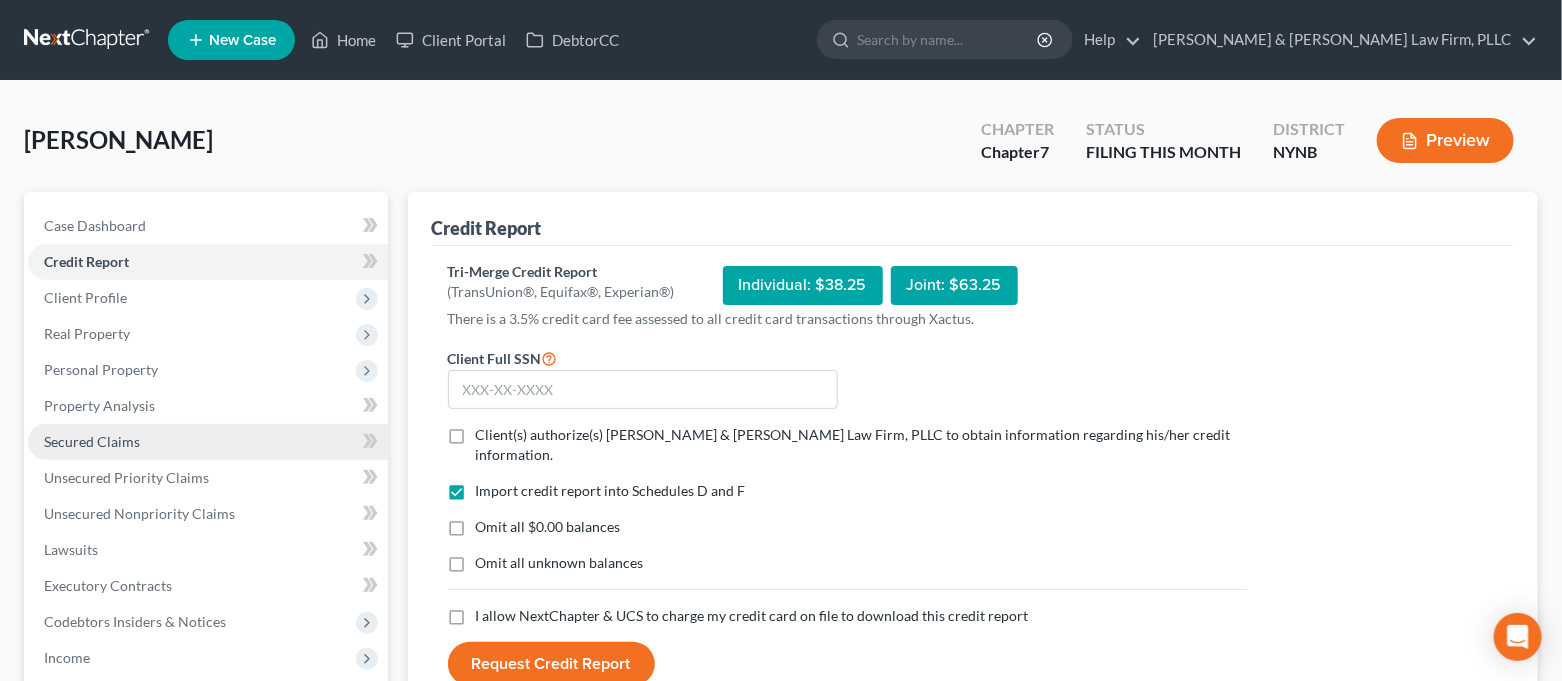 scroll, scrollTop: 133, scrollLeft: 0, axis: vertical 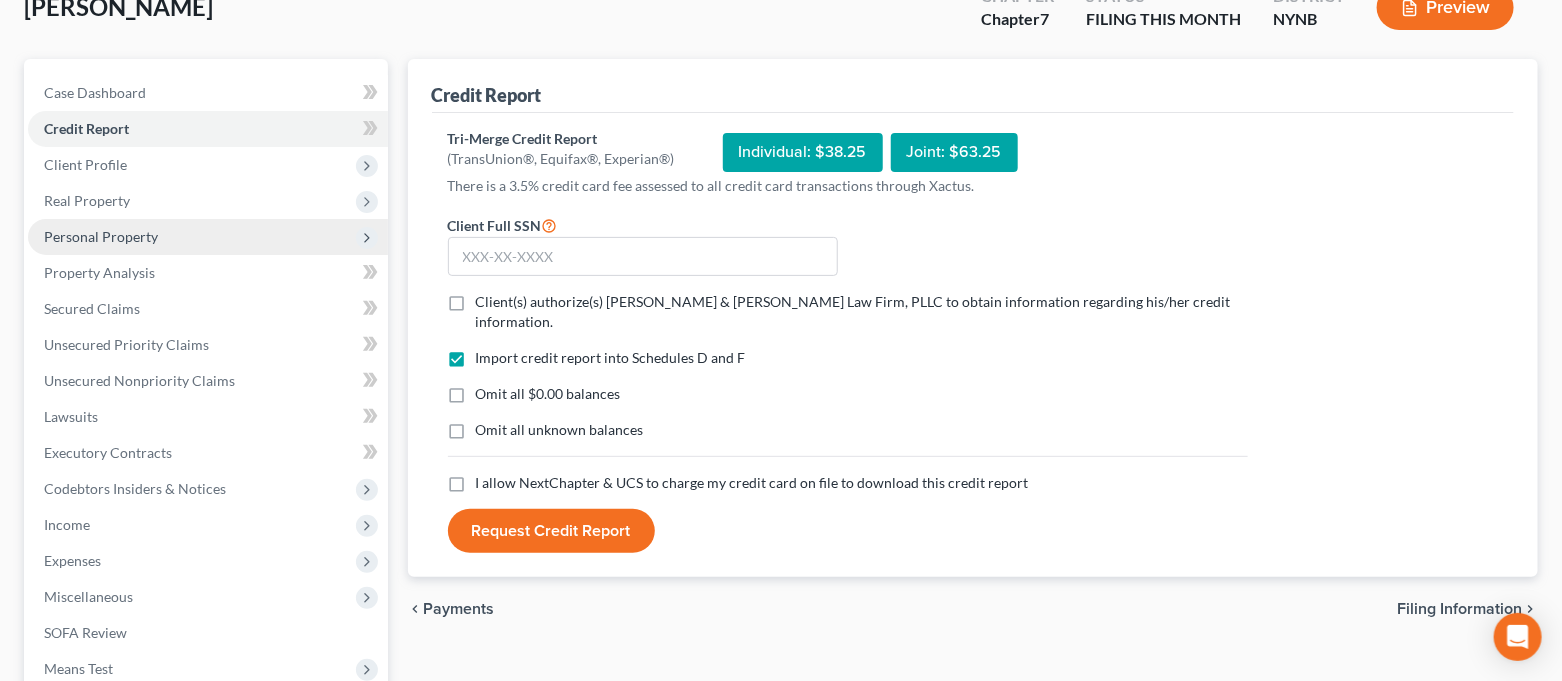 click on "Personal Property" at bounding box center (208, 237) 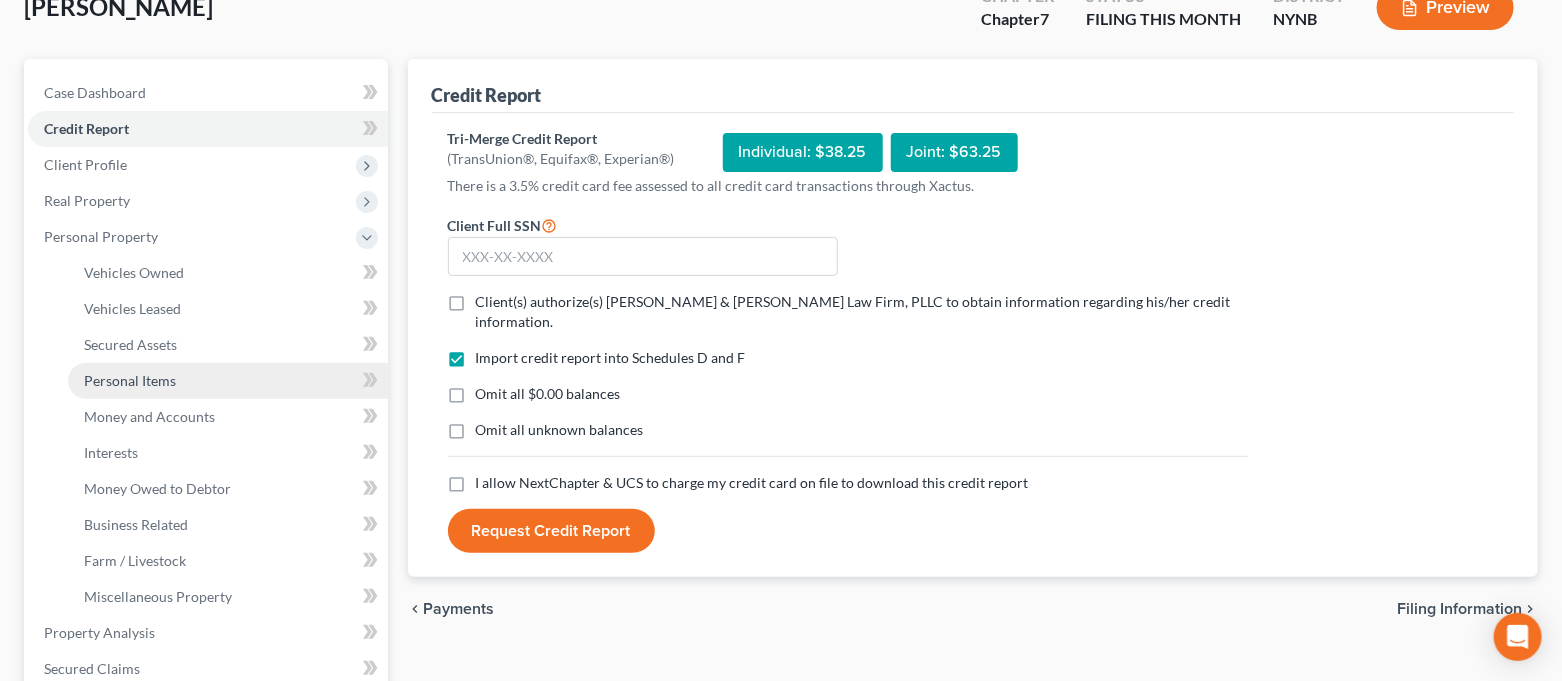 click on "Personal Items" at bounding box center [130, 380] 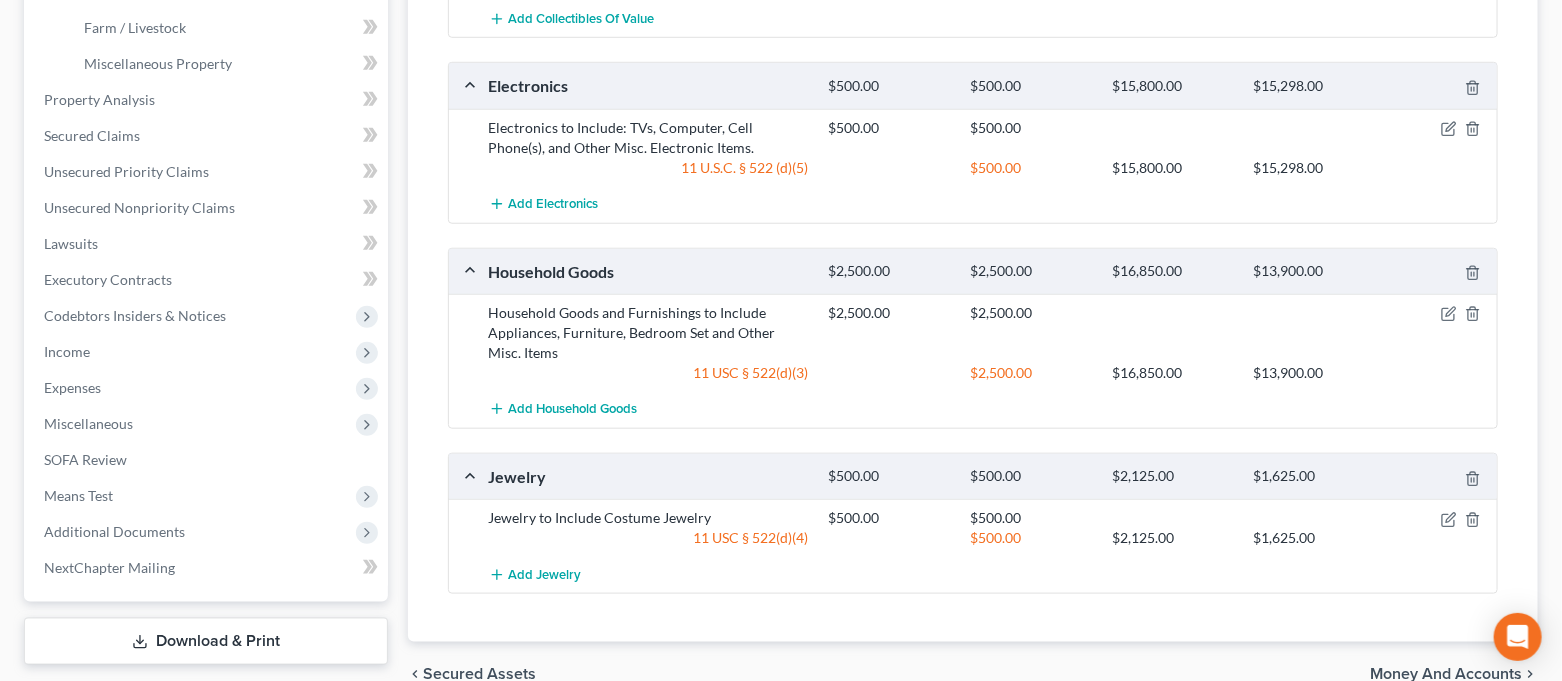 scroll, scrollTop: 266, scrollLeft: 0, axis: vertical 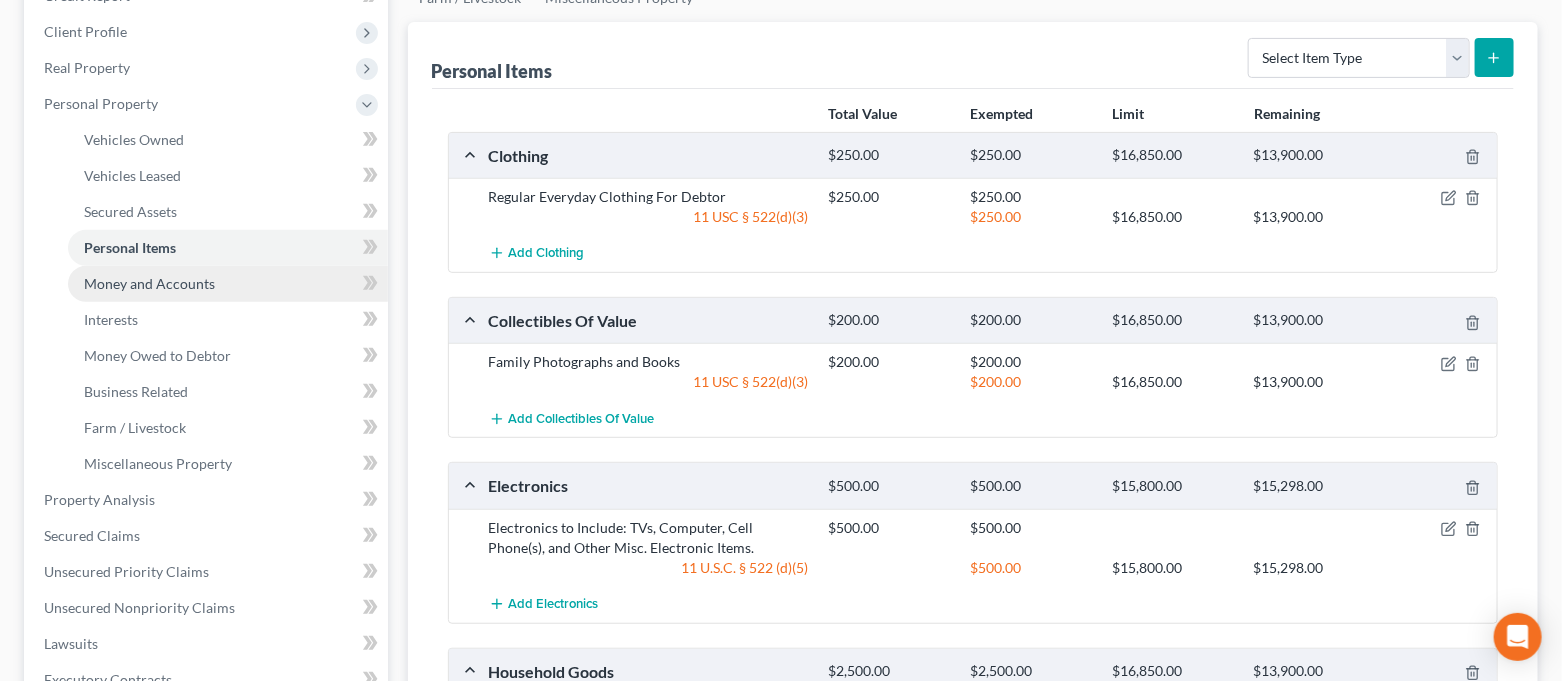 click on "Money and Accounts" at bounding box center (149, 283) 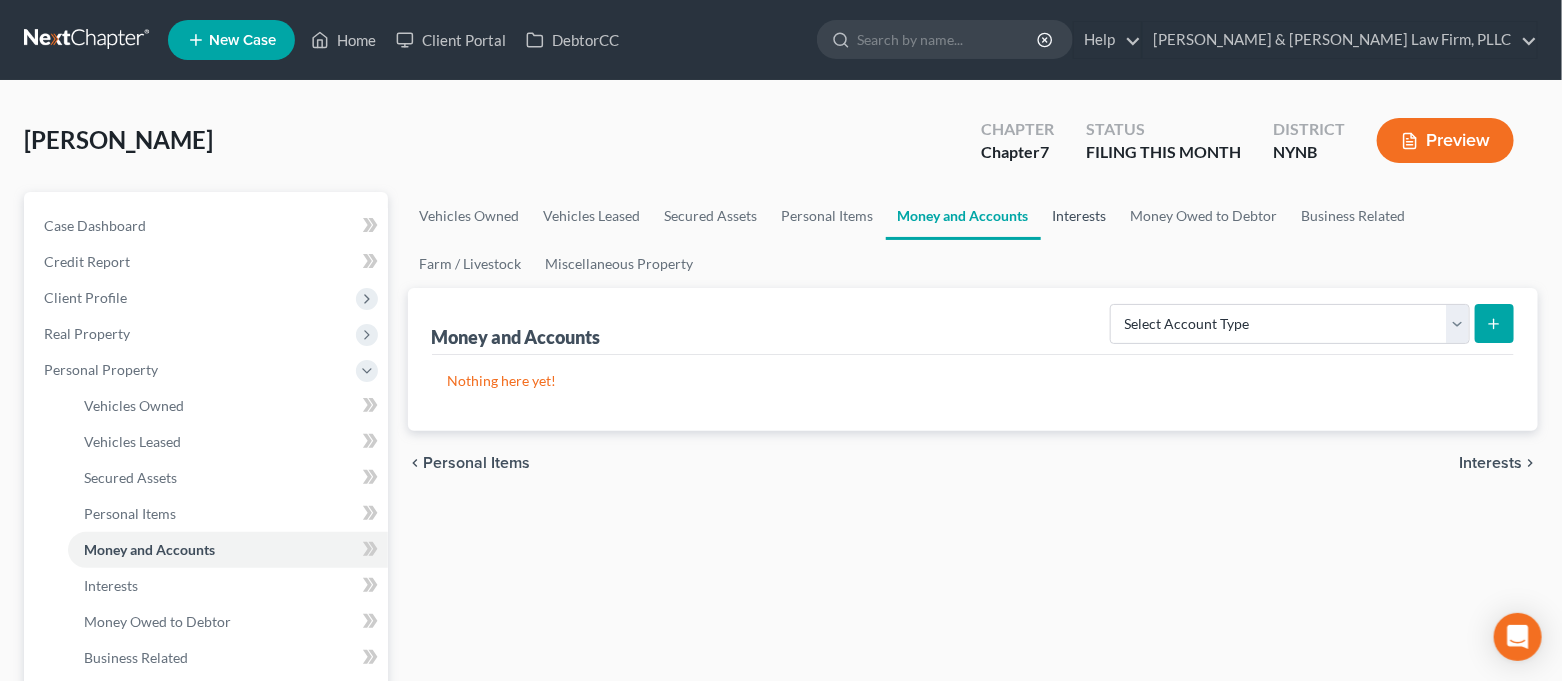 click on "Interests" at bounding box center (1080, 216) 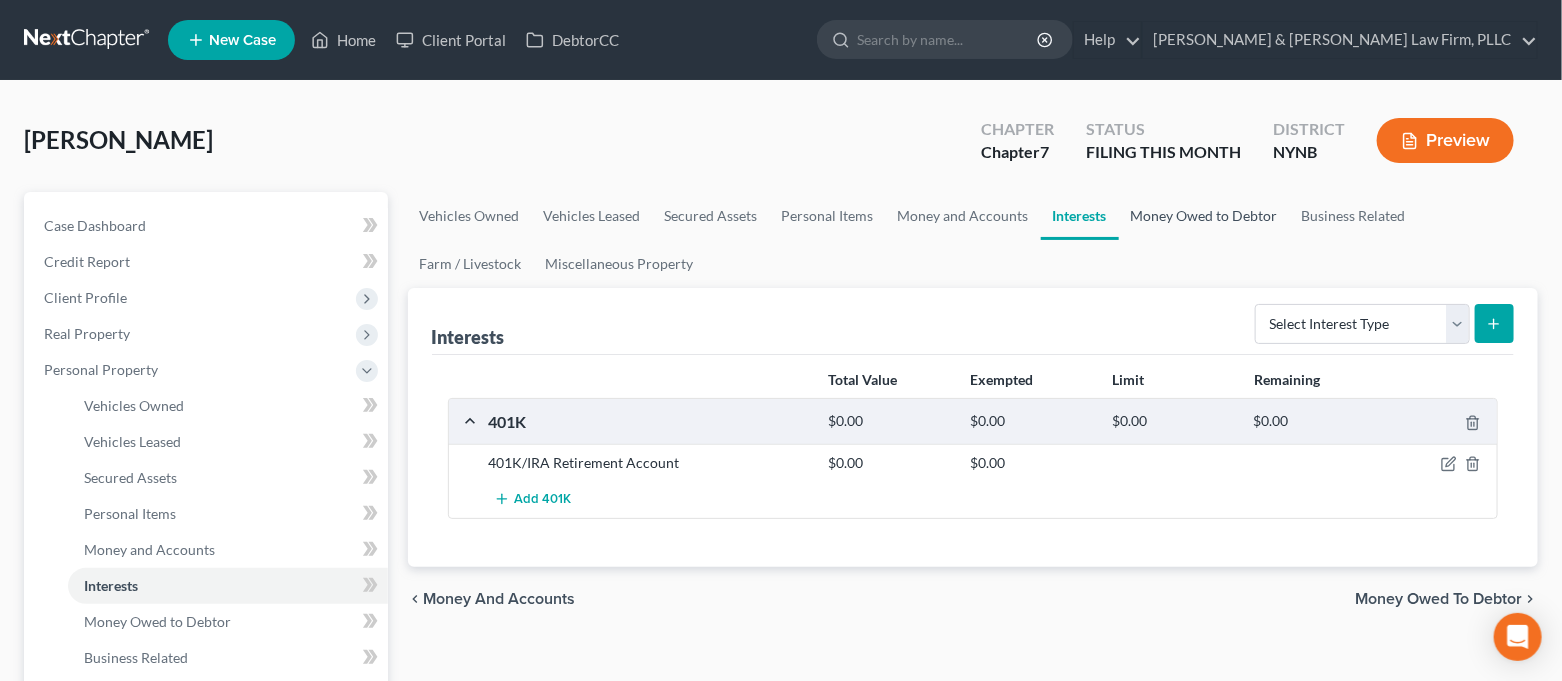 click on "Money Owed to Debtor" at bounding box center [1204, 216] 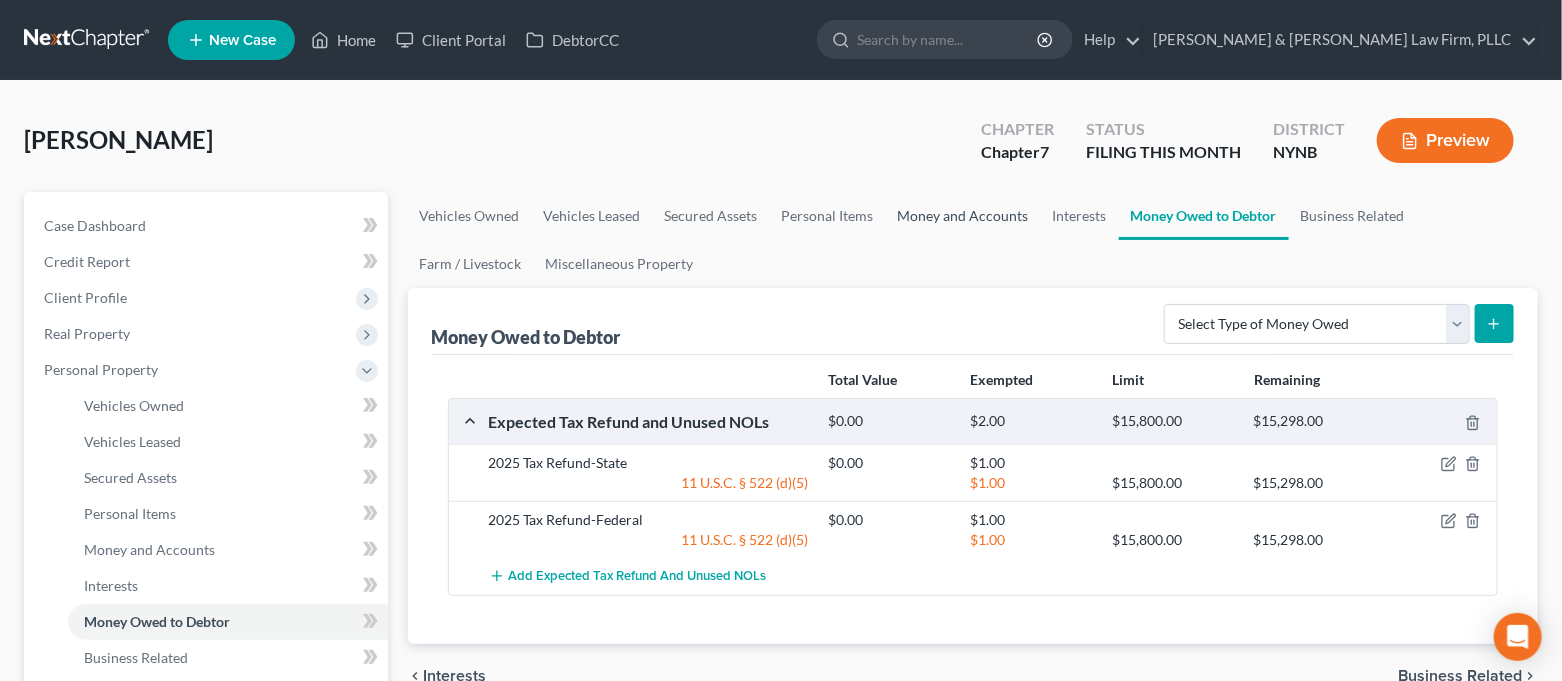 click on "Money and Accounts" at bounding box center [963, 216] 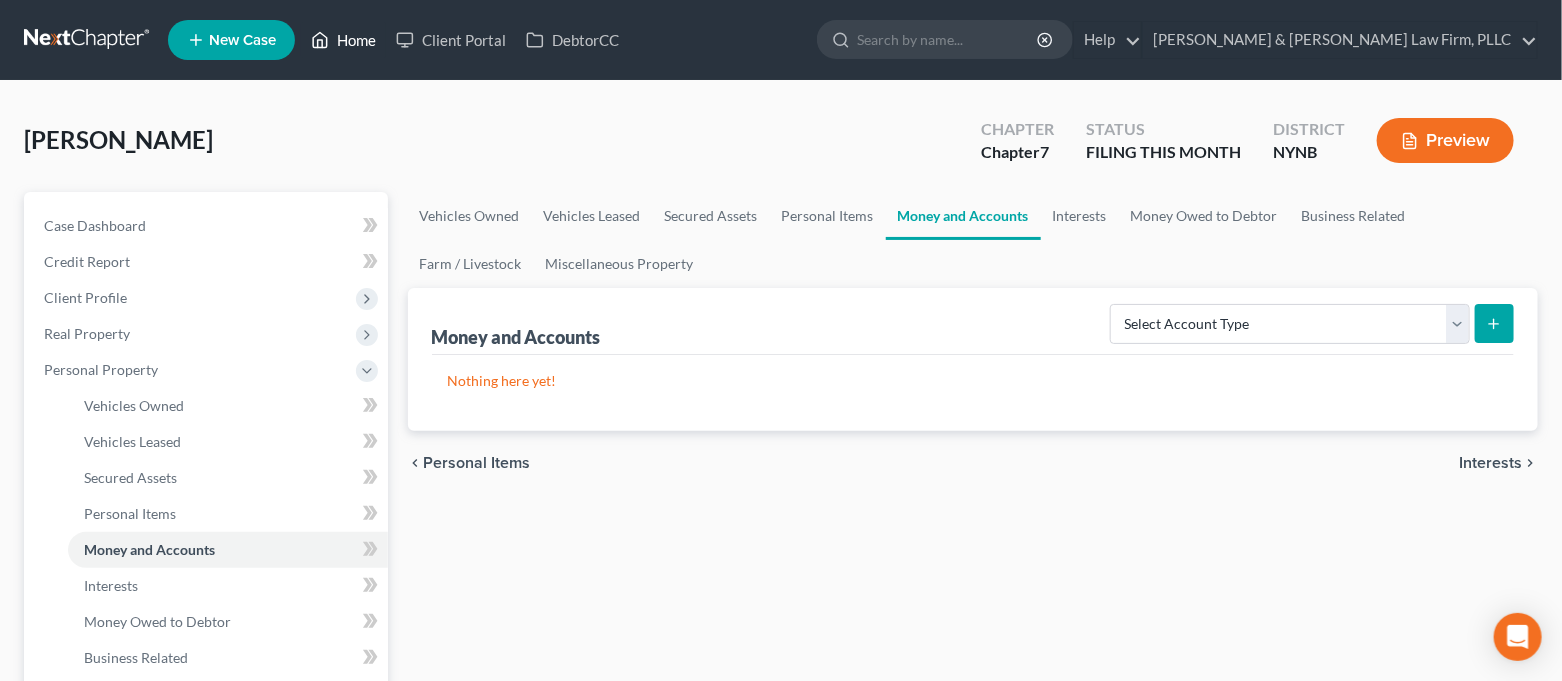 click 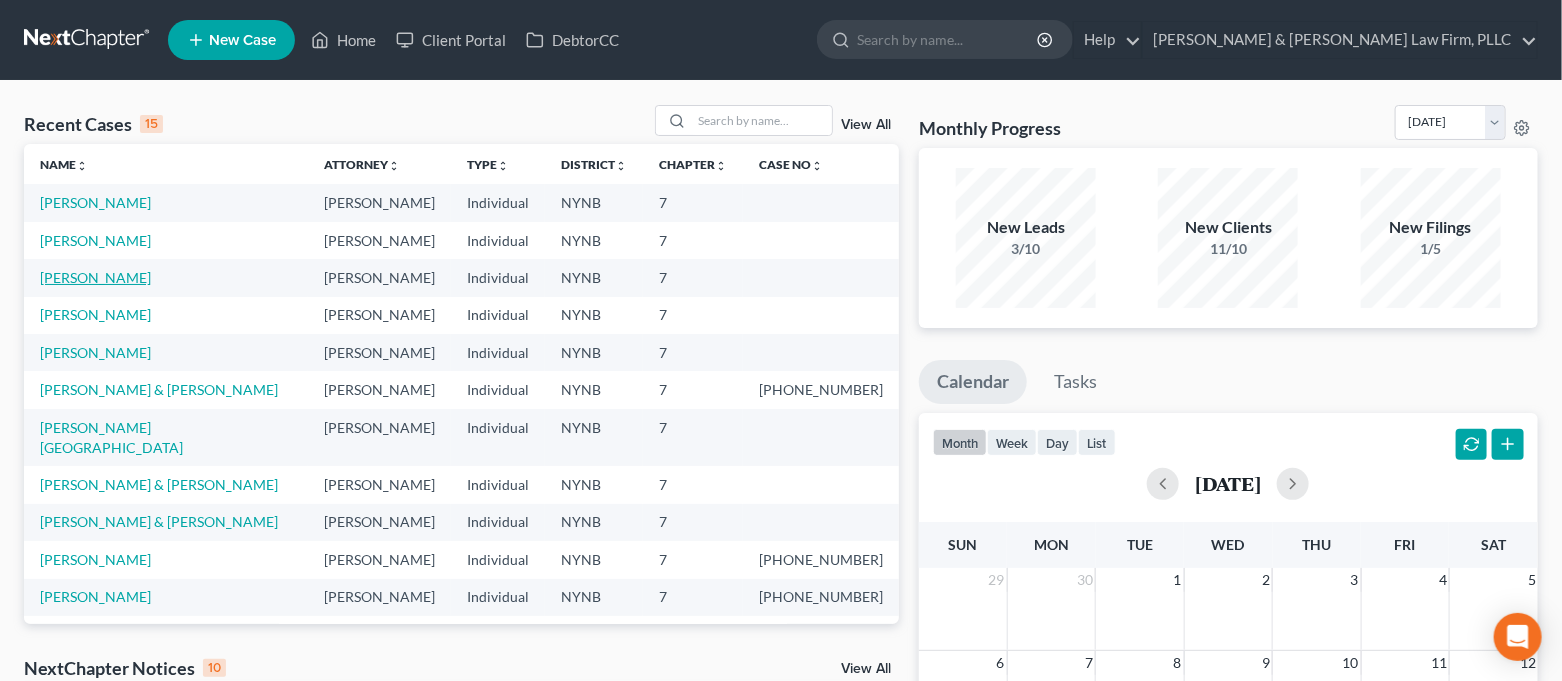 click on "[PERSON_NAME]" at bounding box center (95, 277) 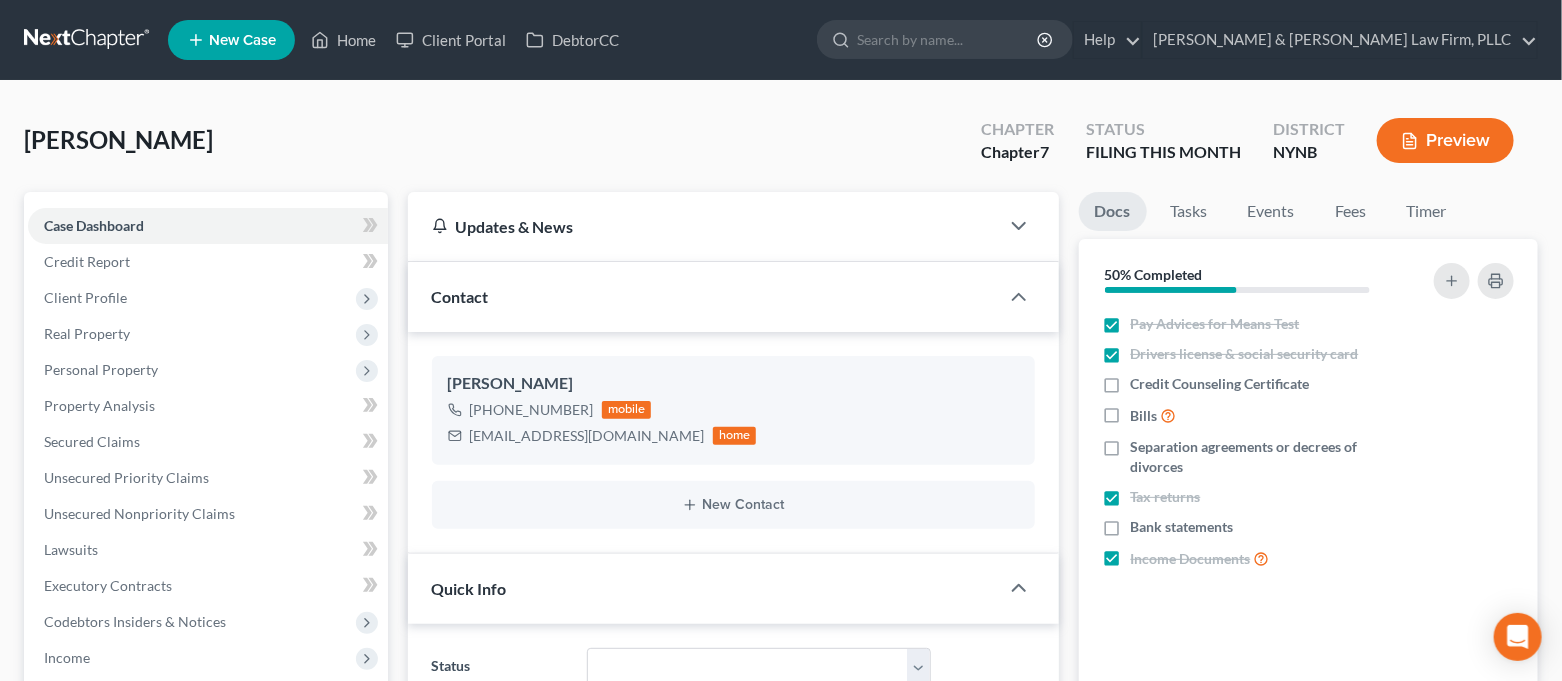 scroll, scrollTop: 14, scrollLeft: 0, axis: vertical 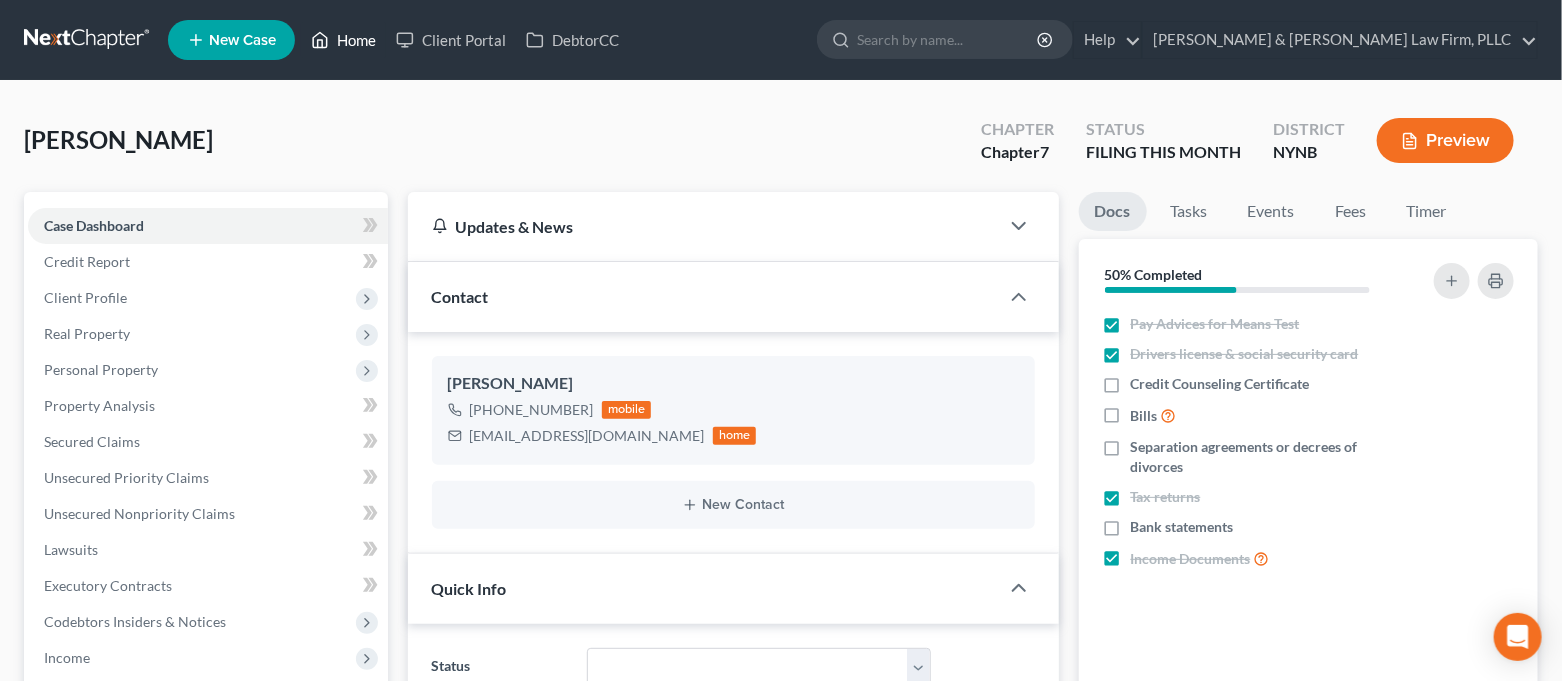 click on "Home" at bounding box center (343, 40) 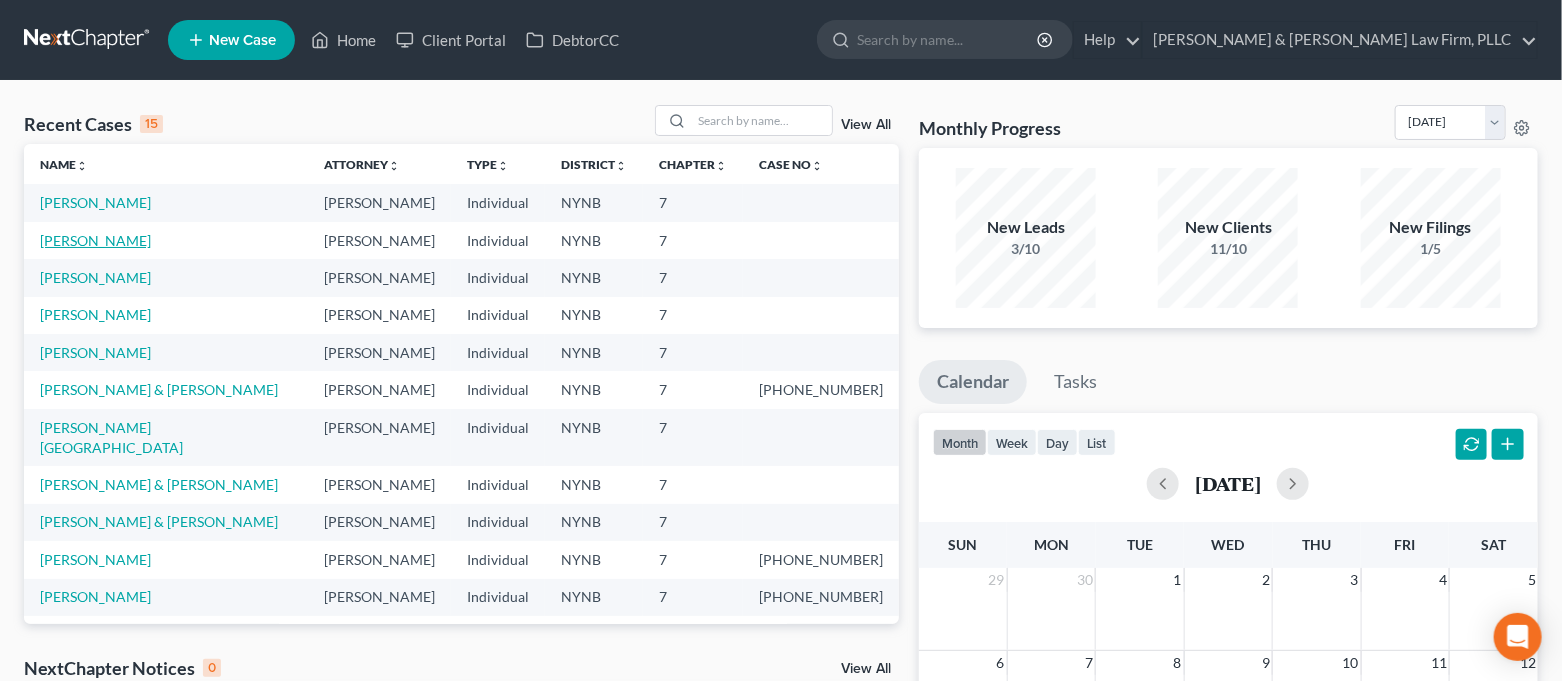 click on "[PERSON_NAME]" at bounding box center (95, 240) 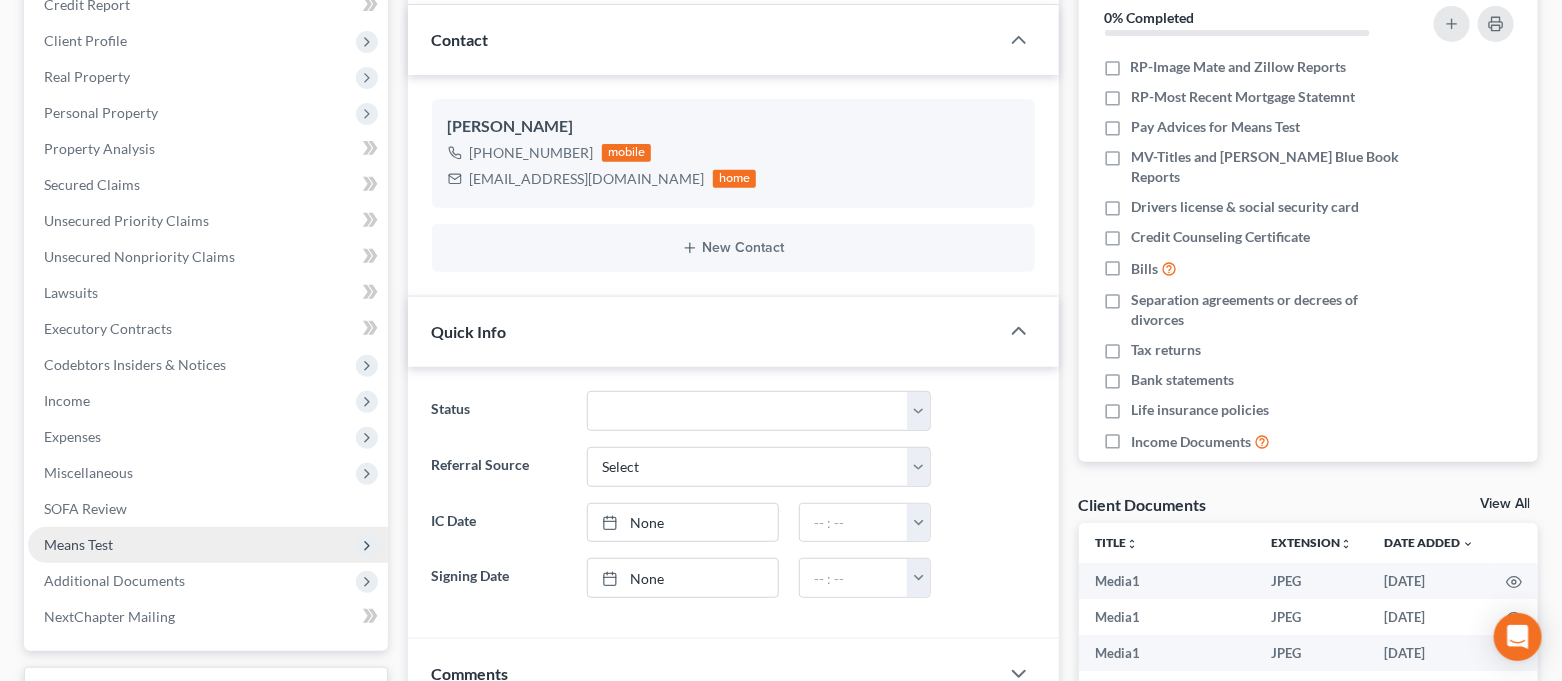 scroll, scrollTop: 399, scrollLeft: 0, axis: vertical 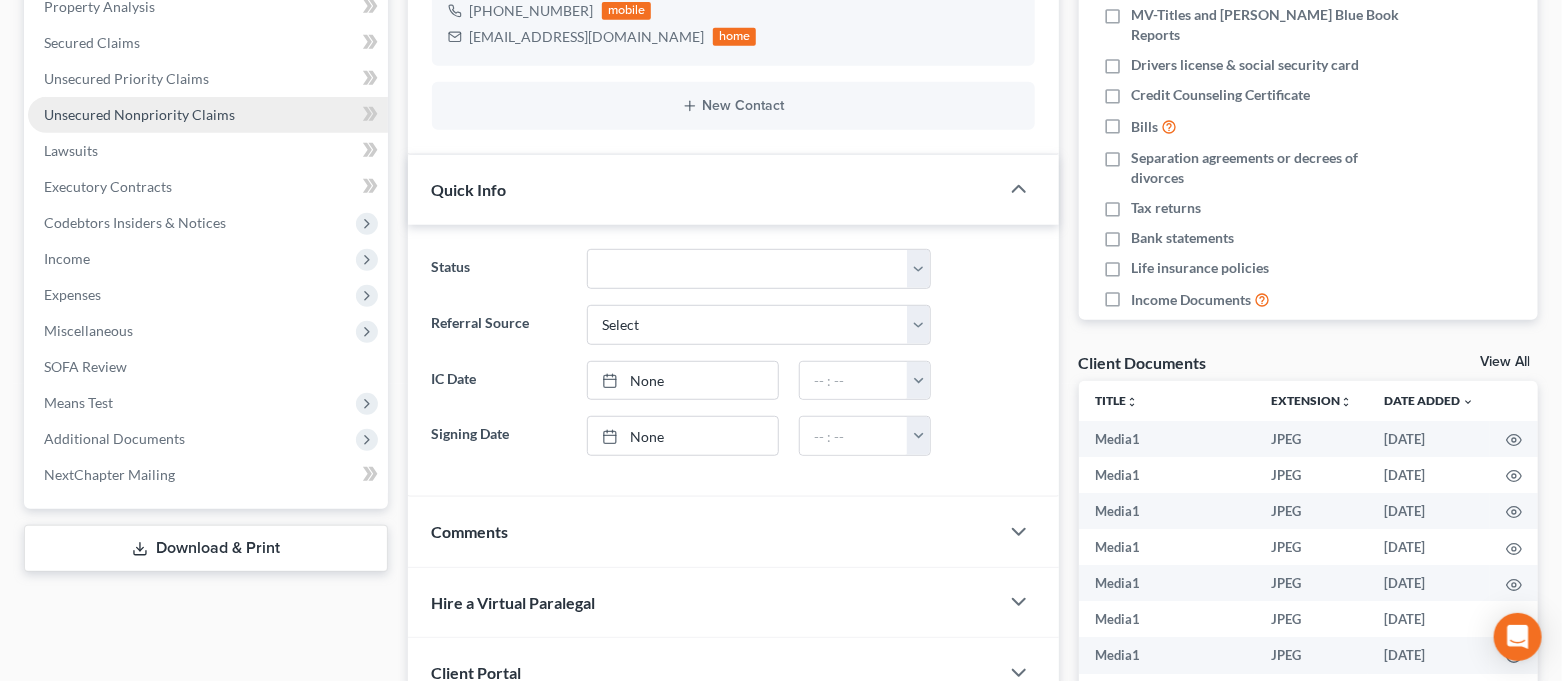 click on "Unsecured Nonpriority Claims" at bounding box center [139, 114] 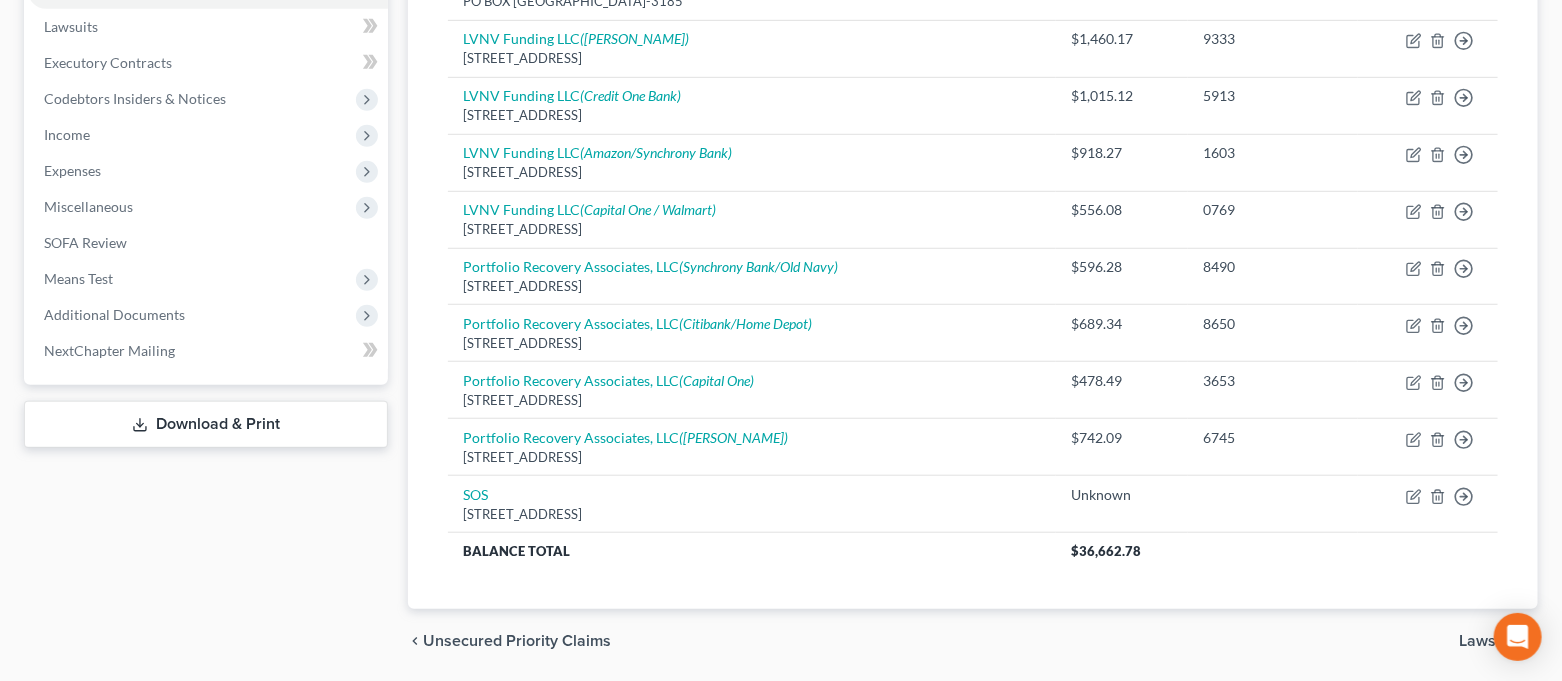 scroll, scrollTop: 533, scrollLeft: 0, axis: vertical 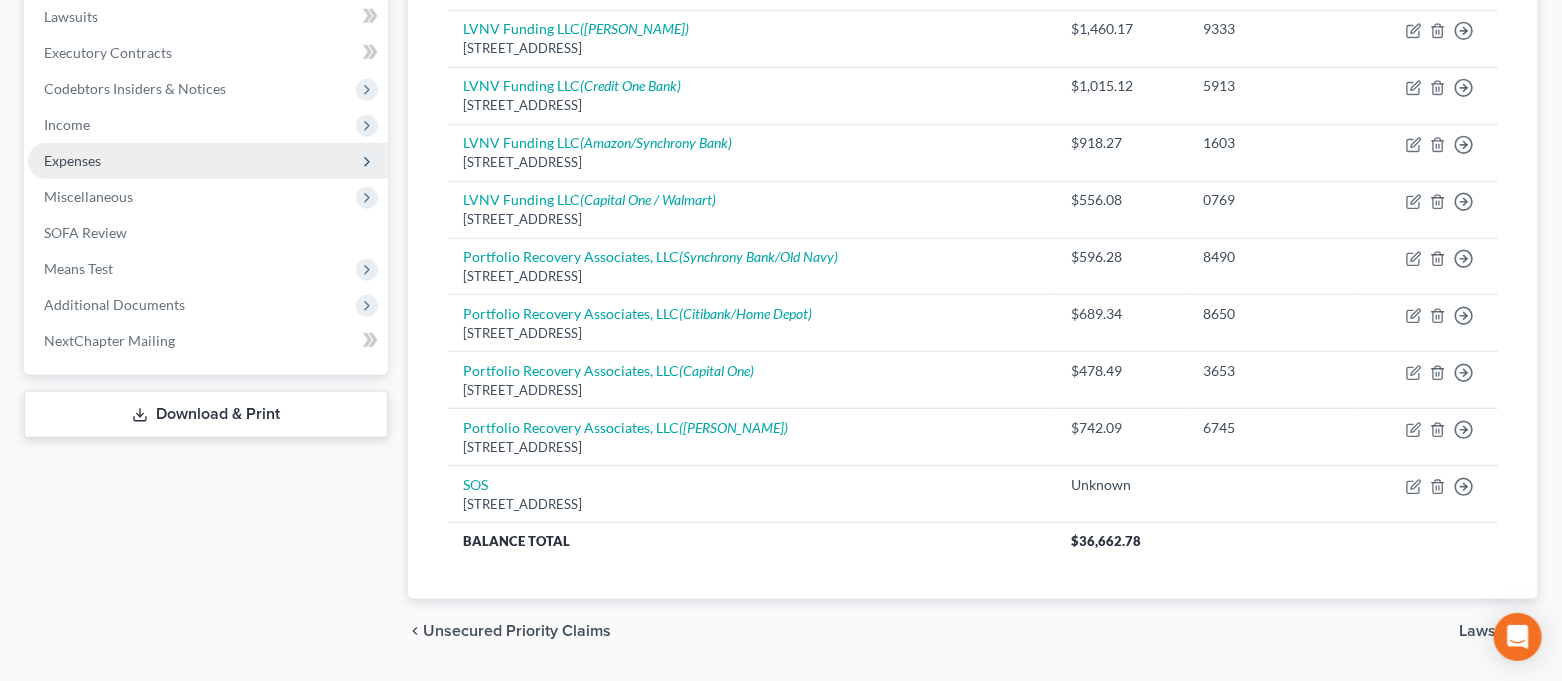 click on "Expenses" at bounding box center (208, 161) 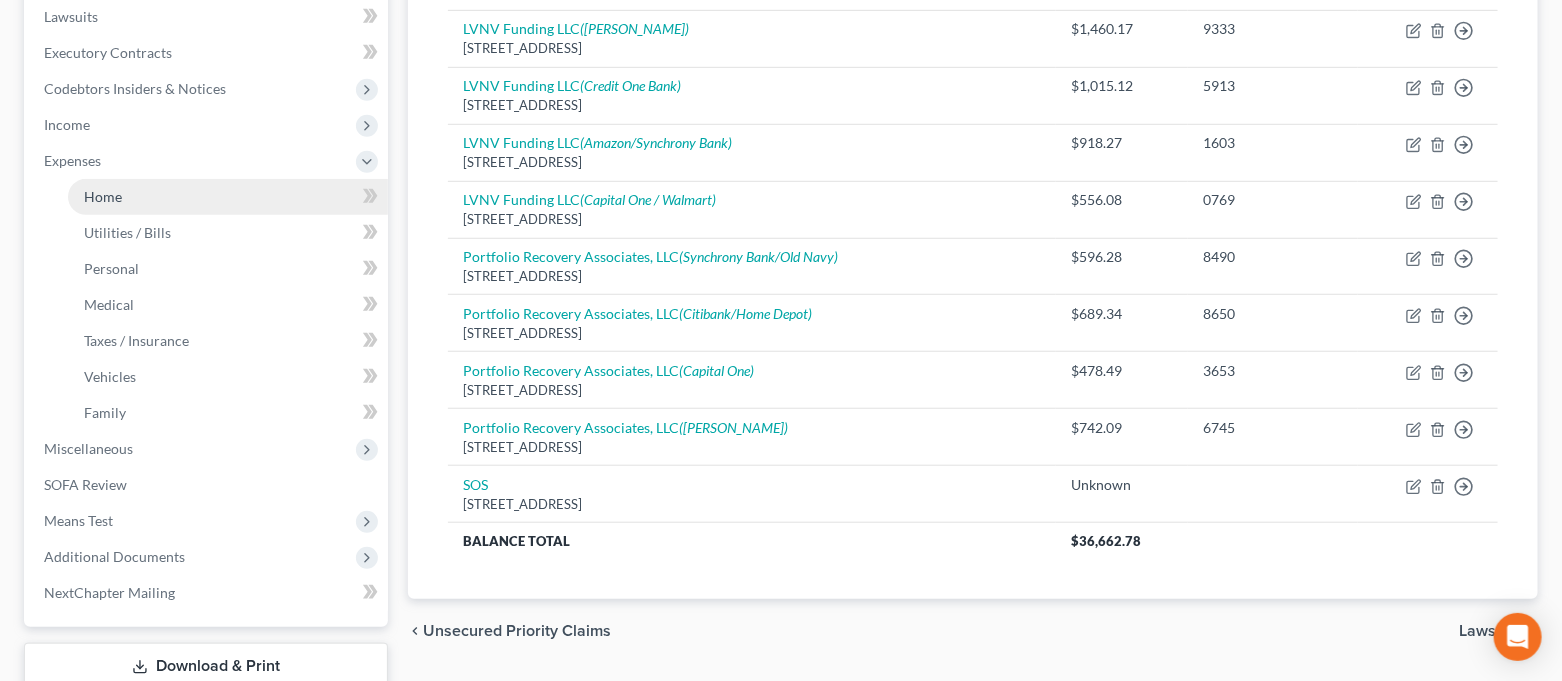 click on "Home" at bounding box center [228, 197] 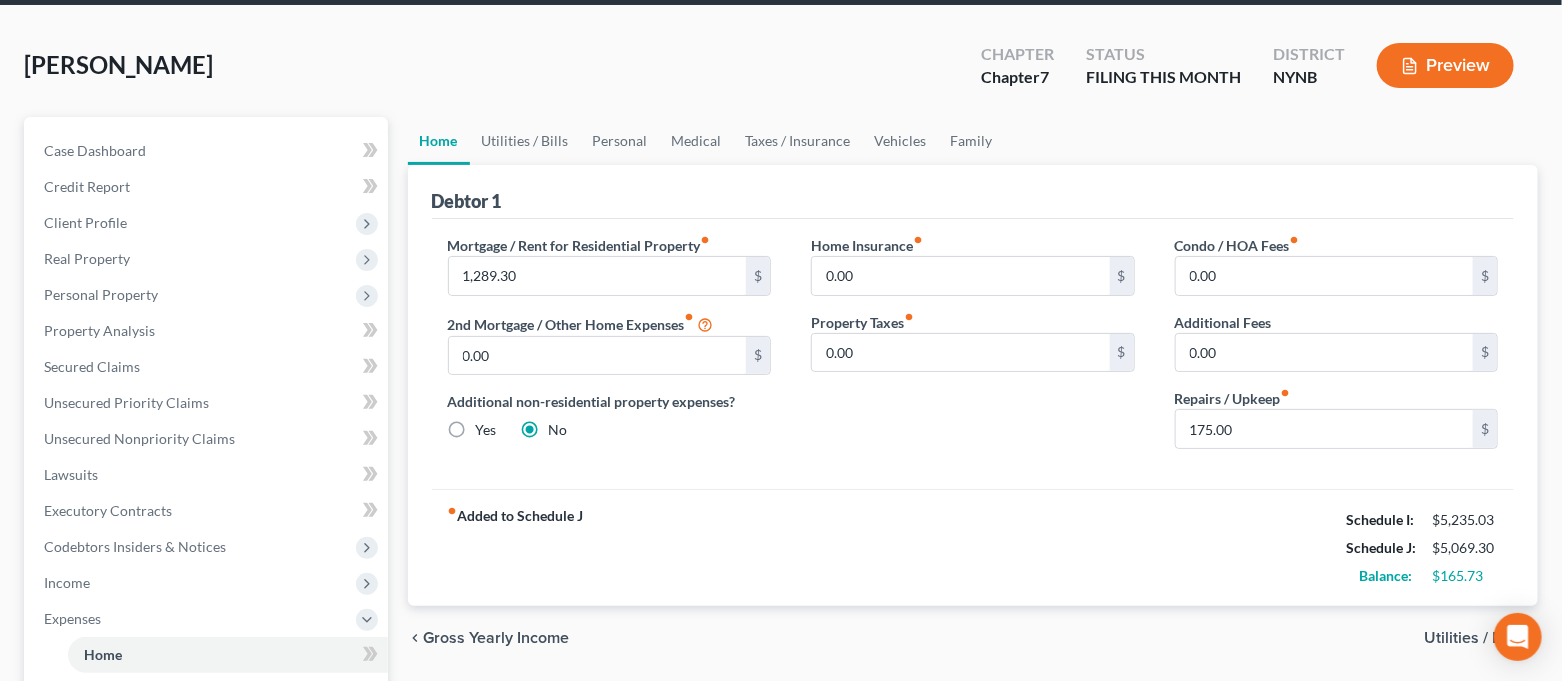 scroll, scrollTop: 133, scrollLeft: 0, axis: vertical 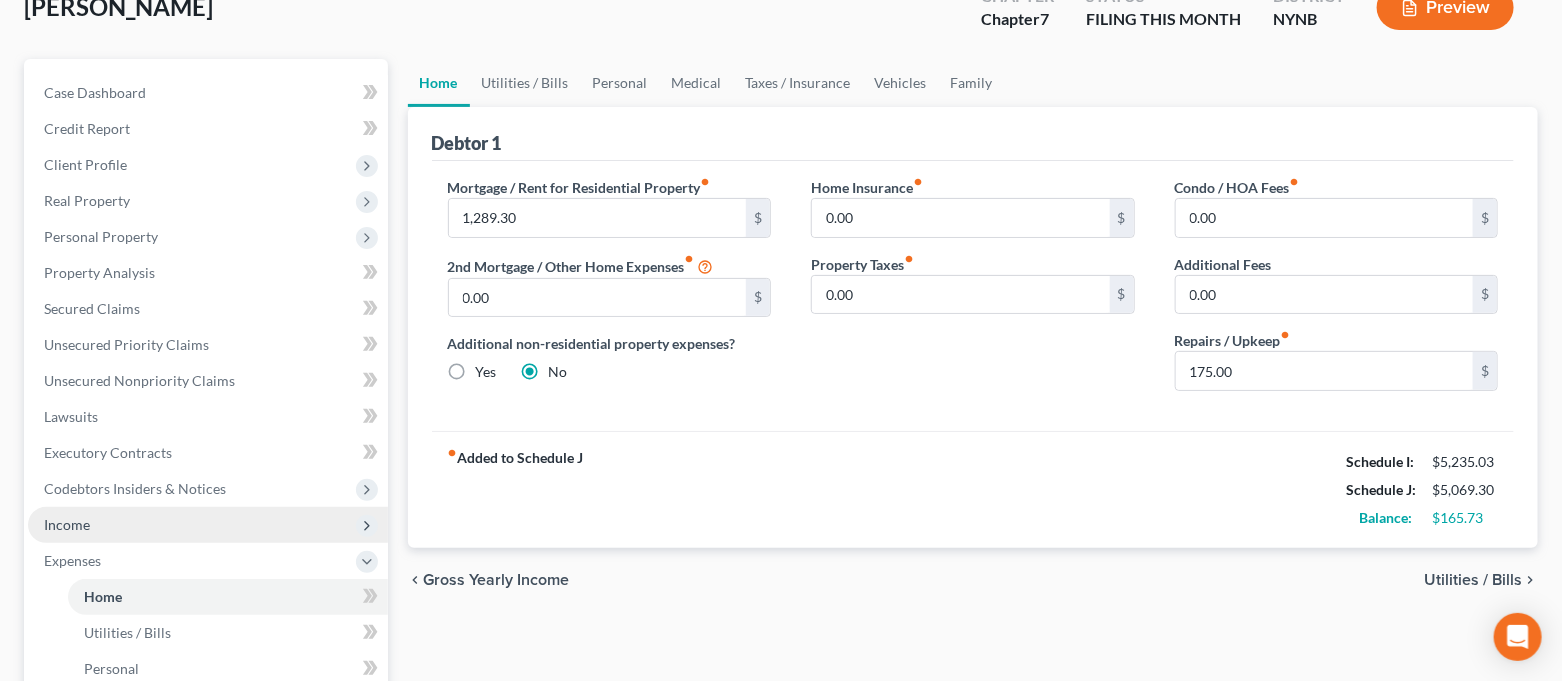 click on "Income" at bounding box center (208, 525) 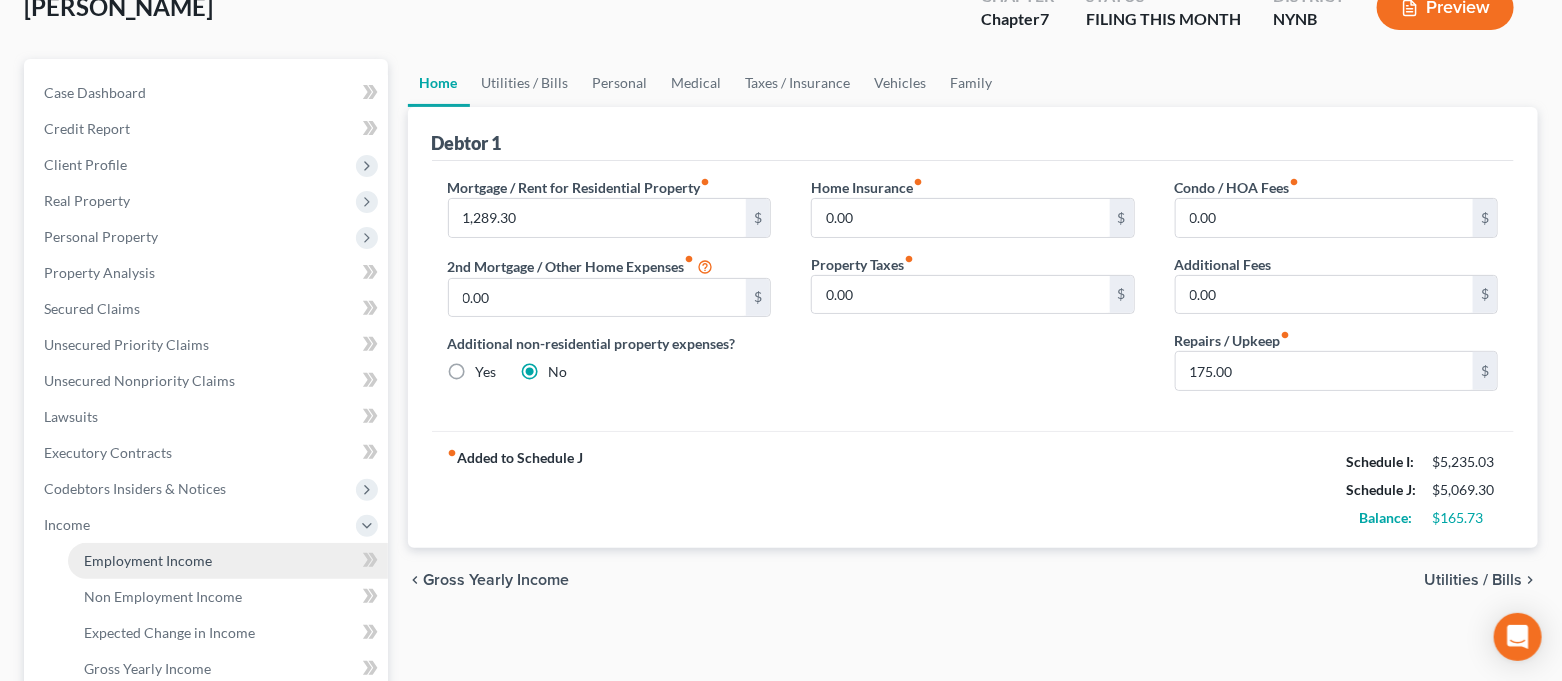 click on "Employment Income" at bounding box center [148, 560] 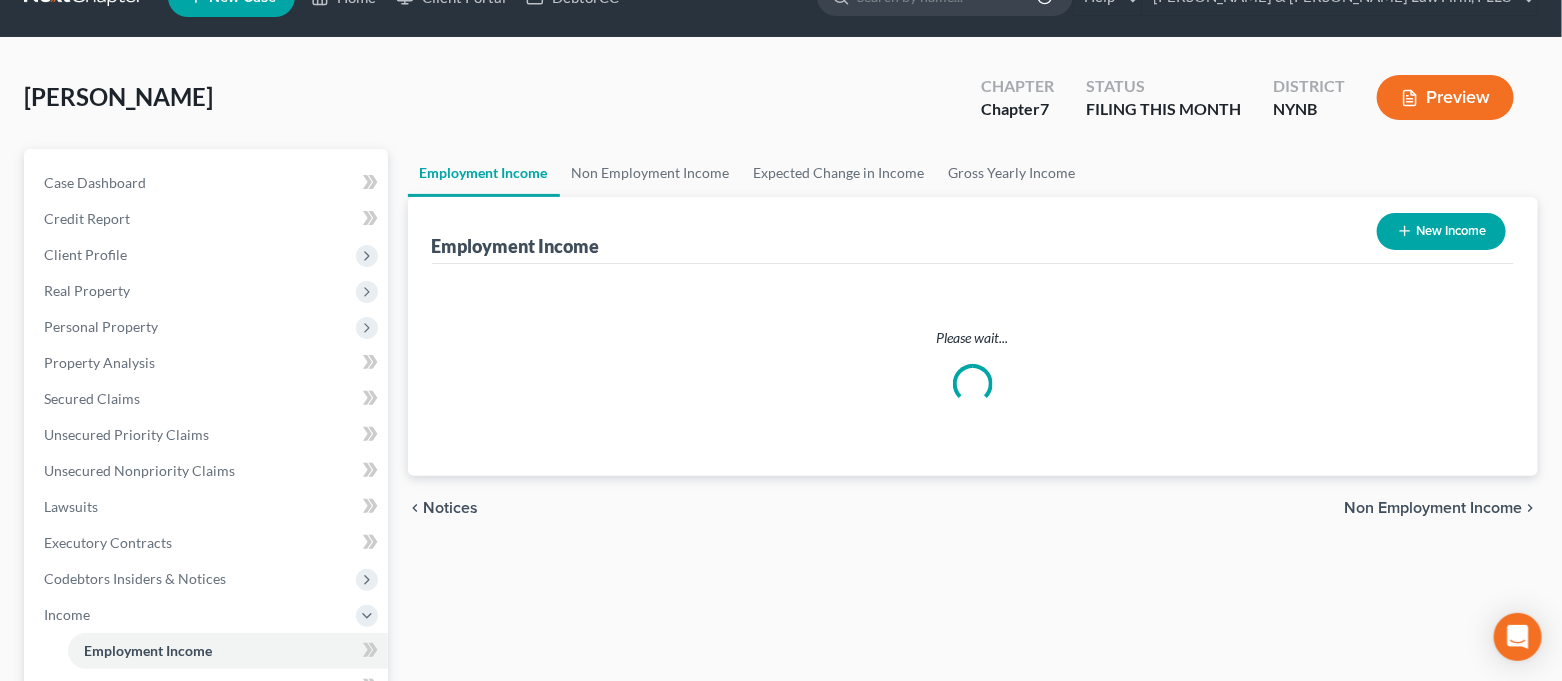scroll, scrollTop: 0, scrollLeft: 0, axis: both 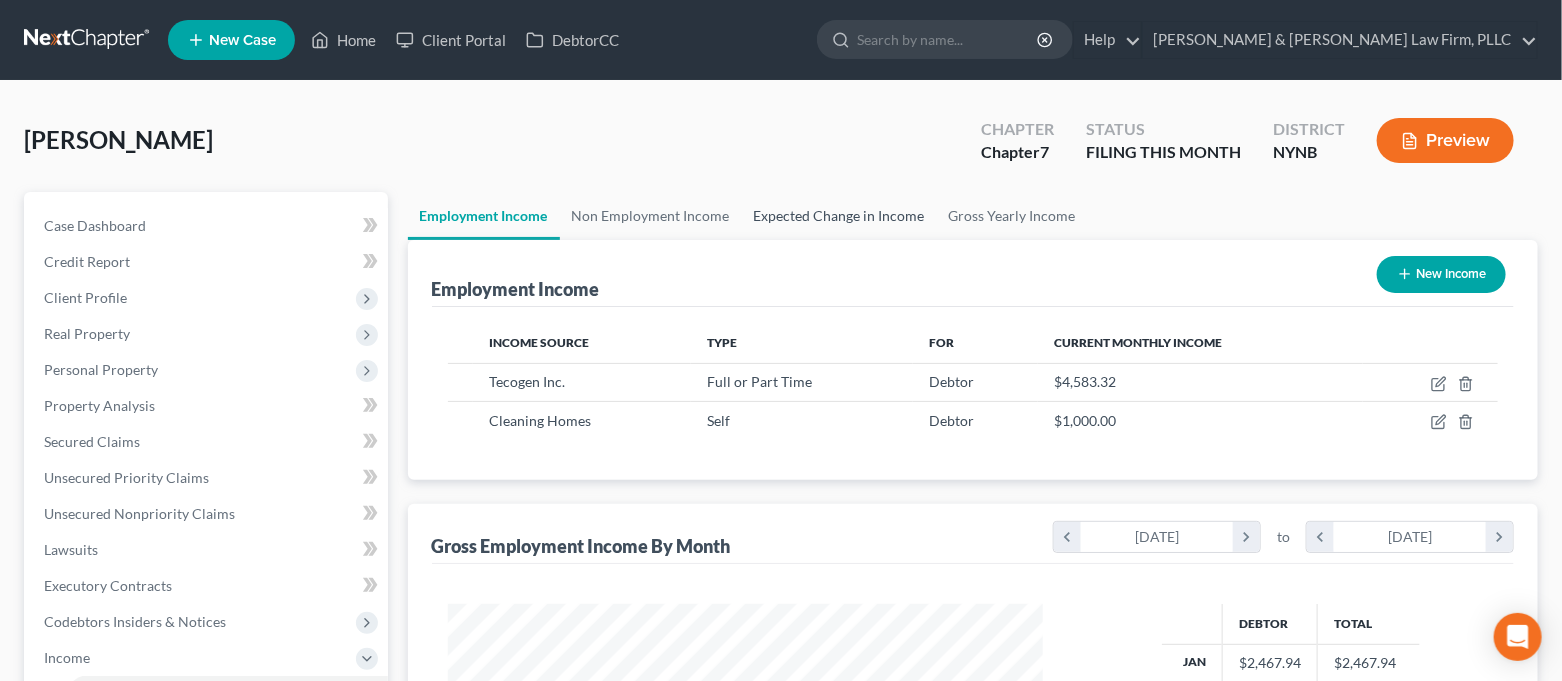 click on "Expected Change in Income" at bounding box center [839, 216] 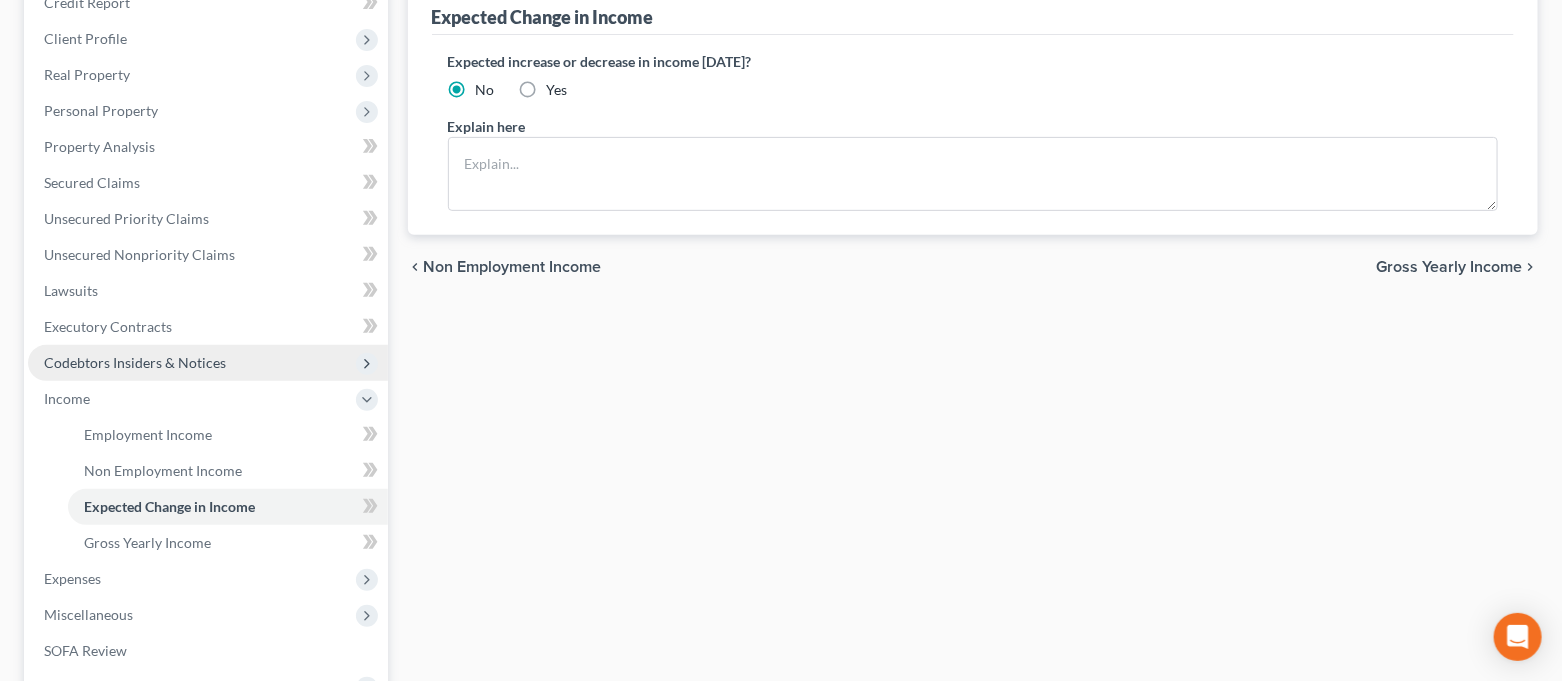 scroll, scrollTop: 266, scrollLeft: 0, axis: vertical 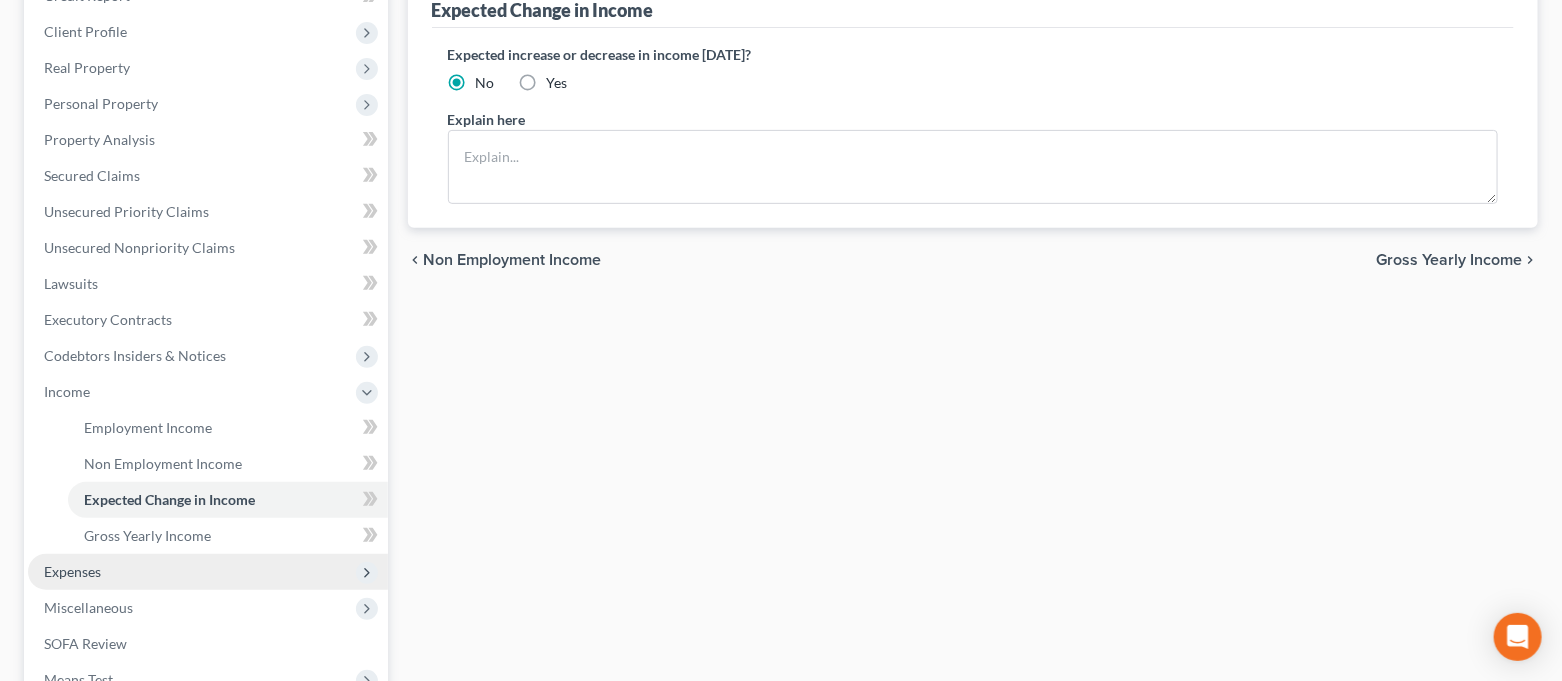 click on "Expenses" at bounding box center [208, 572] 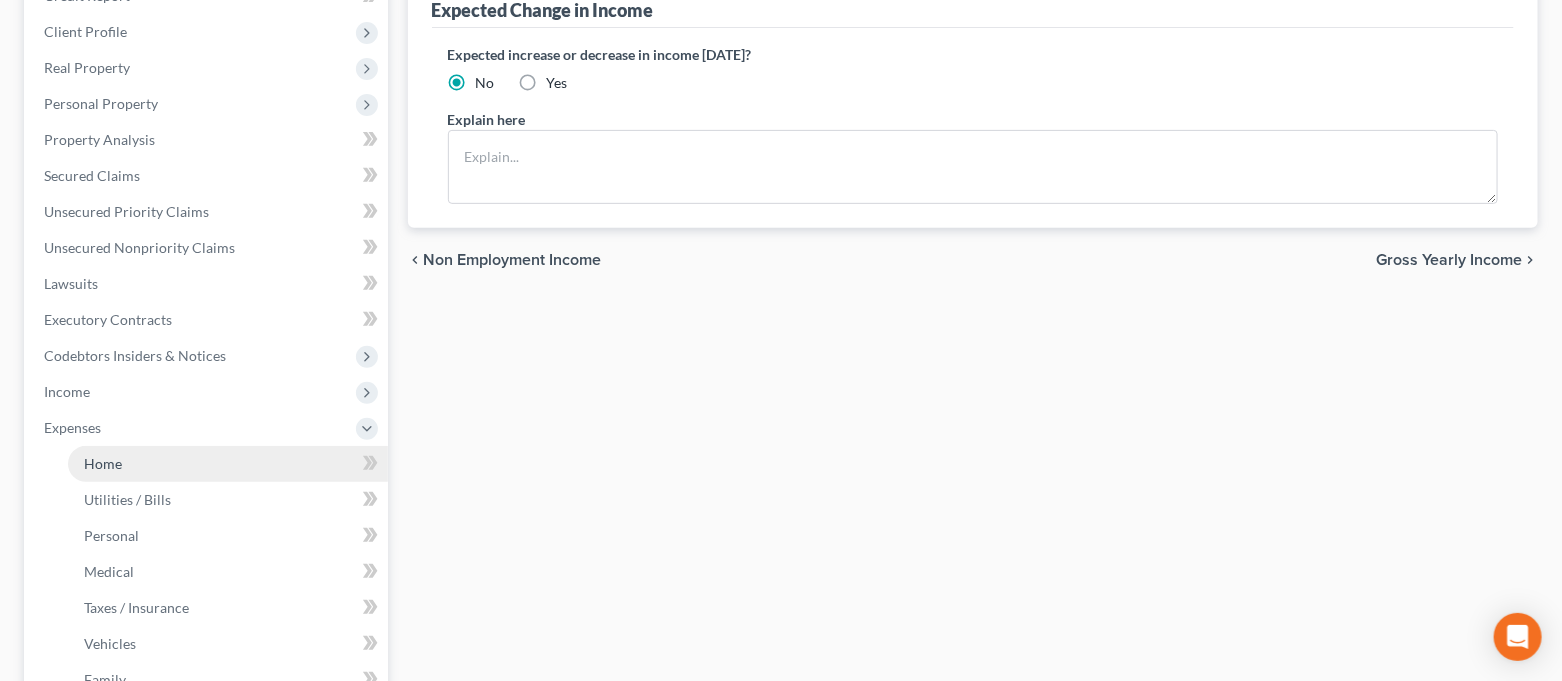 click on "Home" at bounding box center (228, 464) 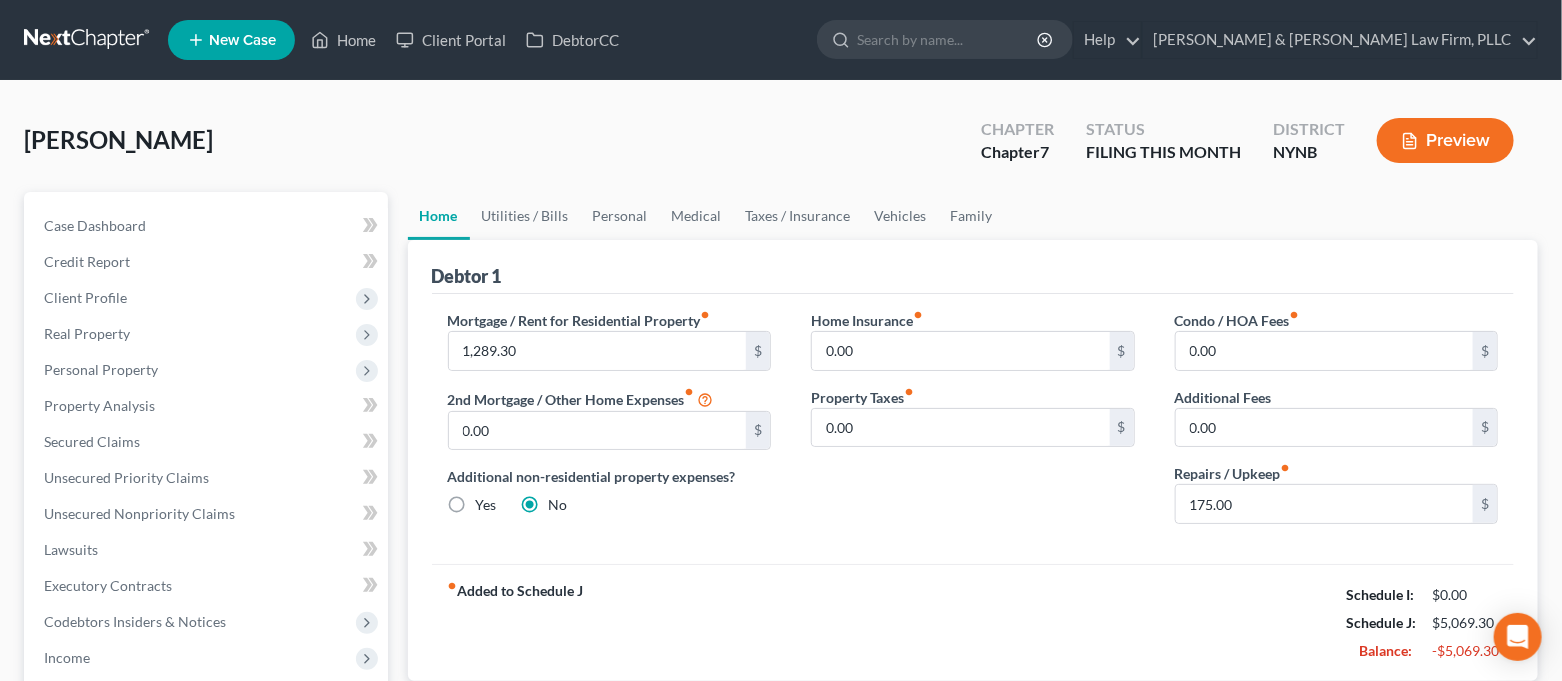 scroll, scrollTop: 133, scrollLeft: 0, axis: vertical 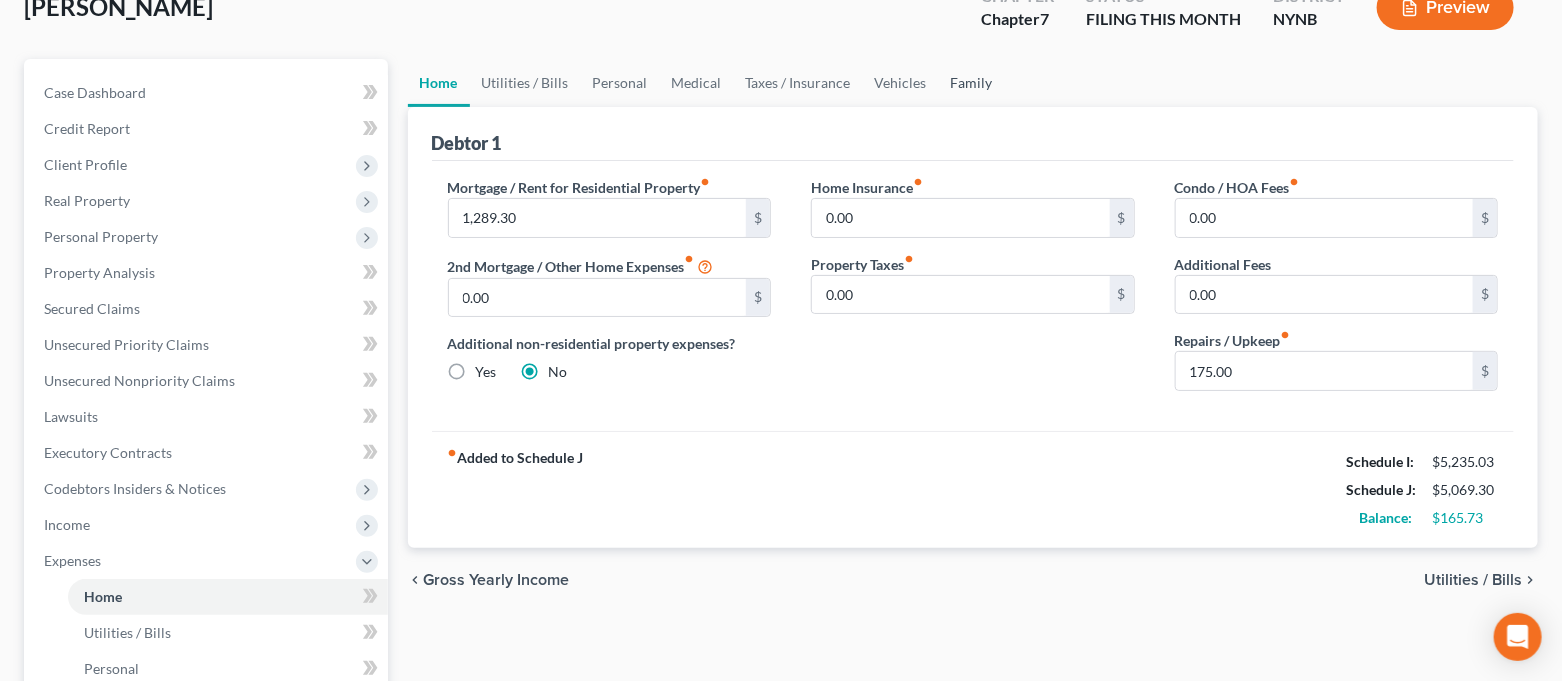 click on "Family" at bounding box center (972, 83) 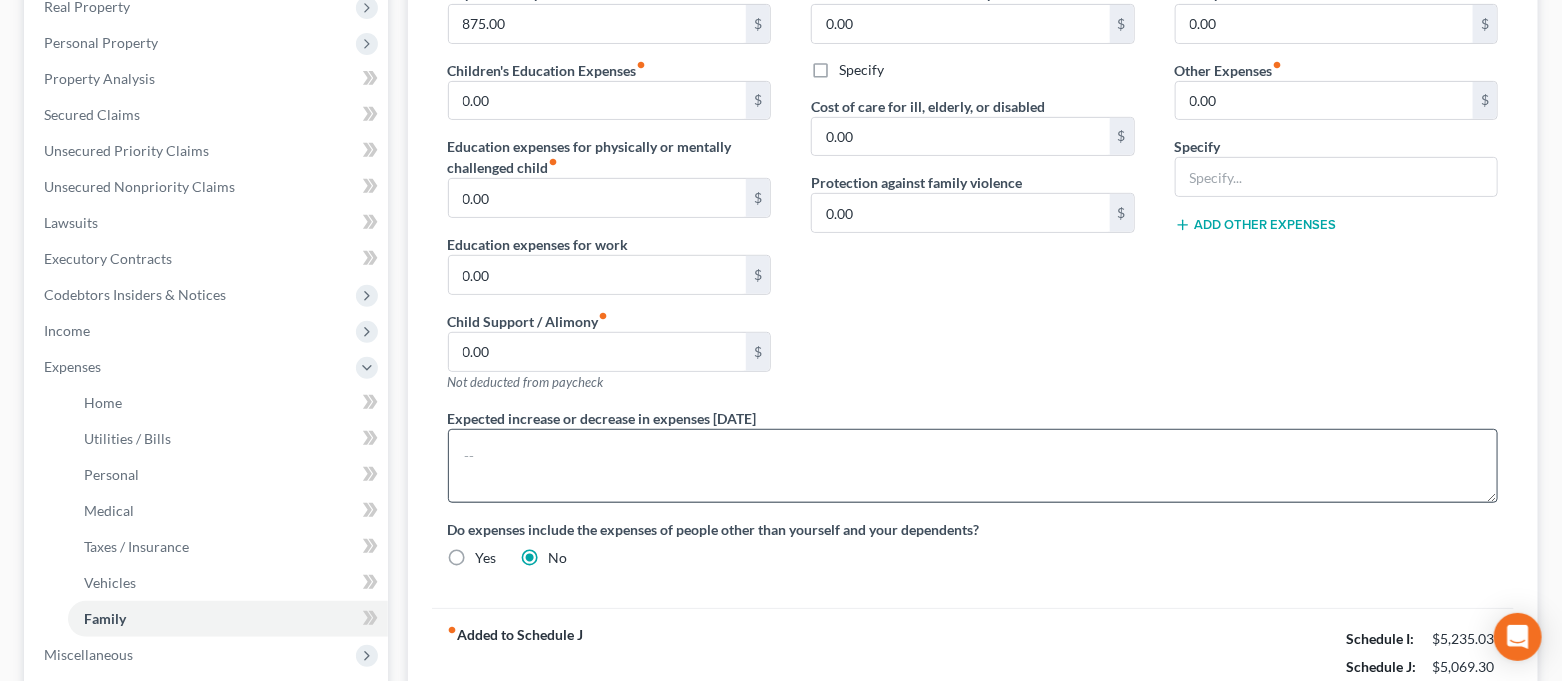 scroll, scrollTop: 266, scrollLeft: 0, axis: vertical 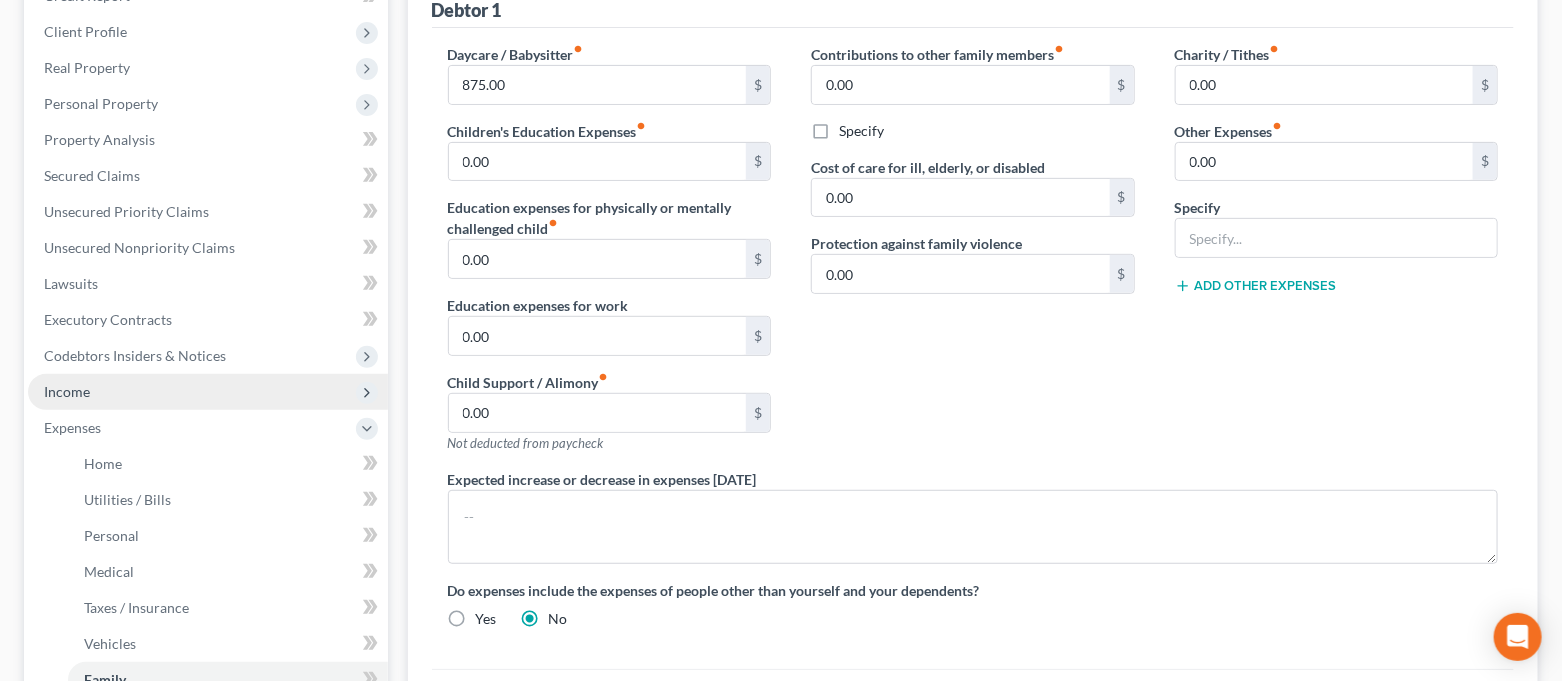 click on "Income" at bounding box center [208, 392] 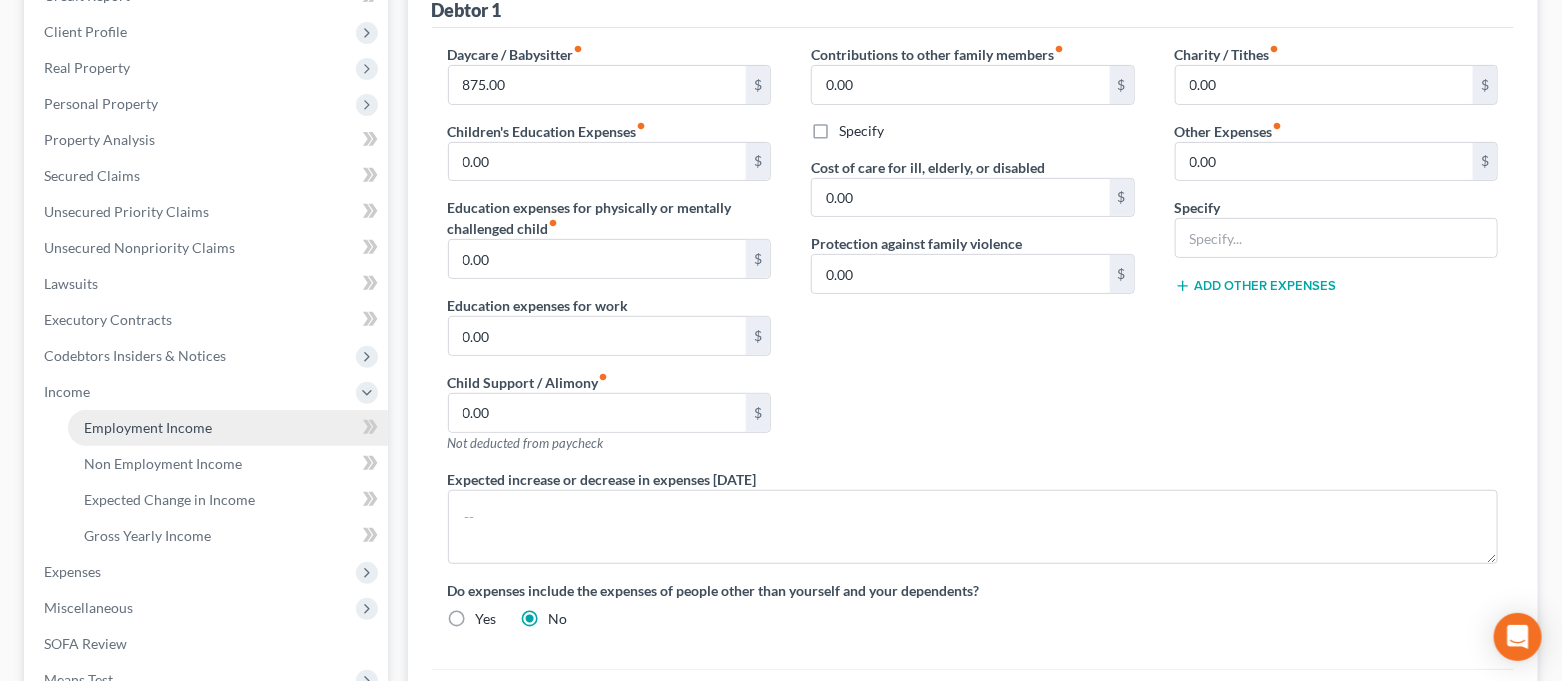 click on "Employment Income" at bounding box center [148, 427] 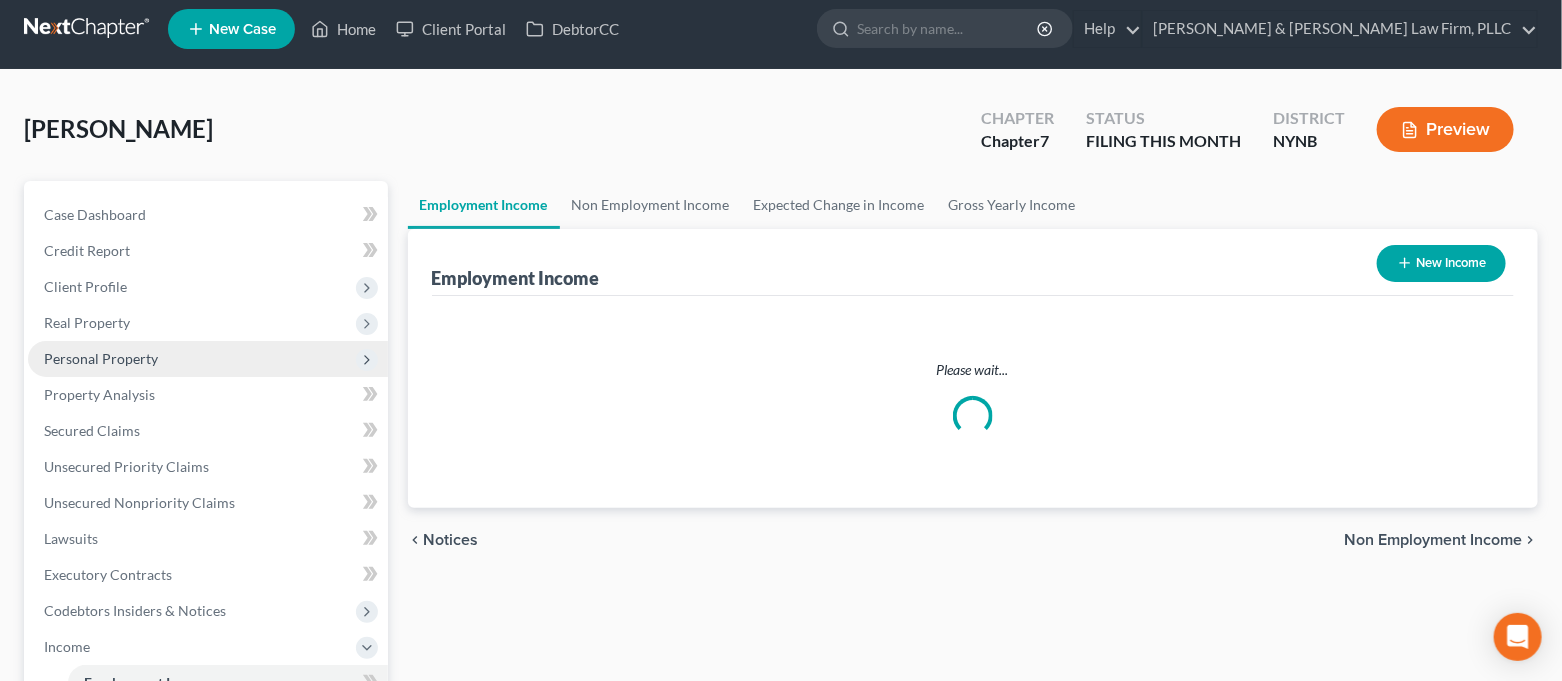 scroll, scrollTop: 0, scrollLeft: 0, axis: both 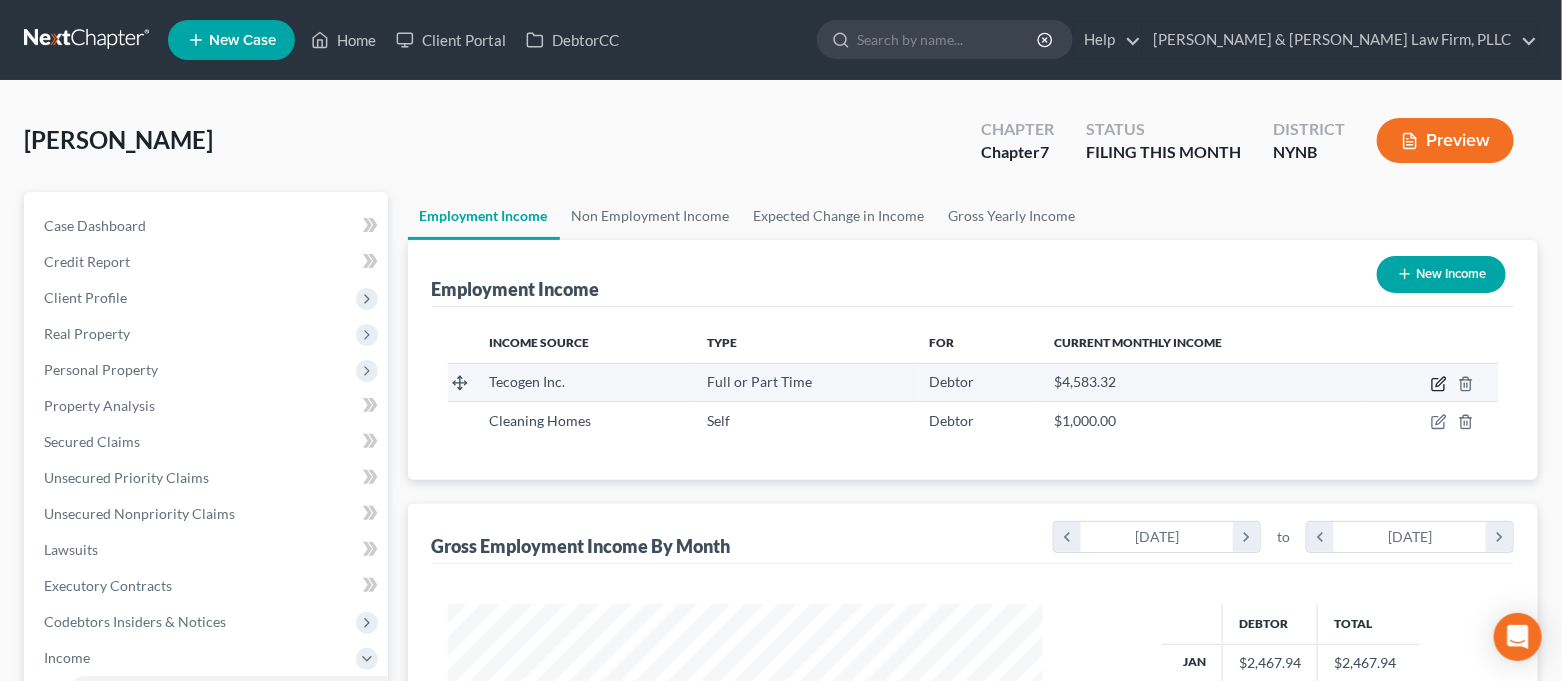 click 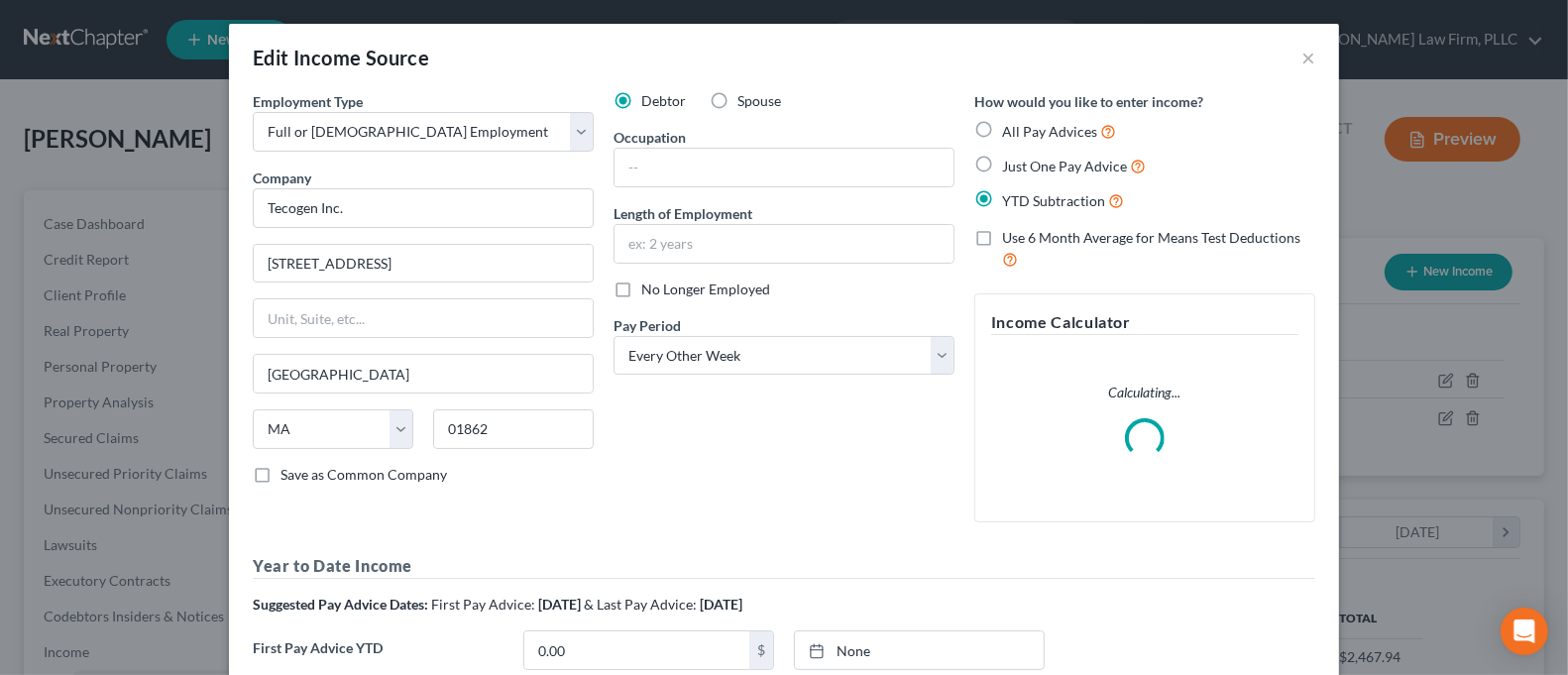 scroll, scrollTop: 990834, scrollLeft: 990511, axis: both 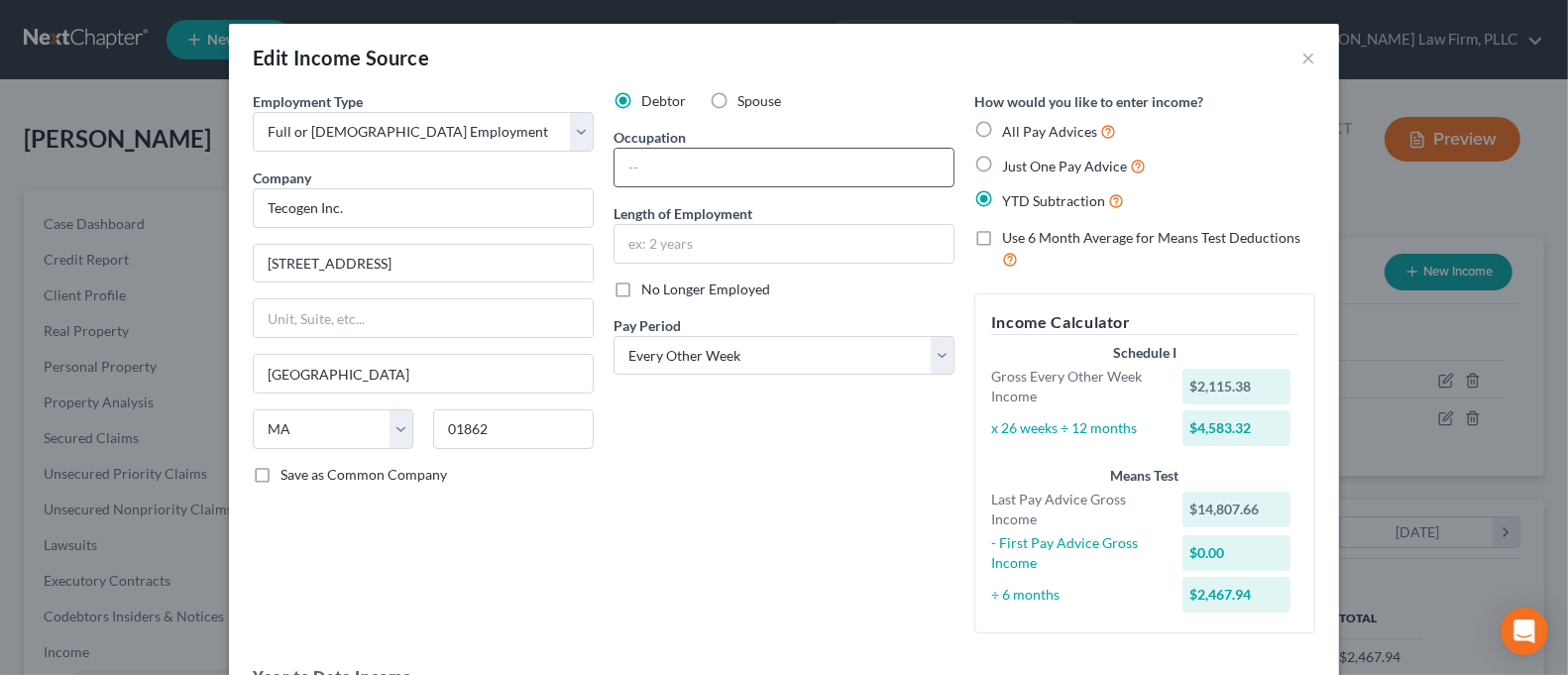 click at bounding box center [784, 168] 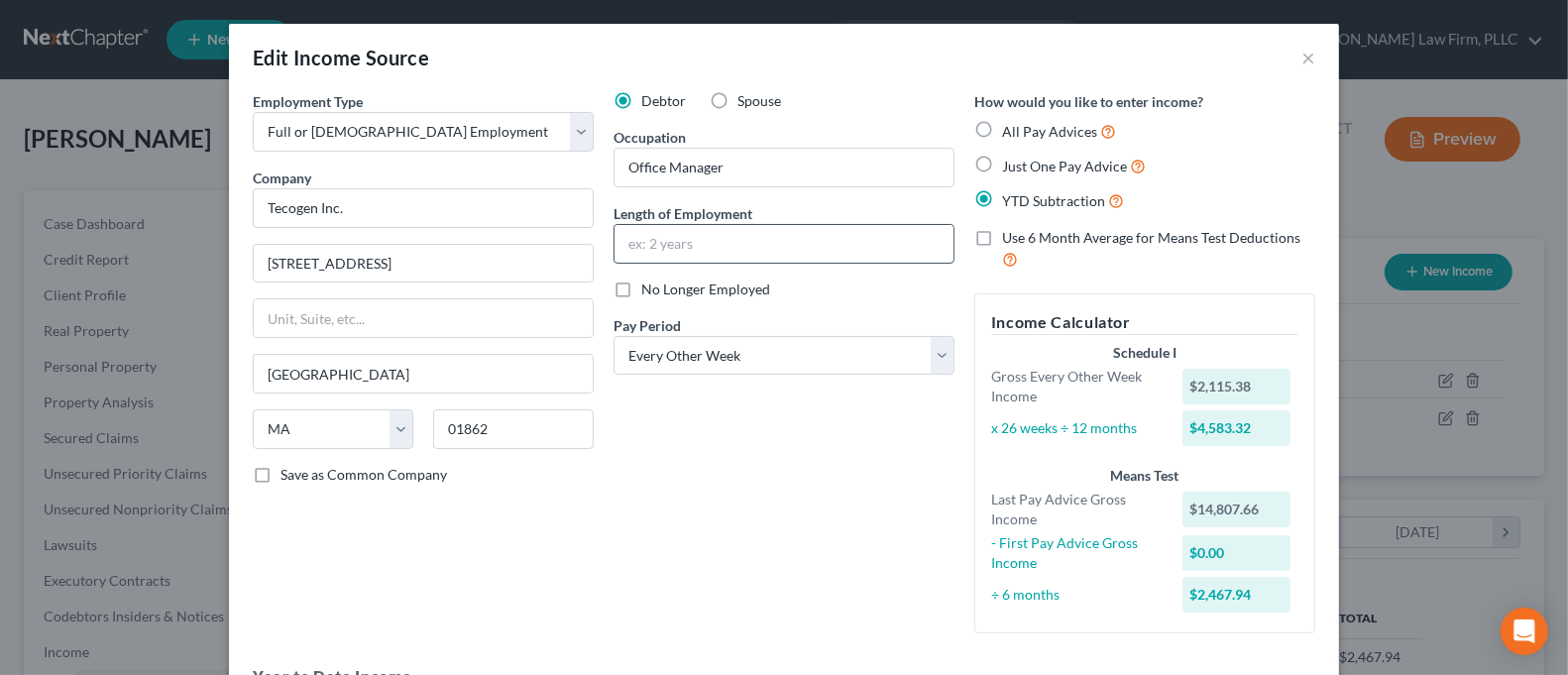 click at bounding box center (784, 244) 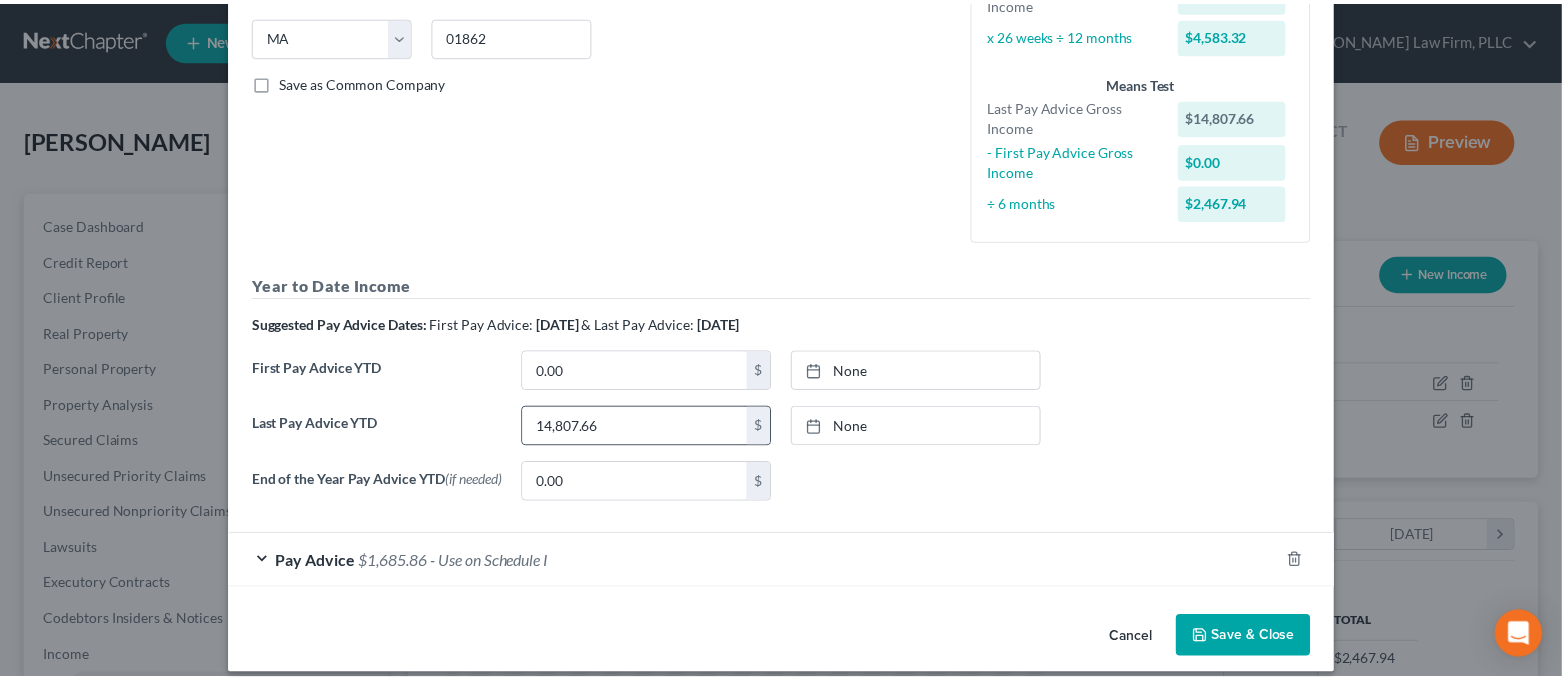 scroll, scrollTop: 399, scrollLeft: 0, axis: vertical 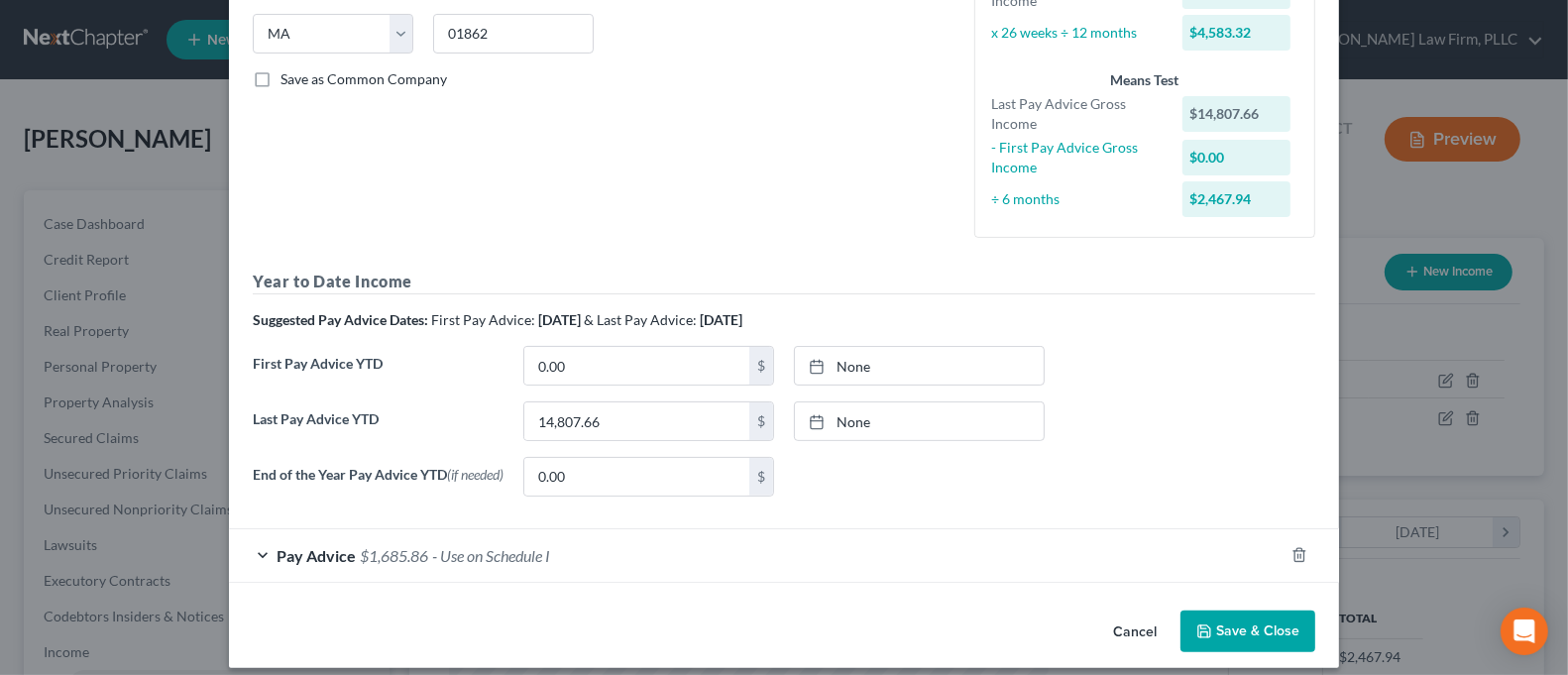 click on "Save & Close" at bounding box center (1248, 631) 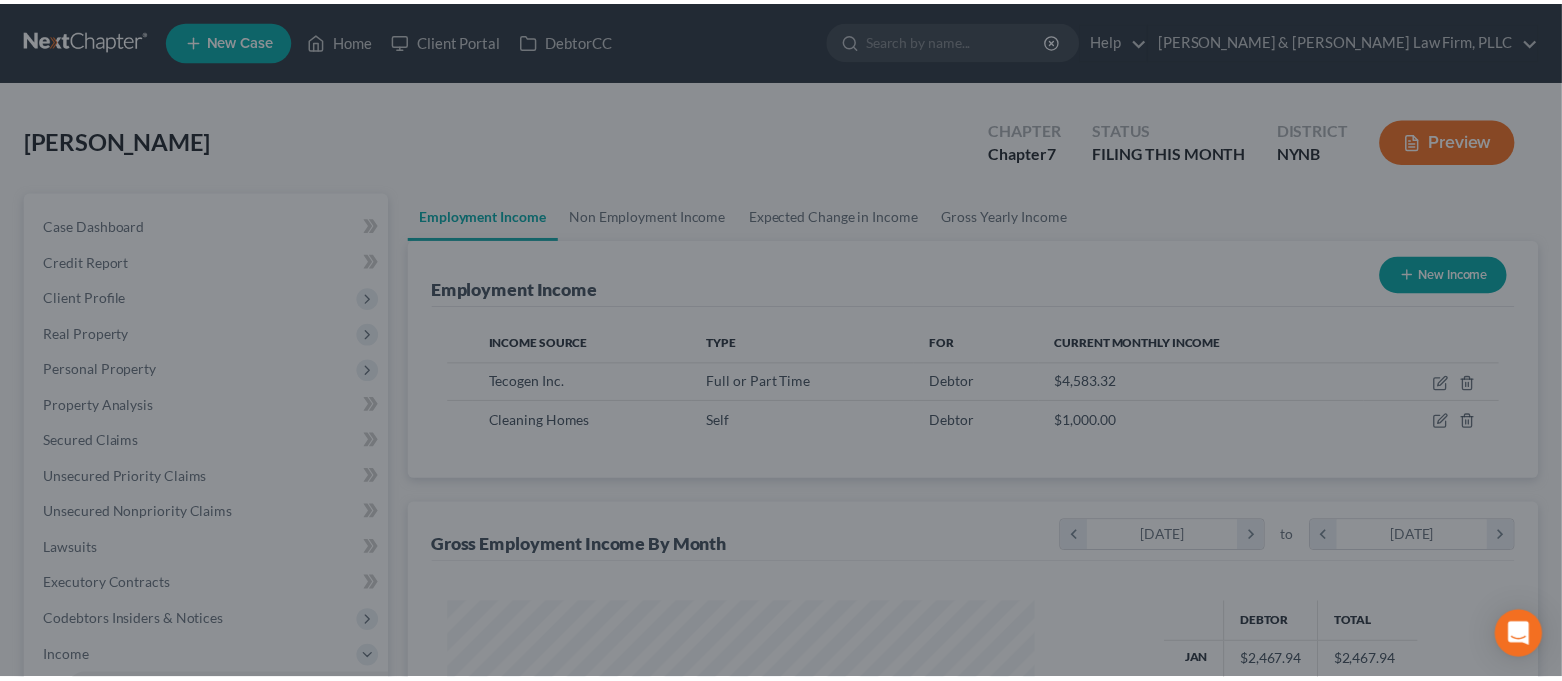 scroll, scrollTop: 357, scrollLeft: 637, axis: both 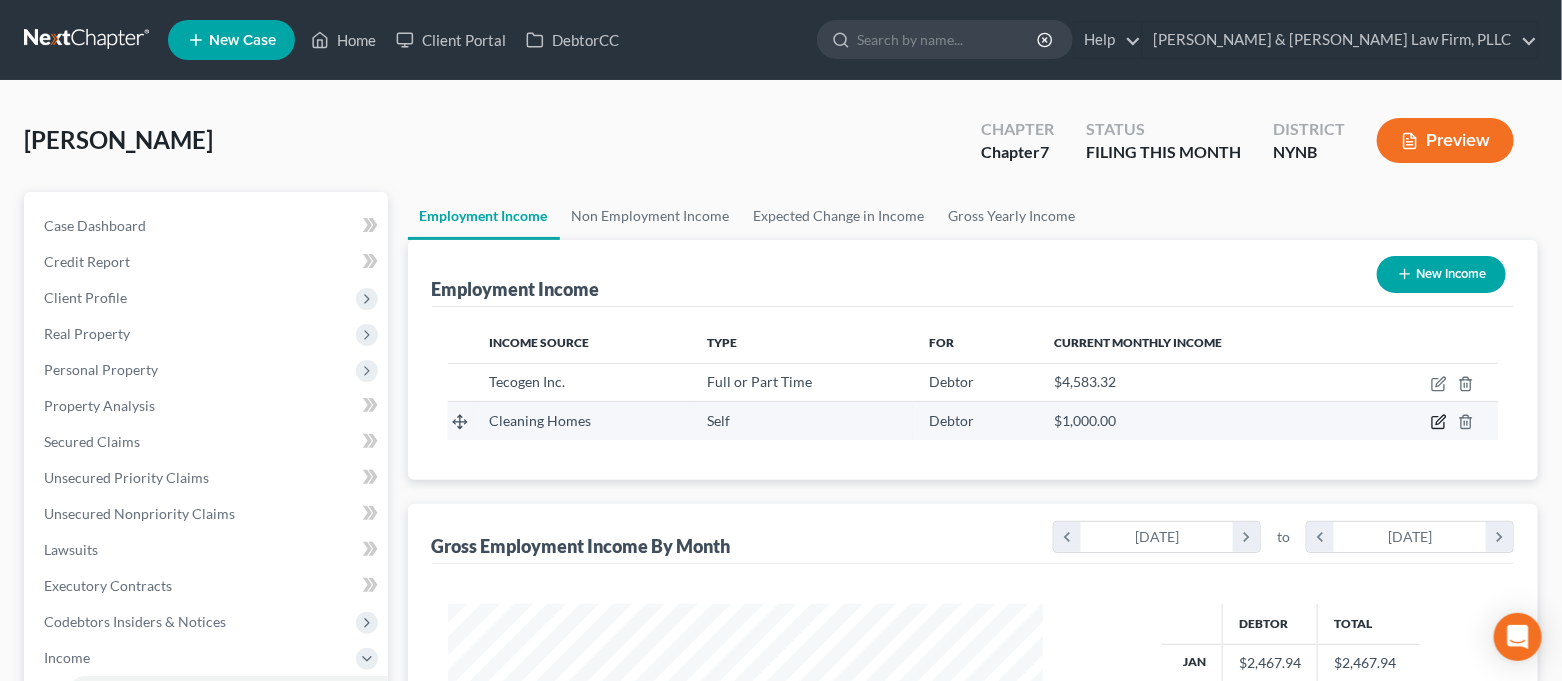 click 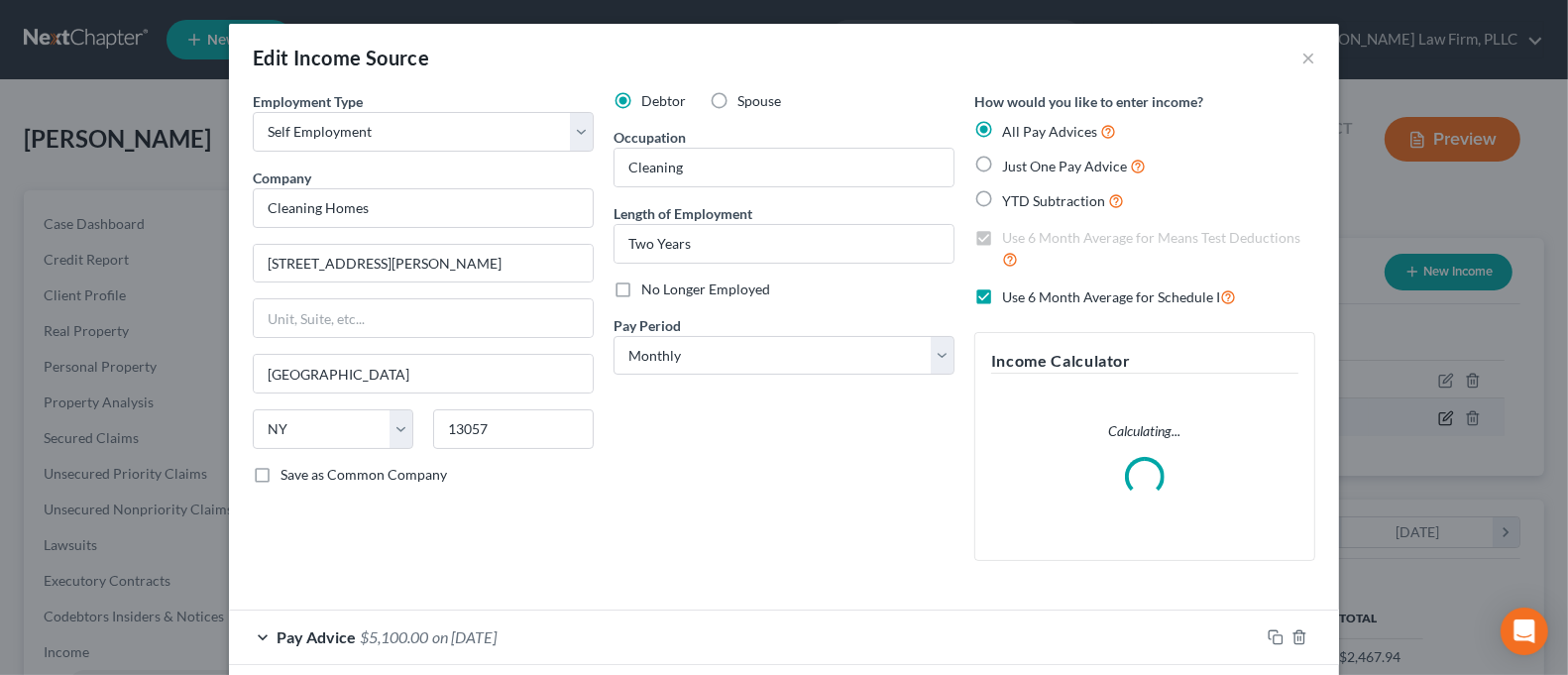 scroll, scrollTop: 990834, scrollLeft: 990511, axis: both 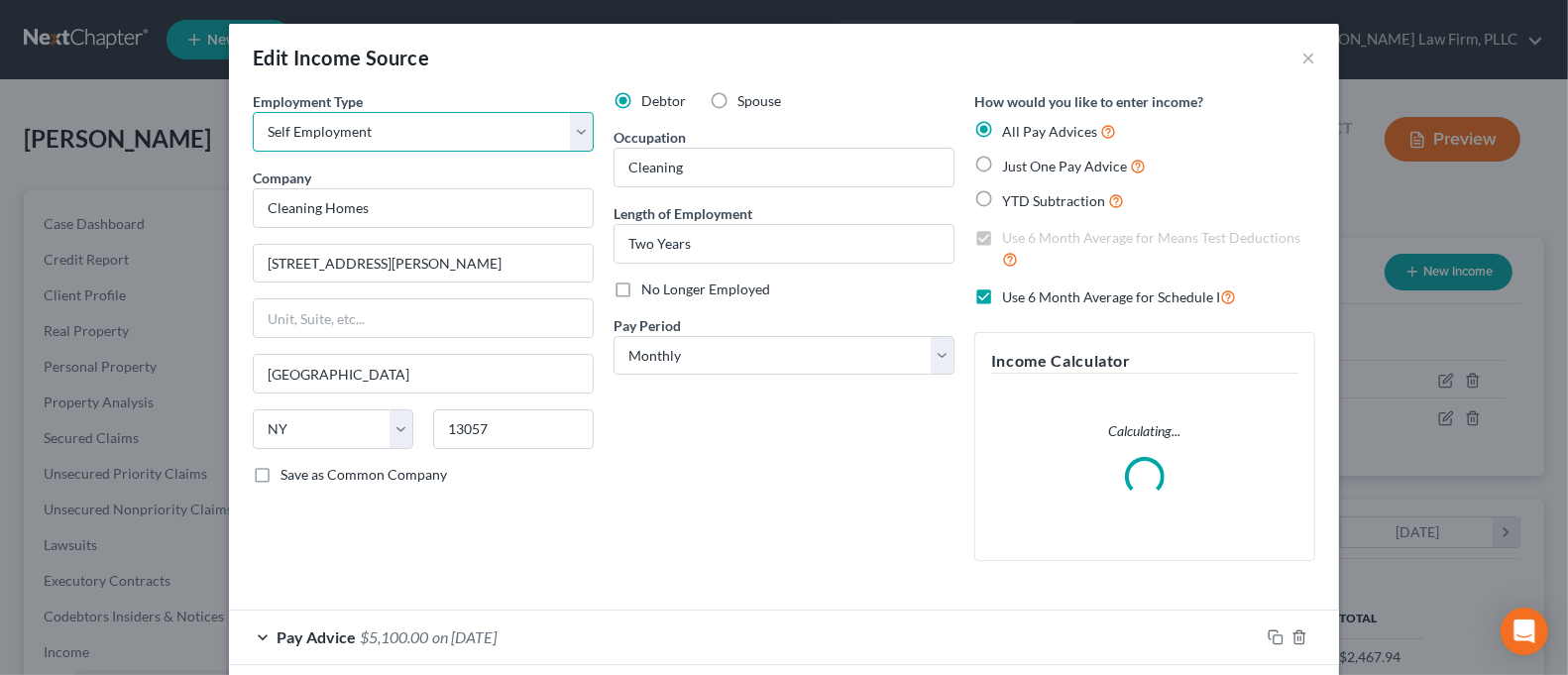 click on "Select Full or [DEMOGRAPHIC_DATA] Employment Self Employment" at bounding box center [423, 132] 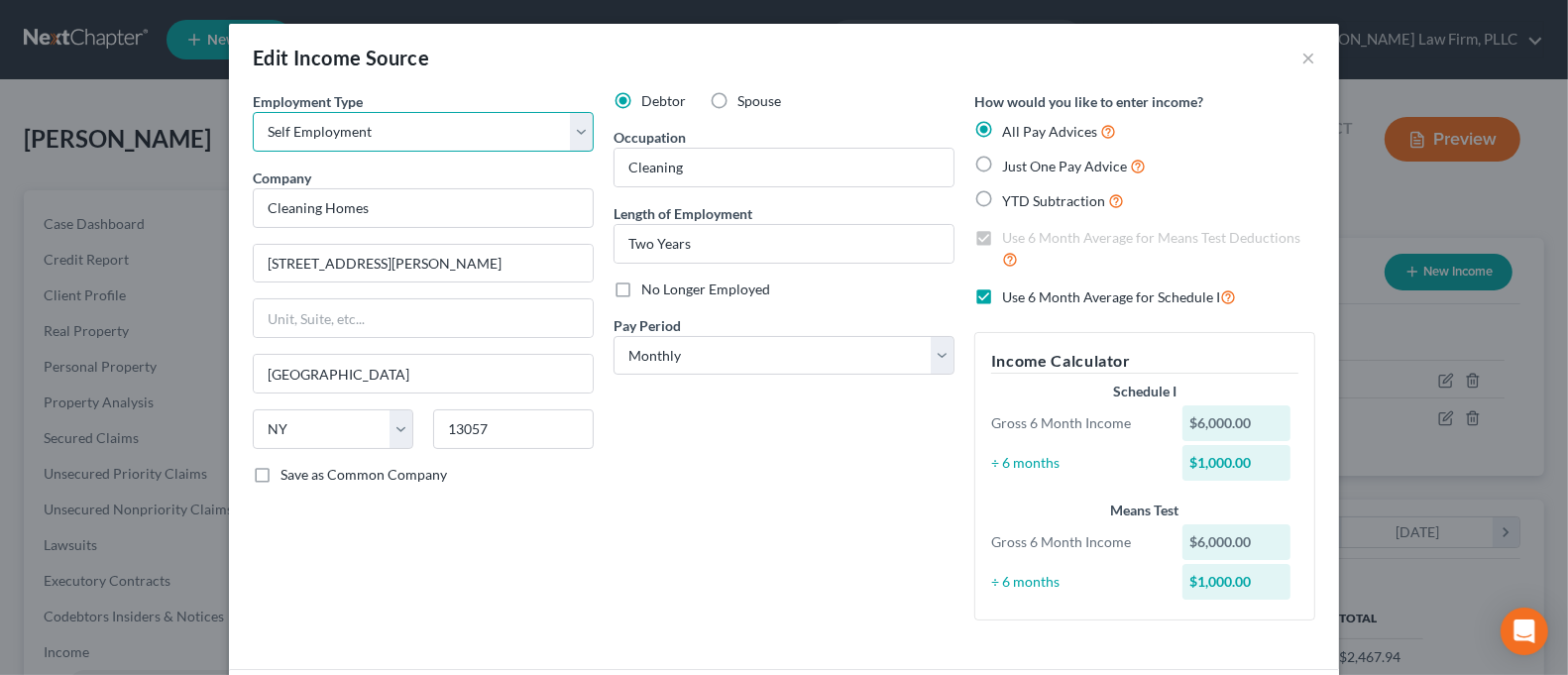 click on "Select Full or [DEMOGRAPHIC_DATA] Employment Self Employment" at bounding box center (423, 132) 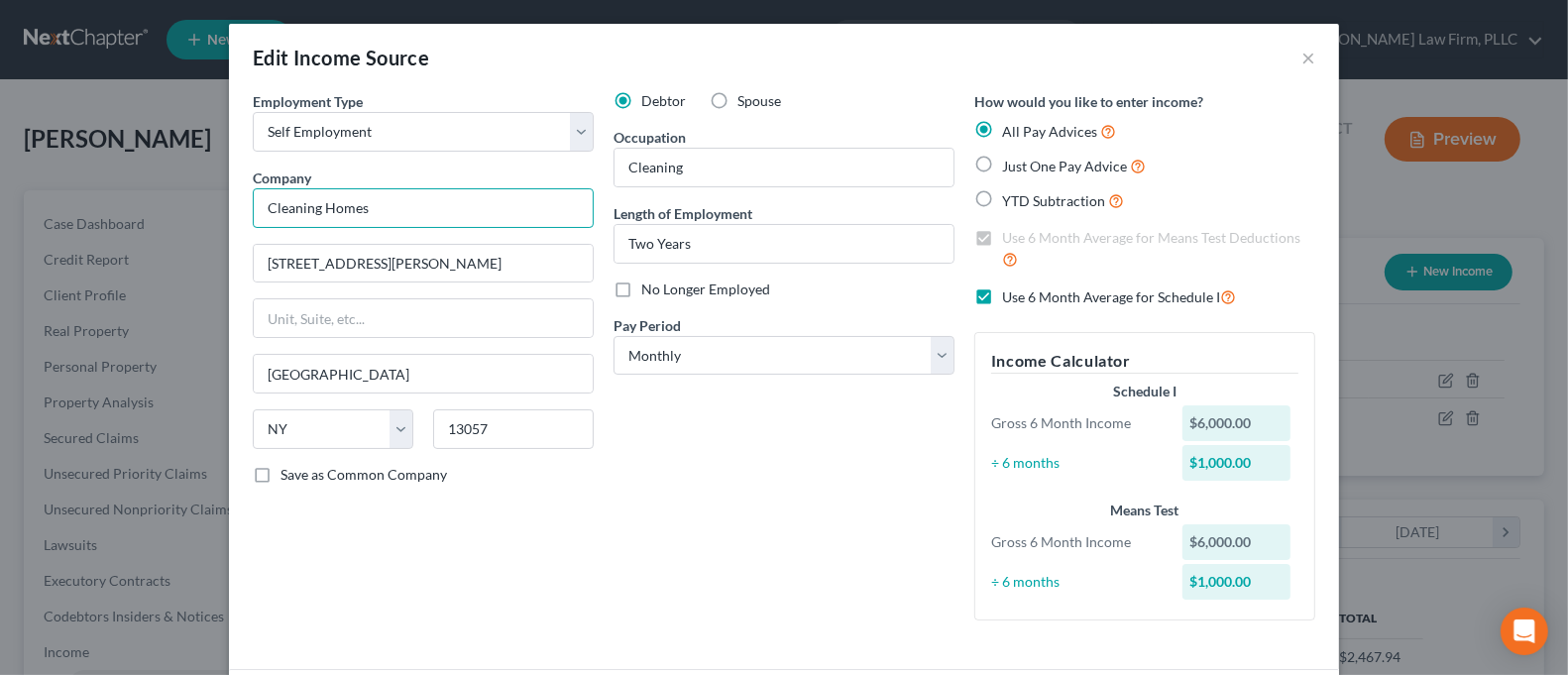 drag, startPoint x: 425, startPoint y: 217, endPoint x: 182, endPoint y: 212, distance: 243.05143 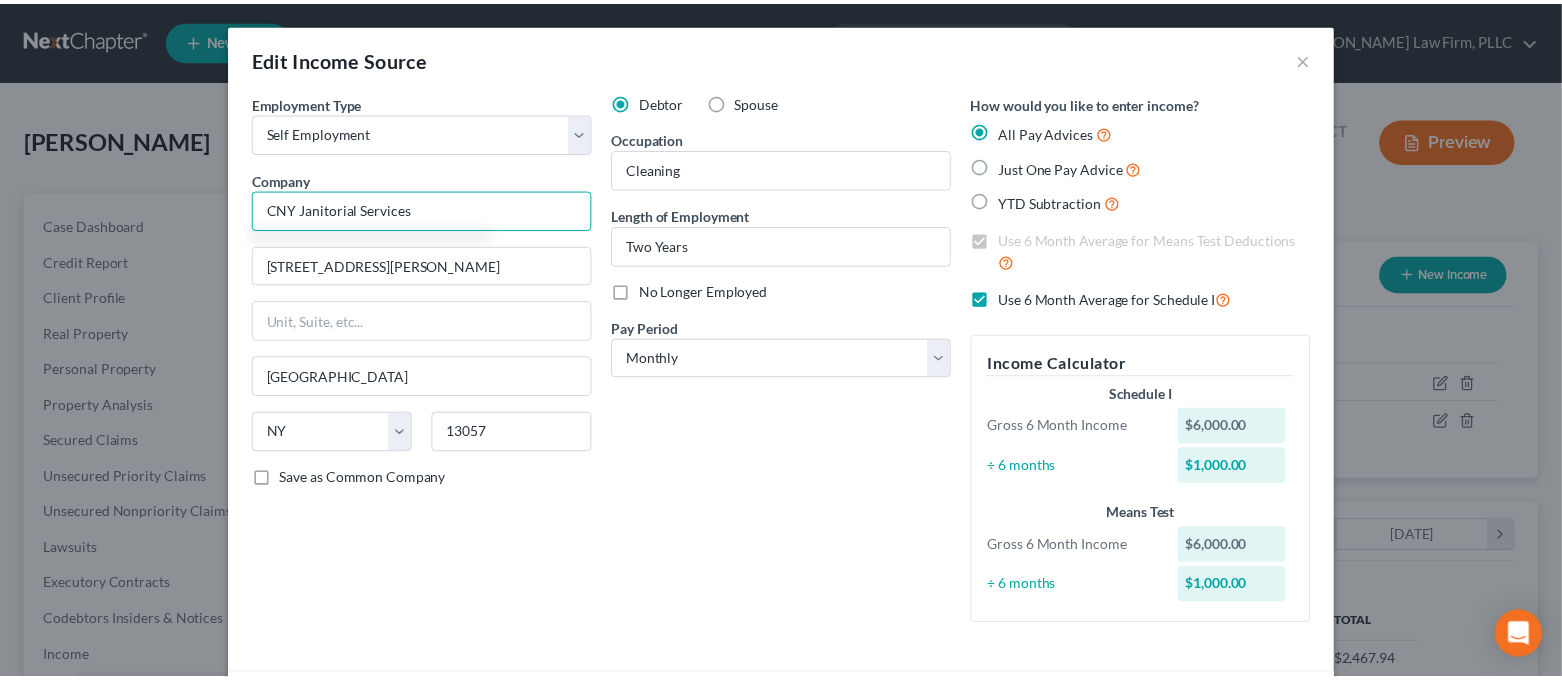 scroll, scrollTop: 159, scrollLeft: 0, axis: vertical 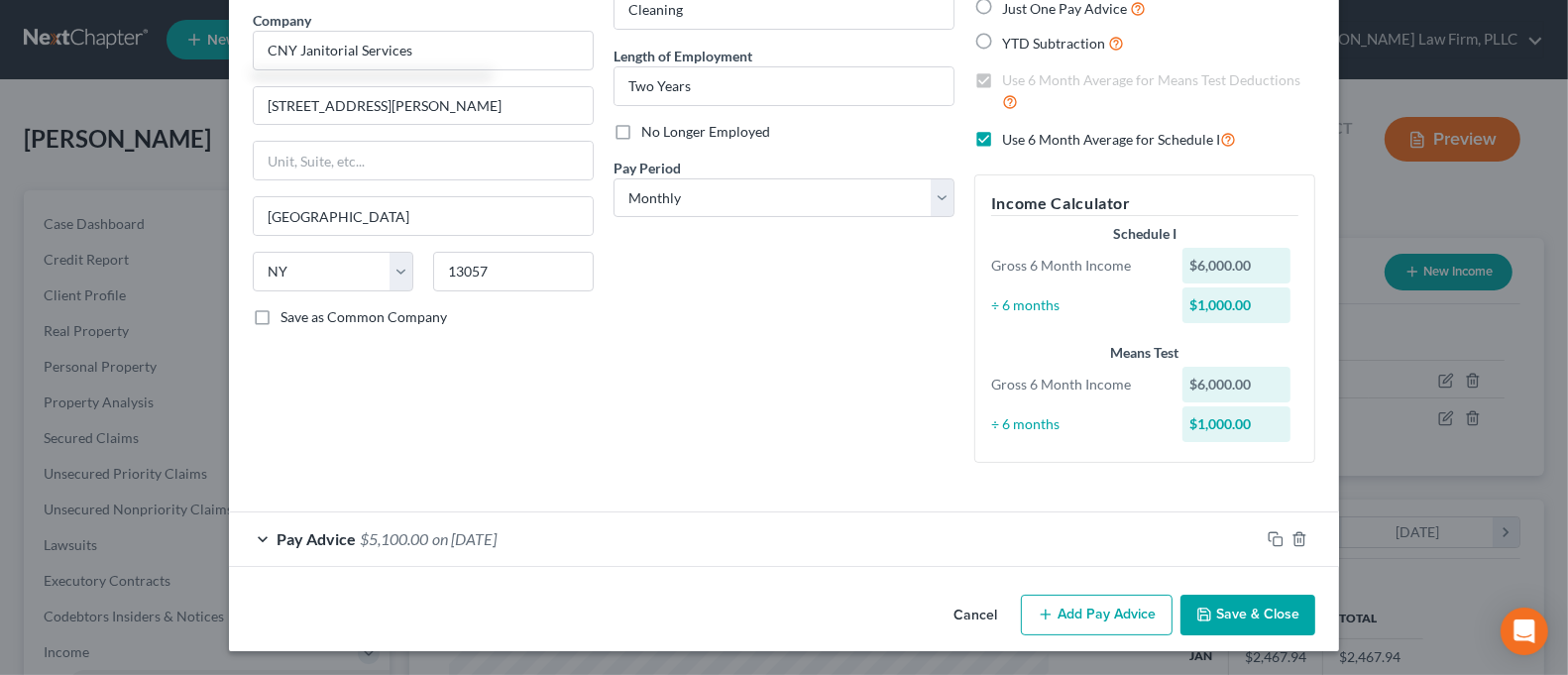 click on "Save & Close" at bounding box center (1248, 616) 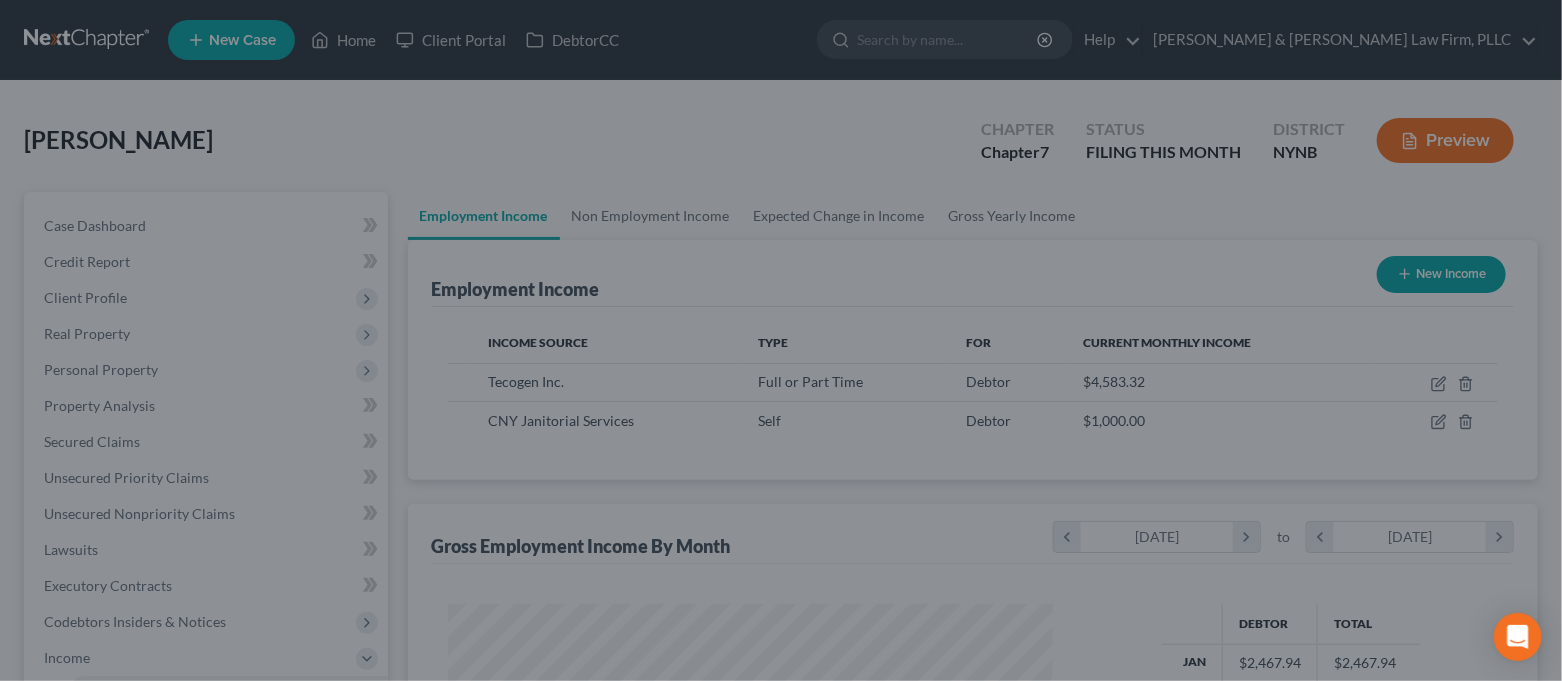 scroll, scrollTop: 357, scrollLeft: 637, axis: both 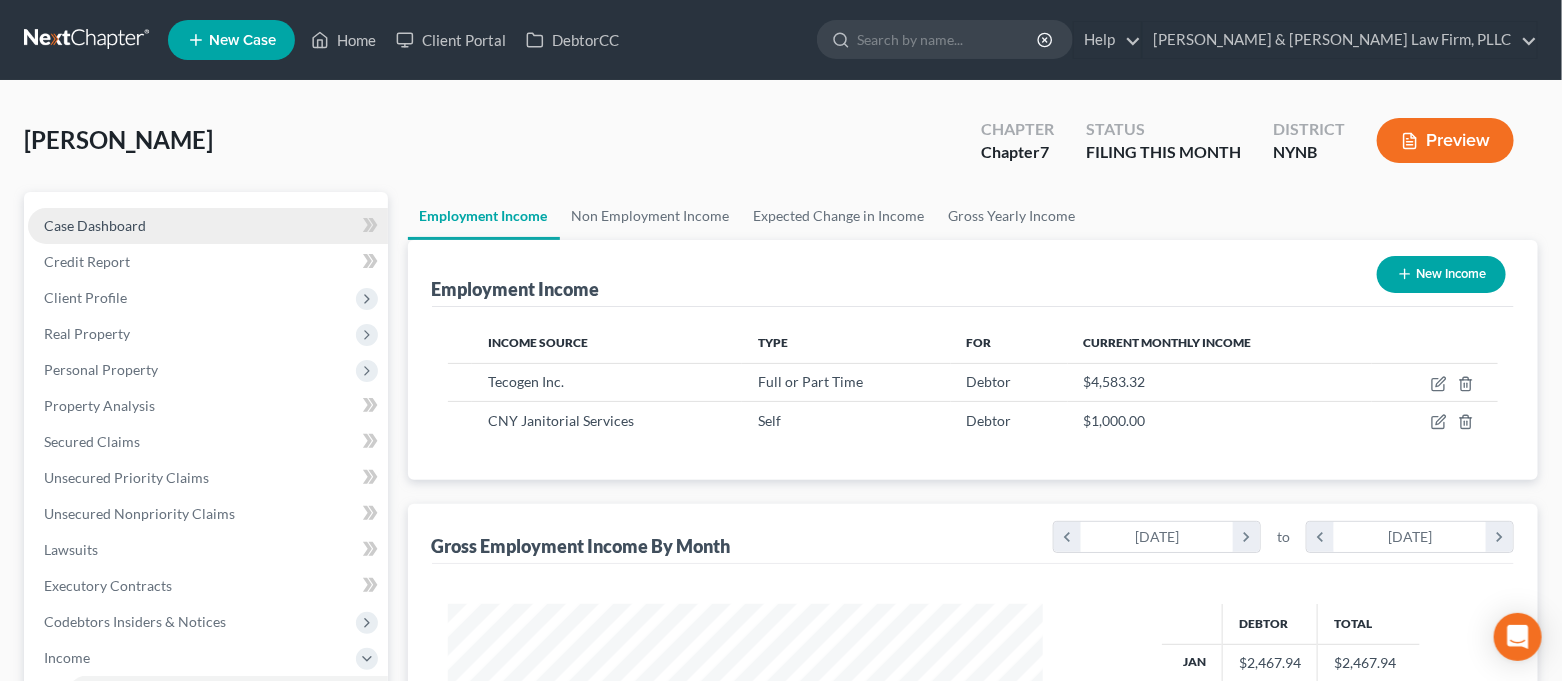 click on "Case Dashboard" at bounding box center (208, 226) 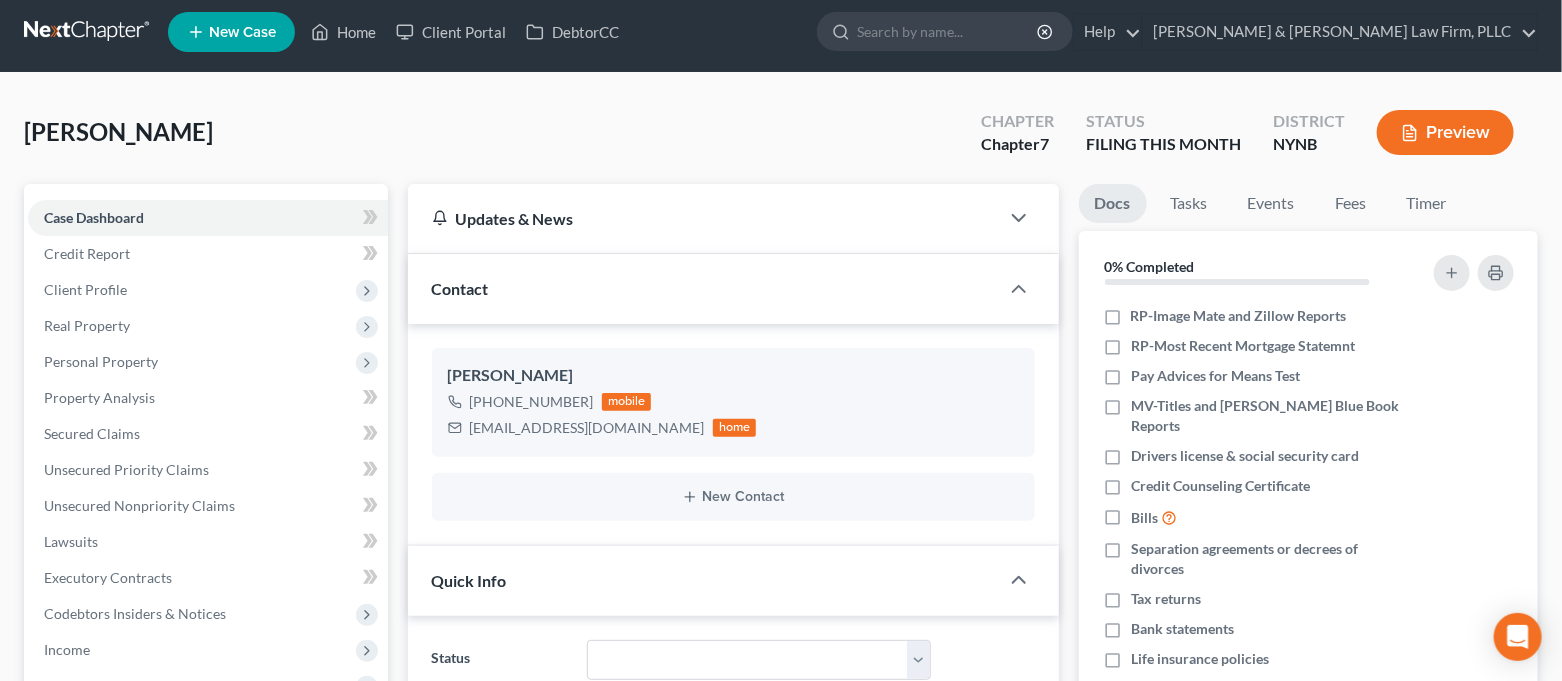 scroll, scrollTop: 394, scrollLeft: 0, axis: vertical 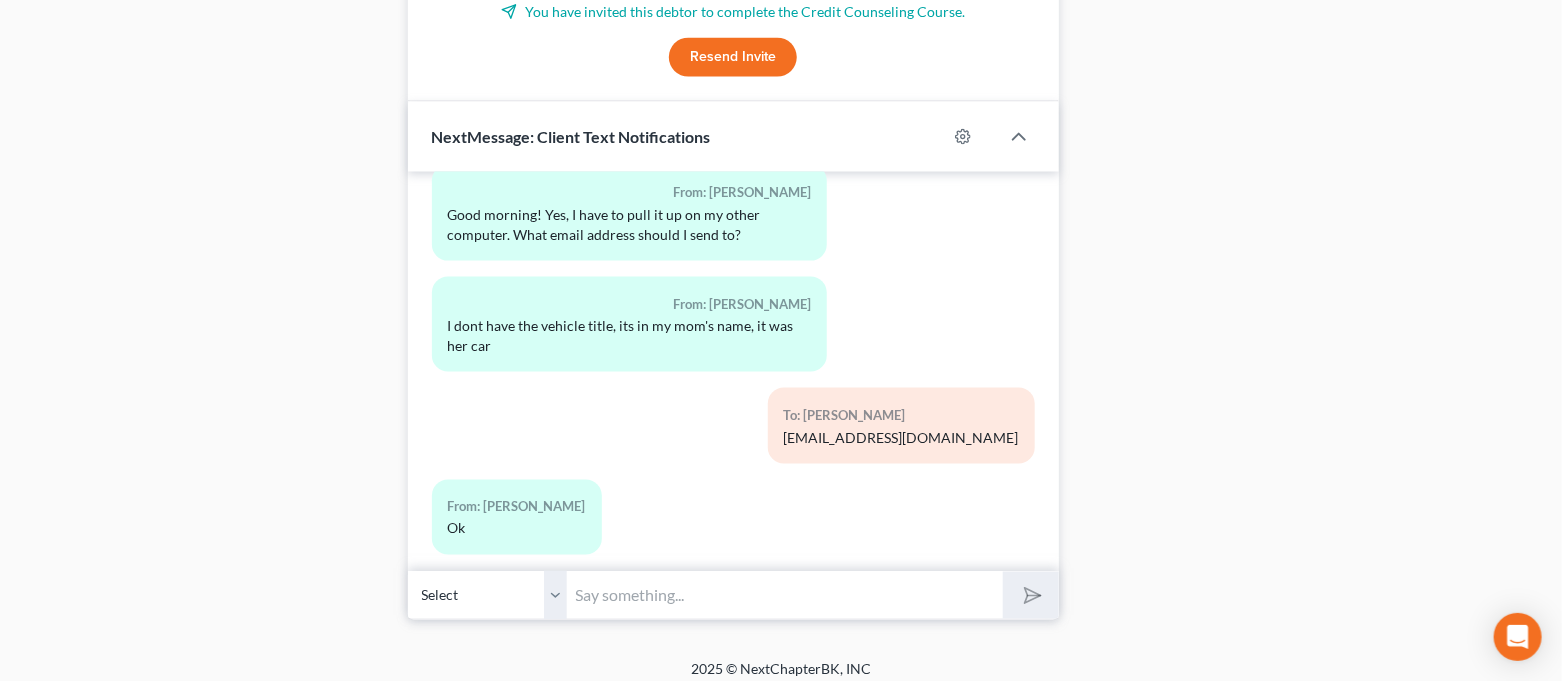 drag, startPoint x: 738, startPoint y: 583, endPoint x: 705, endPoint y: 583, distance: 33 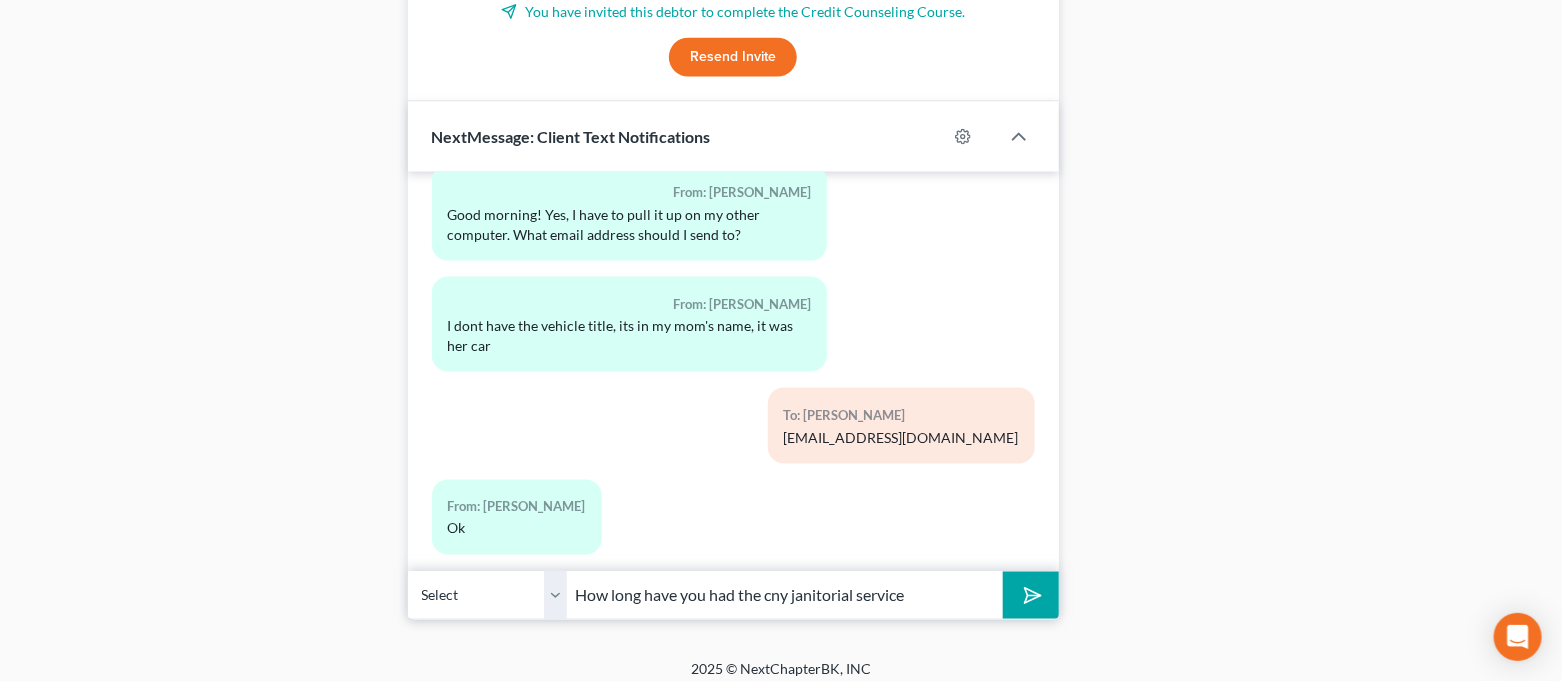 click on "How long have you had the cny janitorial service" at bounding box center (786, 595) 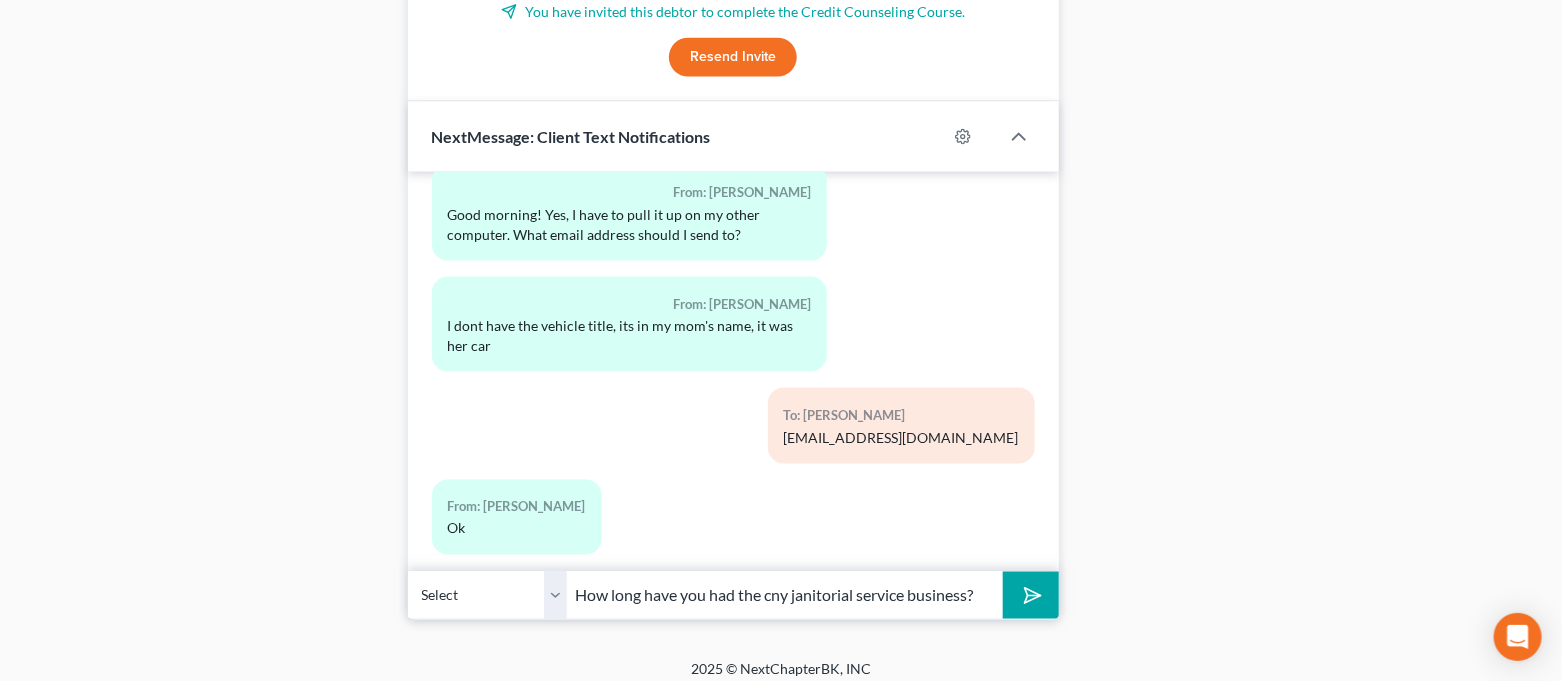 click at bounding box center [1030, 595] 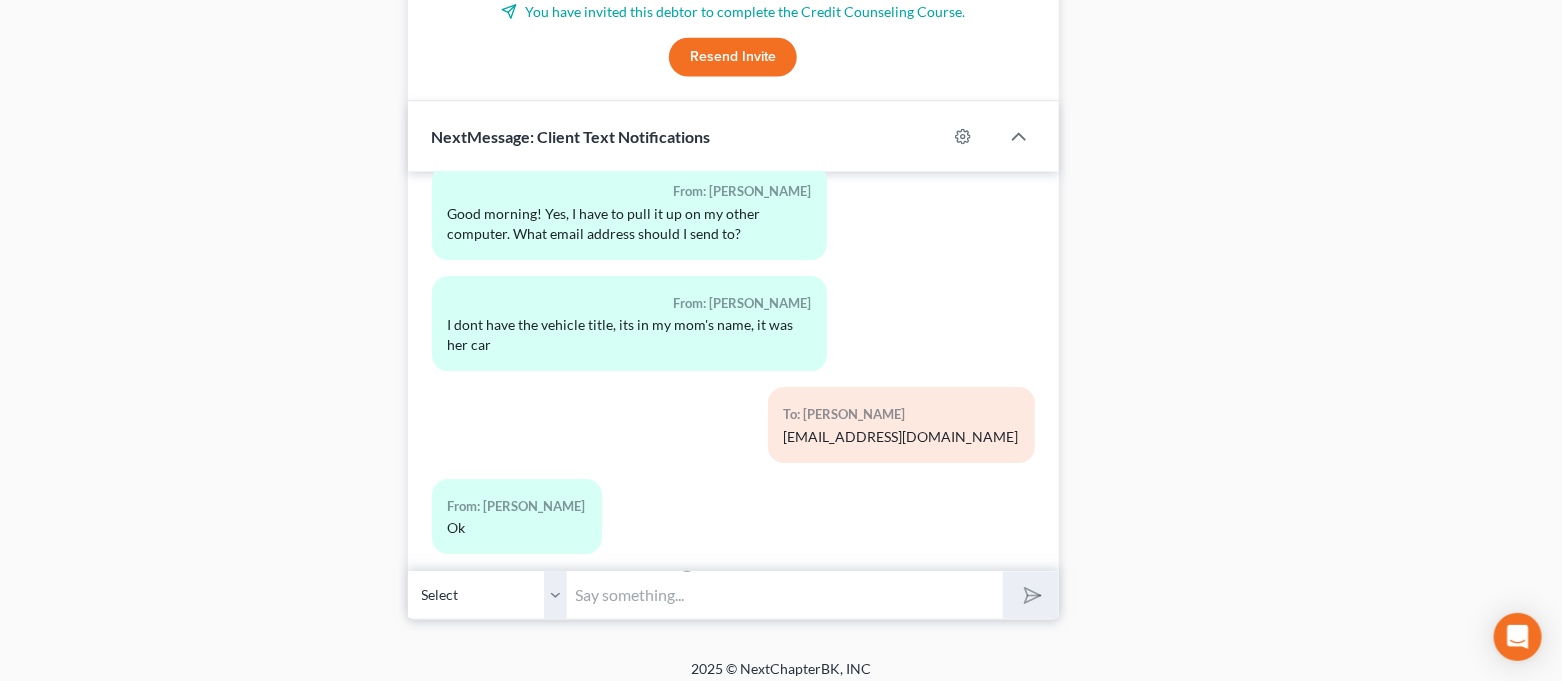 scroll, scrollTop: 3045, scrollLeft: 0, axis: vertical 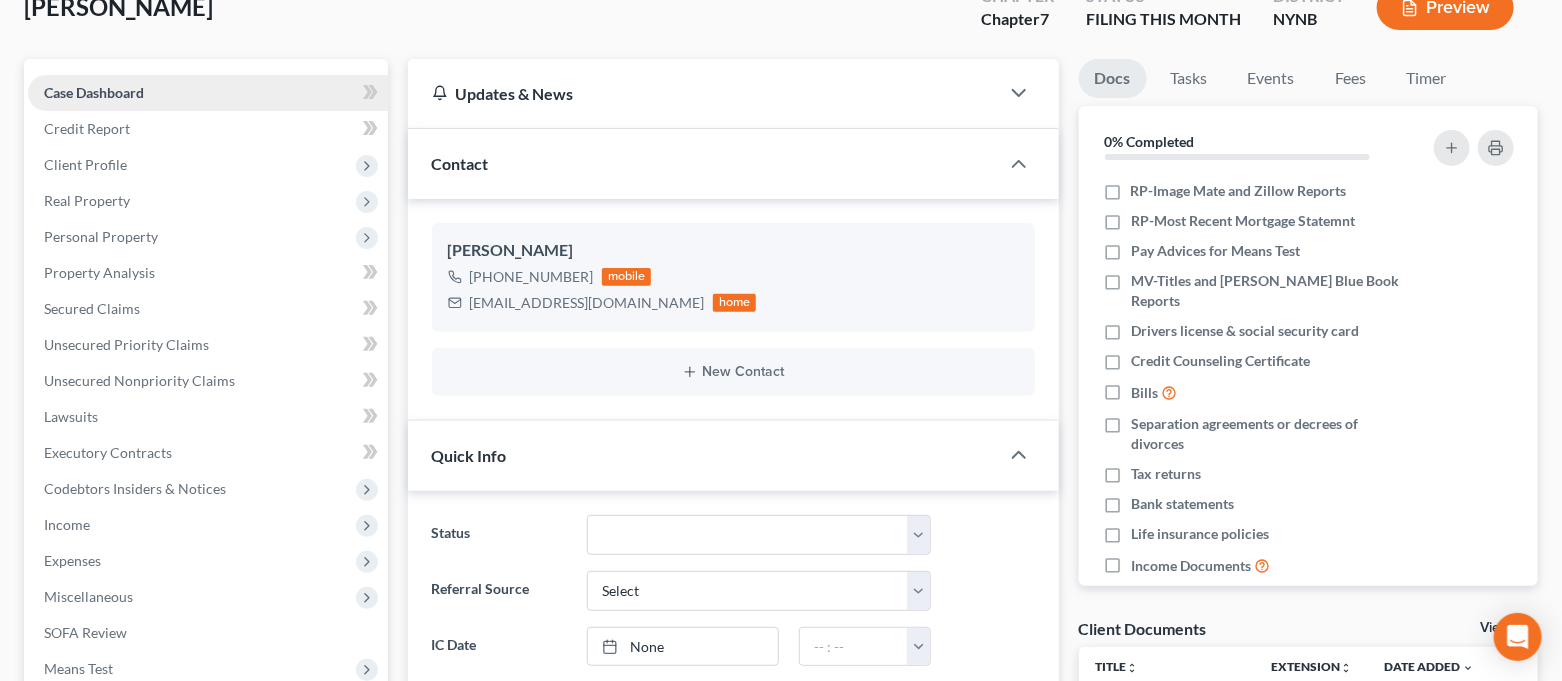 click on "Case Dashboard" at bounding box center [208, 93] 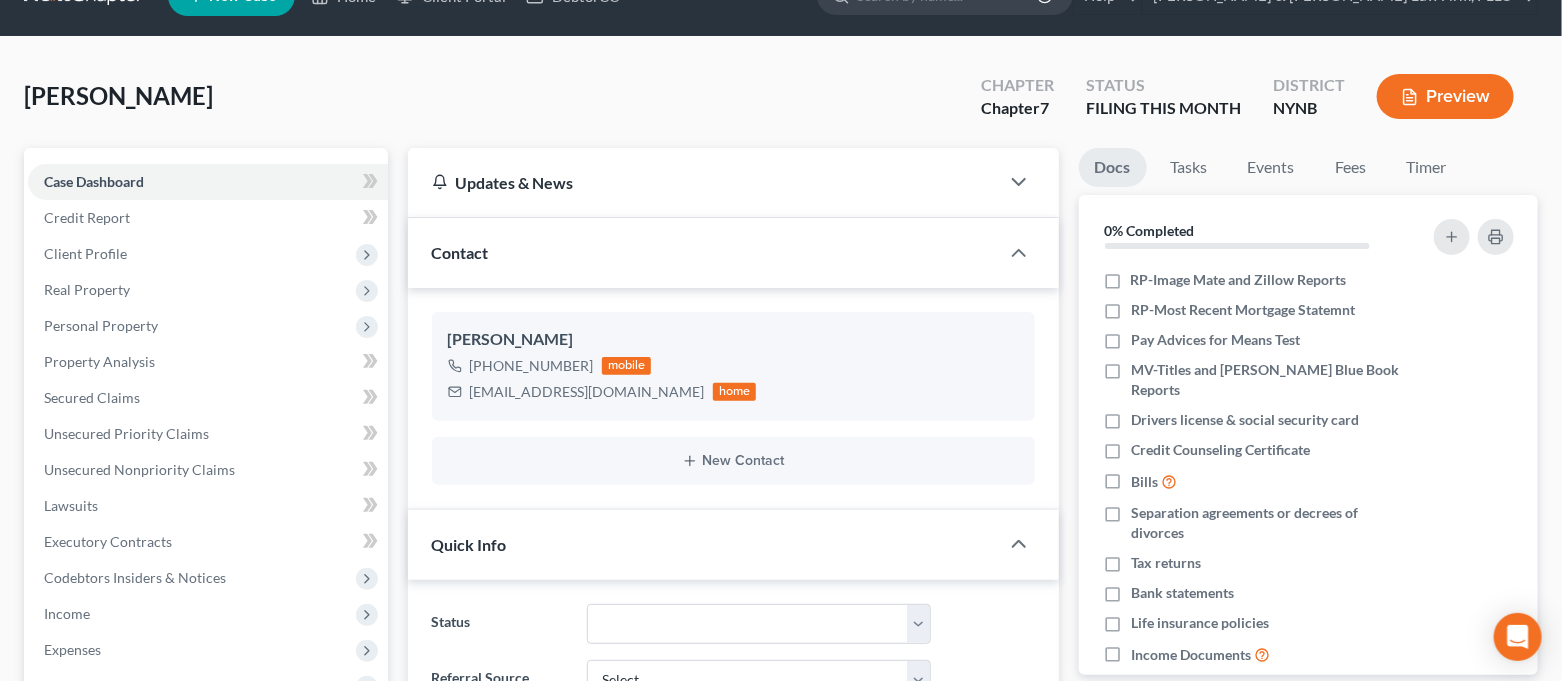 scroll, scrollTop: 0, scrollLeft: 0, axis: both 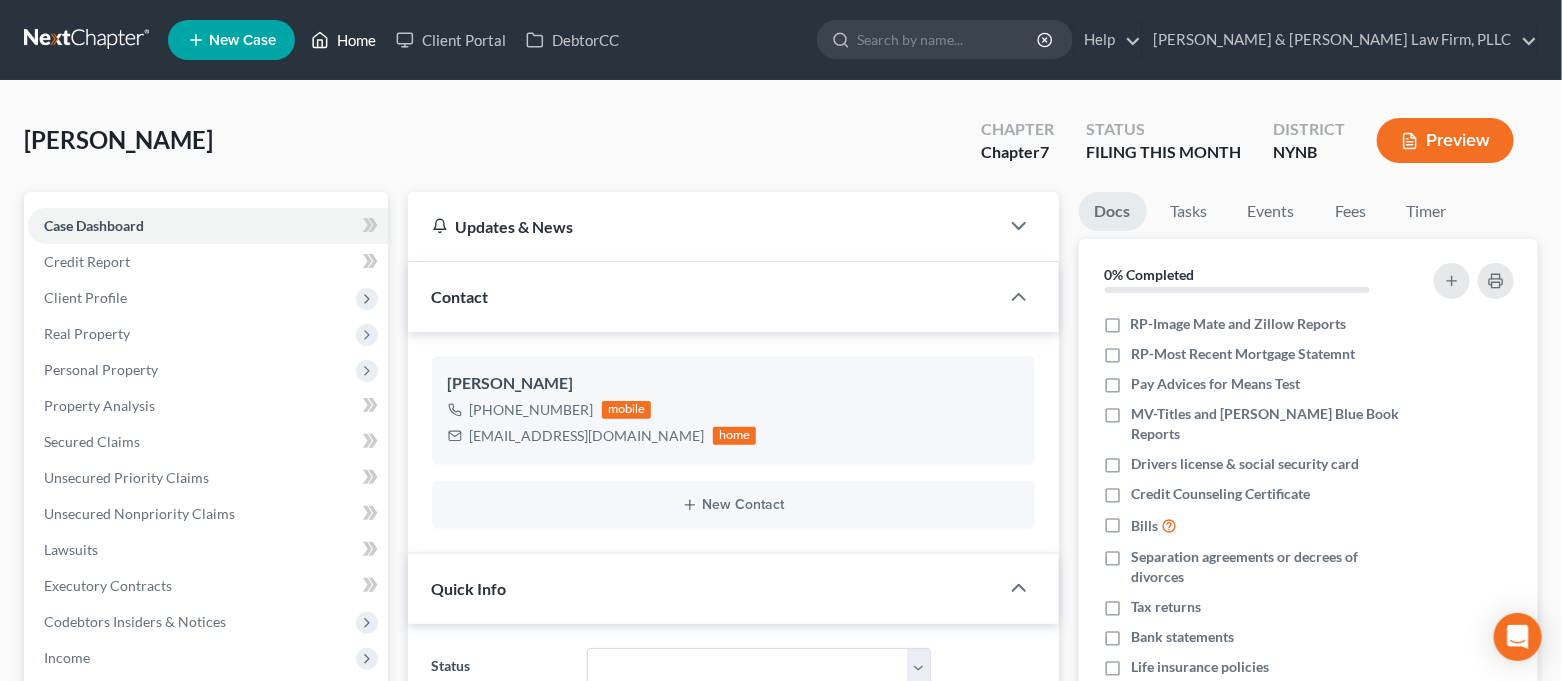 click on "Home" at bounding box center (343, 40) 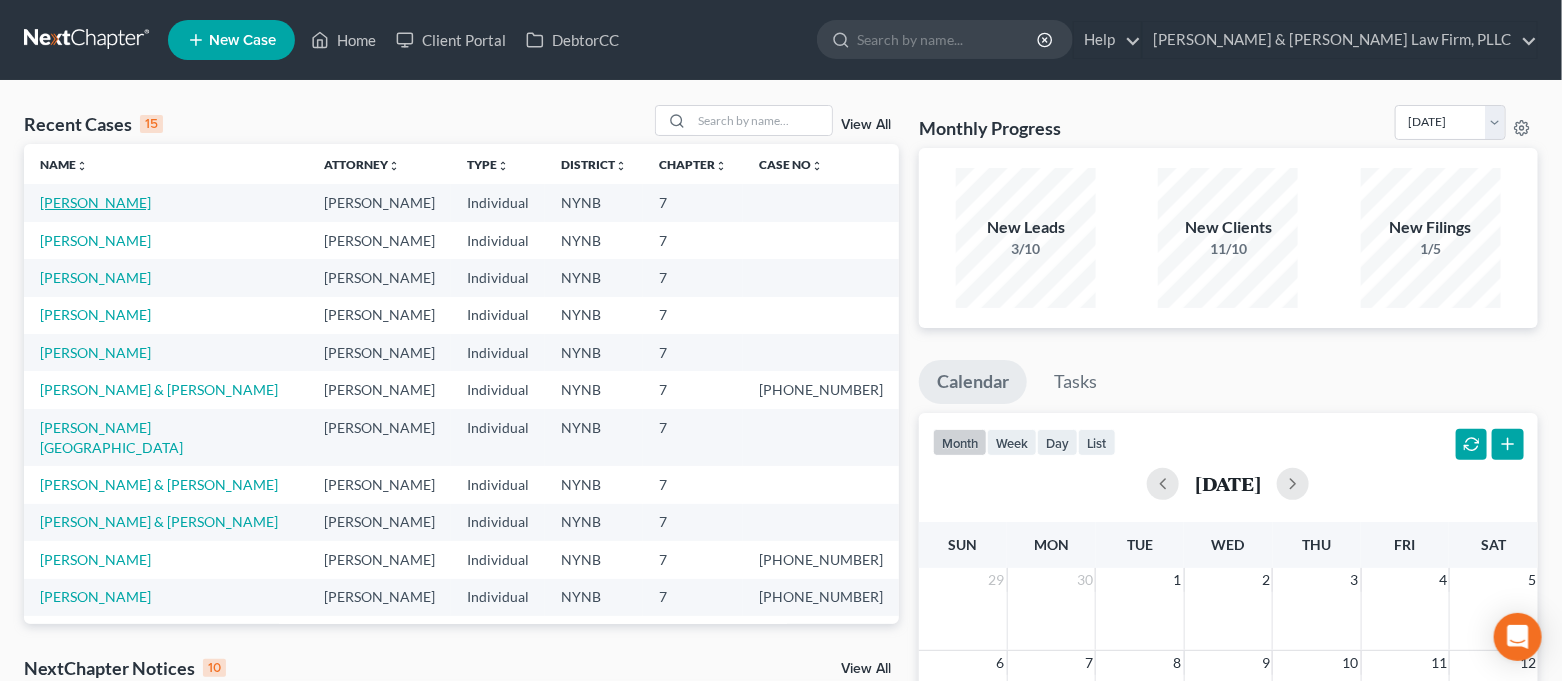 click on "[PERSON_NAME]" at bounding box center [95, 202] 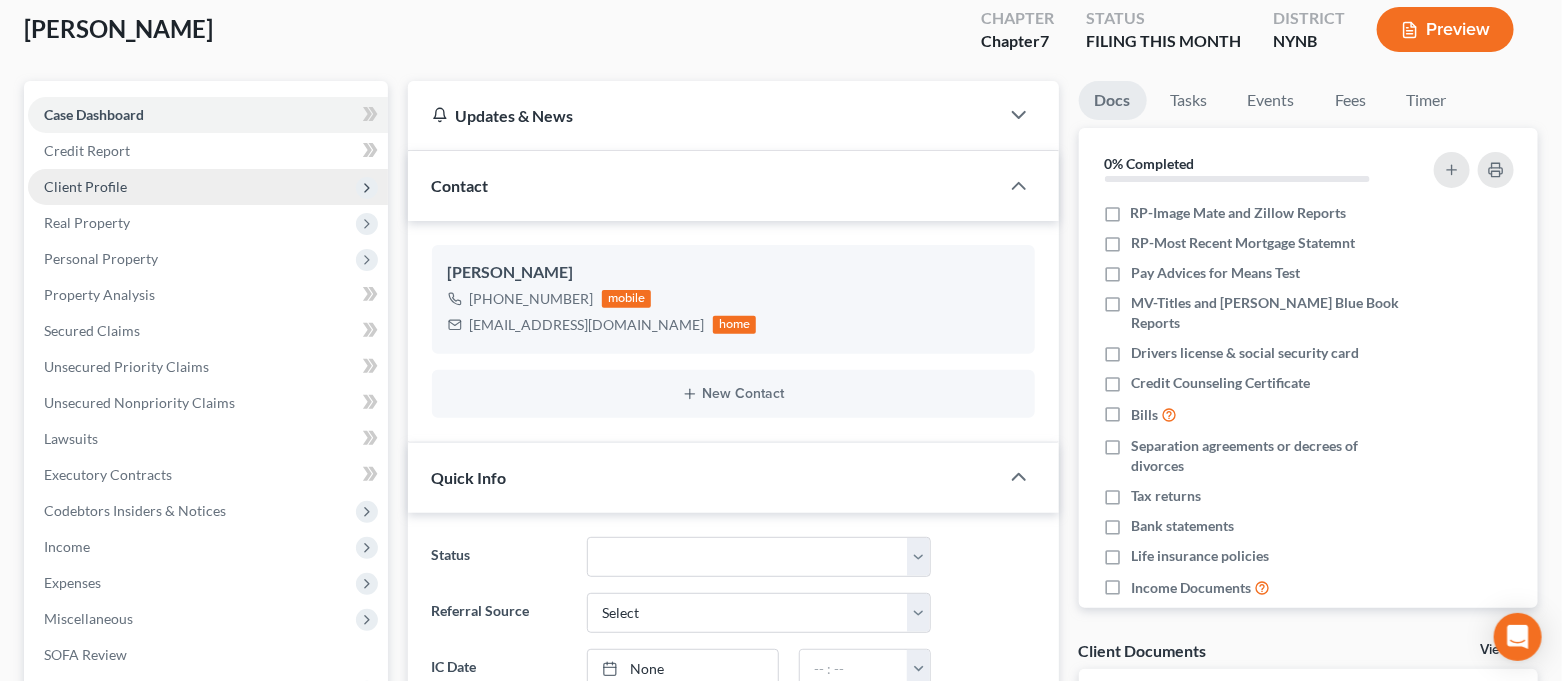 scroll, scrollTop: 399, scrollLeft: 0, axis: vertical 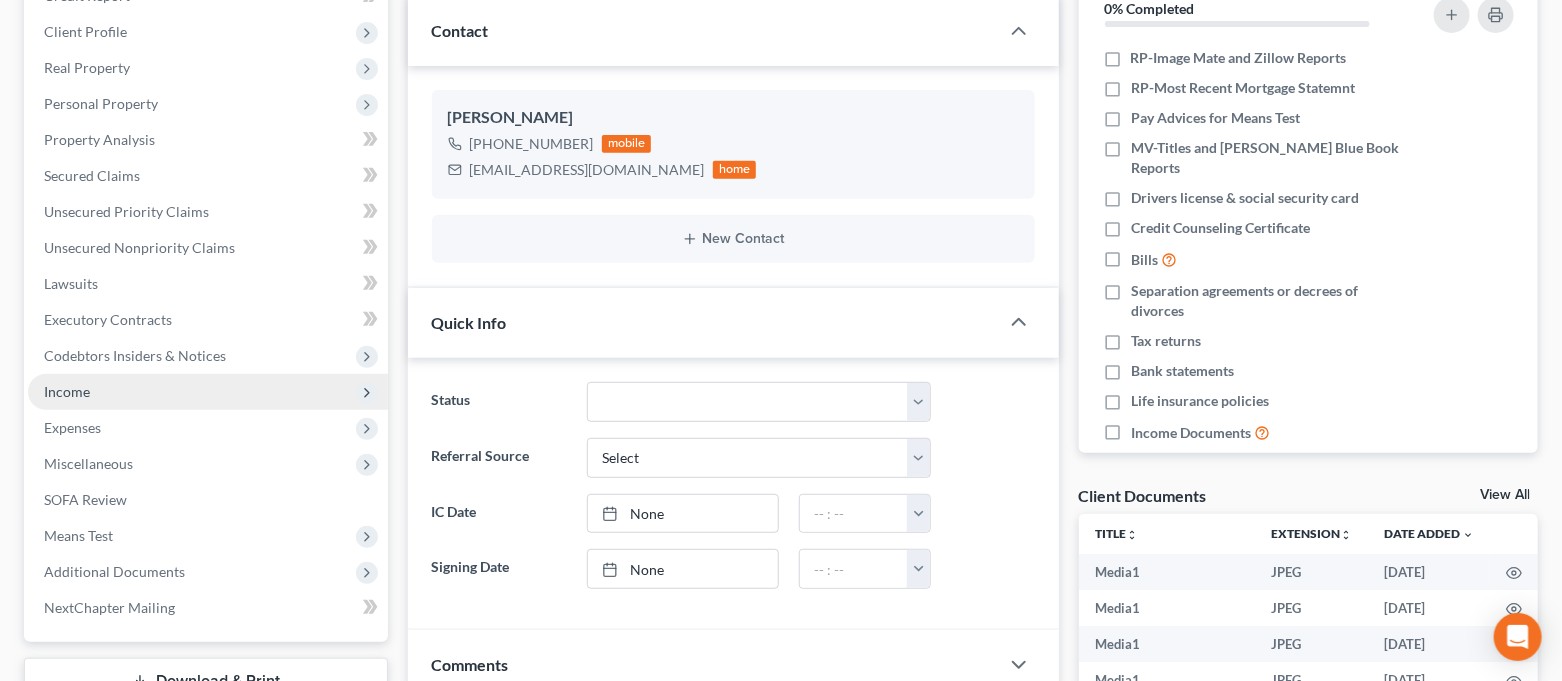 click on "Income" at bounding box center (208, 392) 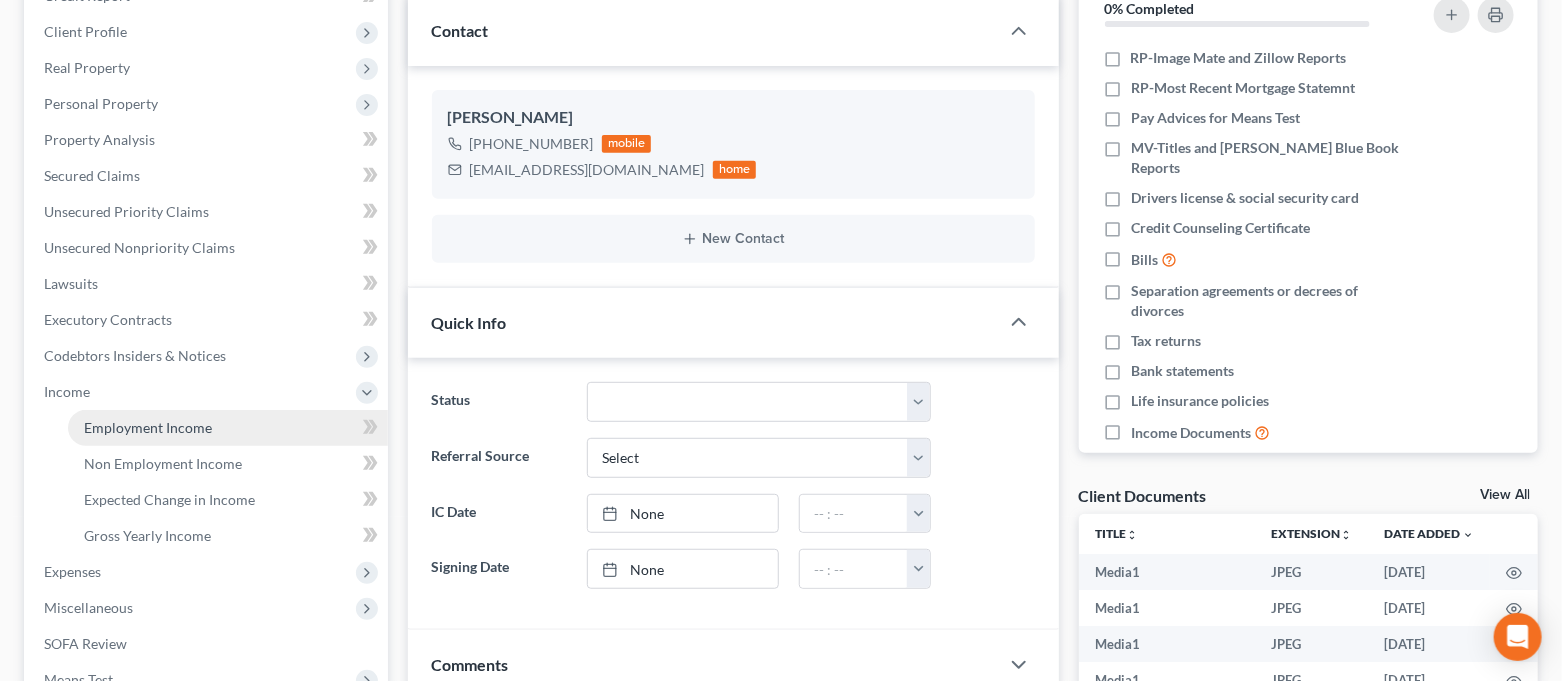 click on "Employment Income" at bounding box center [148, 427] 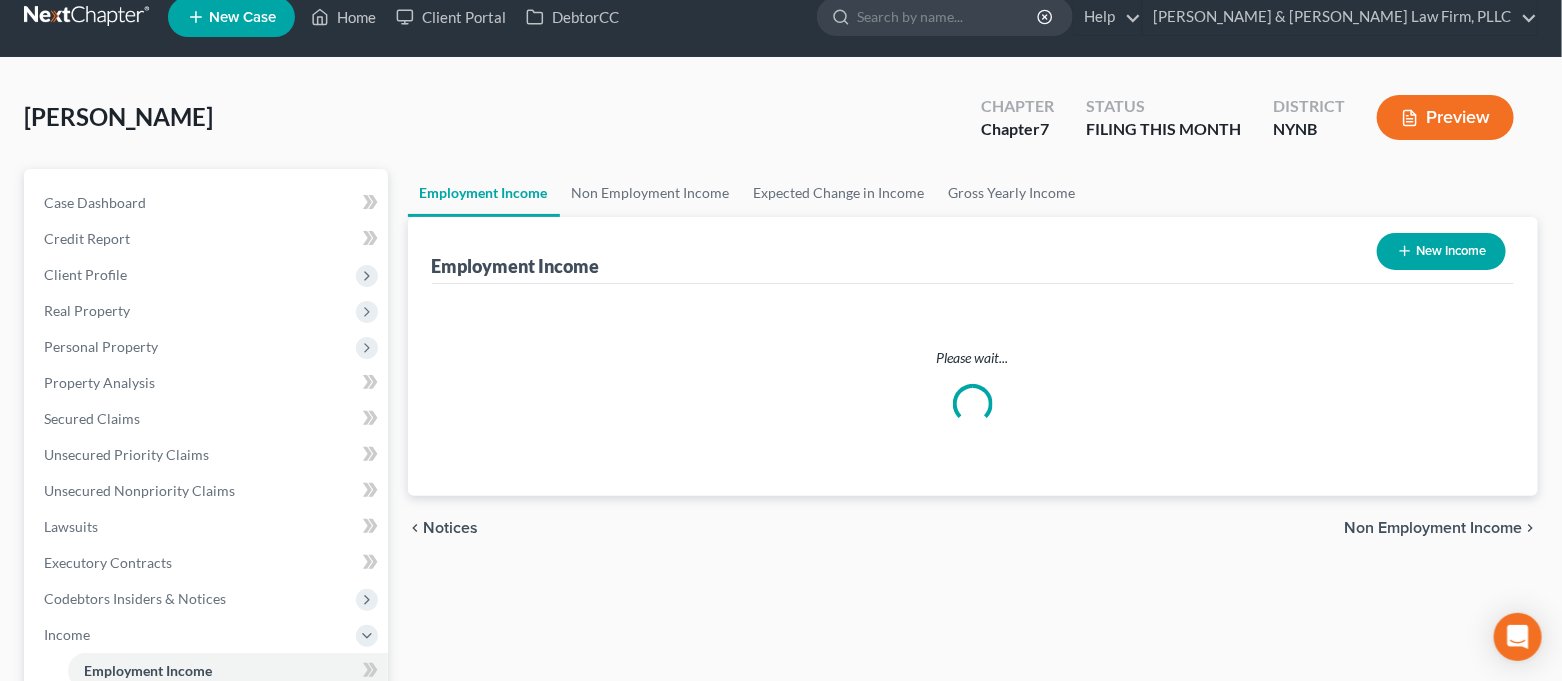 scroll, scrollTop: 0, scrollLeft: 0, axis: both 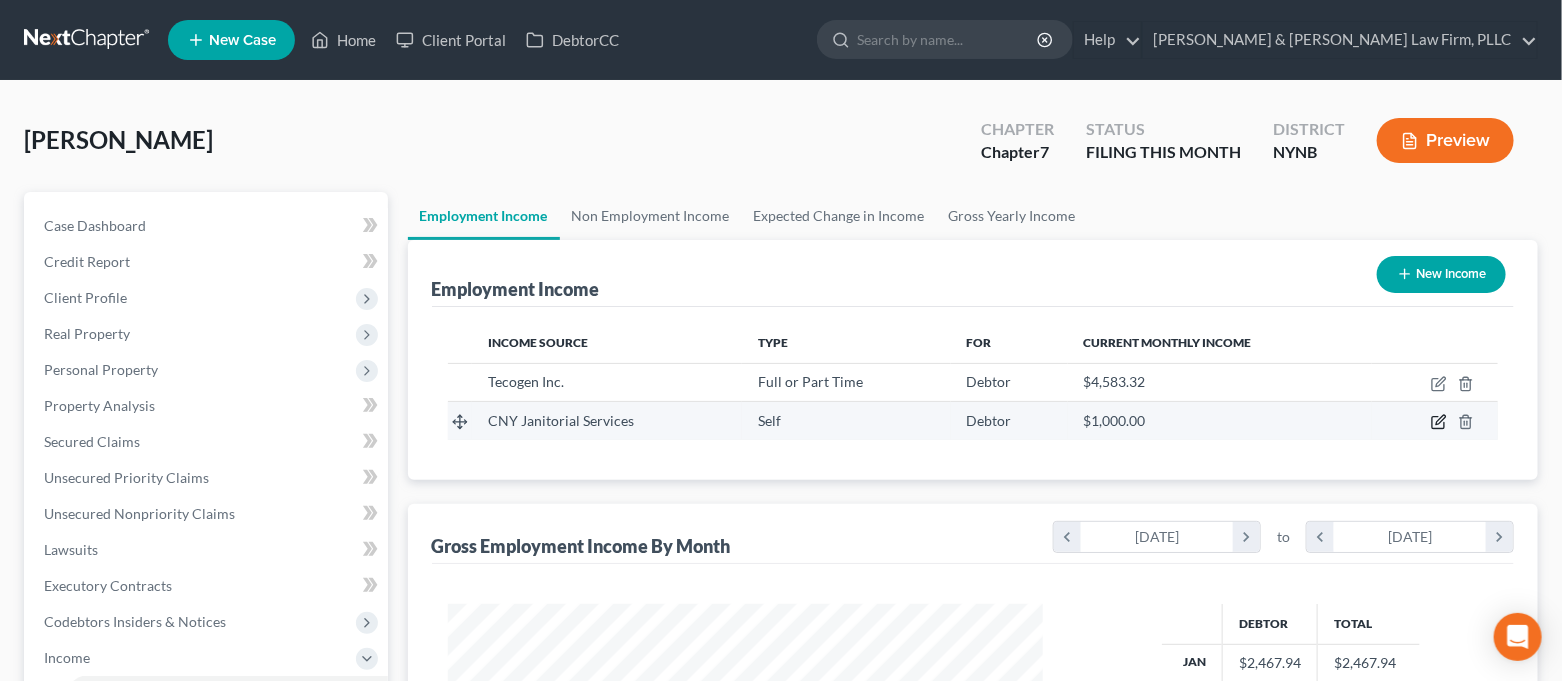 click 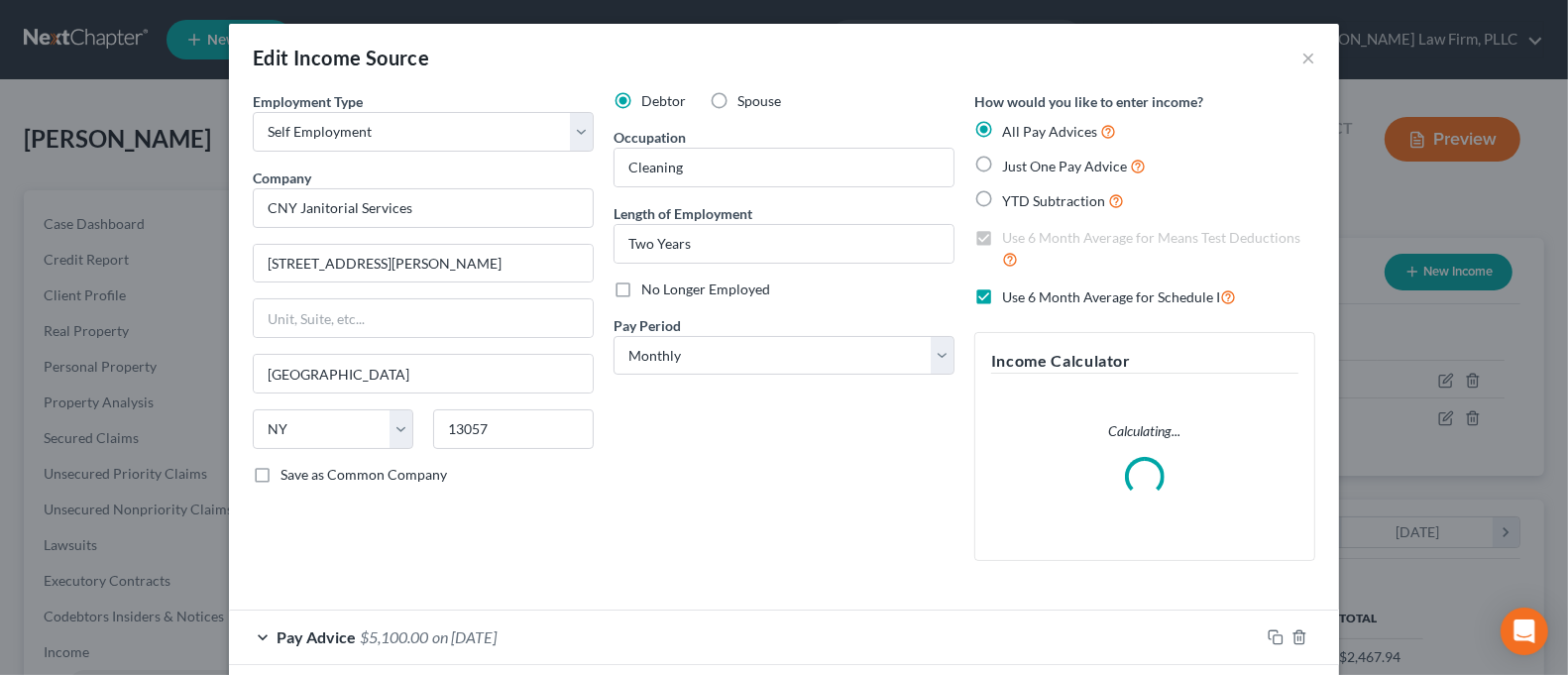 scroll, scrollTop: 990834, scrollLeft: 990511, axis: both 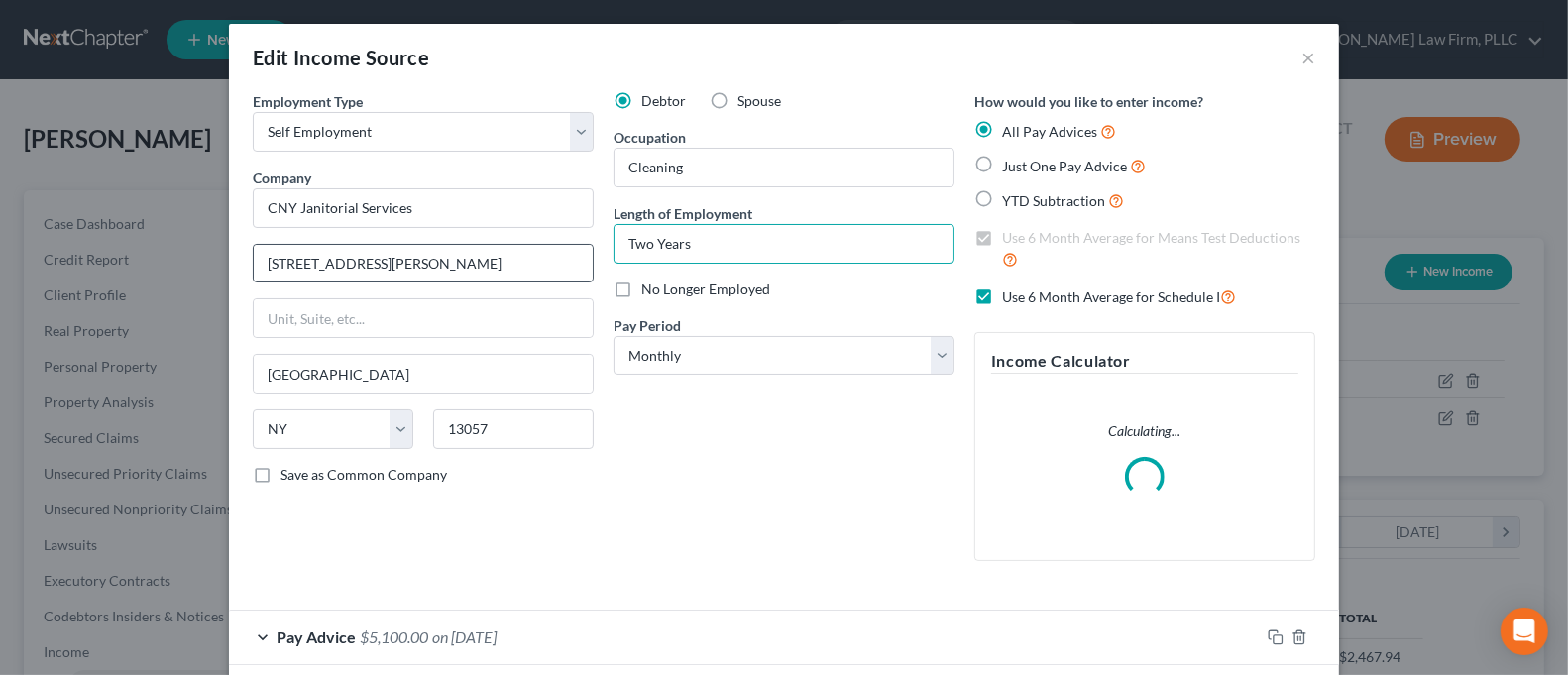 drag, startPoint x: 715, startPoint y: 243, endPoint x: 577, endPoint y: 261, distance: 139.16896 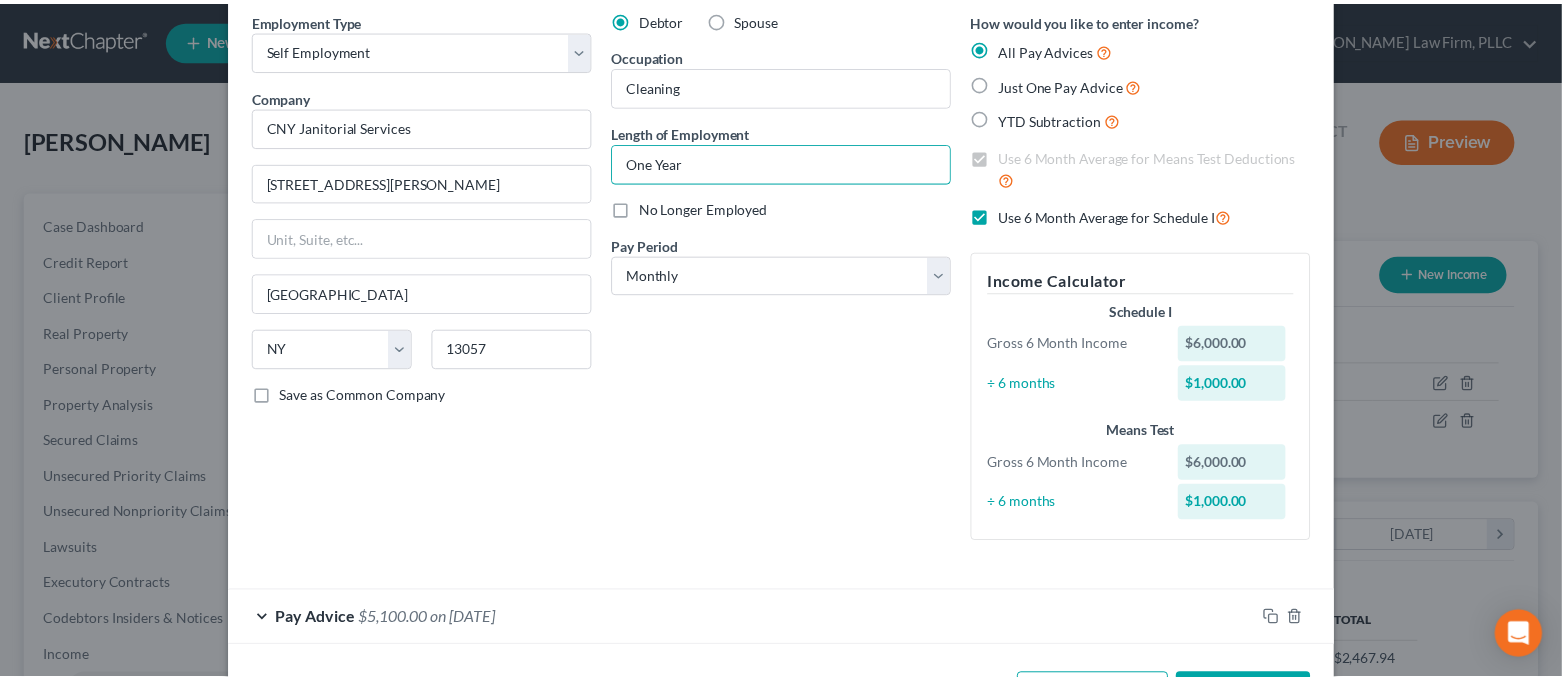 scroll, scrollTop: 159, scrollLeft: 0, axis: vertical 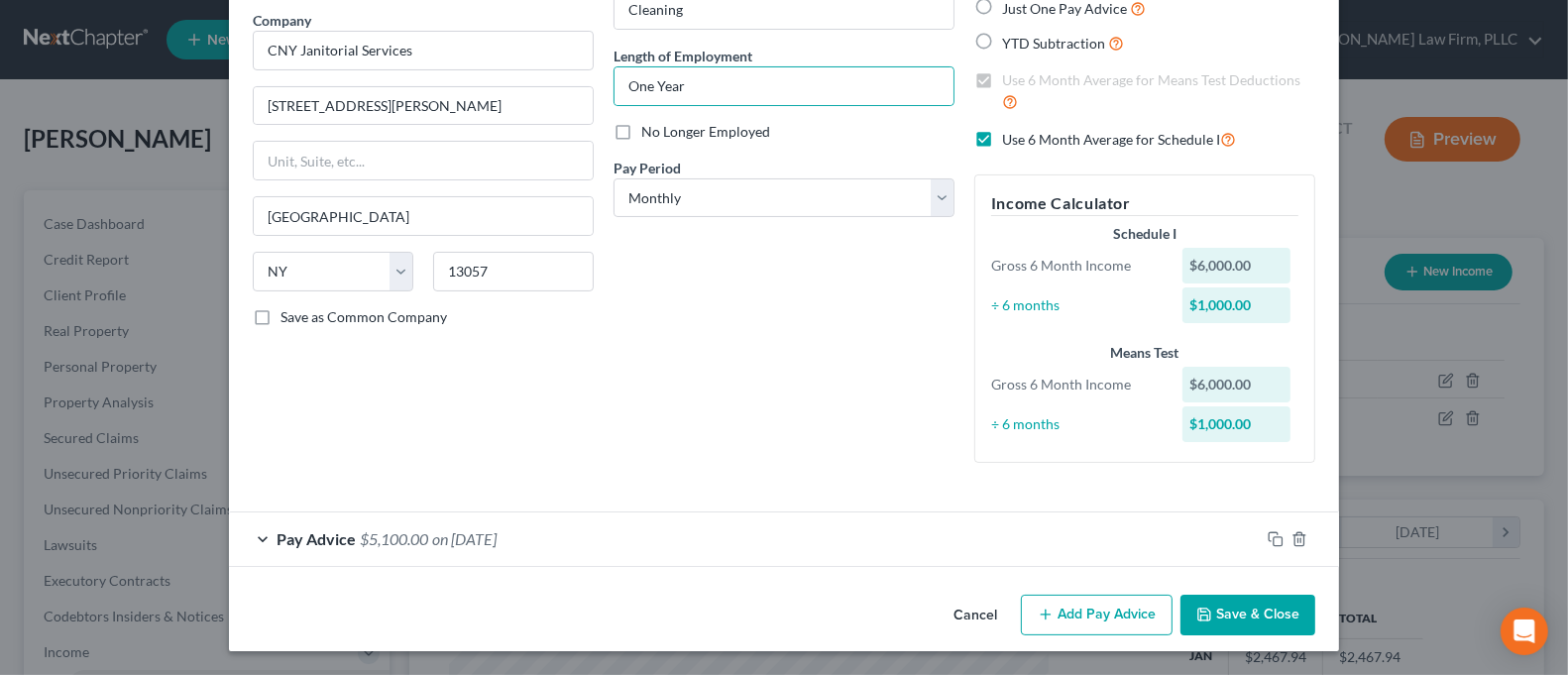 click 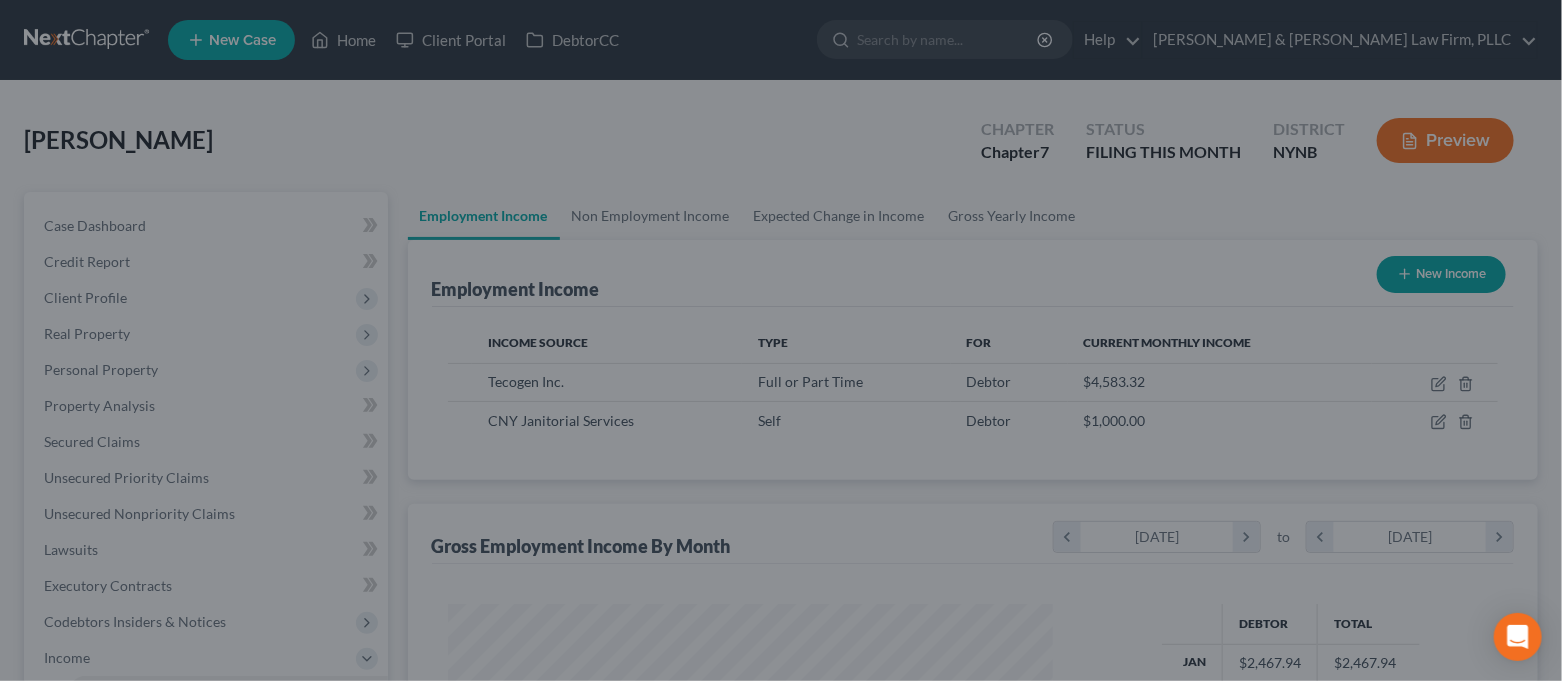 scroll, scrollTop: 357, scrollLeft: 637, axis: both 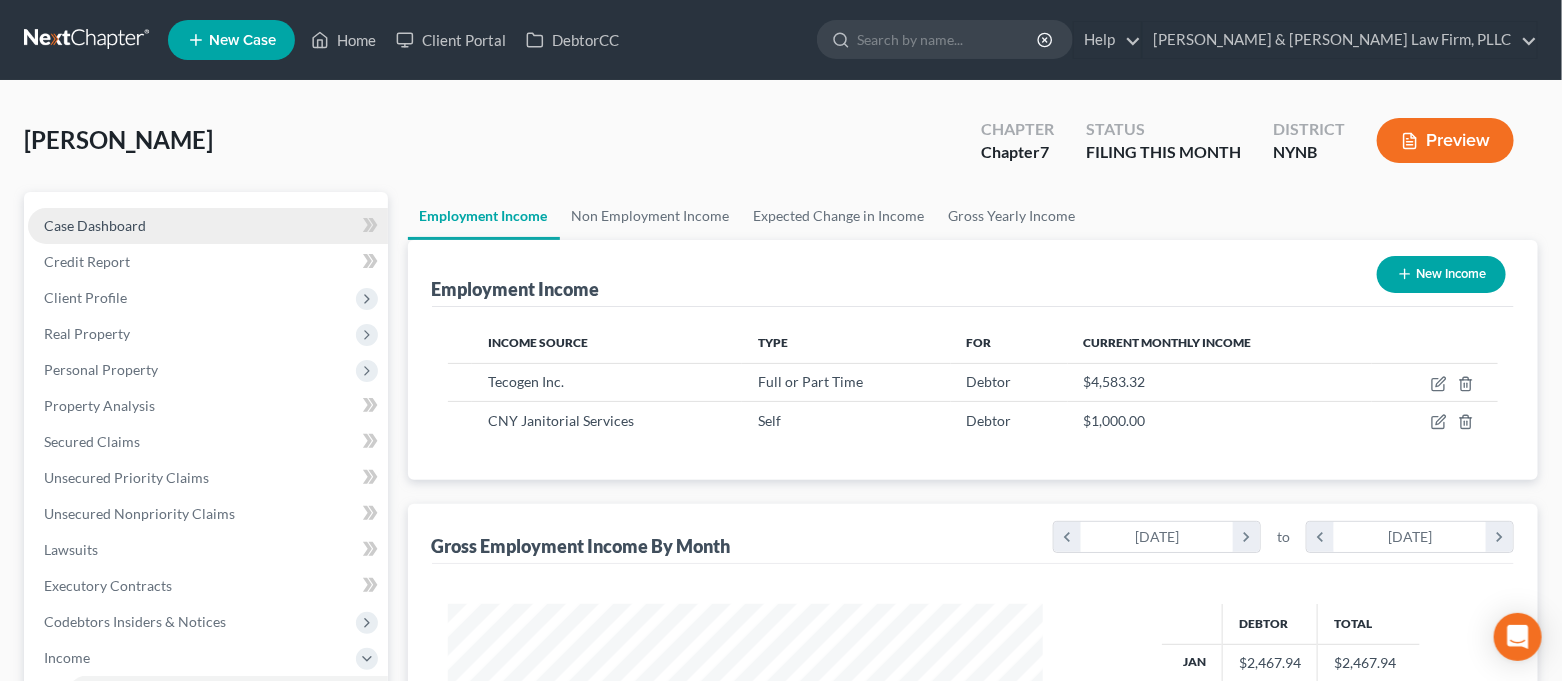click on "Case Dashboard" at bounding box center [208, 226] 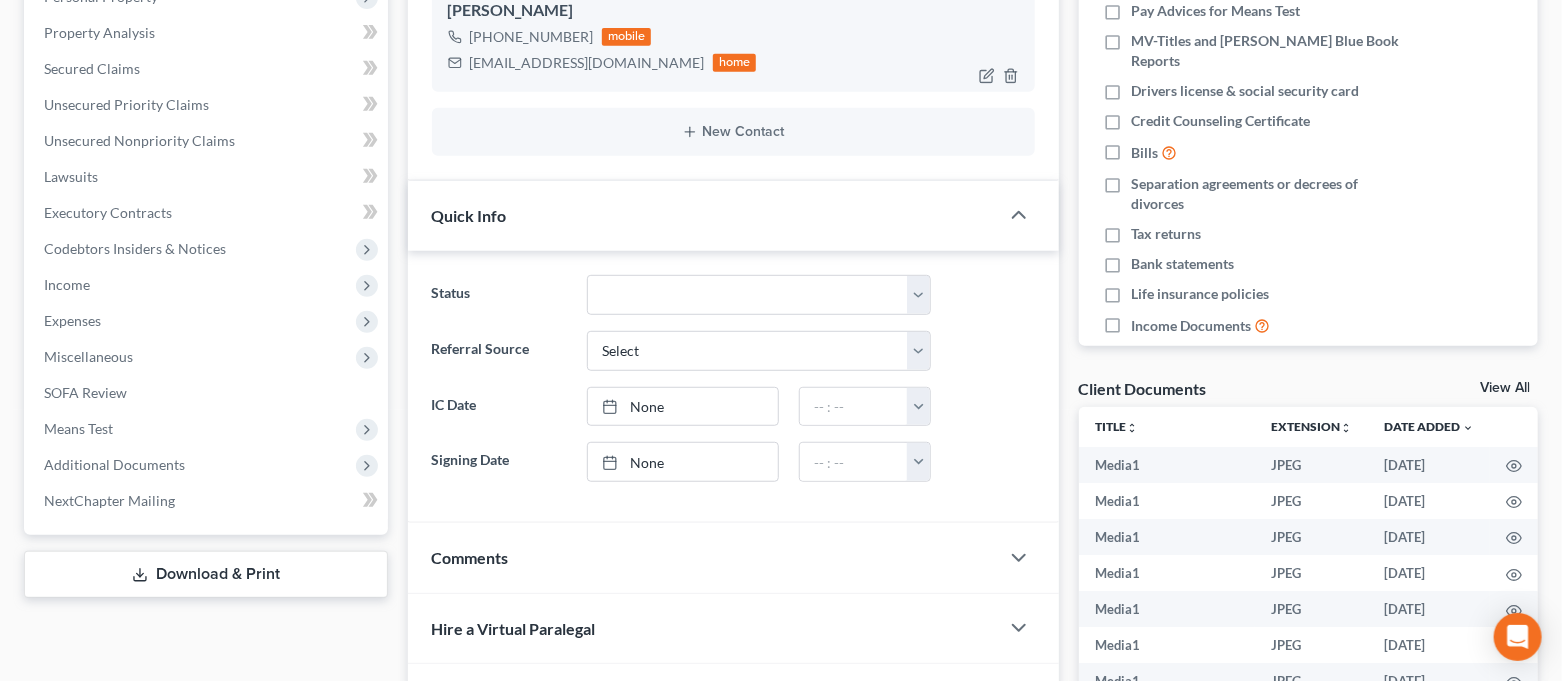 scroll, scrollTop: 666, scrollLeft: 0, axis: vertical 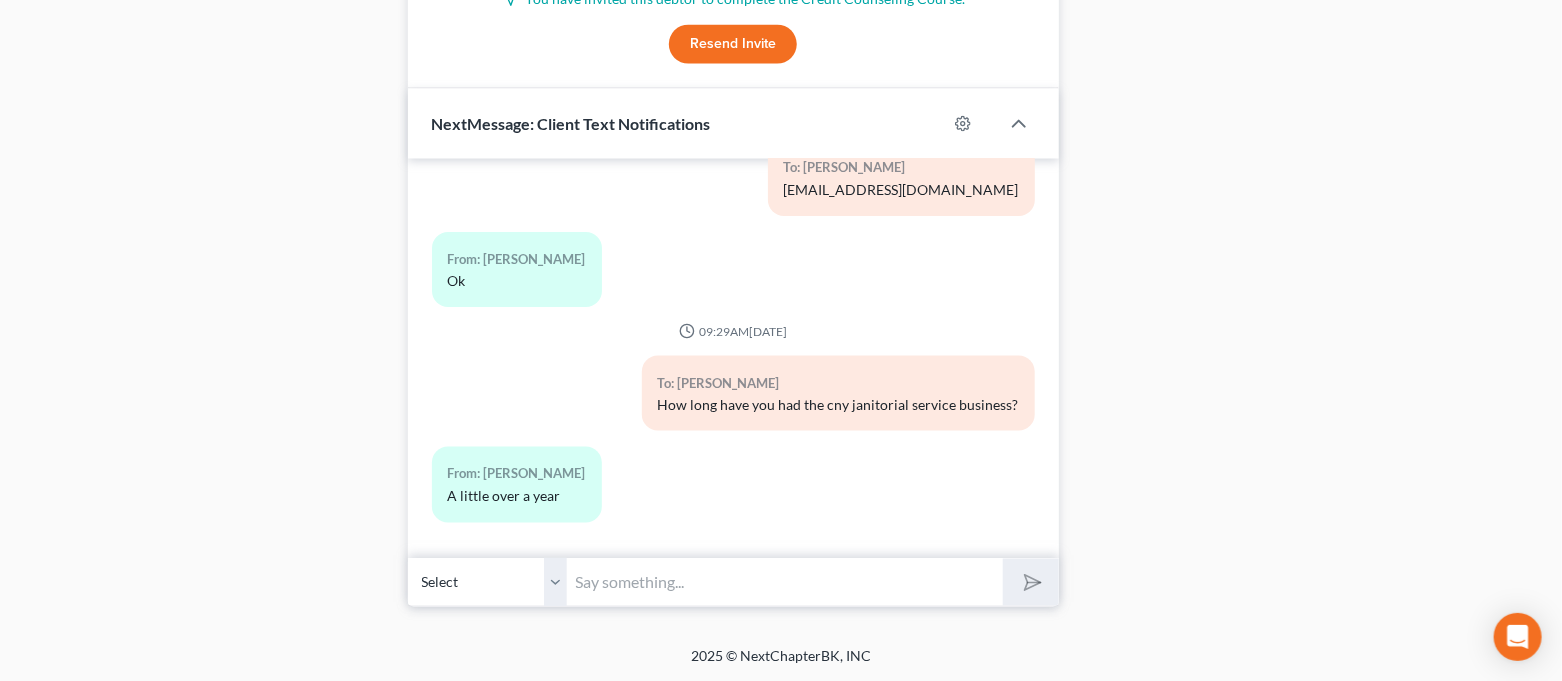 click at bounding box center (786, 582) 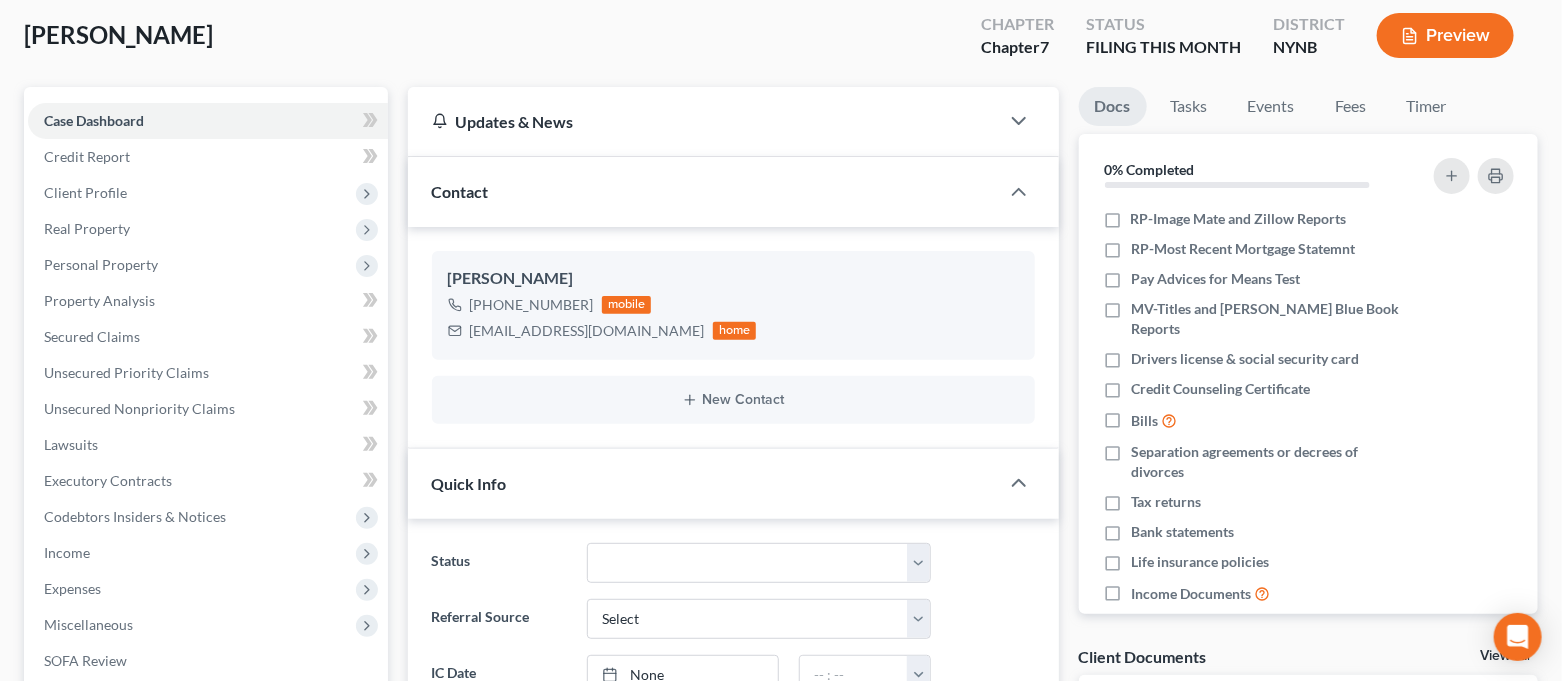scroll, scrollTop: 13, scrollLeft: 0, axis: vertical 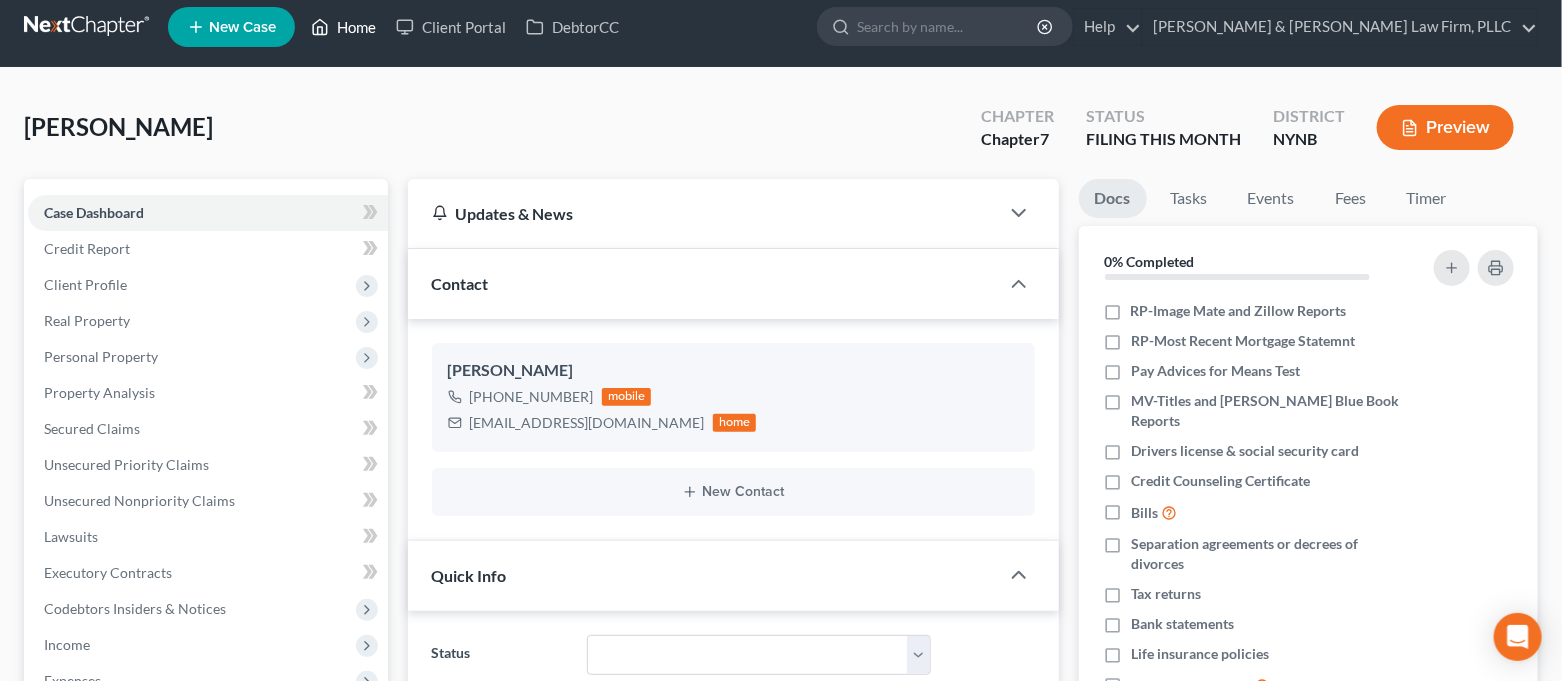 click 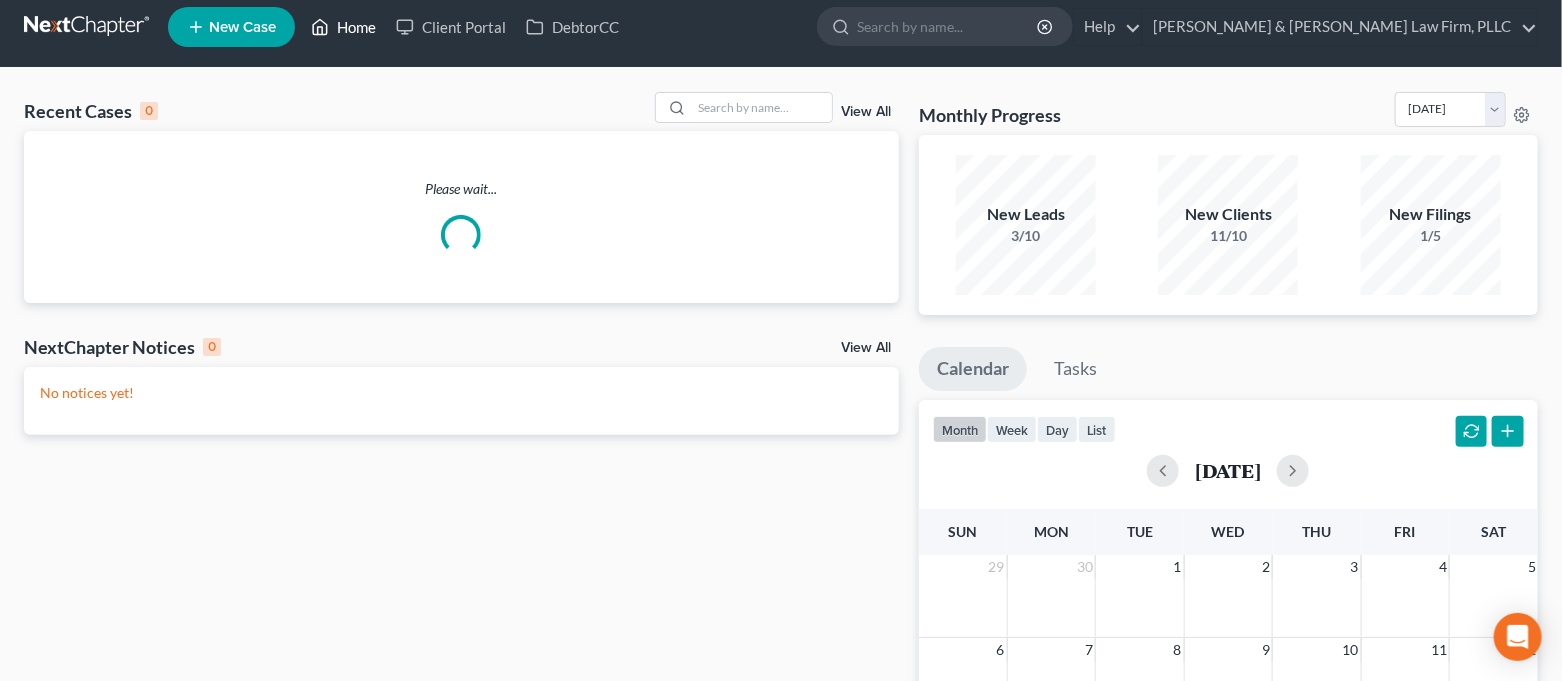 scroll, scrollTop: 0, scrollLeft: 0, axis: both 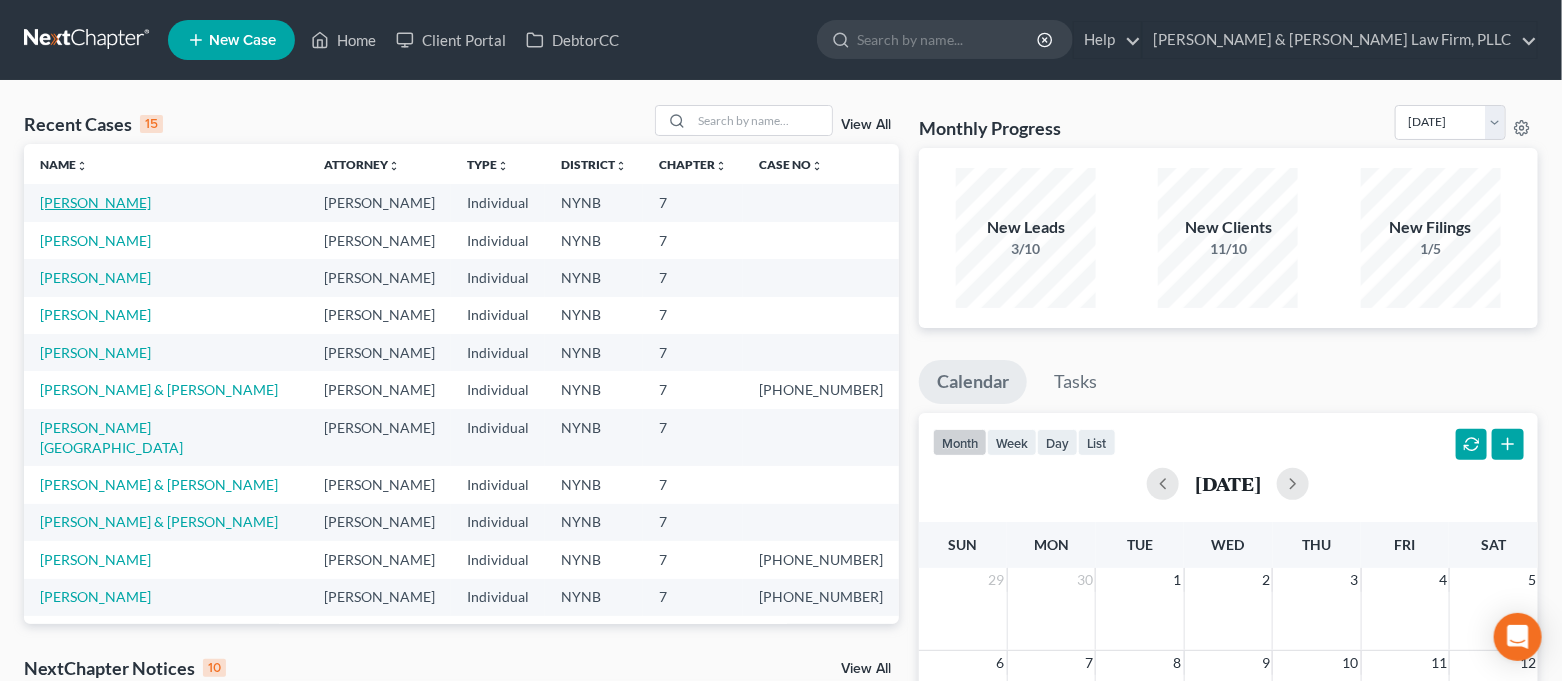 click on "[PERSON_NAME]" at bounding box center (95, 202) 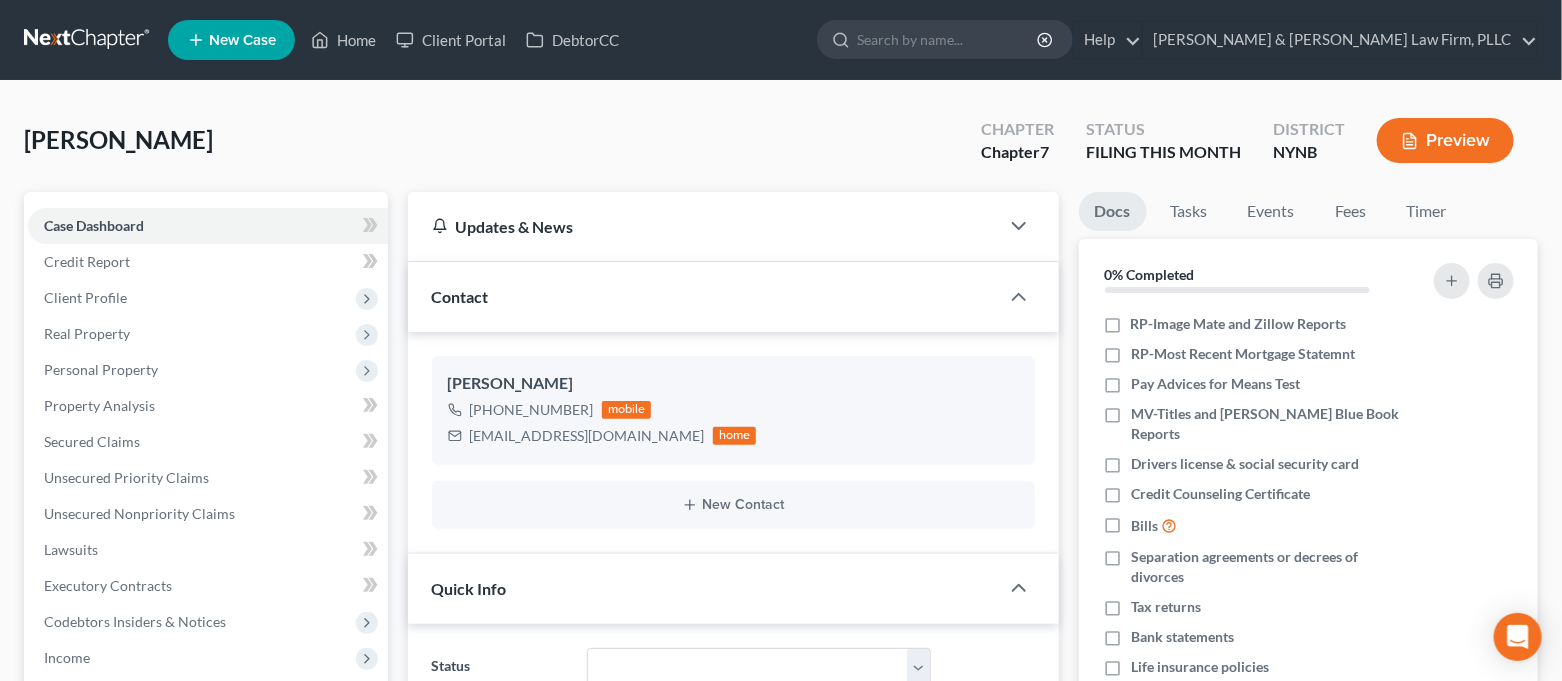 scroll, scrollTop: 3136, scrollLeft: 0, axis: vertical 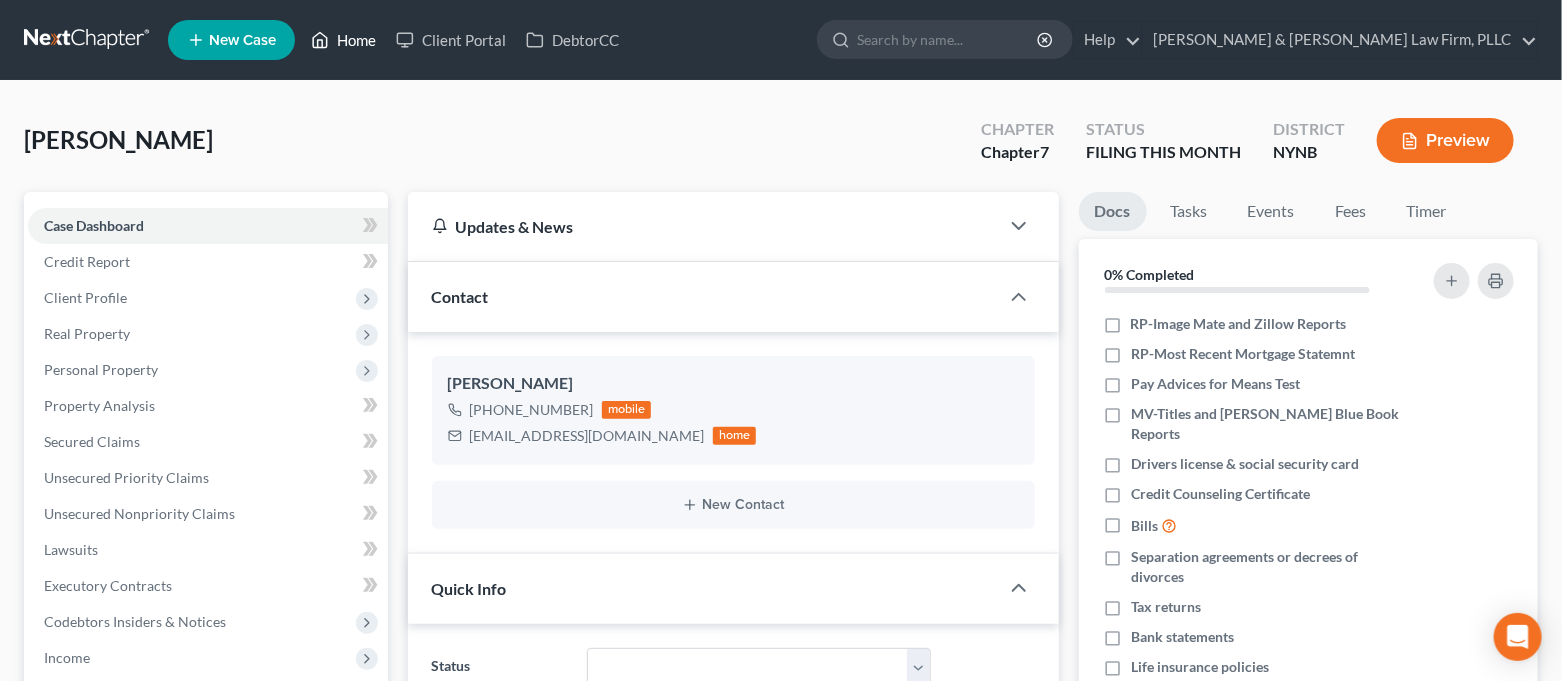 click on "Home" at bounding box center [343, 40] 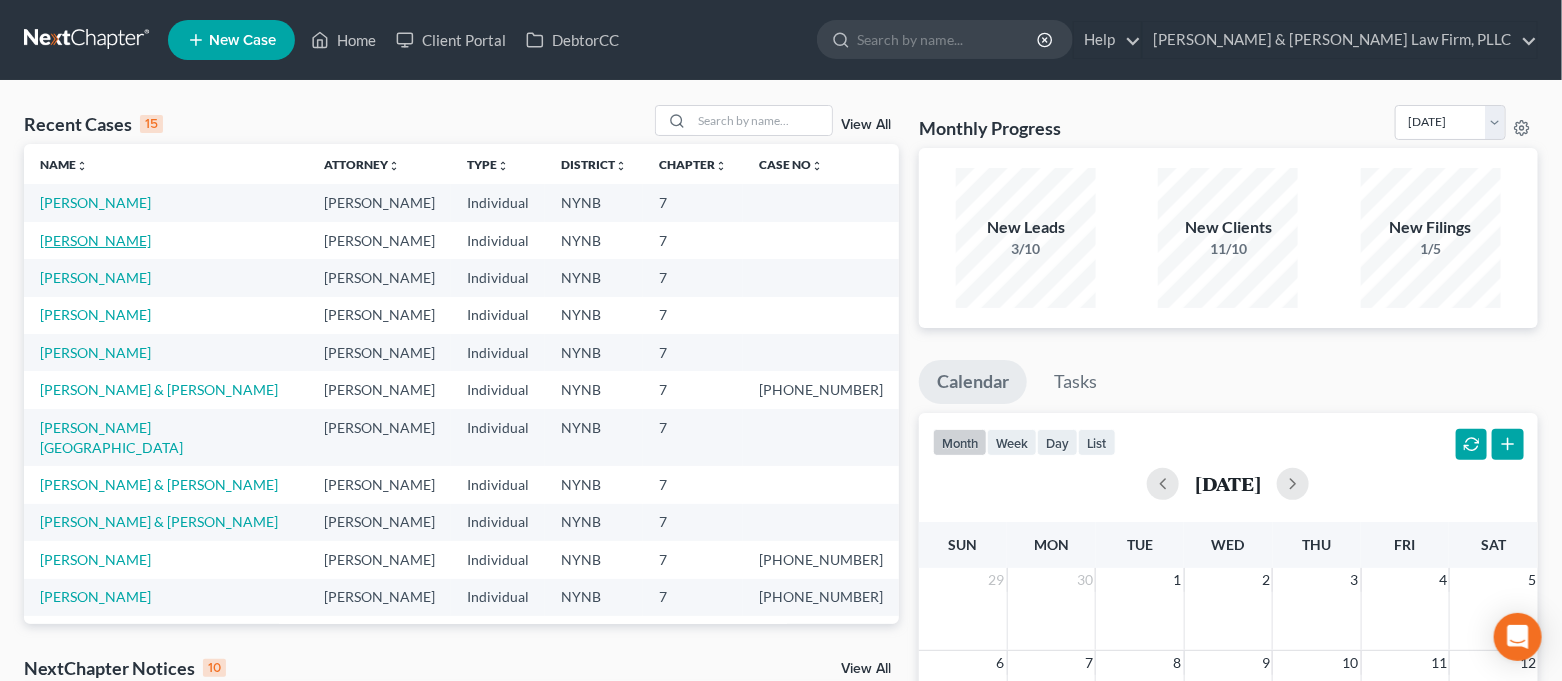 click on "[PERSON_NAME]" at bounding box center [95, 240] 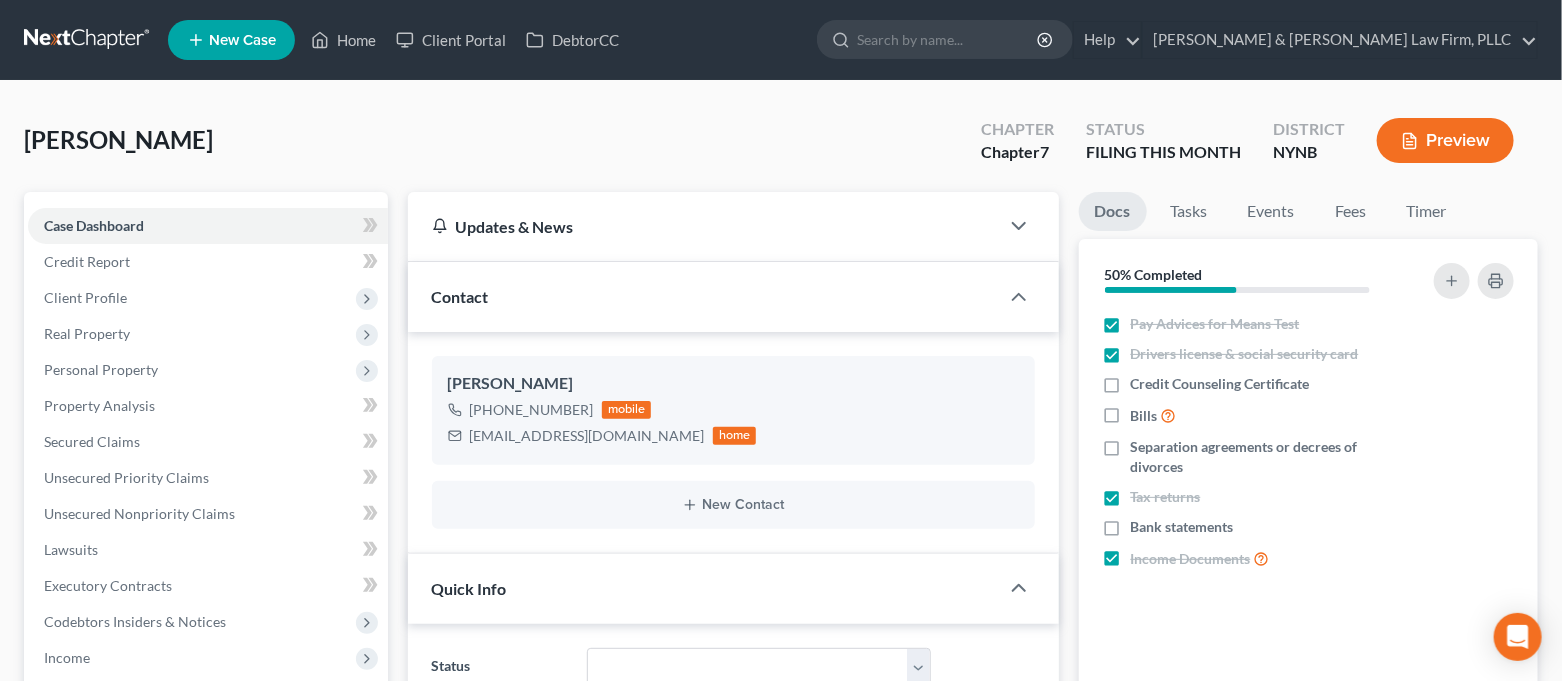 scroll, scrollTop: 14, scrollLeft: 0, axis: vertical 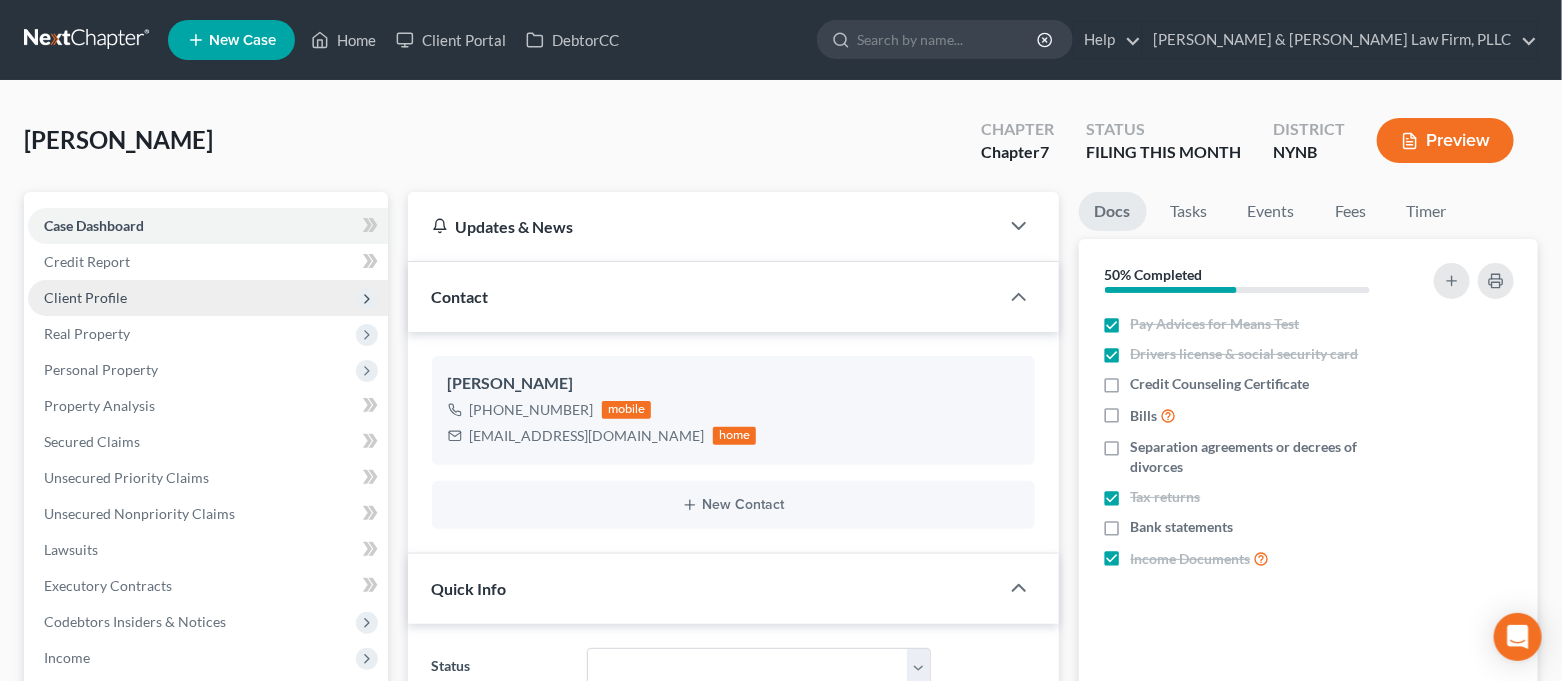 click on "Client Profile" at bounding box center [85, 297] 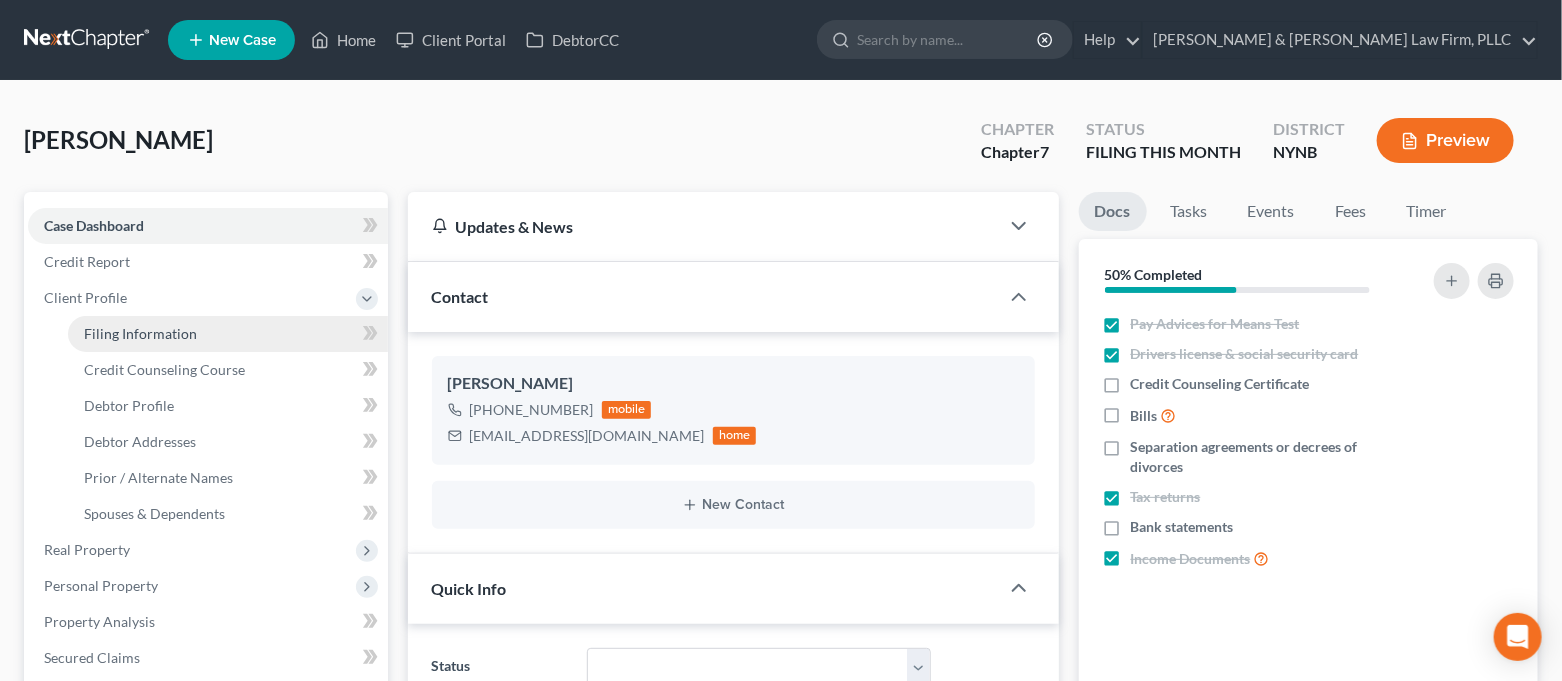 click on "Filing Information" at bounding box center [228, 334] 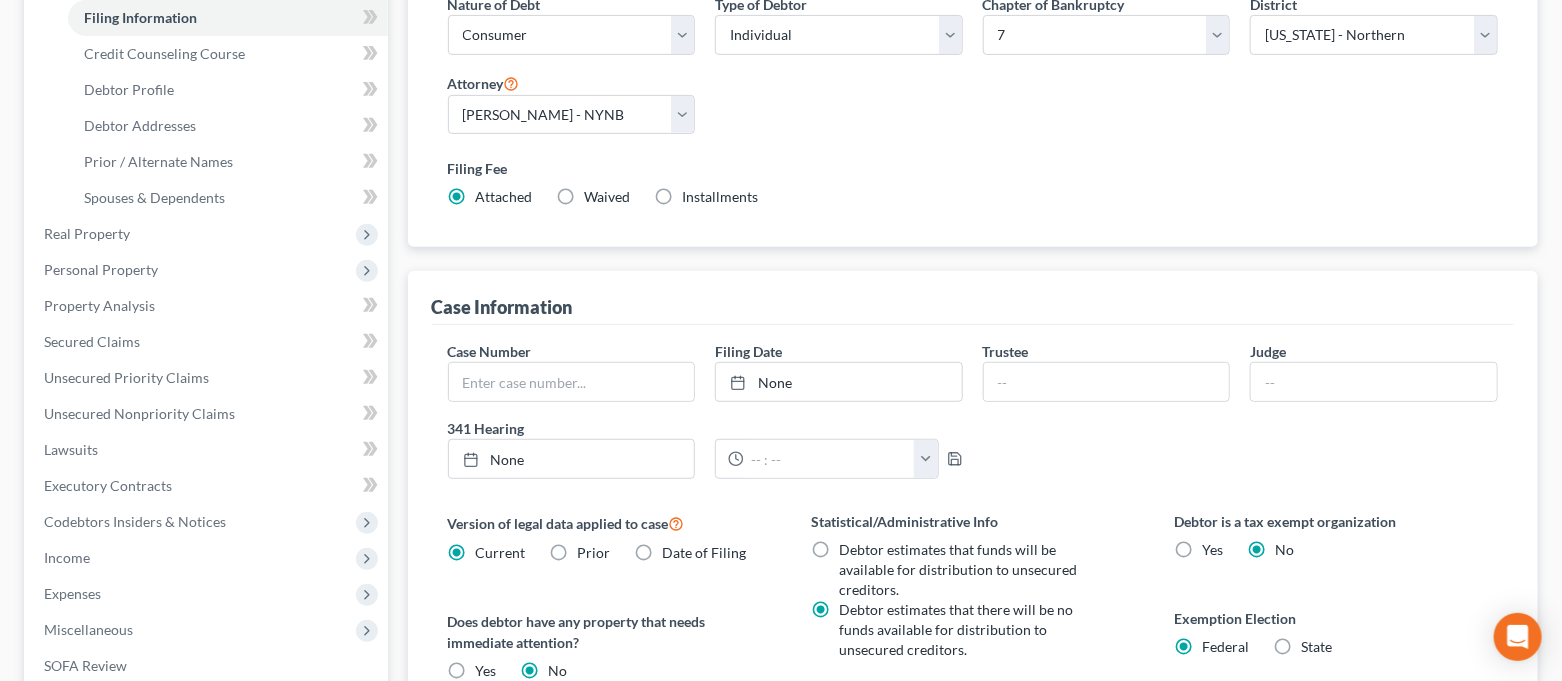 scroll, scrollTop: 0, scrollLeft: 0, axis: both 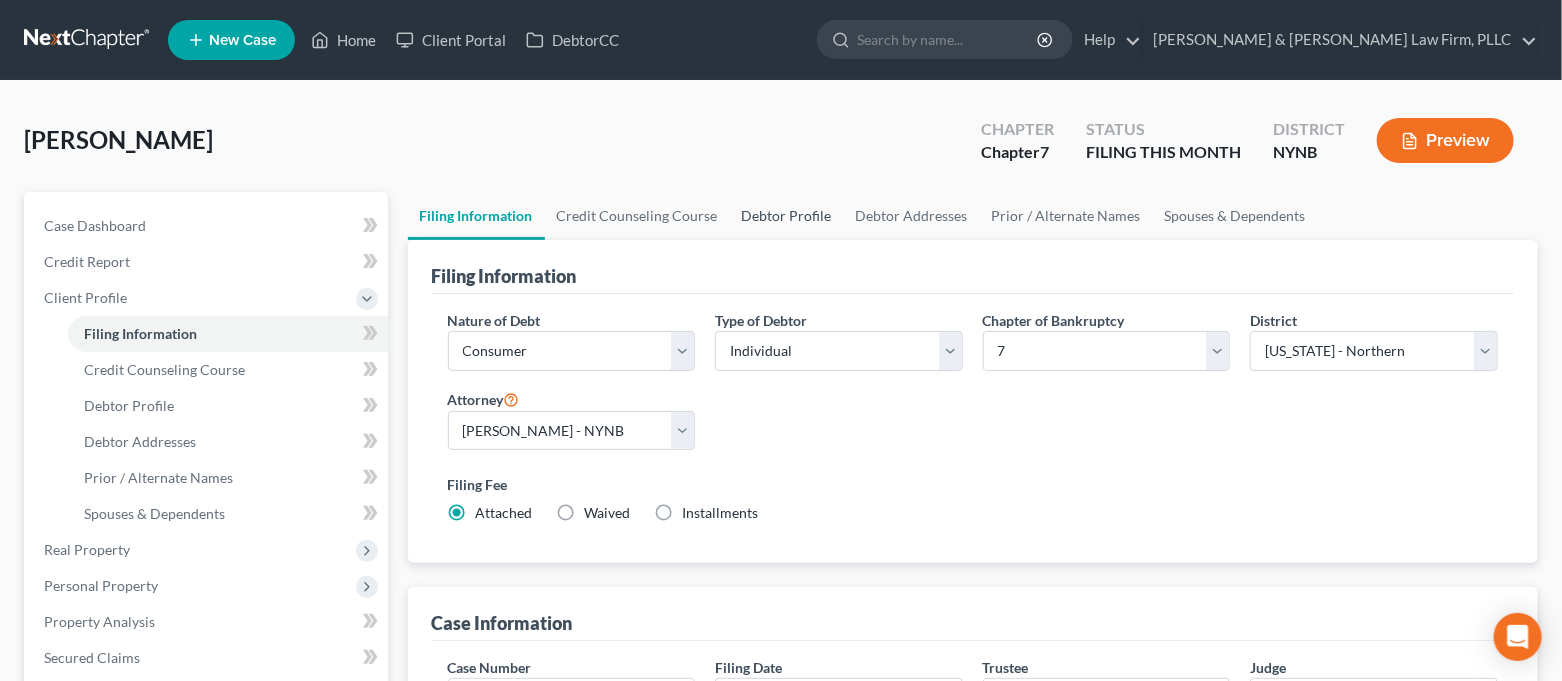 click on "Debtor Profile" at bounding box center [787, 216] 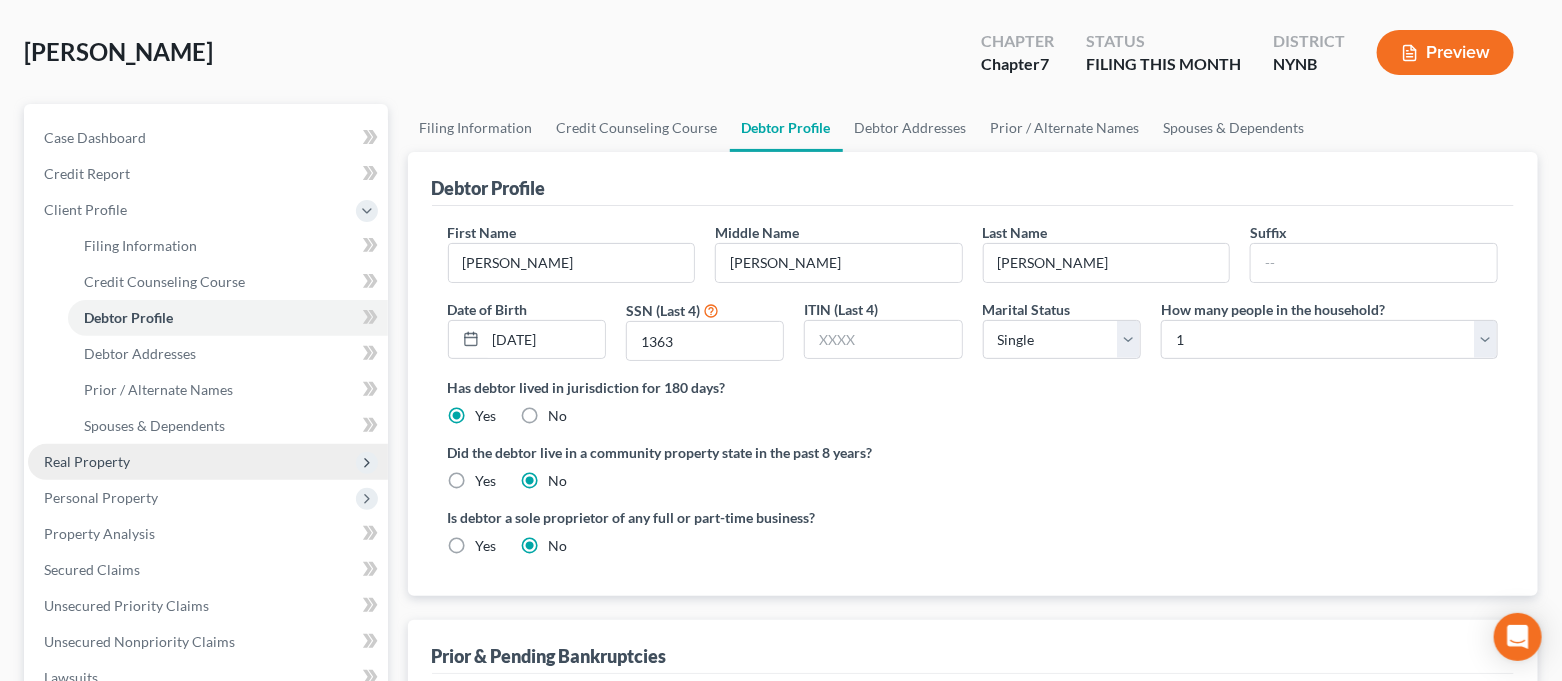 scroll, scrollTop: 133, scrollLeft: 0, axis: vertical 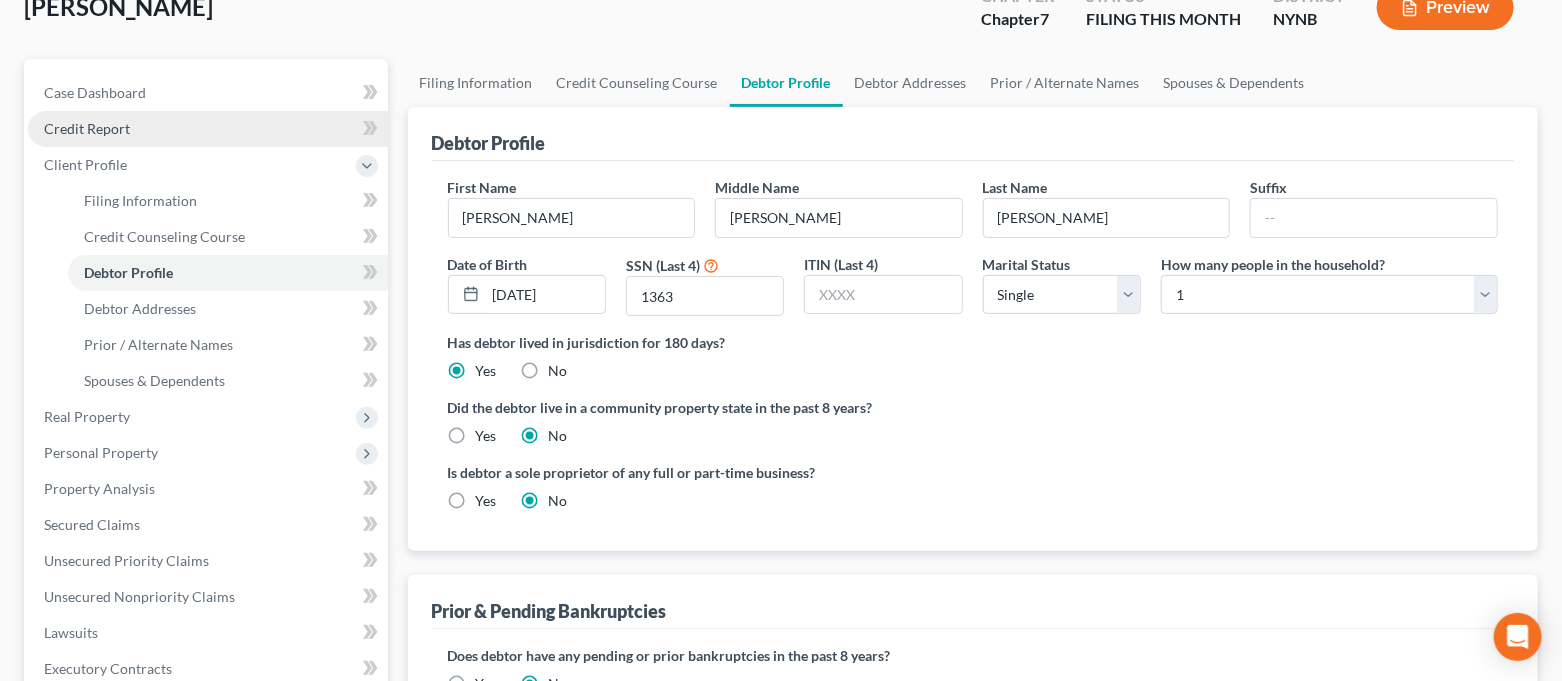 click on "Credit Report" at bounding box center [87, 128] 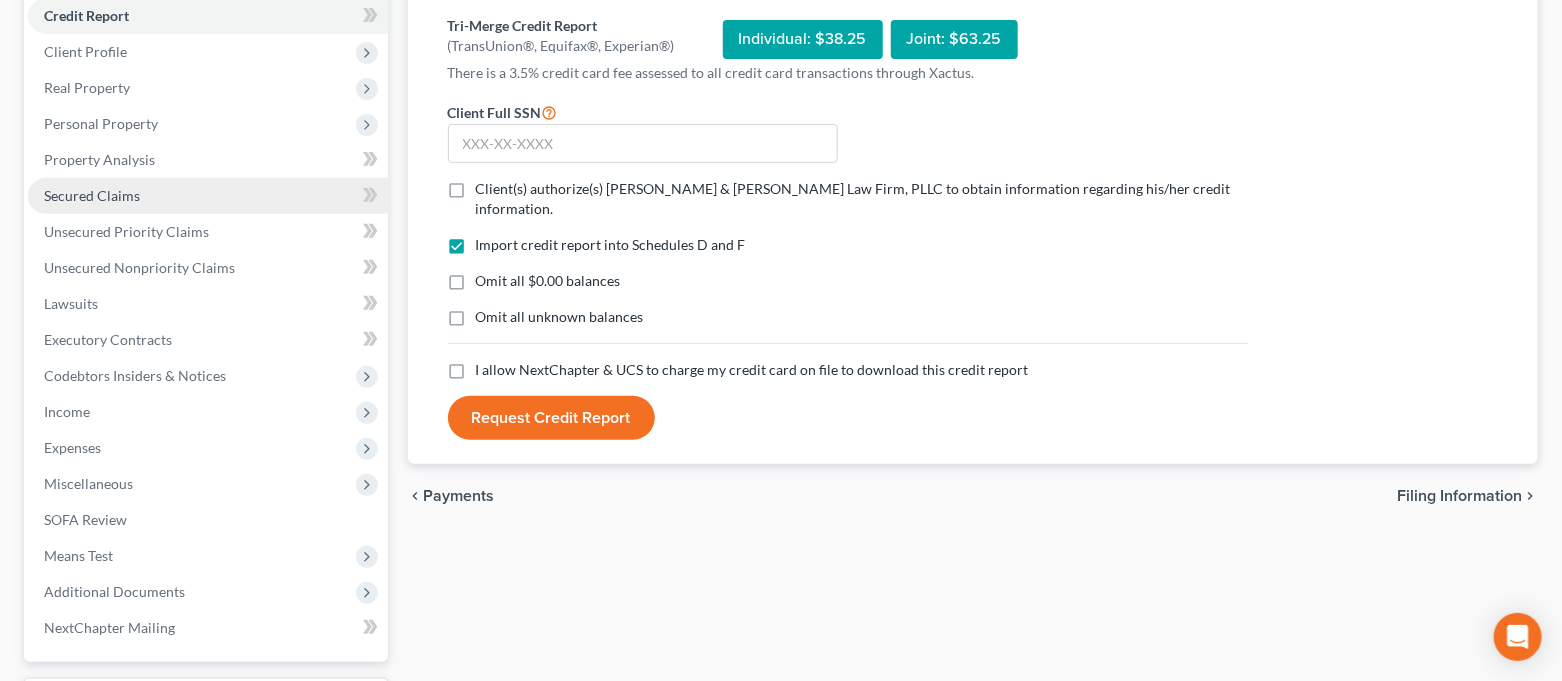scroll, scrollTop: 97, scrollLeft: 0, axis: vertical 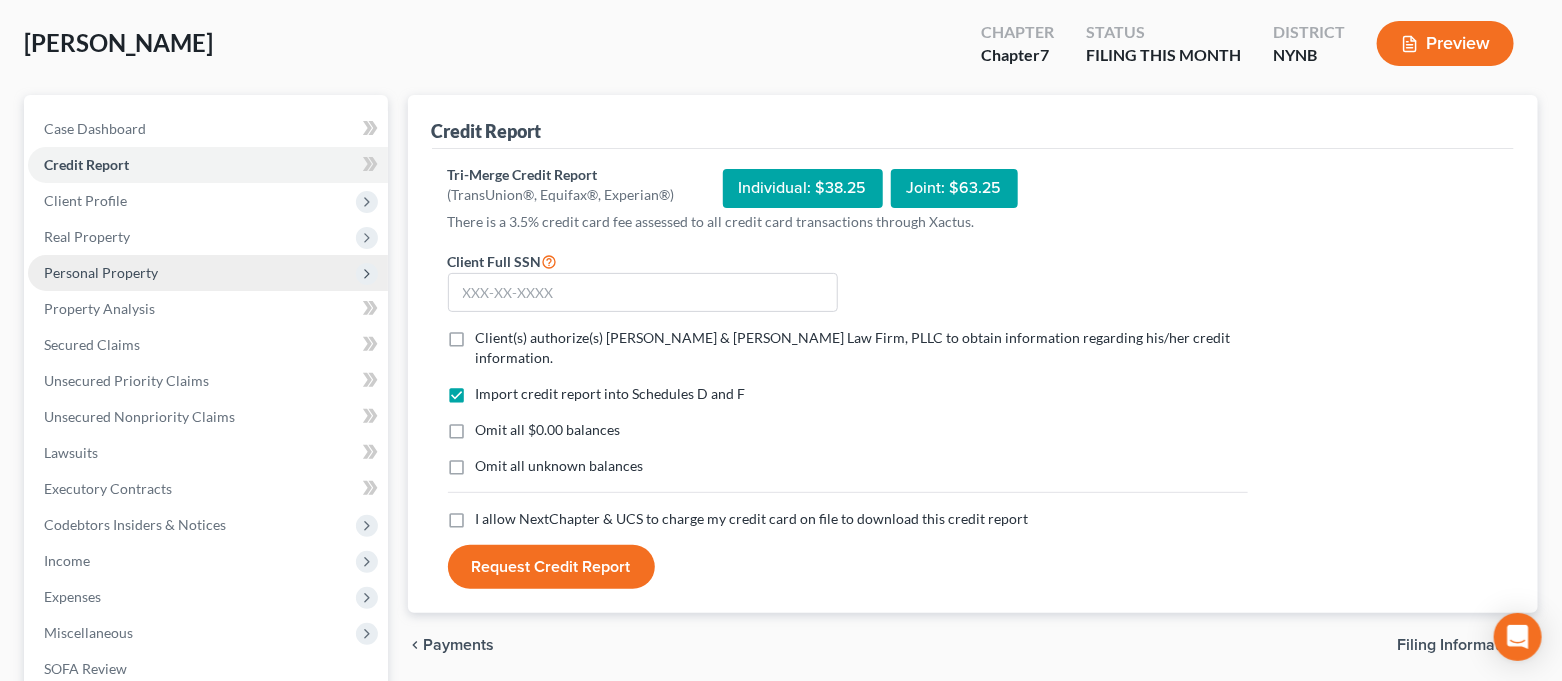 click on "Personal Property" at bounding box center [208, 273] 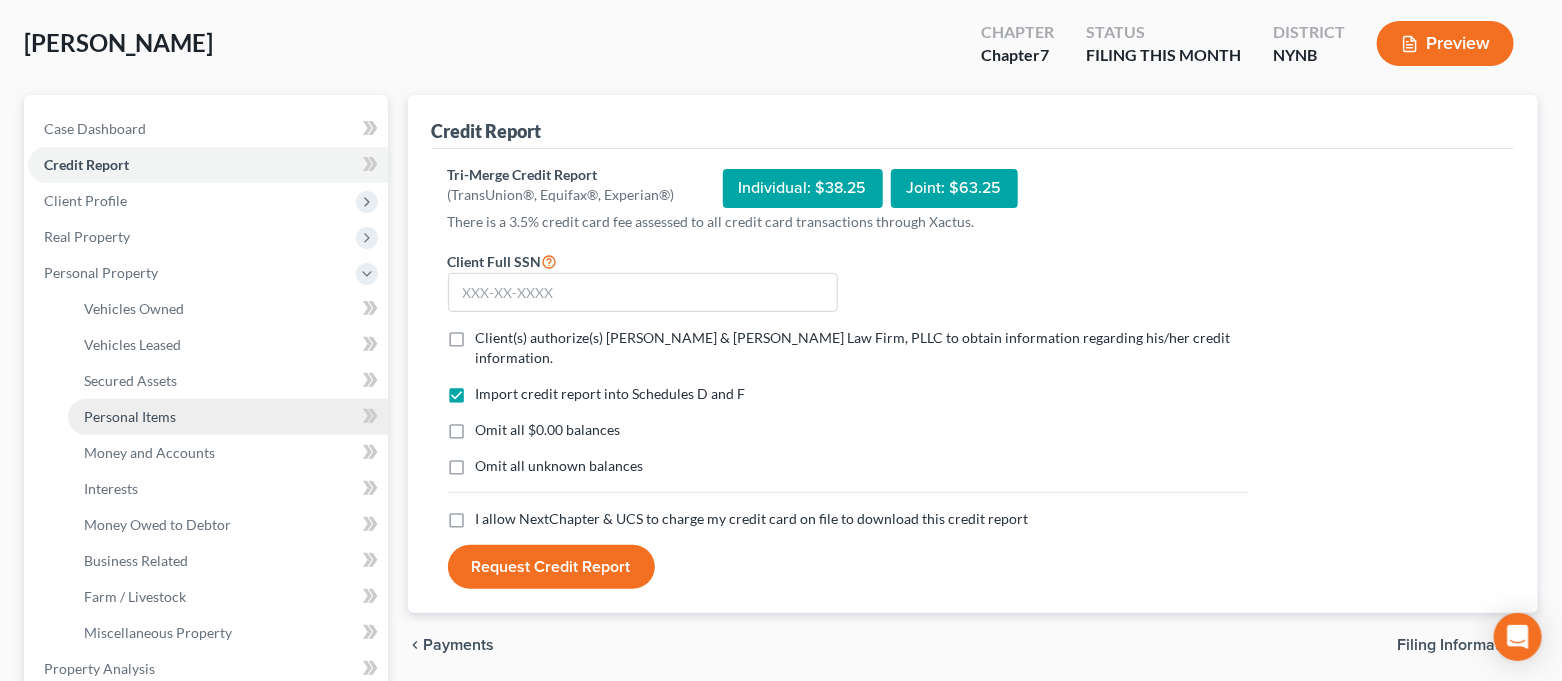 click on "Personal Items" at bounding box center (228, 417) 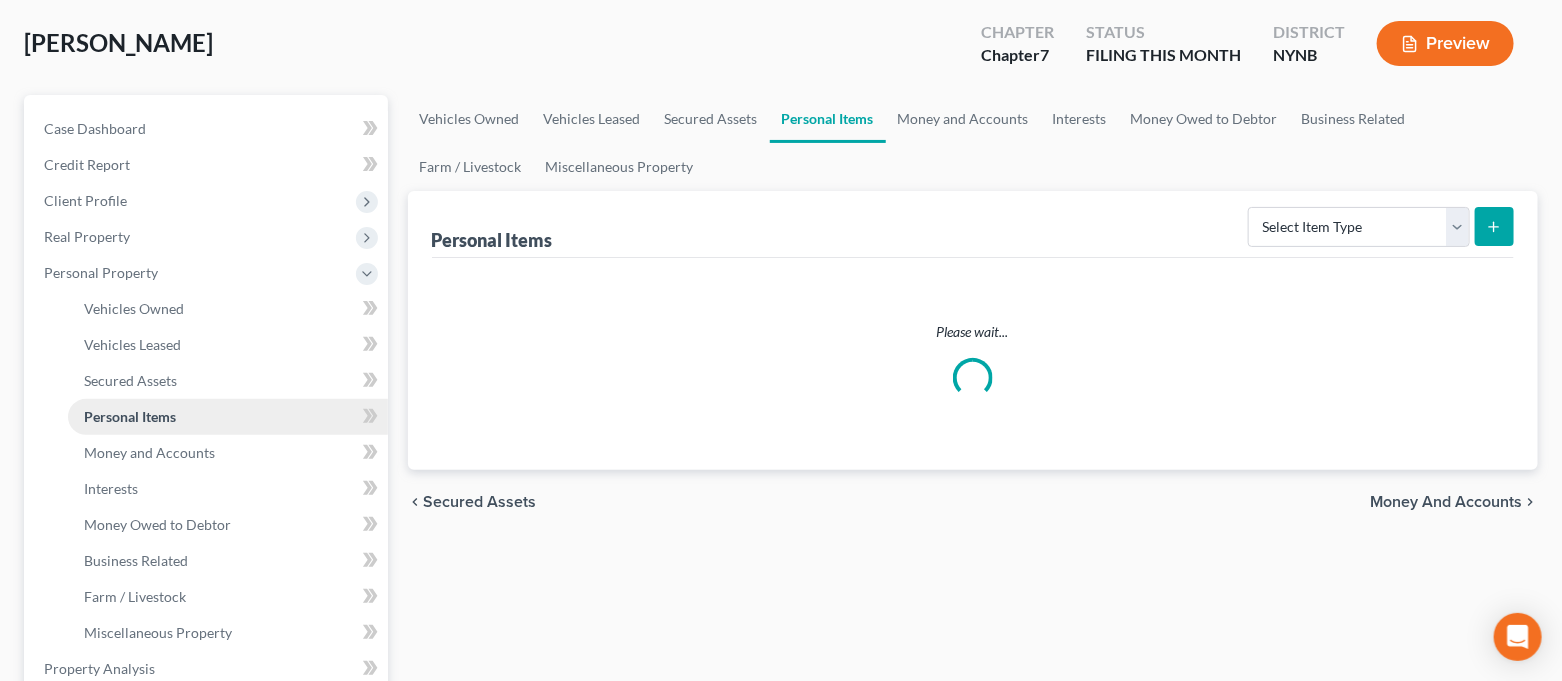 scroll, scrollTop: 0, scrollLeft: 0, axis: both 